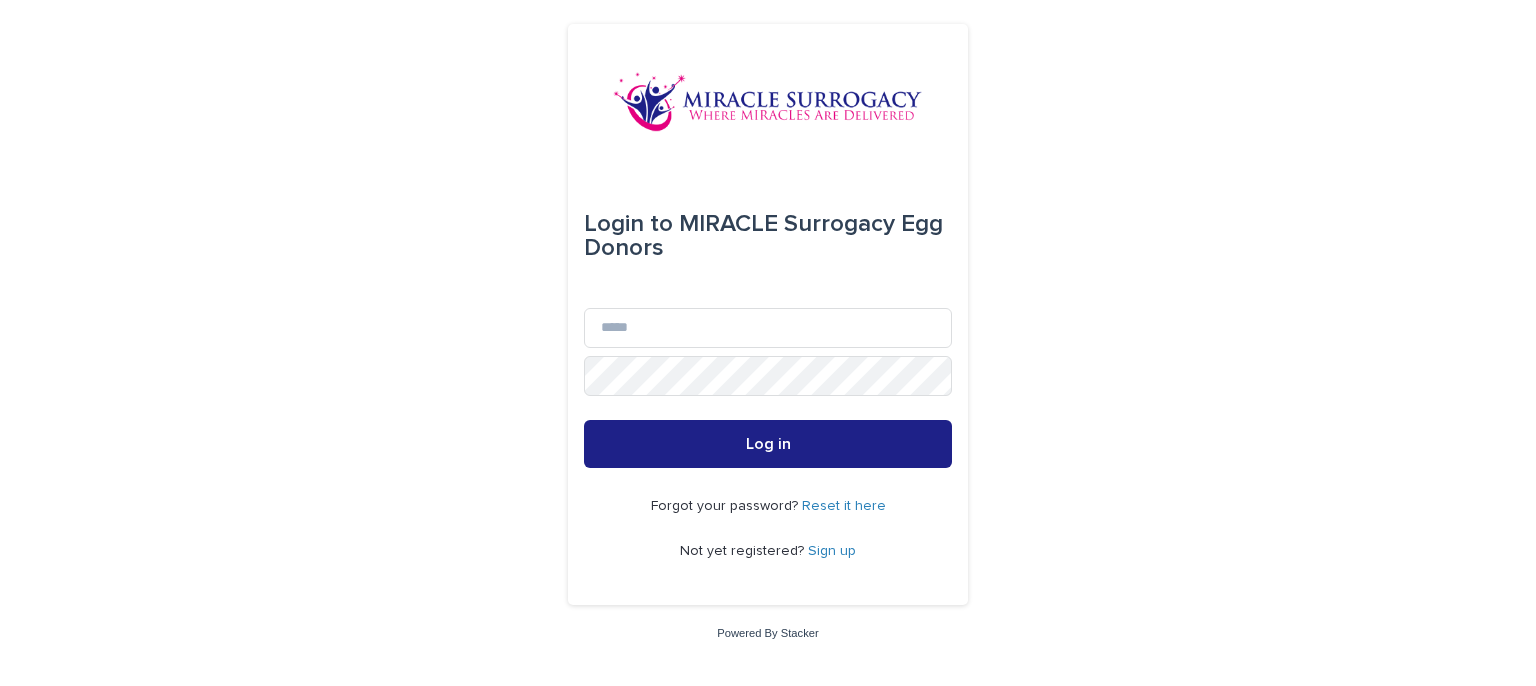 scroll, scrollTop: 0, scrollLeft: 0, axis: both 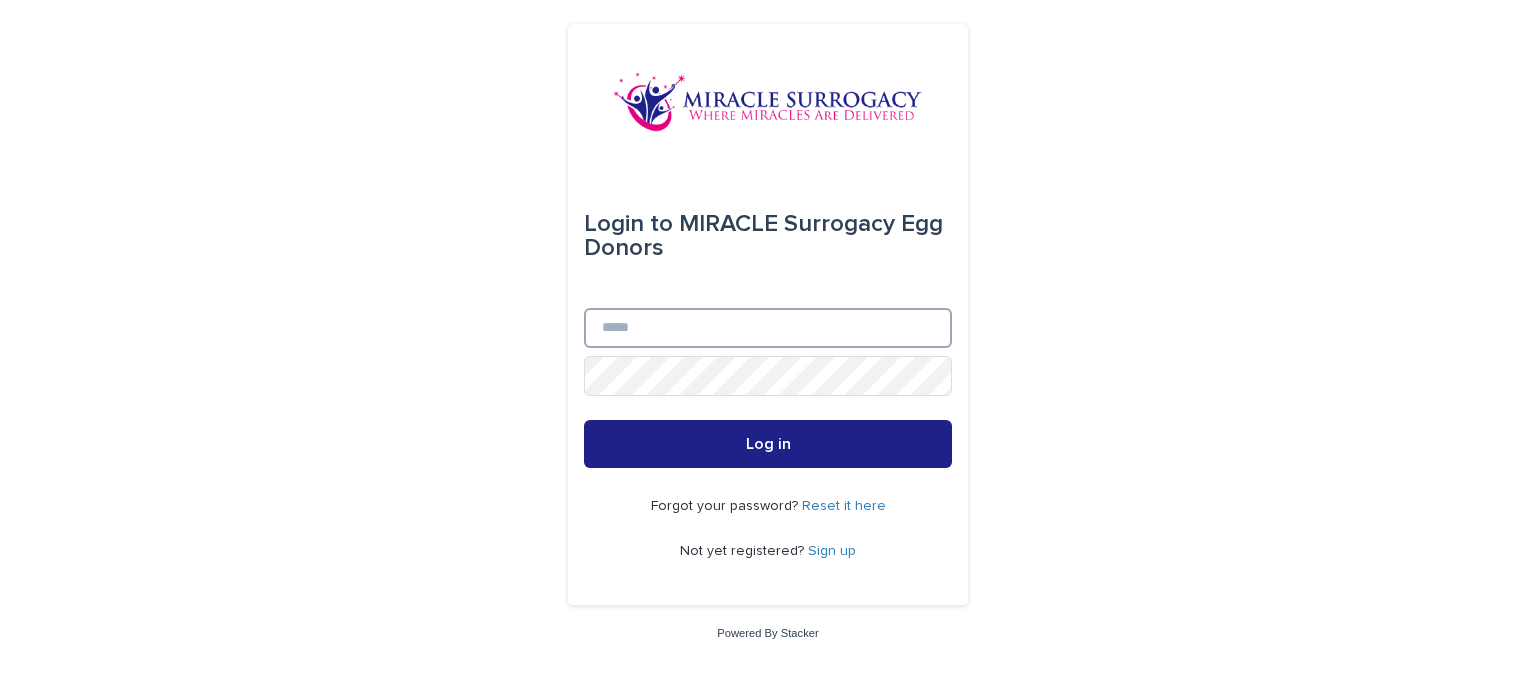 drag, startPoint x: 724, startPoint y: 333, endPoint x: 724, endPoint y: 345, distance: 12 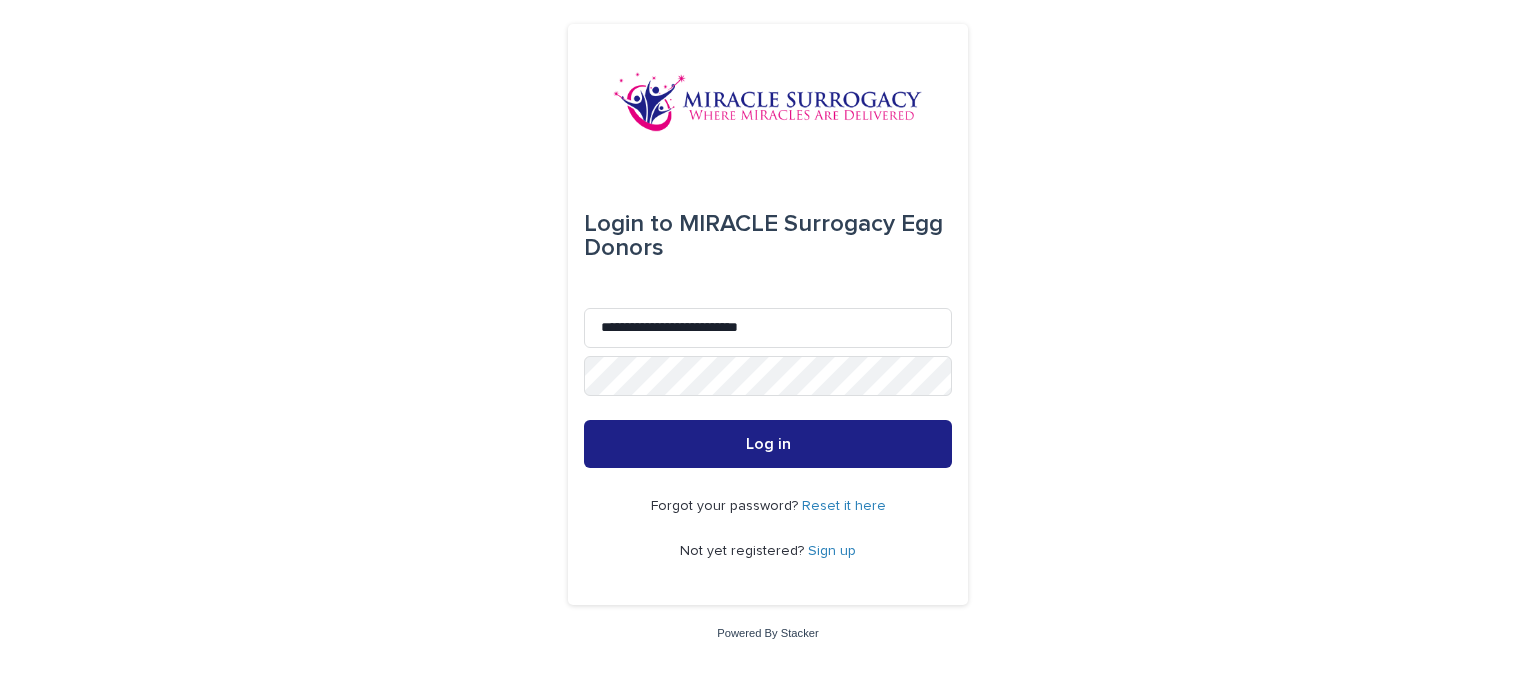click on "Sign up" at bounding box center [832, 551] 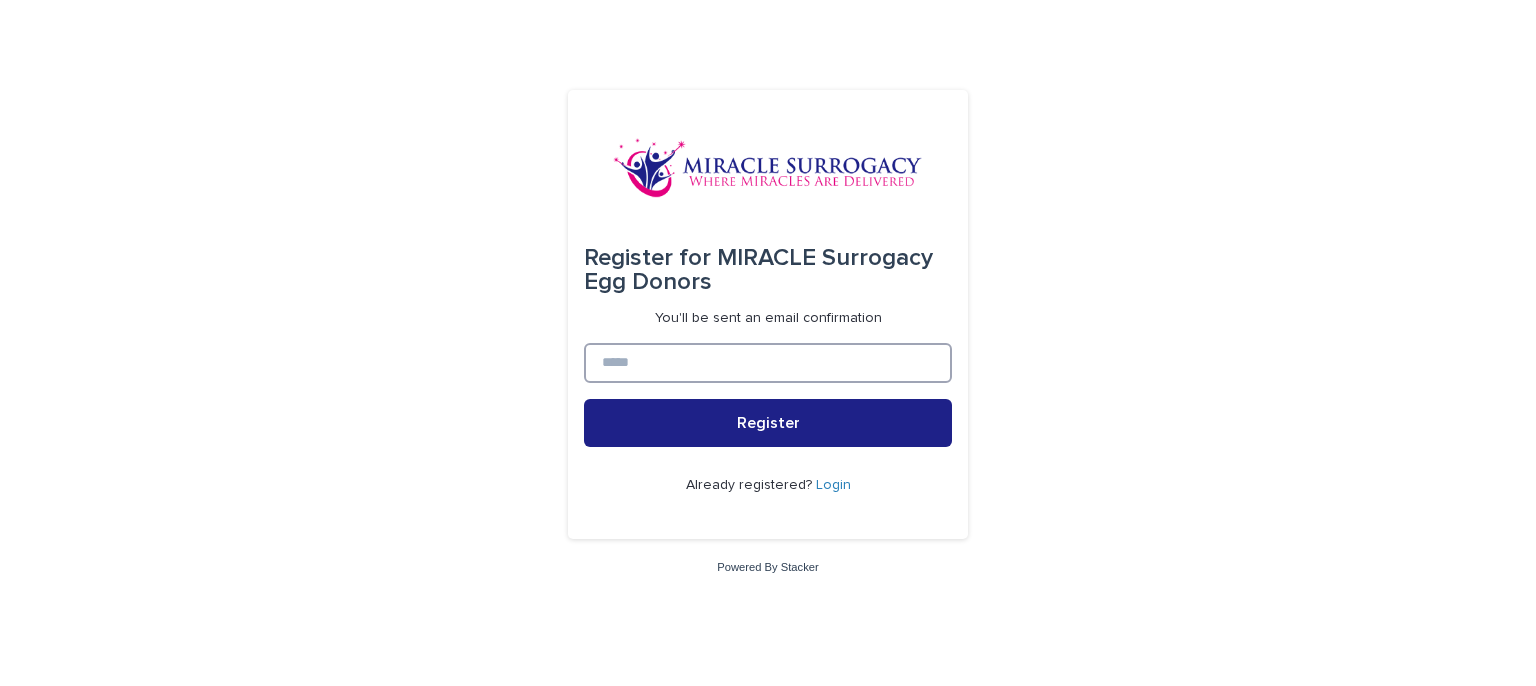 click at bounding box center (768, 363) 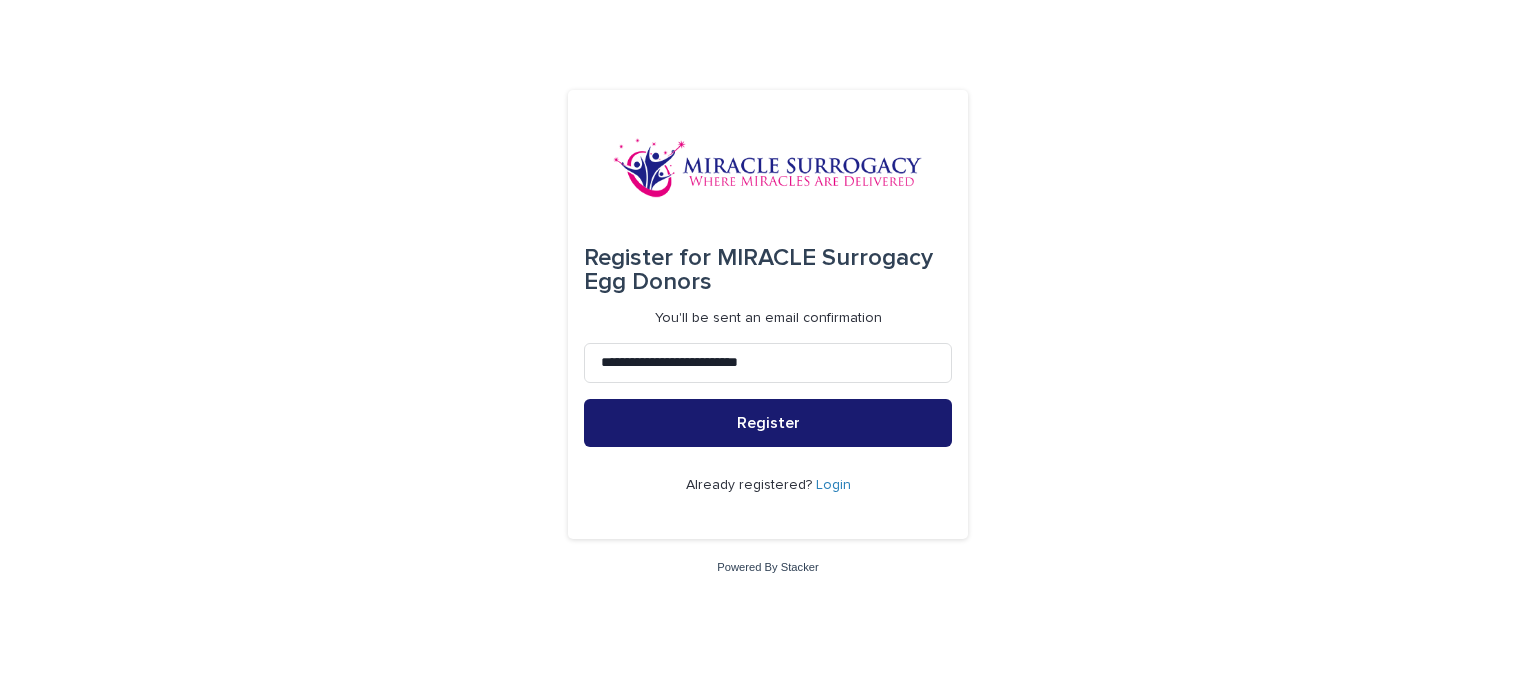 click on "Register" at bounding box center (768, 423) 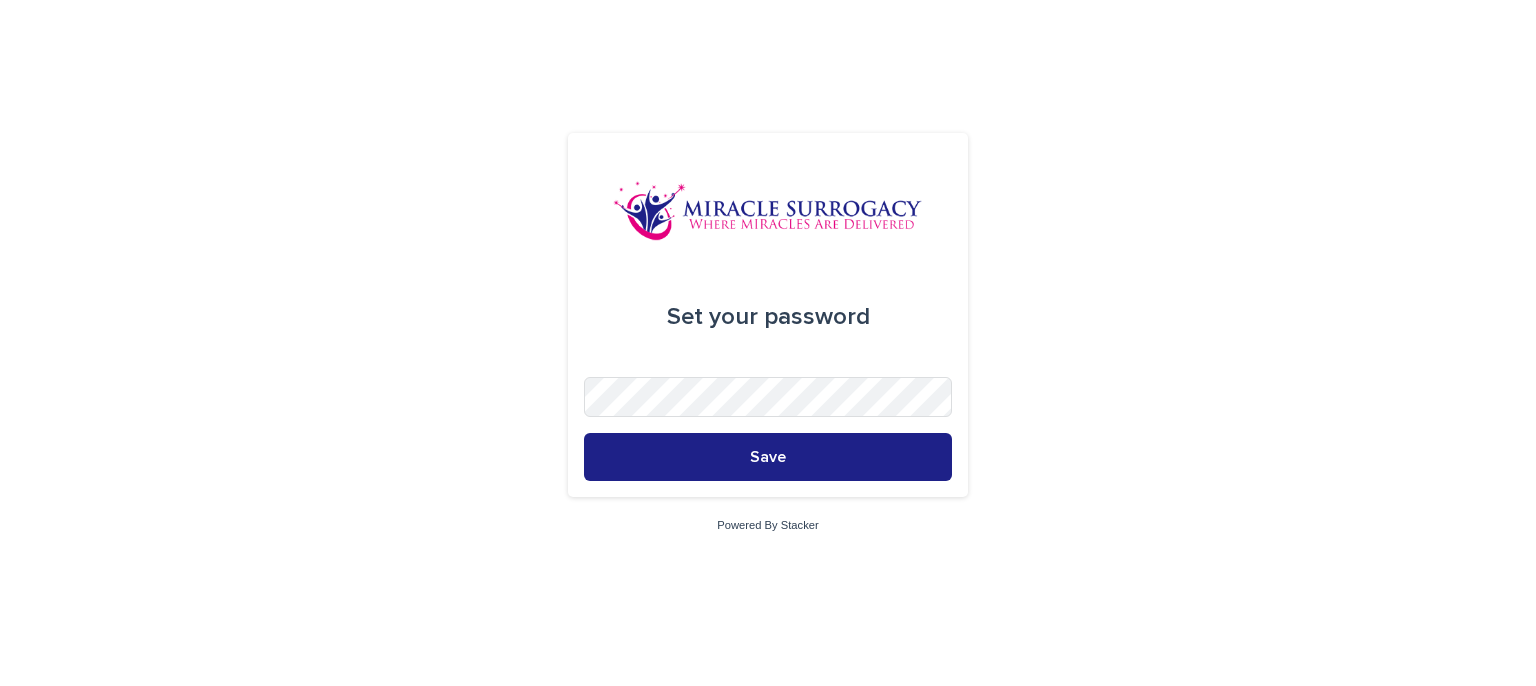 scroll, scrollTop: 0, scrollLeft: 0, axis: both 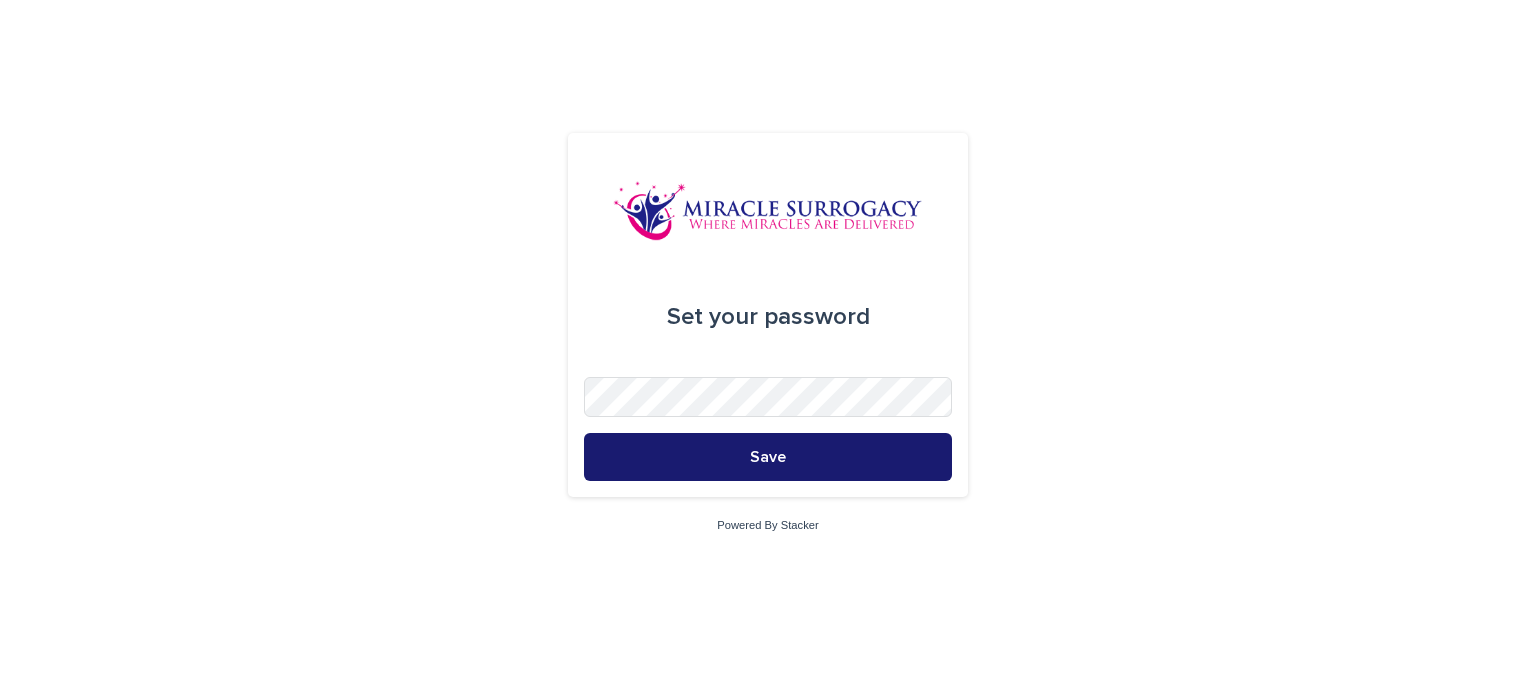 click on "Save" at bounding box center [768, 457] 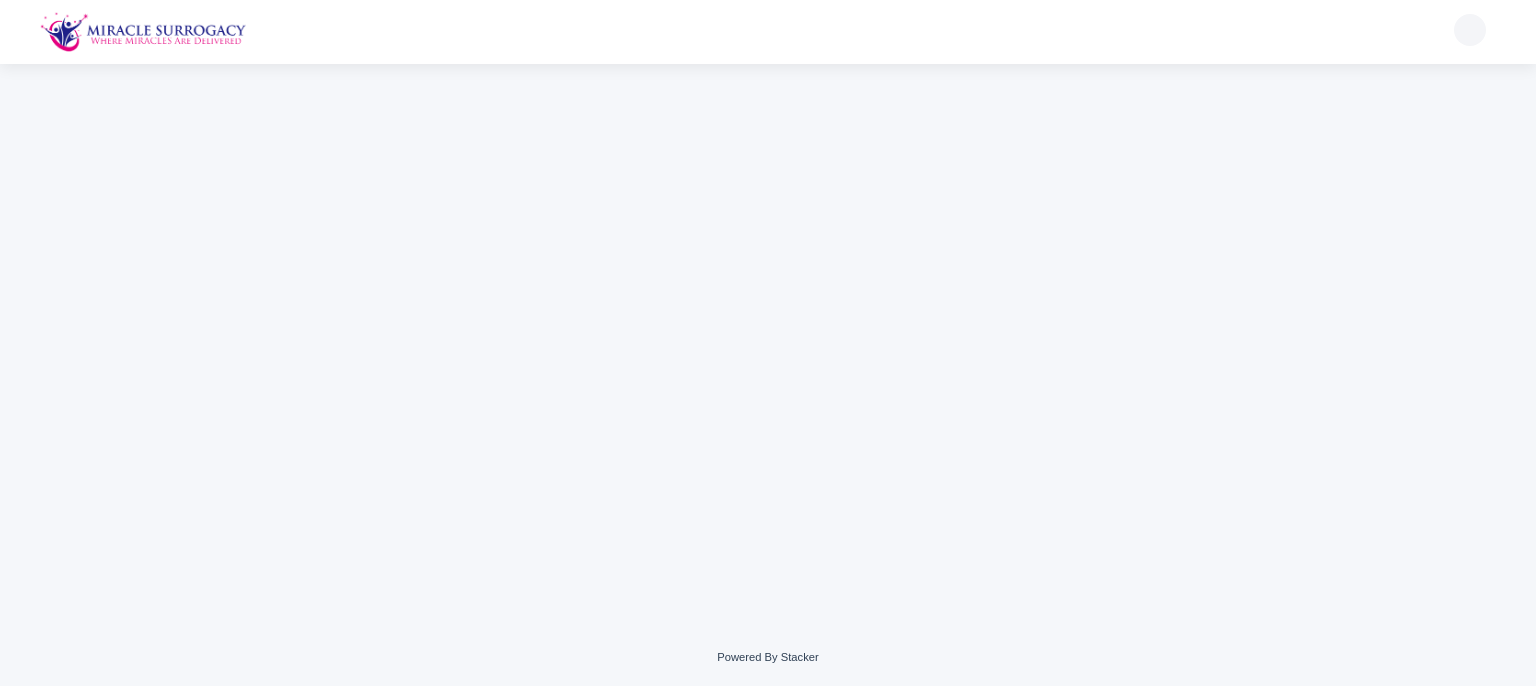scroll, scrollTop: 0, scrollLeft: 0, axis: both 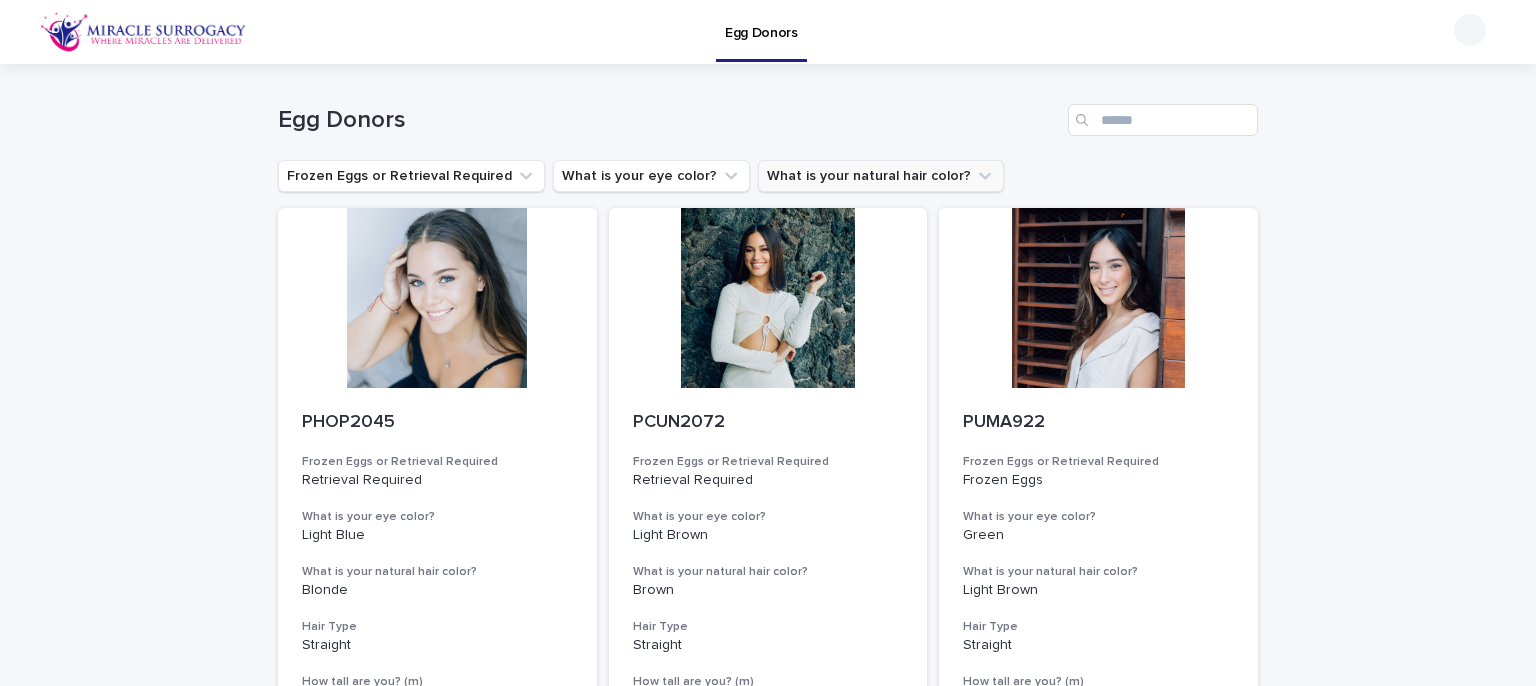 click on "What is your natural hair color?" at bounding box center (881, 176) 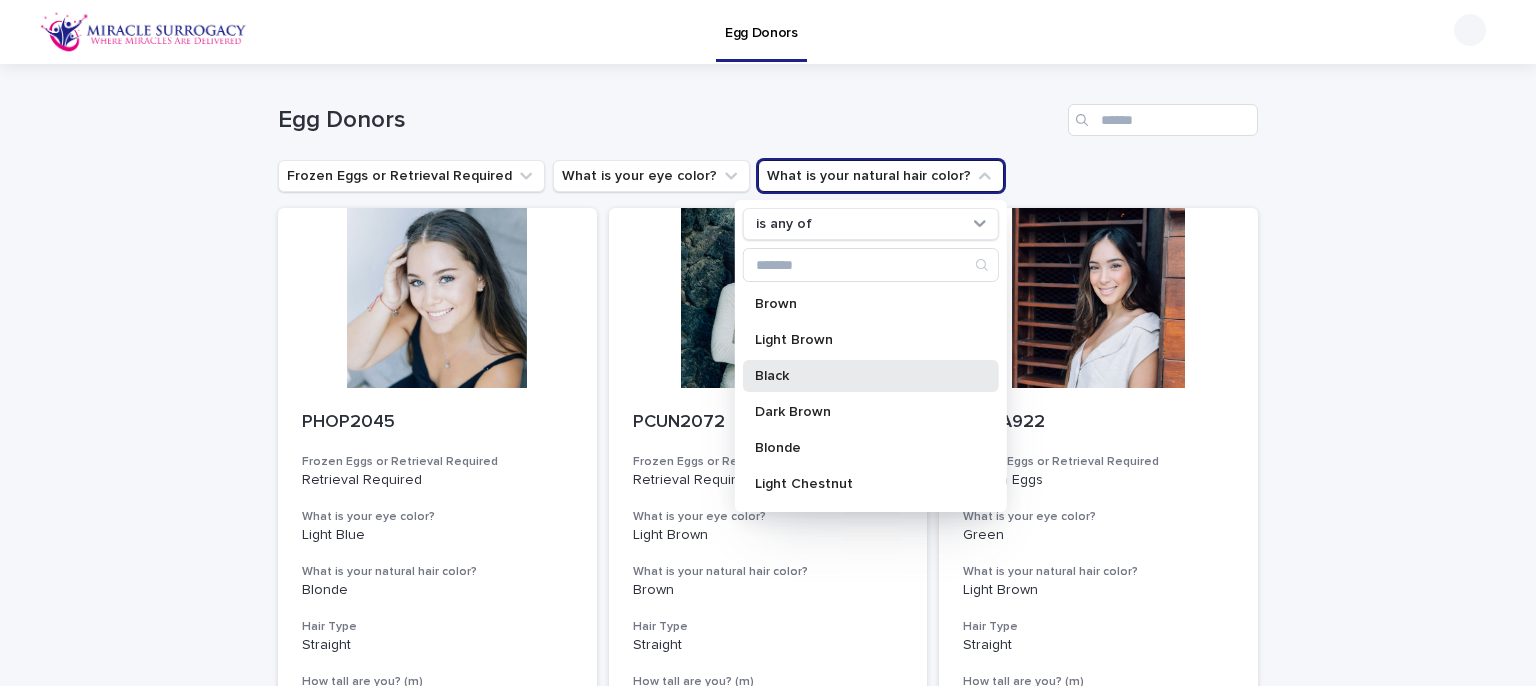 click on "Black" at bounding box center (861, 376) 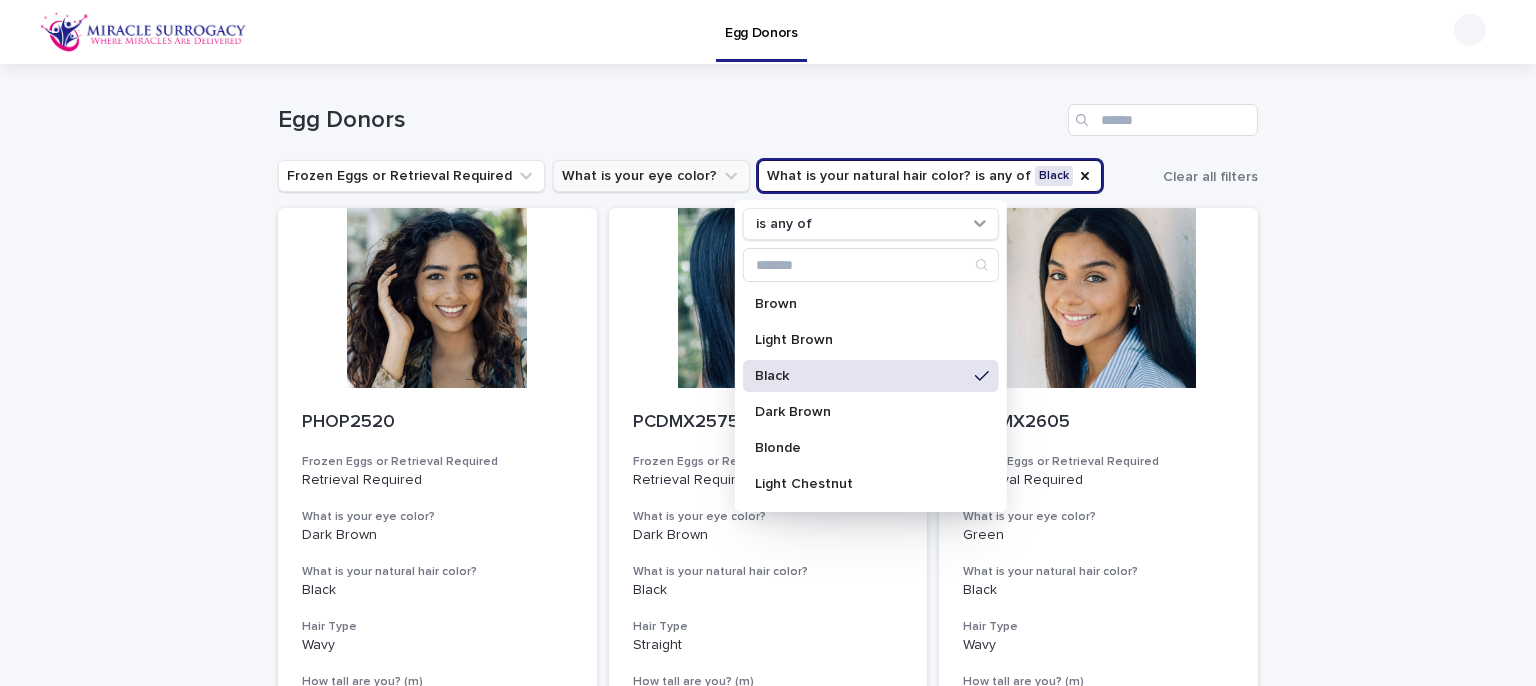 click on "What is your eye color?" at bounding box center [651, 176] 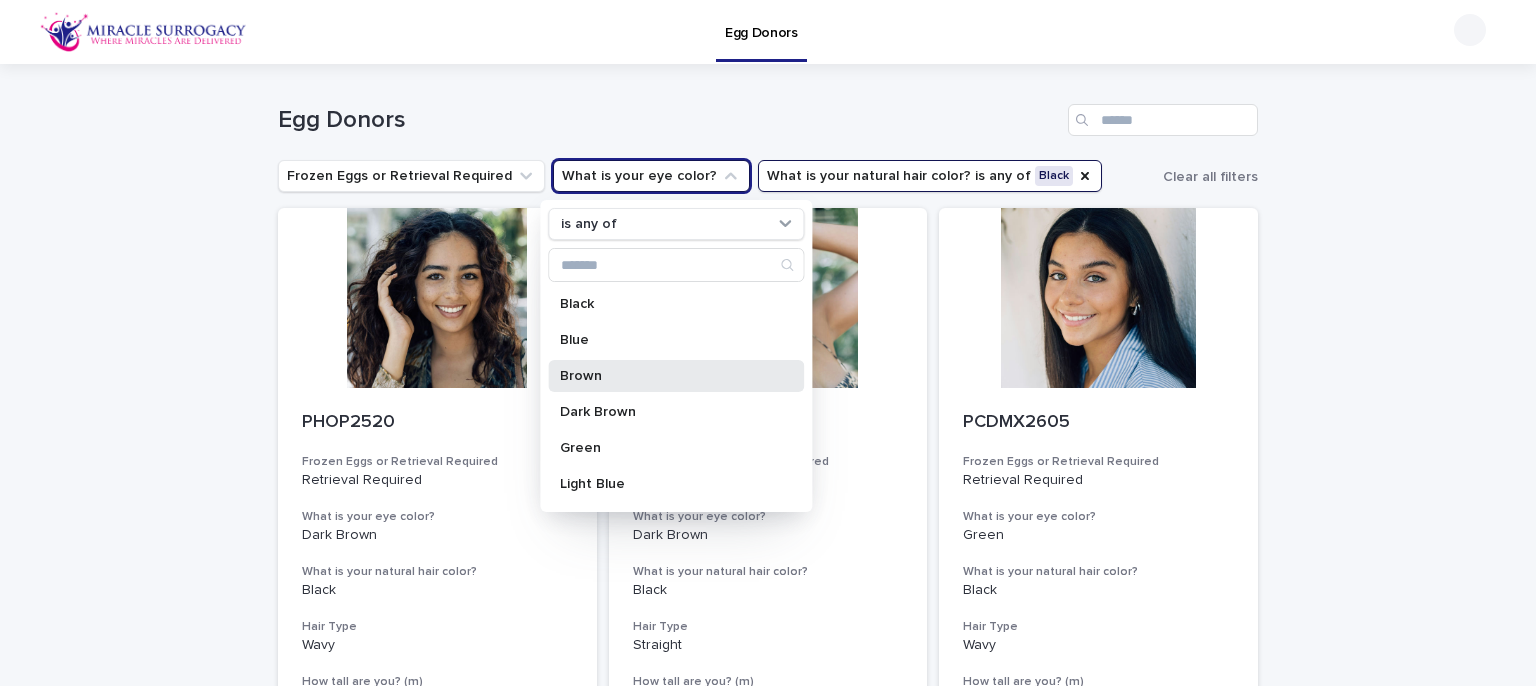 click on "Brown" at bounding box center [666, 376] 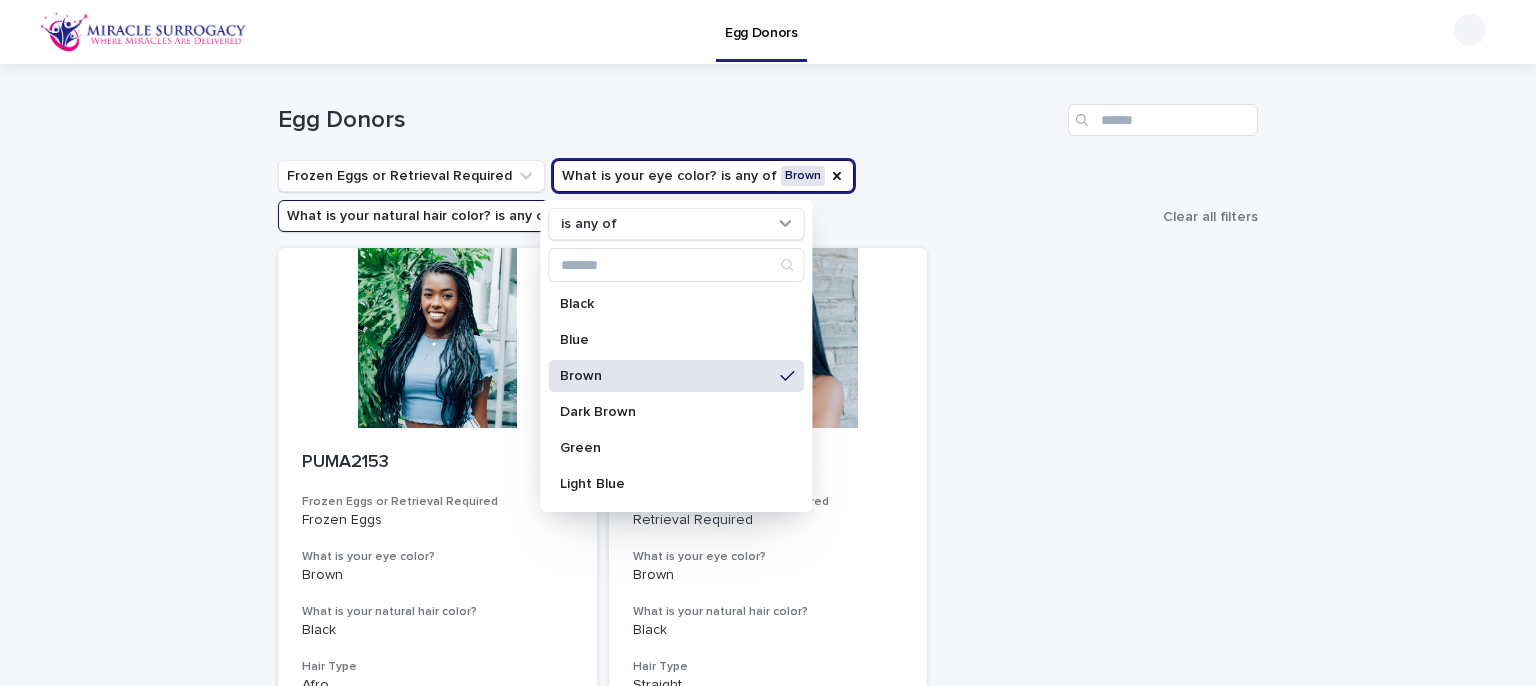click on "PUMA2153  Frozen Eggs or Retrieval Required Frozen Eggs What is your eye color? Brown What is your natural hair color? Black Hair Type Afro How tall are you? (m) 1.75 Highest Education Level Bachelor's Degree  Body Type Slim PCDMX1885 Frozen Eggs or Retrieval Required Retrieval Required What is your eye color? Brown What is your natural hair color? Black Hair Type Straight How tall are you? (m) 1.72 Highest Education Level Bachelor's Degree (or in process) Body Type Slim" at bounding box center (768, 565) 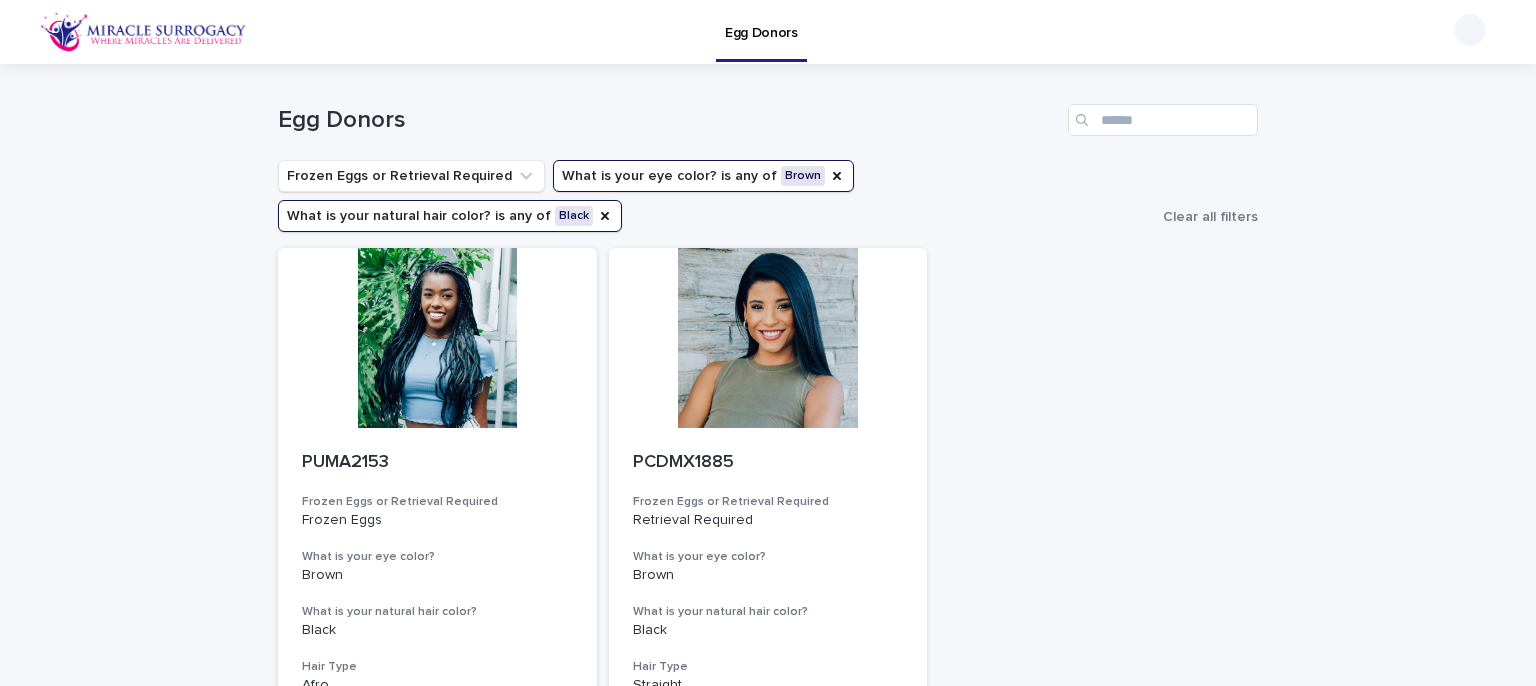 click on "What is your eye color? is any of Brown" at bounding box center (703, 176) 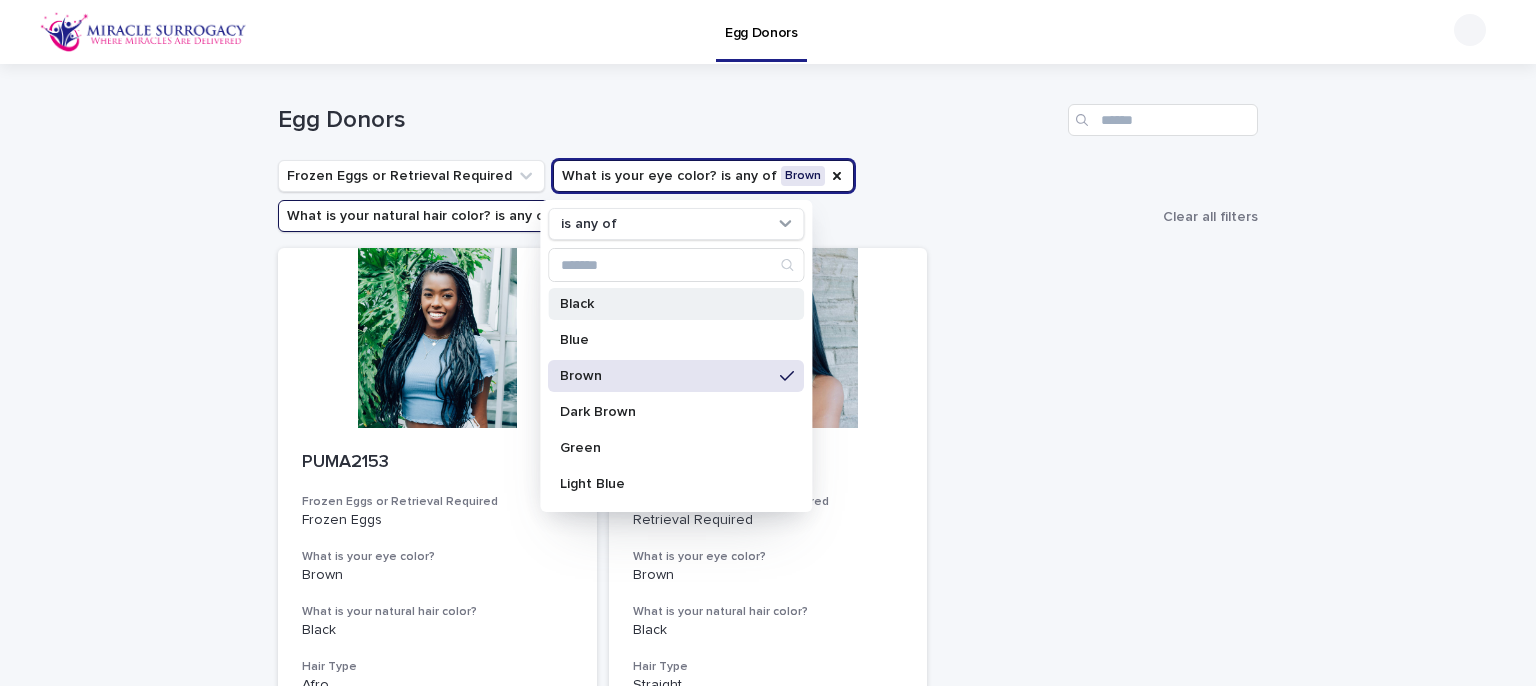 click on "Black" at bounding box center (676, 304) 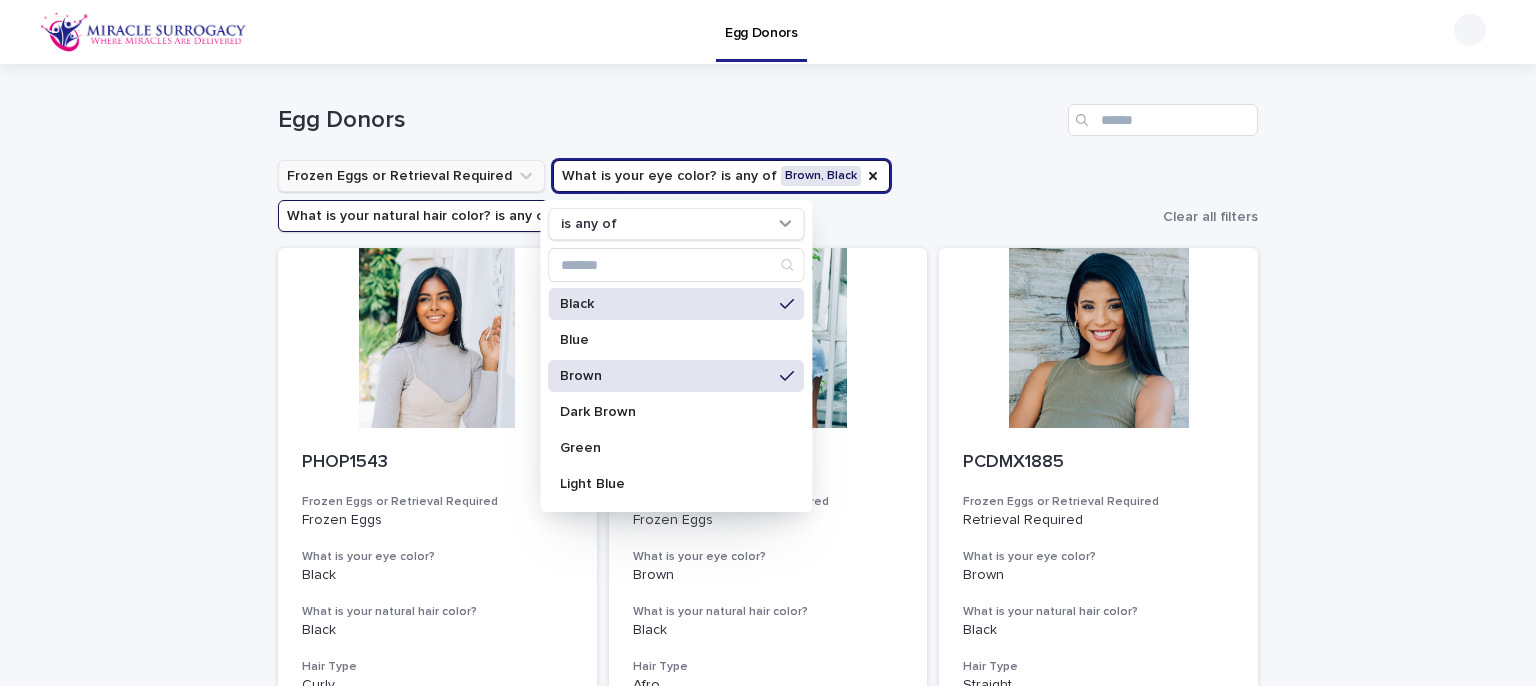 click on "Frozen Eggs or Retrieval Required" at bounding box center [411, 176] 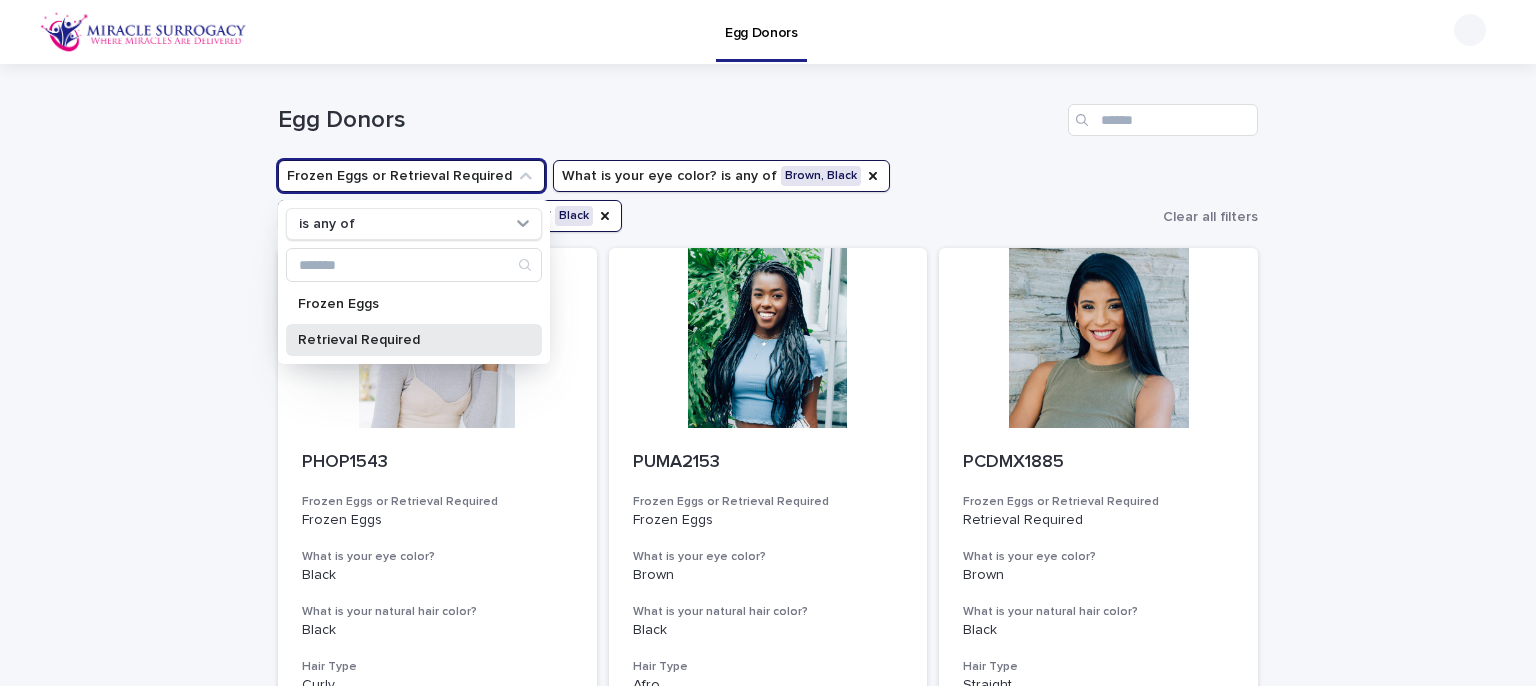 click on "Retrieval Required" at bounding box center [414, 340] 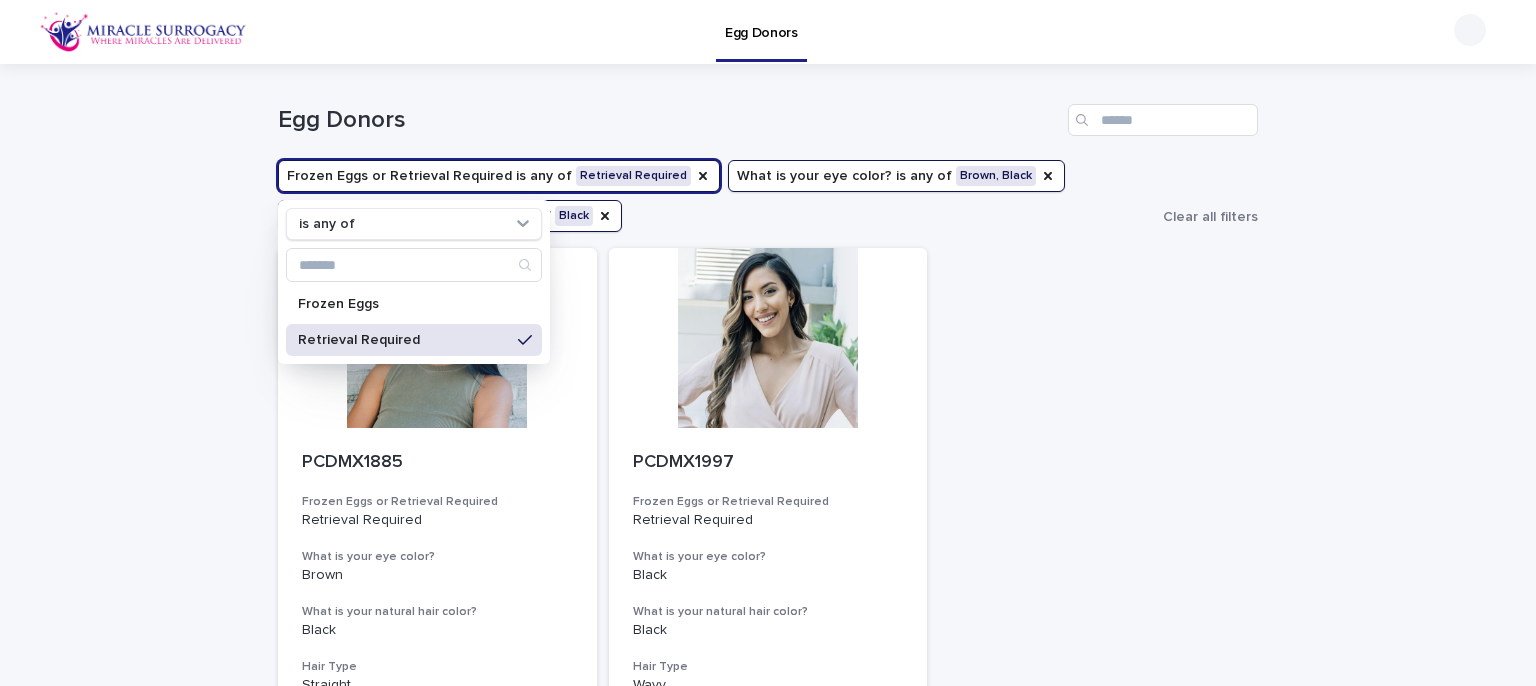 click on "Loading... Saving… Loading... Saving… Egg Donors Frozen Eggs or Retrieval Required is any of Retrieval Required is any of Frozen Eggs Retrieval Required What is your eye color? is any of Brown, Black What is your natural hair color? is any of Black Clear all filters PCDMX1885 Frozen Eggs or Retrieval Required Retrieval Required What is your eye color? Brown What is your natural hair color? Black Hair Type Straight How tall are you? (m) 1.72 Highest Education Level Bachelor's Degree (or in process) Body Type Slim PCDMX1997 Frozen Eggs or Retrieval Required Retrieval Required What is your eye color? Black What is your natural hair color? Black Hair Type Wavy How tall are you? (m) 1.67 Highest Education Level Bachelor's Degree  Body Type Slim 1  of  1 Show 12 records per page Back Next" at bounding box center [768, 548] 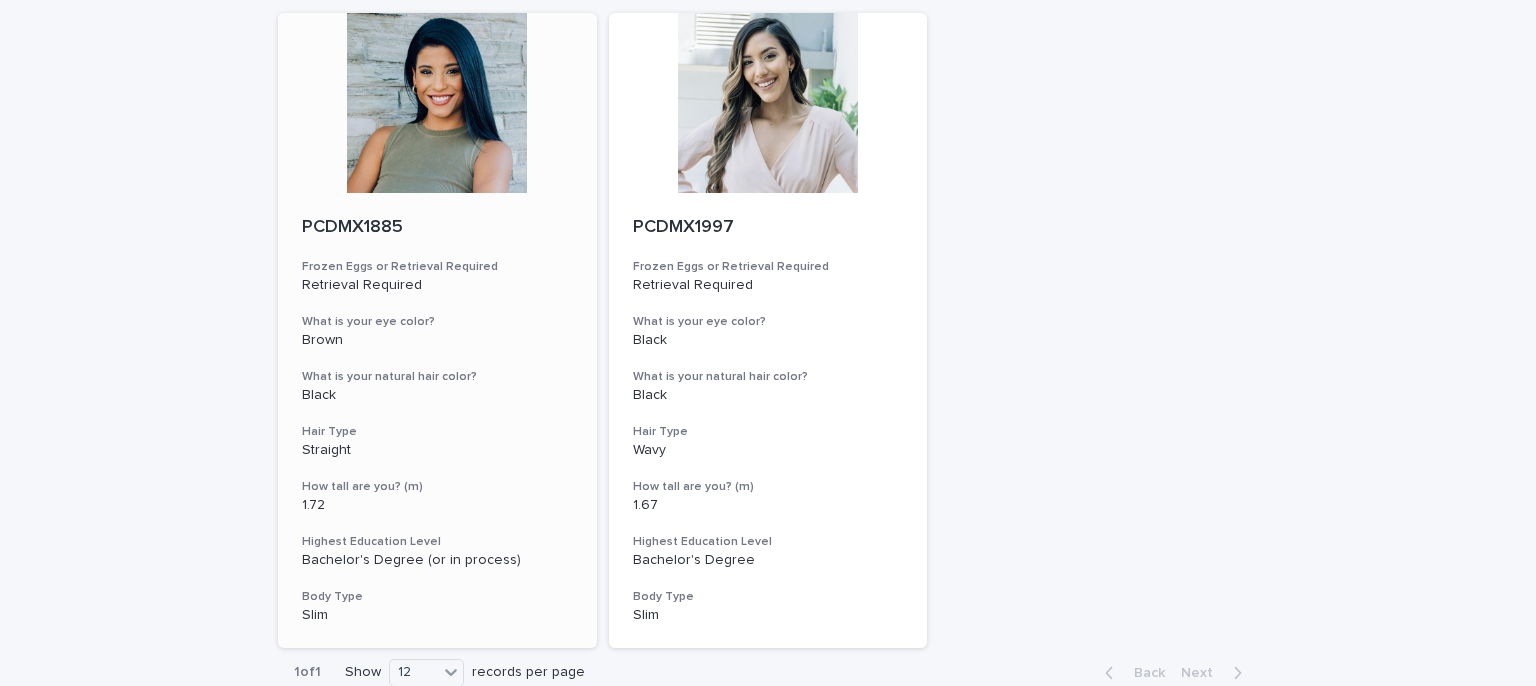 scroll, scrollTop: 203, scrollLeft: 0, axis: vertical 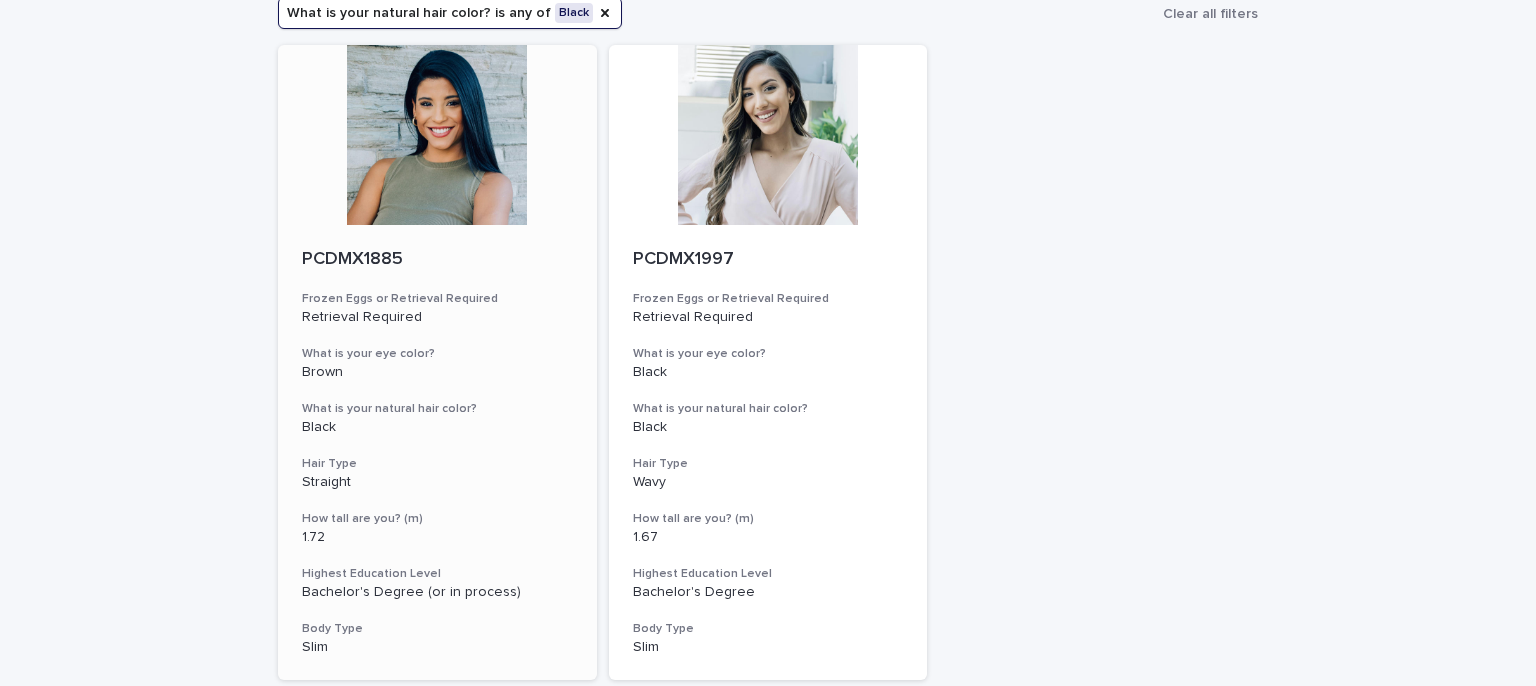 click at bounding box center (437, 135) 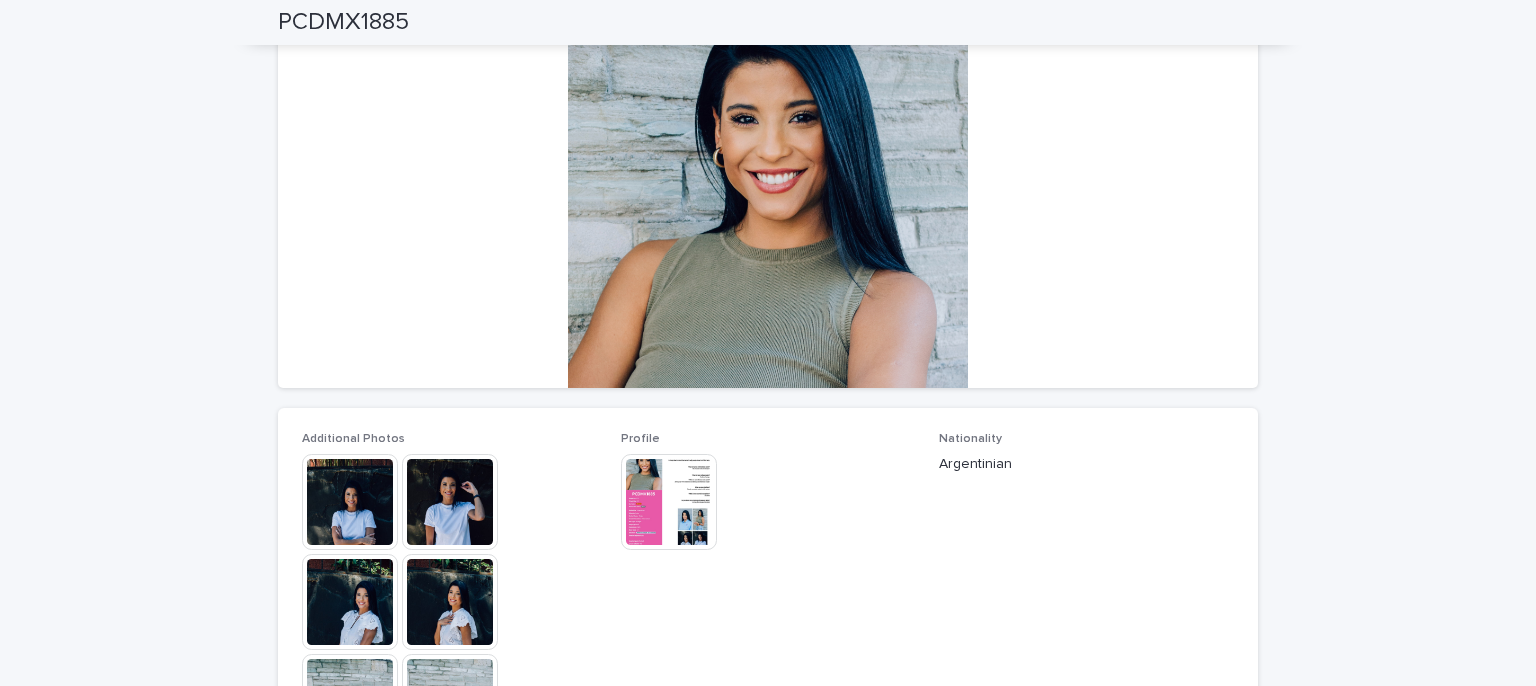 scroll, scrollTop: 400, scrollLeft: 0, axis: vertical 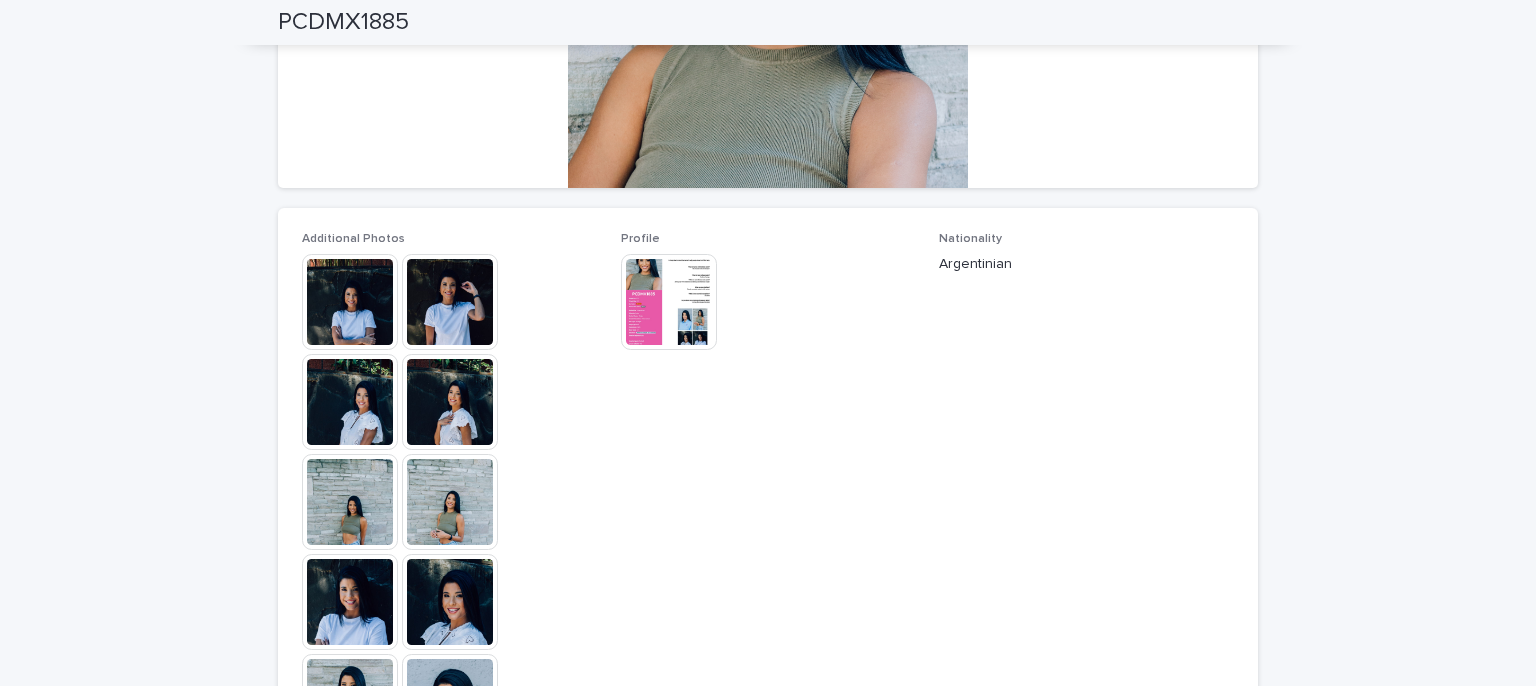 click at bounding box center (350, 302) 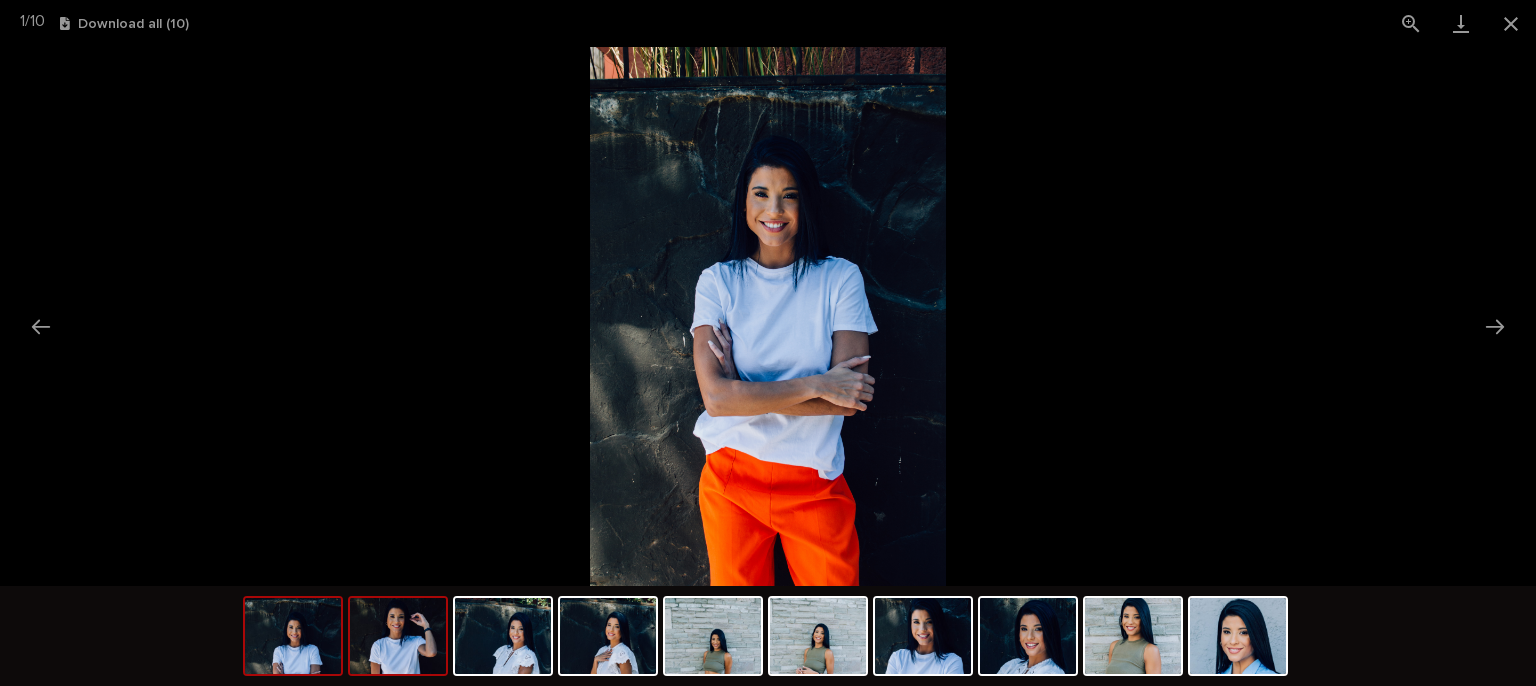 click at bounding box center (398, 636) 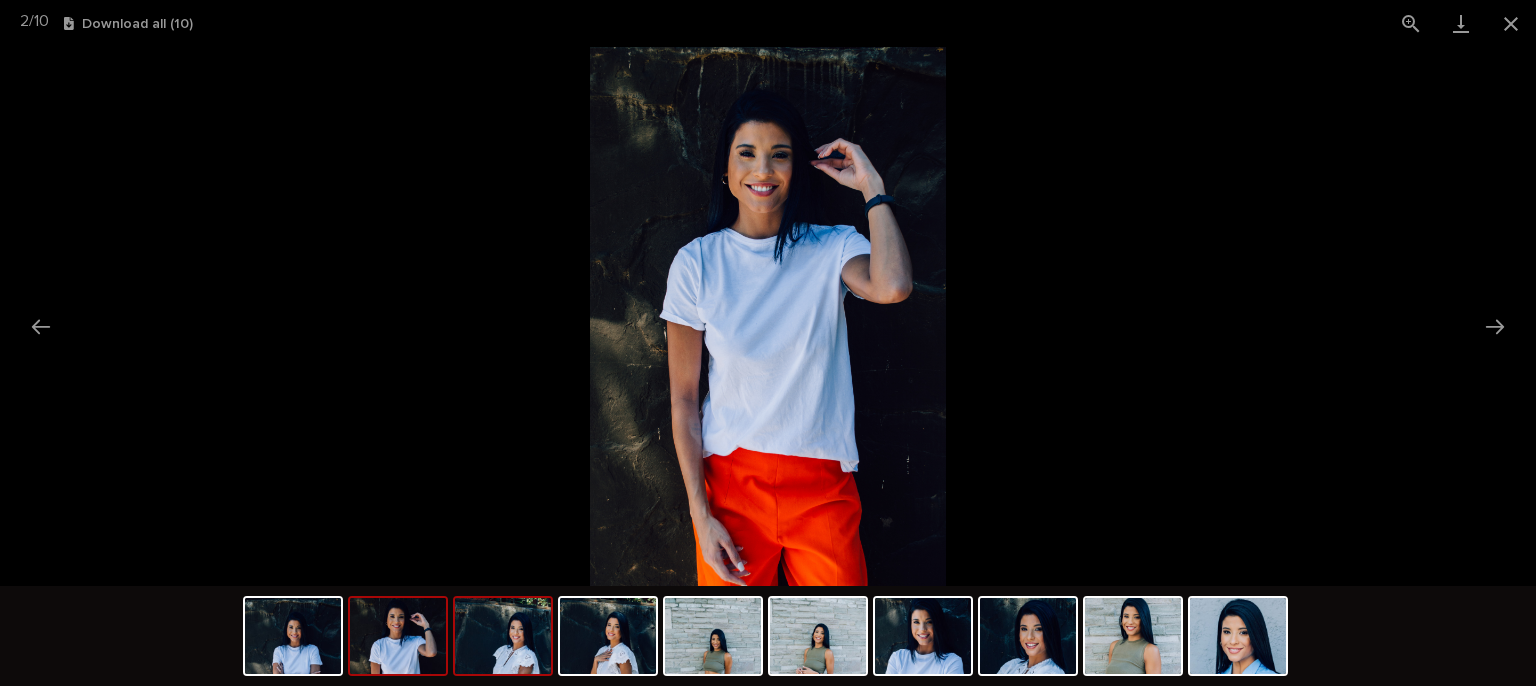 click at bounding box center [503, 636] 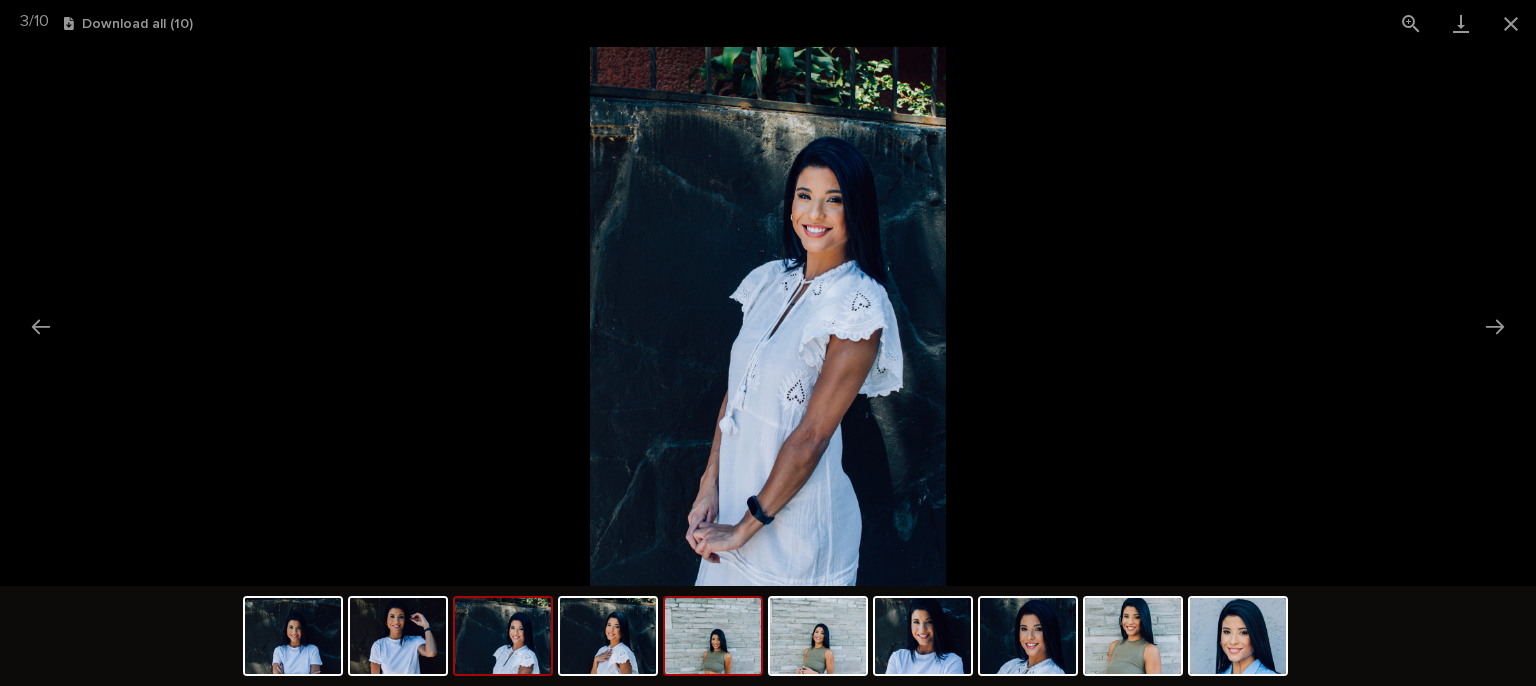click at bounding box center (713, 636) 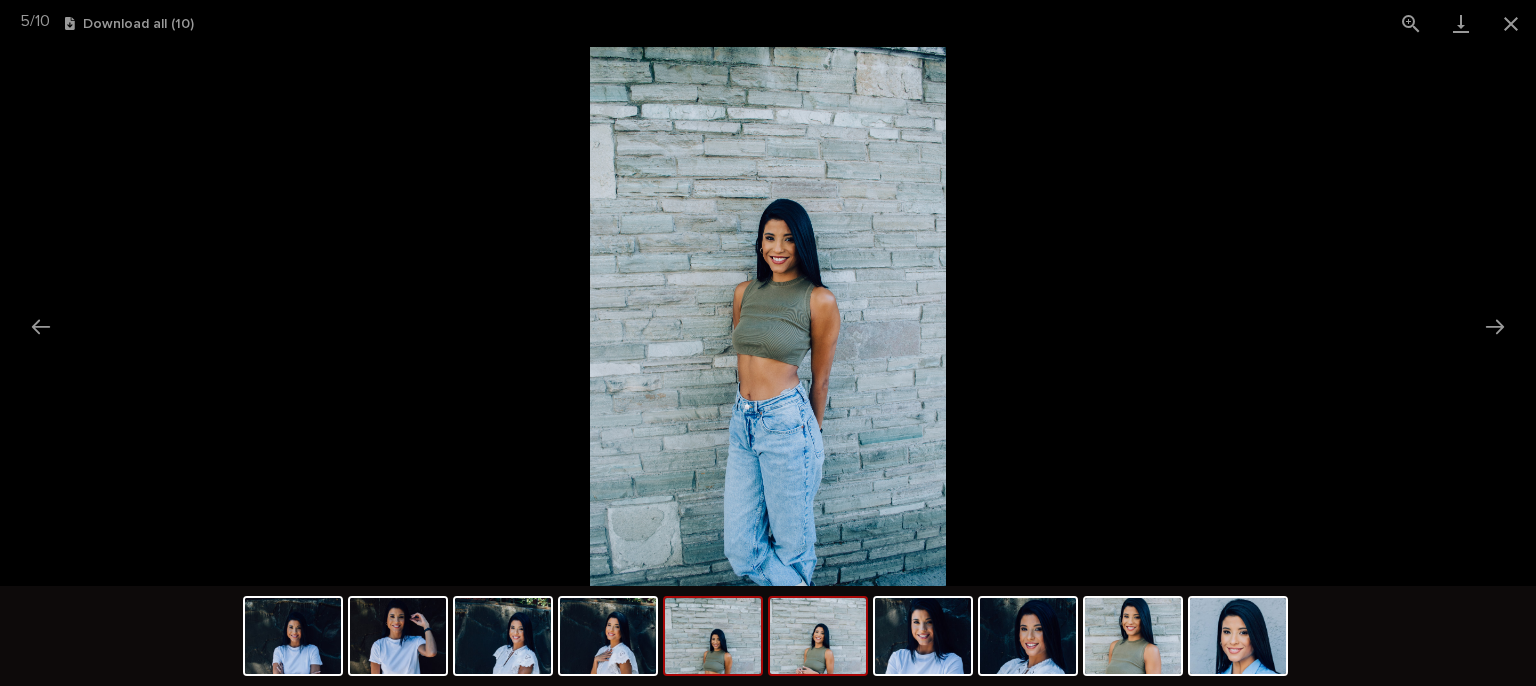 click at bounding box center [818, 636] 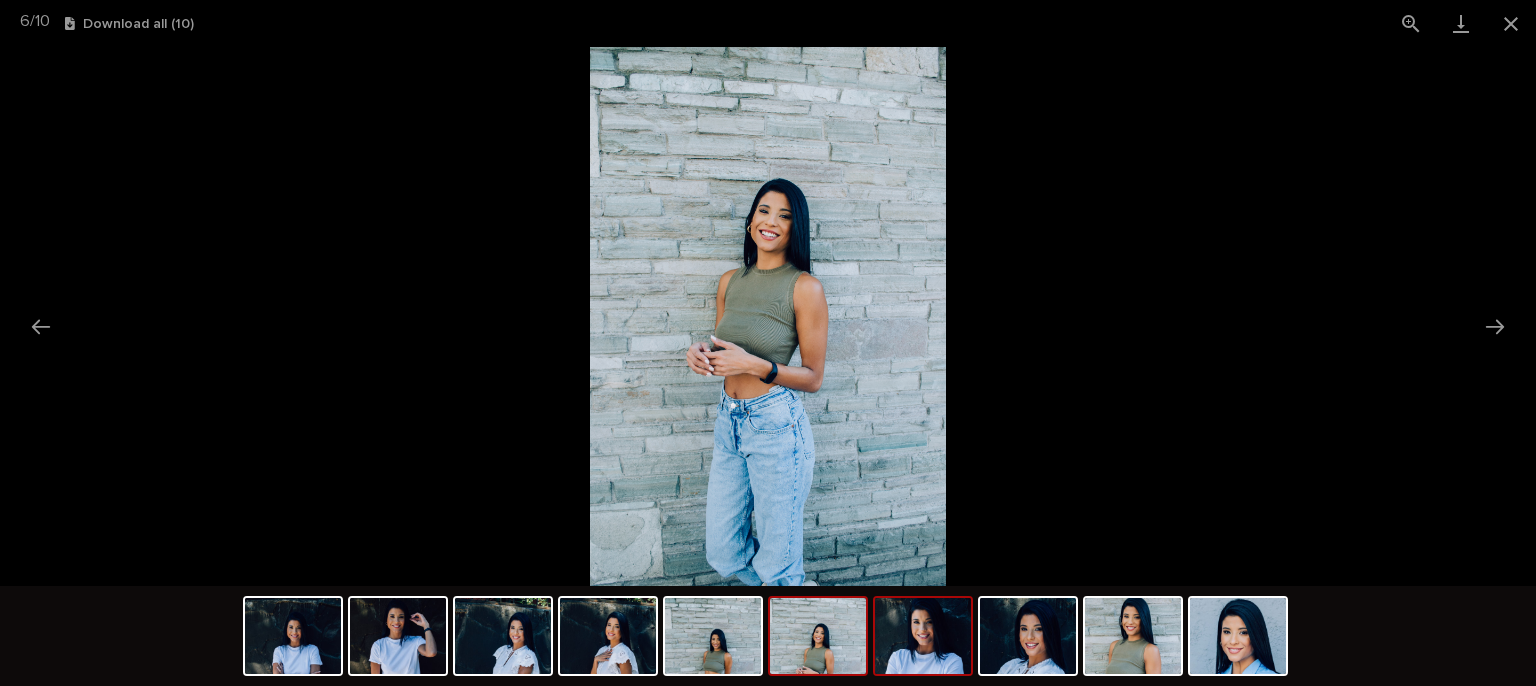 click at bounding box center [923, 636] 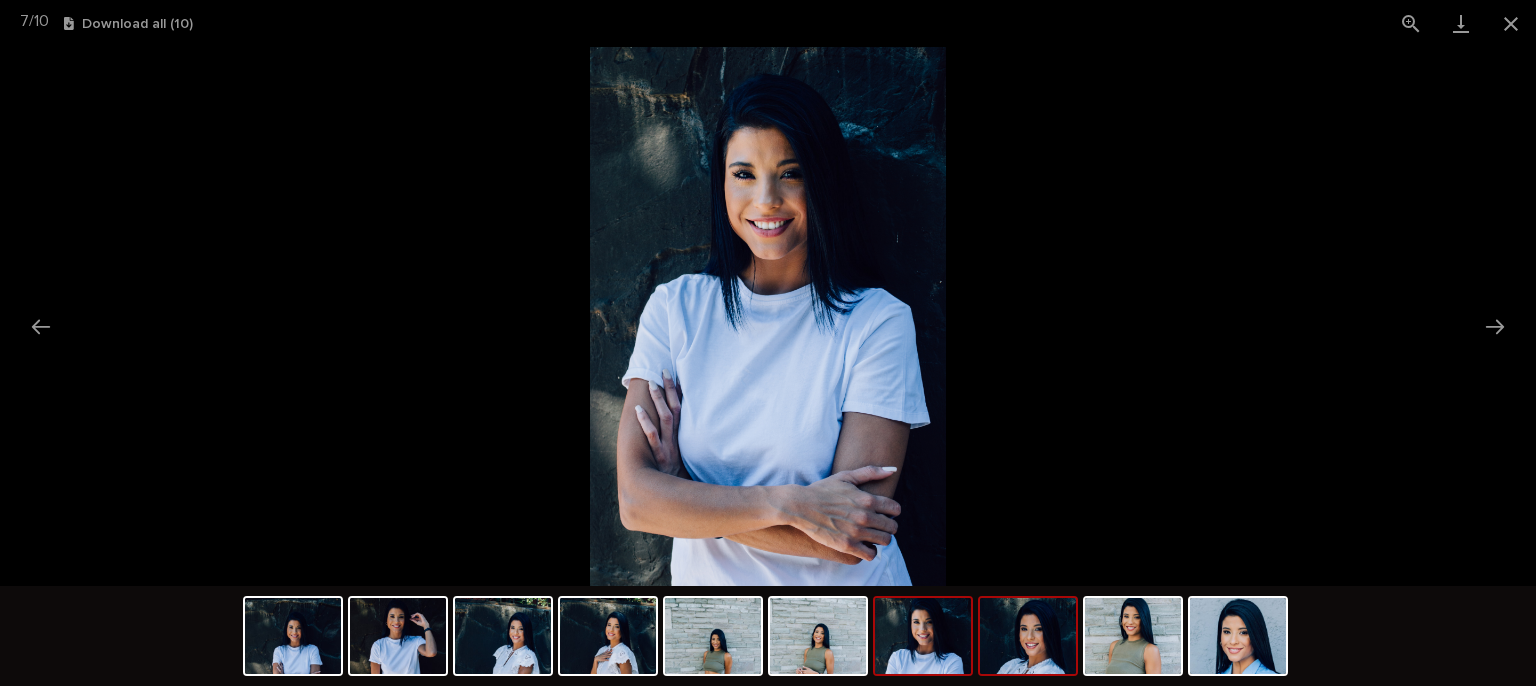 click at bounding box center (1028, 636) 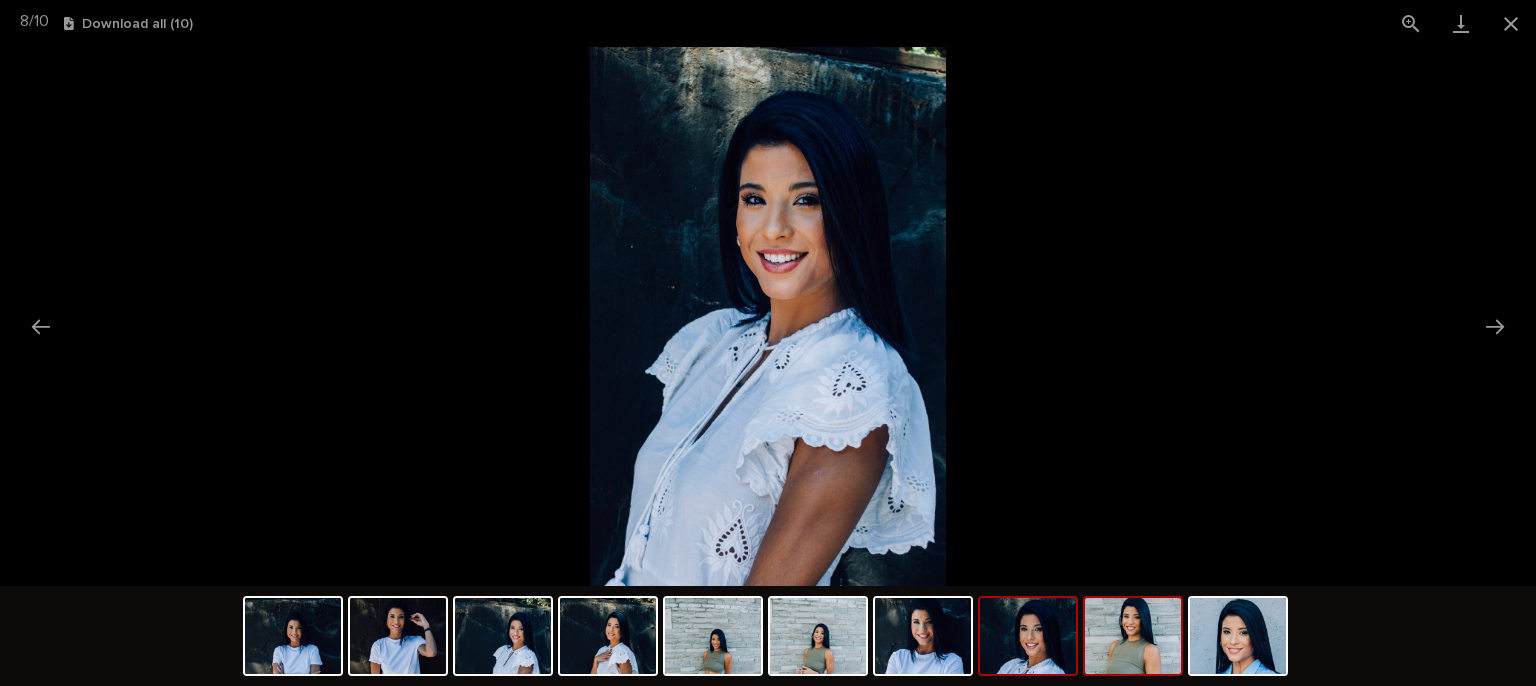 click at bounding box center (1133, 636) 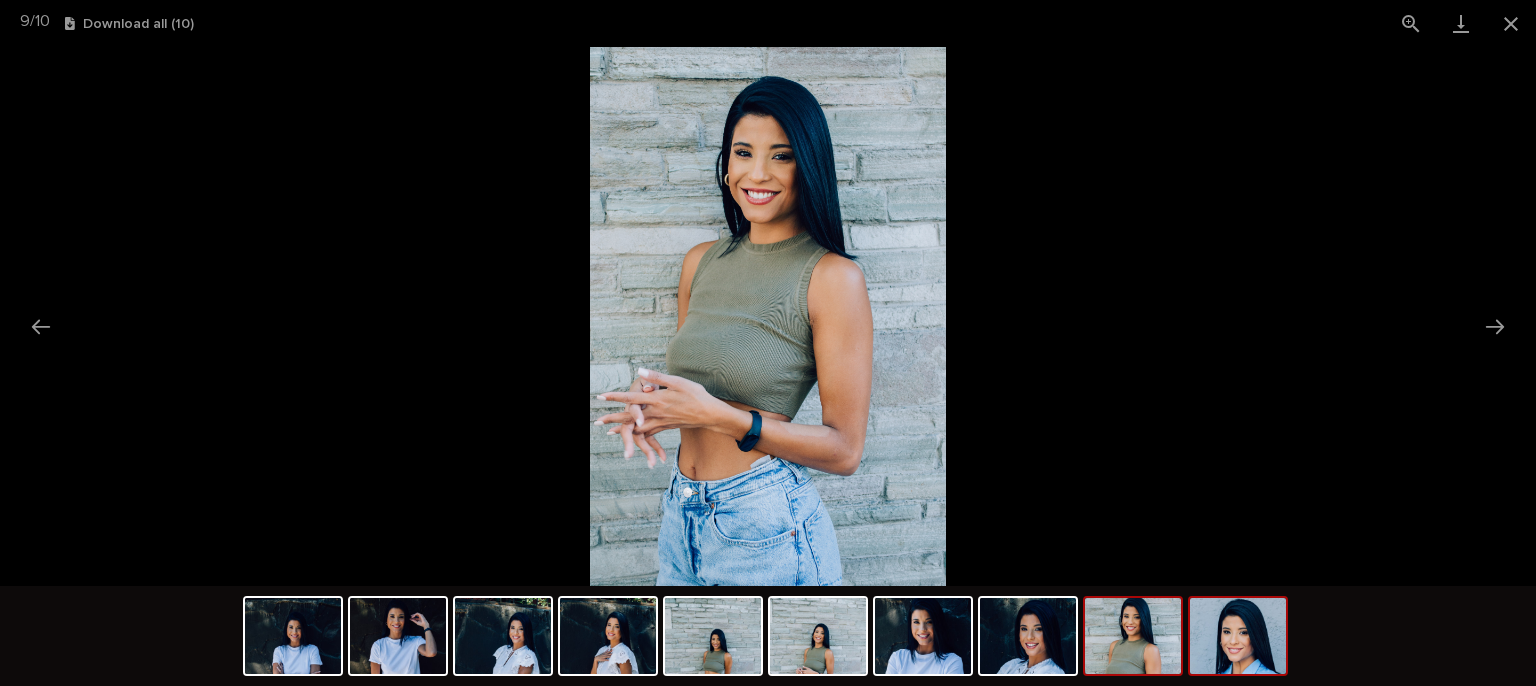 click at bounding box center (1238, 636) 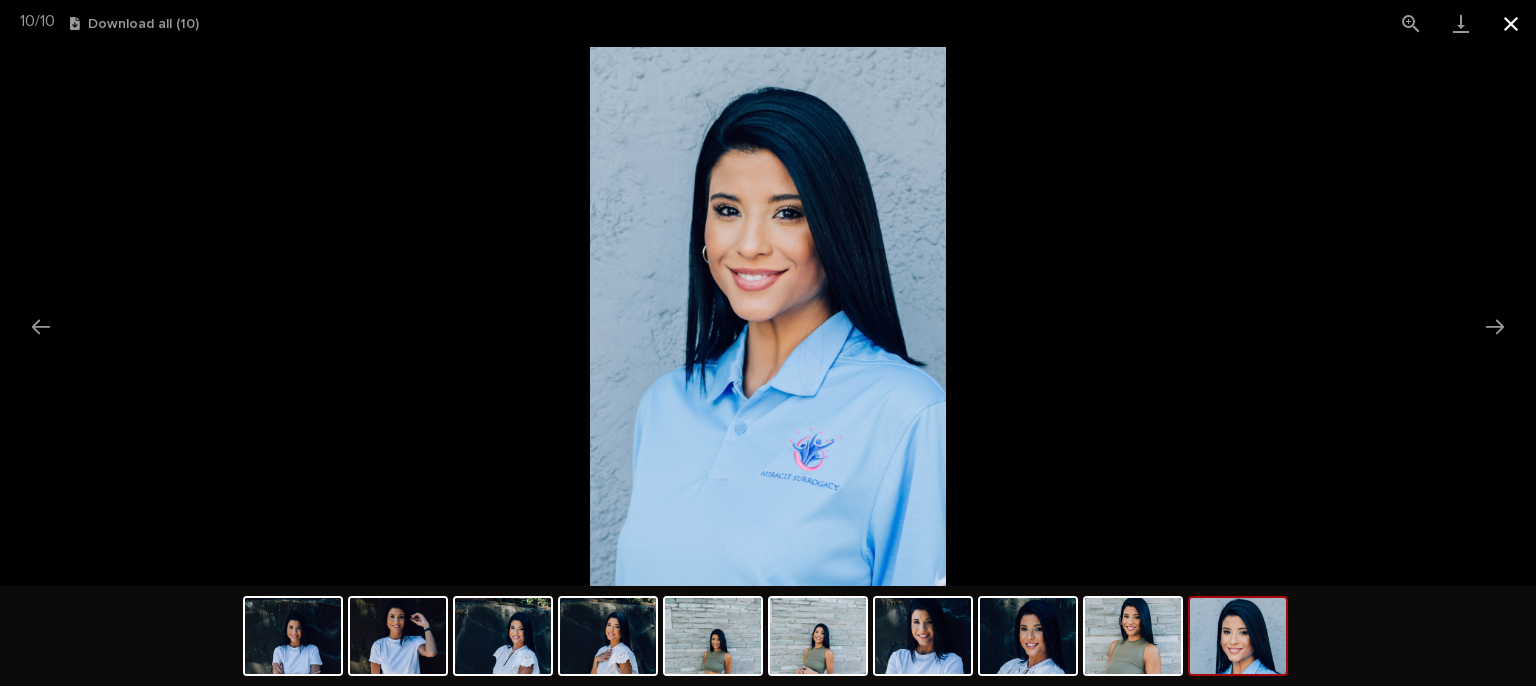 click at bounding box center (1511, 23) 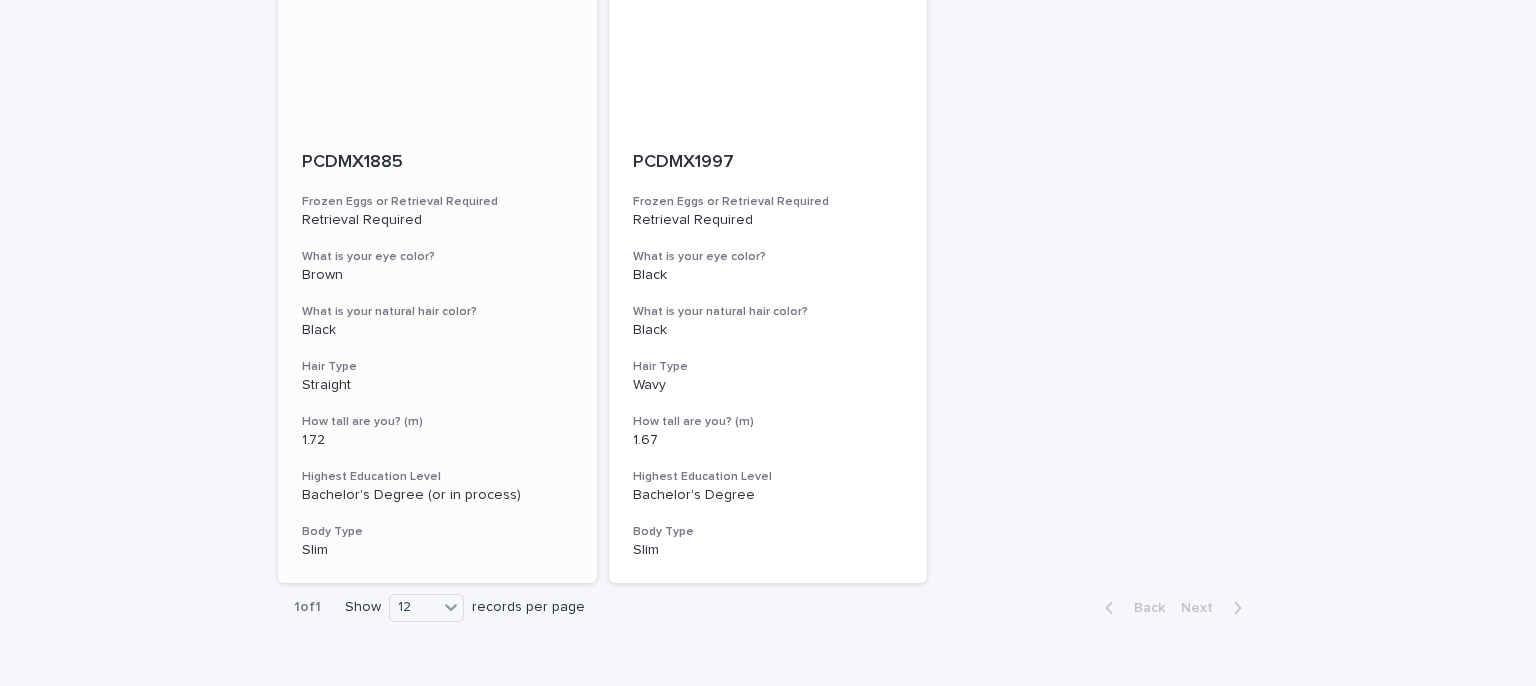 scroll, scrollTop: 0, scrollLeft: 0, axis: both 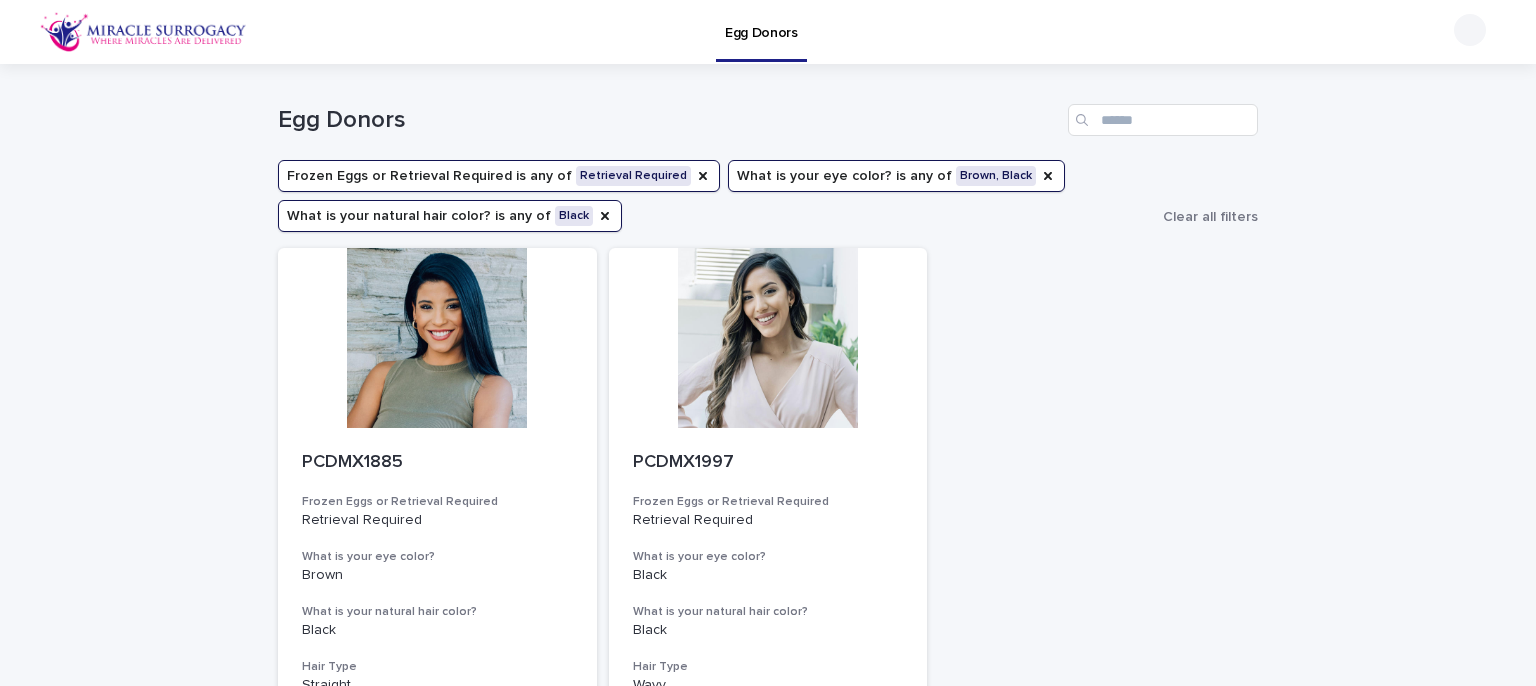 drag, startPoint x: 644, startPoint y: 186, endPoint x: 632, endPoint y: 194, distance: 14.422205 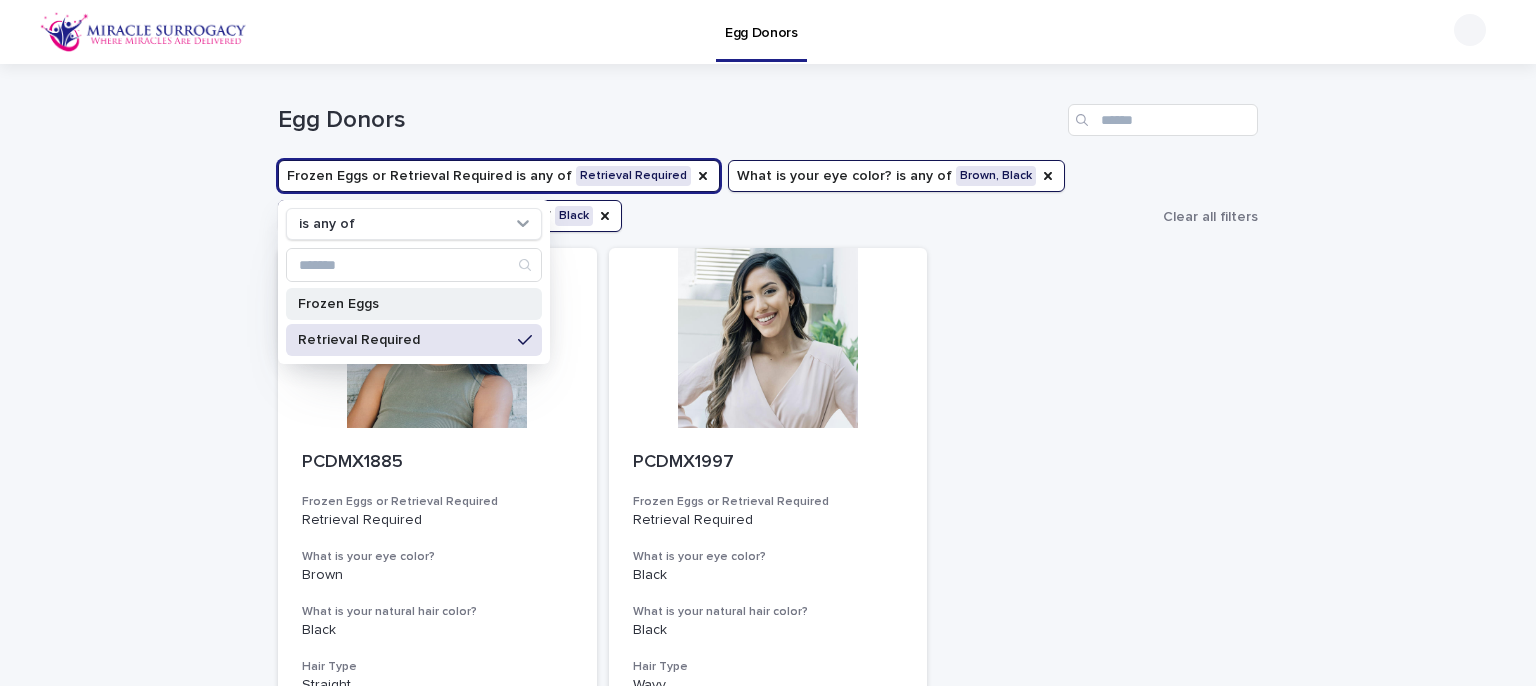 click on "Frozen Eggs" at bounding box center (404, 304) 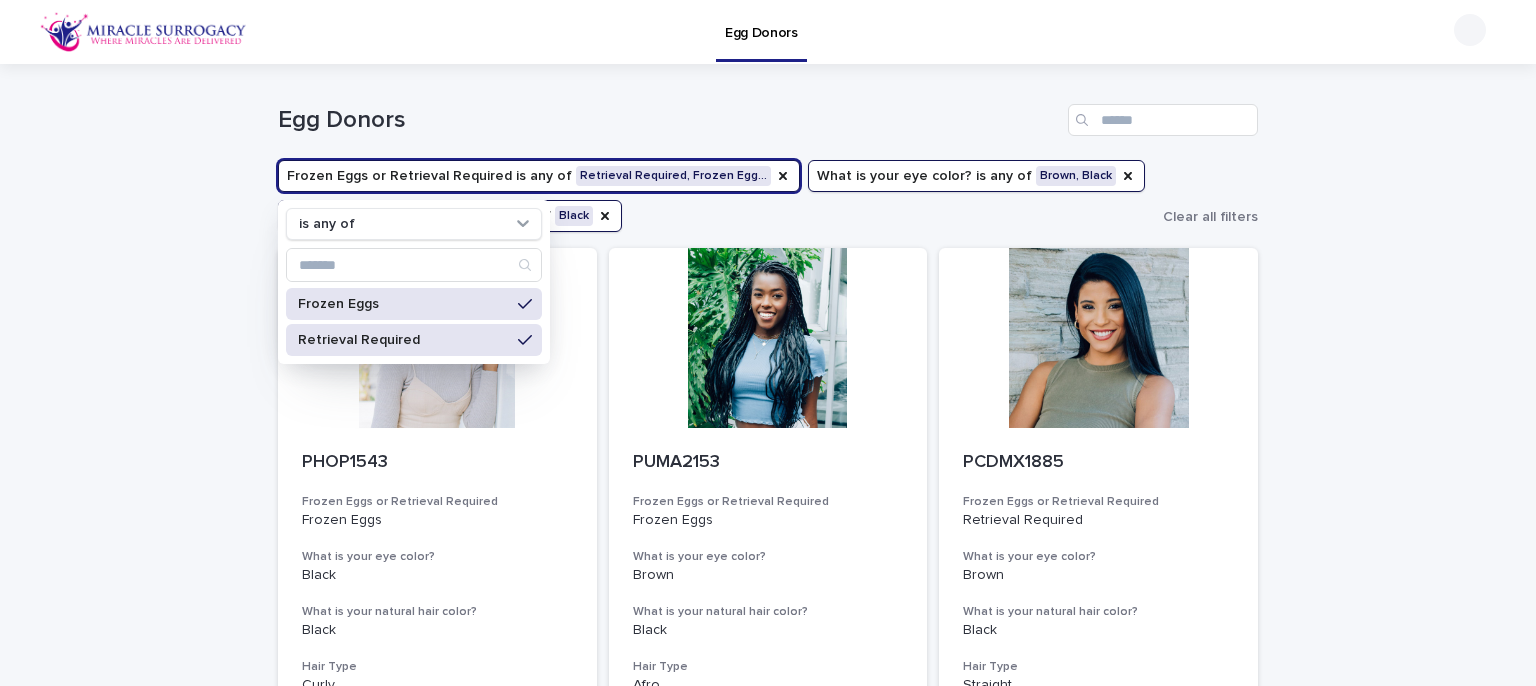 click on "Loading... Saving… Loading... Saving… Egg Donors Frozen Eggs or Retrieval Required is any of Retrieval Required, Frozen Egg… is any of Frozen Eggs Retrieval Required What is your eye color? is any of Brown, Black What is your natural hair color? is any of Black Clear all filters PHOP1543 Frozen Eggs or Retrieval Required Frozen Eggs What is your eye color? Black What is your natural hair color? Black Hair Type Curly How tall are you? (m) 1.71 Highest Education Level Bachelor's Degree (or in process) Body Type Normal PUMA2153  Frozen Eggs or Retrieval Required Frozen Eggs What is your eye color? Brown What is your natural hair color? Black Hair Type Afro How tall are you? (m) 1.75 Highest Education Level Bachelor's Degree  Body Type Slim PCDMX1885 Frozen Eggs or Retrieval Required Retrieval Required What is your eye color? Brown What is your natural hair color? Black Hair Type Straight How tall are you? (m) 1.72 Highest Education Level Bachelor's Degree (or in process) Body Type Slim PCDMX1997 Black Wavy" at bounding box center (768, 871) 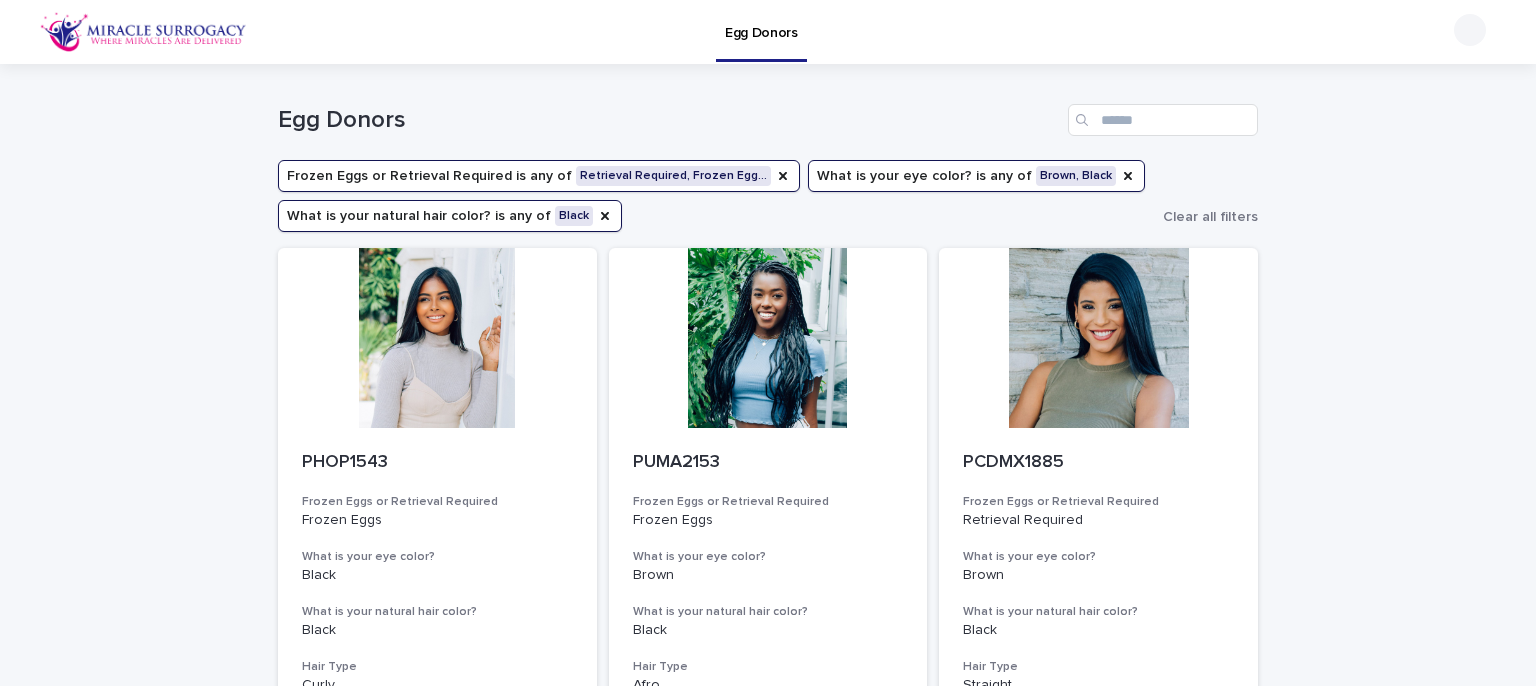 click on "What is your eye color? is any of Brown, Black" at bounding box center (976, 176) 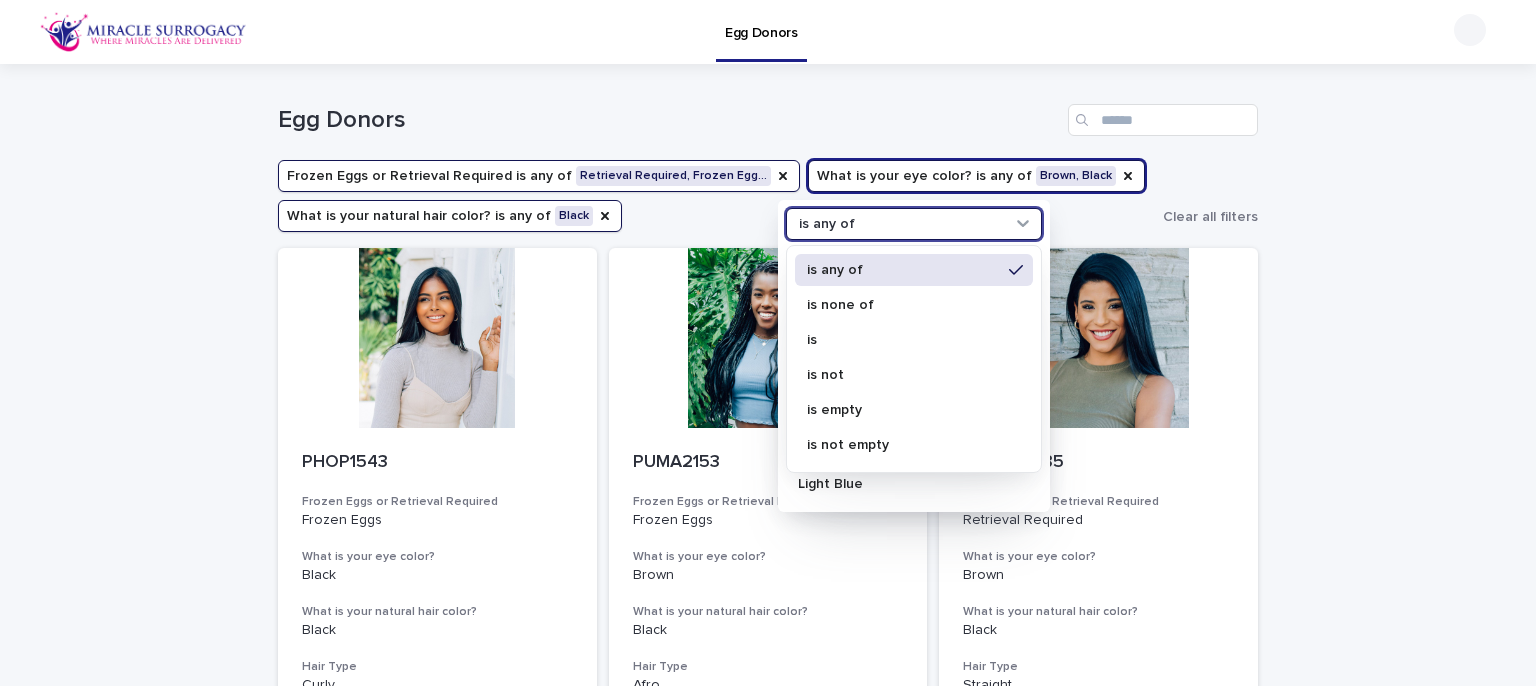 click on "is any of" at bounding box center (901, 224) 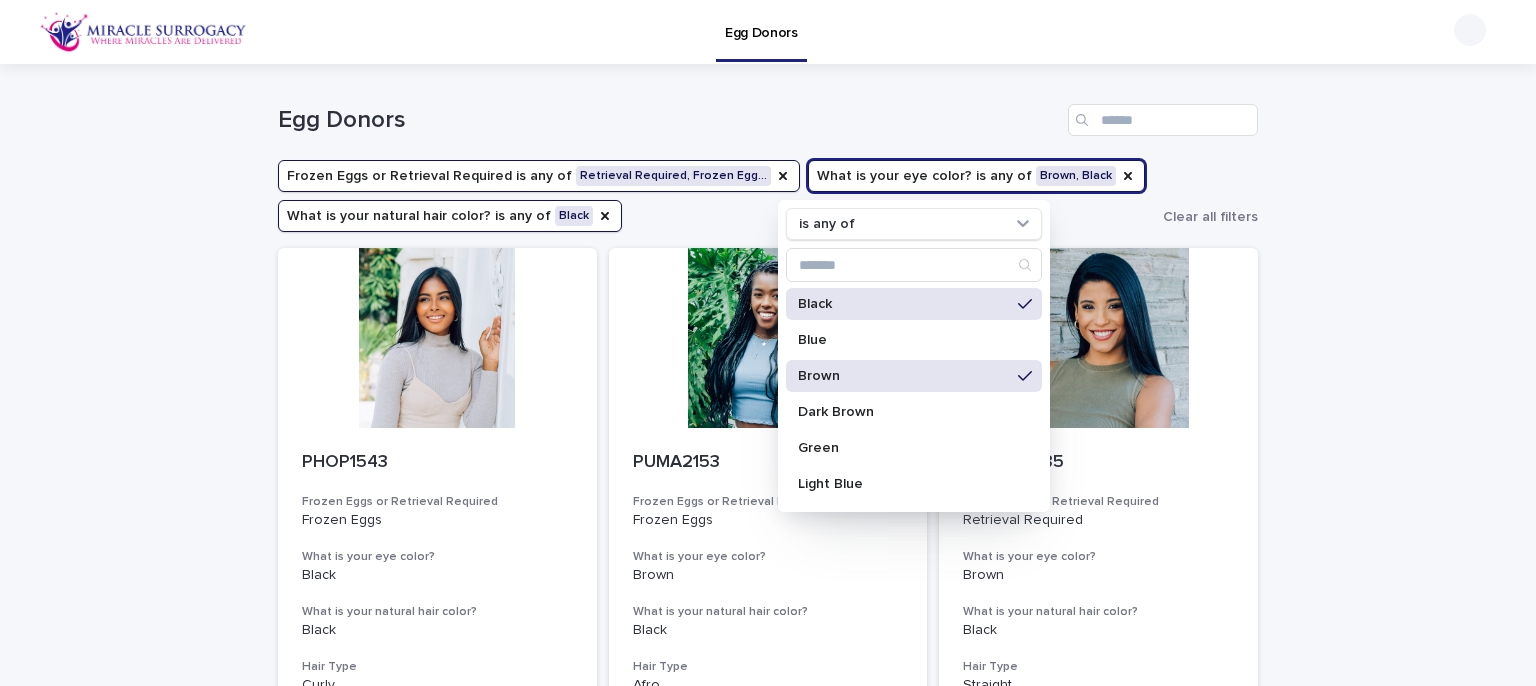 click on "What is your natural hair color? is any of Black" at bounding box center (450, 216) 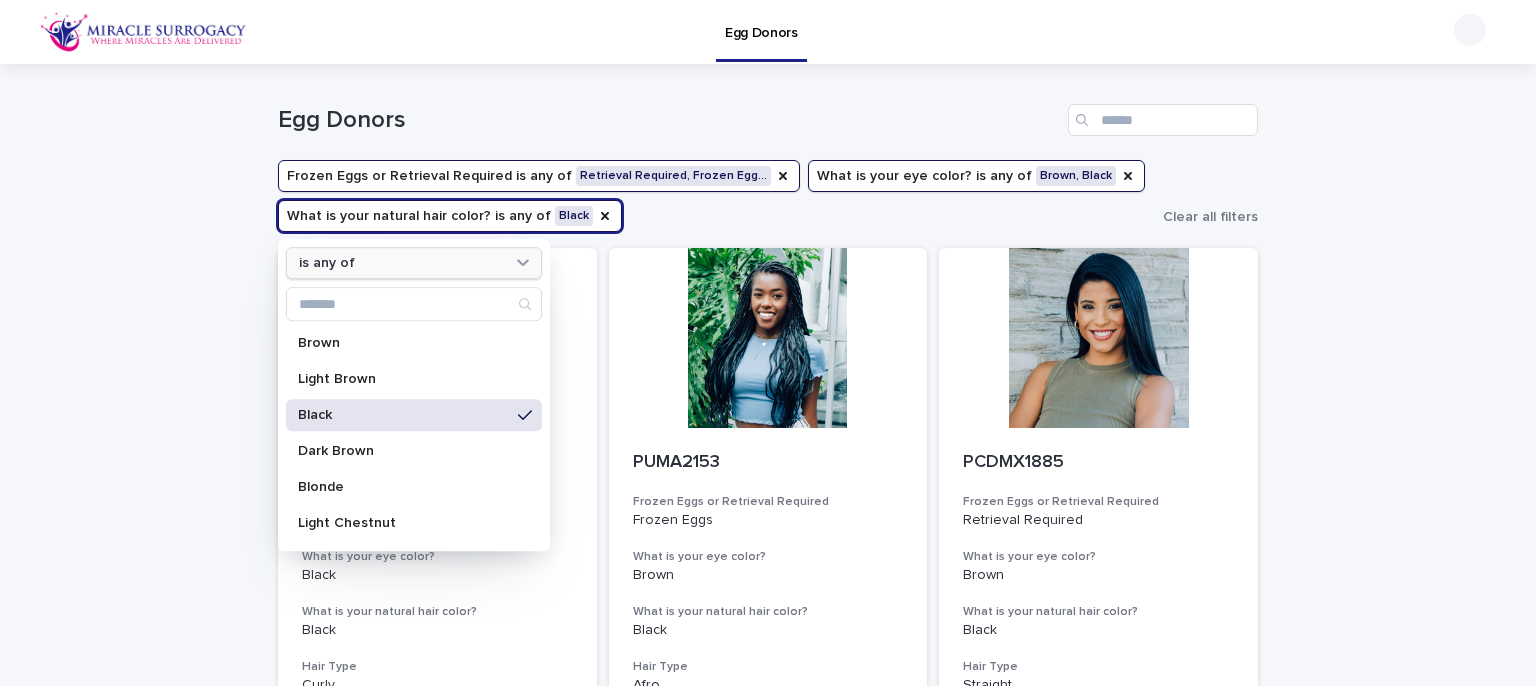 click on "is any of" at bounding box center (401, 263) 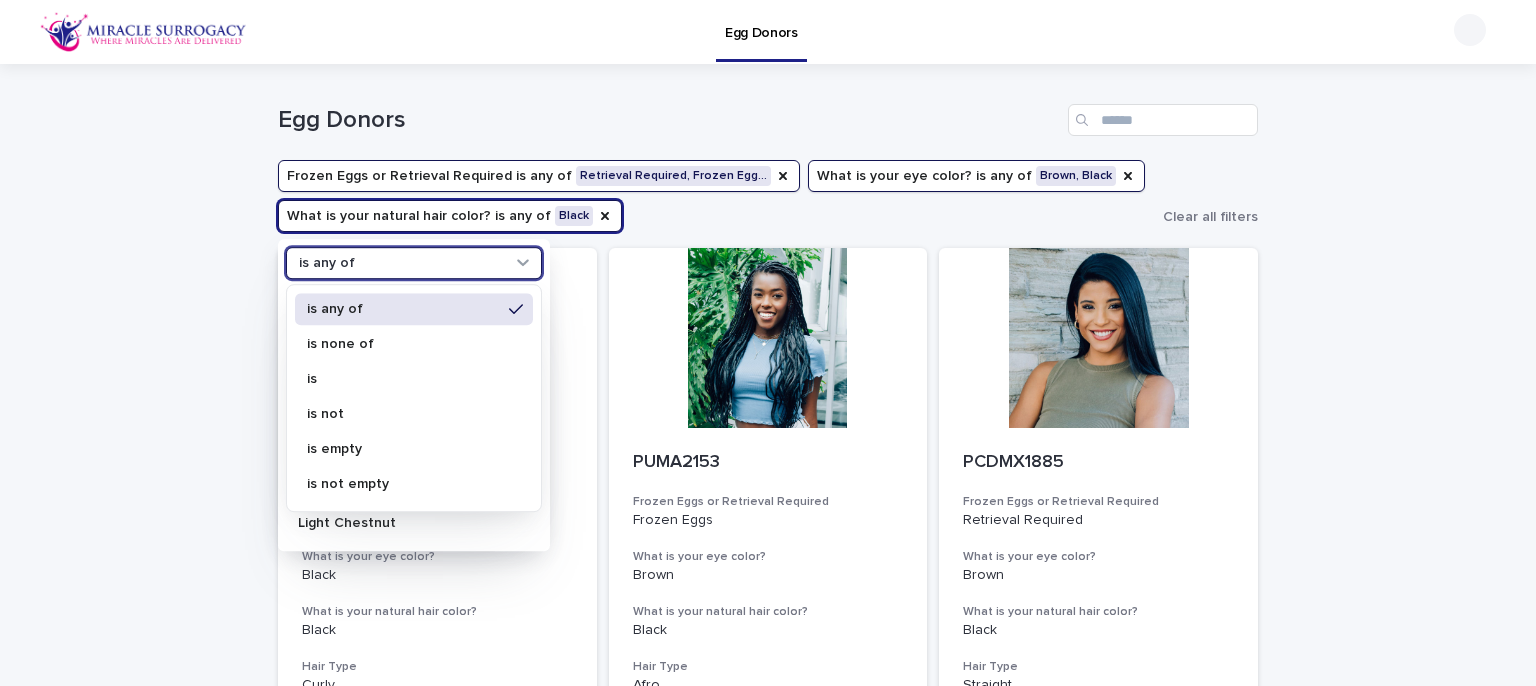 click on "is any of" at bounding box center (401, 263) 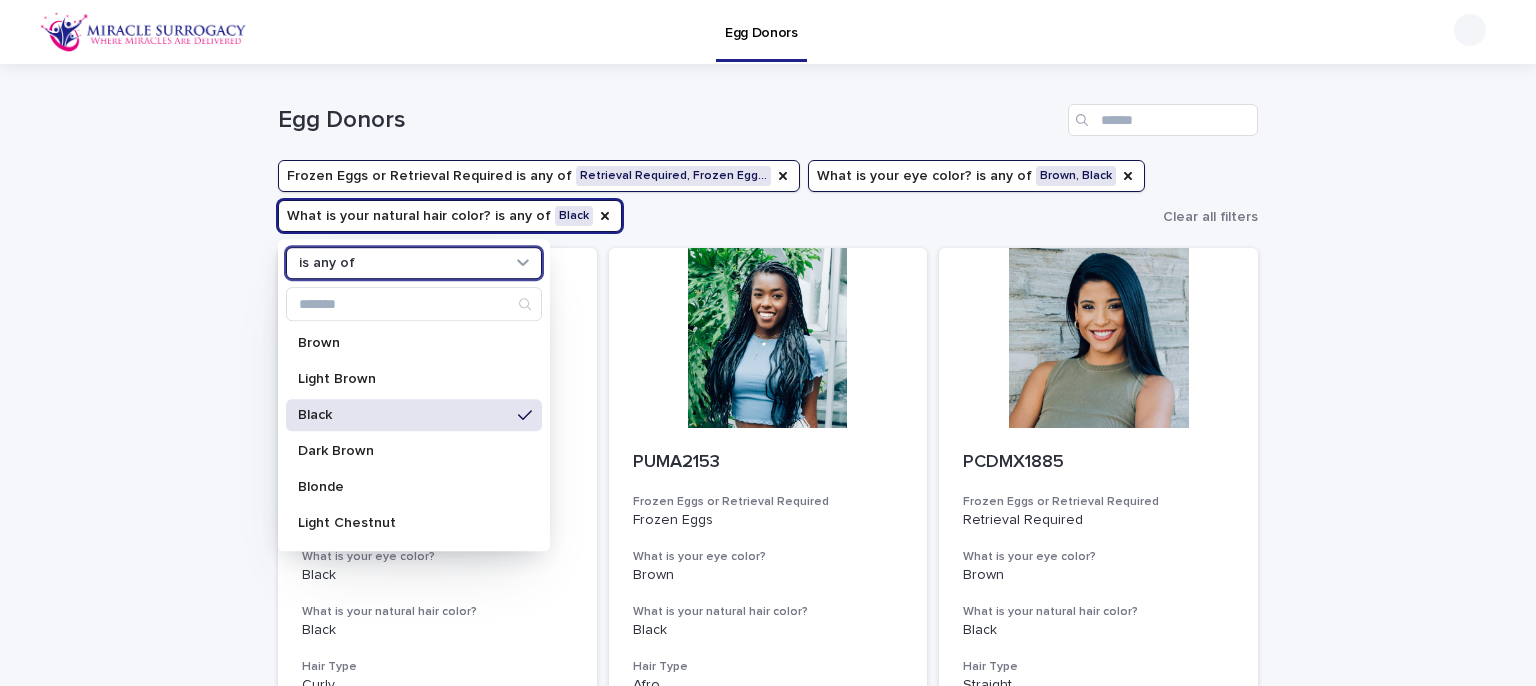 click on "Frozen Eggs or Retrieval Required is any of Retrieval Required, Frozen Egg… What is your eye color? is any of Brown, Black What is your natural hair color? is any of Black   option is any of, selected.     0 results available. Select is focused , press Down to open the menu,  is any of Brown Light Brown Black Dark Brown Blonde Light Chestnut Red Castano Rubio Castano Claro Rubio Castano Castano Obscuro Negro Light brown Dark brown" at bounding box center (716, 196) 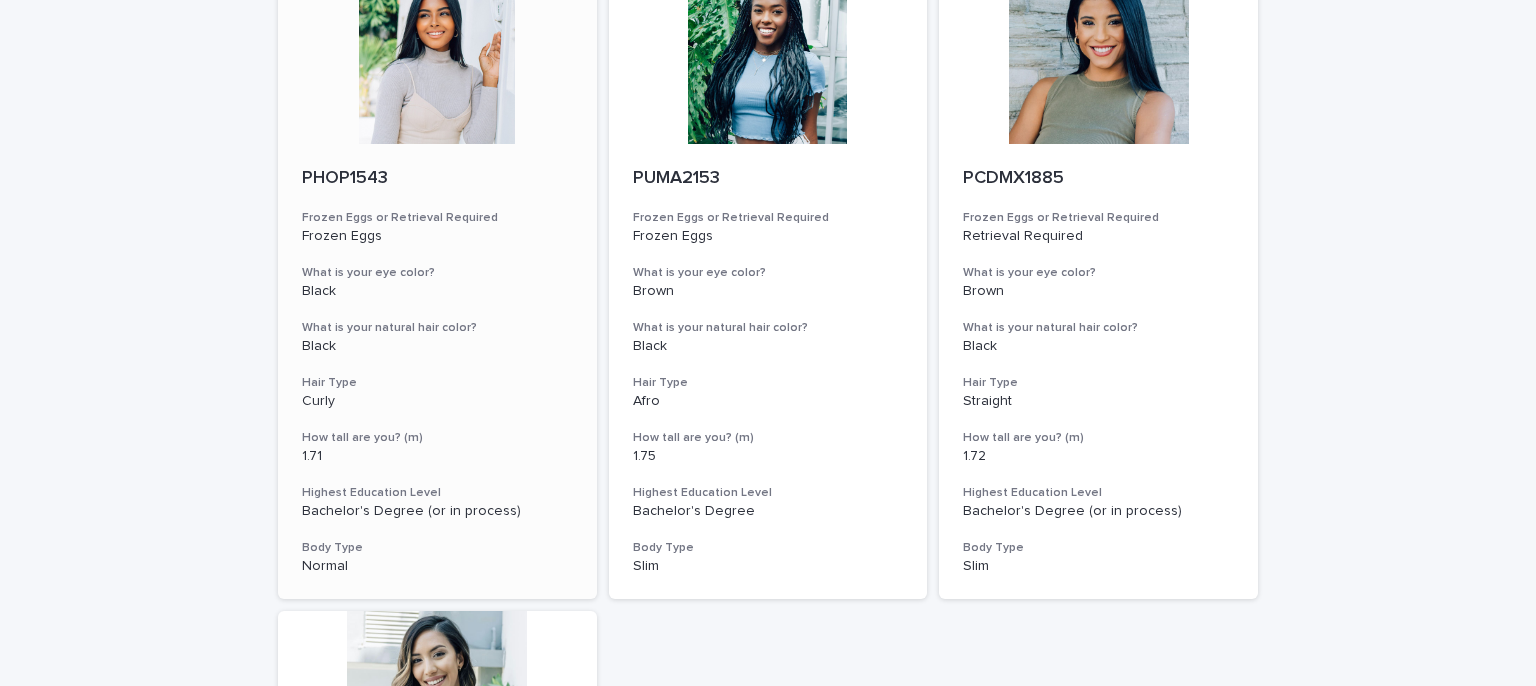 scroll, scrollTop: 249, scrollLeft: 0, axis: vertical 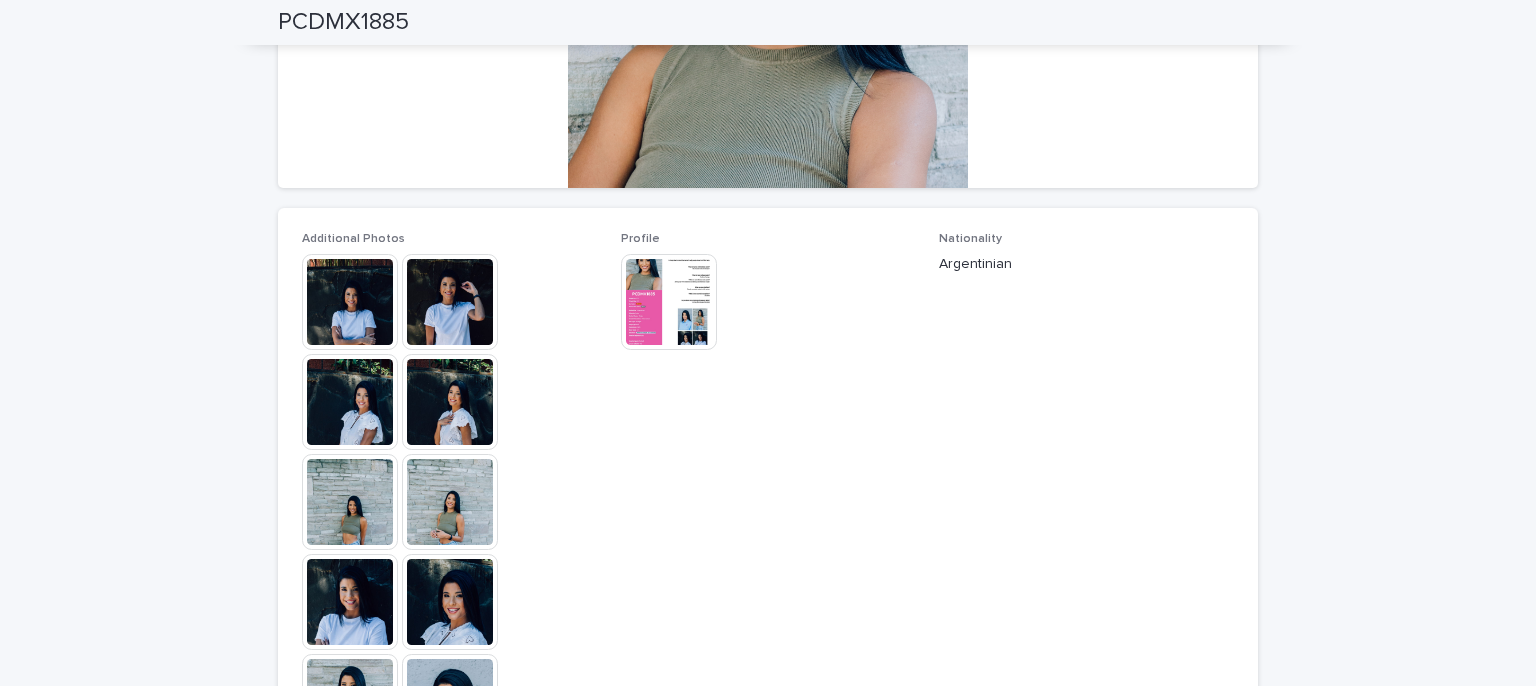 click at bounding box center (450, 402) 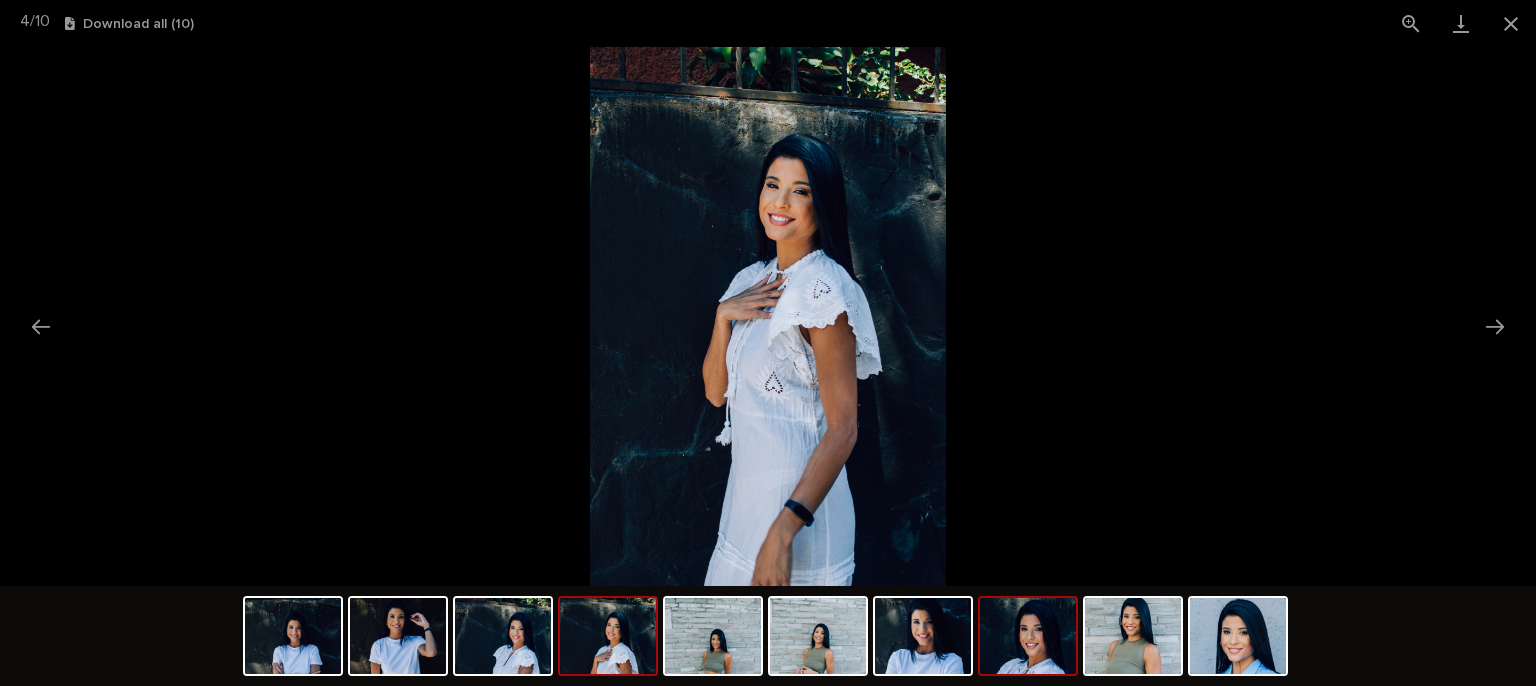 click at bounding box center (1028, 636) 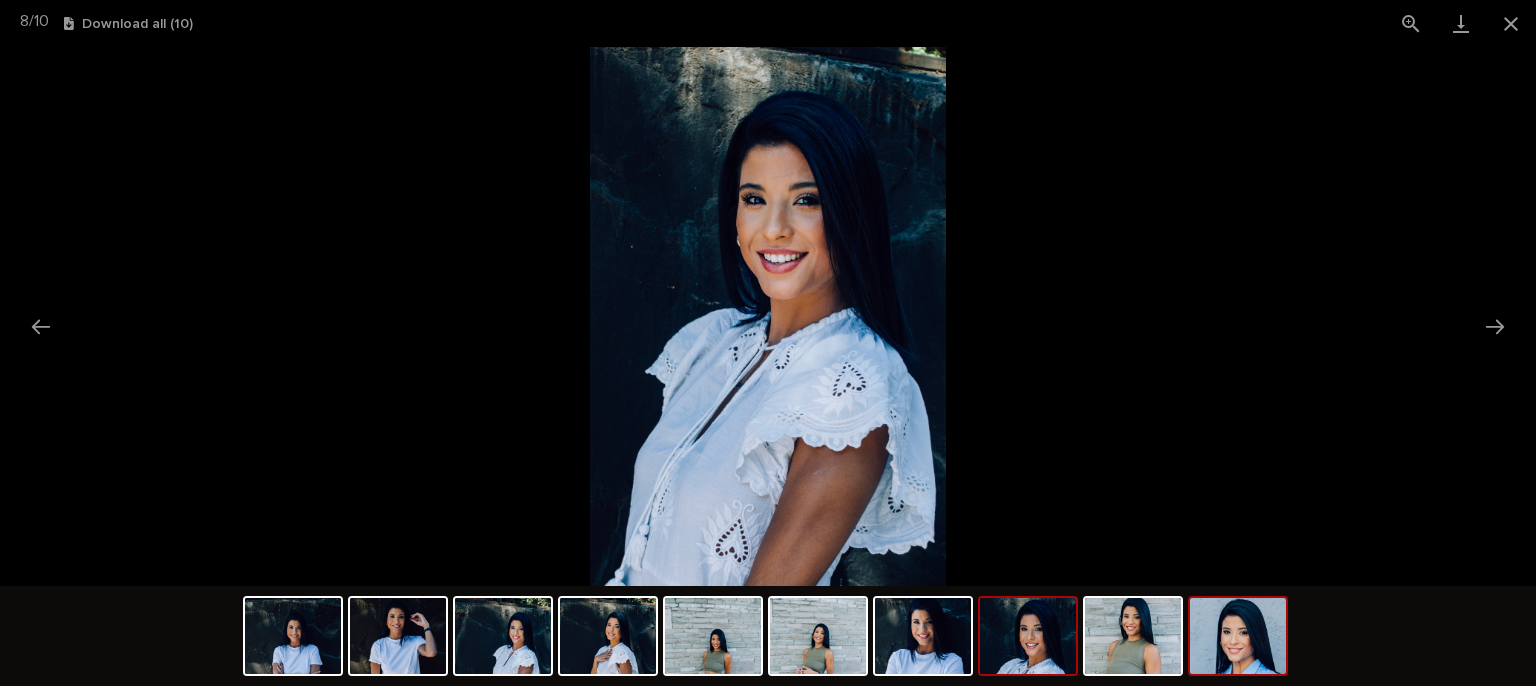 click at bounding box center [1238, 636] 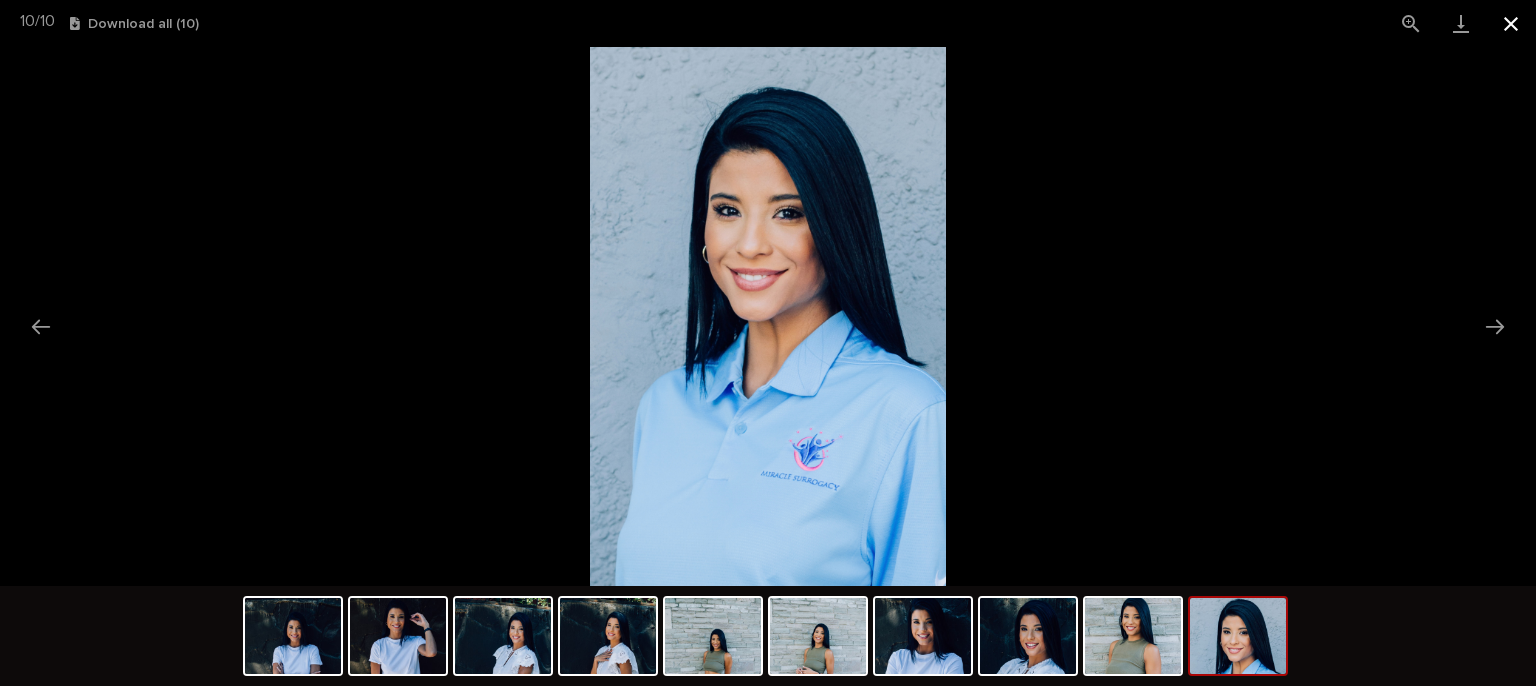 click at bounding box center (1511, 23) 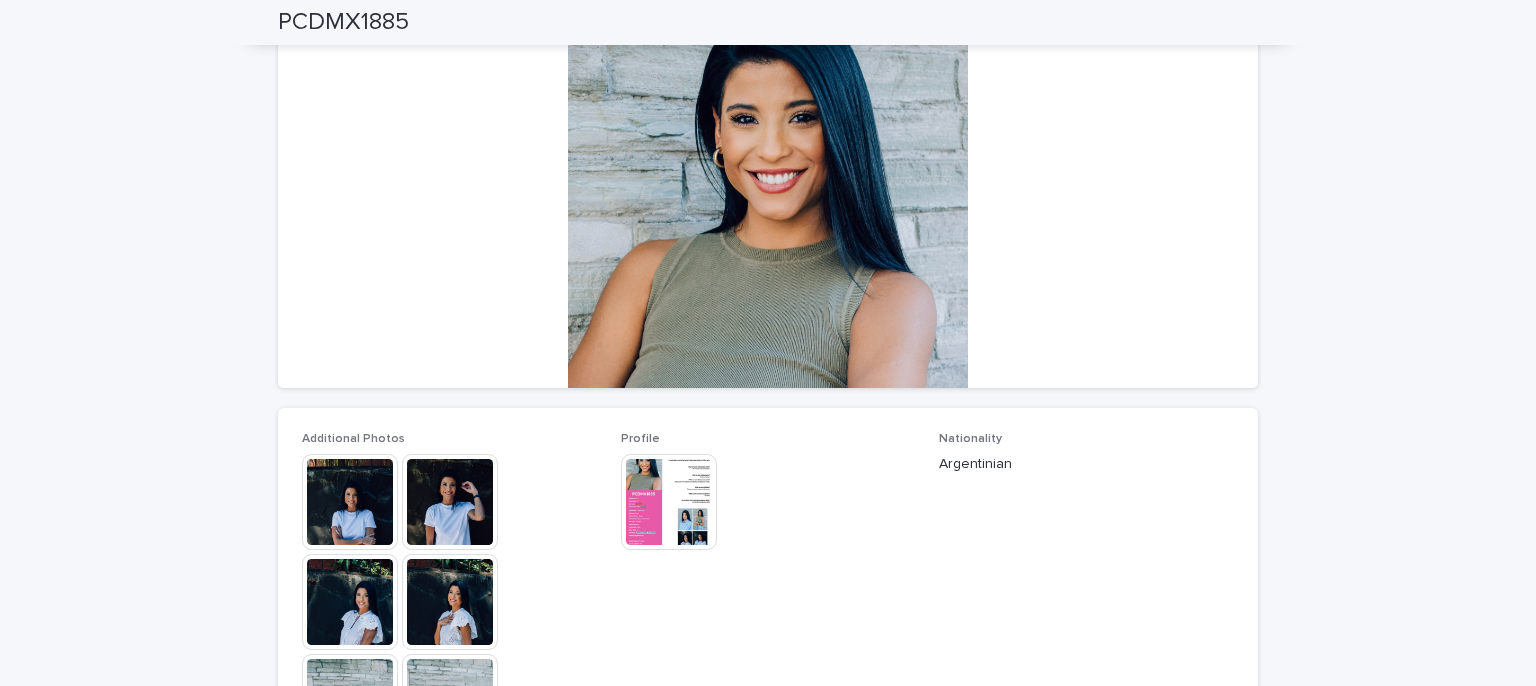 scroll, scrollTop: 0, scrollLeft: 0, axis: both 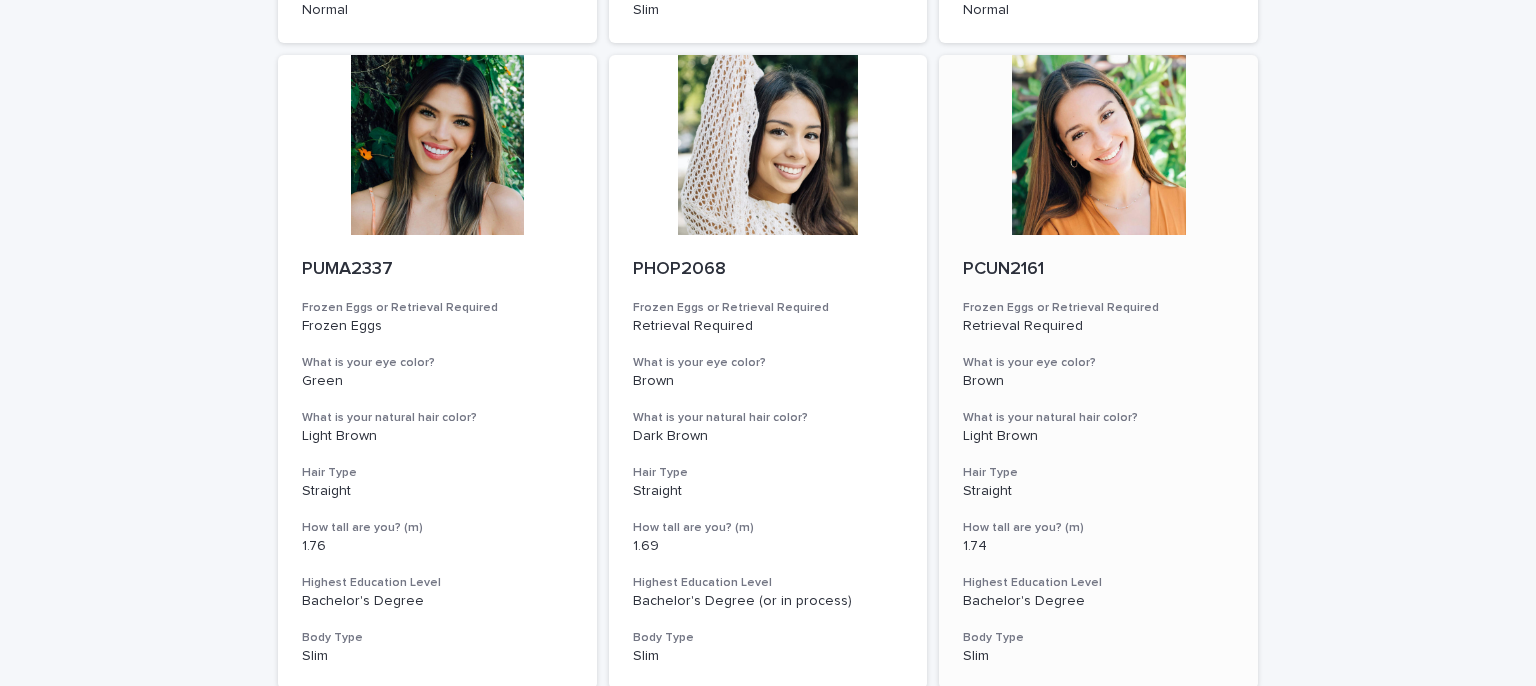 click at bounding box center (1098, 145) 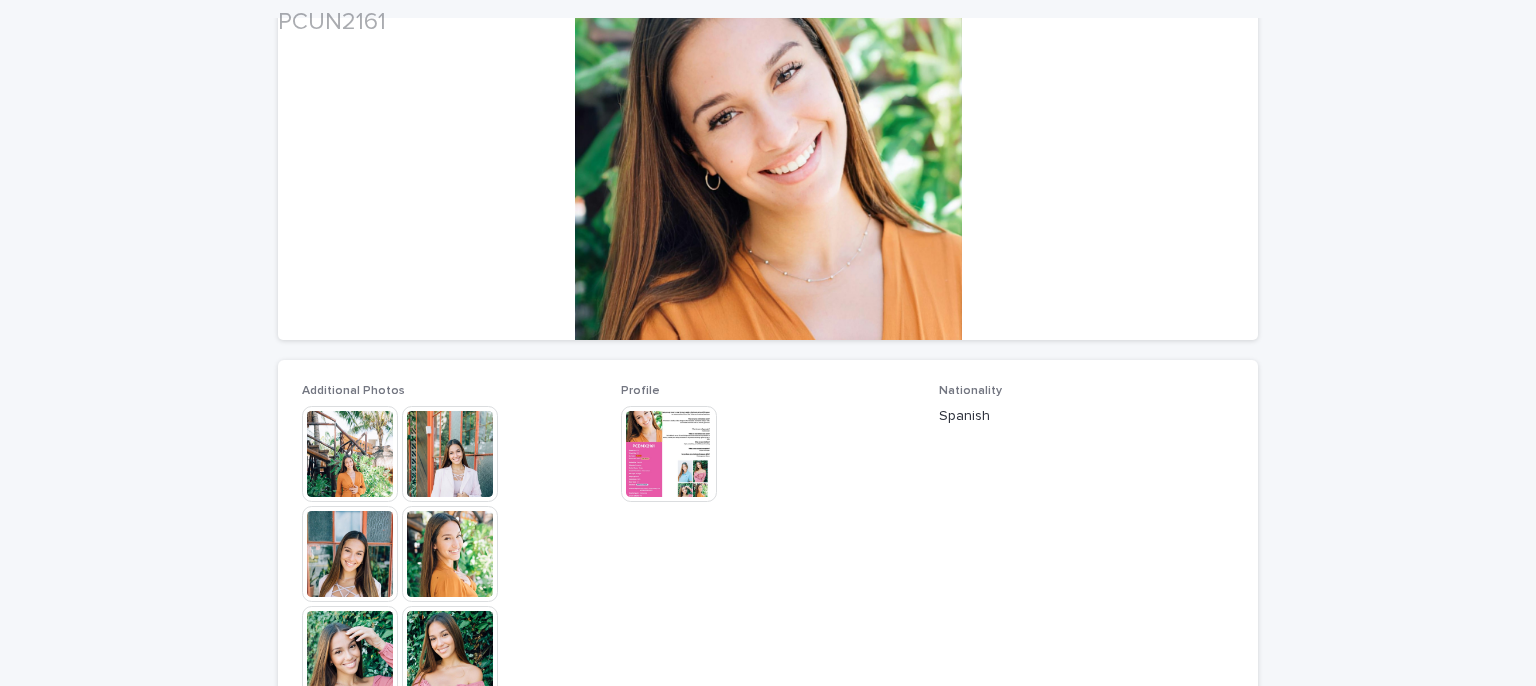 scroll, scrollTop: 300, scrollLeft: 0, axis: vertical 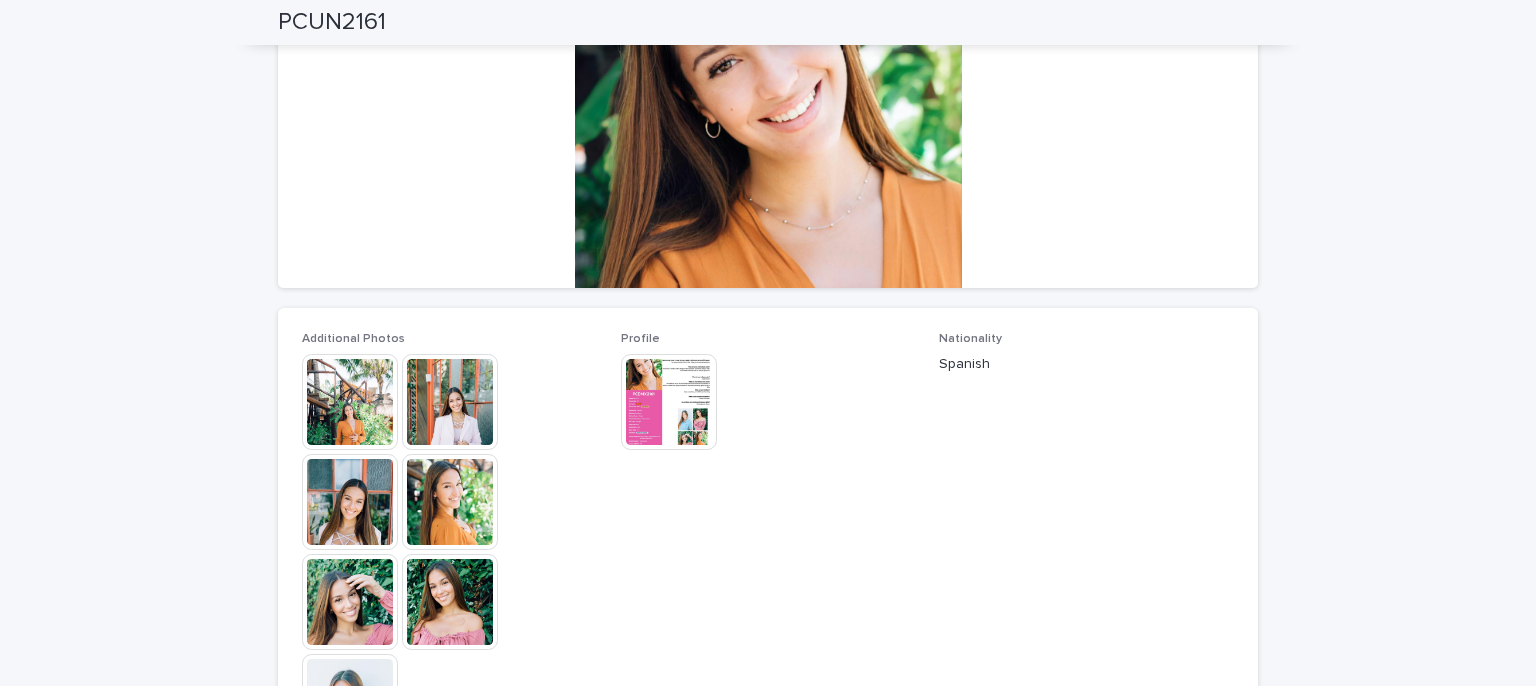click at bounding box center (350, 502) 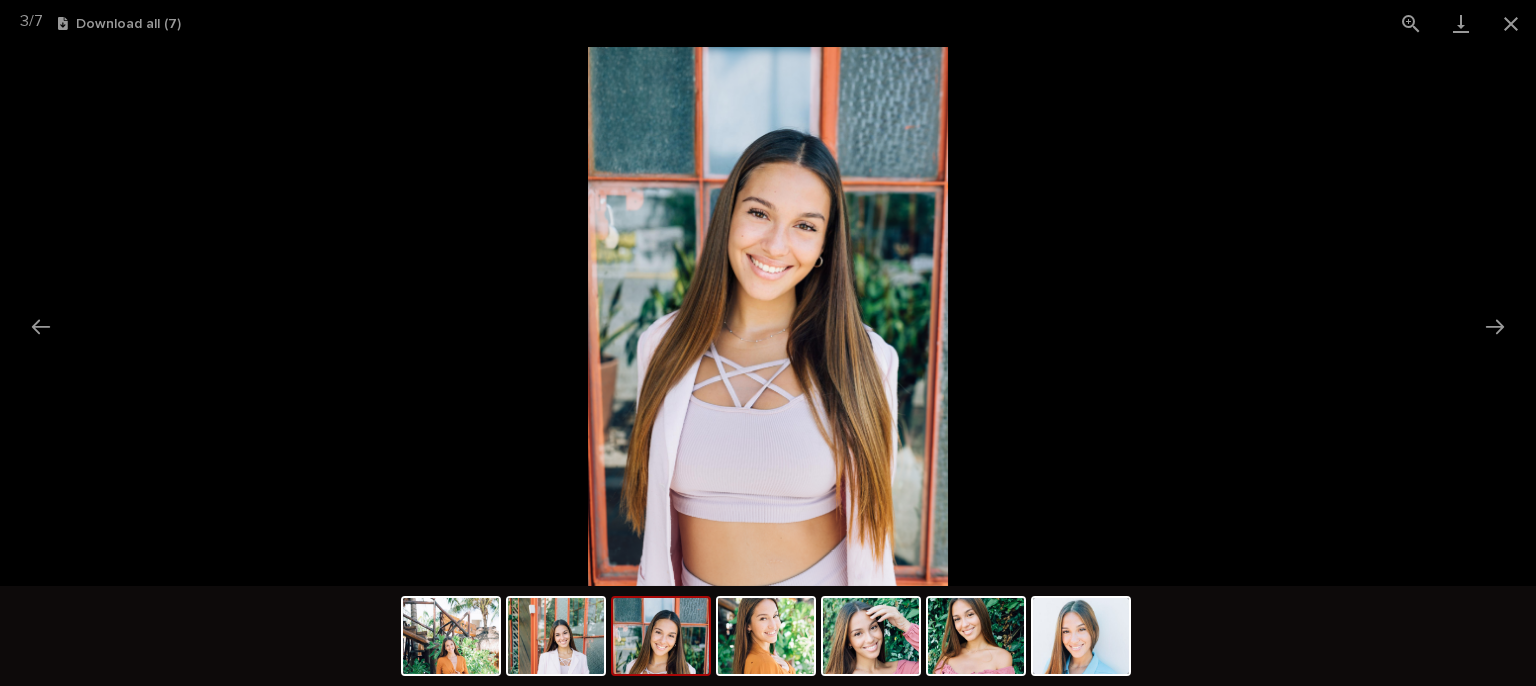 scroll, scrollTop: 0, scrollLeft: 0, axis: both 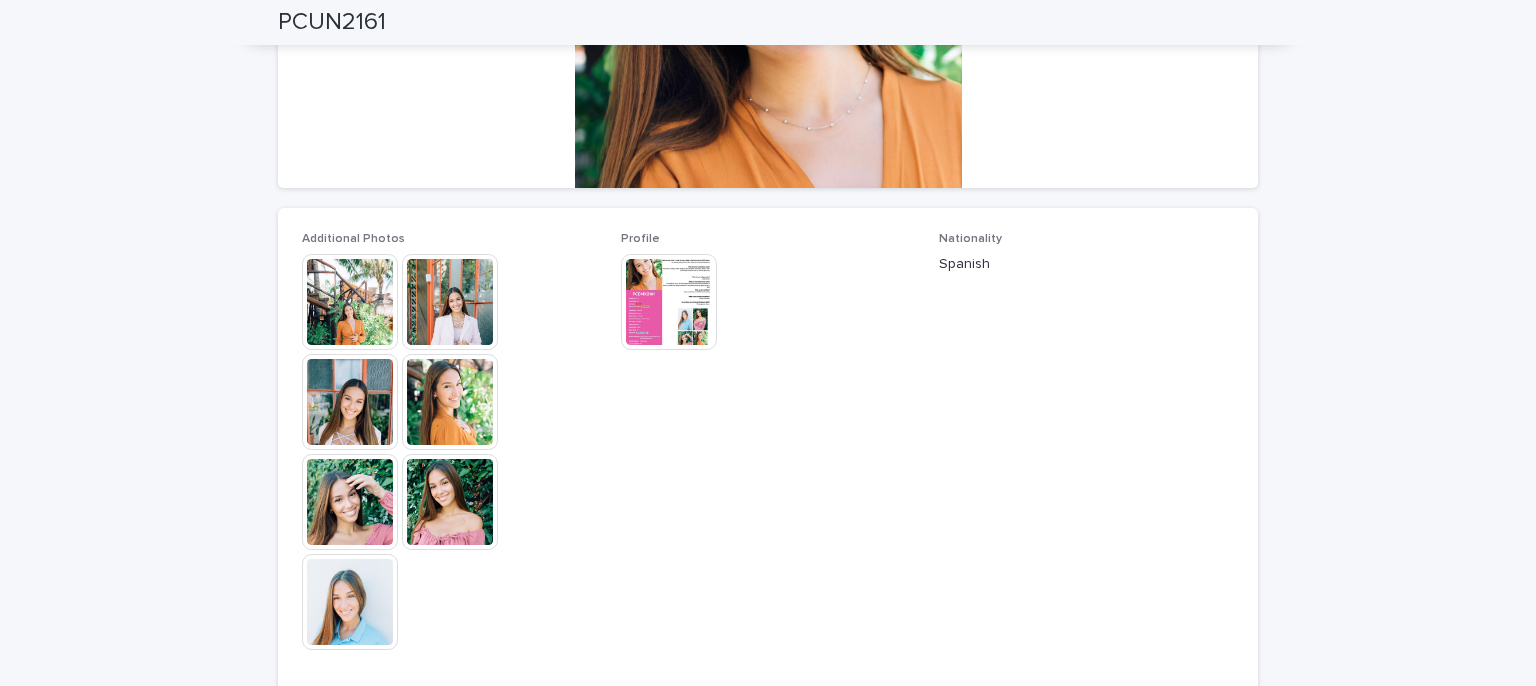 click at bounding box center (669, 302) 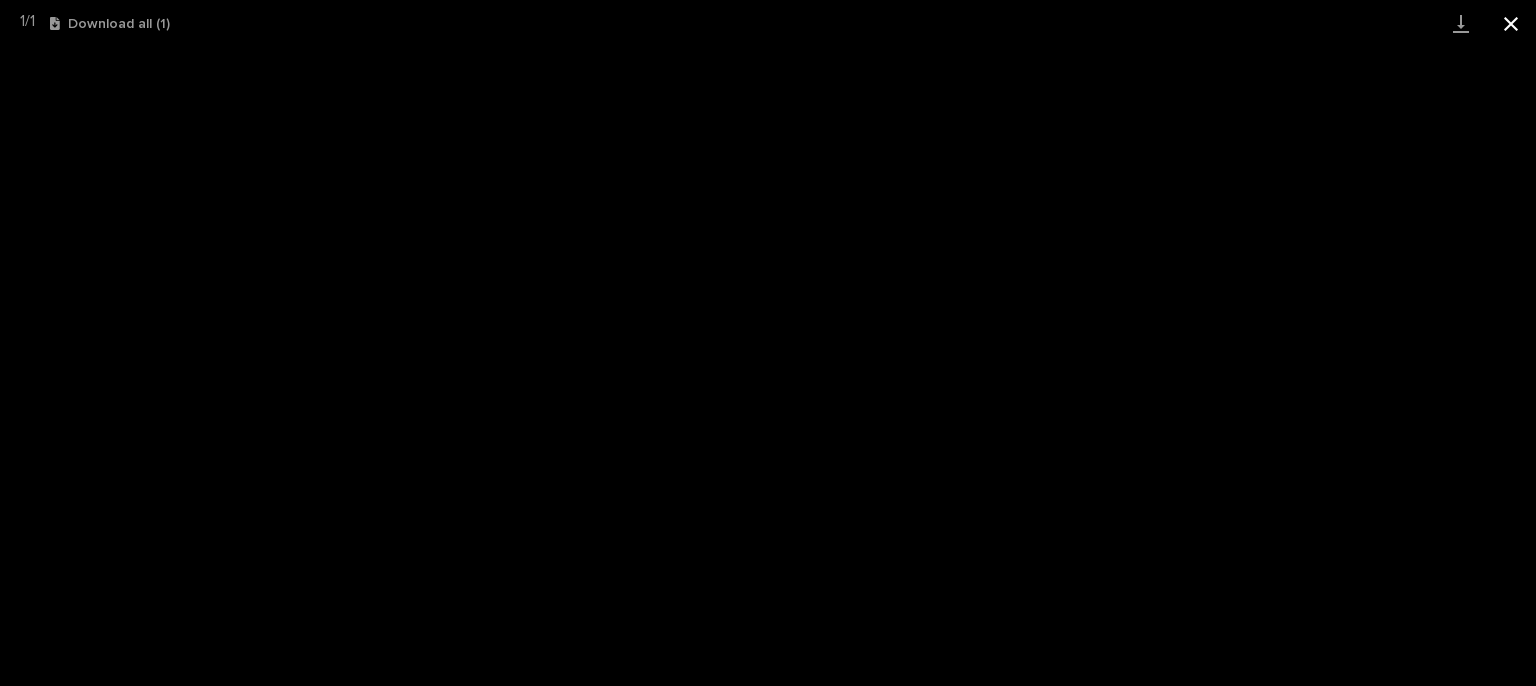 click at bounding box center (1511, 23) 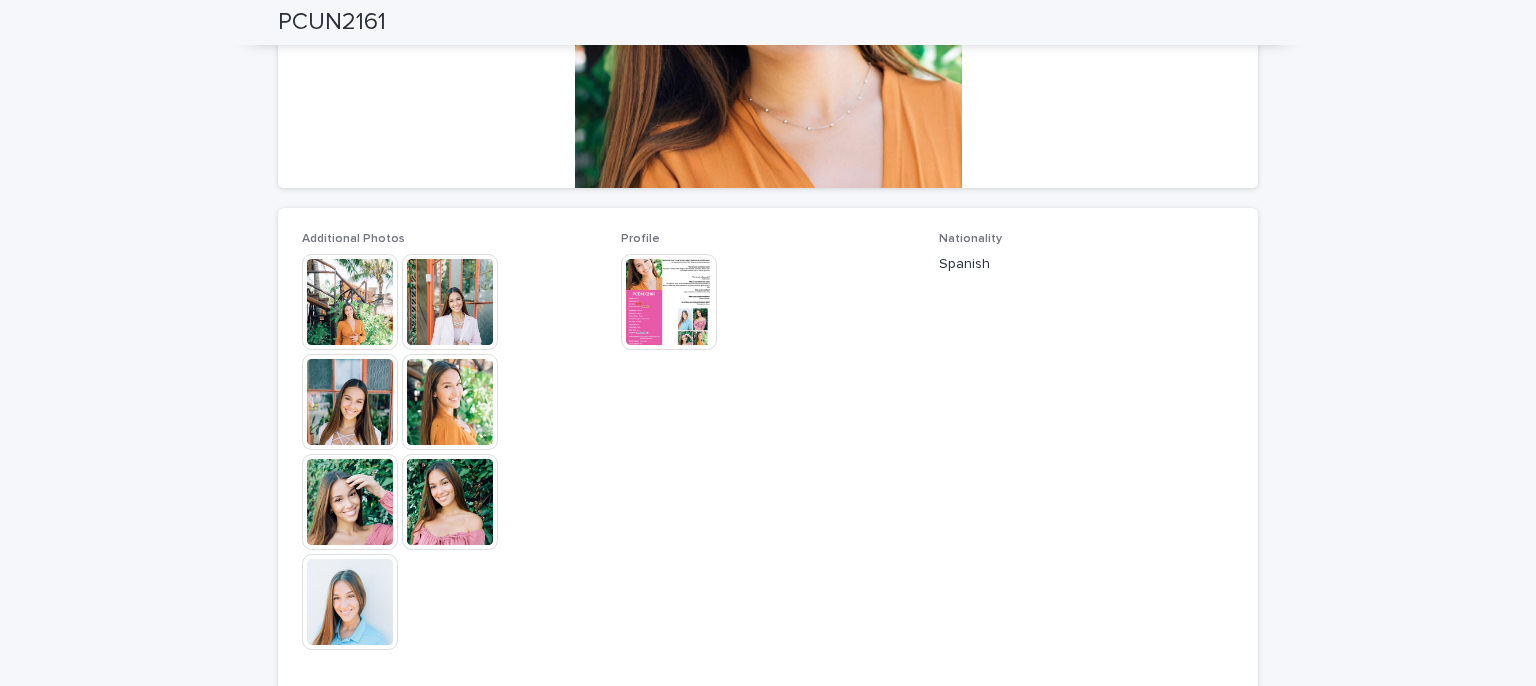 scroll, scrollTop: 500, scrollLeft: 0, axis: vertical 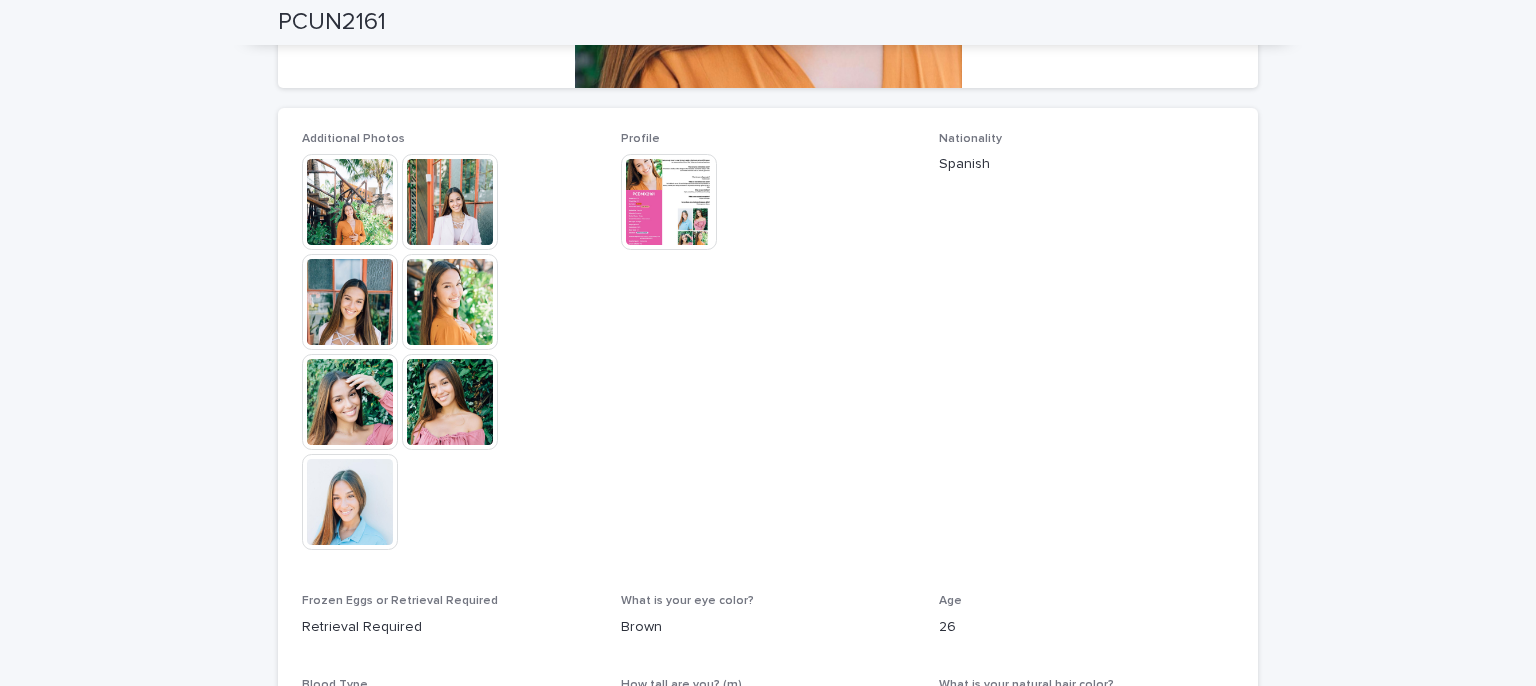 click at bounding box center (450, 302) 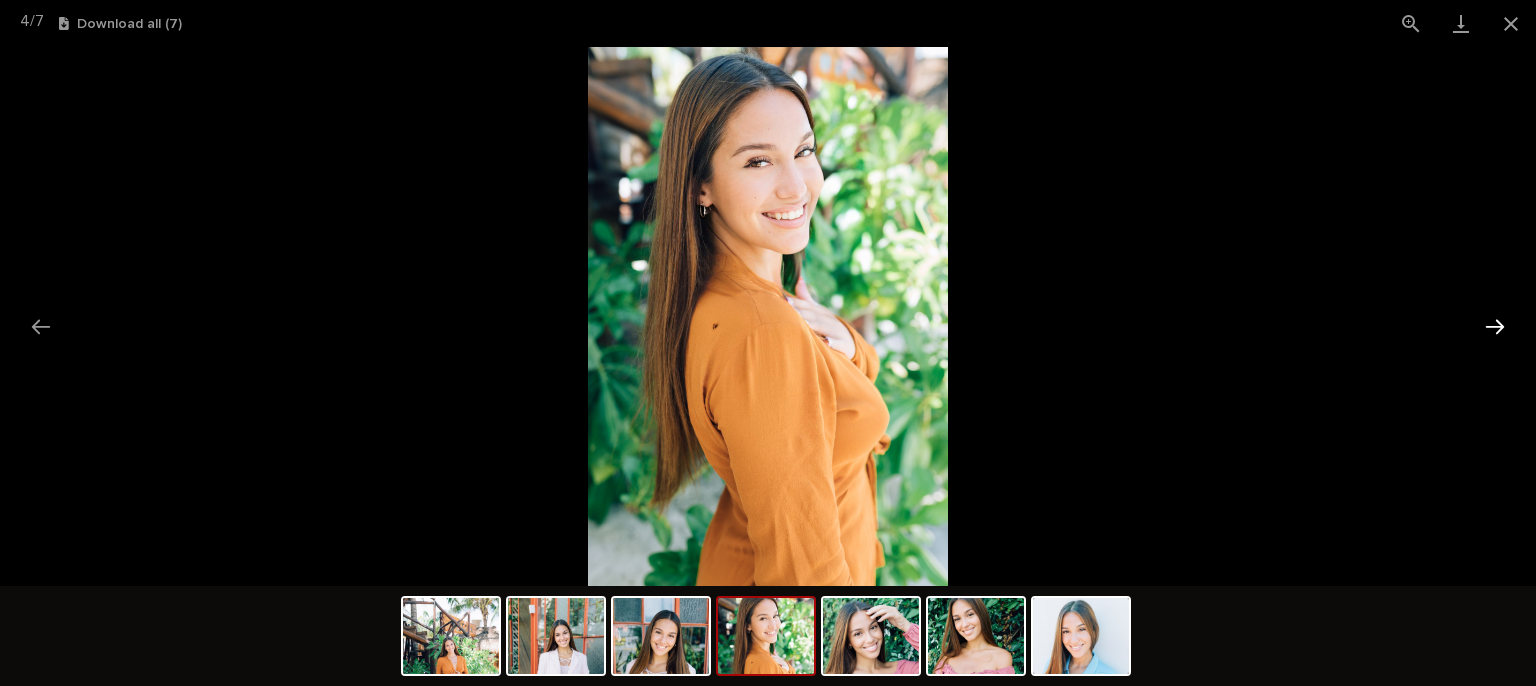 click at bounding box center [1495, 326] 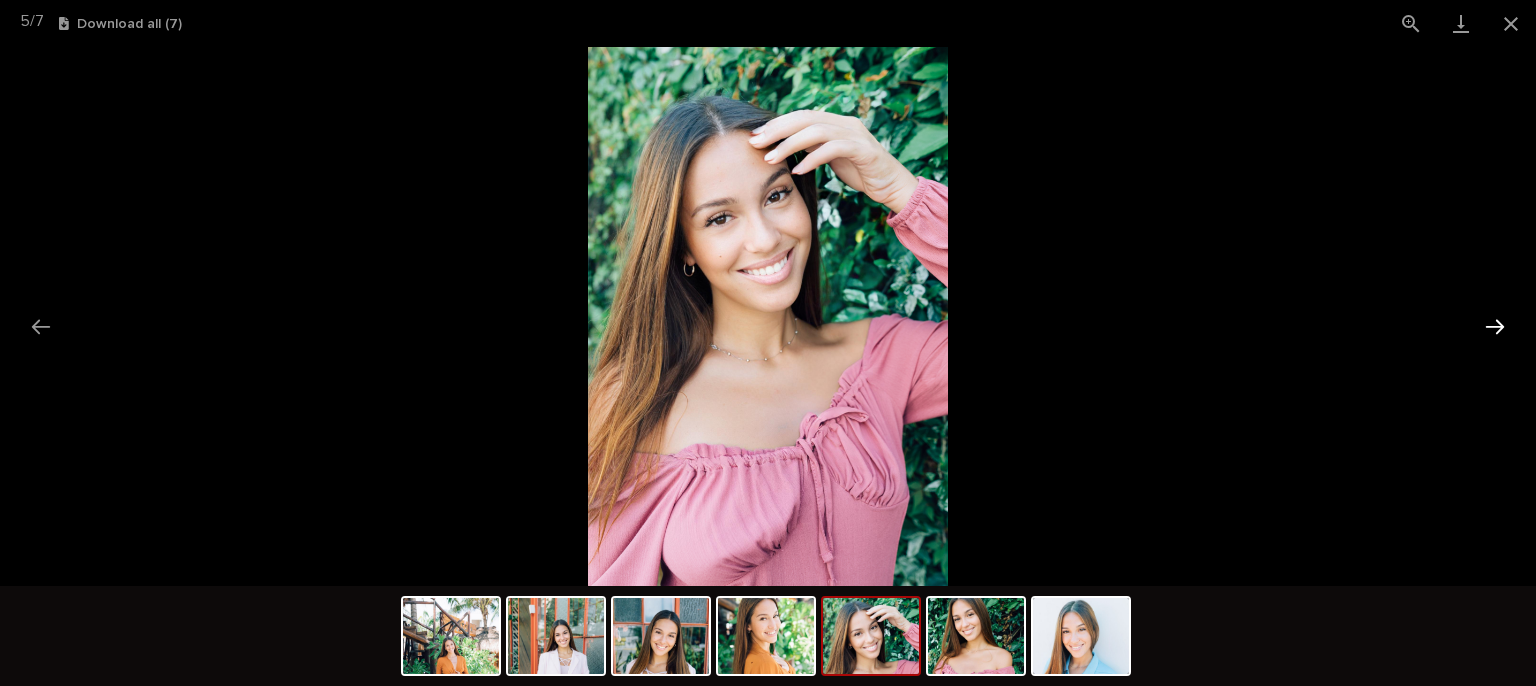 click at bounding box center [1495, 326] 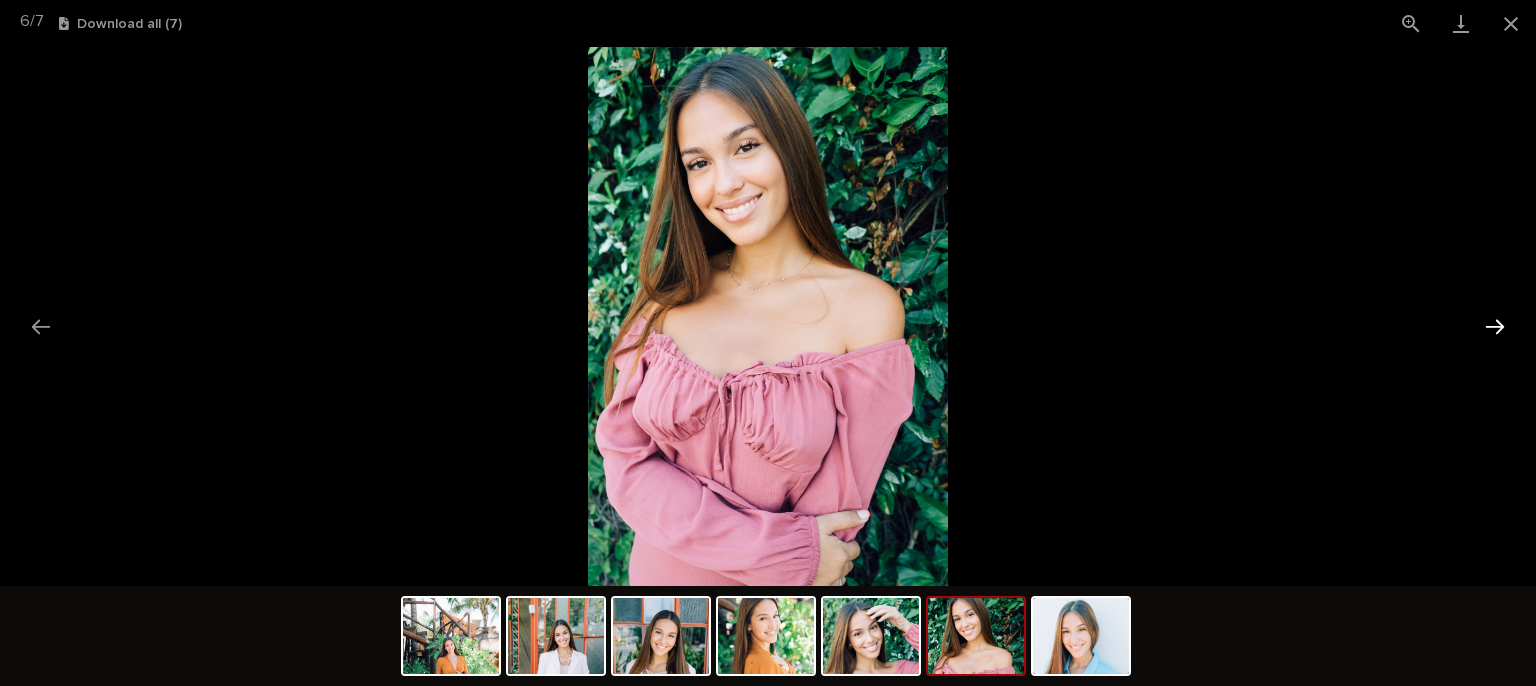 click at bounding box center [1495, 326] 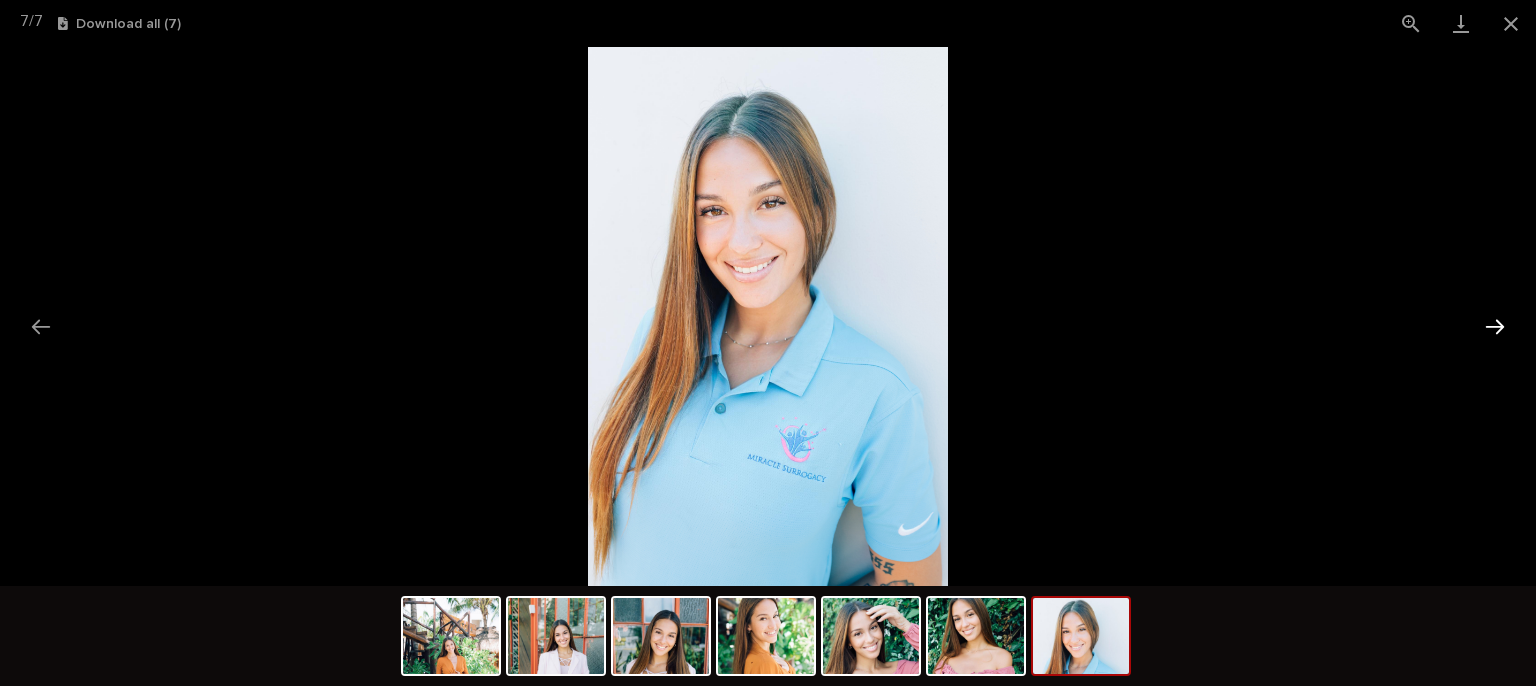 click at bounding box center (1495, 326) 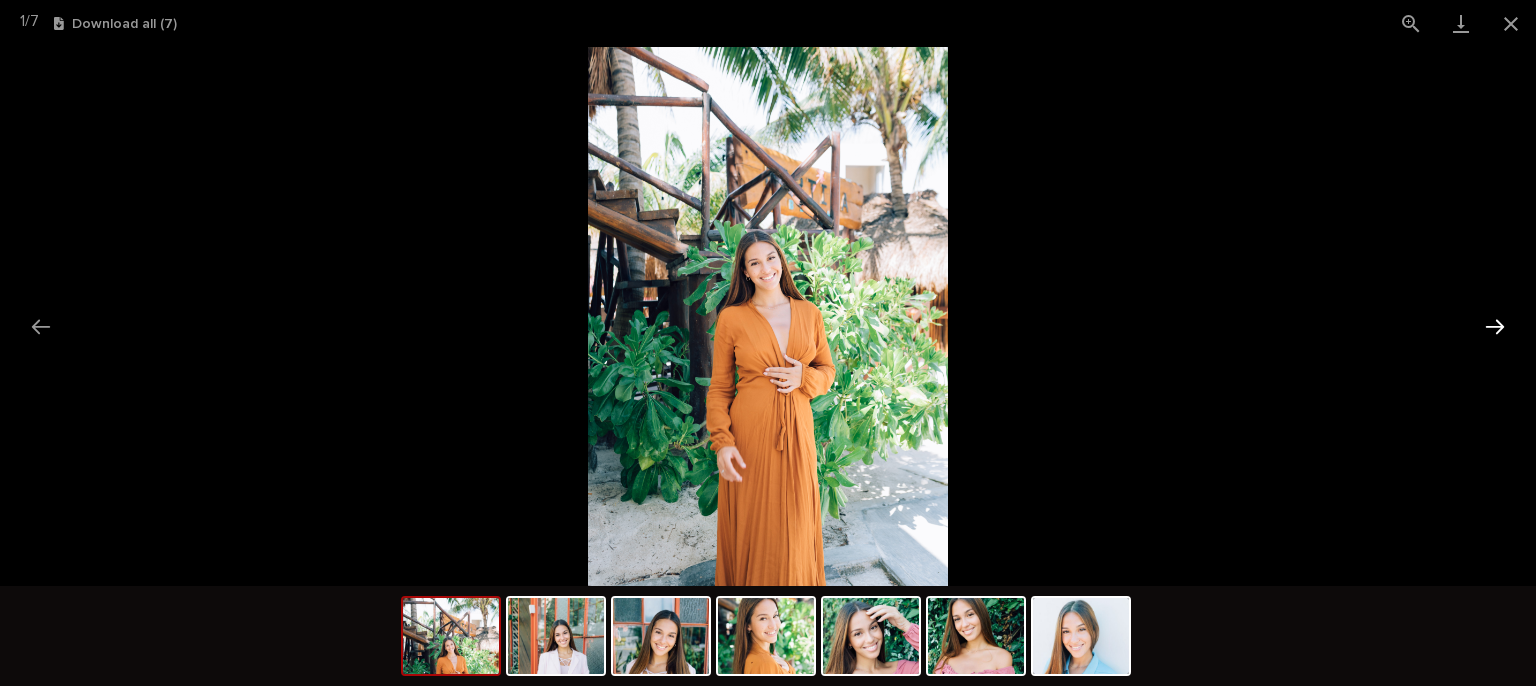 click at bounding box center (1495, 326) 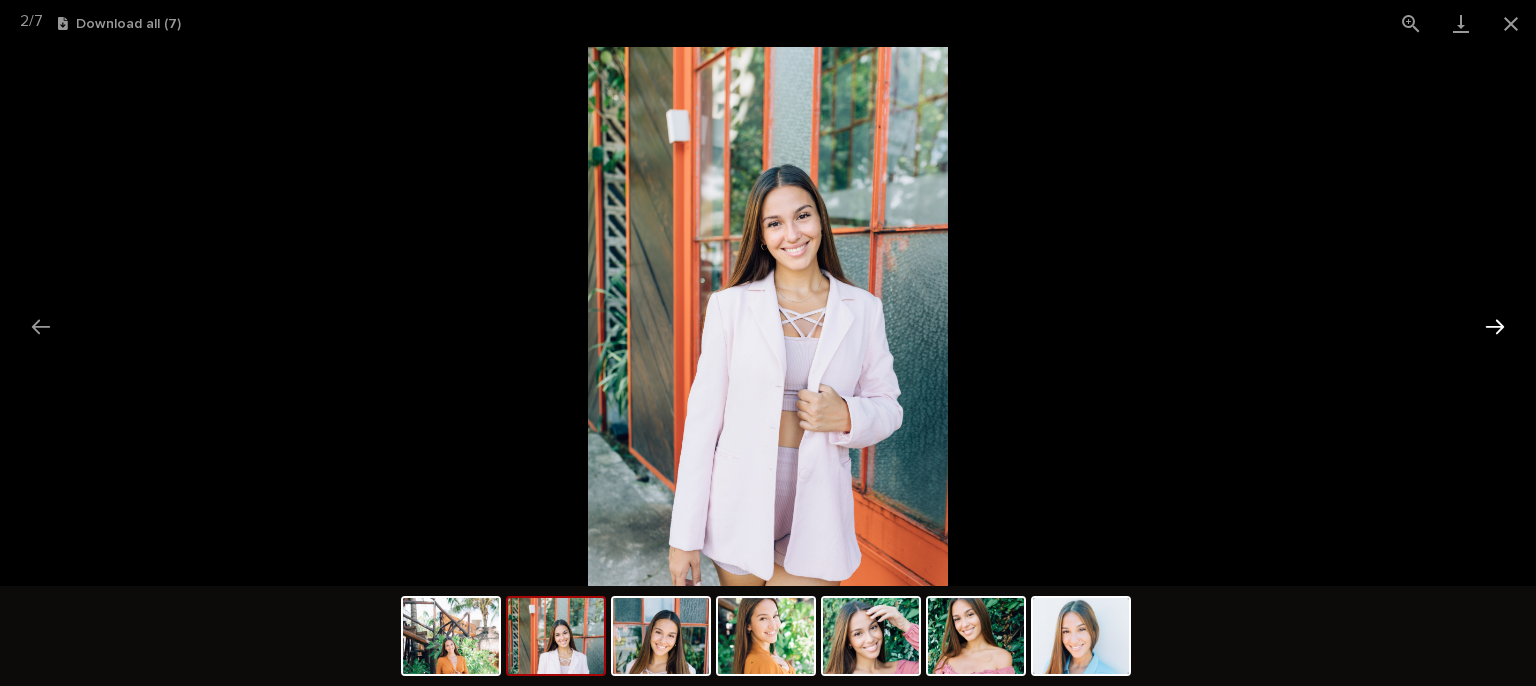 click at bounding box center (1495, 326) 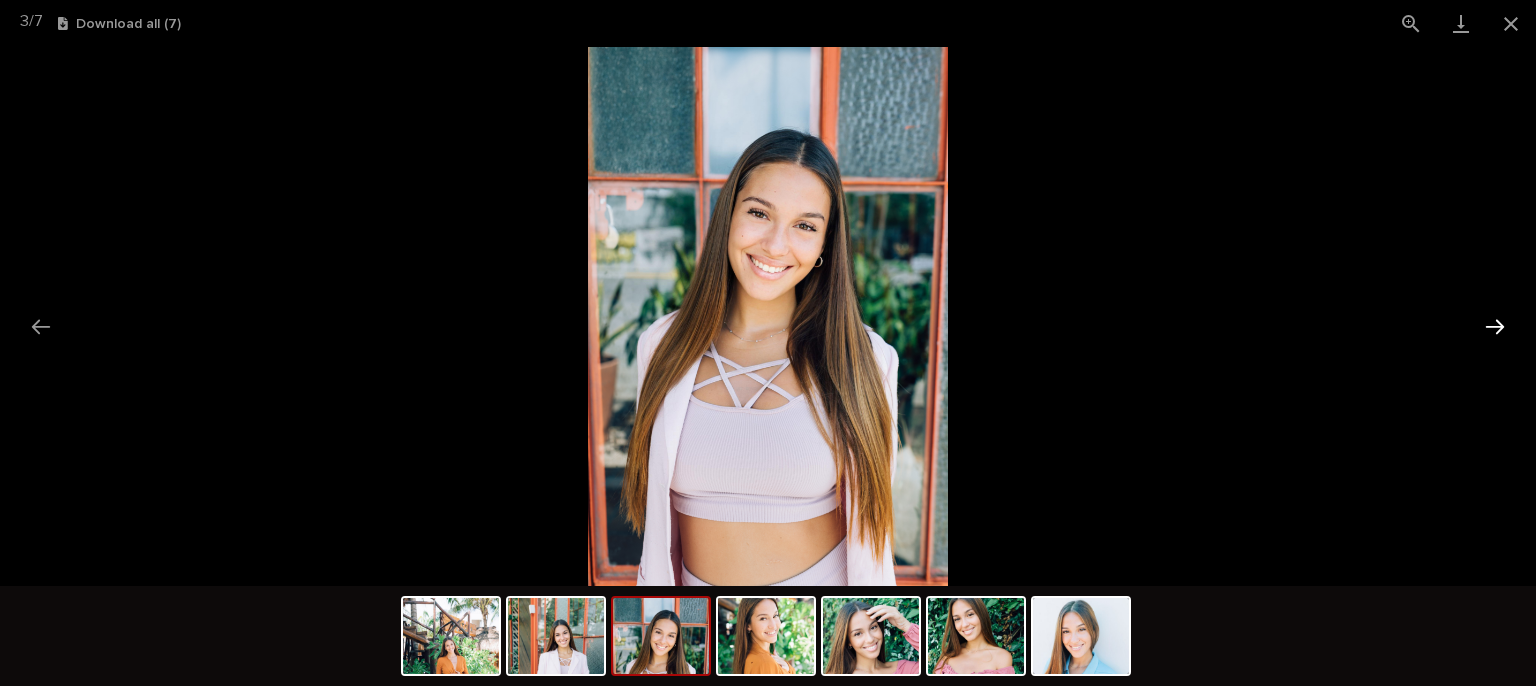 click at bounding box center [1495, 326] 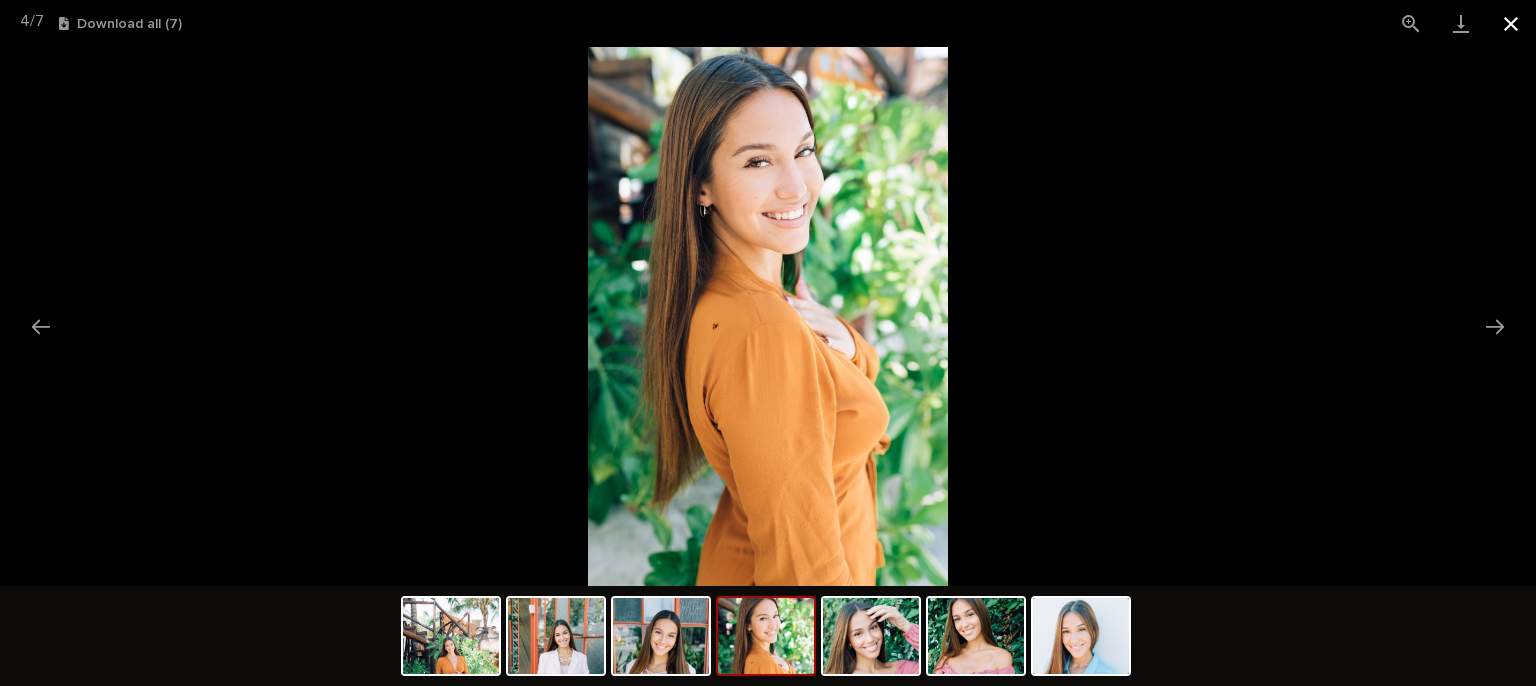 click at bounding box center (1511, 23) 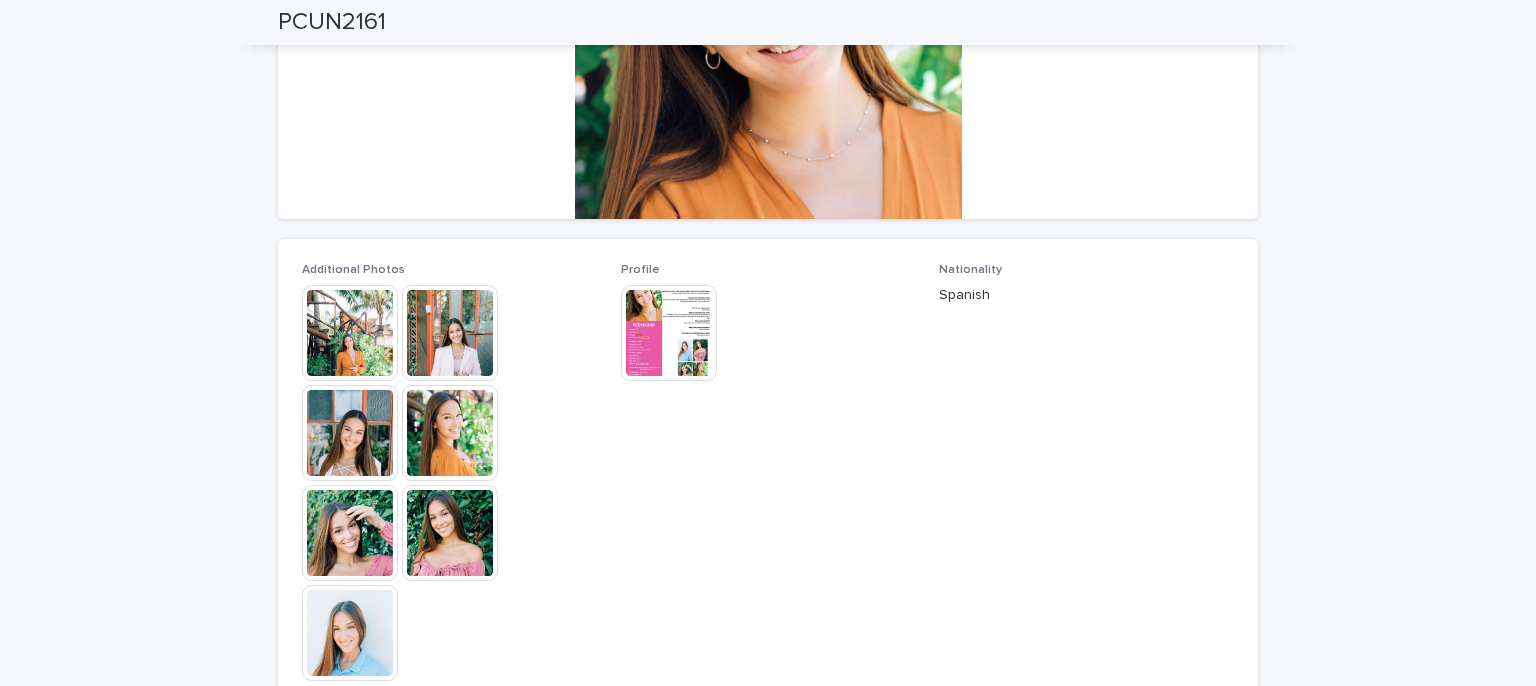 scroll, scrollTop: 335, scrollLeft: 0, axis: vertical 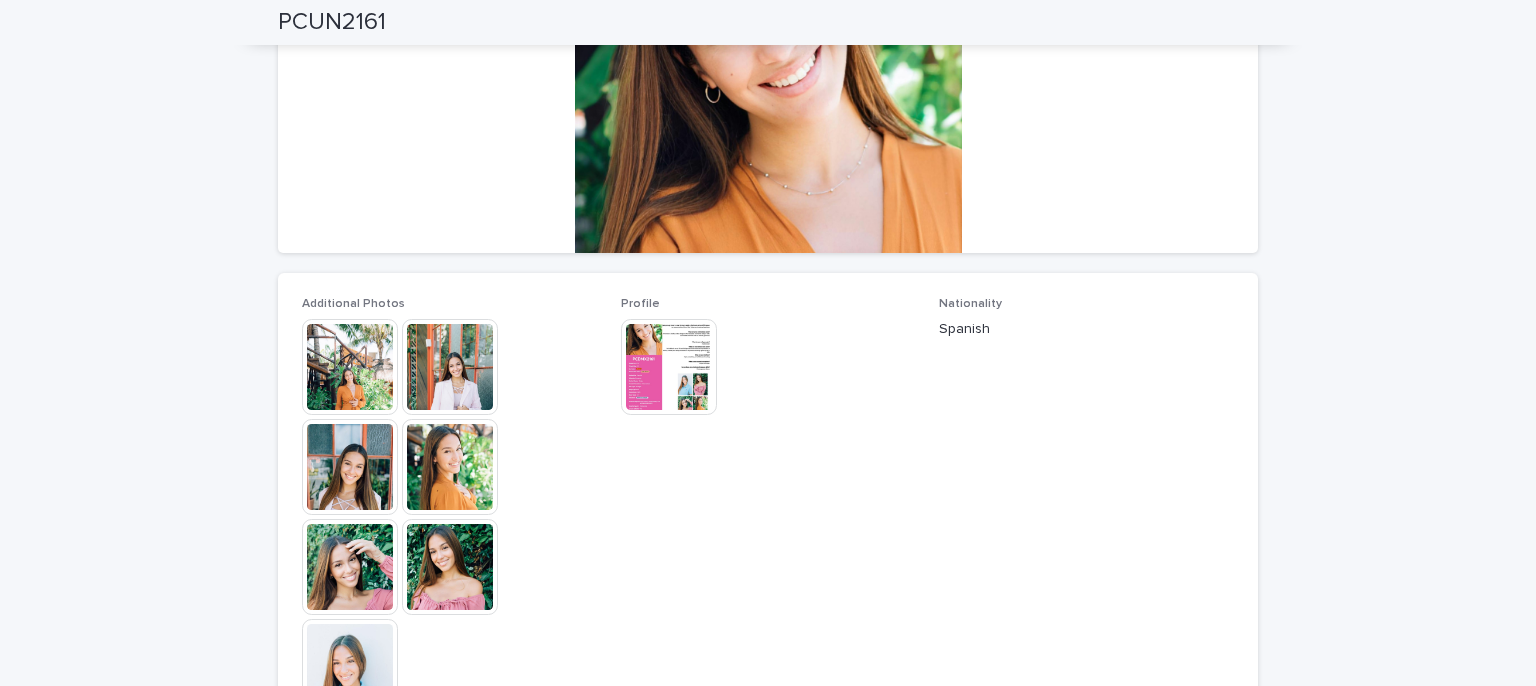 click at bounding box center (669, 367) 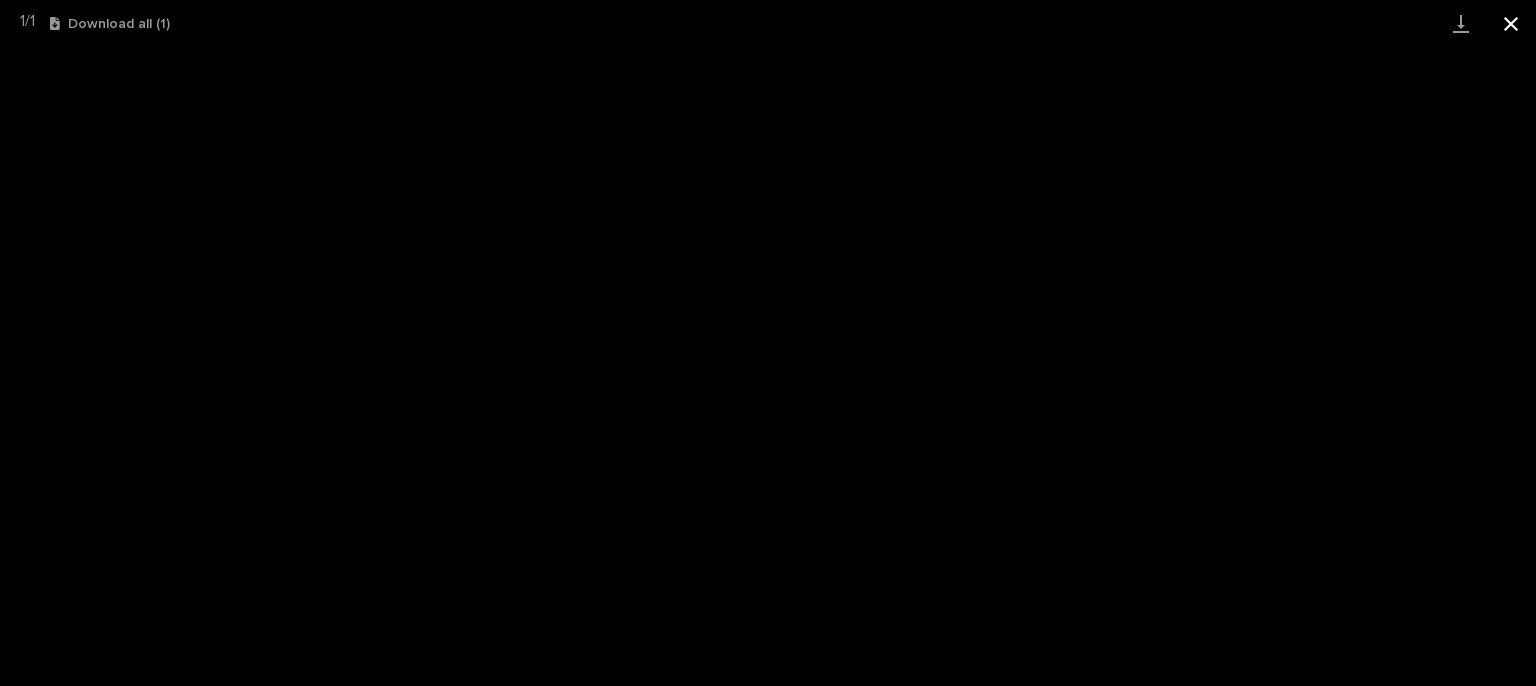 click at bounding box center [1511, 23] 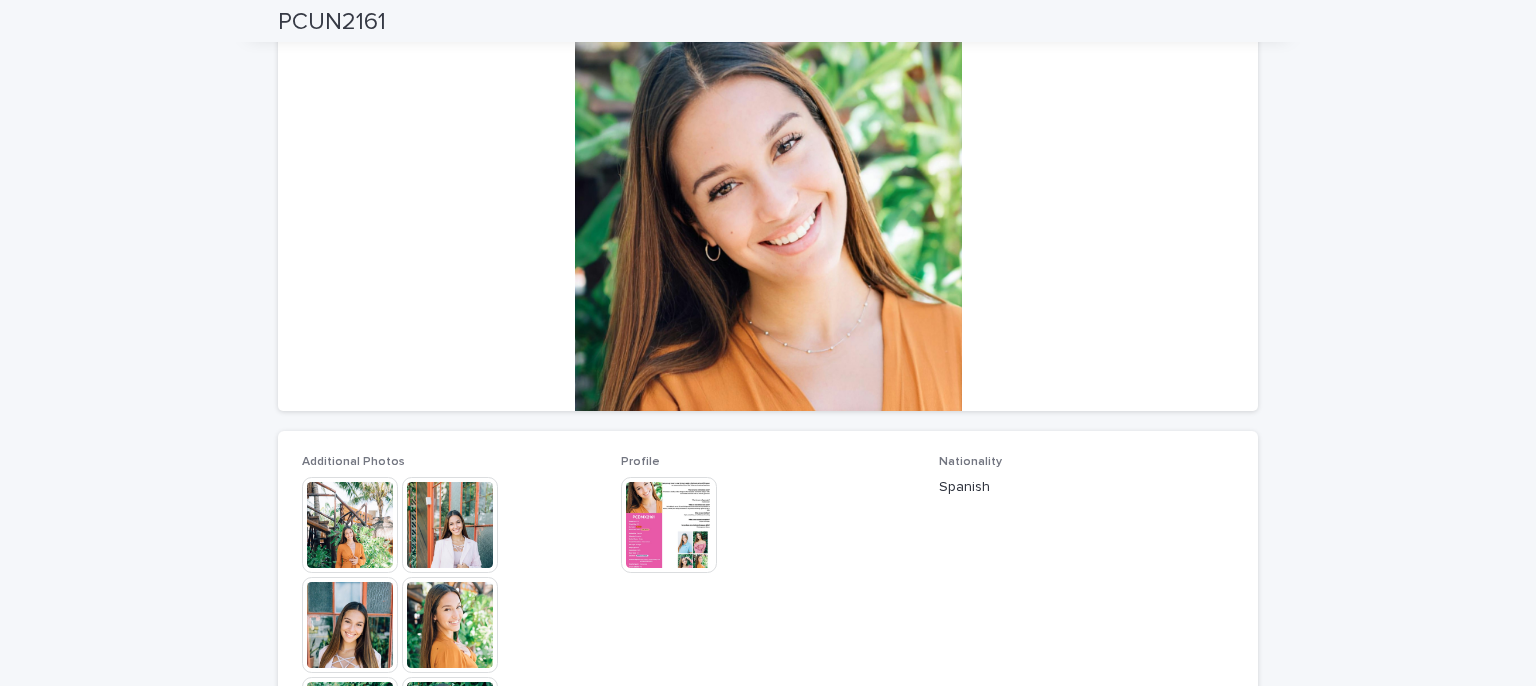 scroll, scrollTop: 0, scrollLeft: 0, axis: both 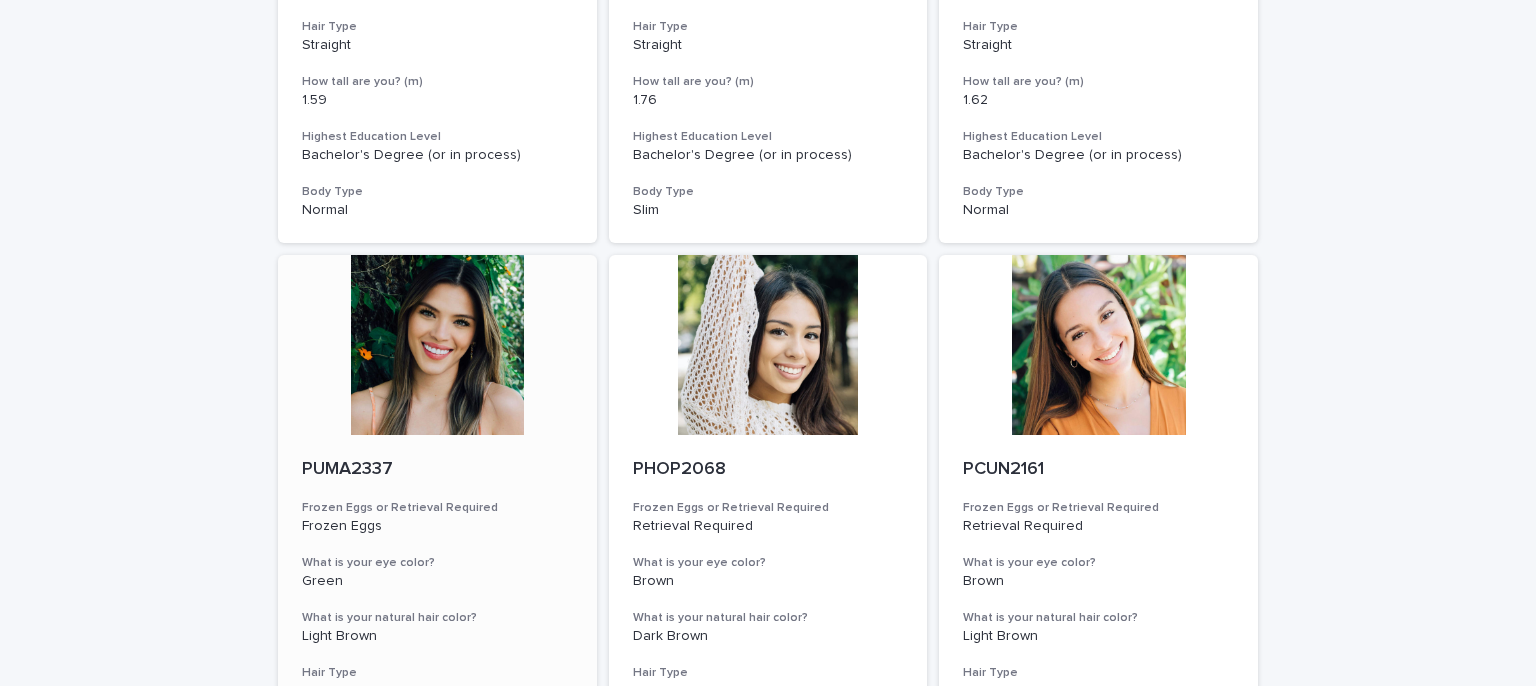 click at bounding box center [437, 345] 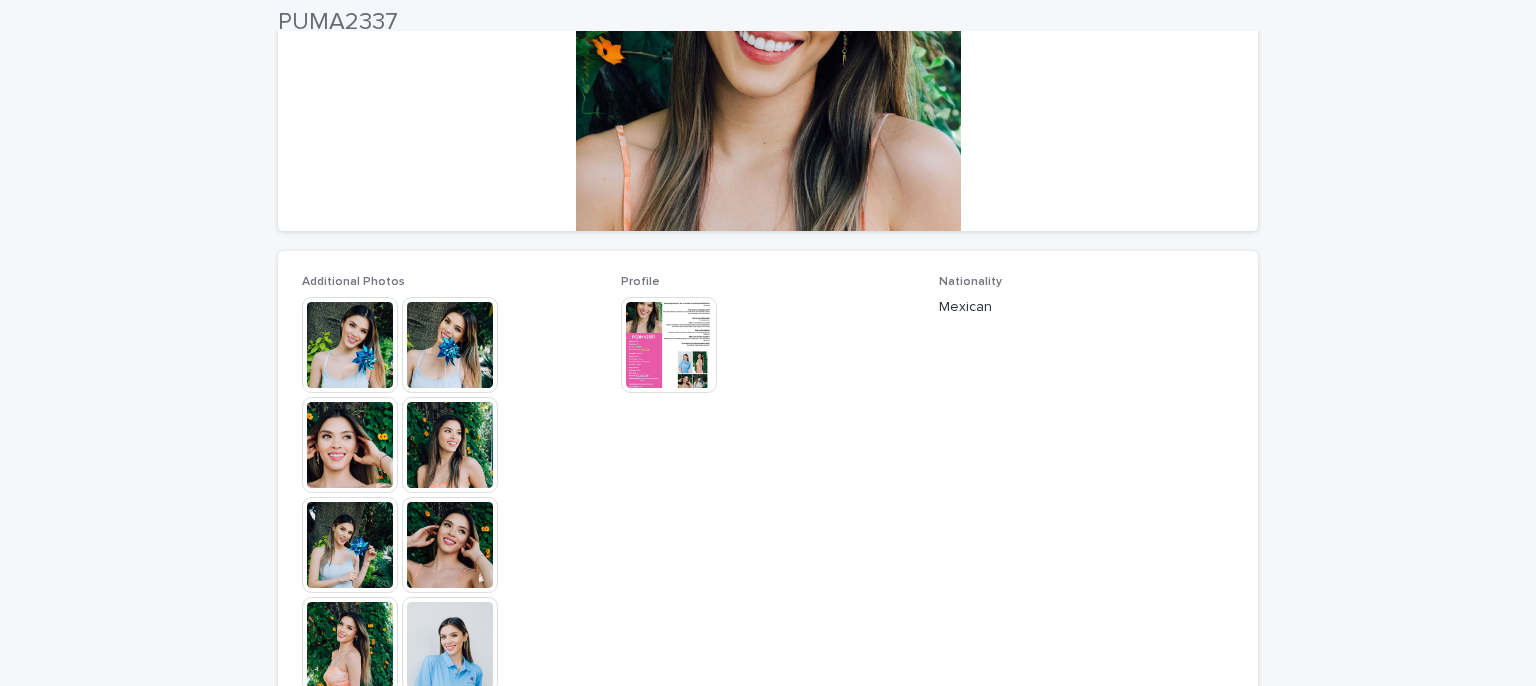 scroll, scrollTop: 400, scrollLeft: 0, axis: vertical 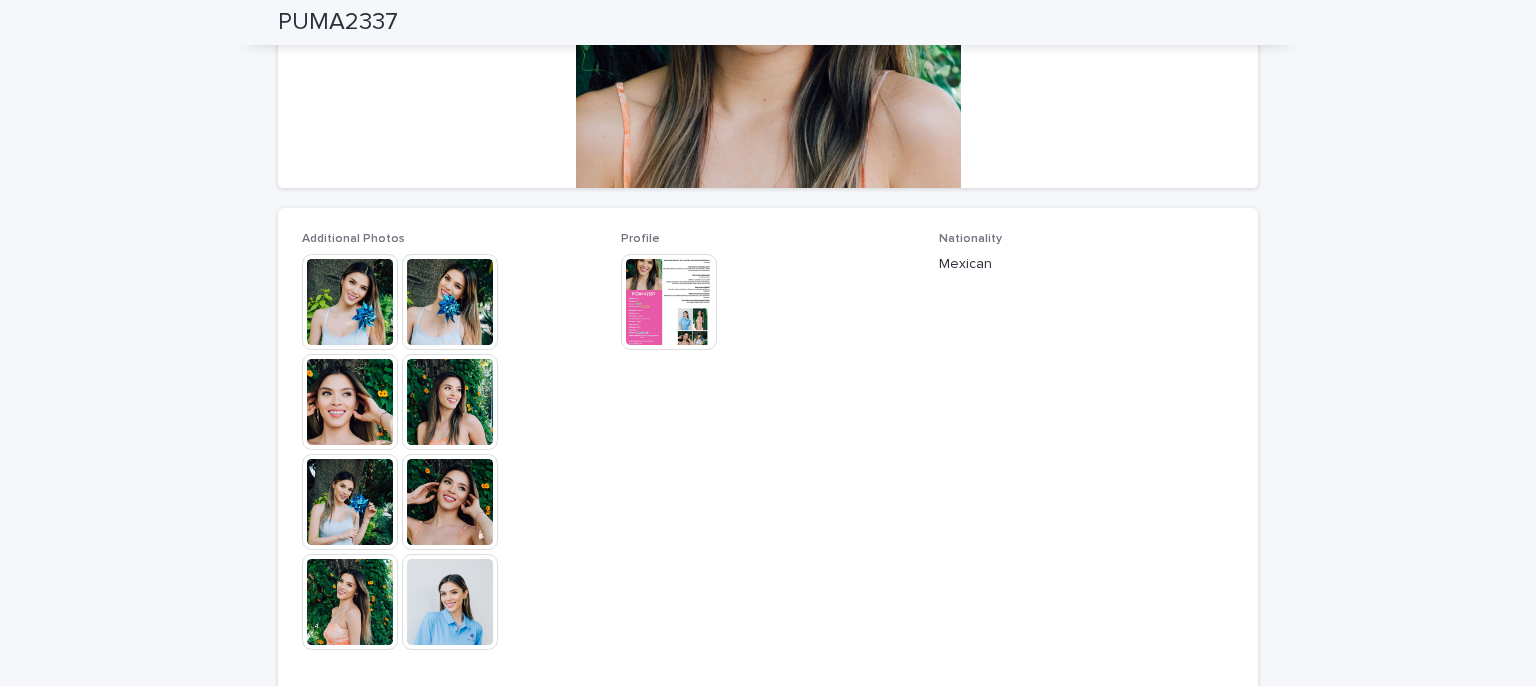 click at bounding box center (350, 402) 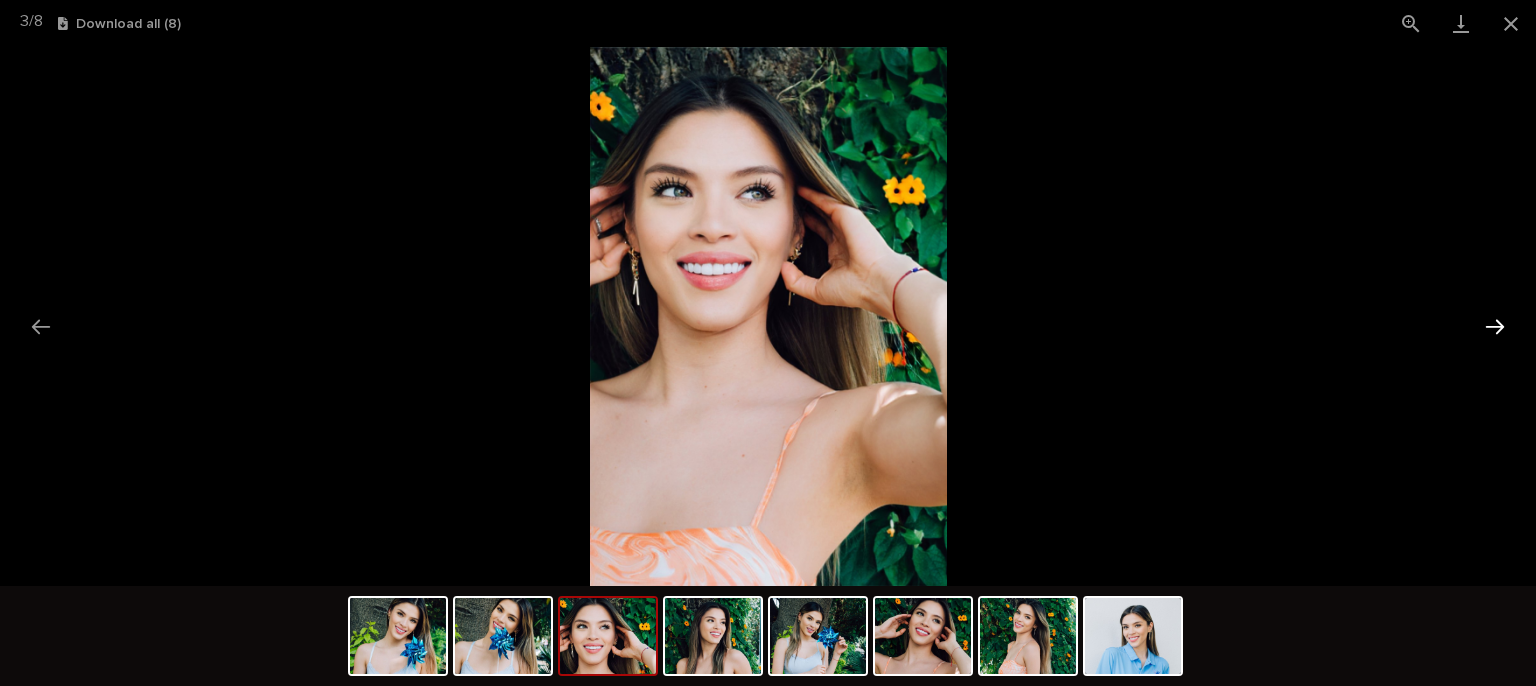 click at bounding box center [1495, 326] 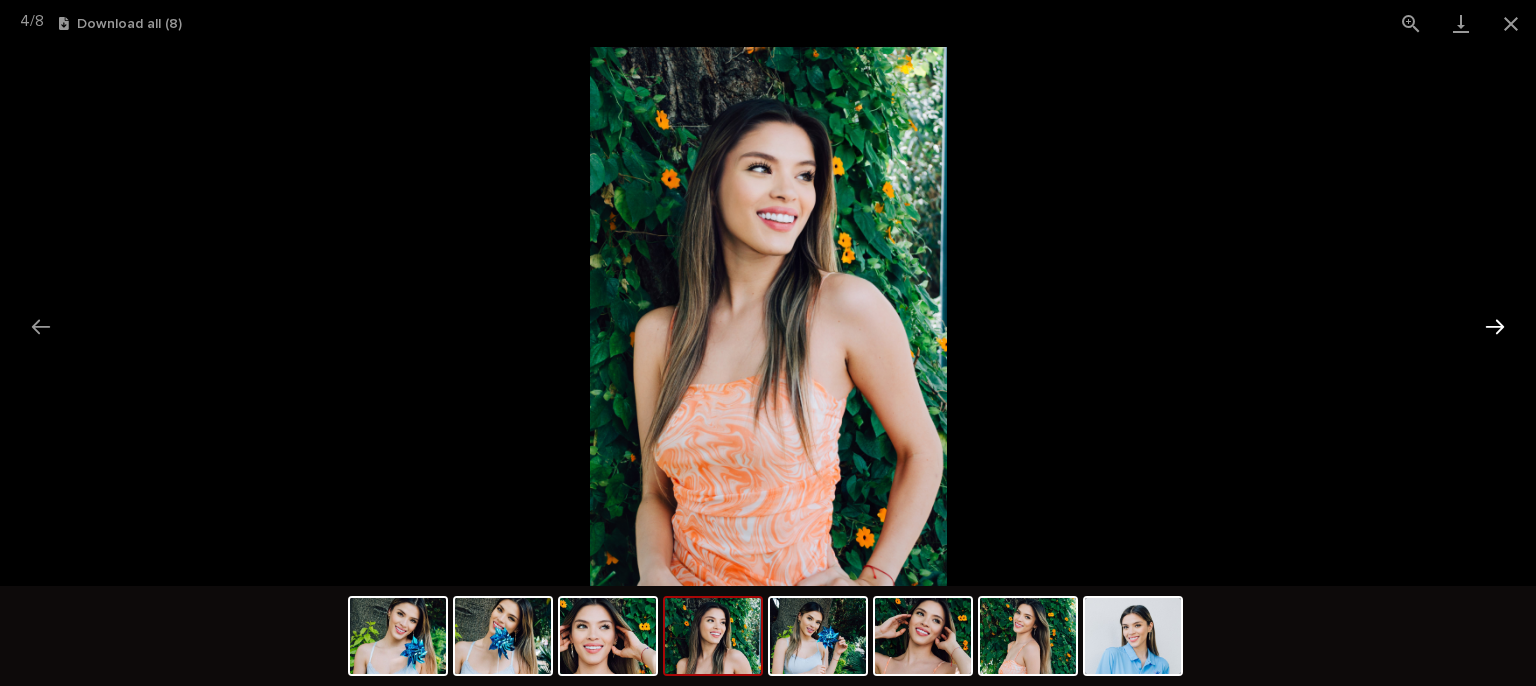 click at bounding box center (1495, 326) 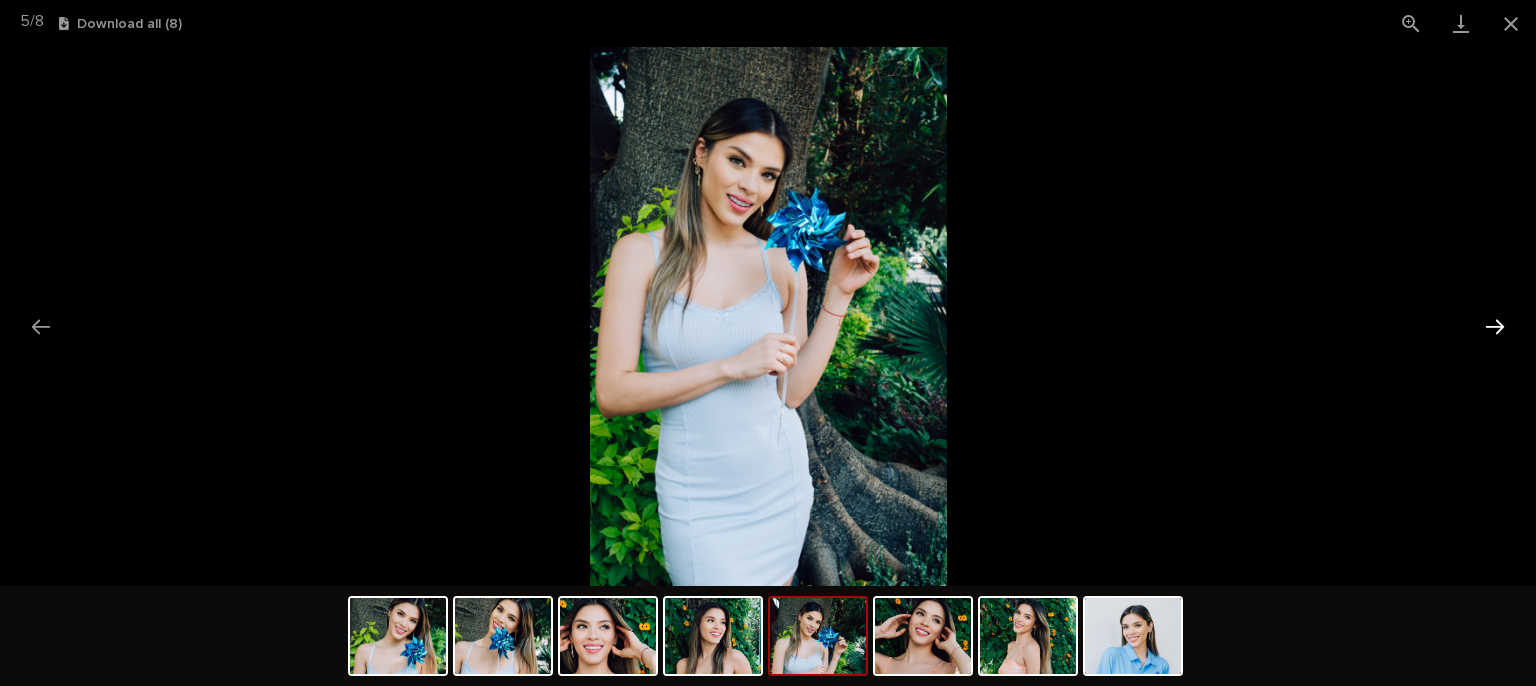 click at bounding box center [1495, 326] 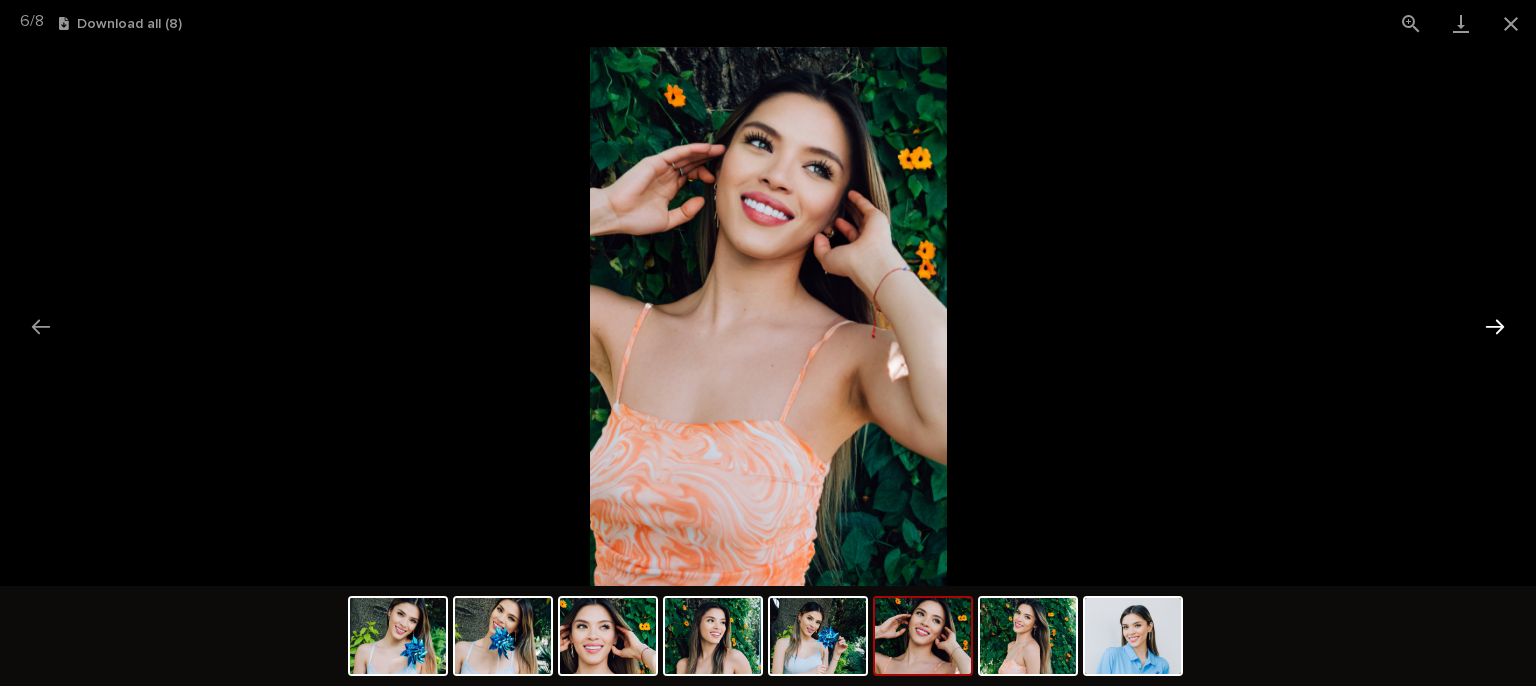 click at bounding box center [1495, 326] 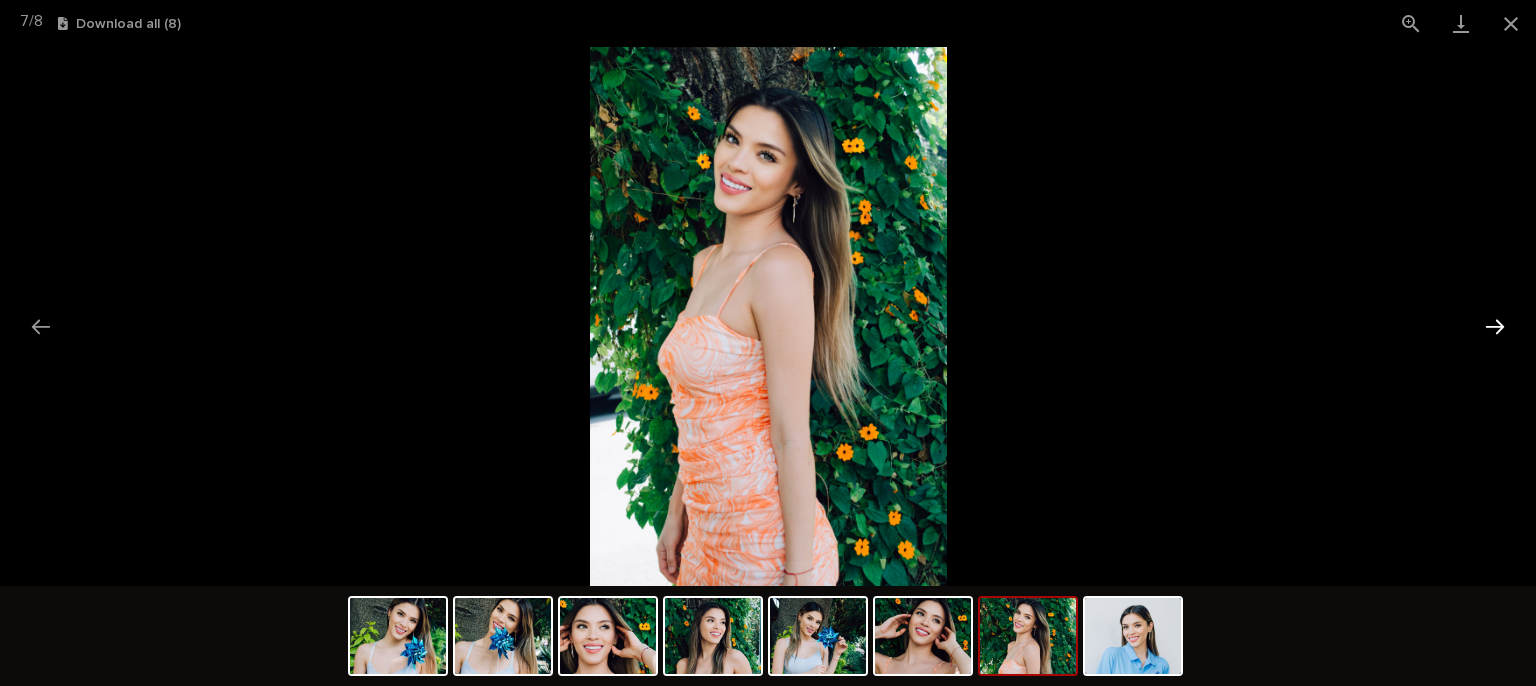 click at bounding box center [1495, 326] 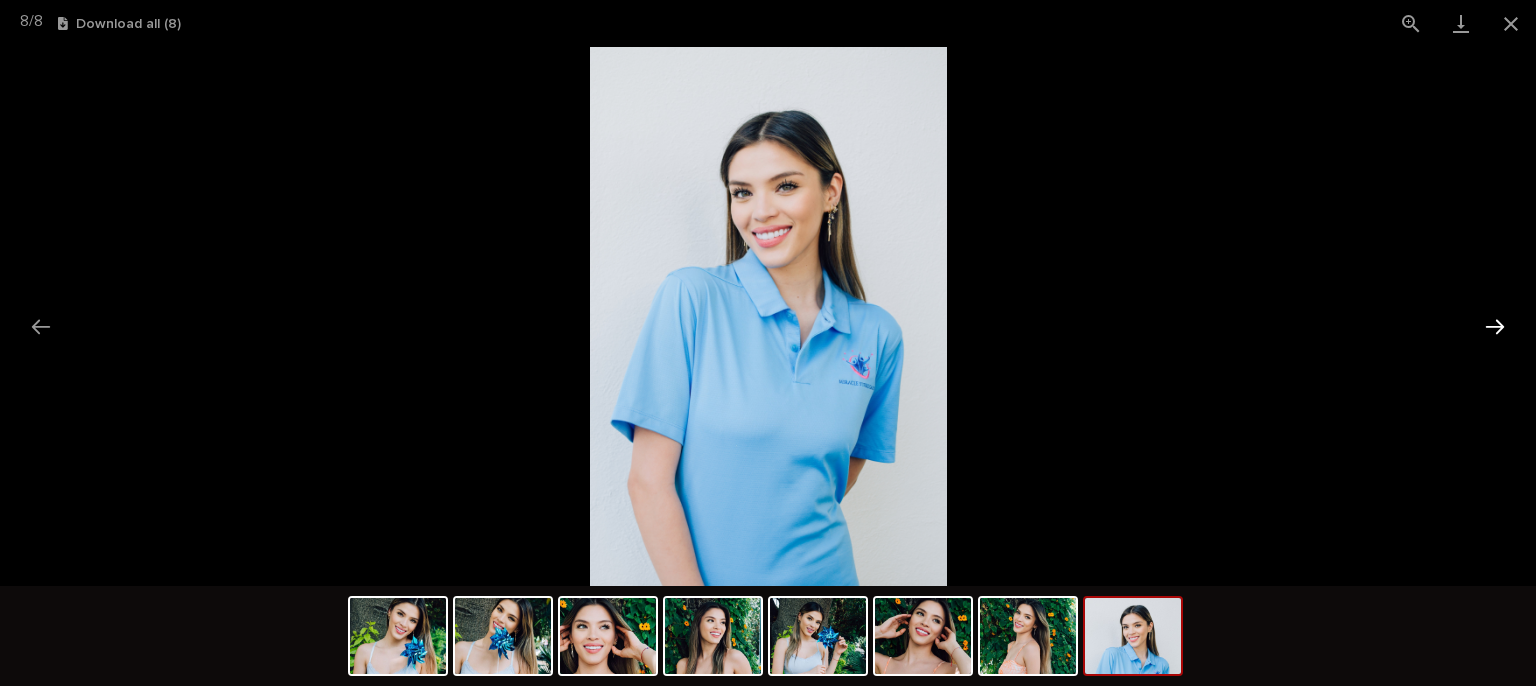 click at bounding box center [1495, 326] 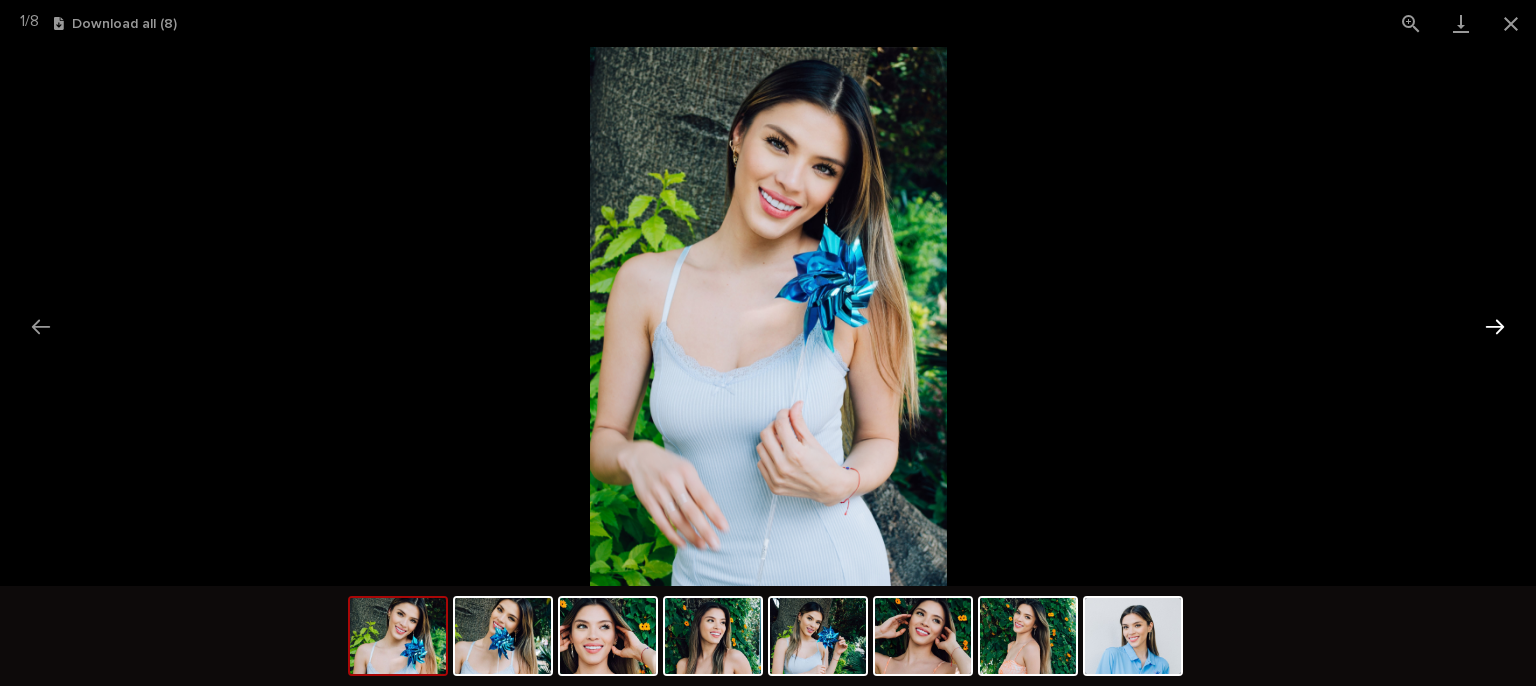 click at bounding box center (1495, 326) 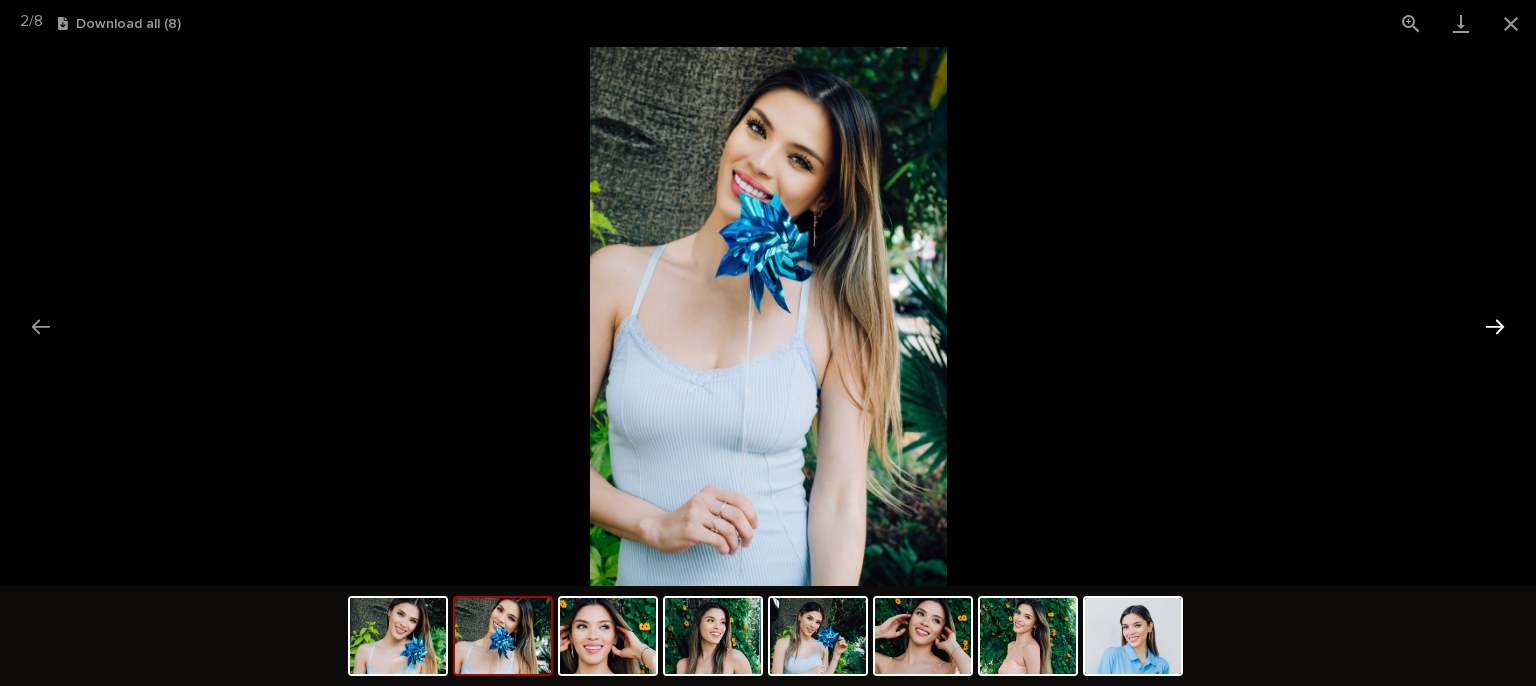 click at bounding box center (1495, 326) 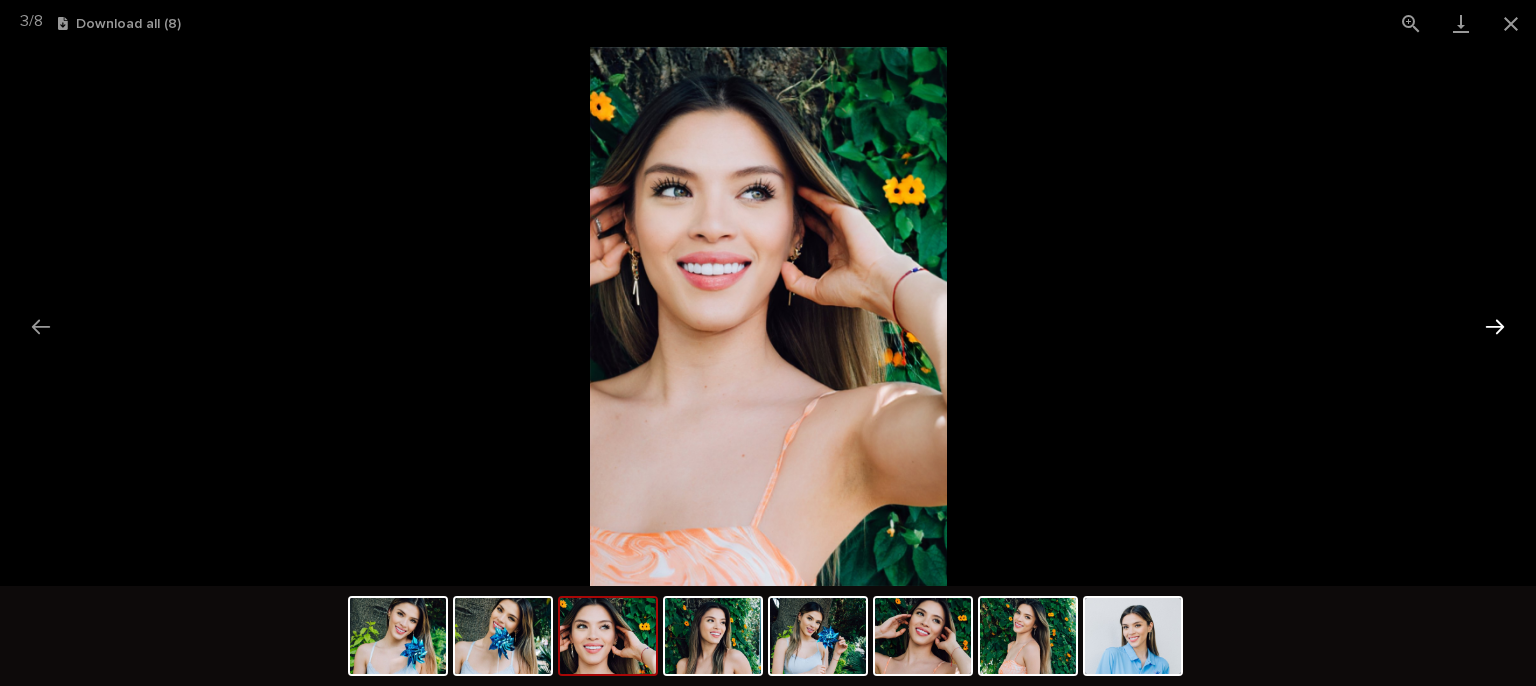 click at bounding box center (1495, 326) 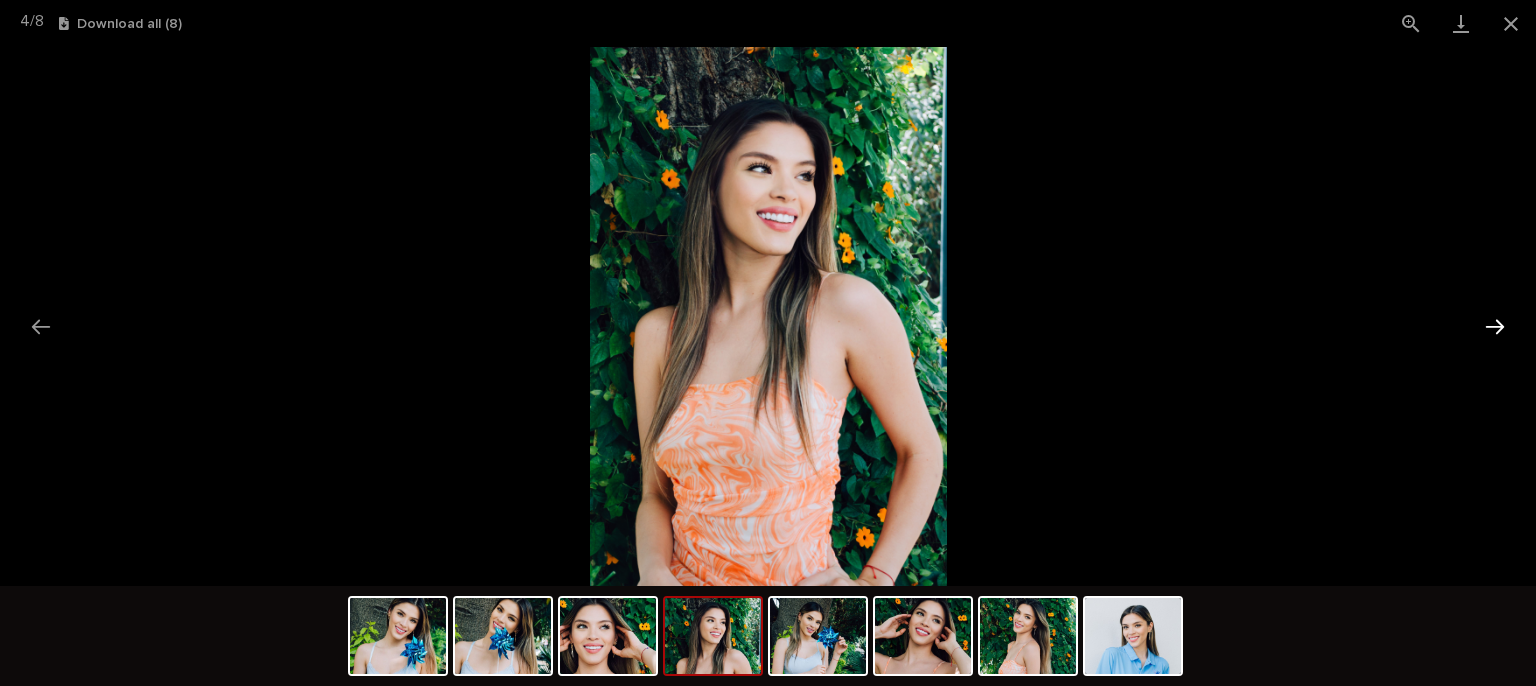 click at bounding box center [1495, 326] 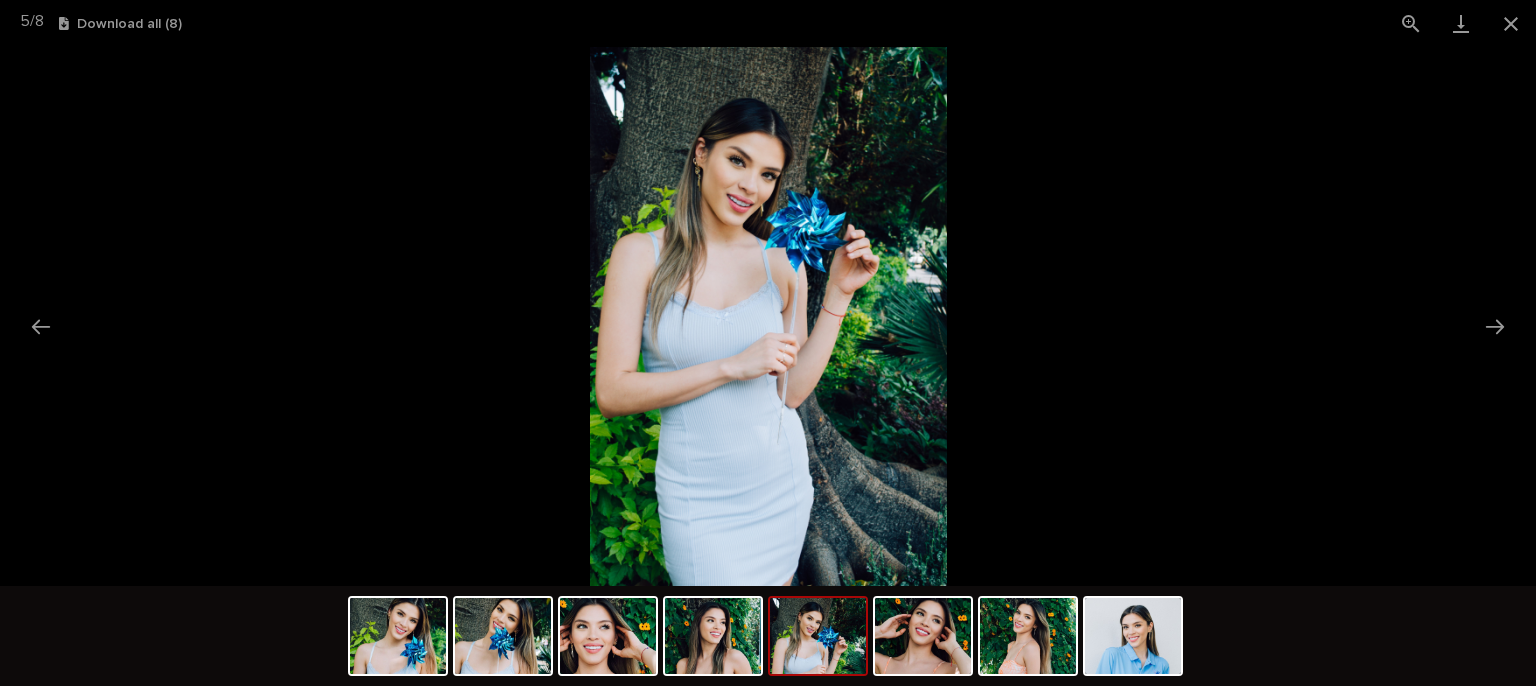 click at bounding box center (818, 636) 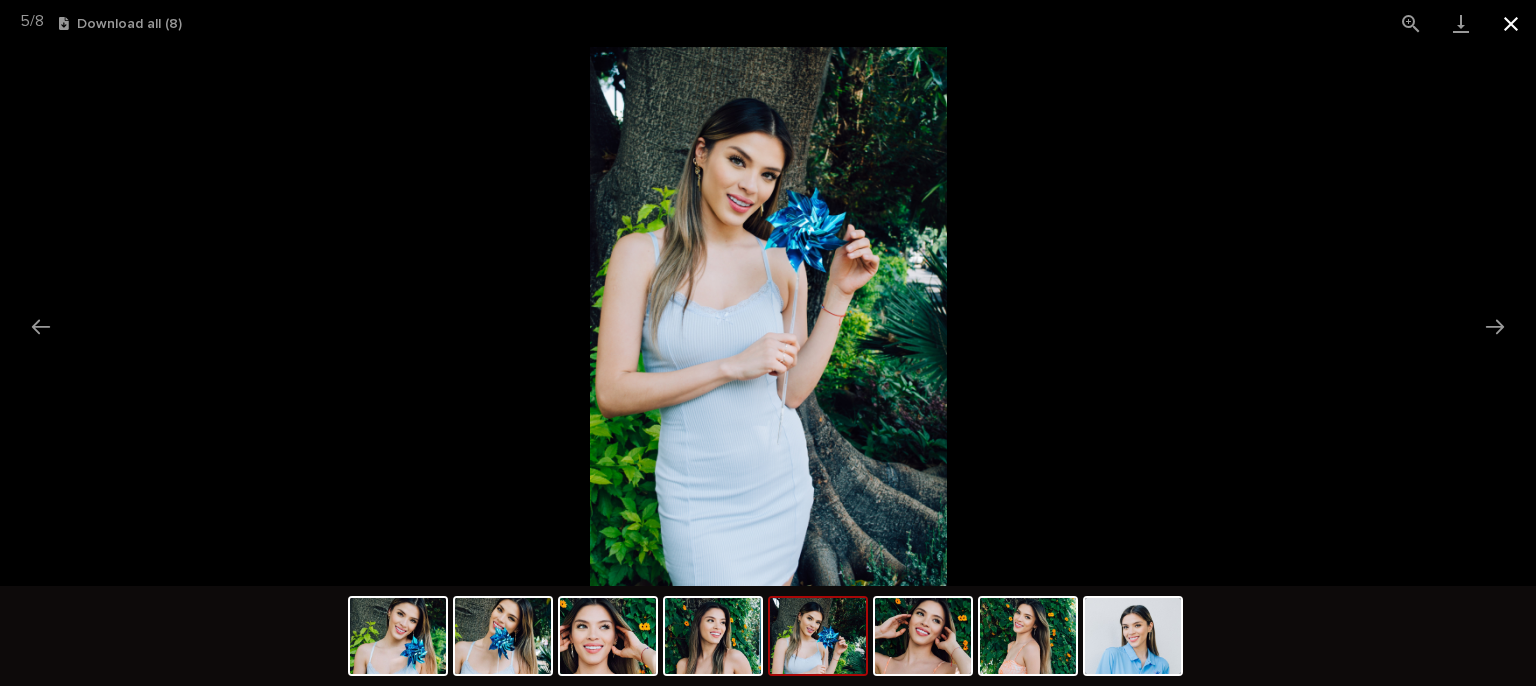 click at bounding box center [1511, 23] 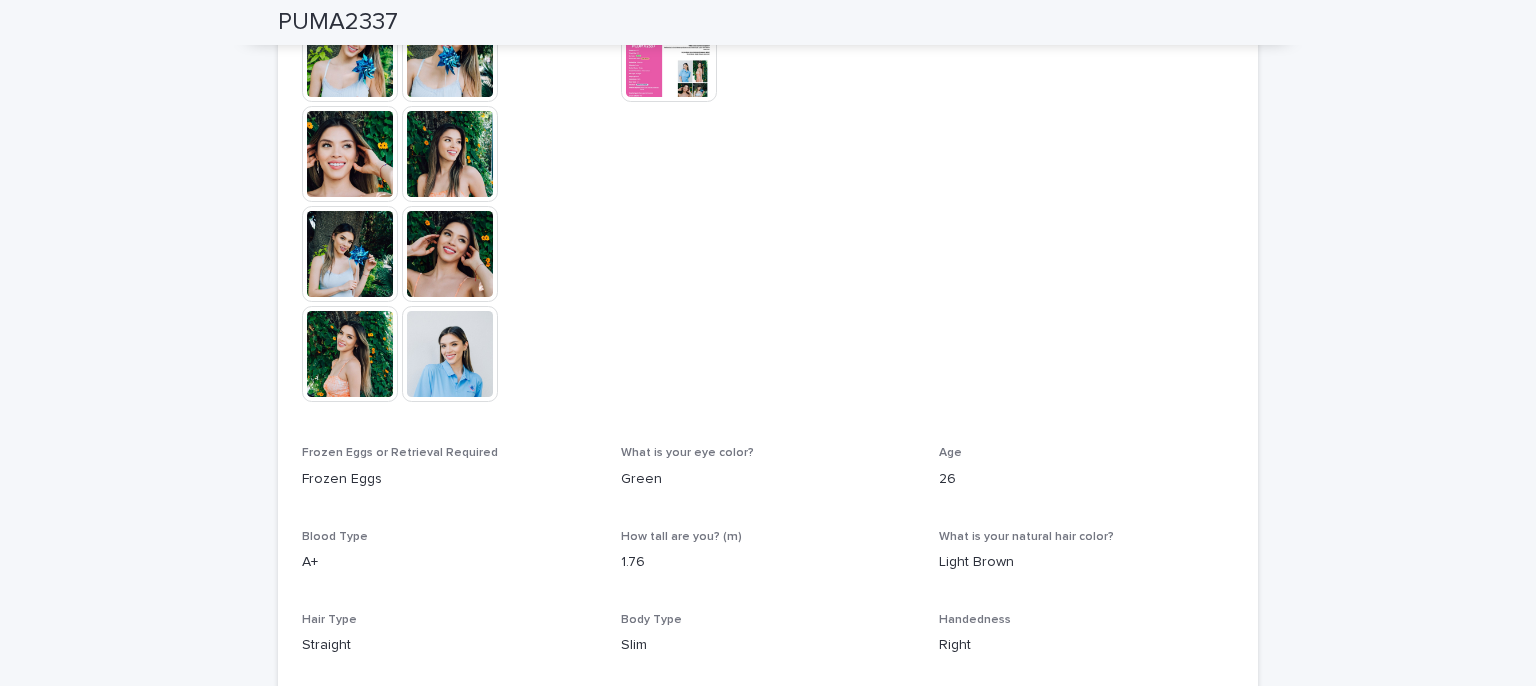 scroll, scrollTop: 400, scrollLeft: 0, axis: vertical 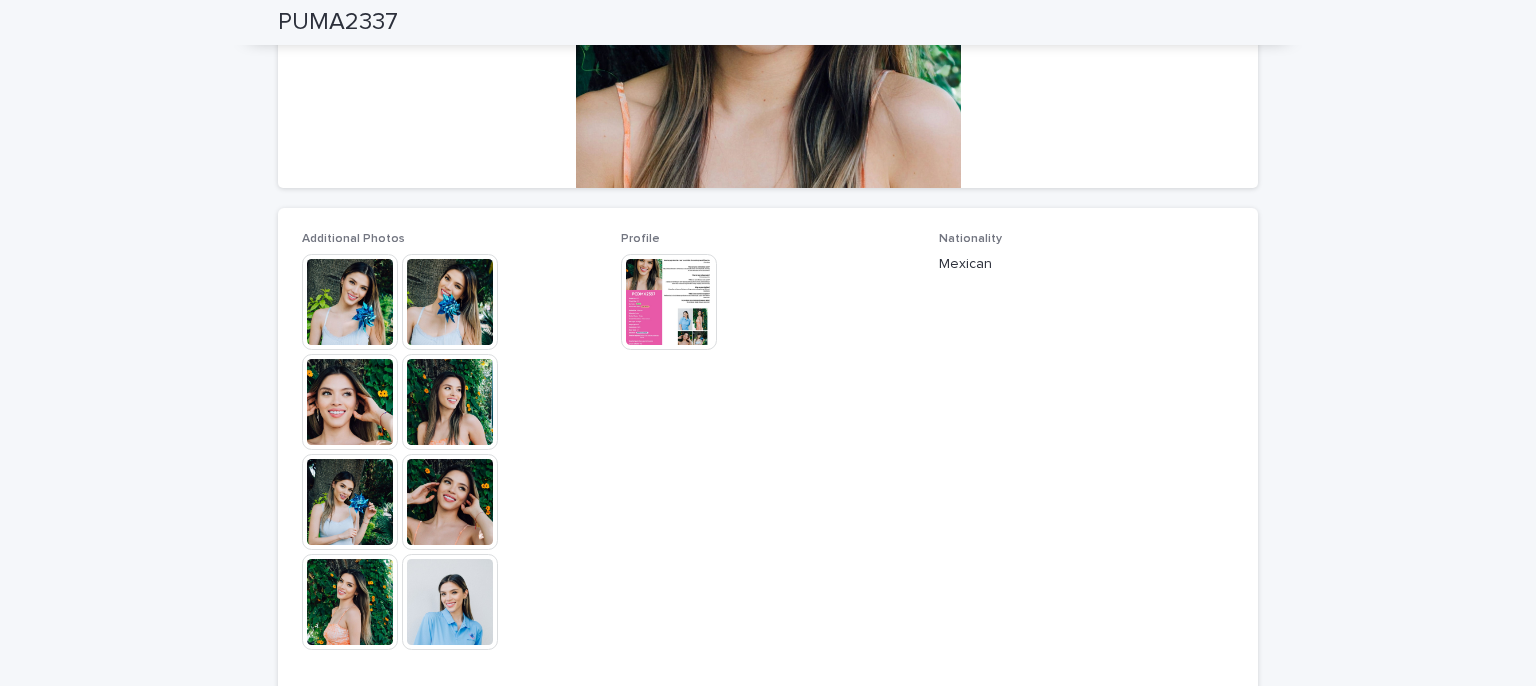 click at bounding box center [669, 302] 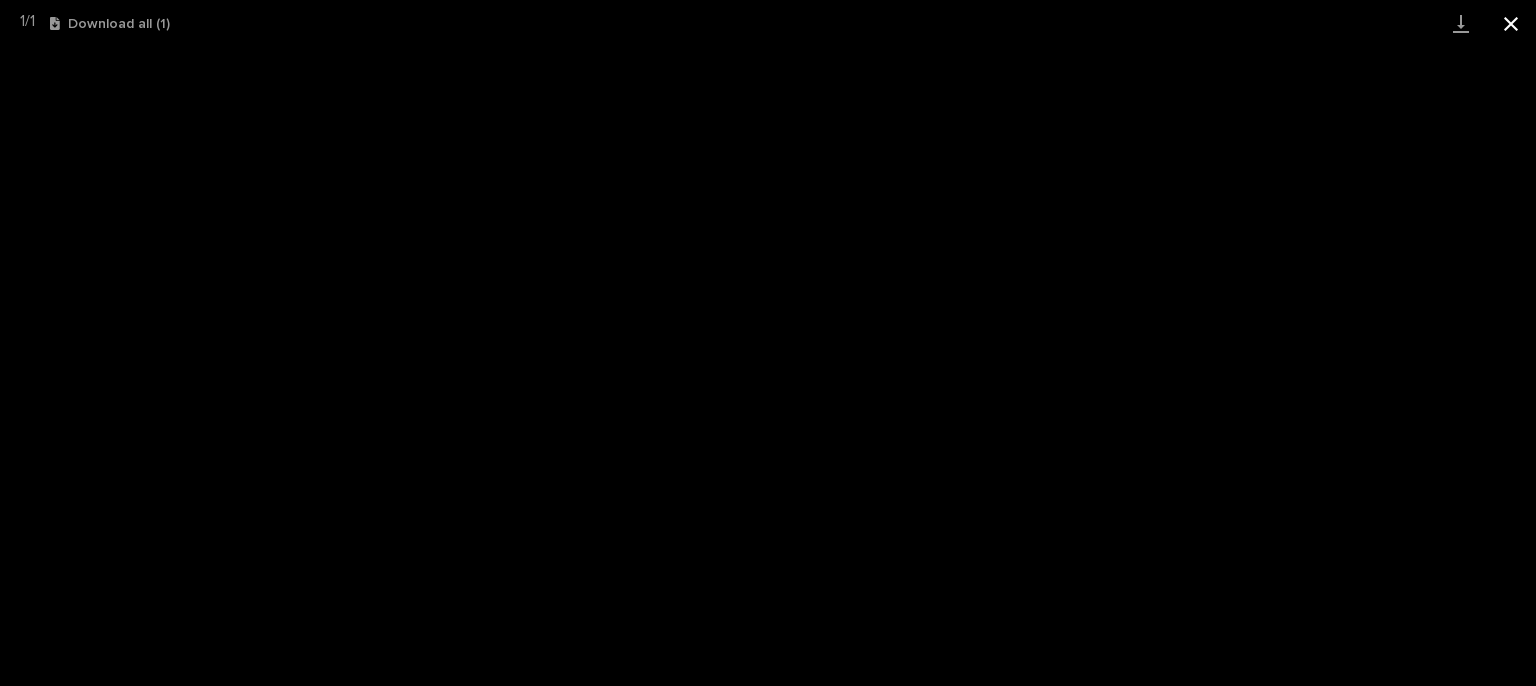 click at bounding box center (1511, 23) 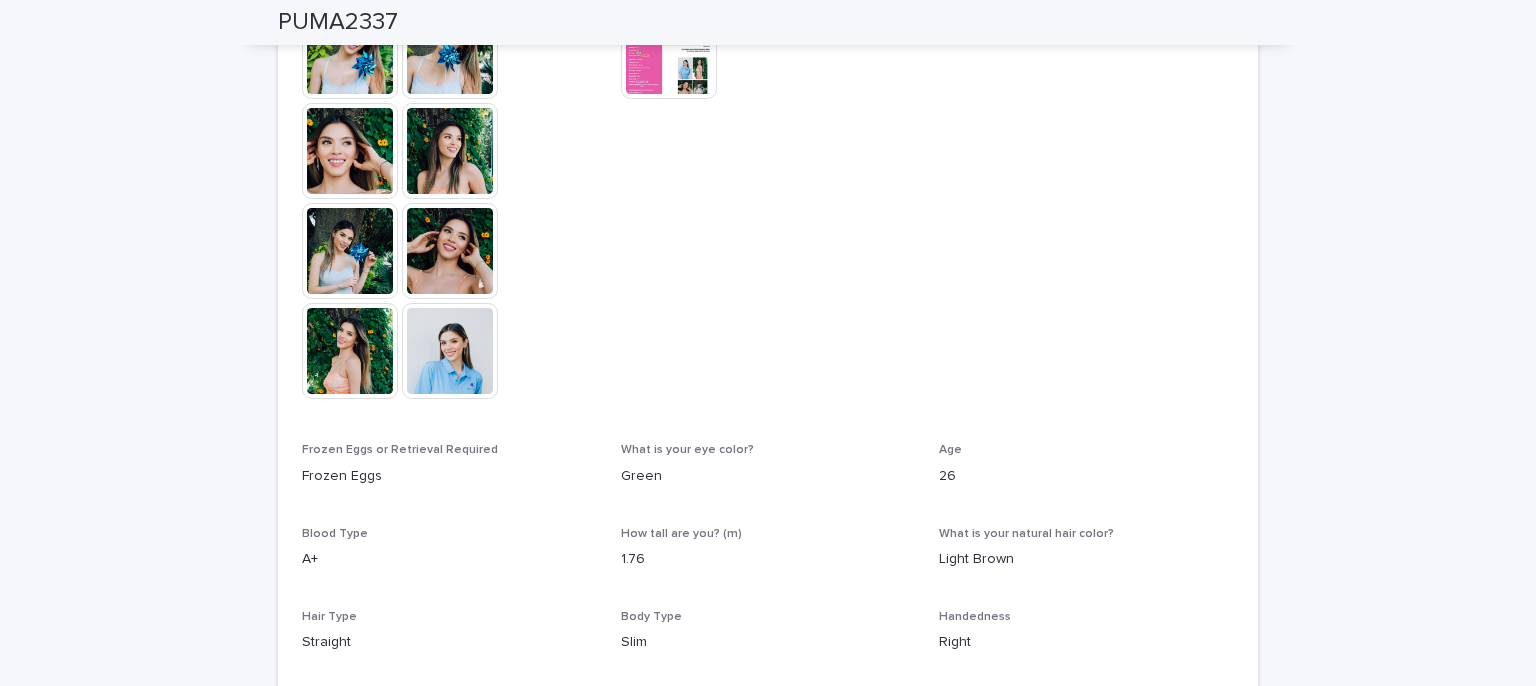 scroll, scrollTop: 700, scrollLeft: 0, axis: vertical 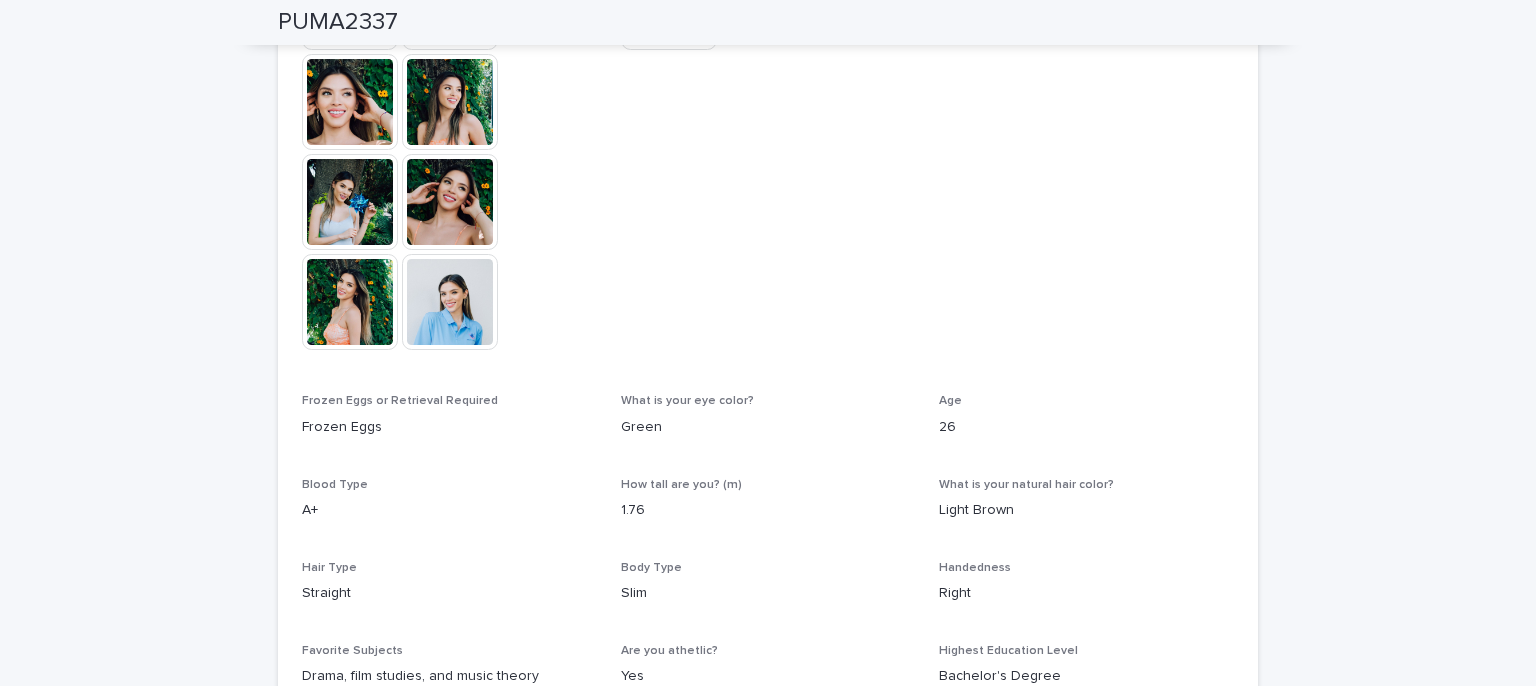 click at bounding box center [450, 302] 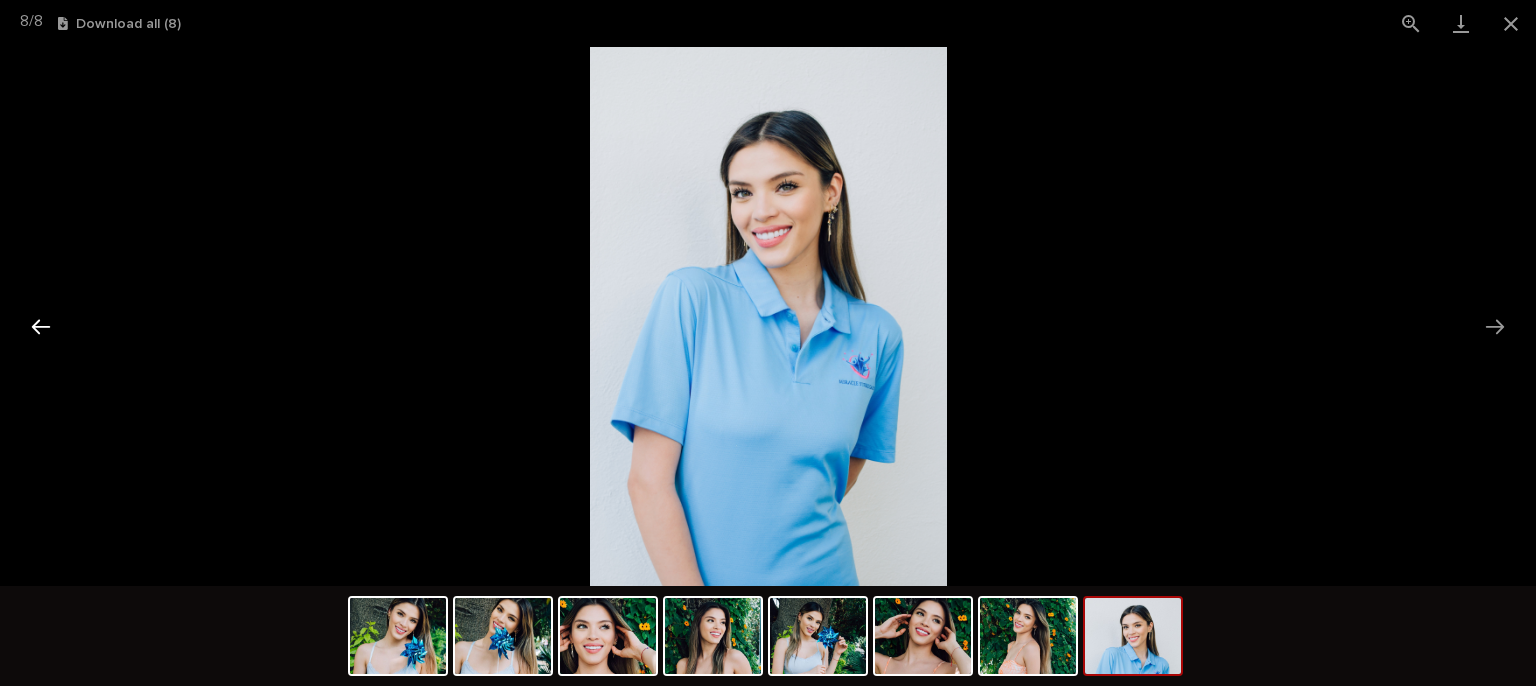 click at bounding box center (41, 326) 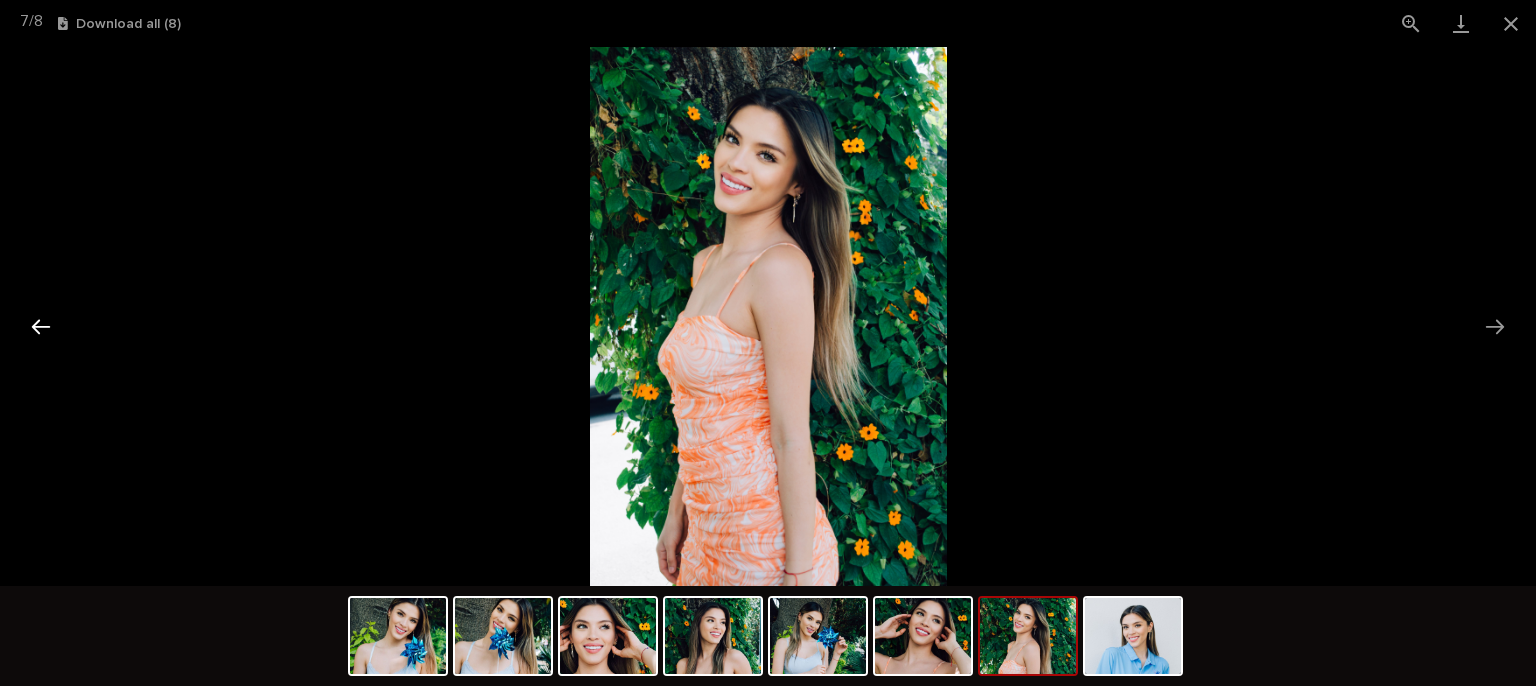 click at bounding box center [41, 326] 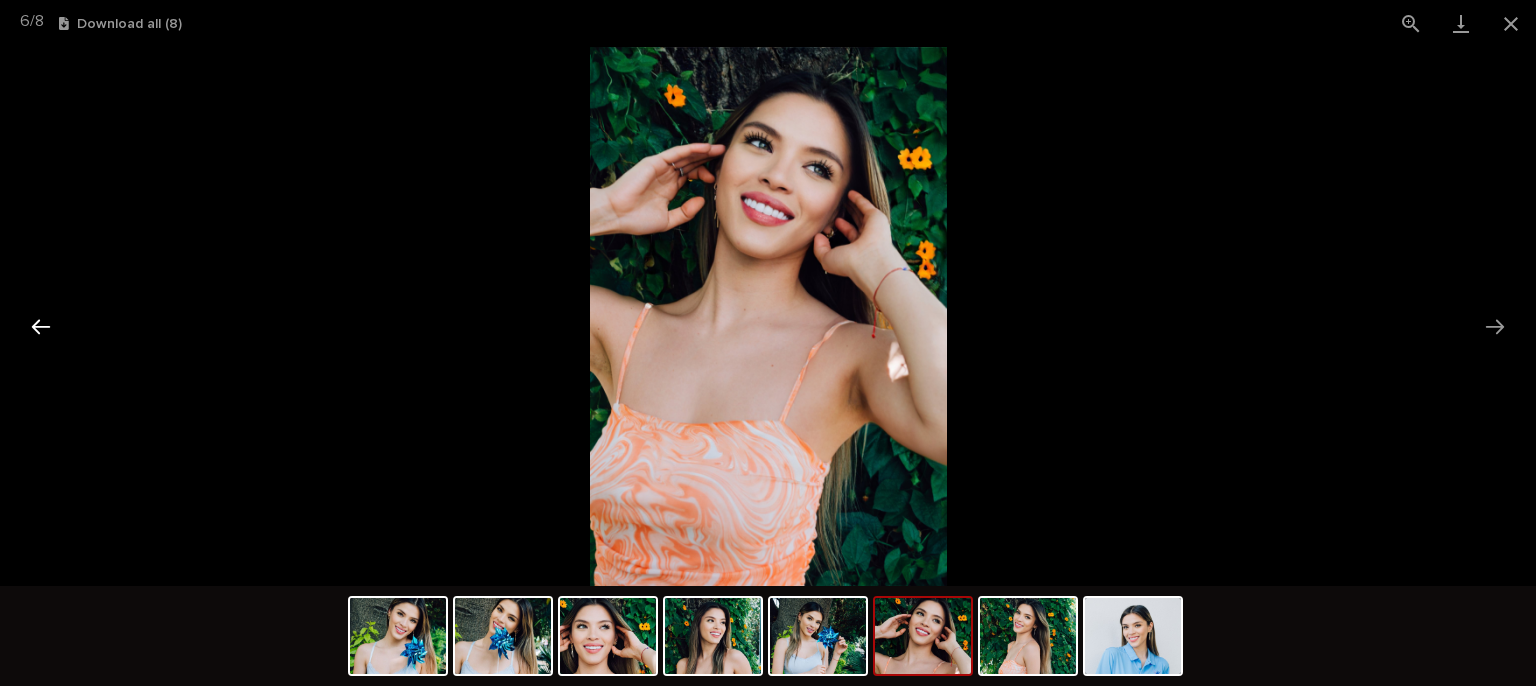 click at bounding box center [41, 326] 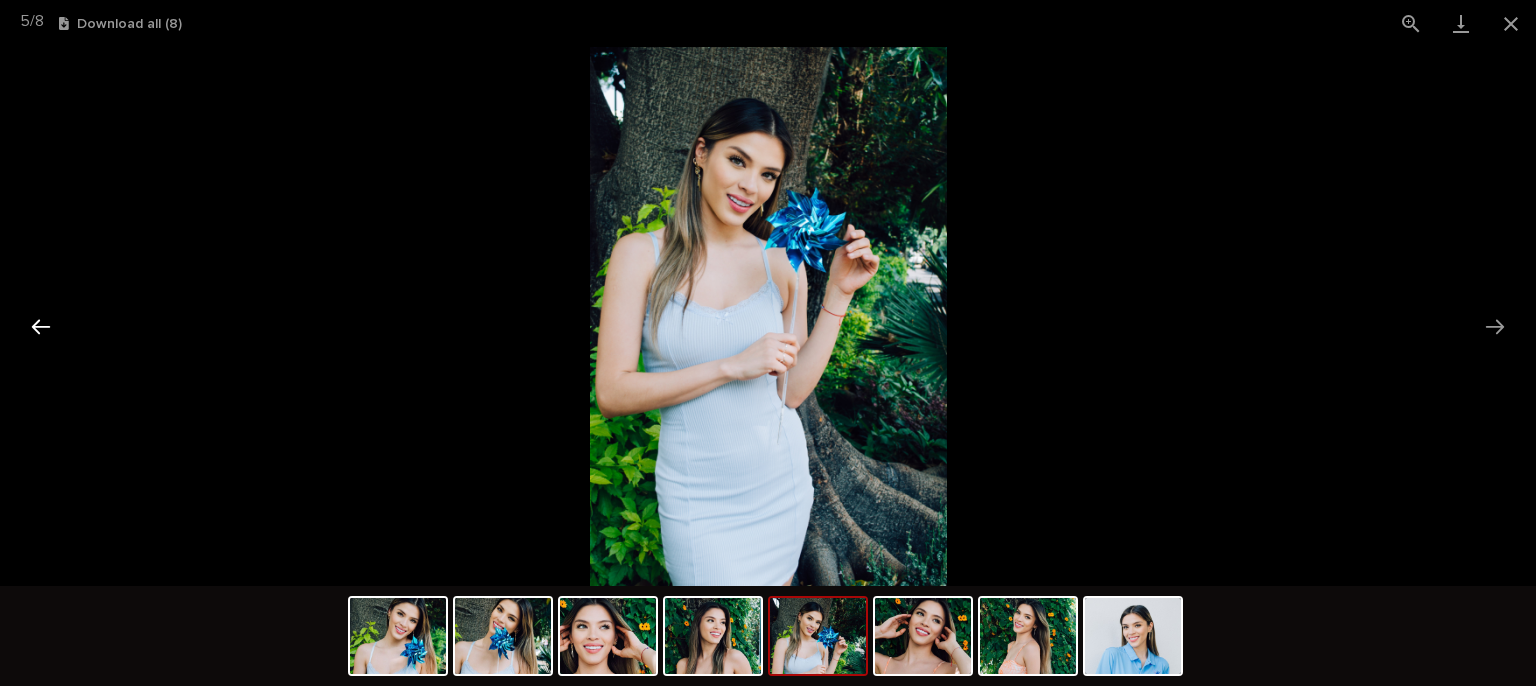 click at bounding box center [41, 326] 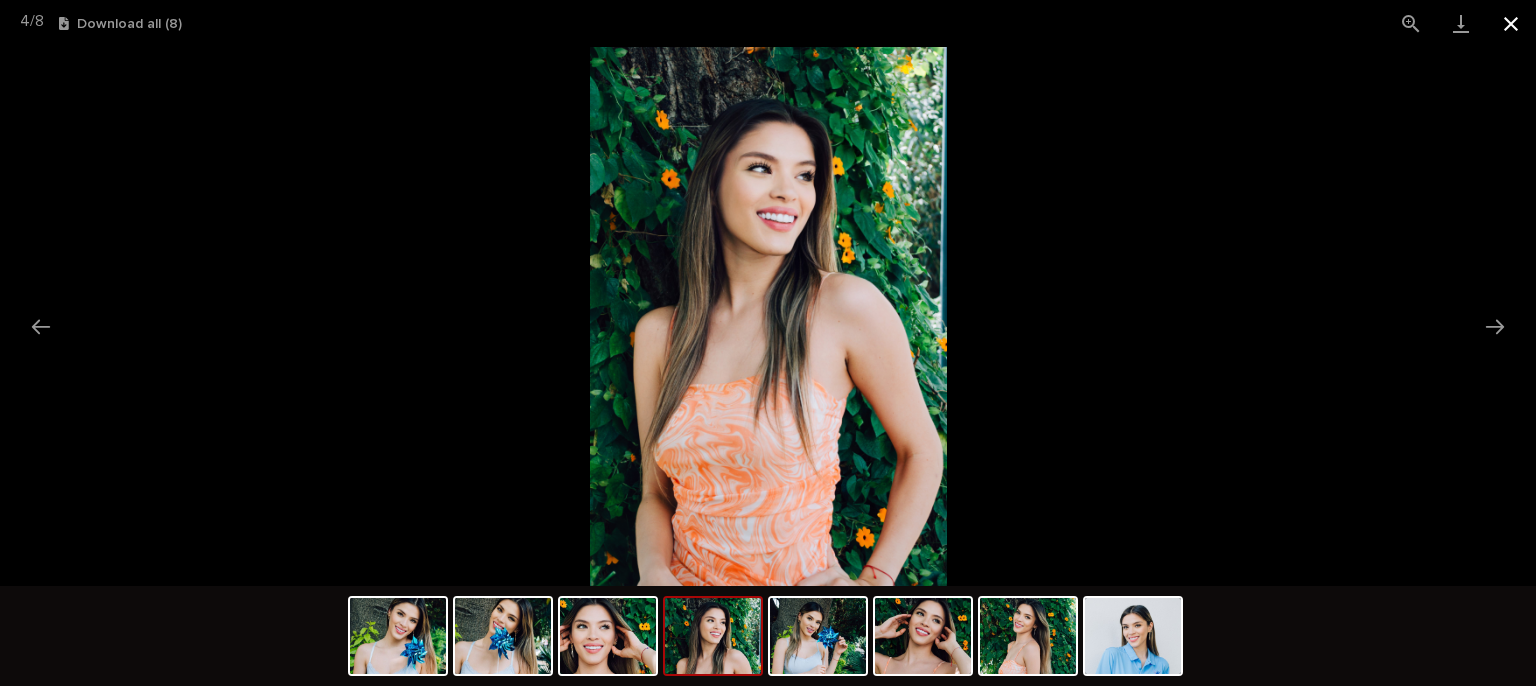 click at bounding box center (1511, 23) 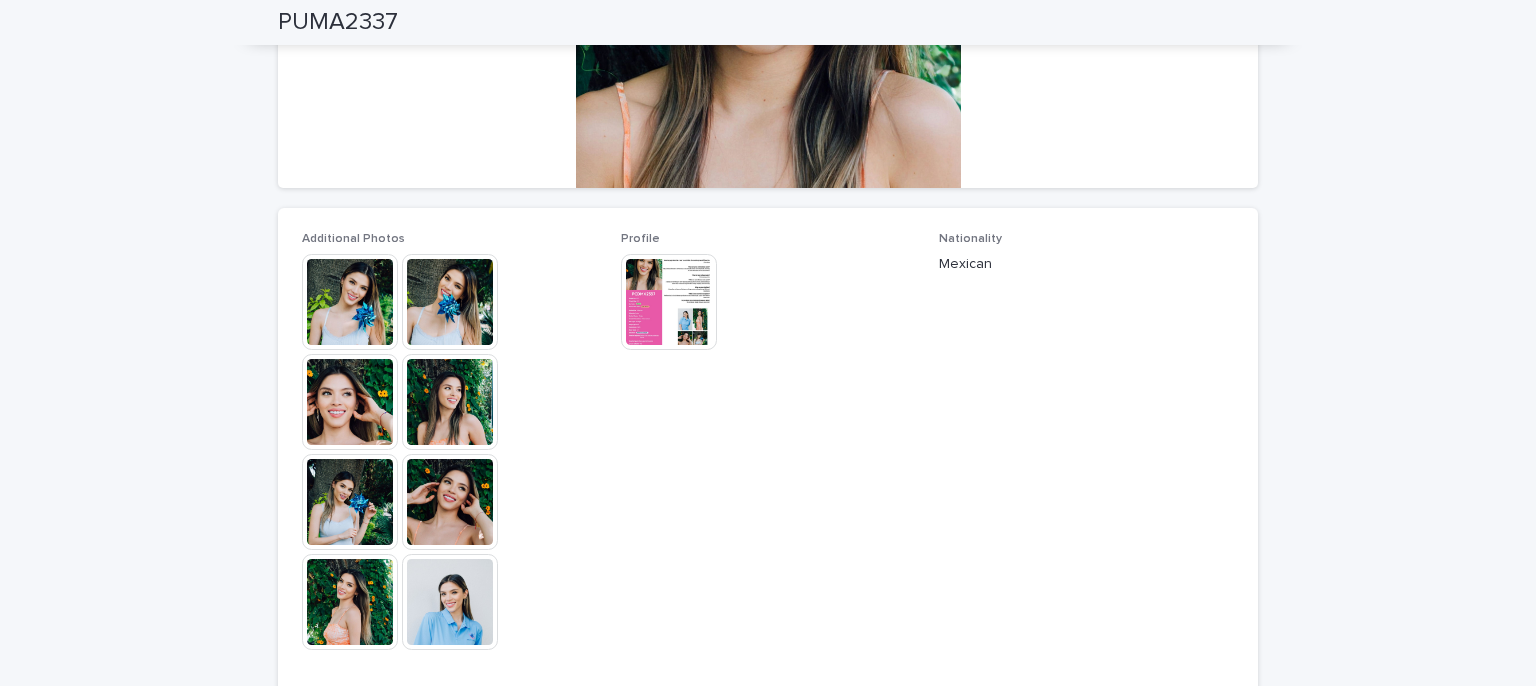scroll, scrollTop: 0, scrollLeft: 0, axis: both 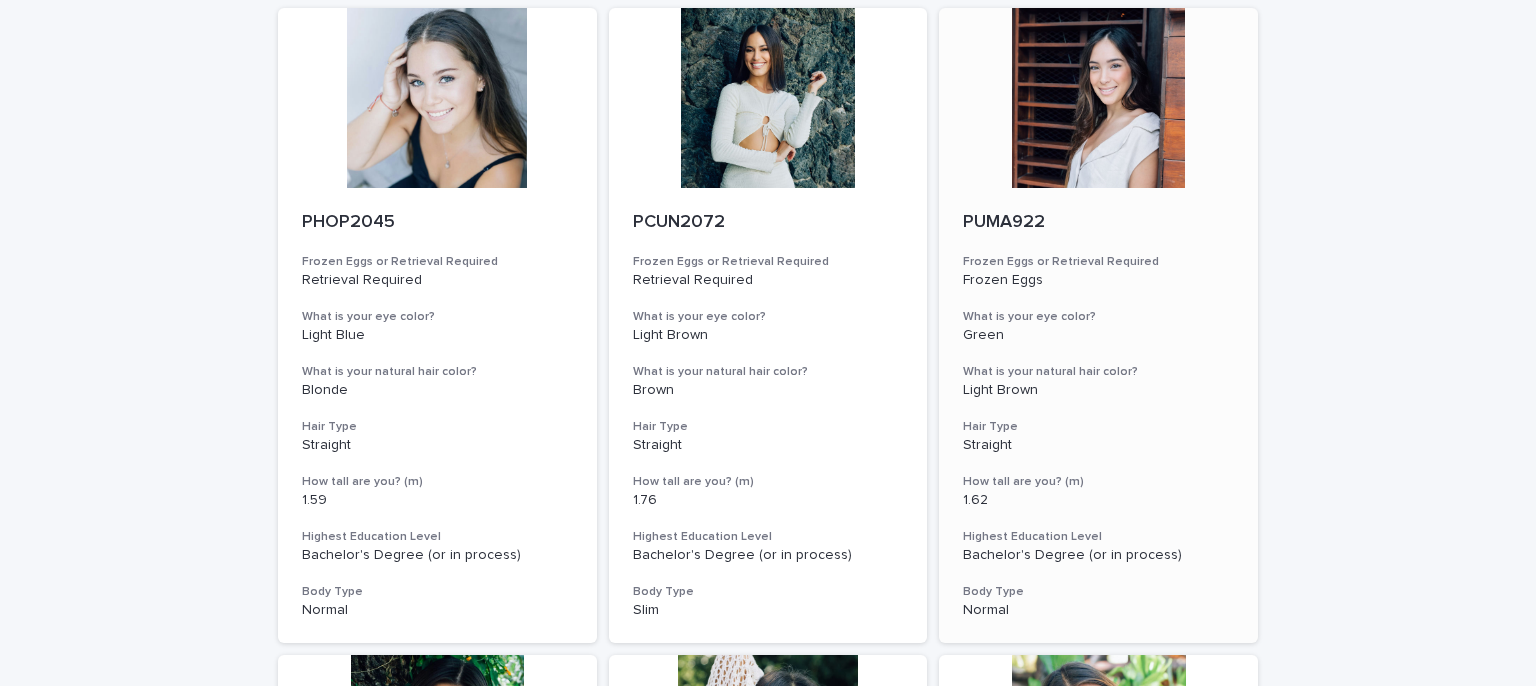 click at bounding box center (1098, 98) 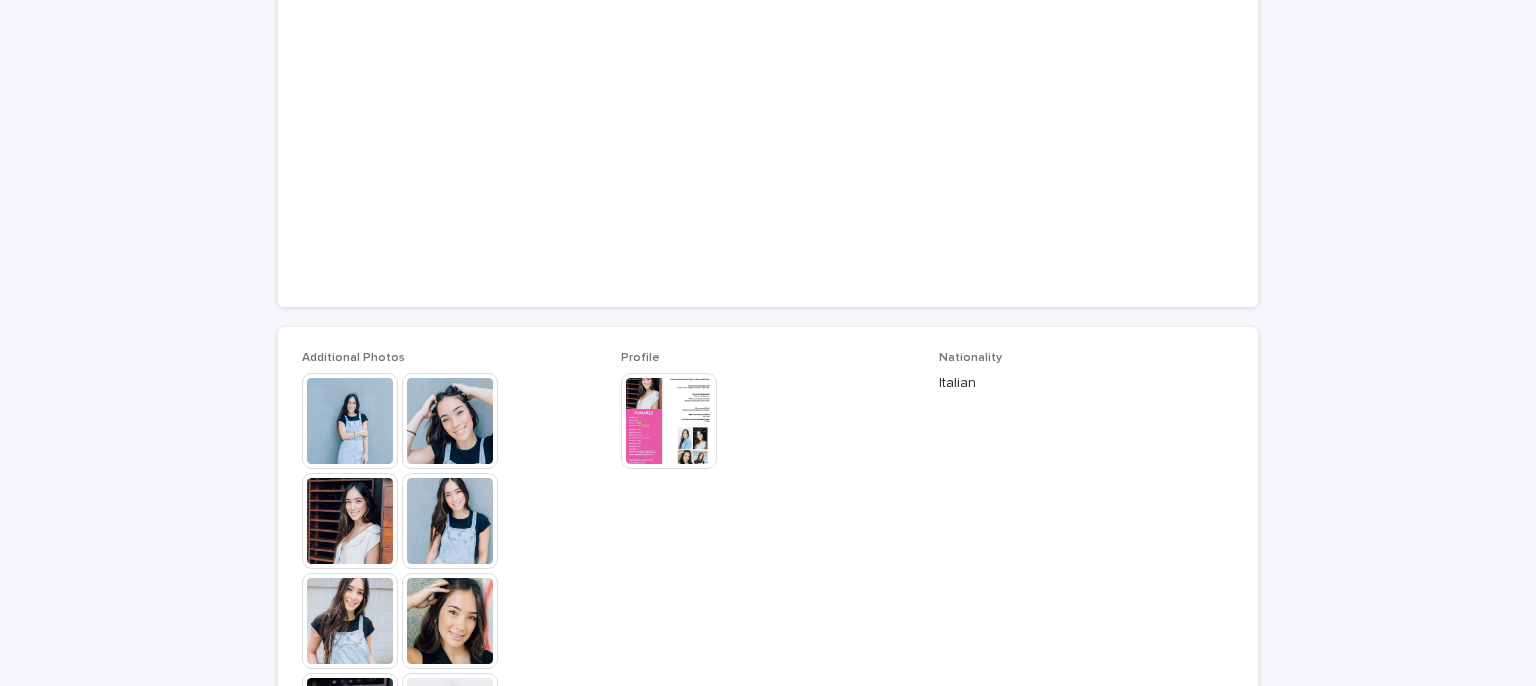 scroll, scrollTop: 300, scrollLeft: 0, axis: vertical 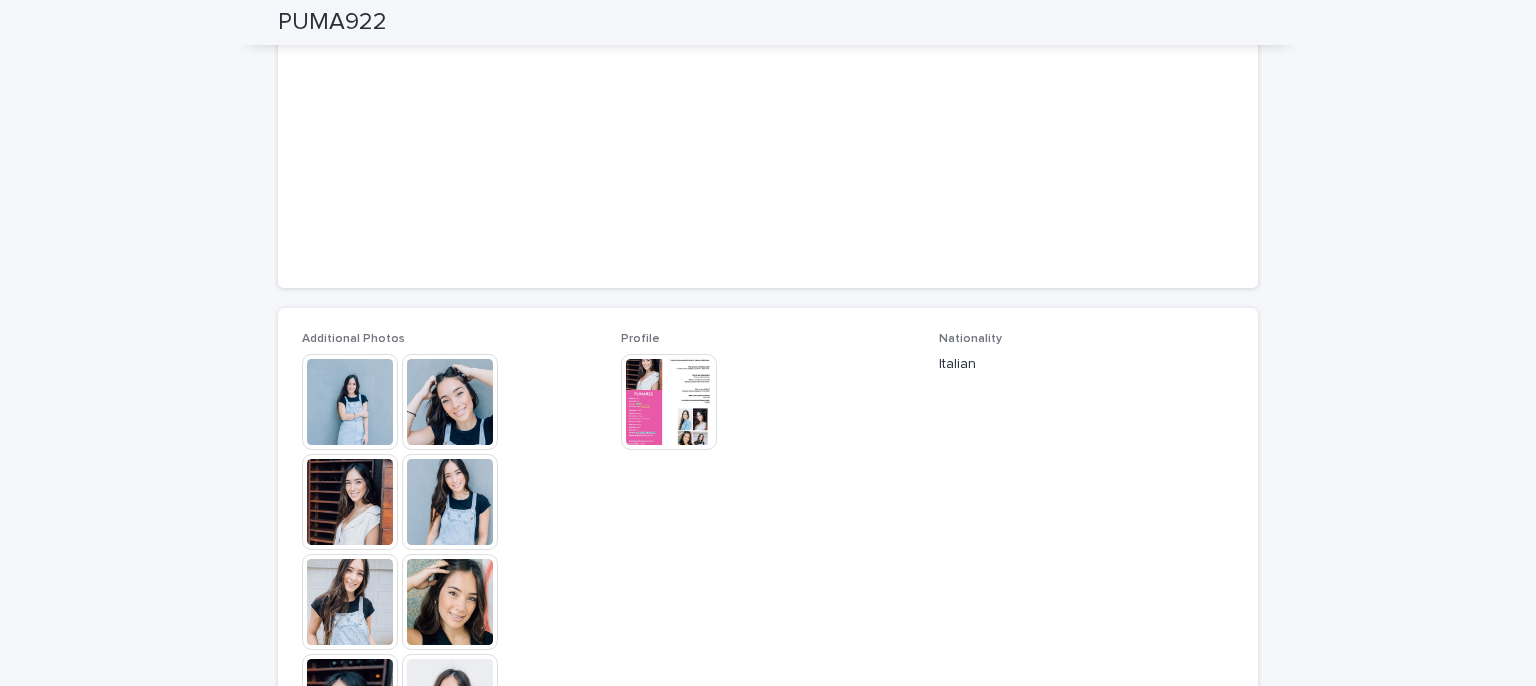 click at bounding box center (450, 602) 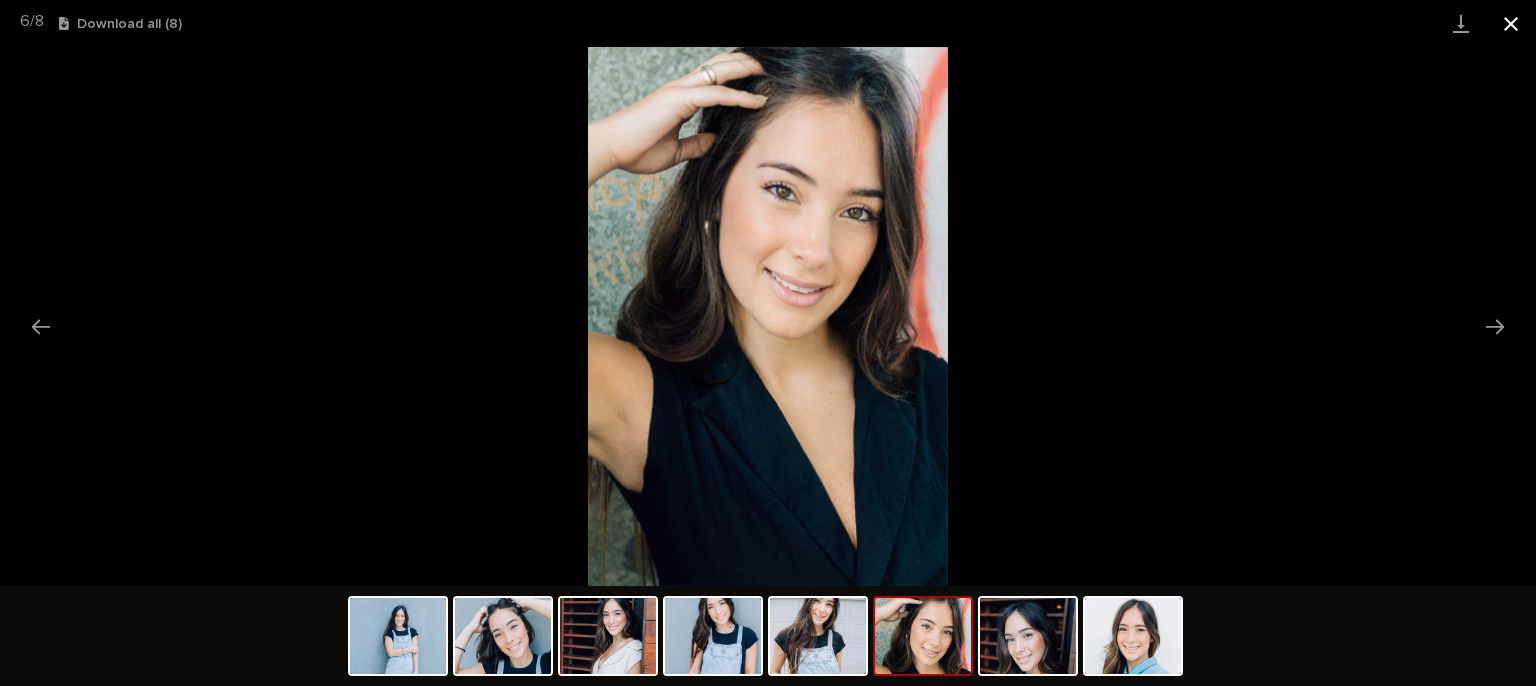 click at bounding box center [1511, 23] 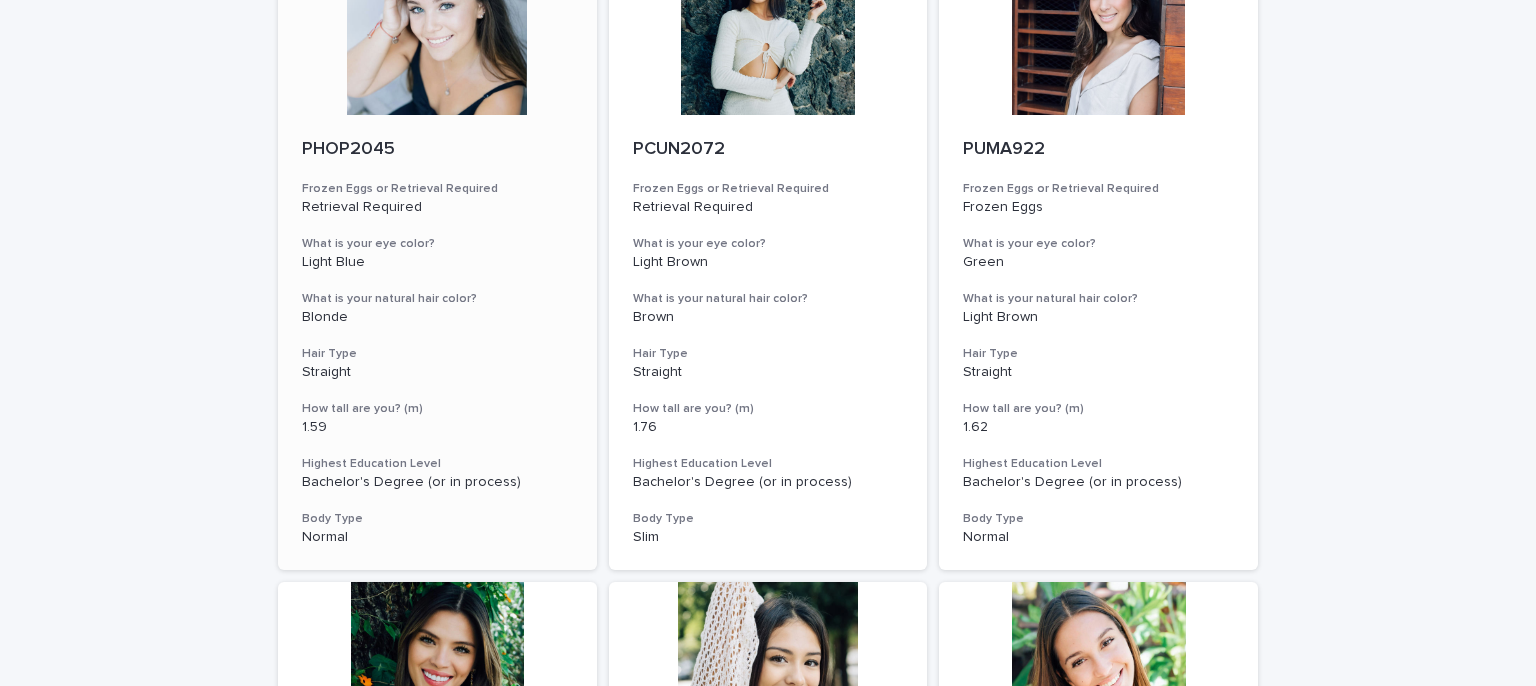scroll, scrollTop: 0, scrollLeft: 0, axis: both 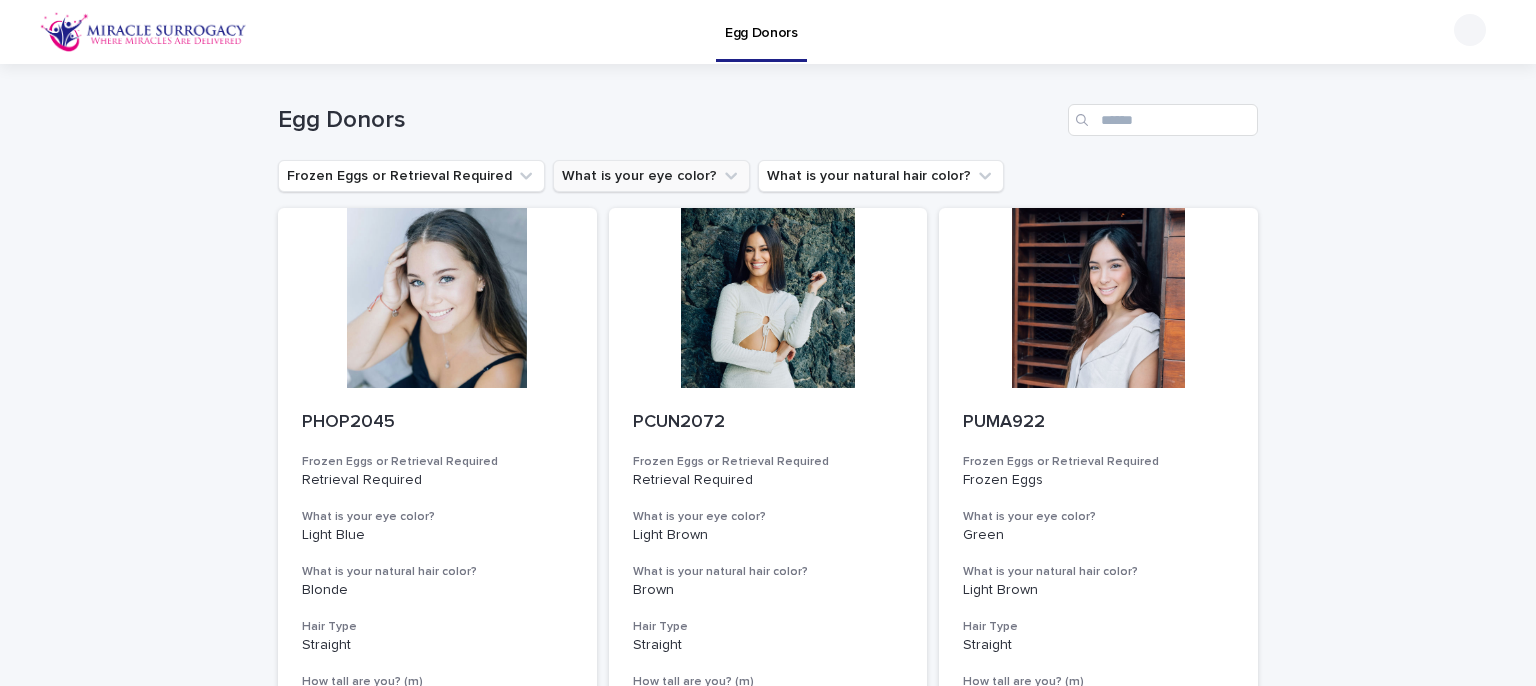 click on "What is your eye color?" at bounding box center (651, 176) 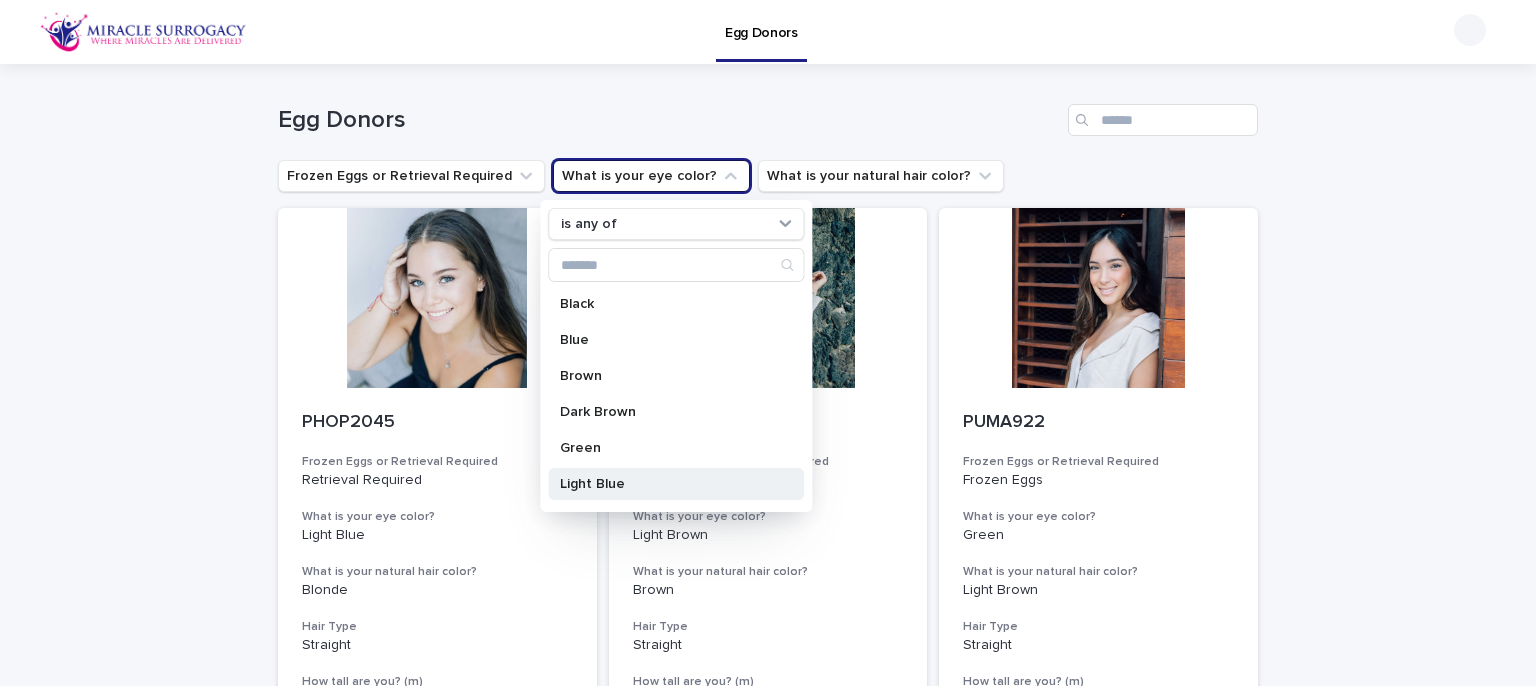 click on "Light Blue" at bounding box center [666, 484] 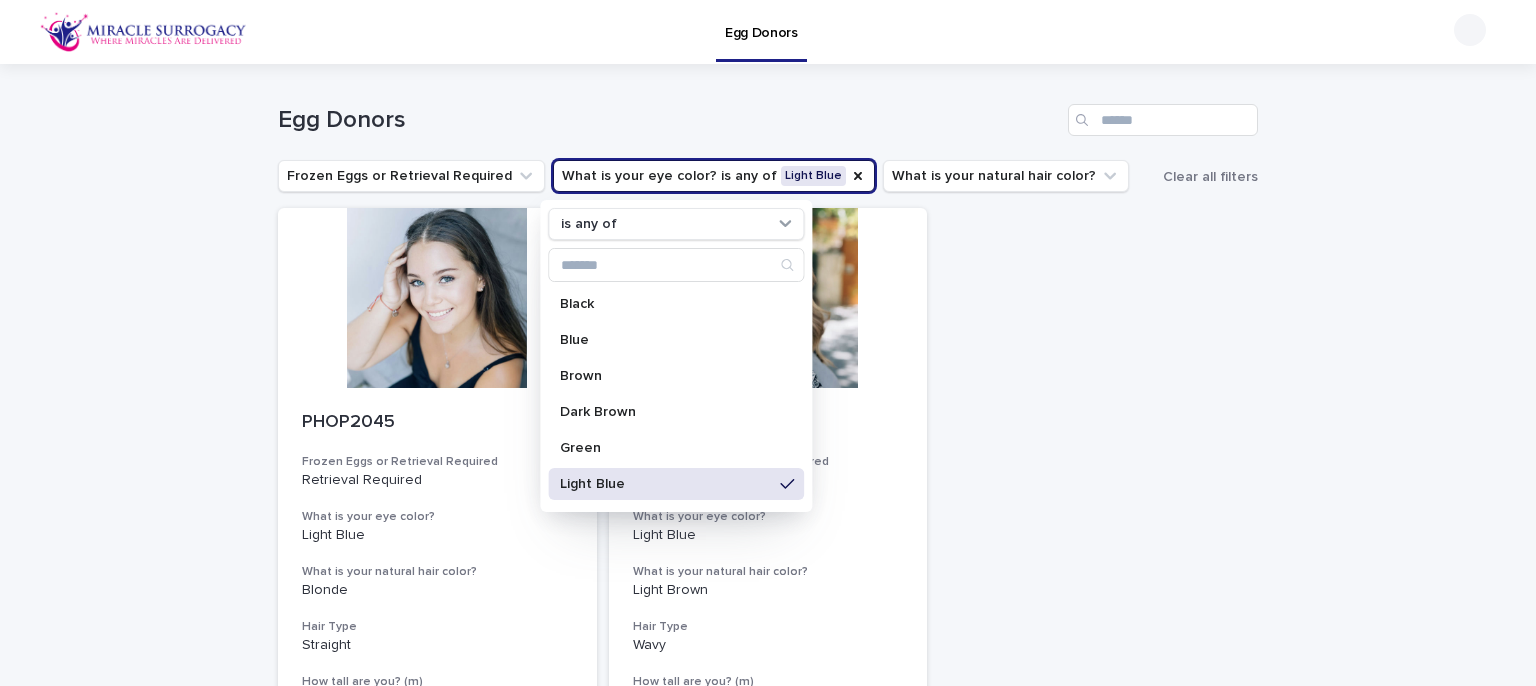 click on "PHOP2045 Frozen Eggs or Retrieval Required Retrieval Required What is your eye color? Light Blue What is your natural hair color? Blonde Hair Type Straight How tall are you? (m) 1.59 Highest Education Level Bachelor's Degree (or in process) Body Type Normal PCDMX2366 Frozen Eggs or Retrieval Required Retrieval Required What is your eye color? Light Blue What is your natural hair color? Light Brown Hair Type Wavy How tall are you? (m) 1.6 Highest Education Level Bachelor's Degree  Body Type Slim" at bounding box center [768, 525] 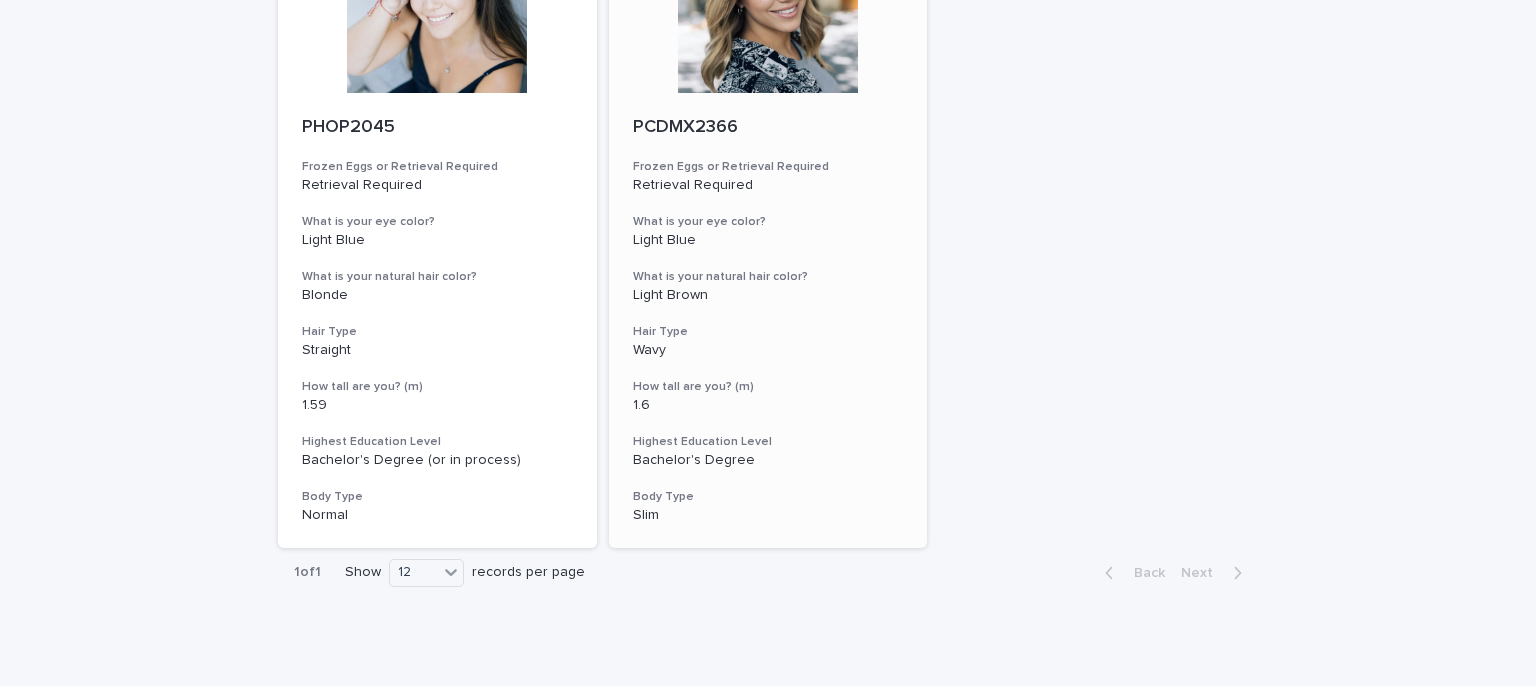 scroll, scrollTop: 163, scrollLeft: 0, axis: vertical 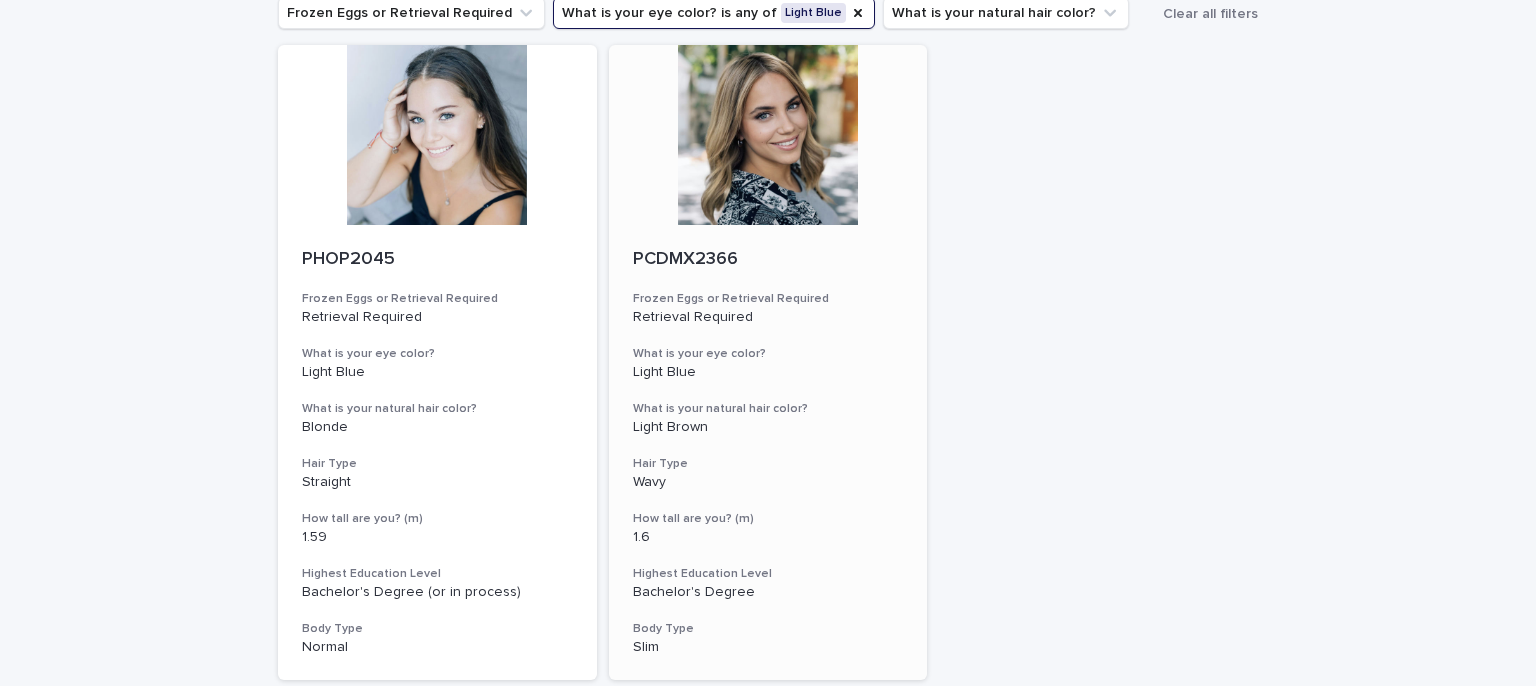 click at bounding box center (768, 135) 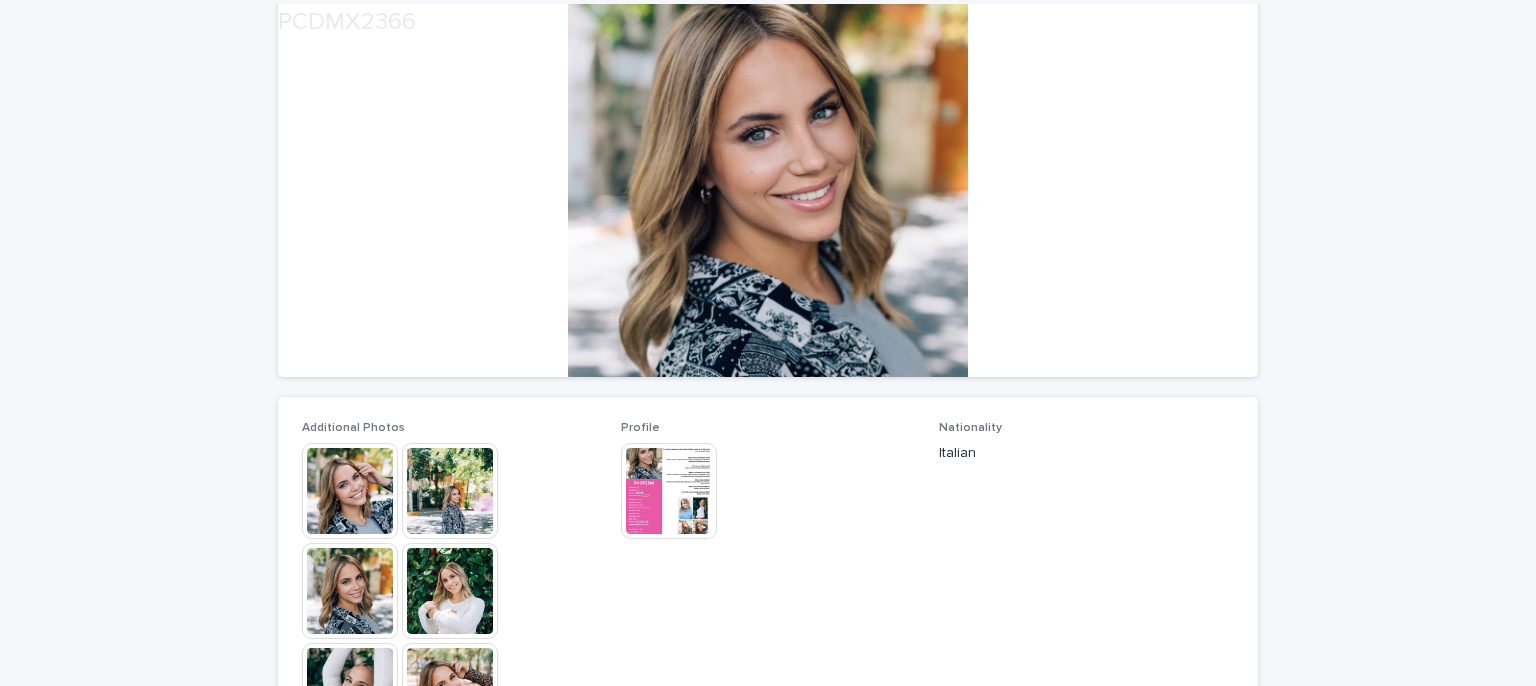 scroll, scrollTop: 300, scrollLeft: 0, axis: vertical 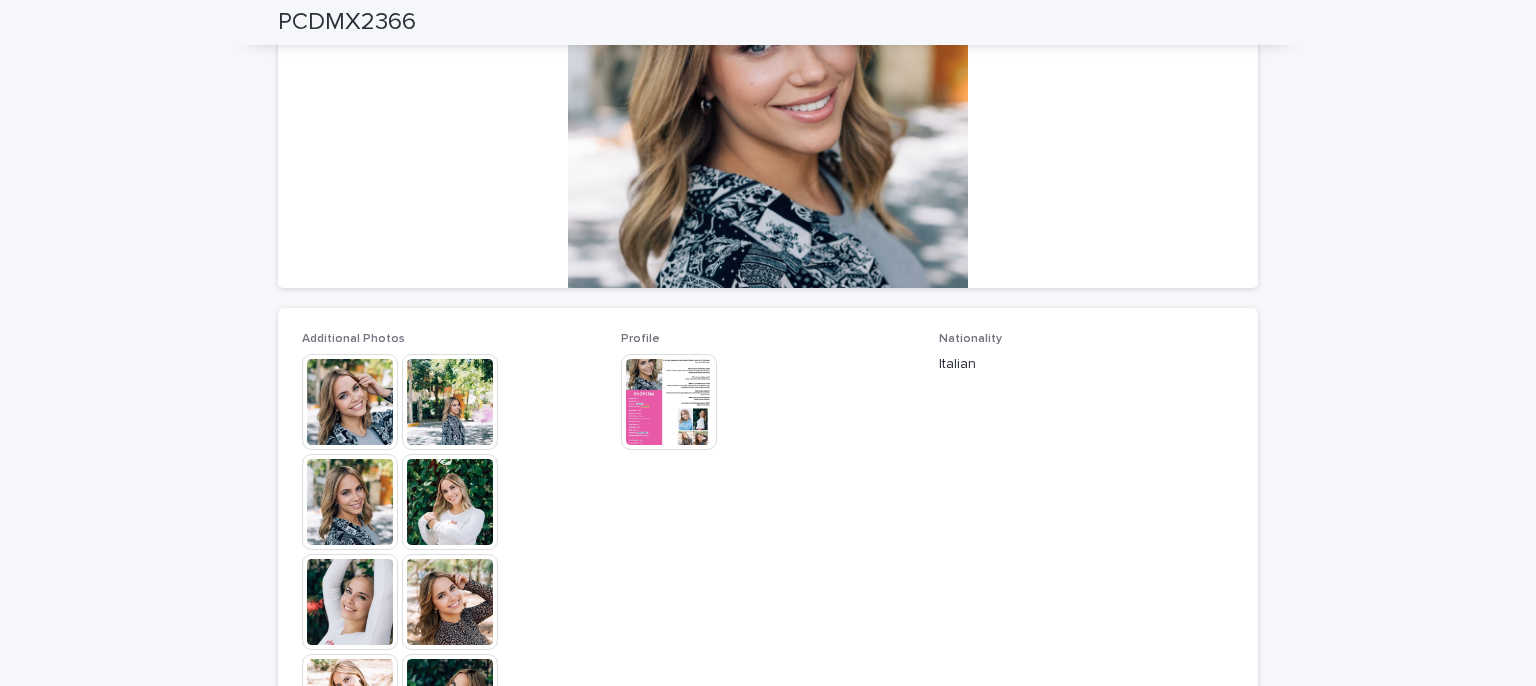 click at bounding box center (450, 402) 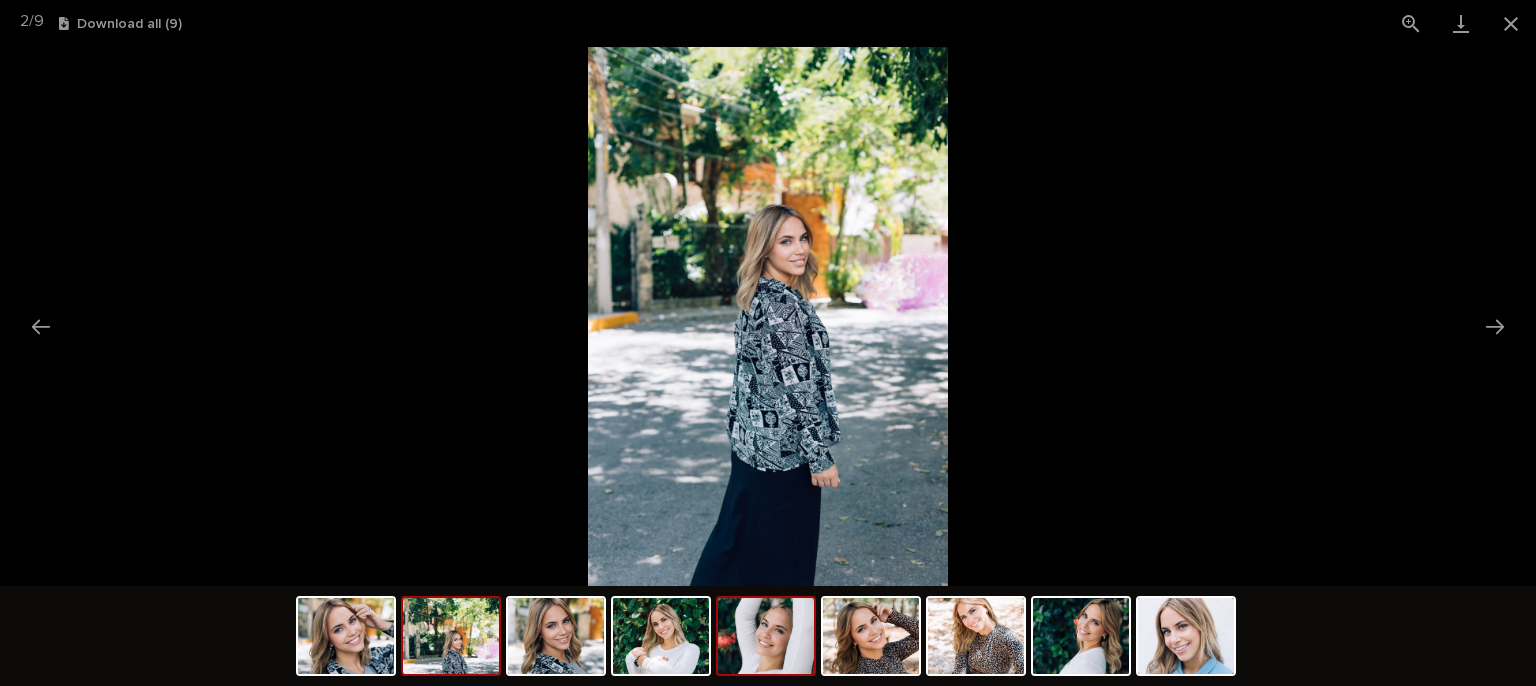click at bounding box center [766, 636] 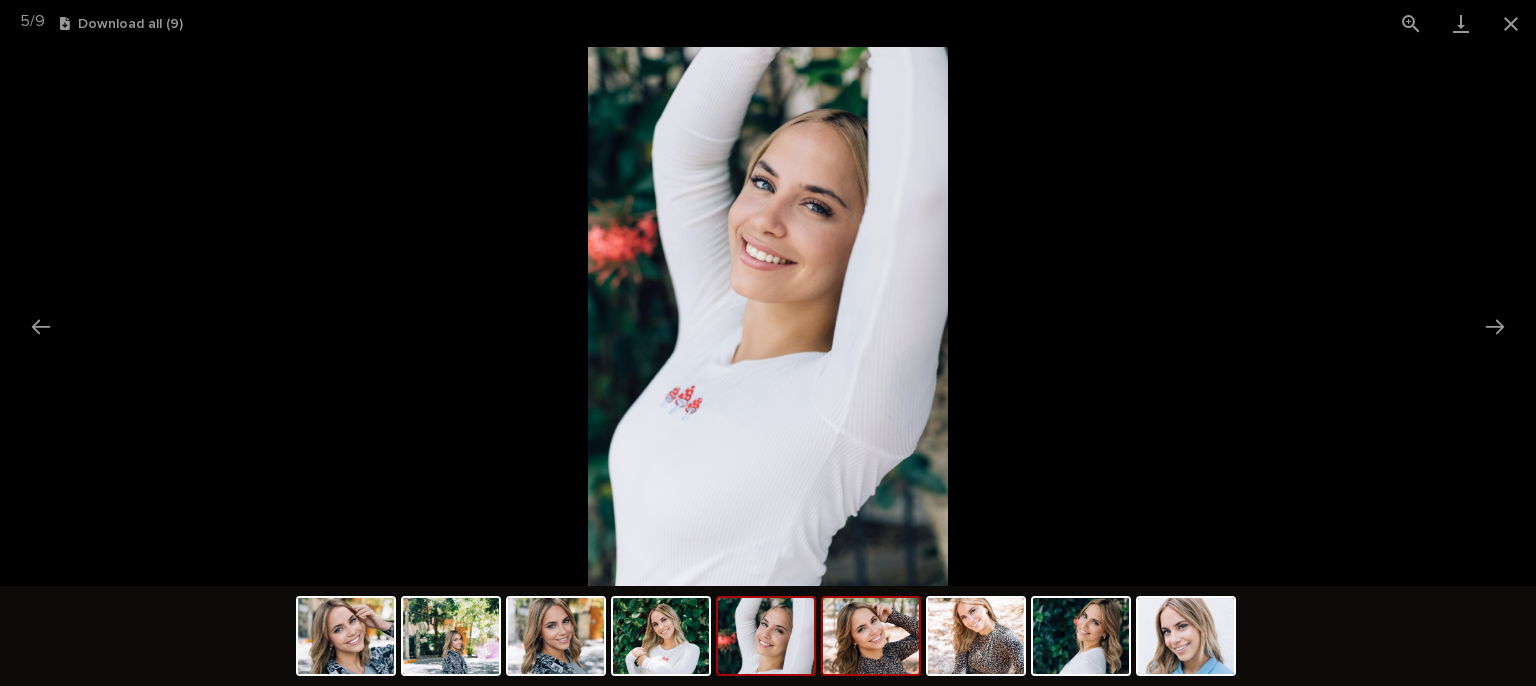click at bounding box center [871, 636] 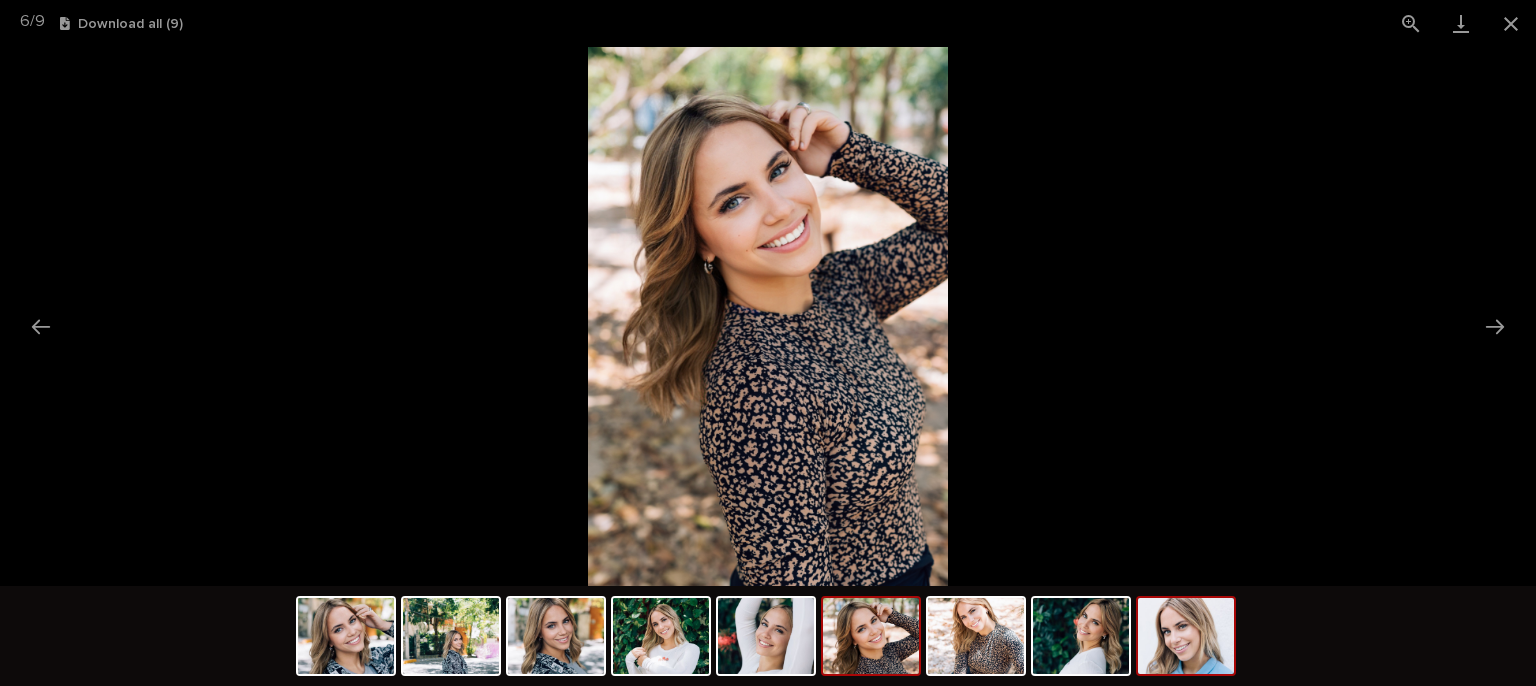 click at bounding box center (1186, 636) 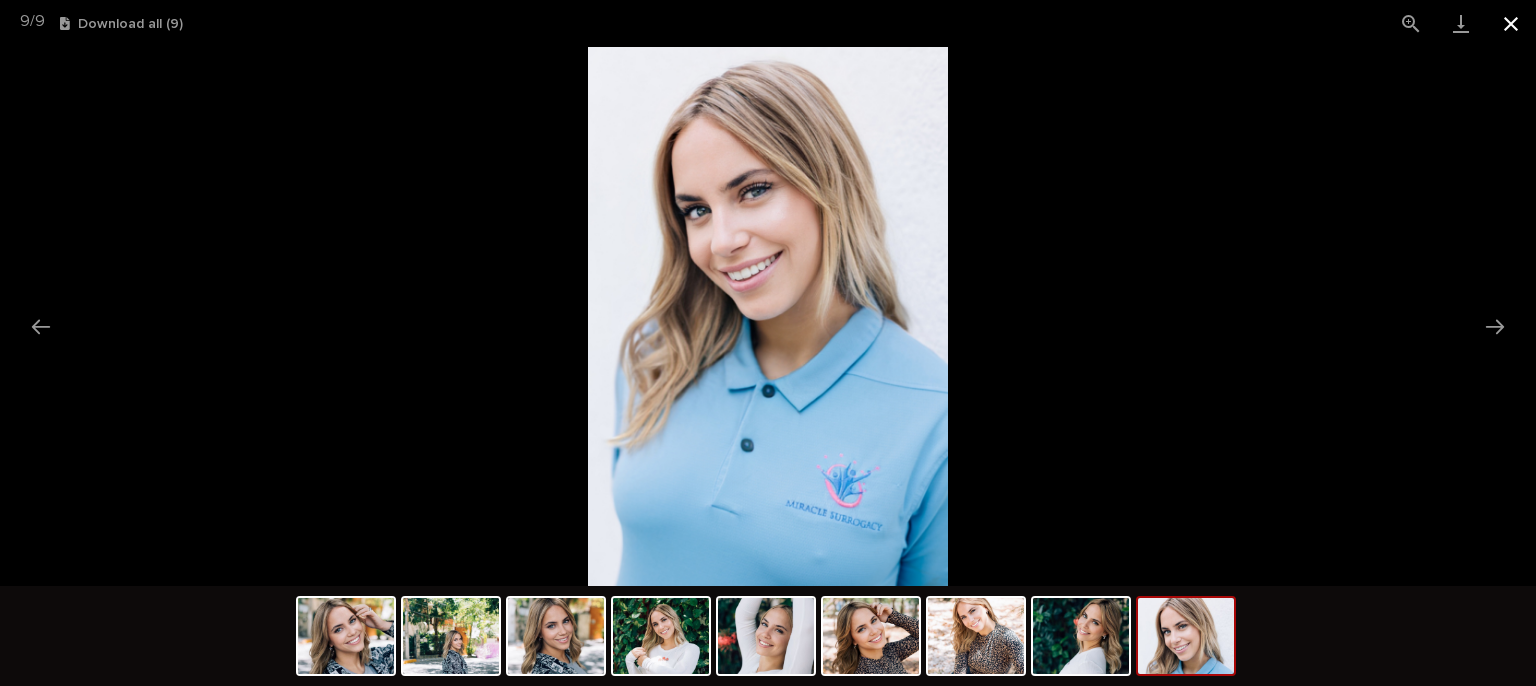 click at bounding box center (1511, 23) 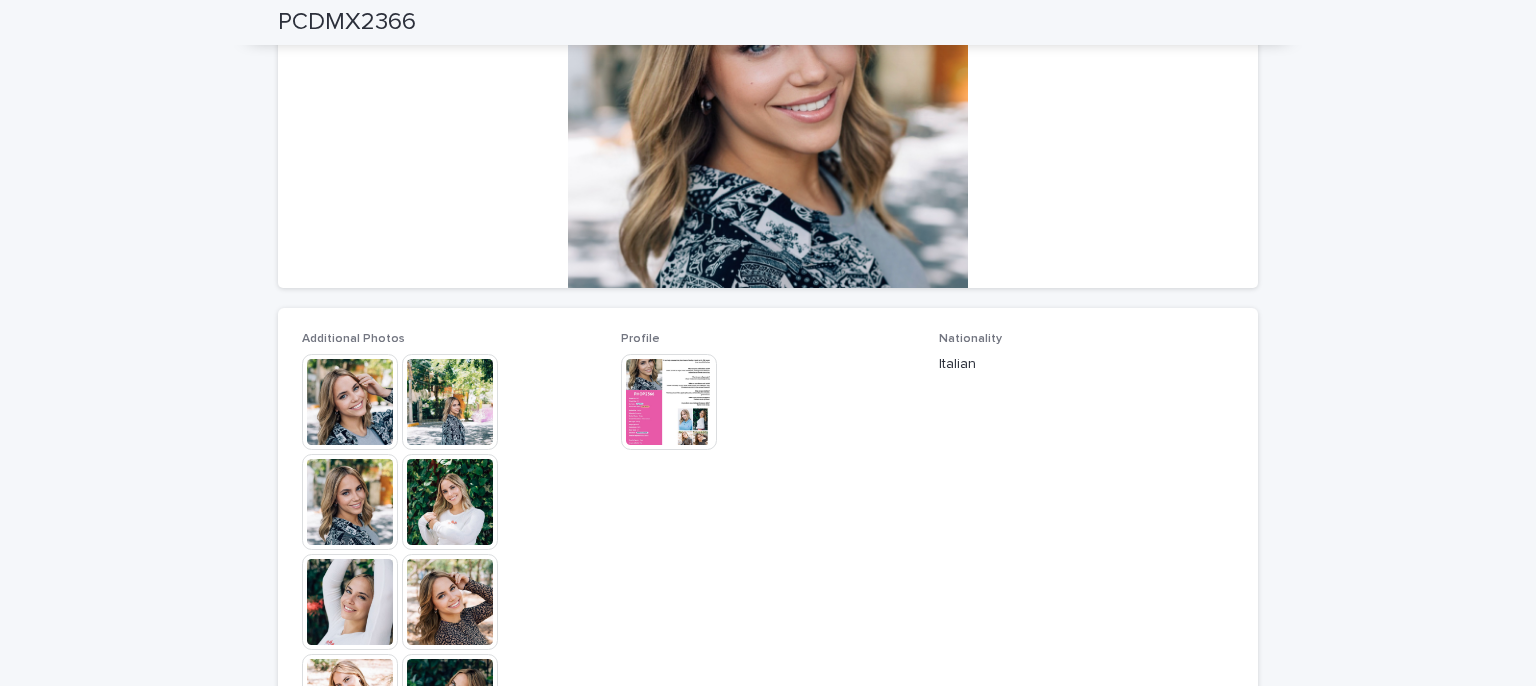 click at bounding box center [669, 402] 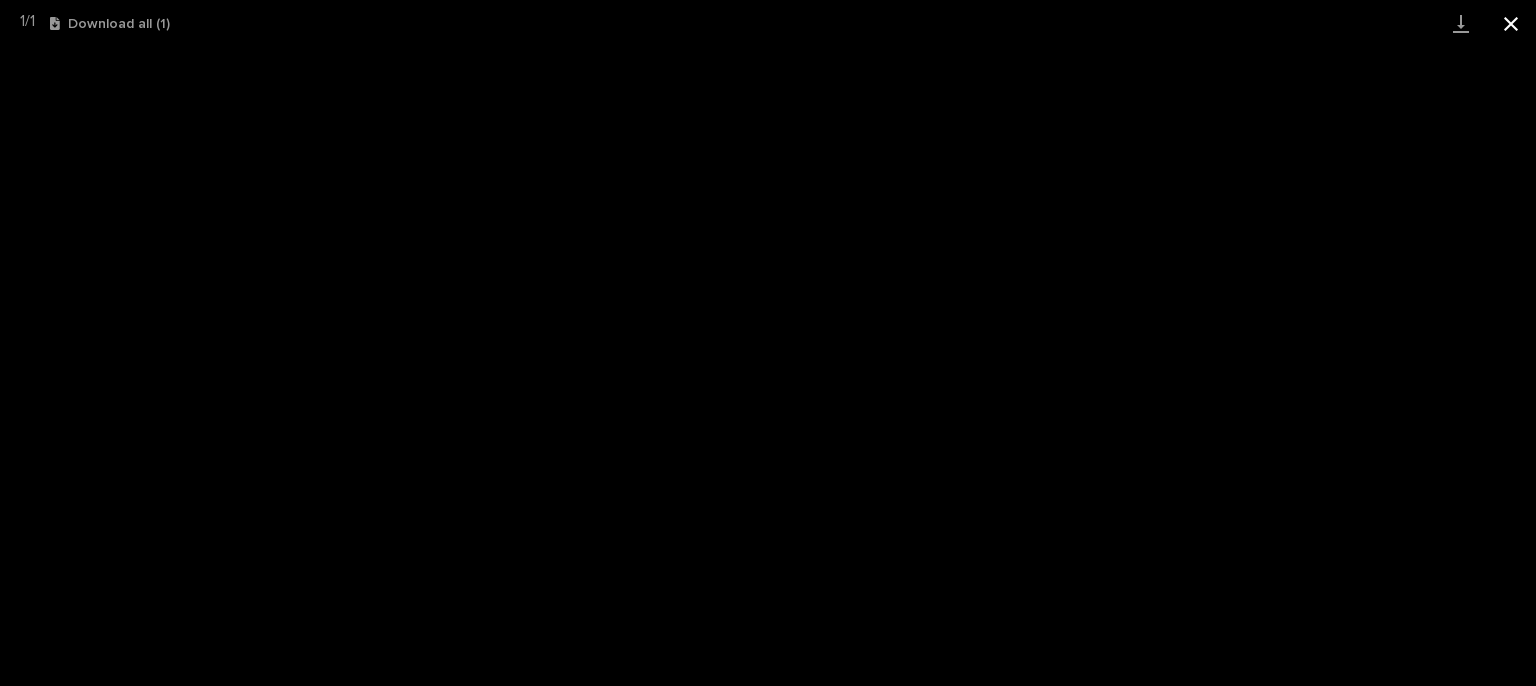 click at bounding box center [1511, 23] 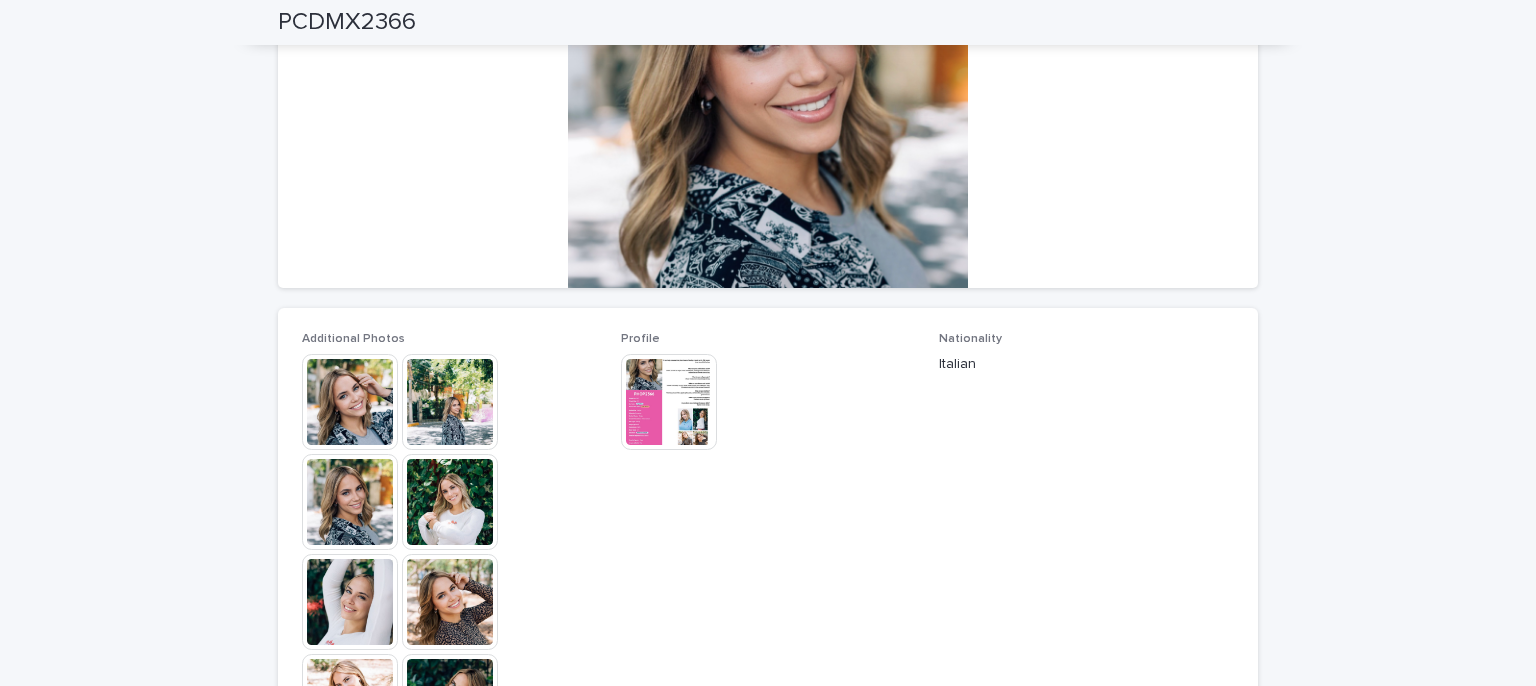 scroll, scrollTop: 0, scrollLeft: 0, axis: both 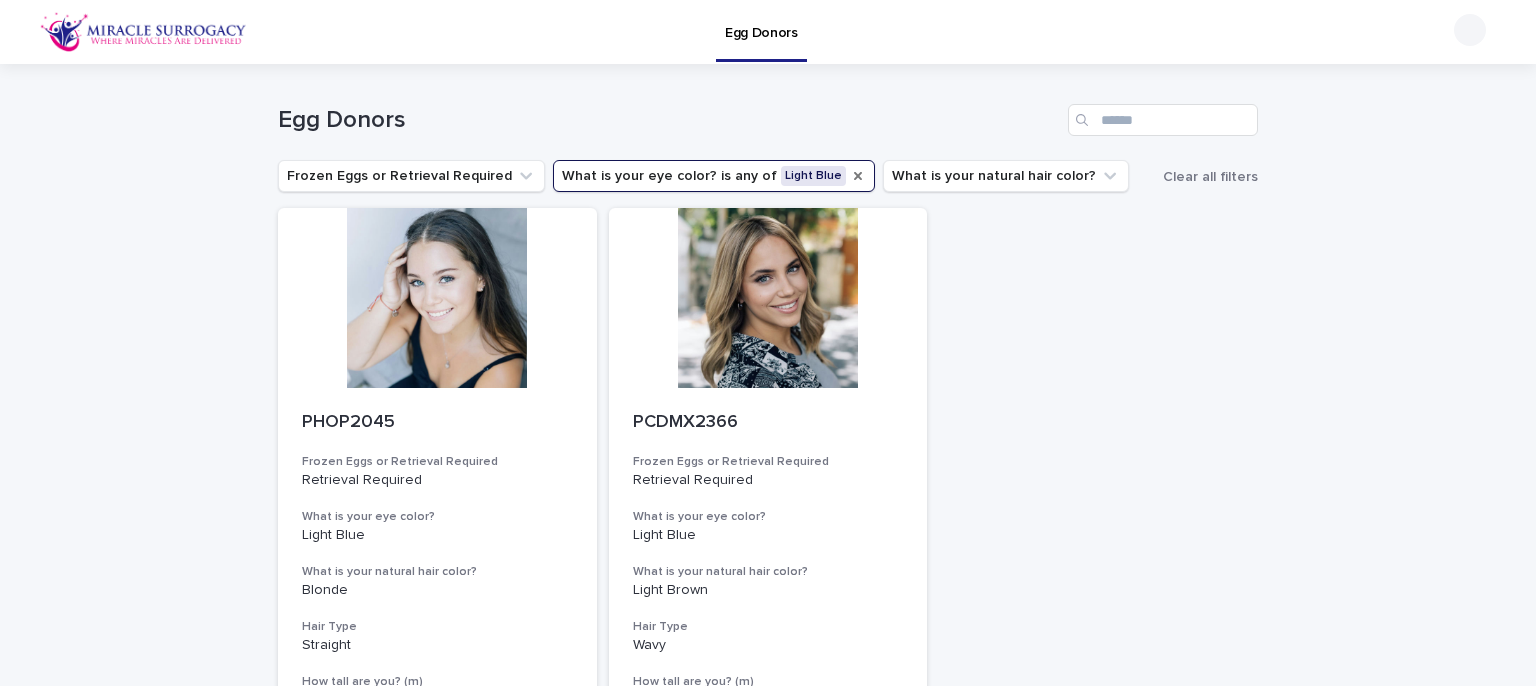 click 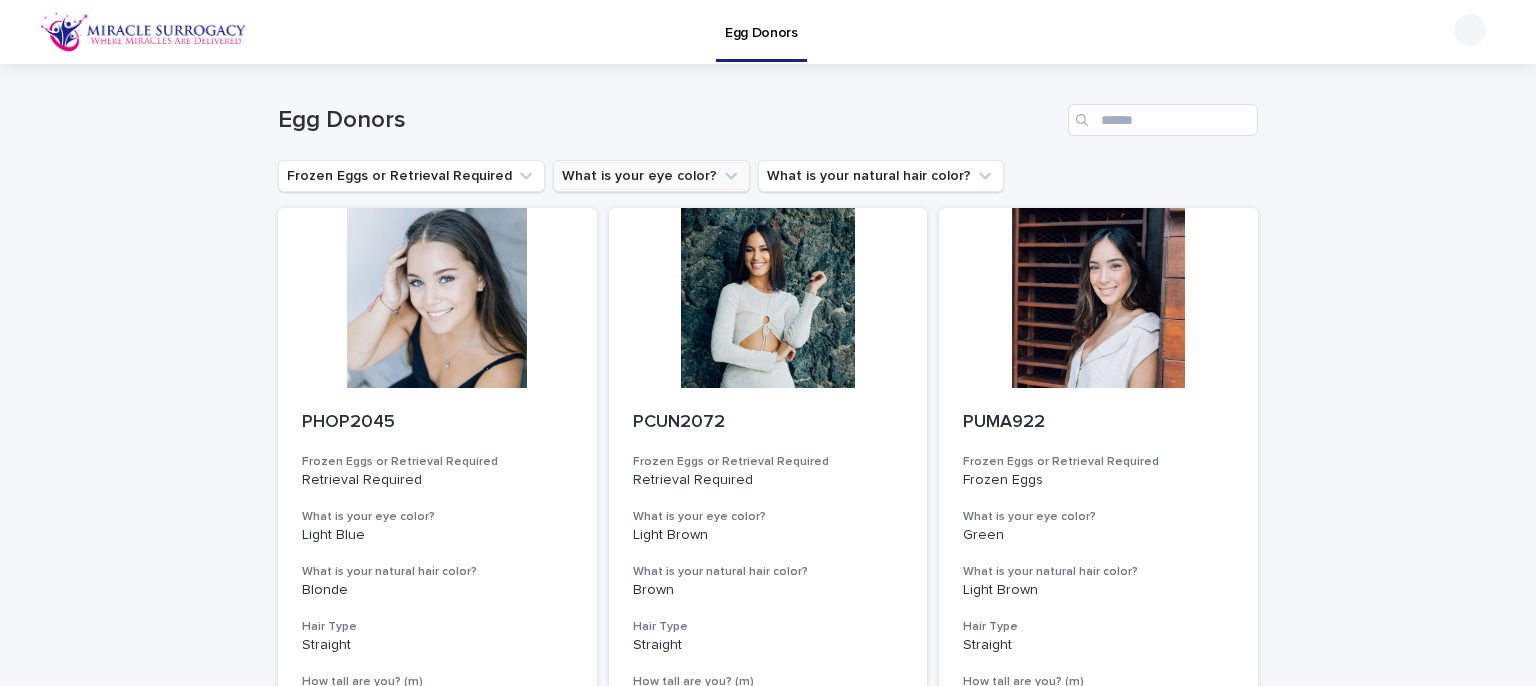 click on "What is your eye color?" at bounding box center [651, 176] 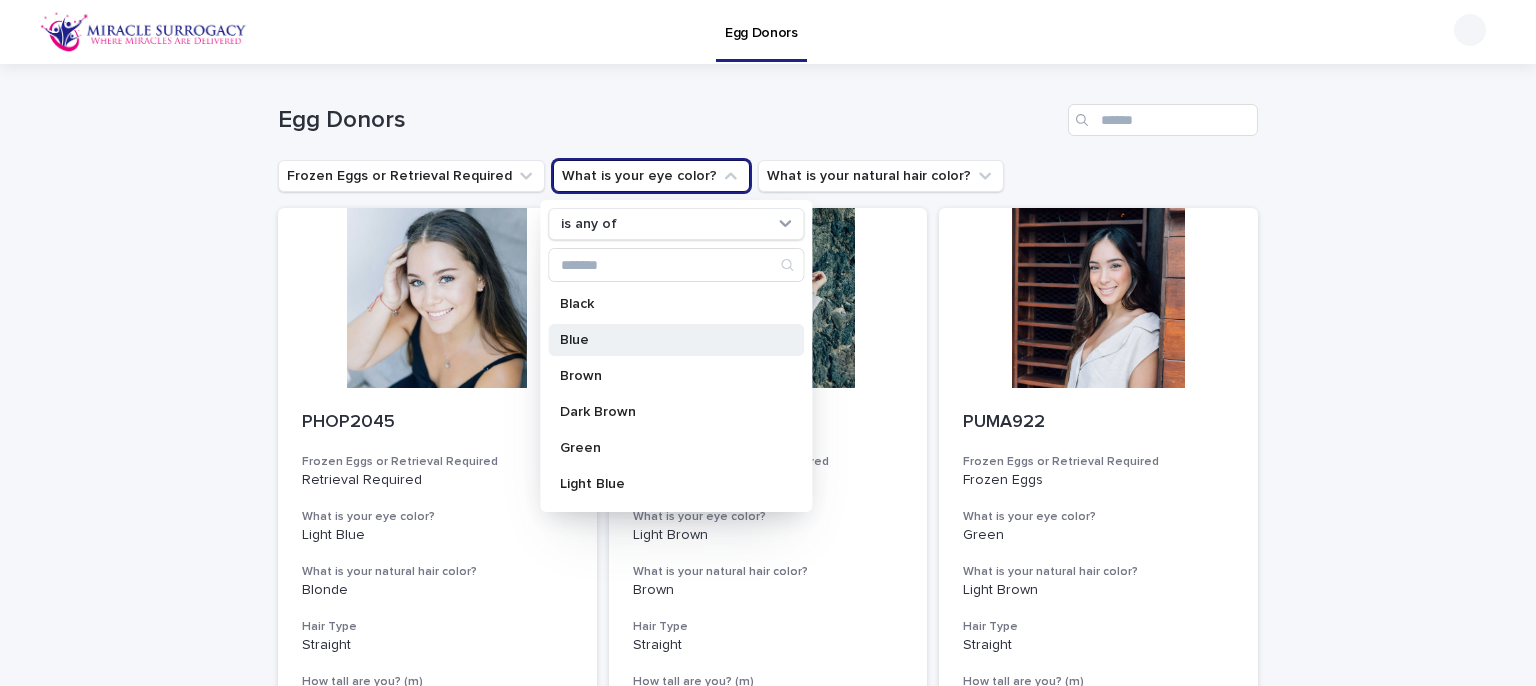 click on "Blue" at bounding box center [676, 340] 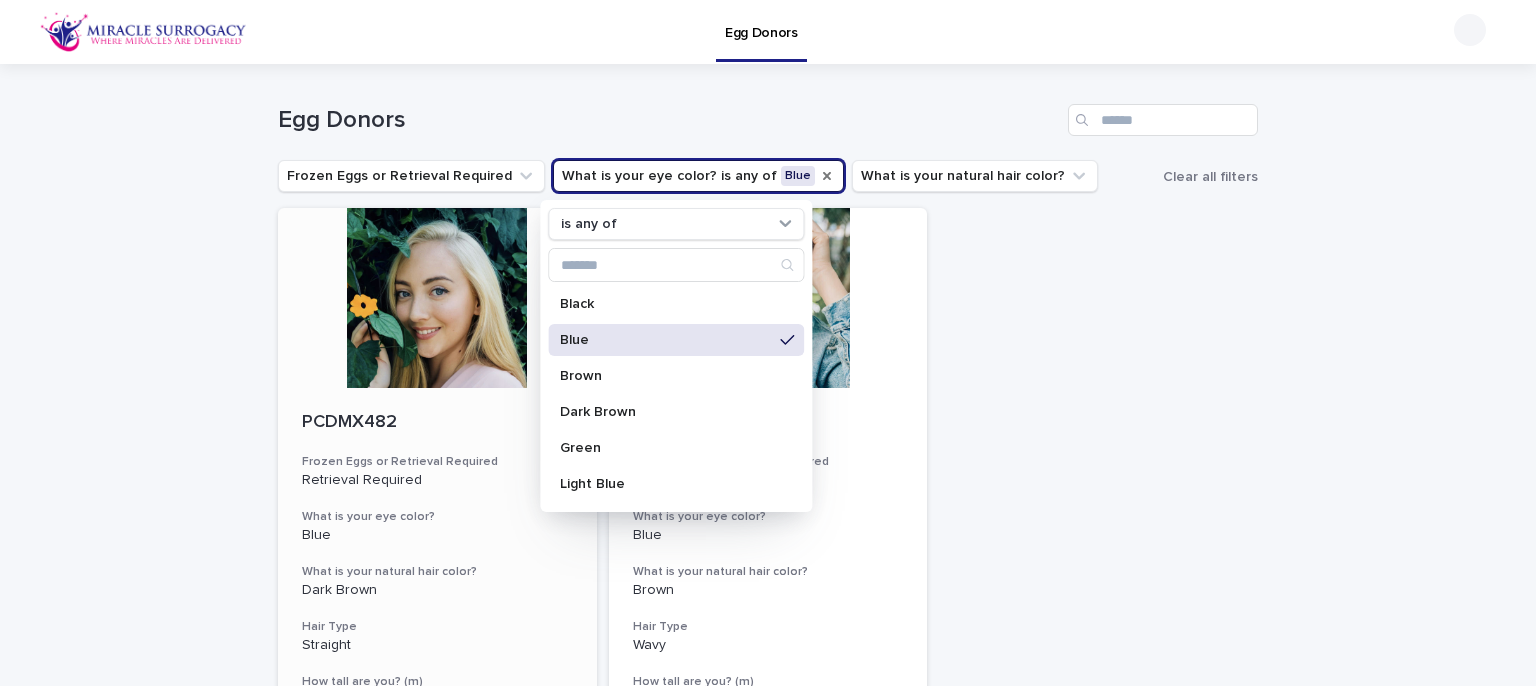 click at bounding box center [437, 298] 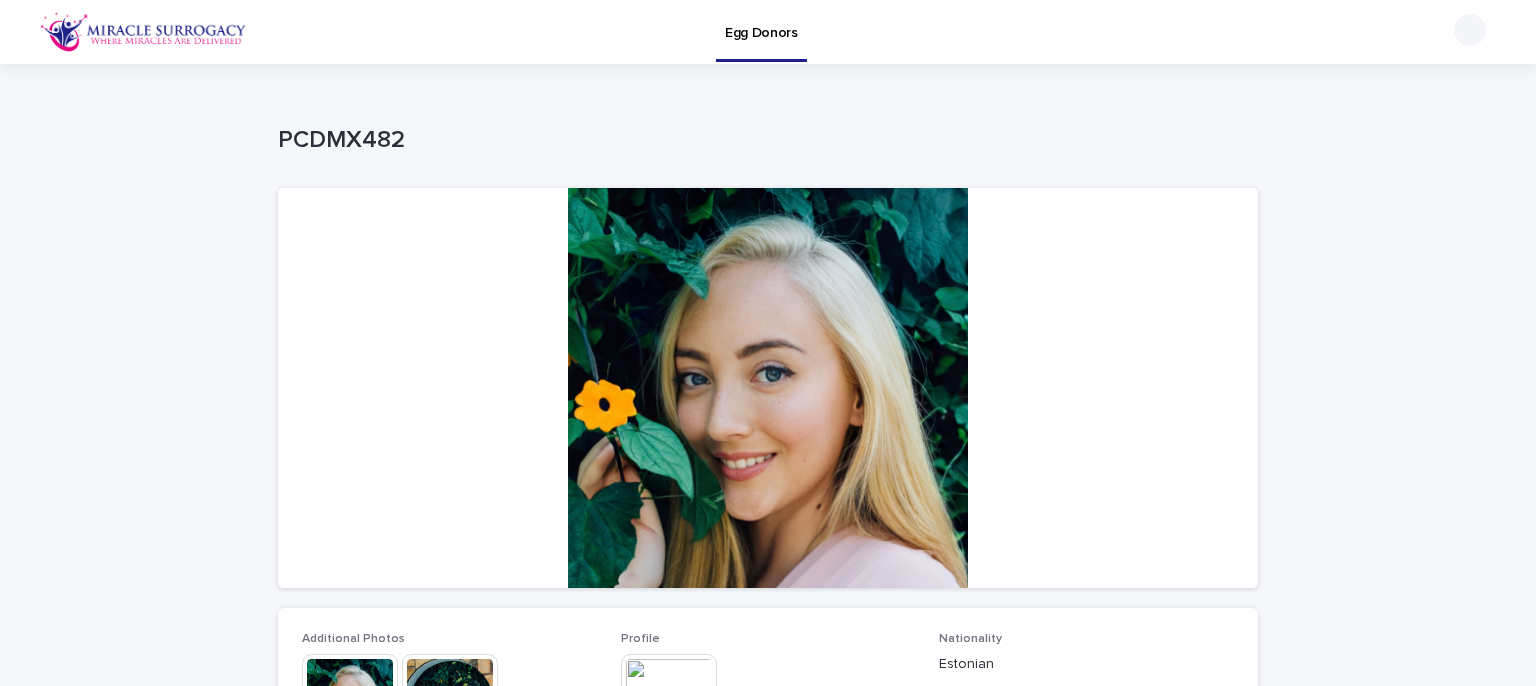 scroll, scrollTop: 400, scrollLeft: 0, axis: vertical 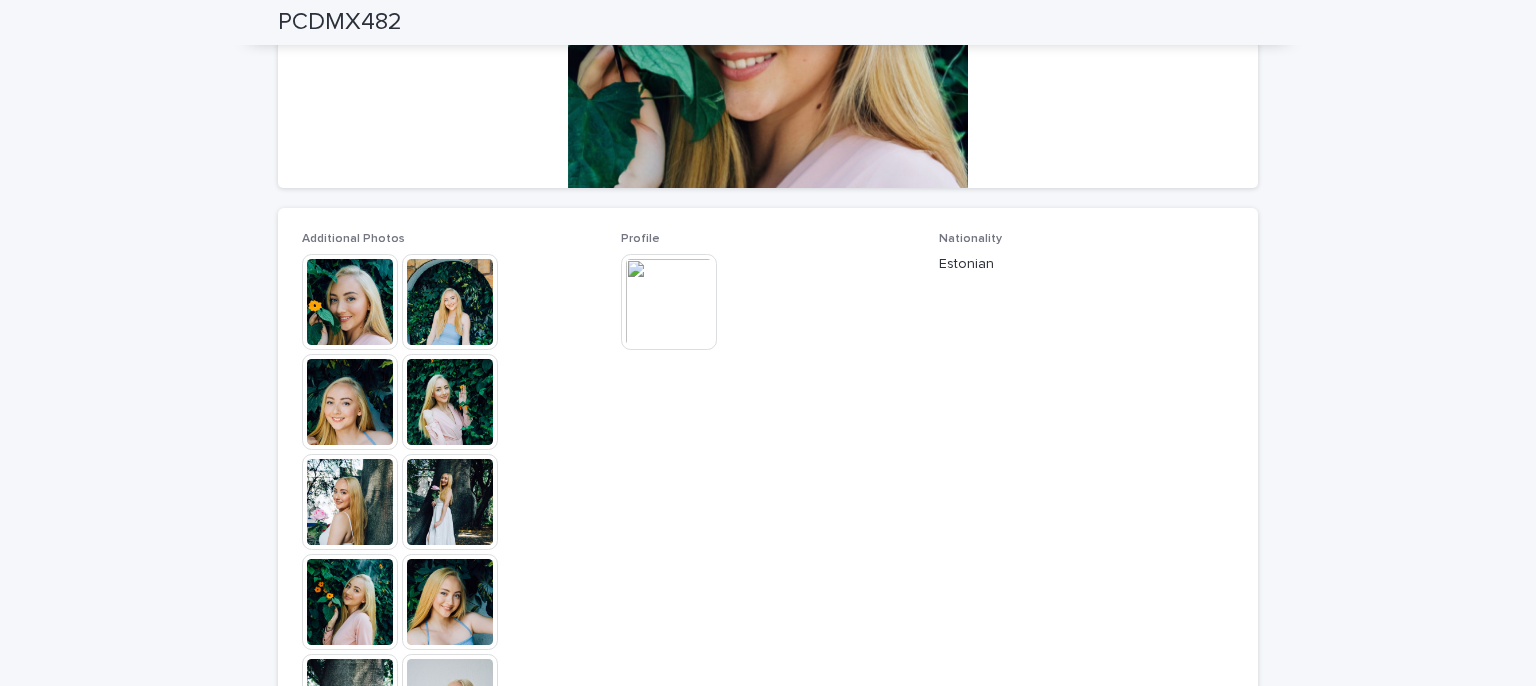 click at bounding box center (450, 402) 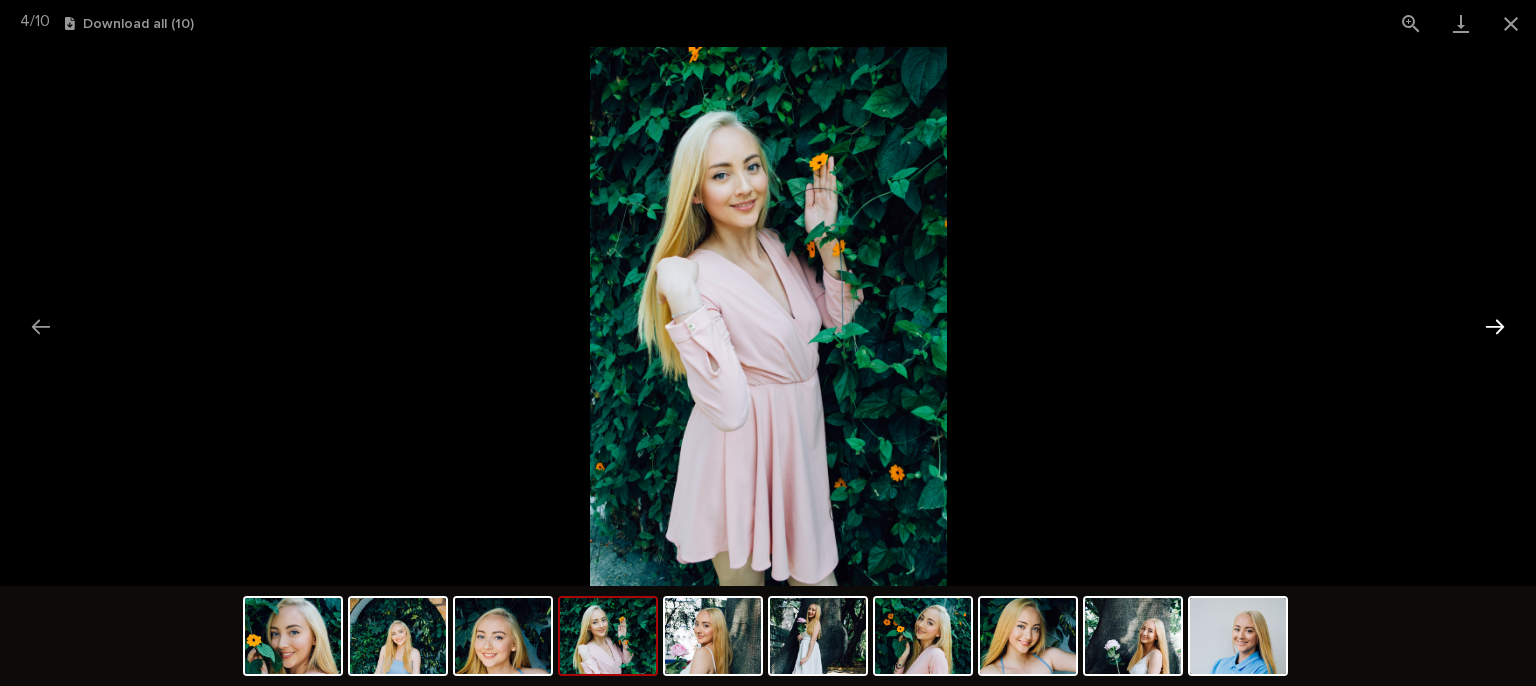 click at bounding box center [1495, 326] 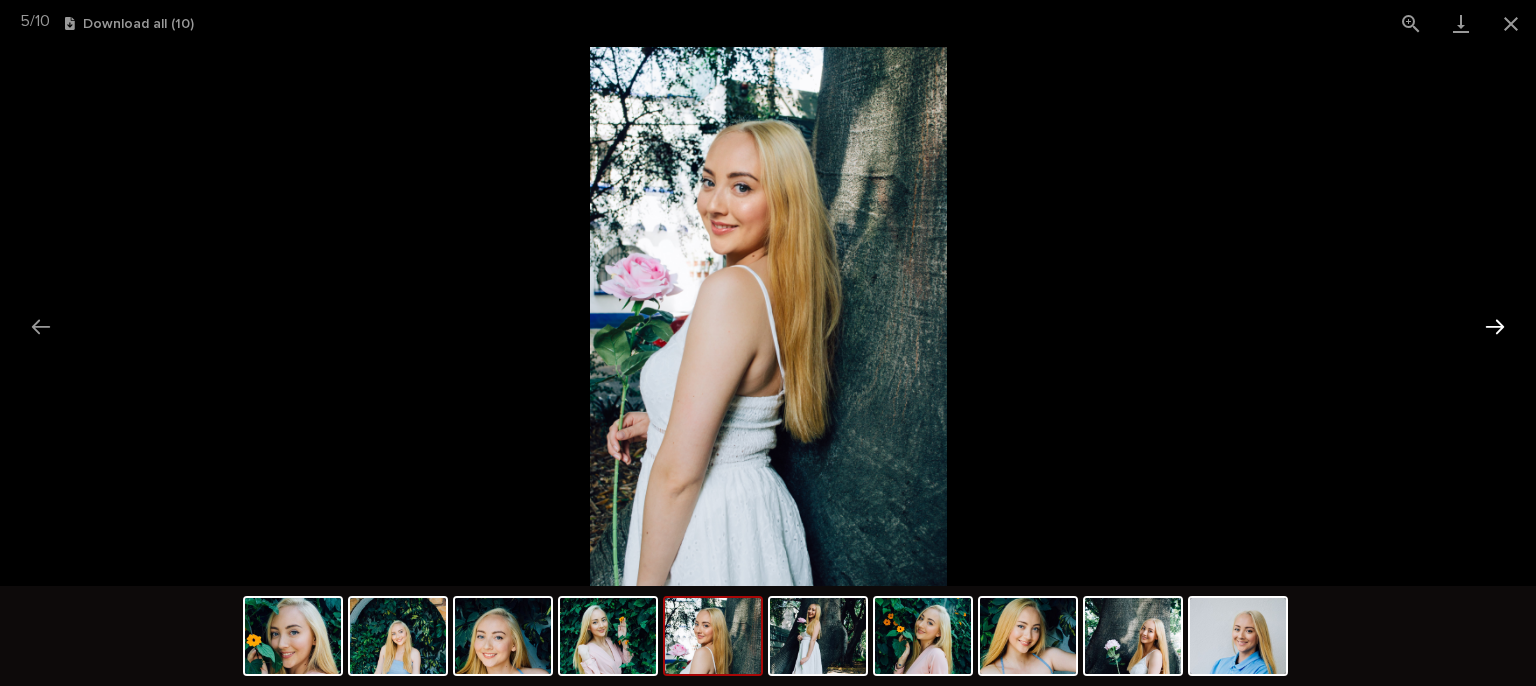 click at bounding box center (1495, 326) 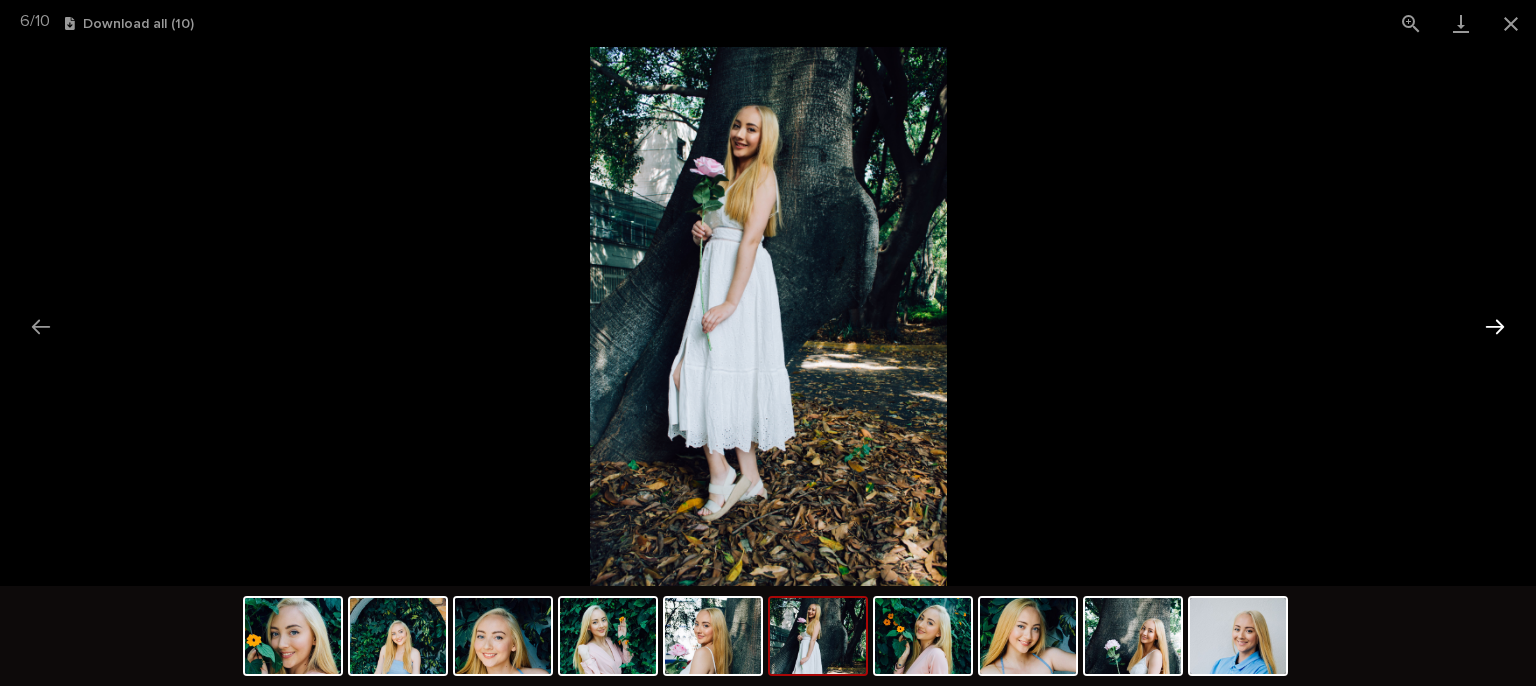 click at bounding box center [1495, 326] 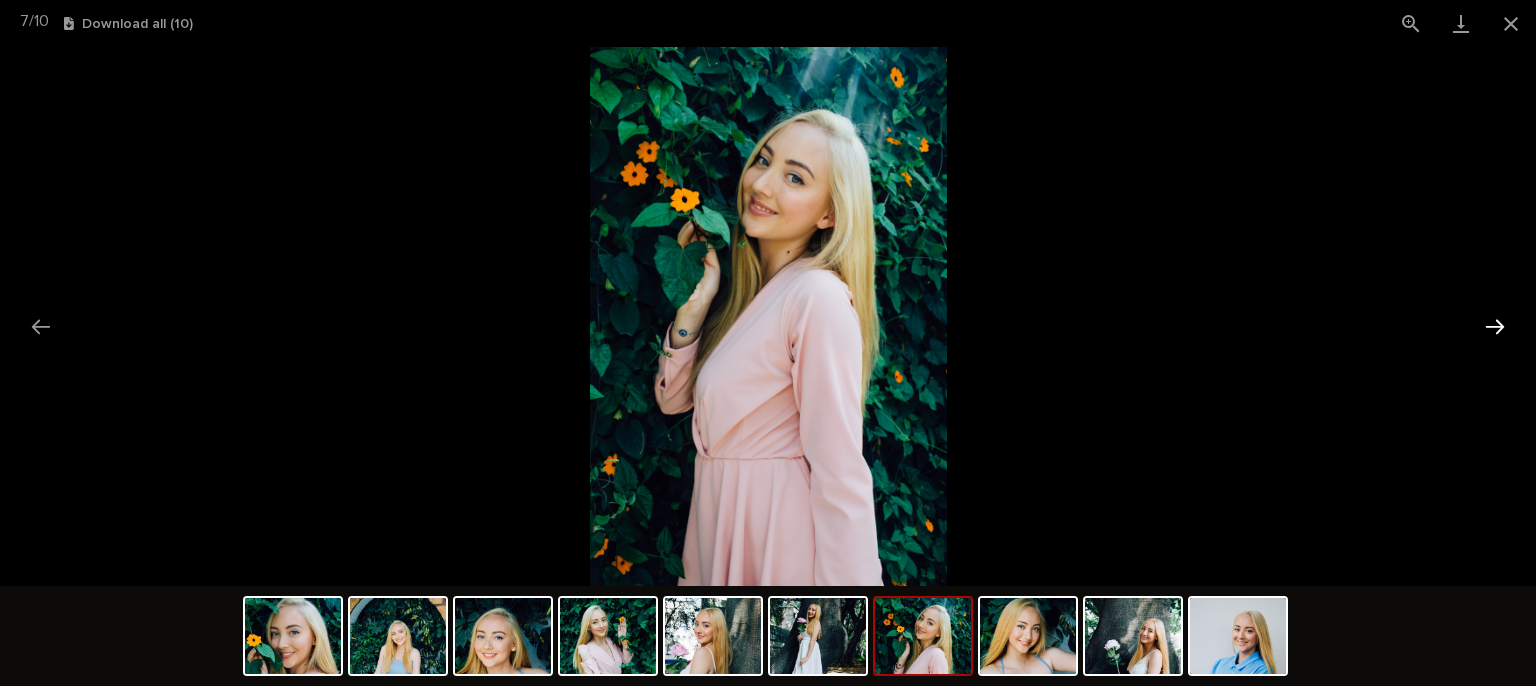 click at bounding box center (1495, 326) 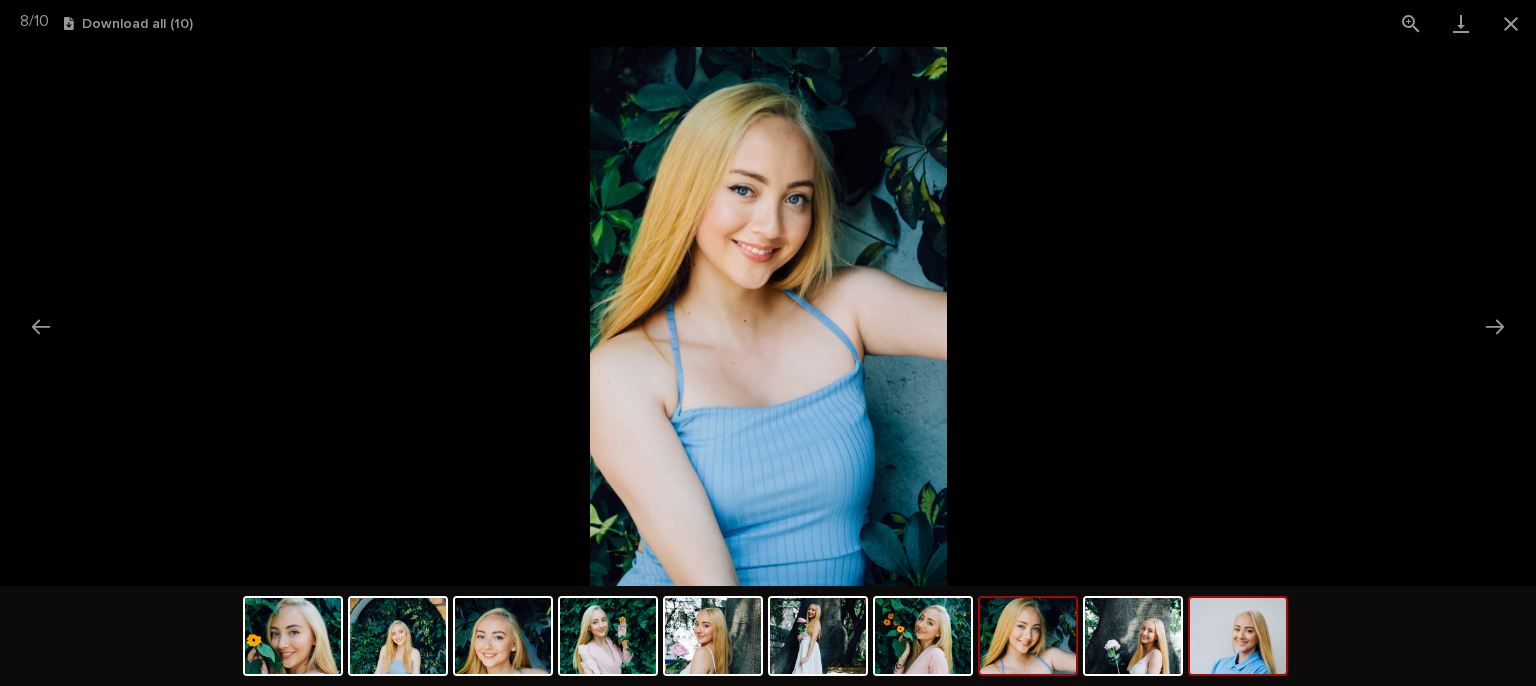 click at bounding box center [1238, 636] 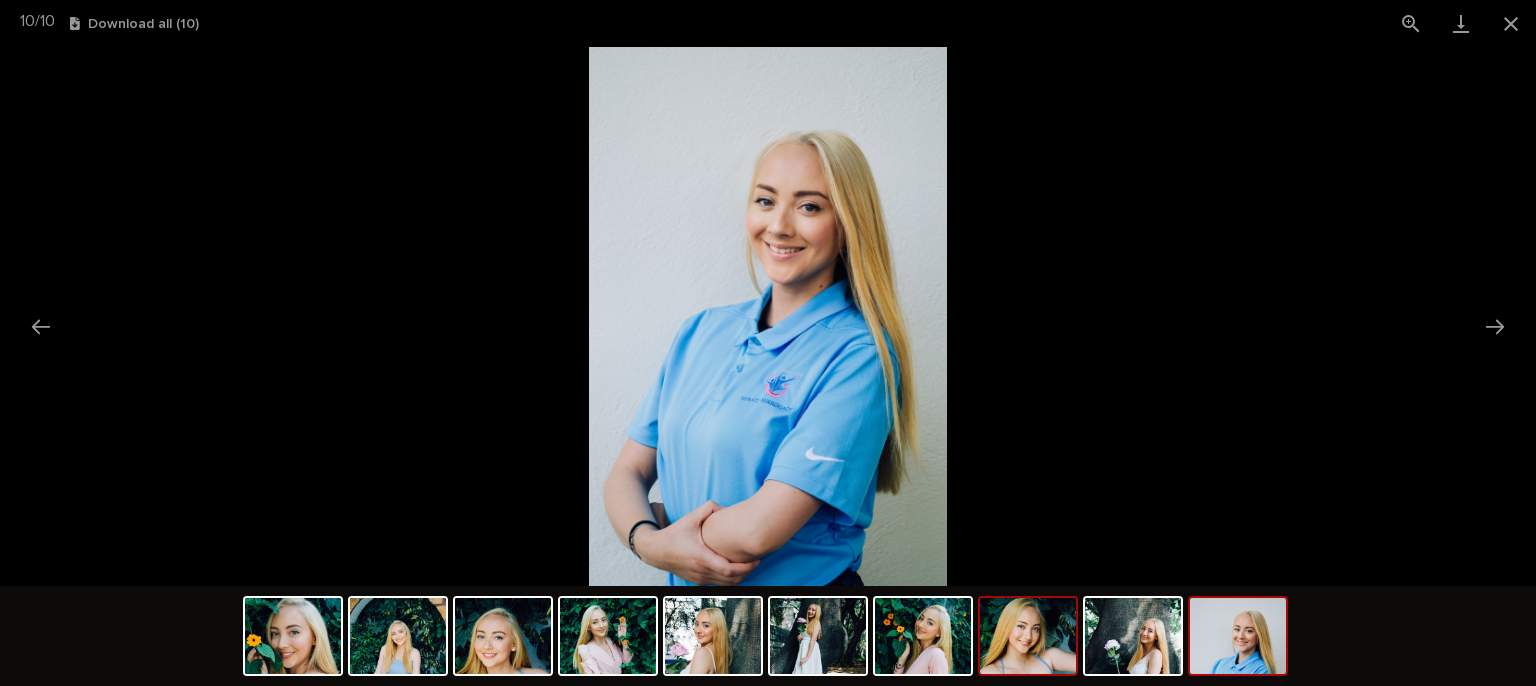 click at bounding box center (1028, 636) 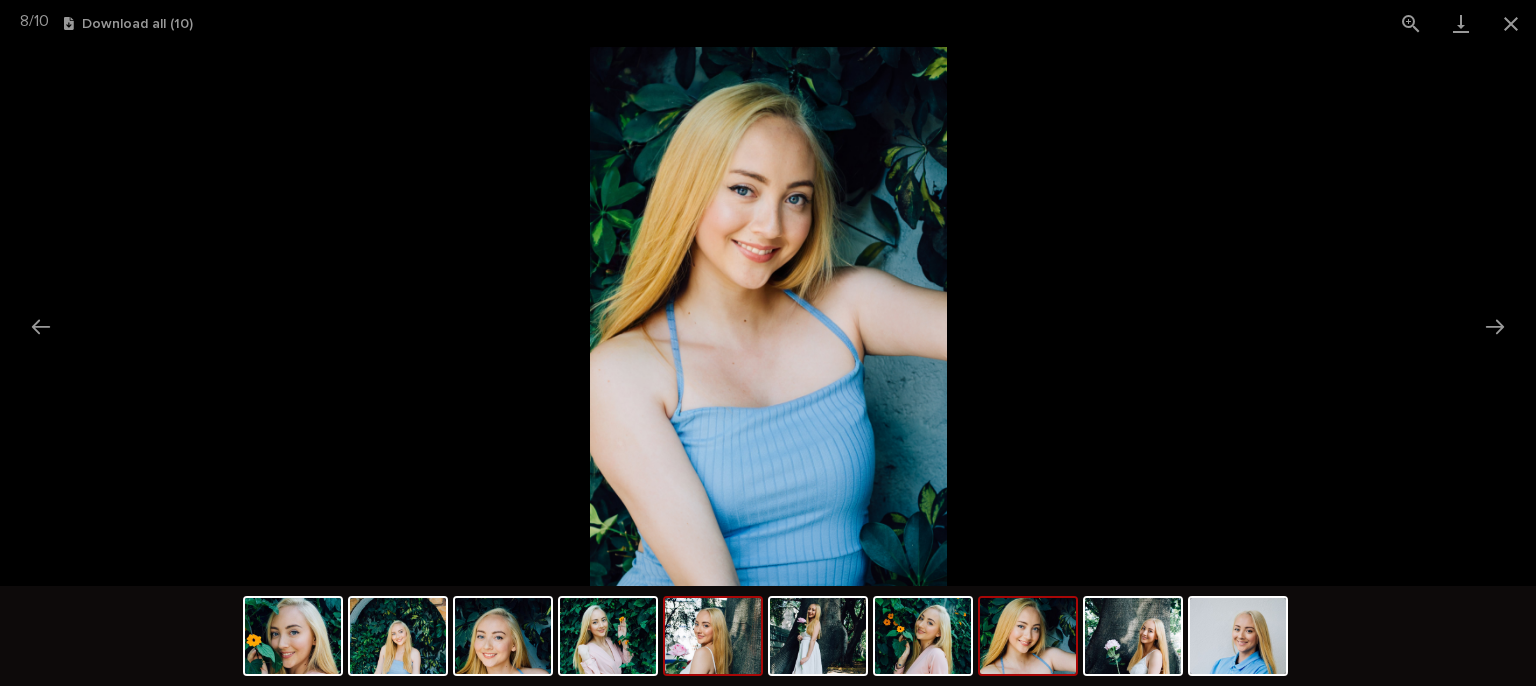 click at bounding box center (713, 636) 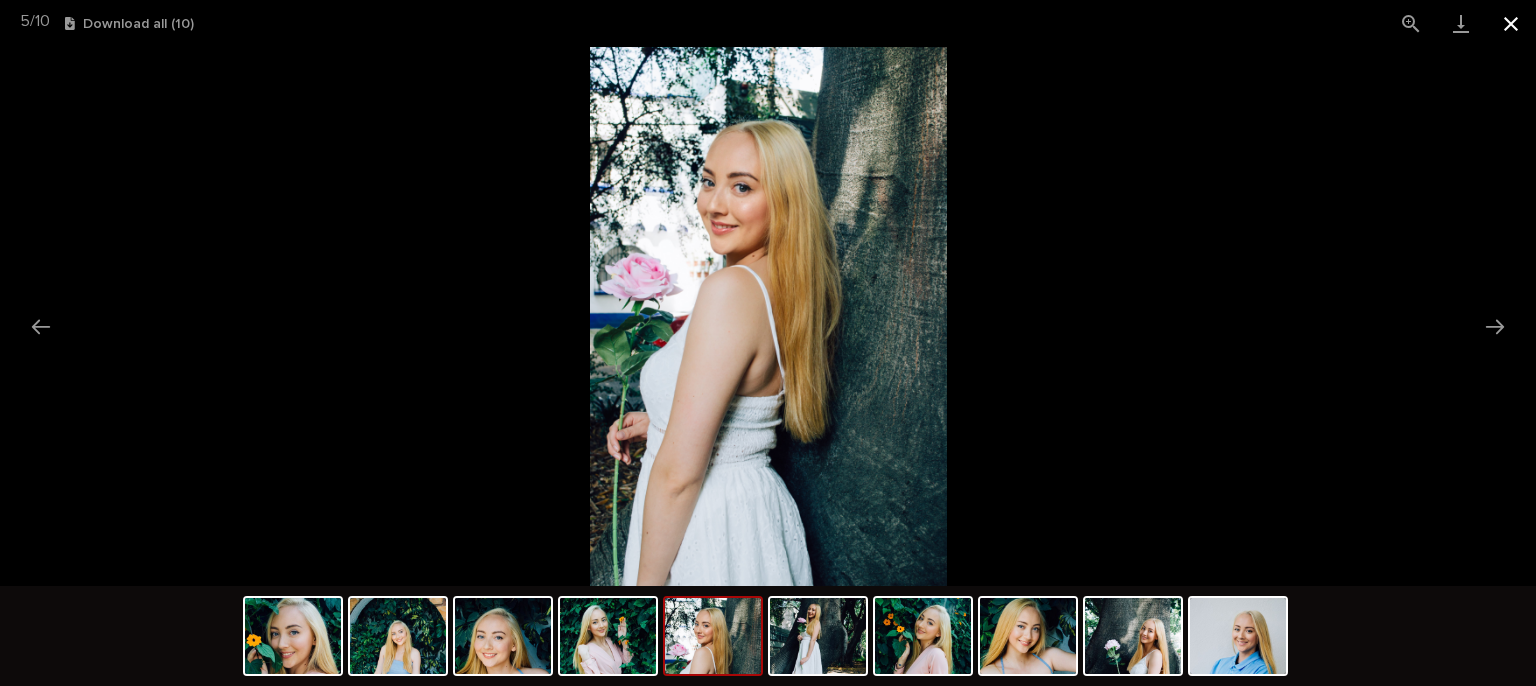 click at bounding box center (1511, 23) 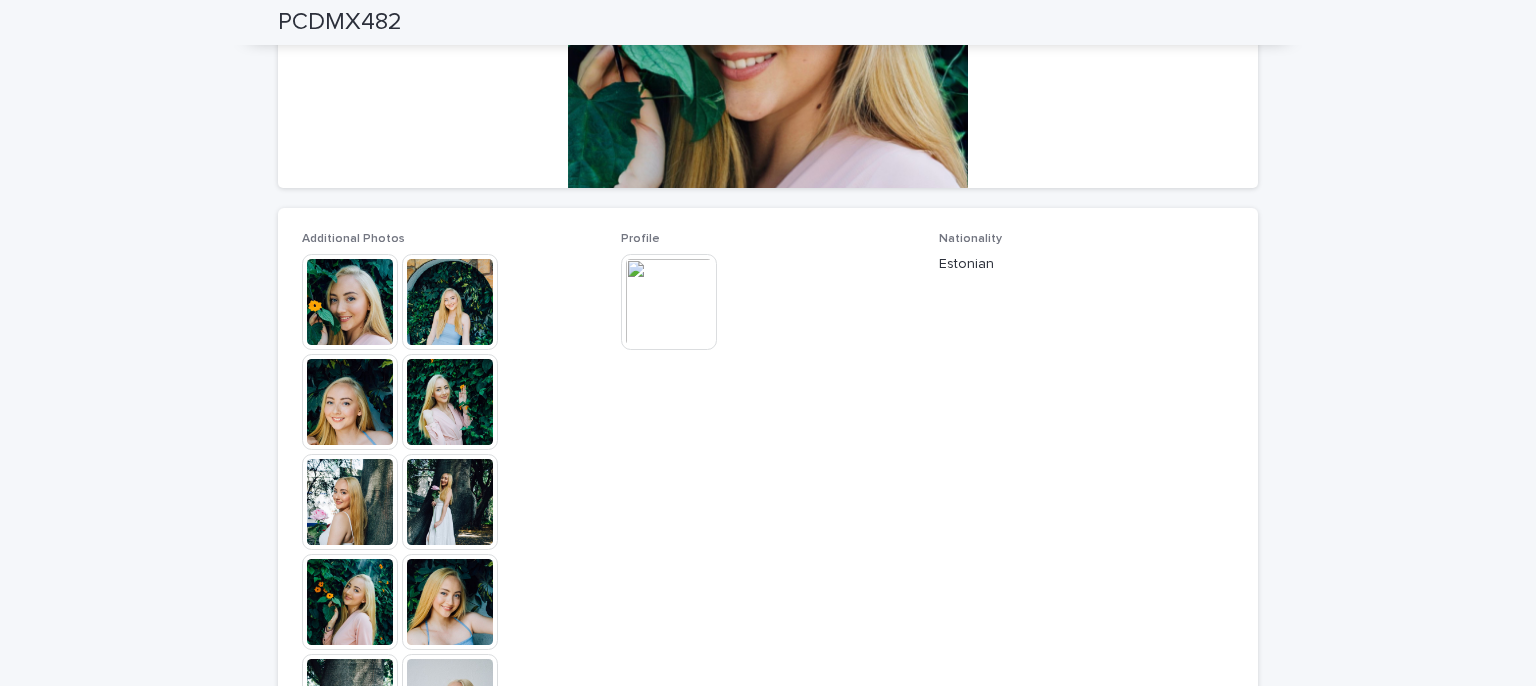 click at bounding box center (669, 302) 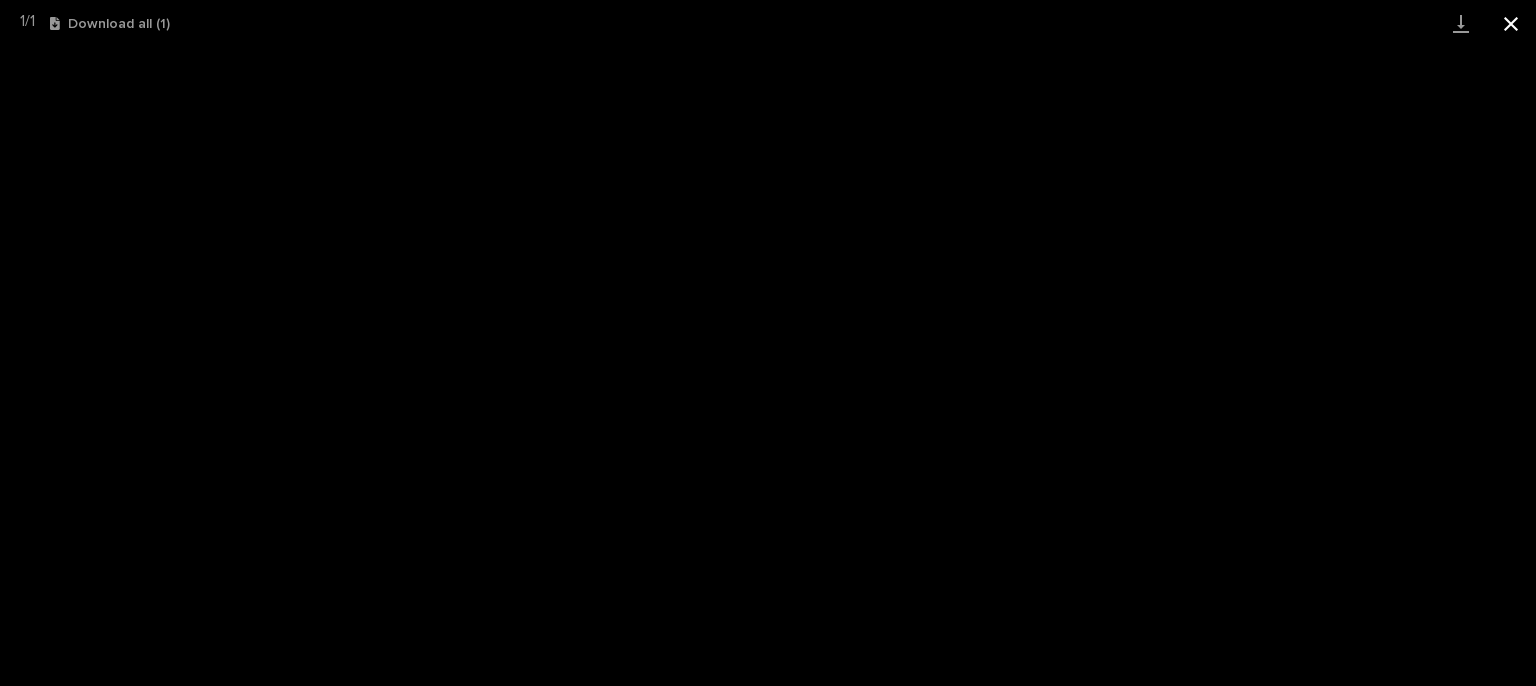 click at bounding box center [1511, 23] 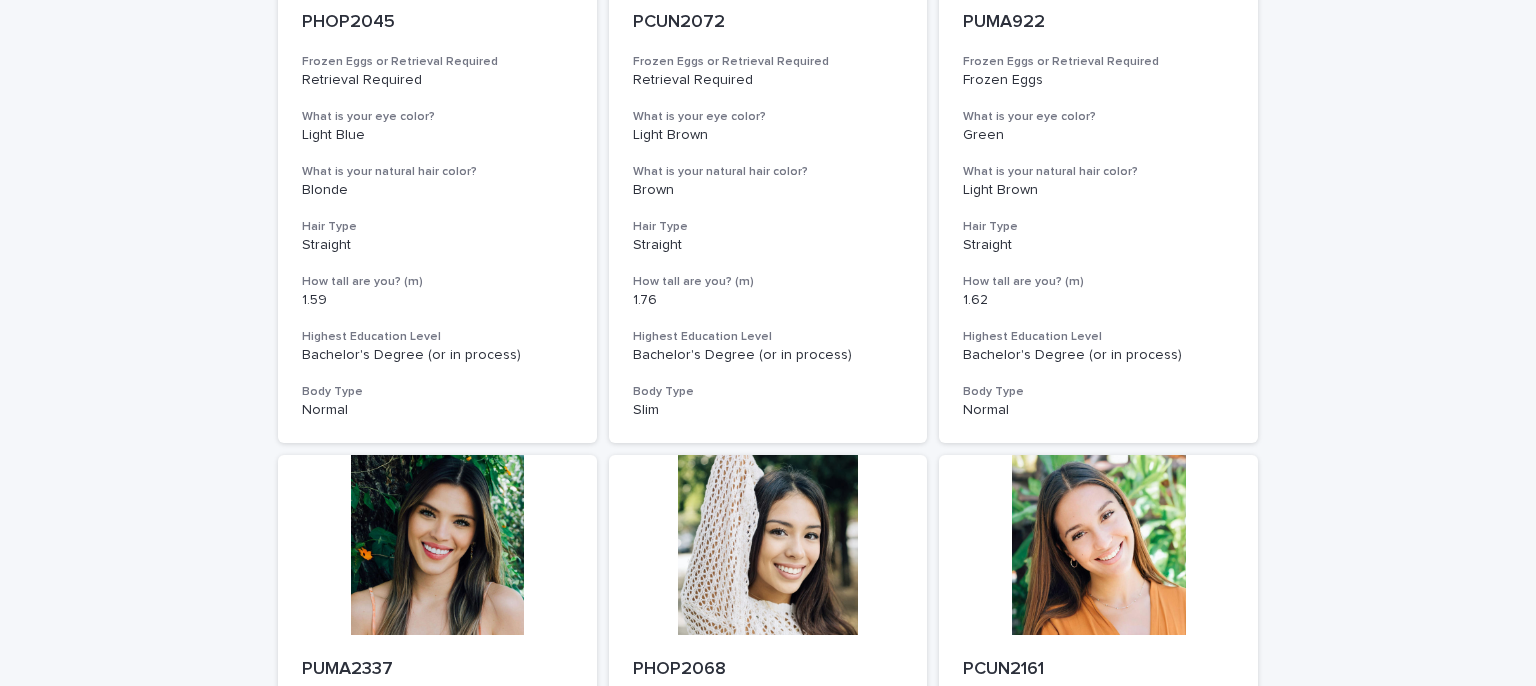 scroll, scrollTop: 0, scrollLeft: 0, axis: both 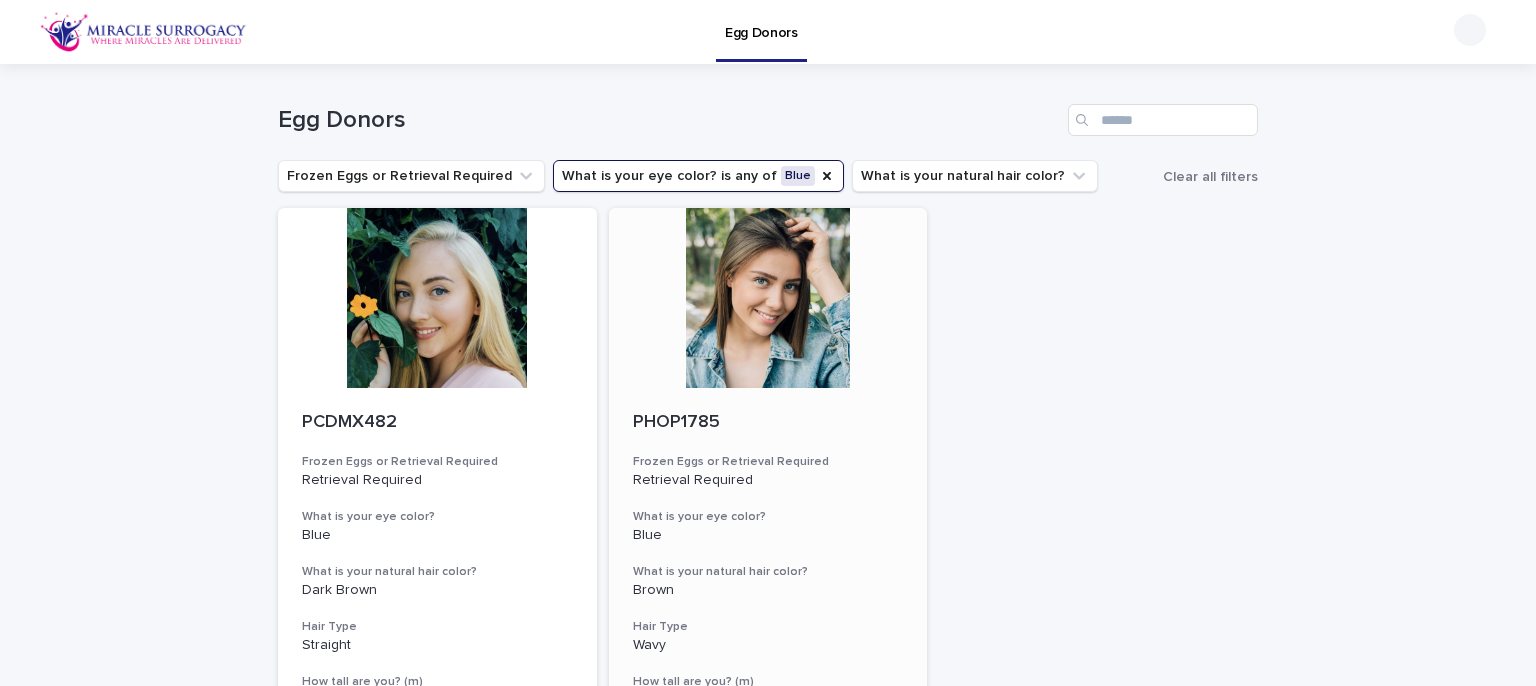 click at bounding box center (768, 298) 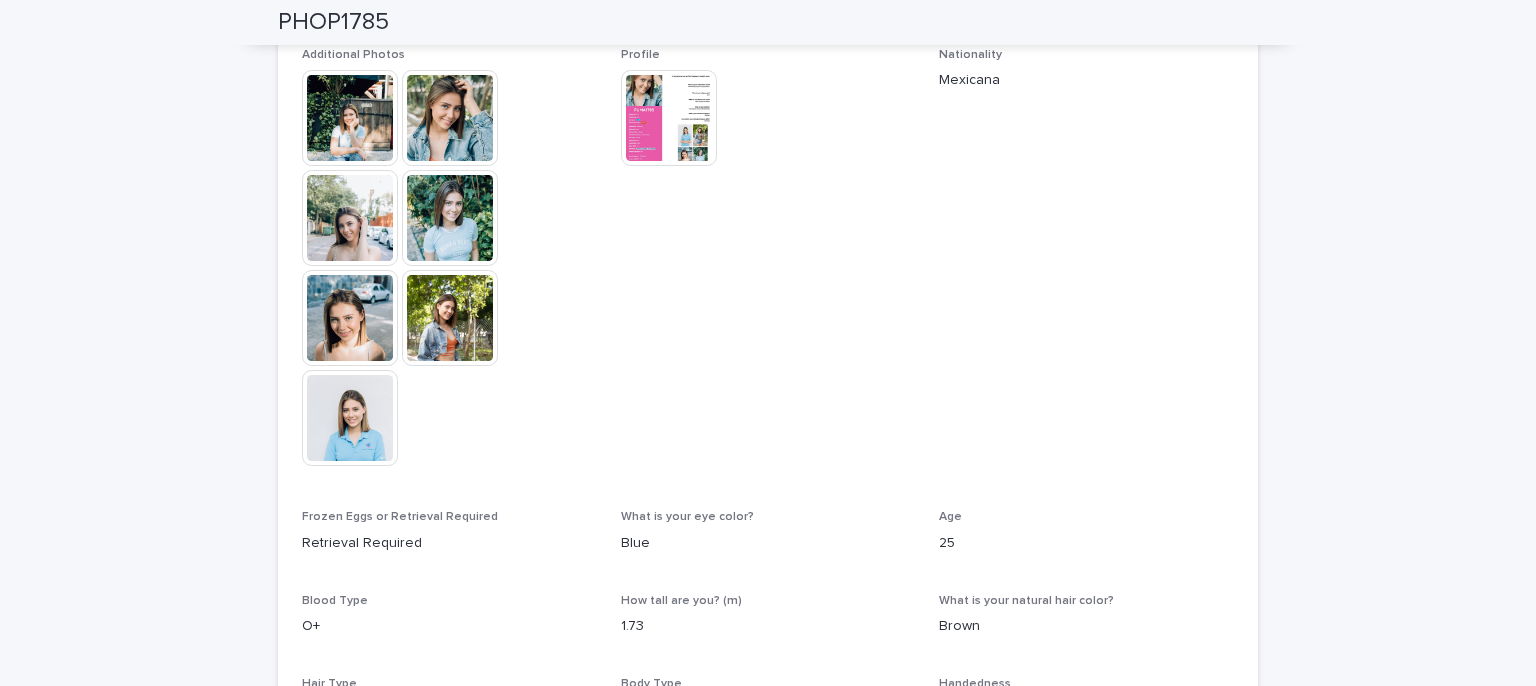 scroll, scrollTop: 600, scrollLeft: 0, axis: vertical 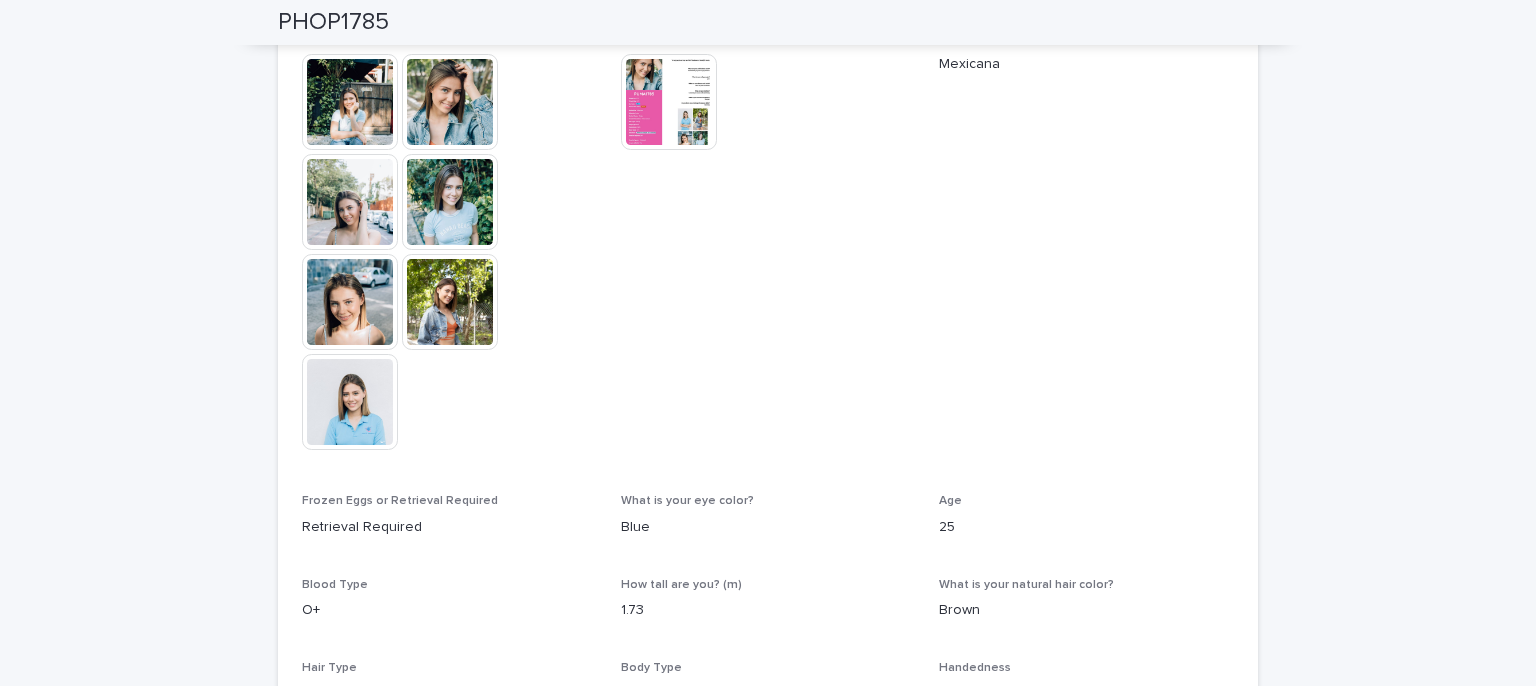click at bounding box center [669, 102] 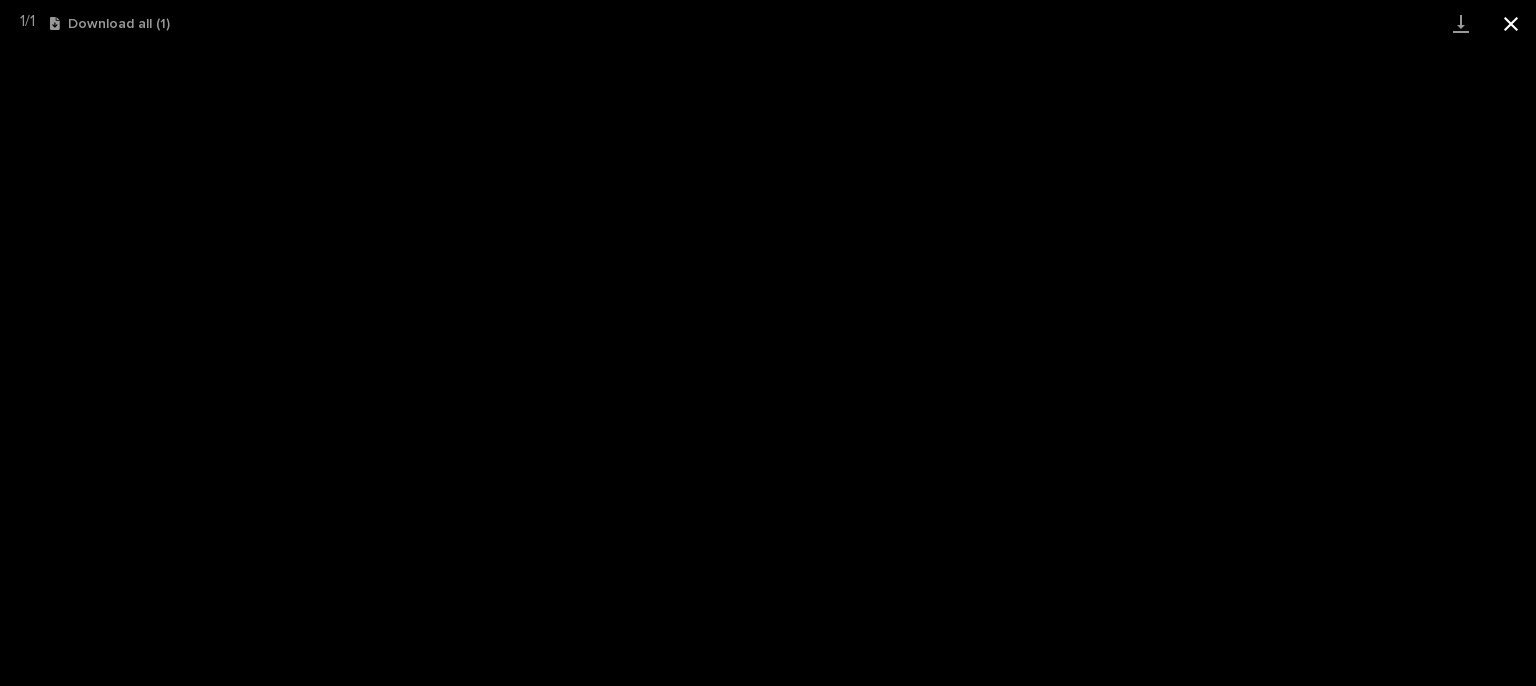 click at bounding box center (1511, 23) 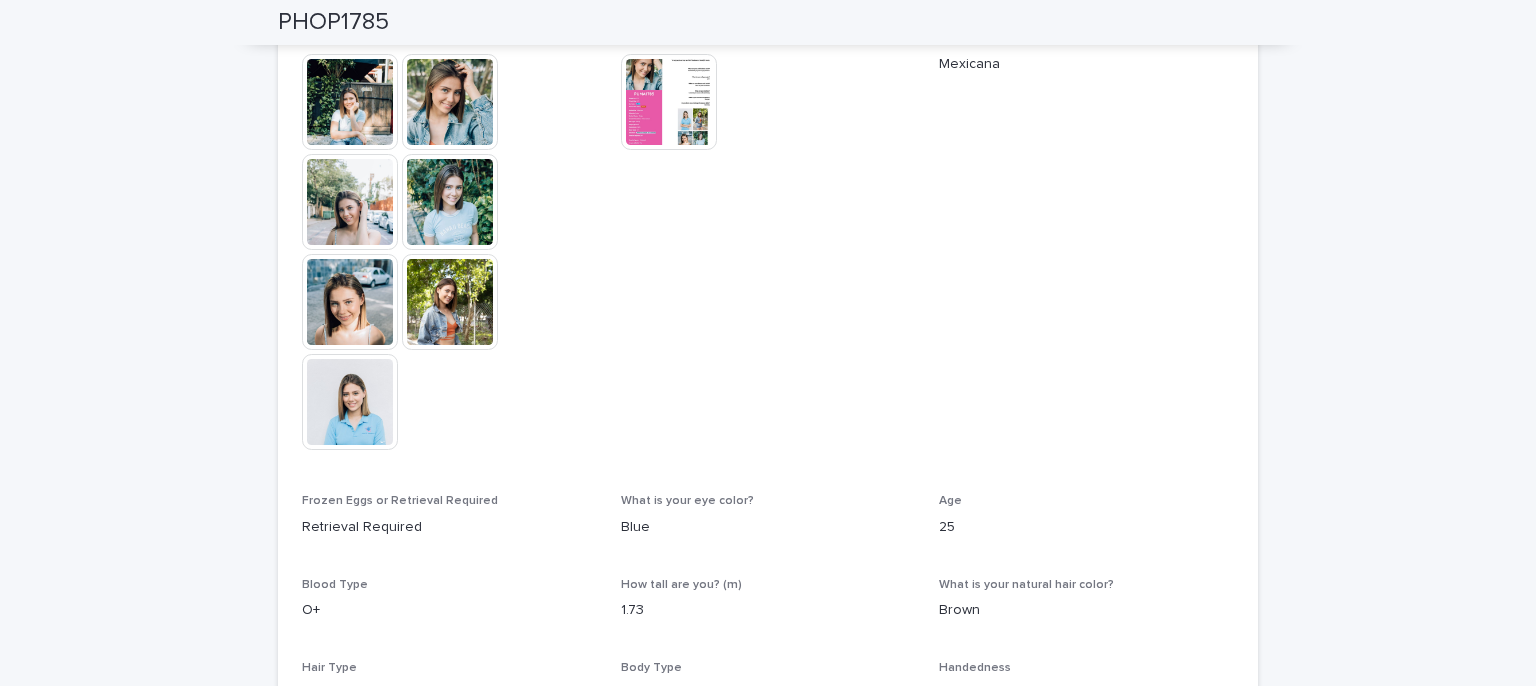 click at bounding box center [350, 102] 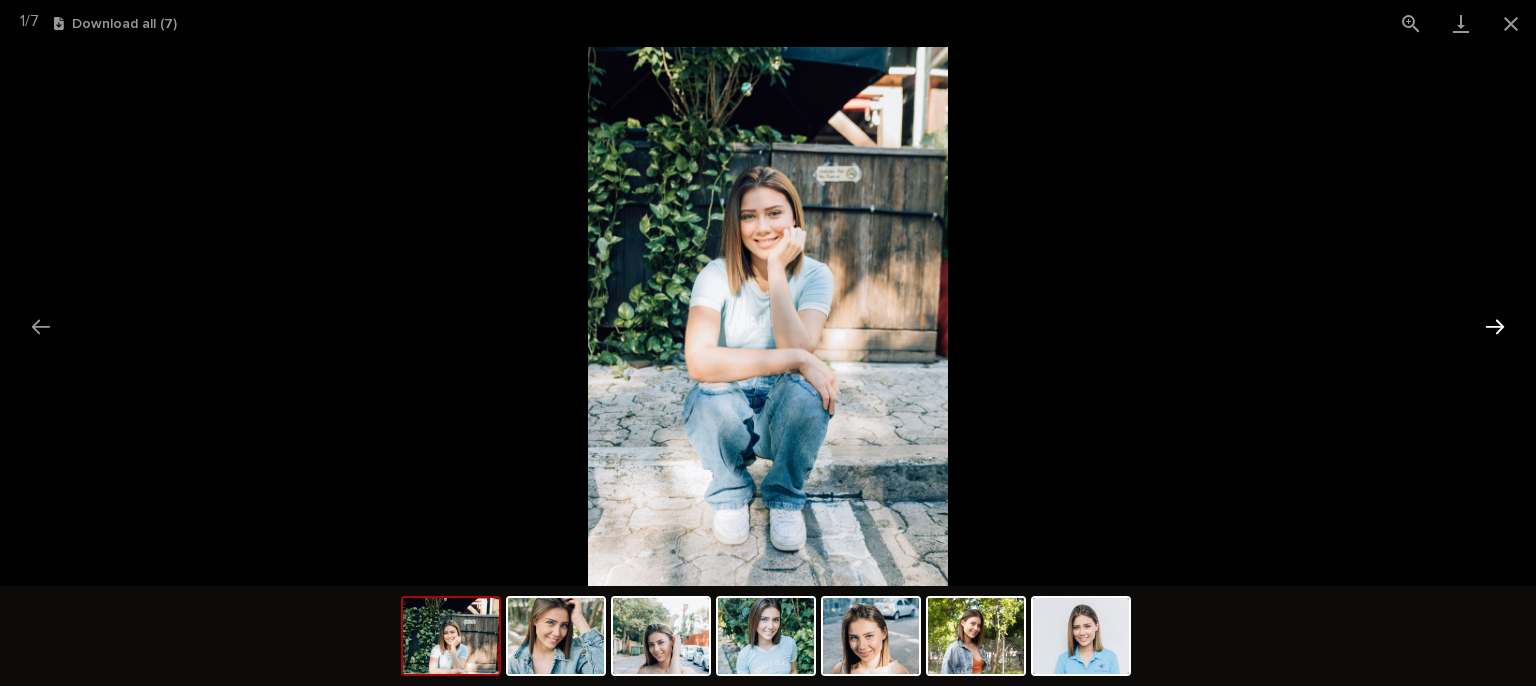 click at bounding box center [1495, 326] 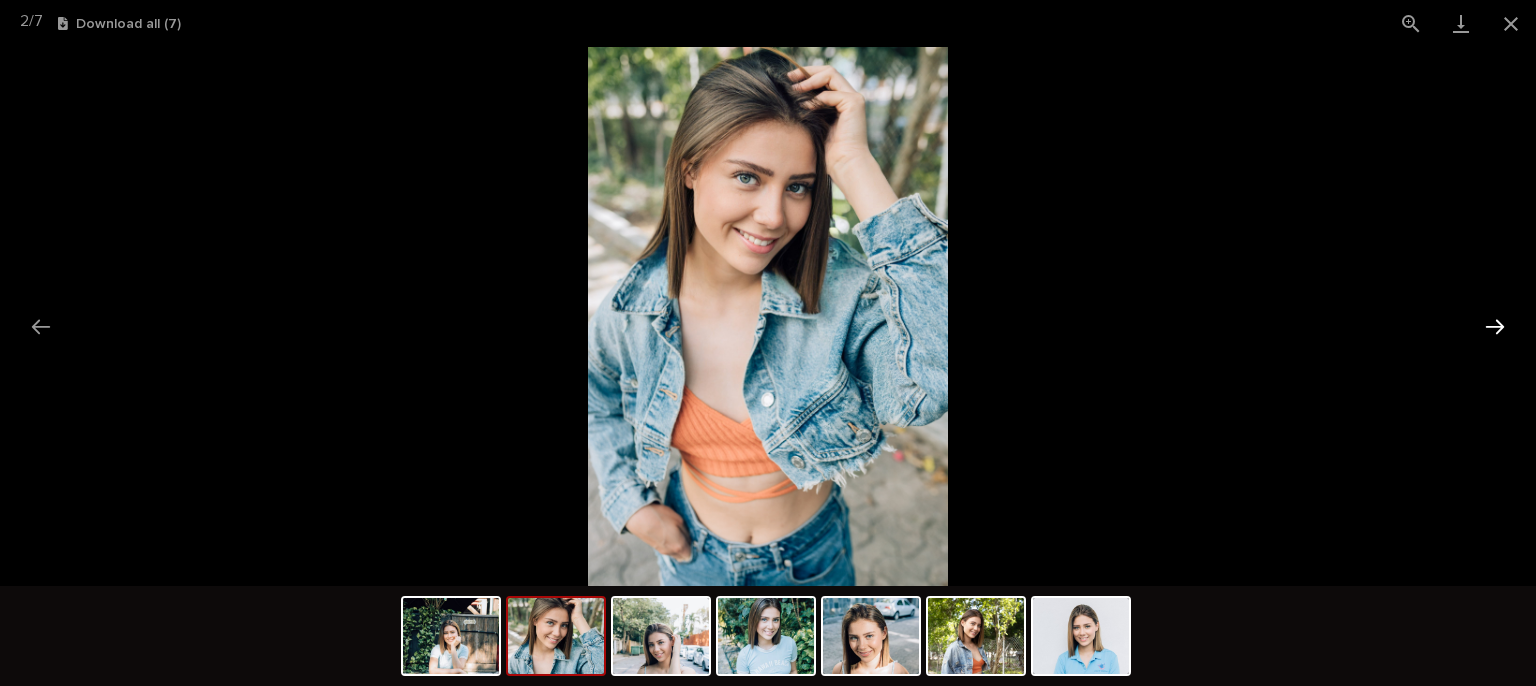 click at bounding box center [1495, 326] 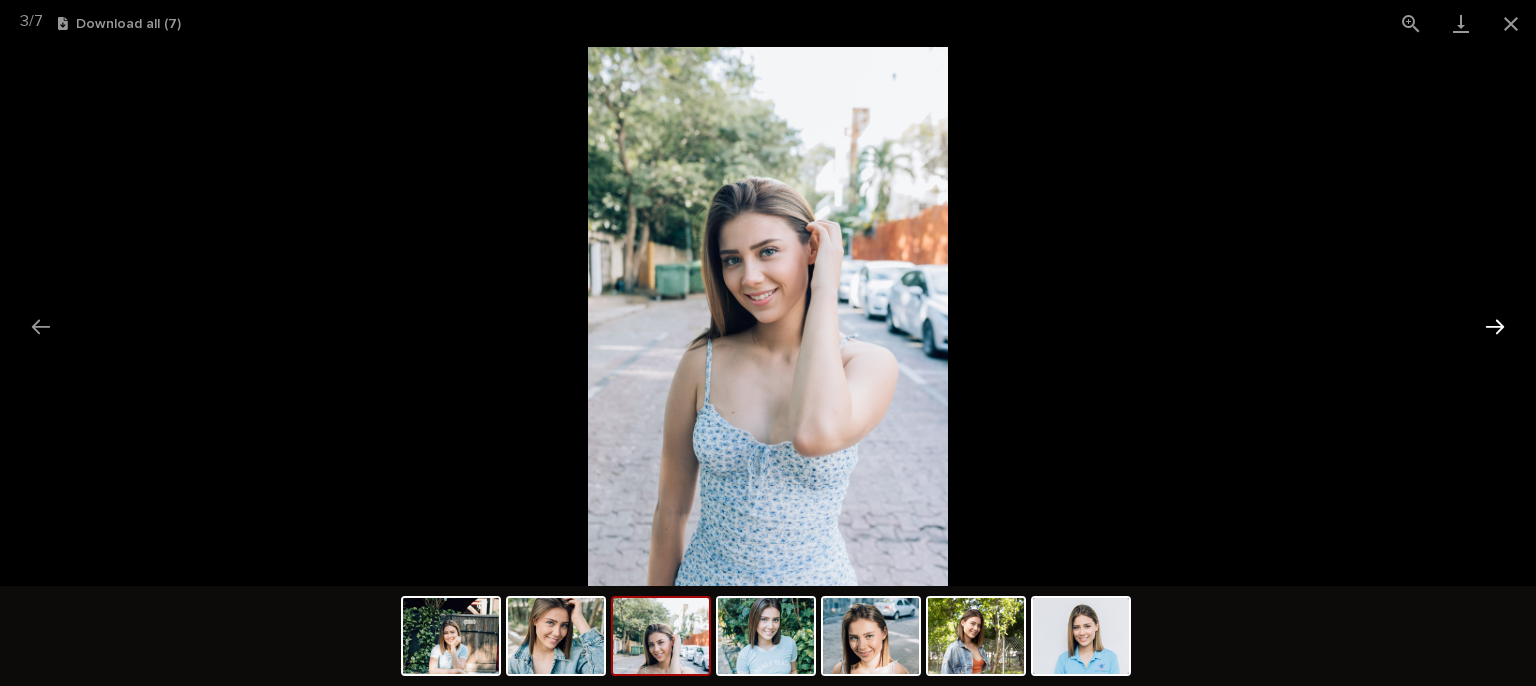click at bounding box center (1495, 326) 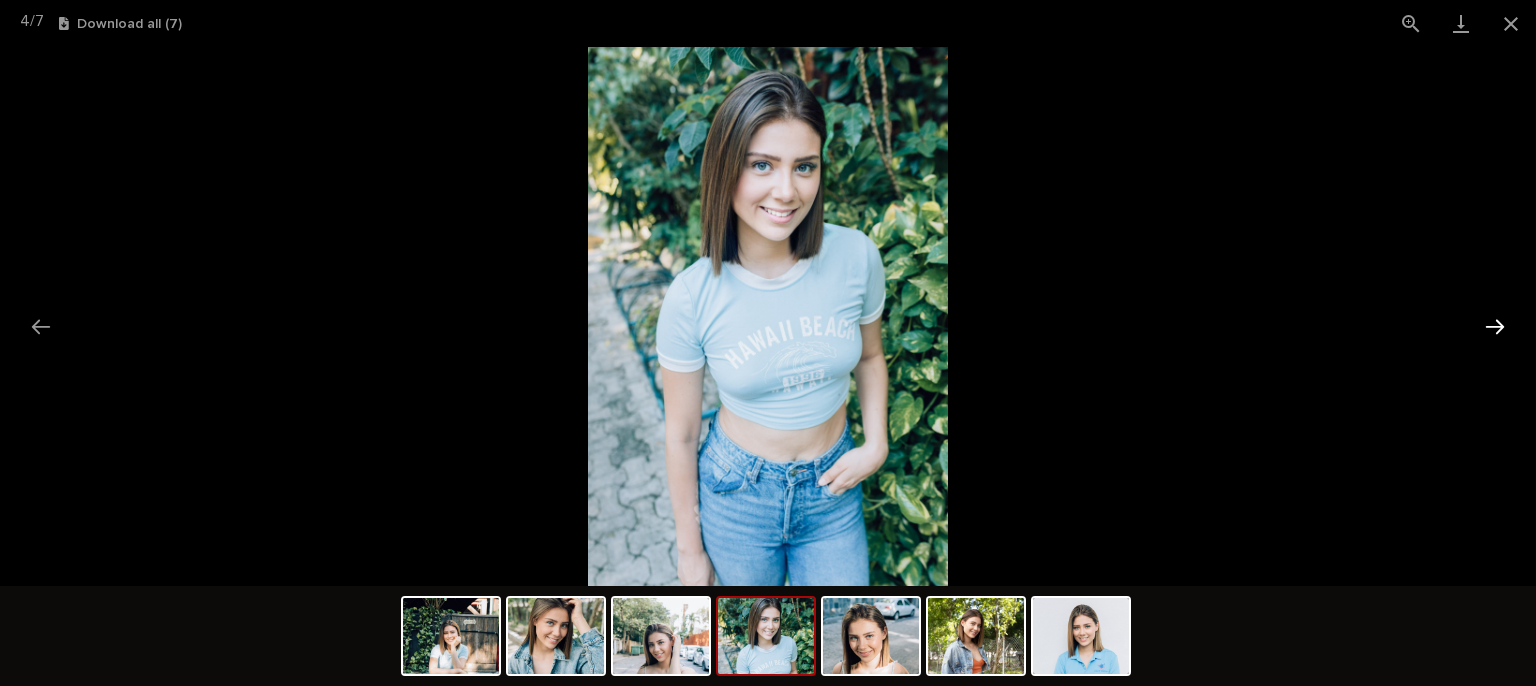 click at bounding box center [1495, 326] 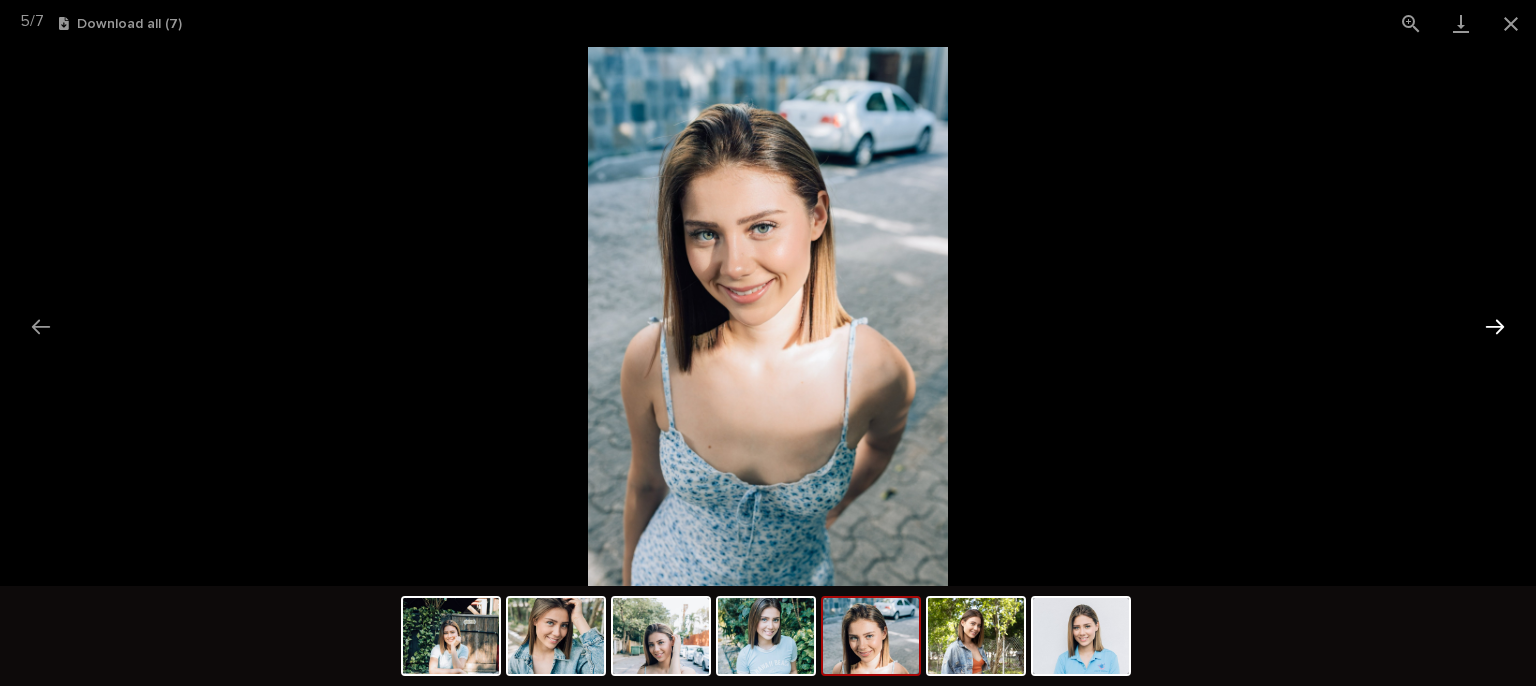 click at bounding box center [1495, 326] 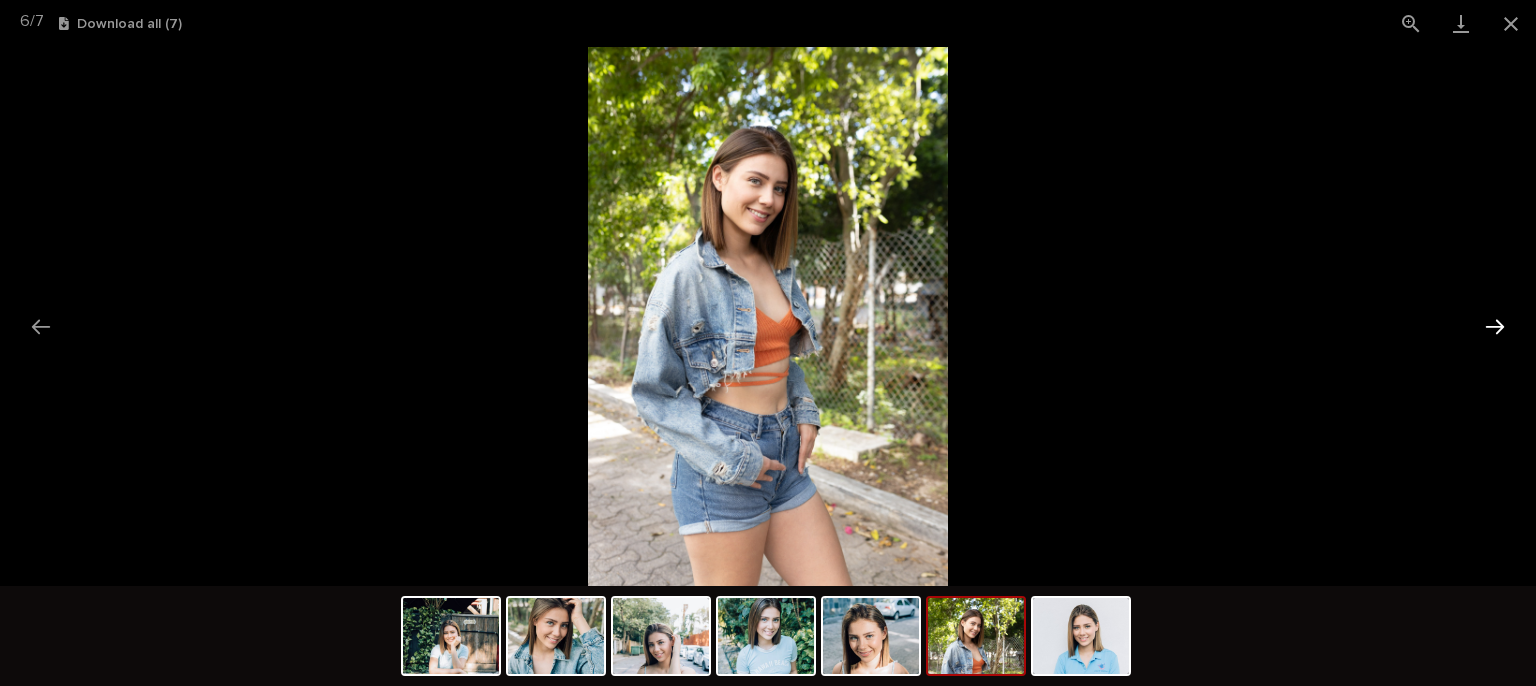 click at bounding box center (1495, 326) 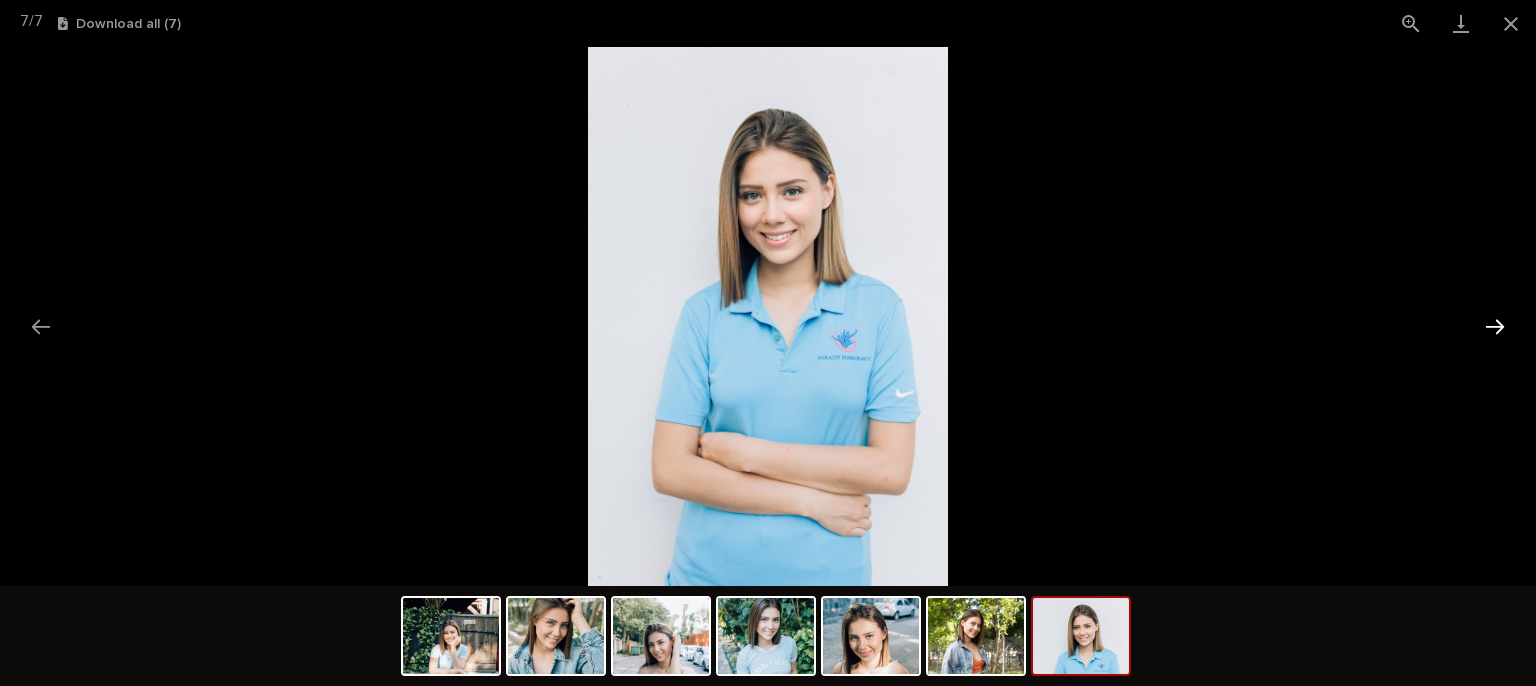 click at bounding box center [1495, 326] 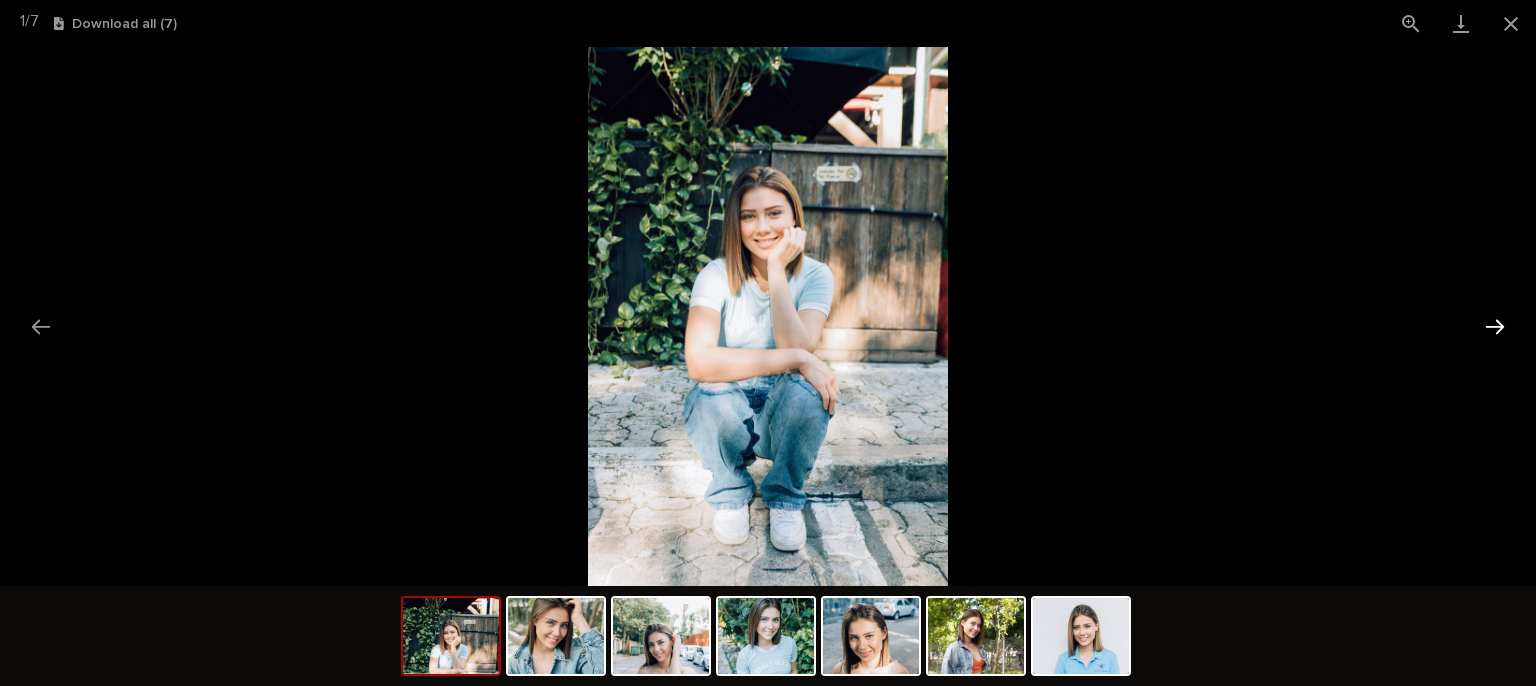 click at bounding box center (1495, 326) 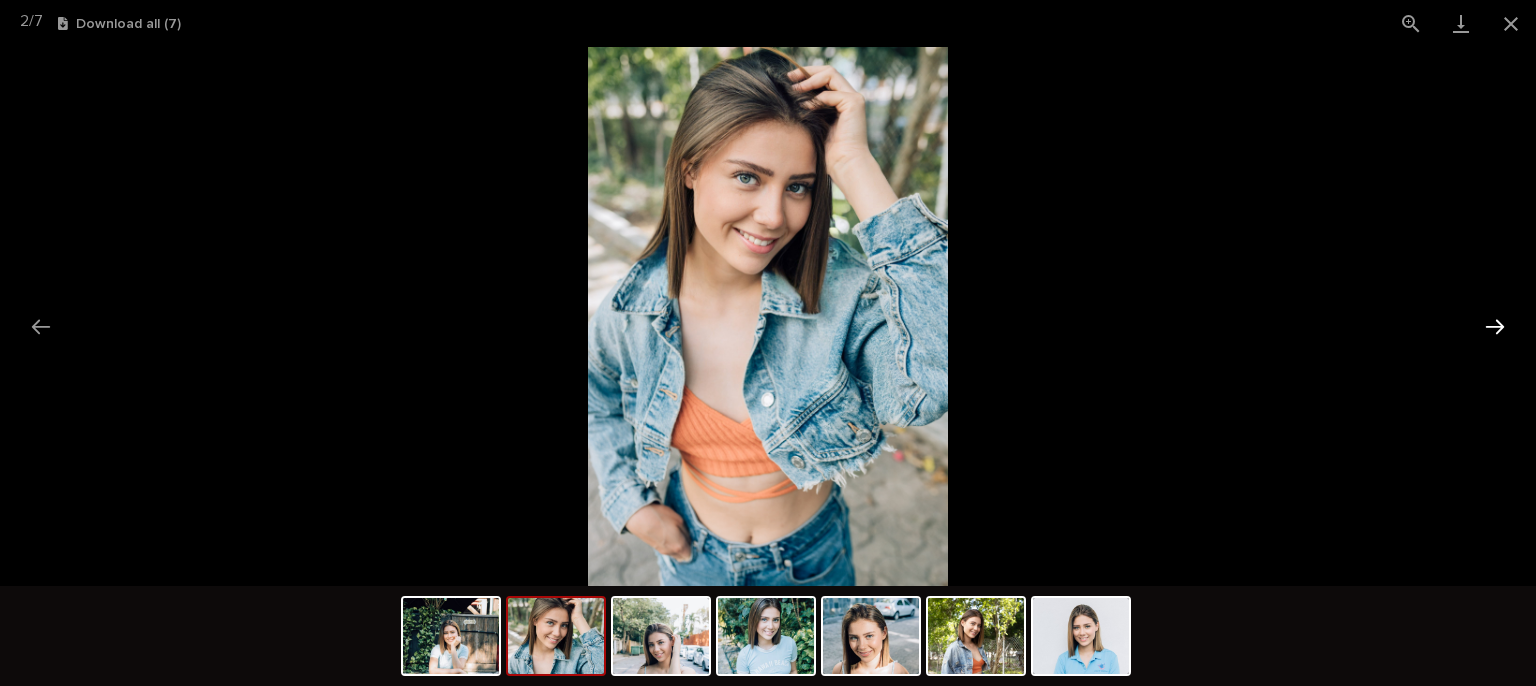 click at bounding box center (1495, 326) 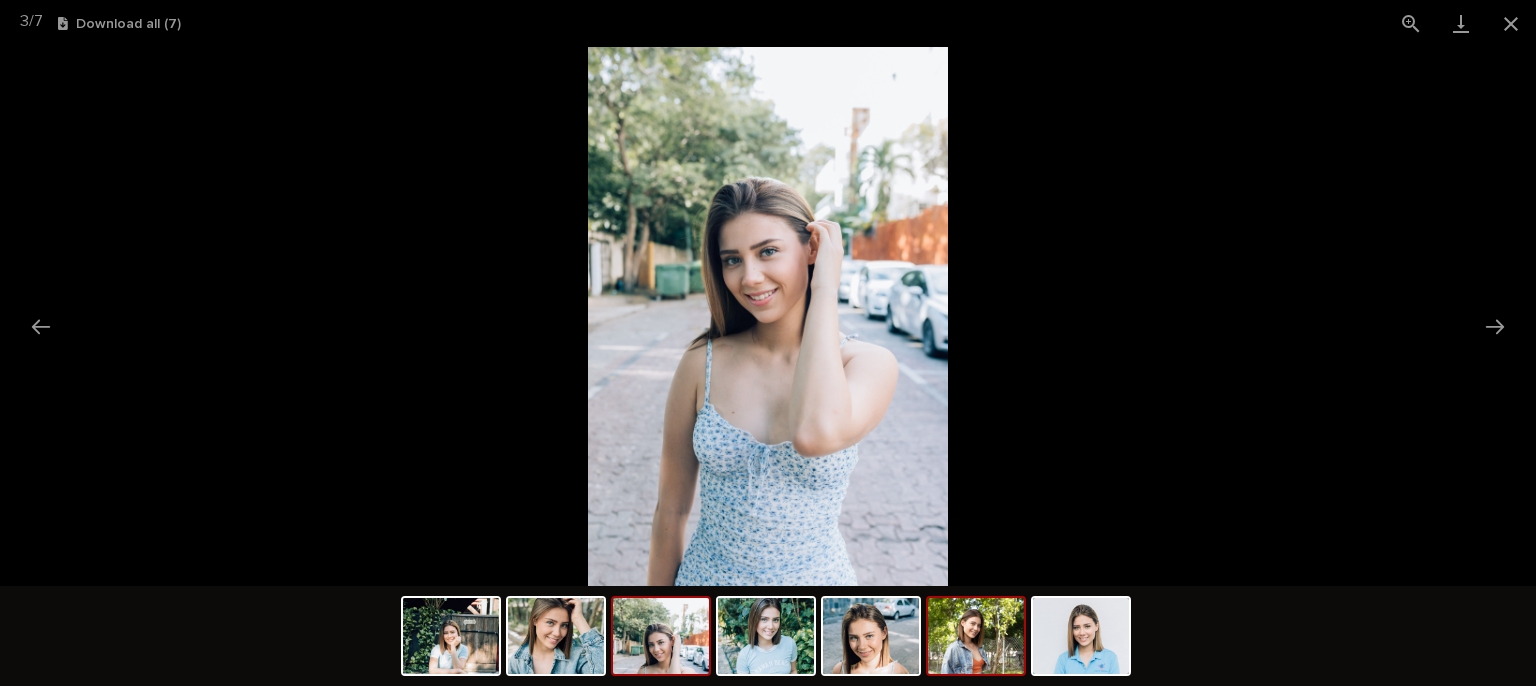 click at bounding box center [976, 636] 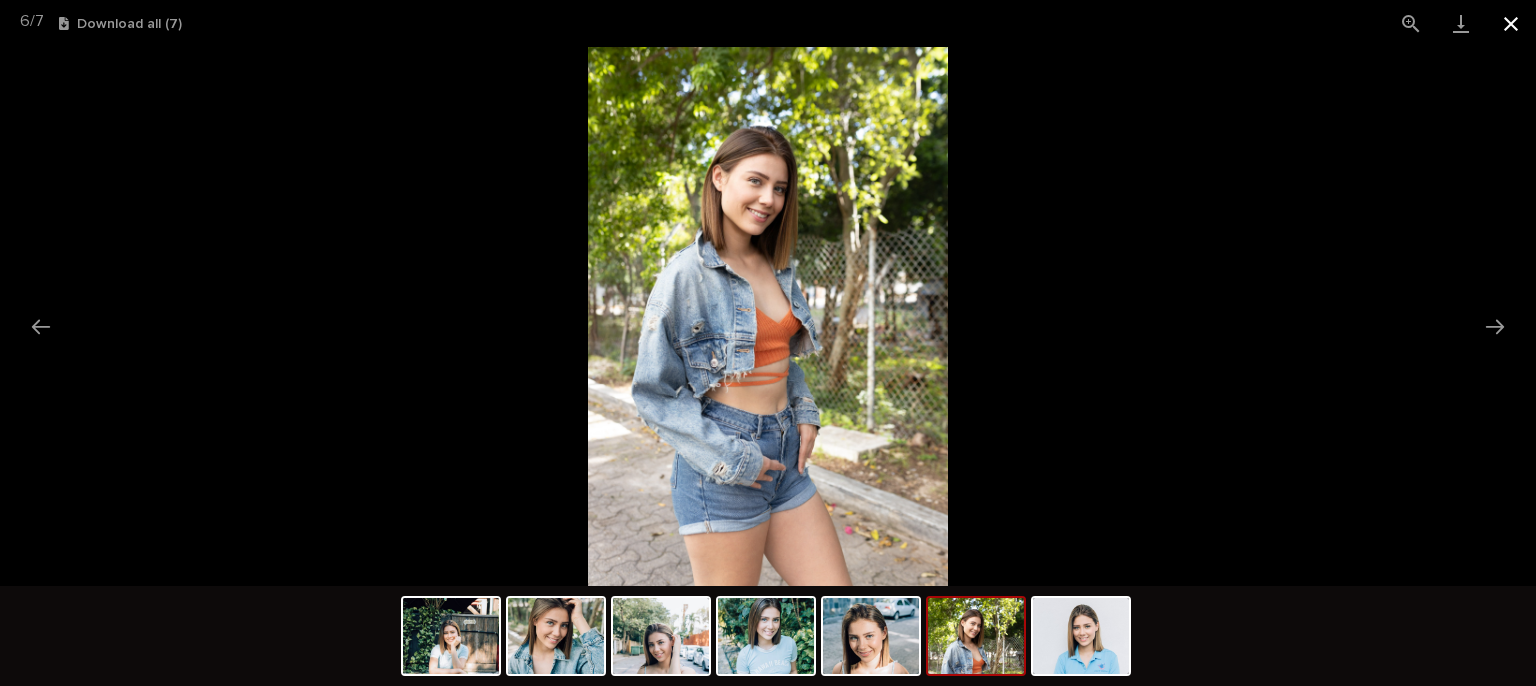 click at bounding box center (1511, 23) 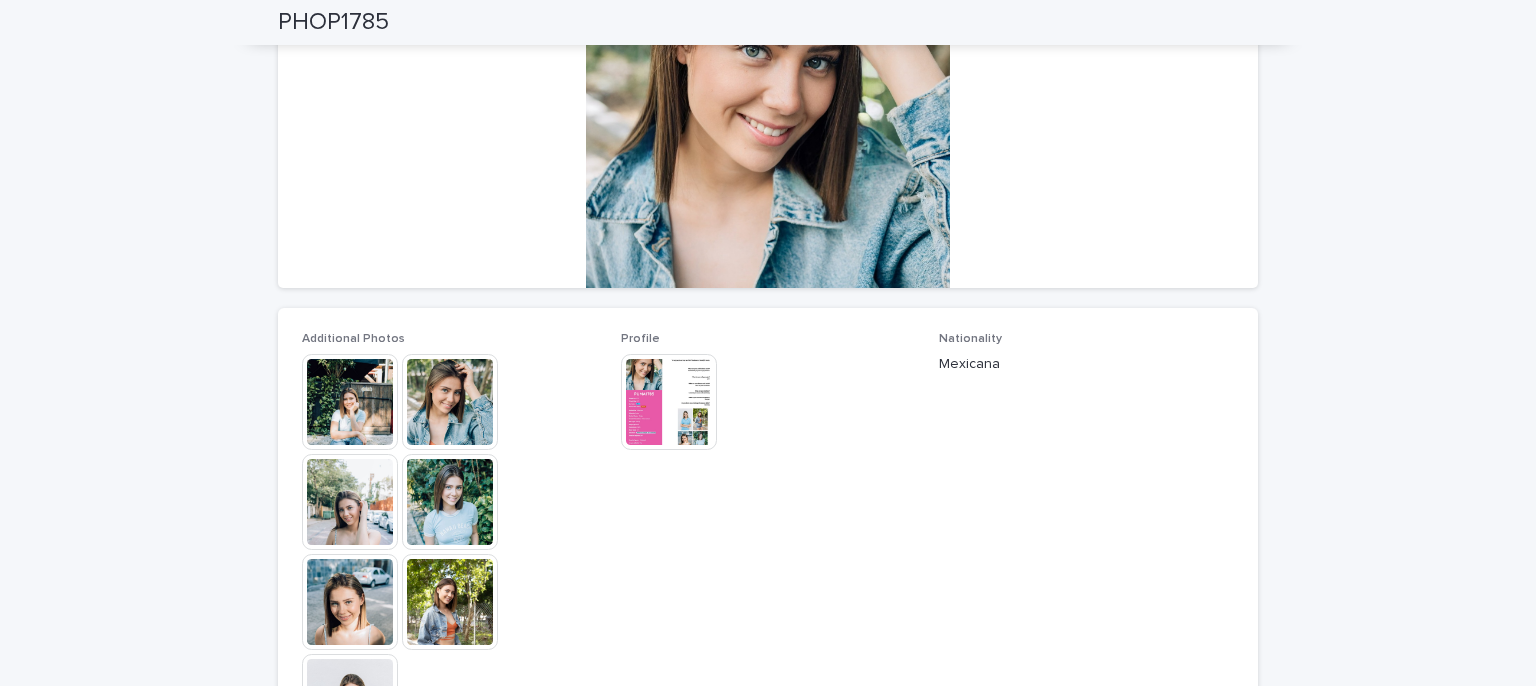 scroll, scrollTop: 0, scrollLeft: 0, axis: both 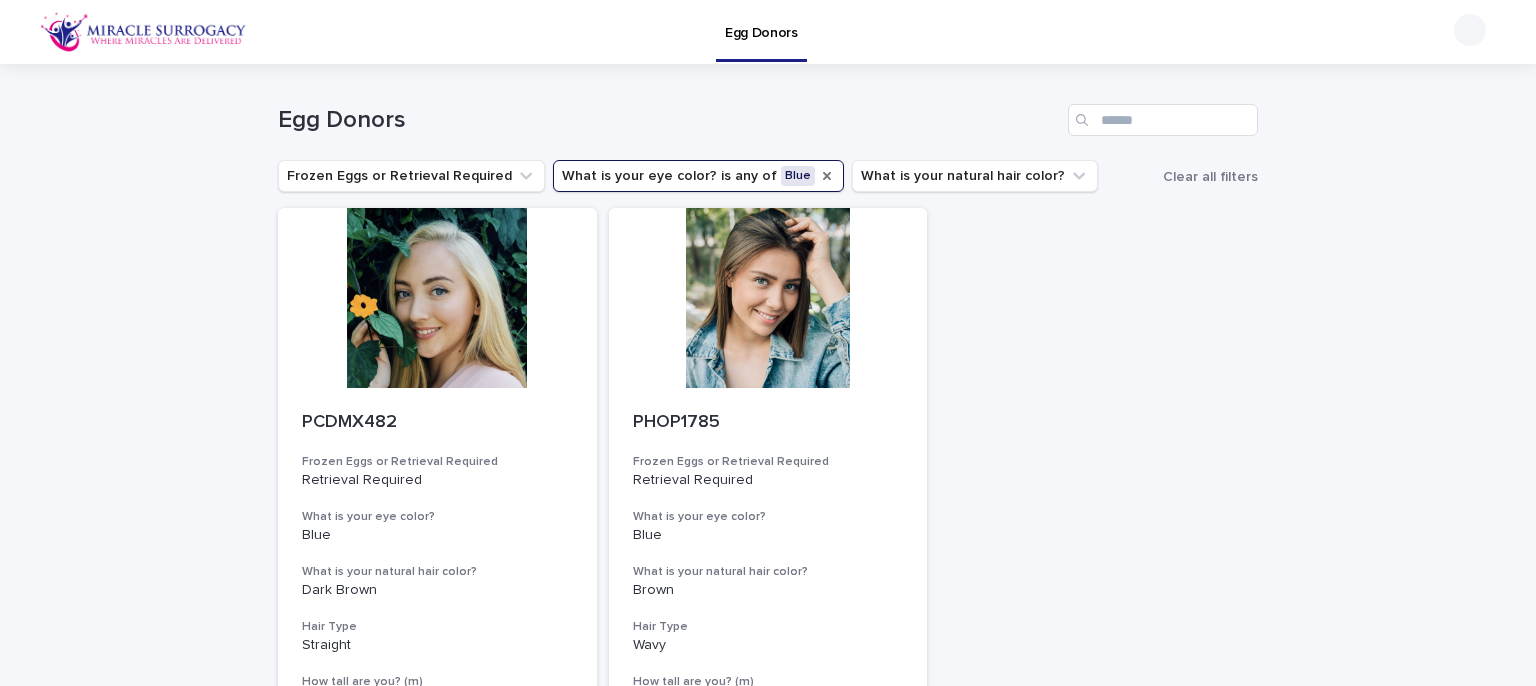 click 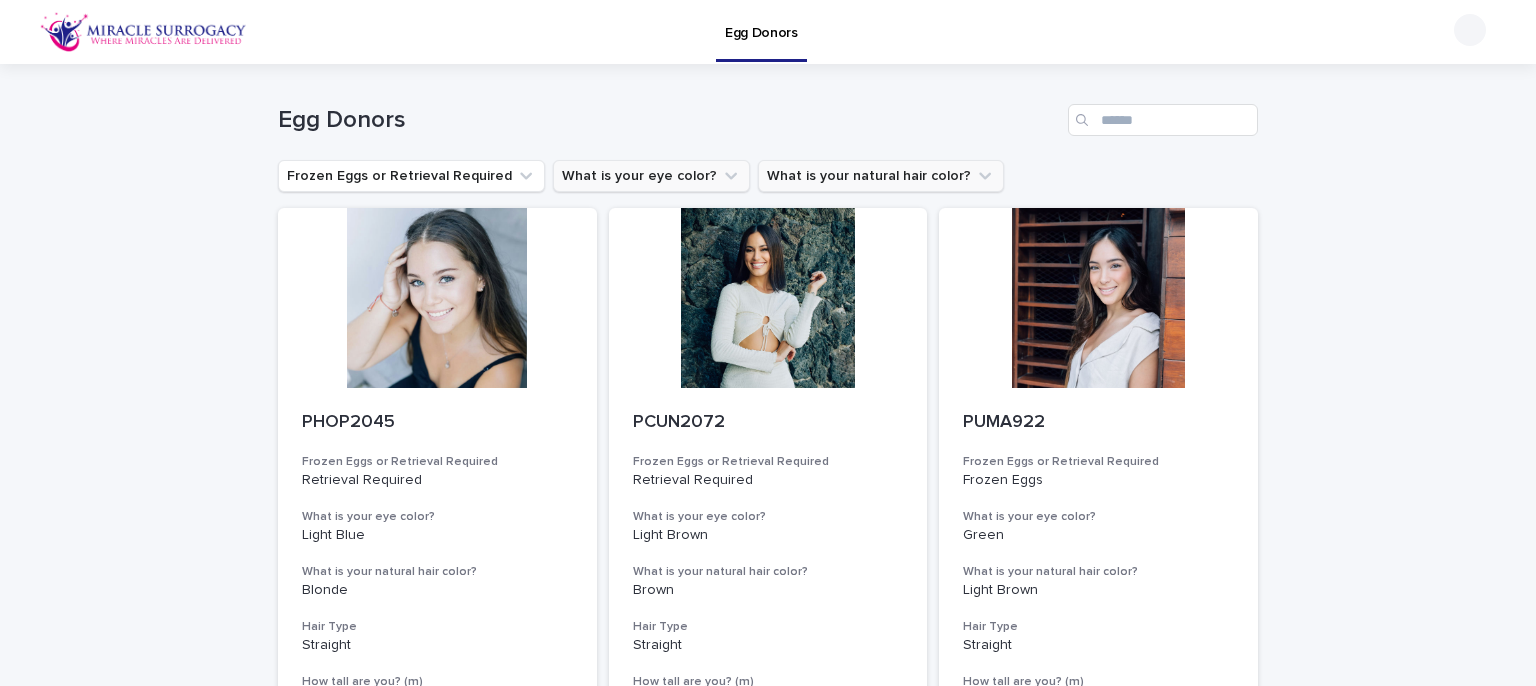 click on "What is your natural hair color?" at bounding box center [881, 176] 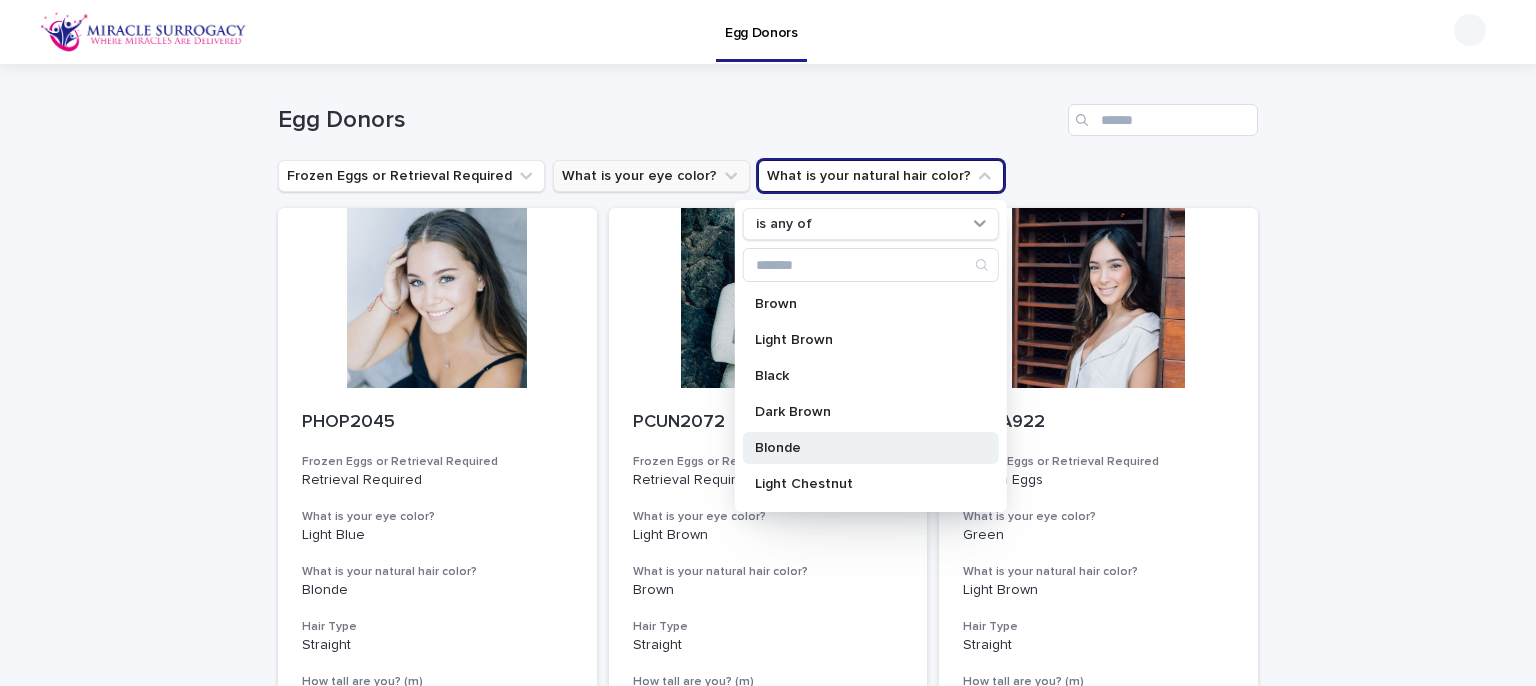 click on "Blonde" at bounding box center [871, 448] 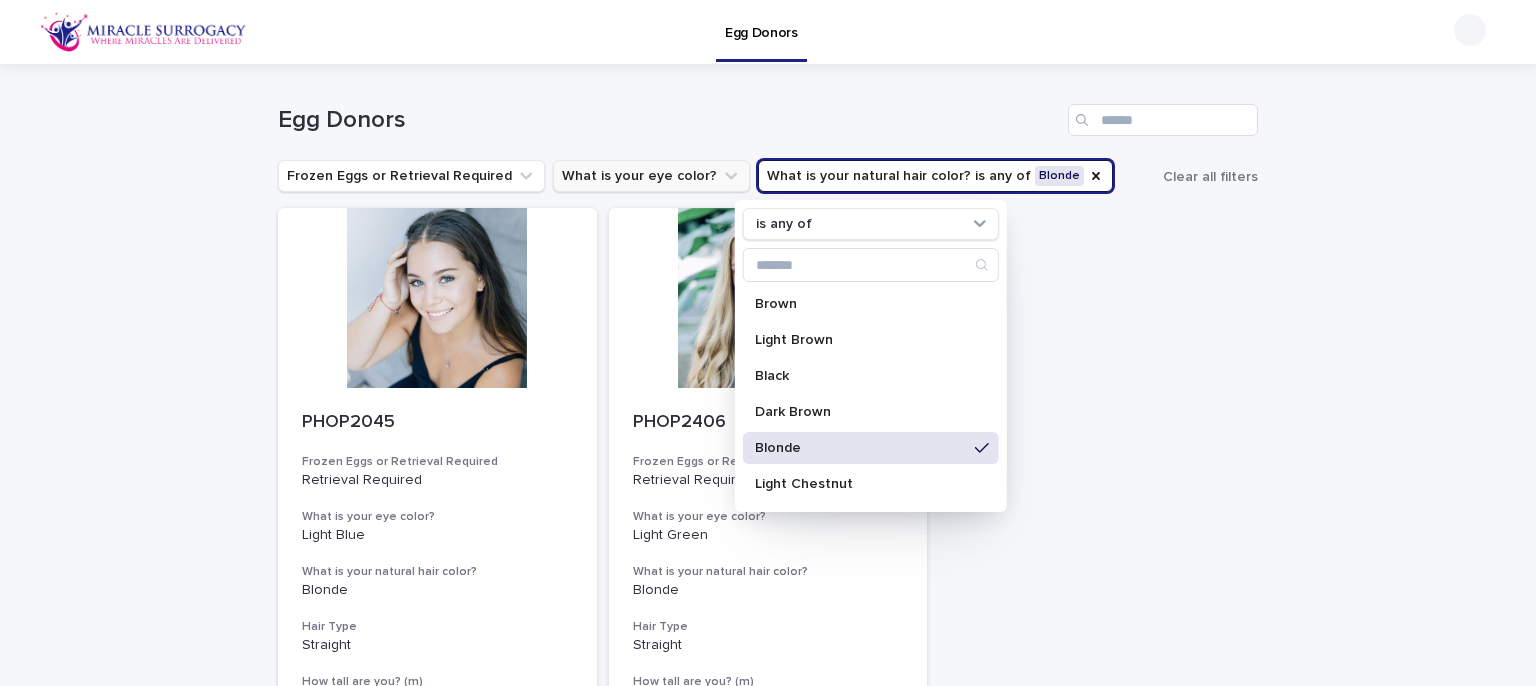click on "PHOP2045 Frozen Eggs or Retrieval Required Retrieval Required What is your eye color? Light Blue What is your natural hair color? Blonde Hair Type Straight How tall are you? (m) 1.59 Highest Education Level Bachelor's Degree (or in process) Body Type Normal PHOP2406 Frozen Eggs or Retrieval Required Retrieval Required What is your eye color? Light Green What is your natural hair color? Blonde Hair Type Straight How tall are you? (m) 1.6 Highest Education Level Bachelor's Degree  Body Type Slim" at bounding box center (768, 525) 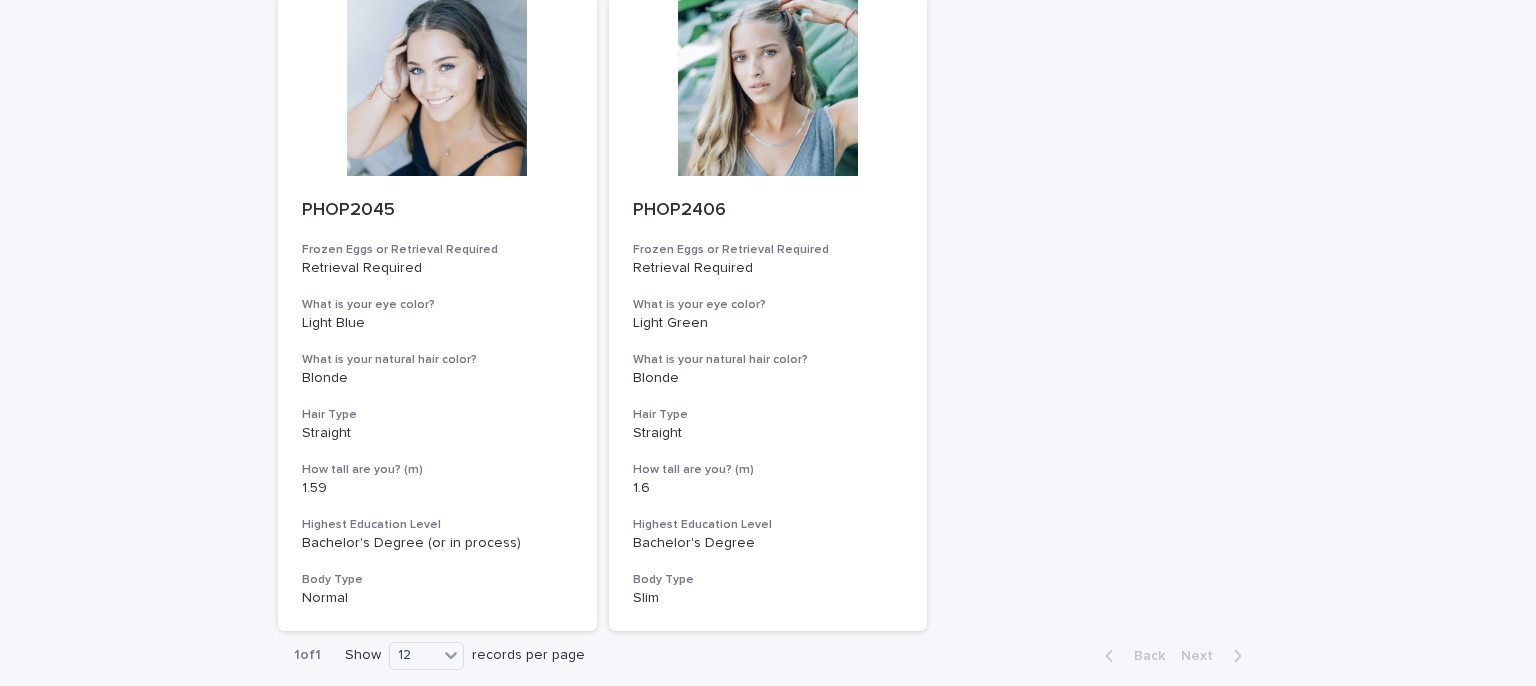 scroll, scrollTop: 63, scrollLeft: 0, axis: vertical 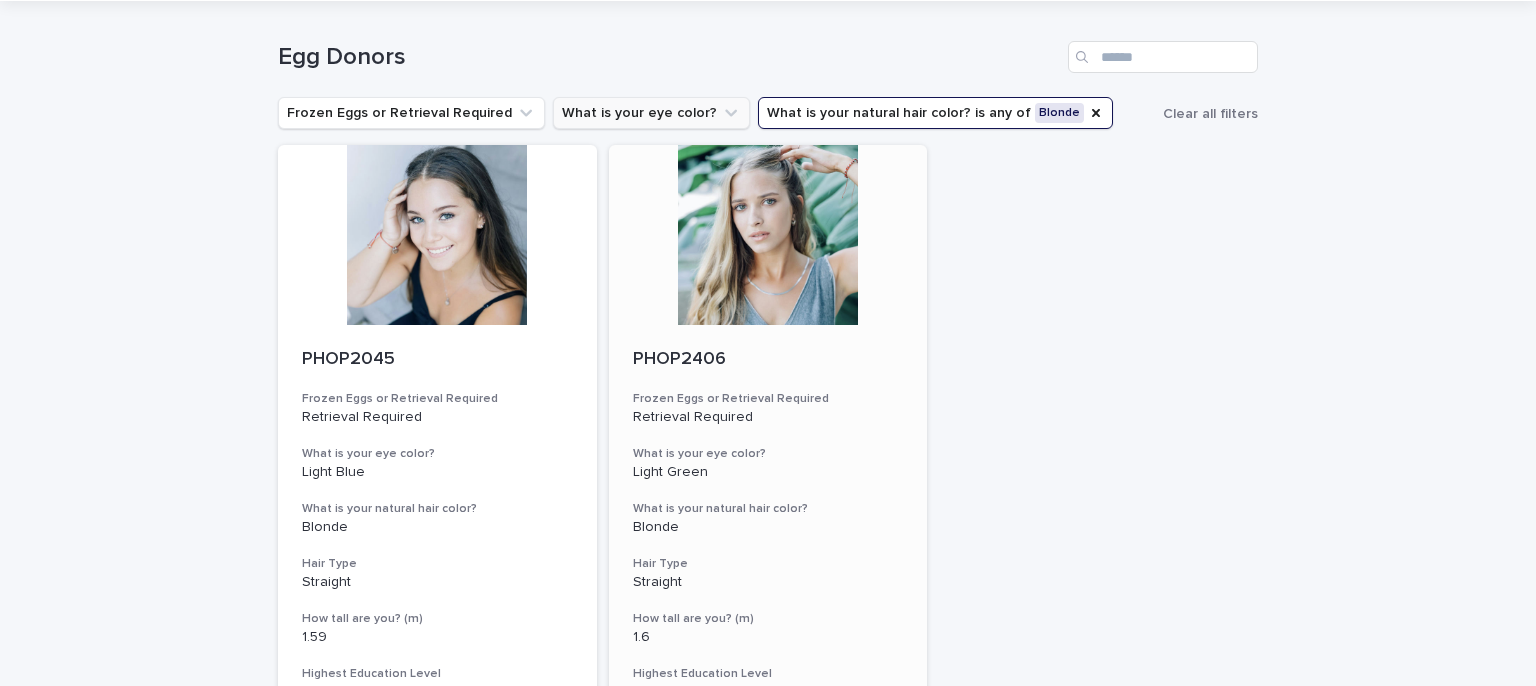 click at bounding box center [768, 235] 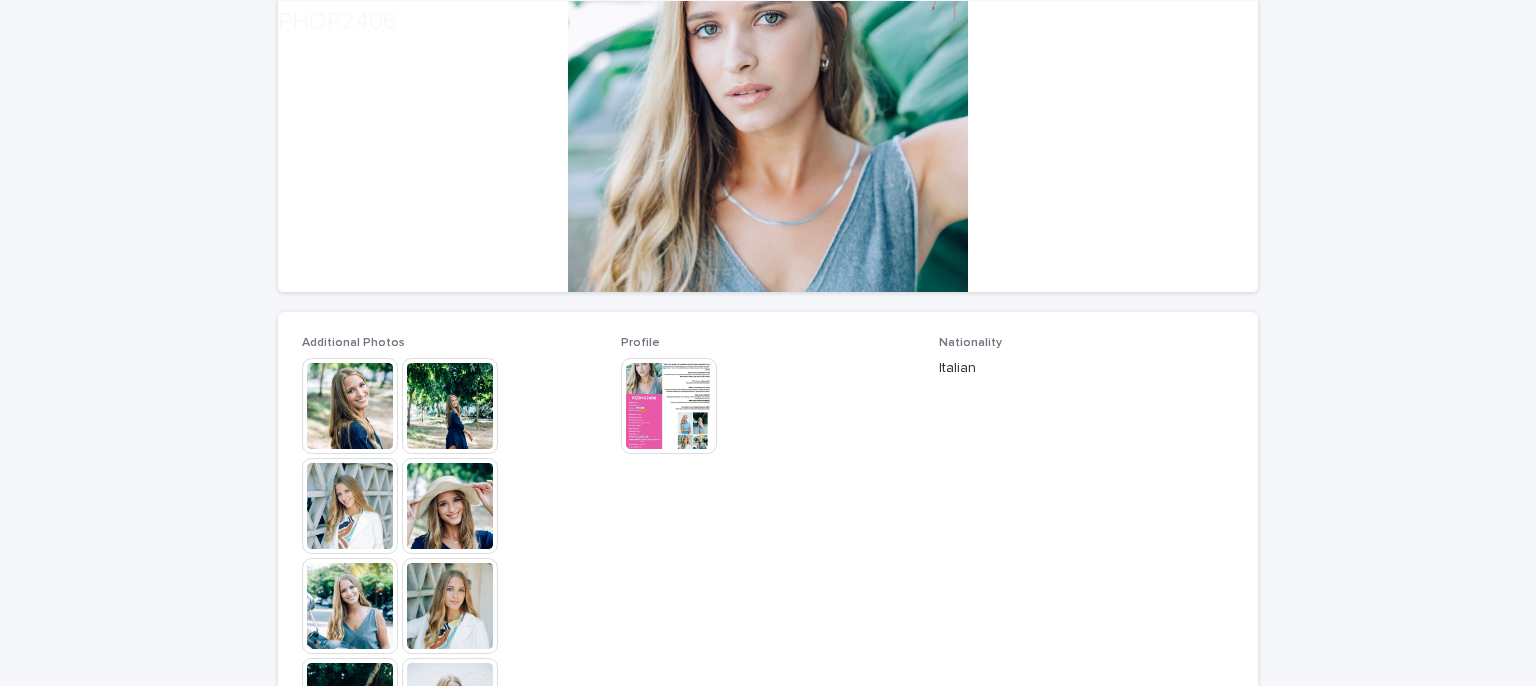 scroll, scrollTop: 300, scrollLeft: 0, axis: vertical 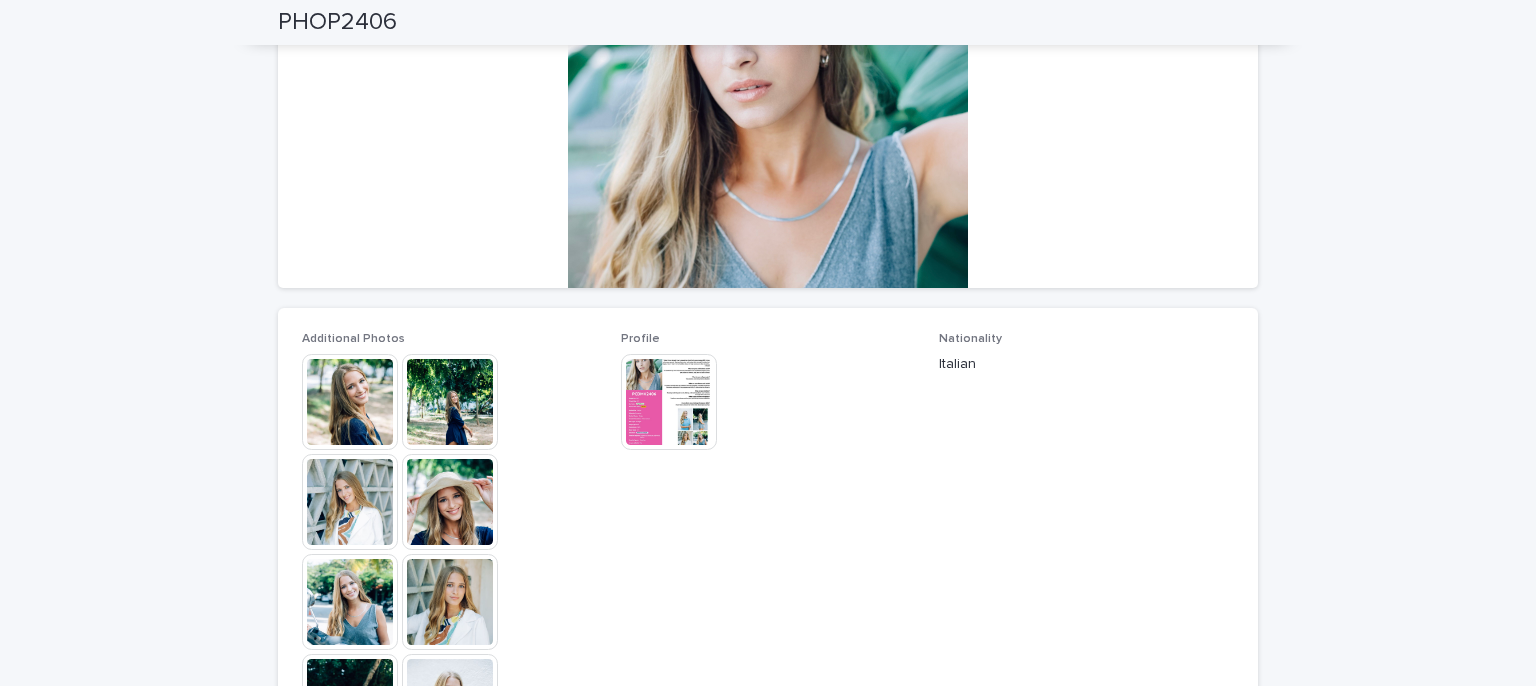 click at bounding box center [669, 402] 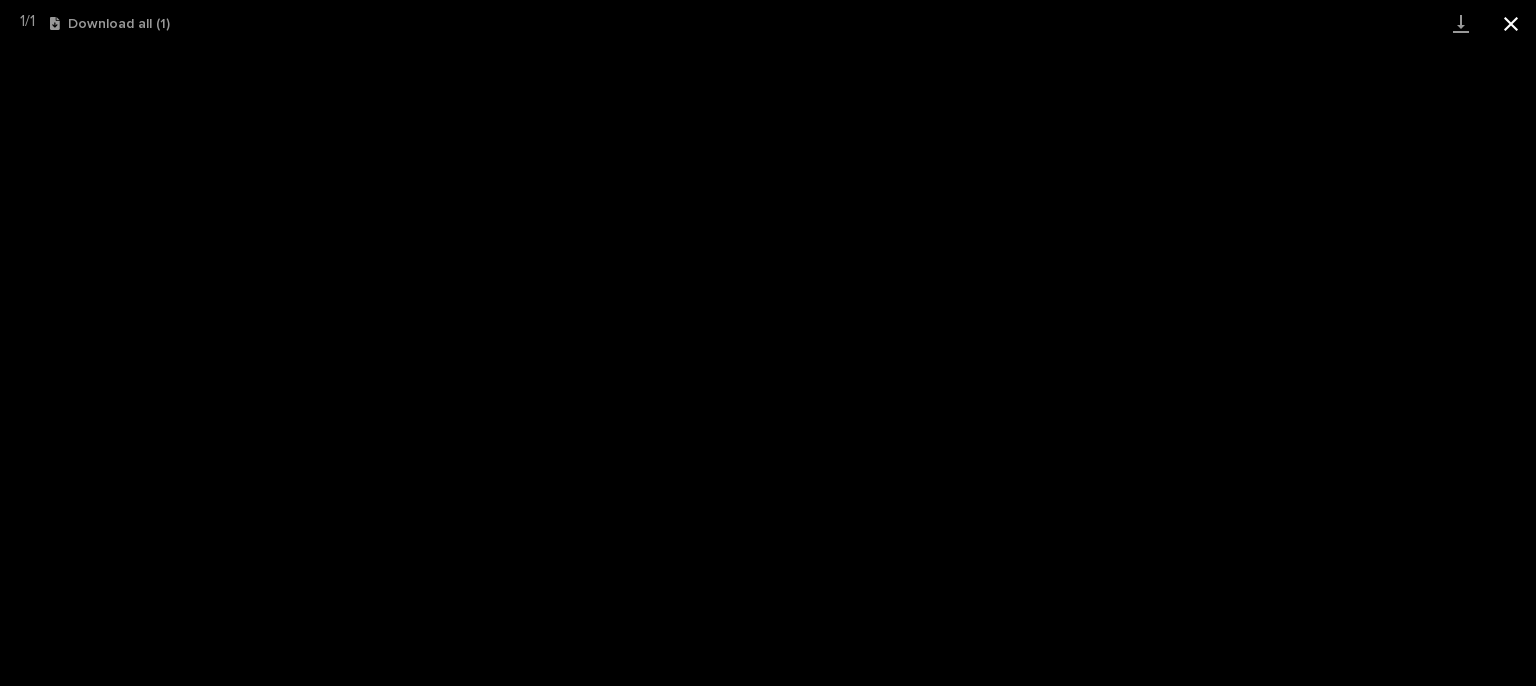 click at bounding box center [1511, 23] 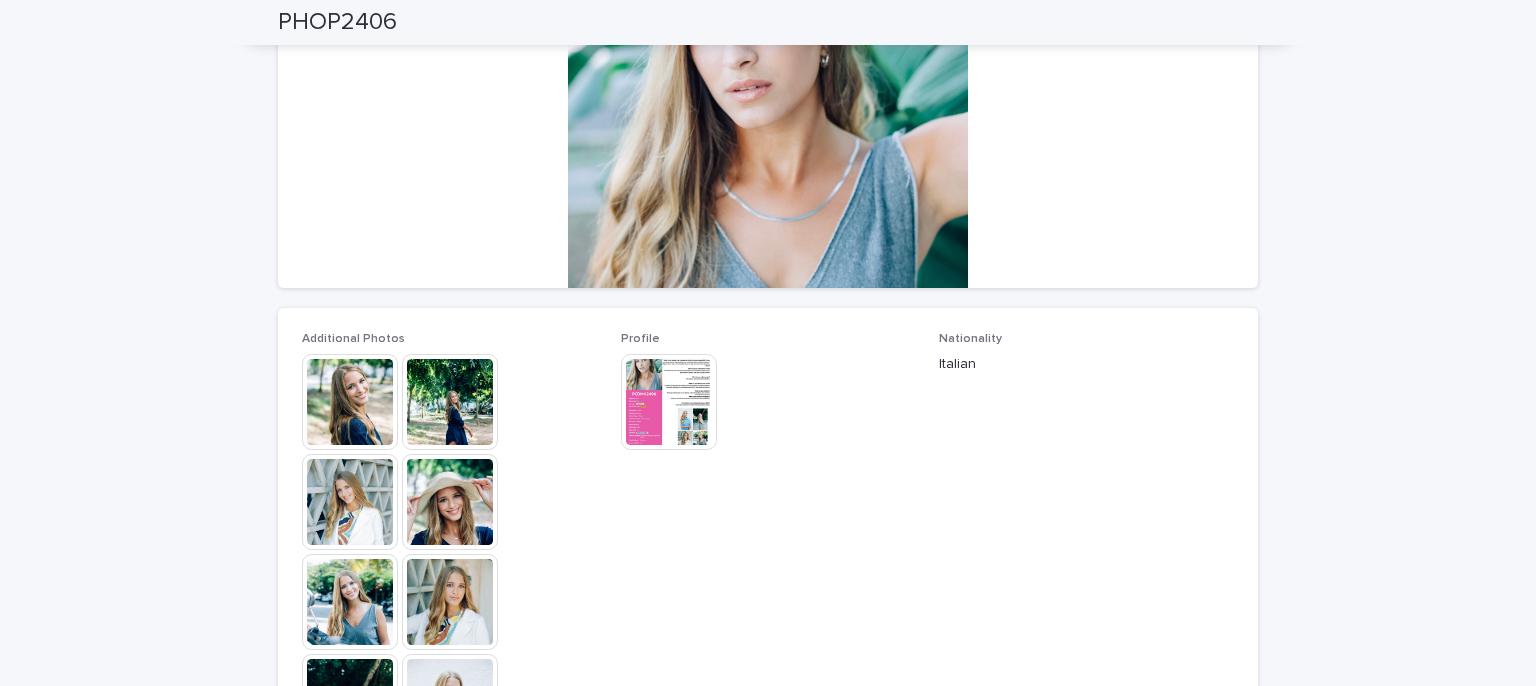 click at bounding box center [350, 402] 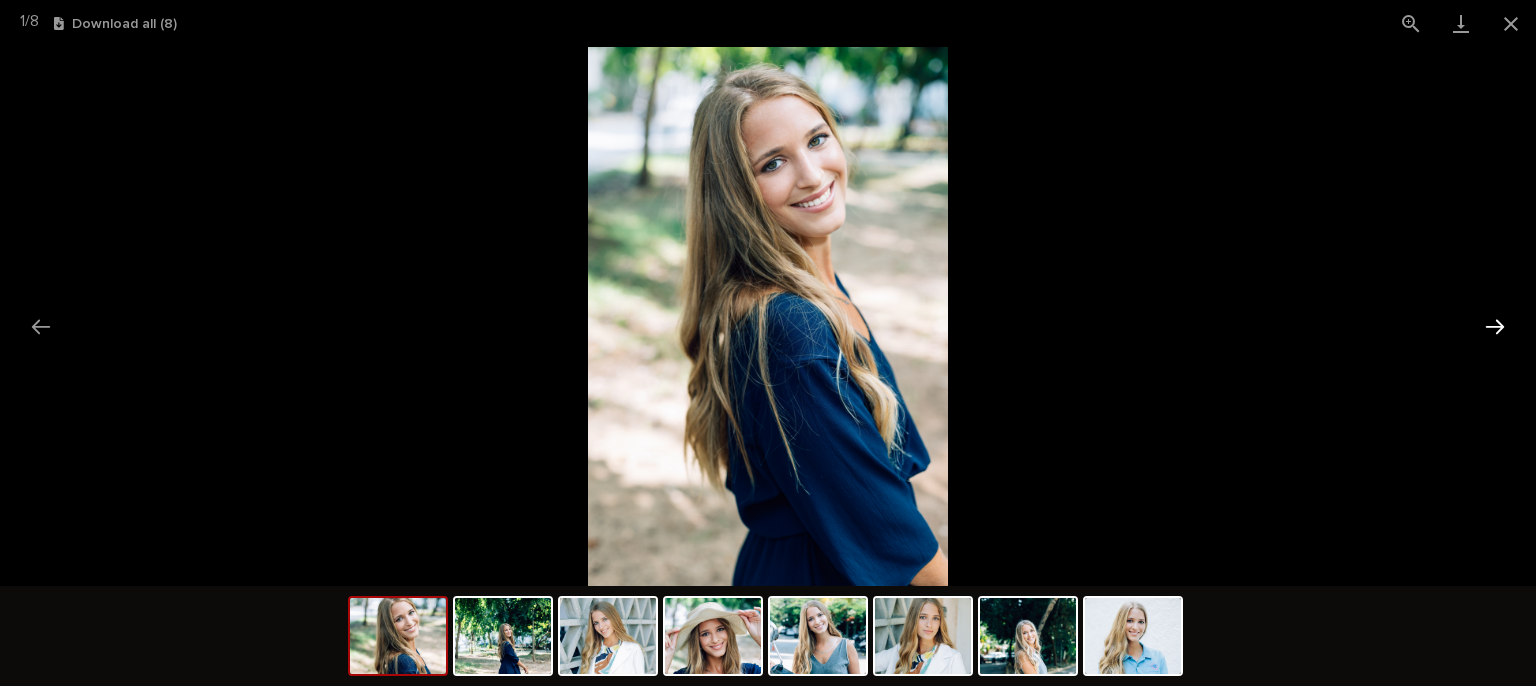 click at bounding box center [1495, 326] 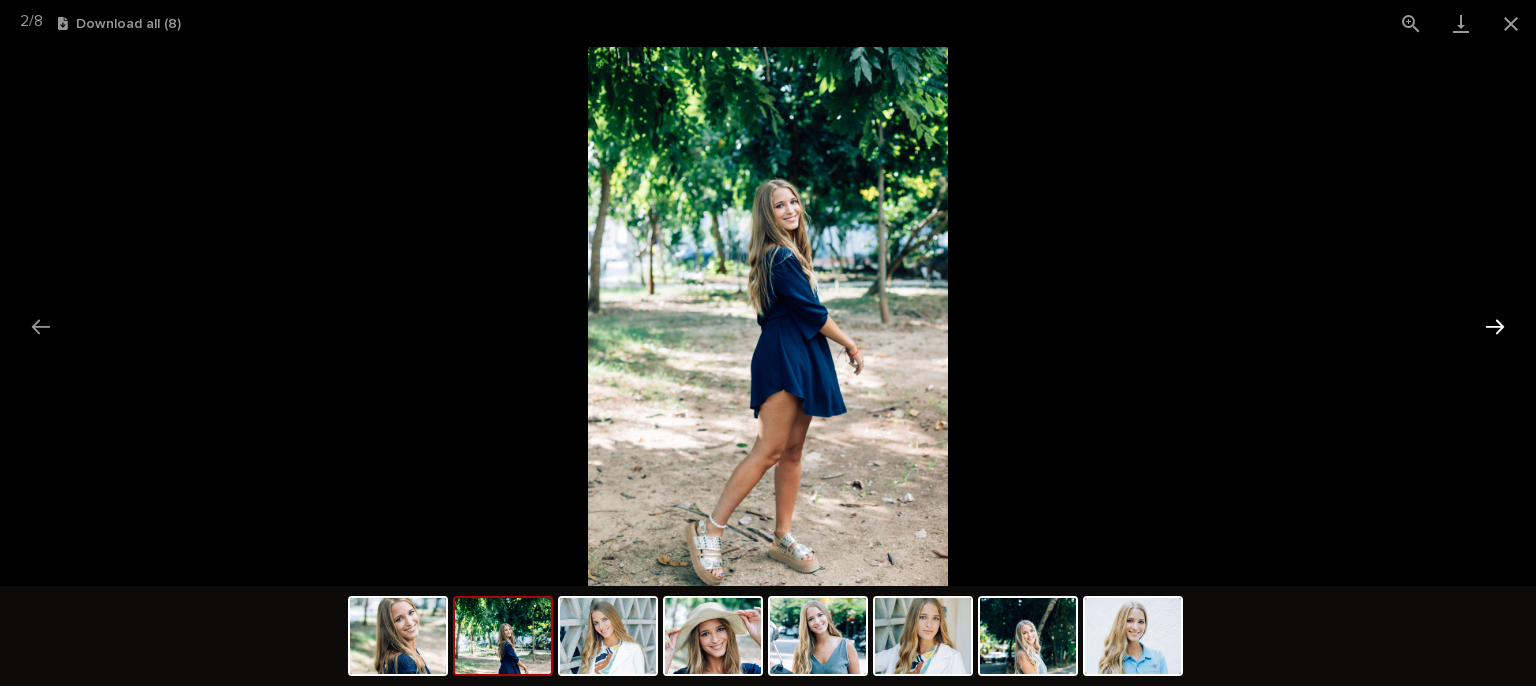 click at bounding box center (1495, 326) 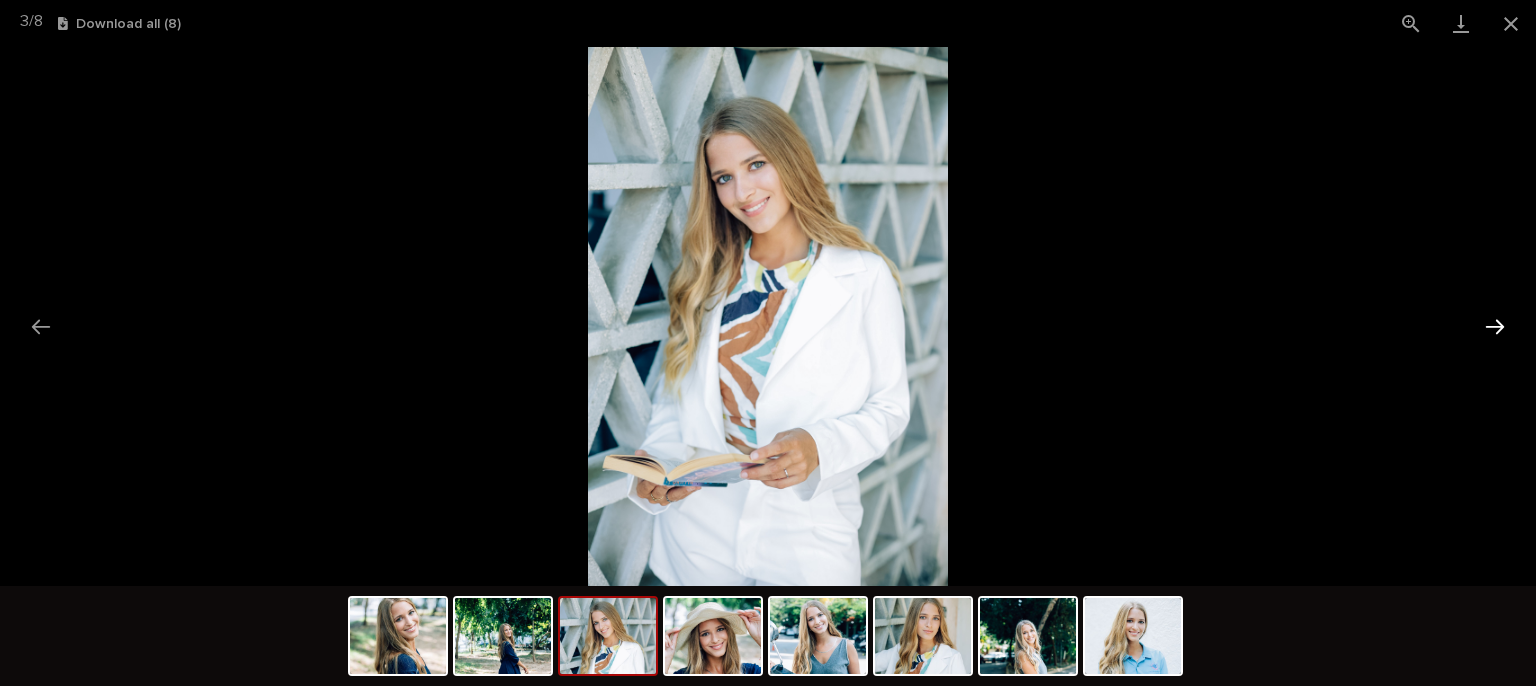 click at bounding box center [1495, 326] 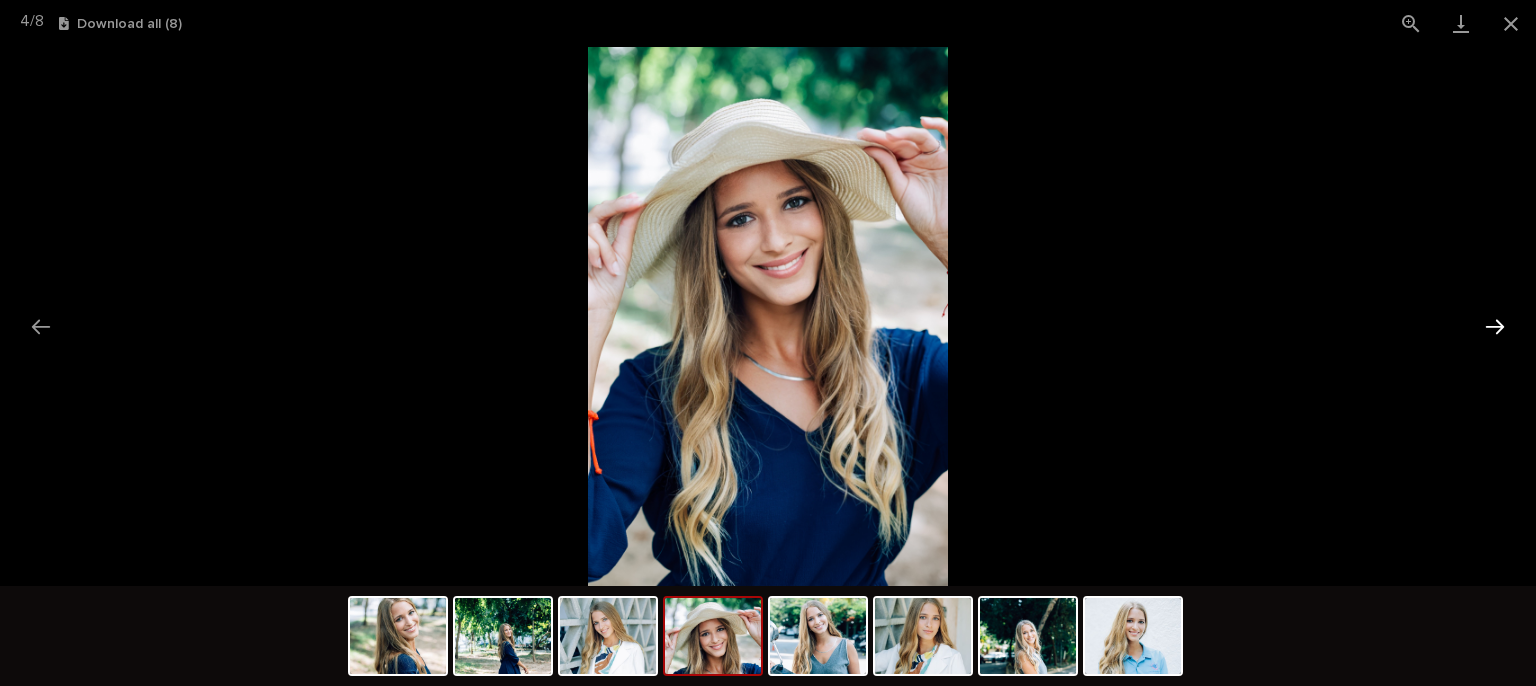 click at bounding box center [1495, 326] 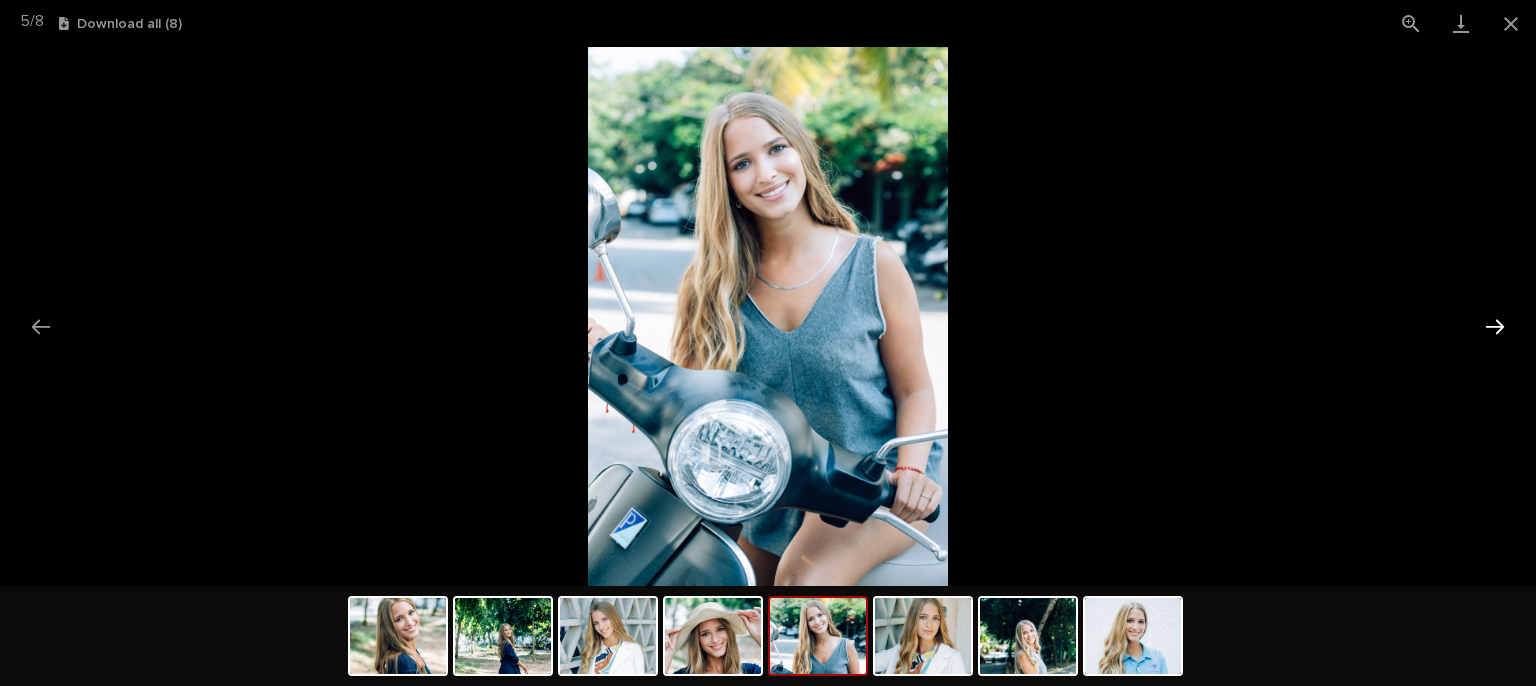 click at bounding box center (1495, 326) 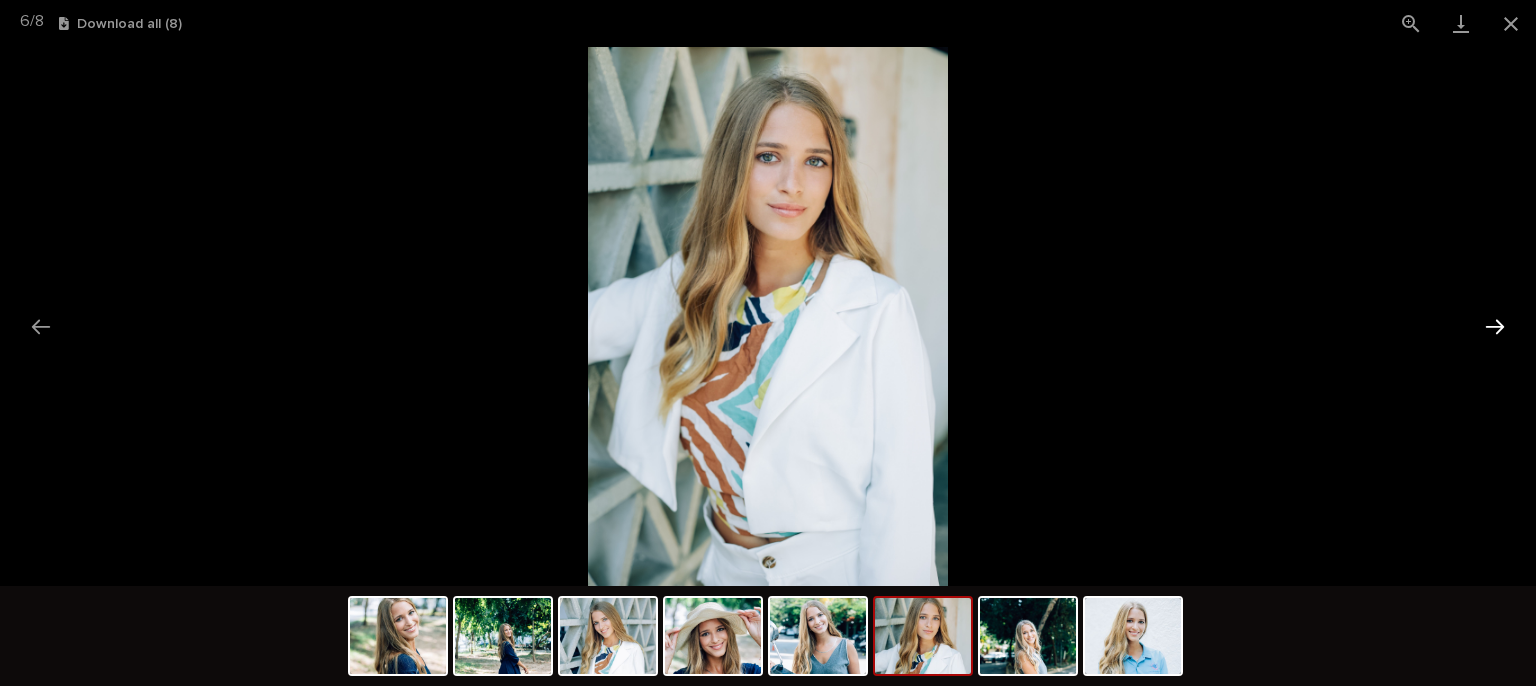 click at bounding box center (1495, 326) 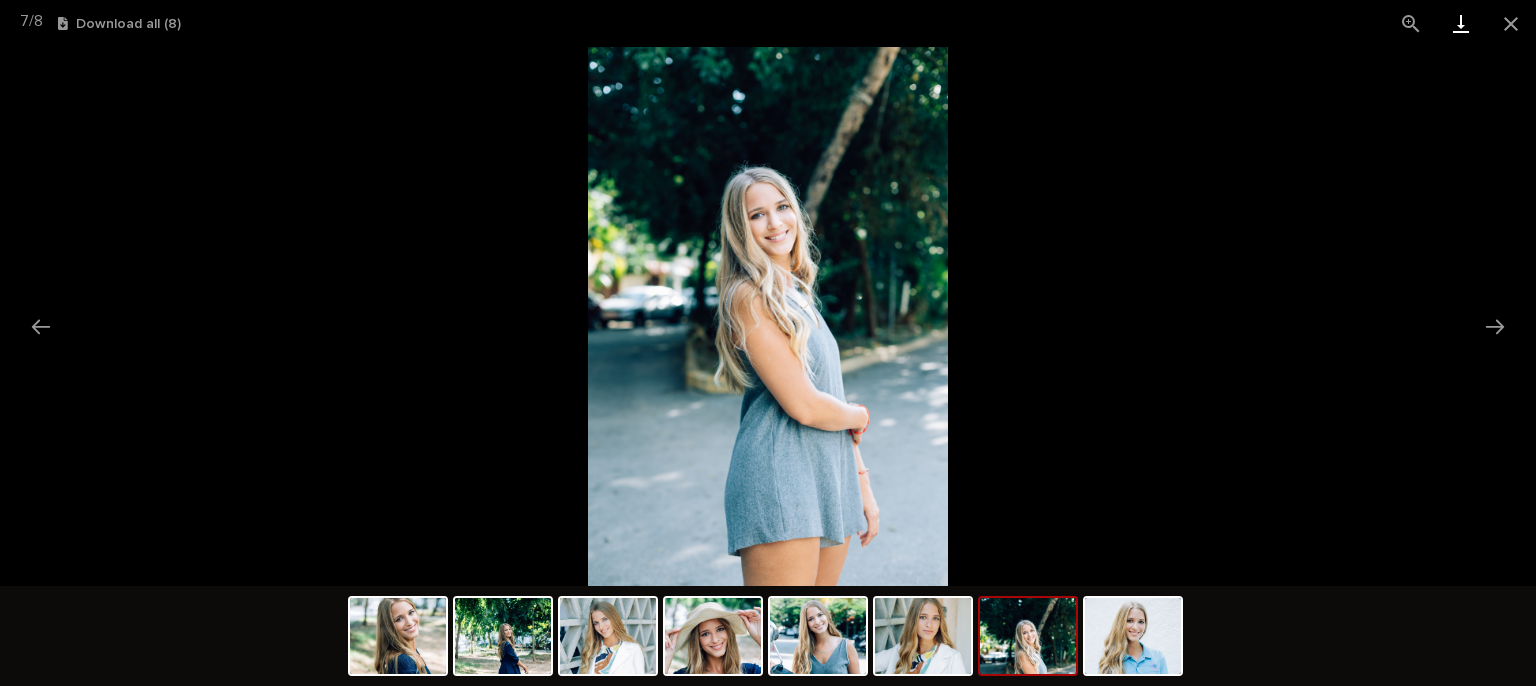 drag, startPoint x: 1507, startPoint y: 26, endPoint x: 1483, endPoint y: 44, distance: 30 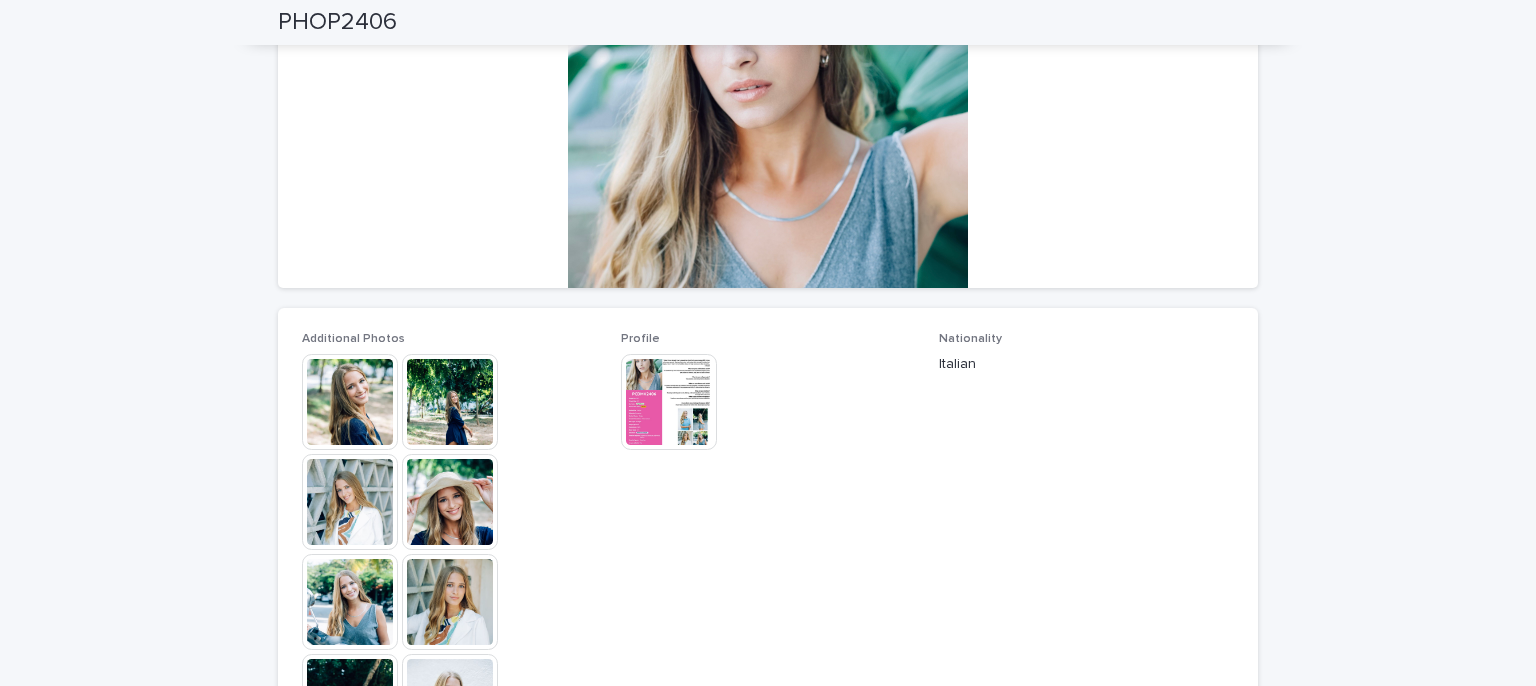 click at bounding box center (669, 402) 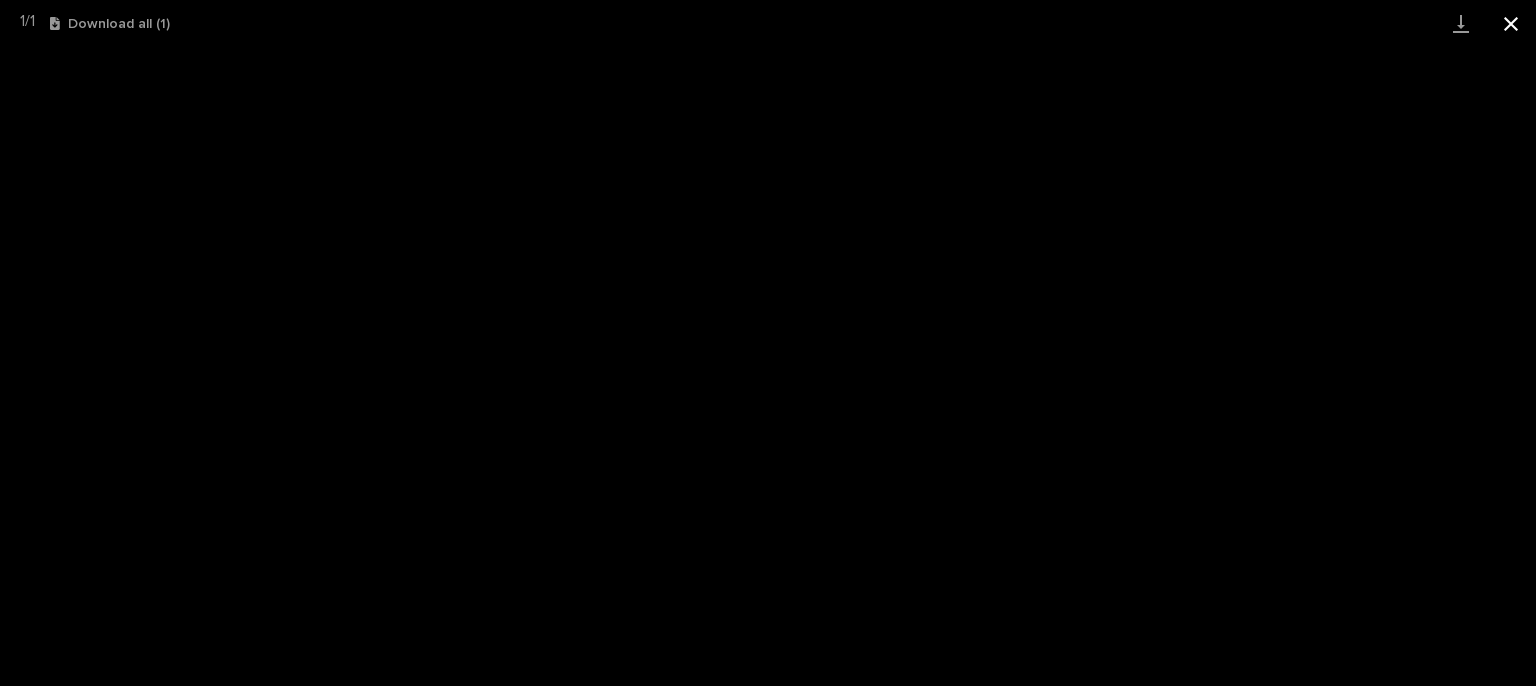click at bounding box center (1511, 23) 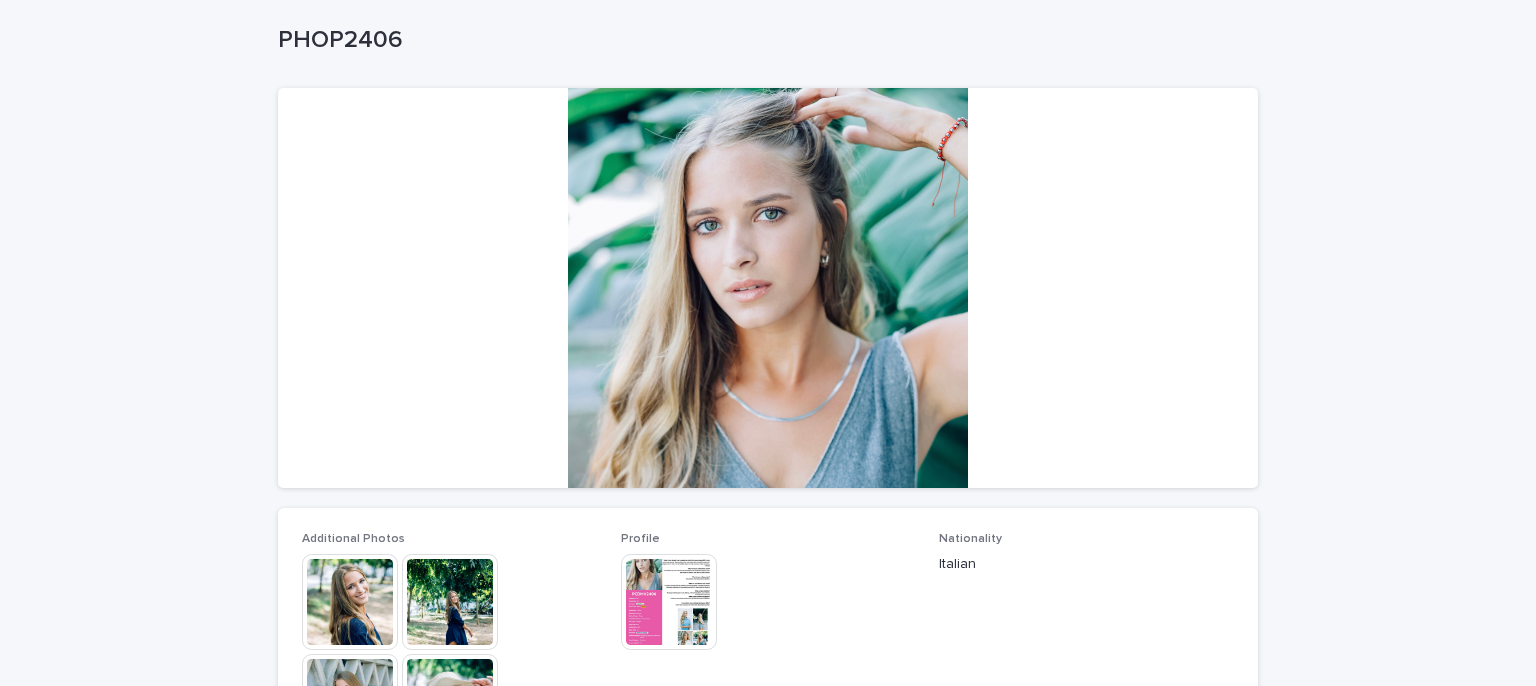 scroll, scrollTop: 200, scrollLeft: 0, axis: vertical 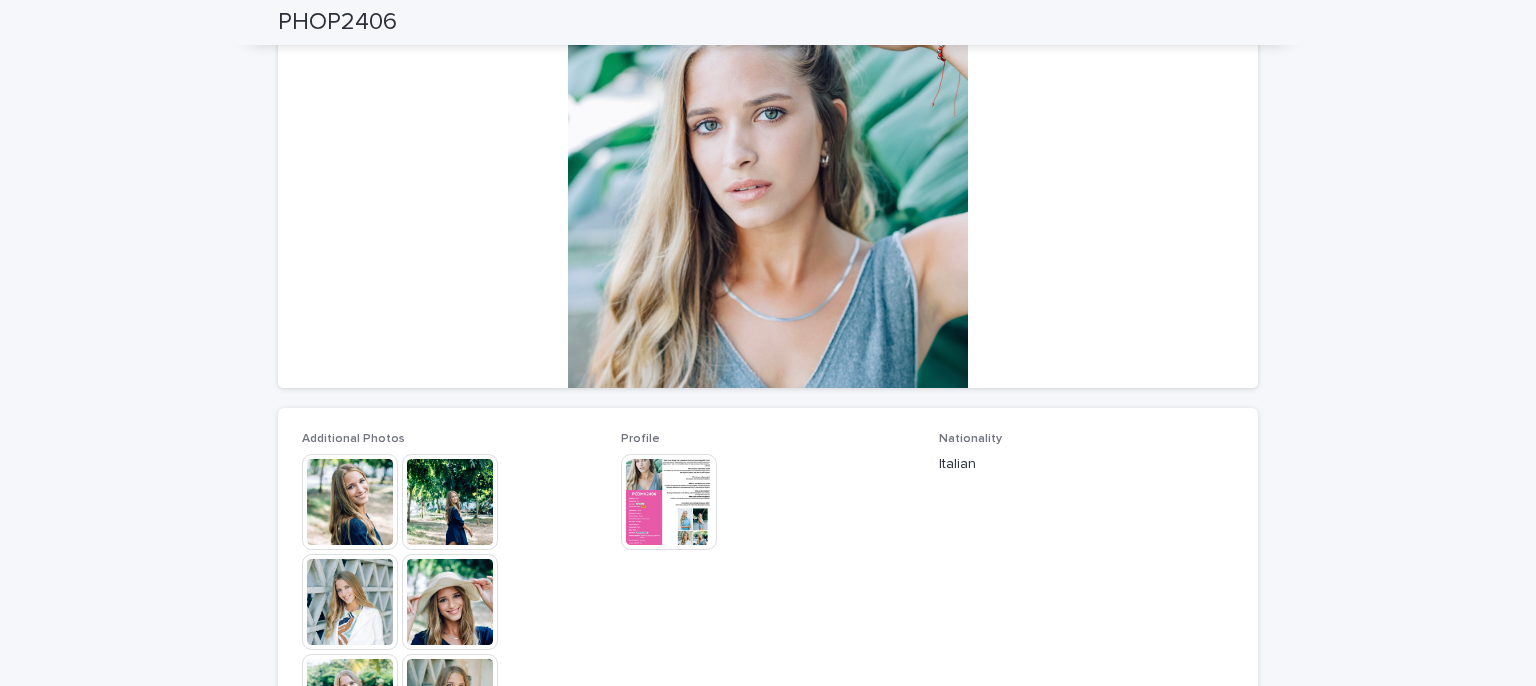 click at bounding box center (450, 502) 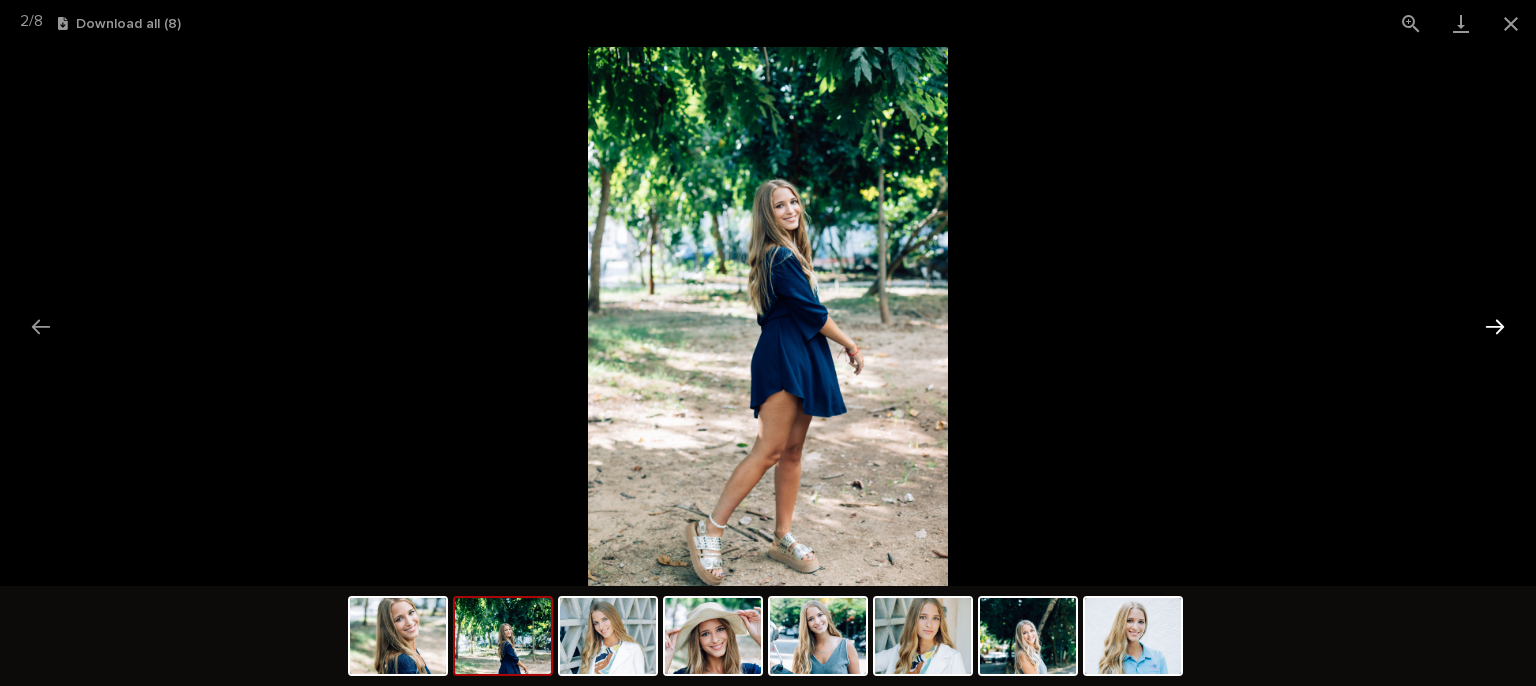 click at bounding box center (1495, 326) 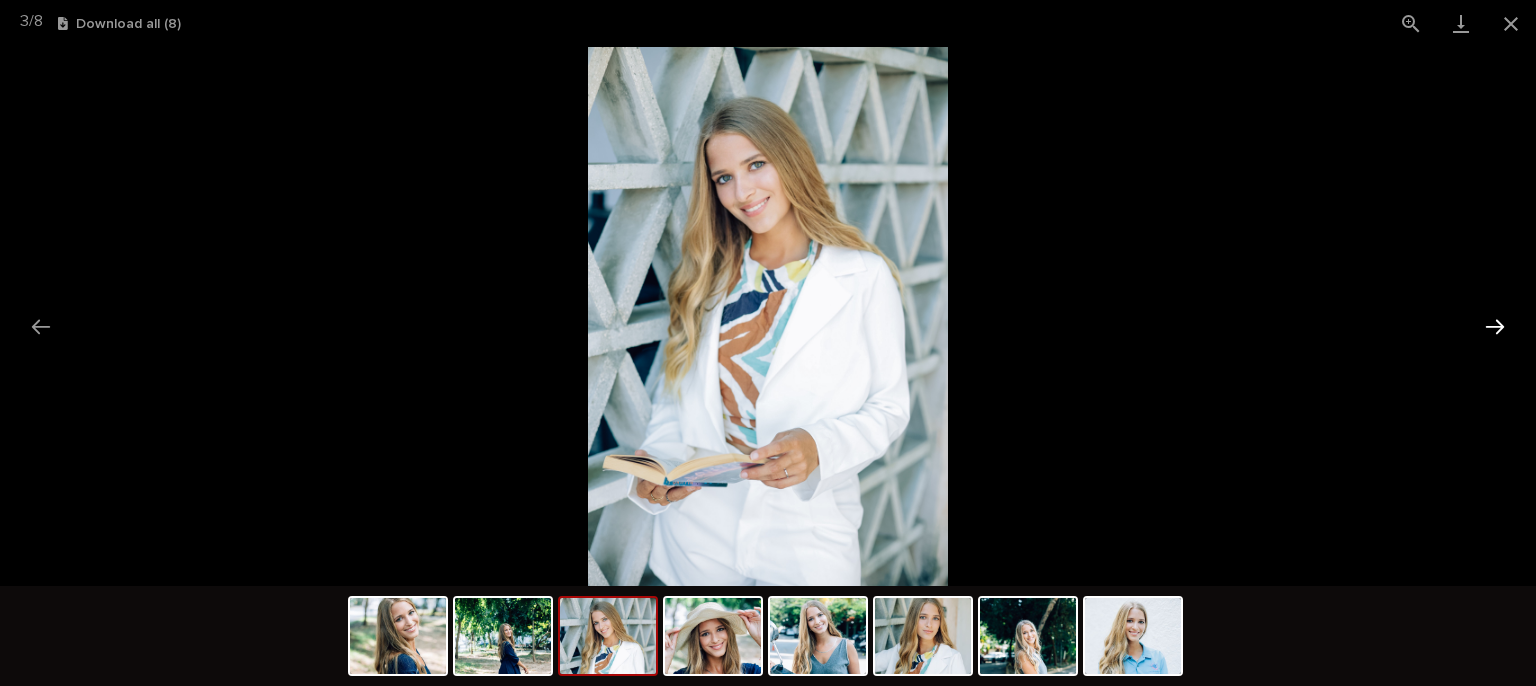 click at bounding box center [1495, 326] 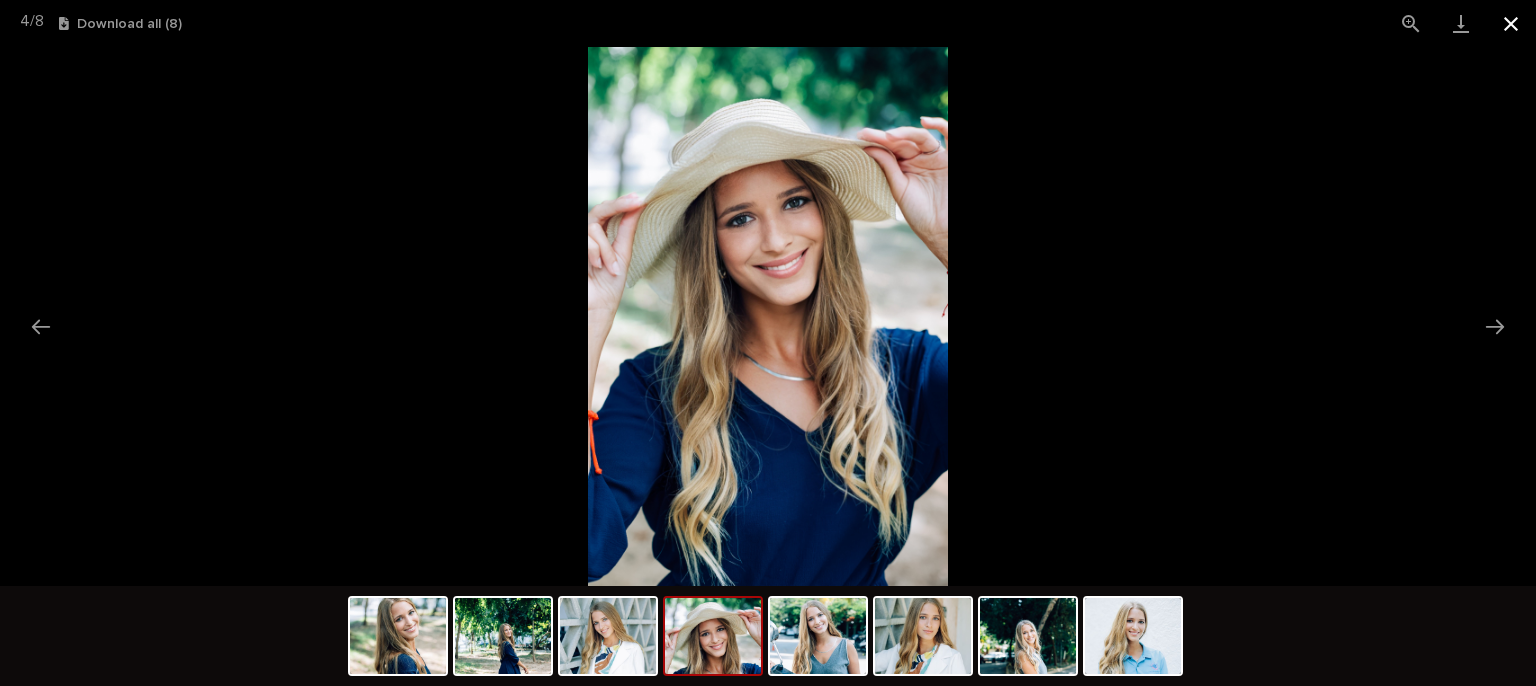 click at bounding box center [1511, 23] 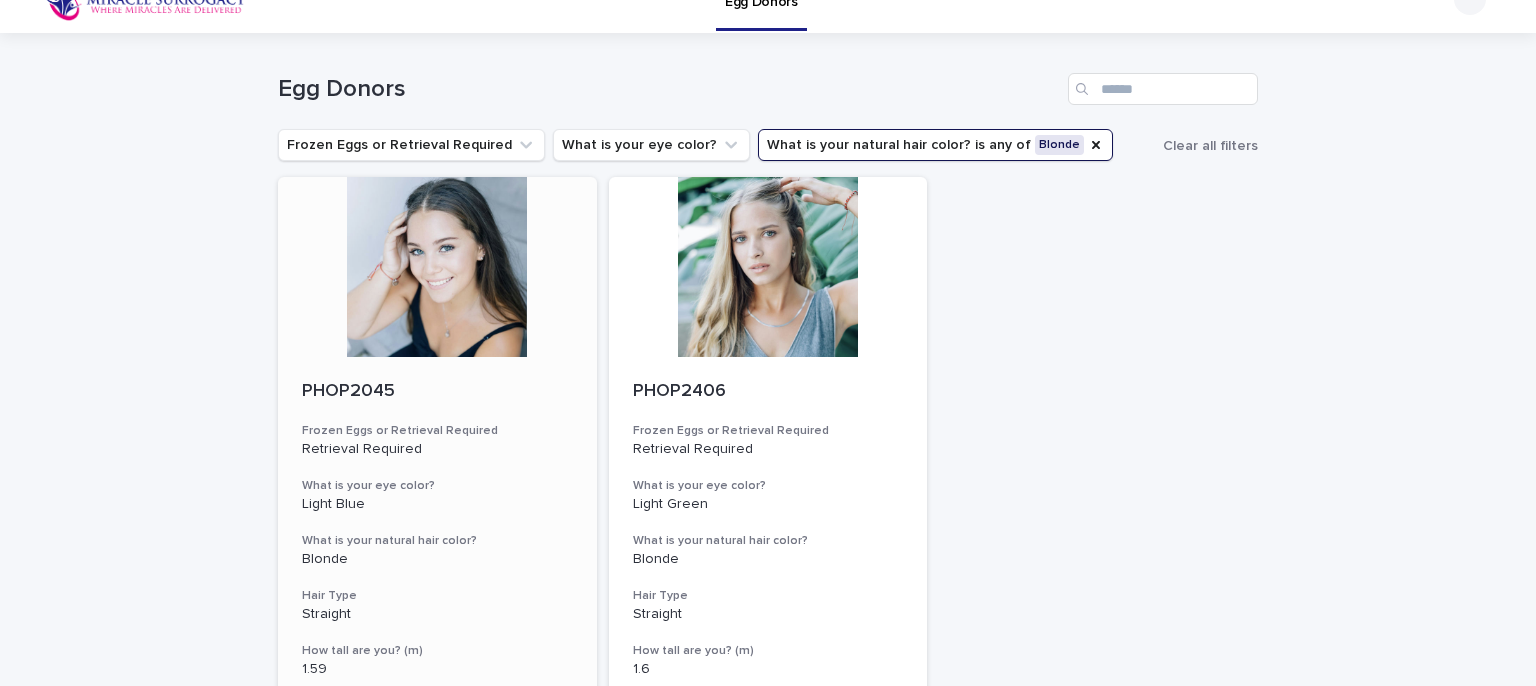 scroll, scrollTop: 0, scrollLeft: 0, axis: both 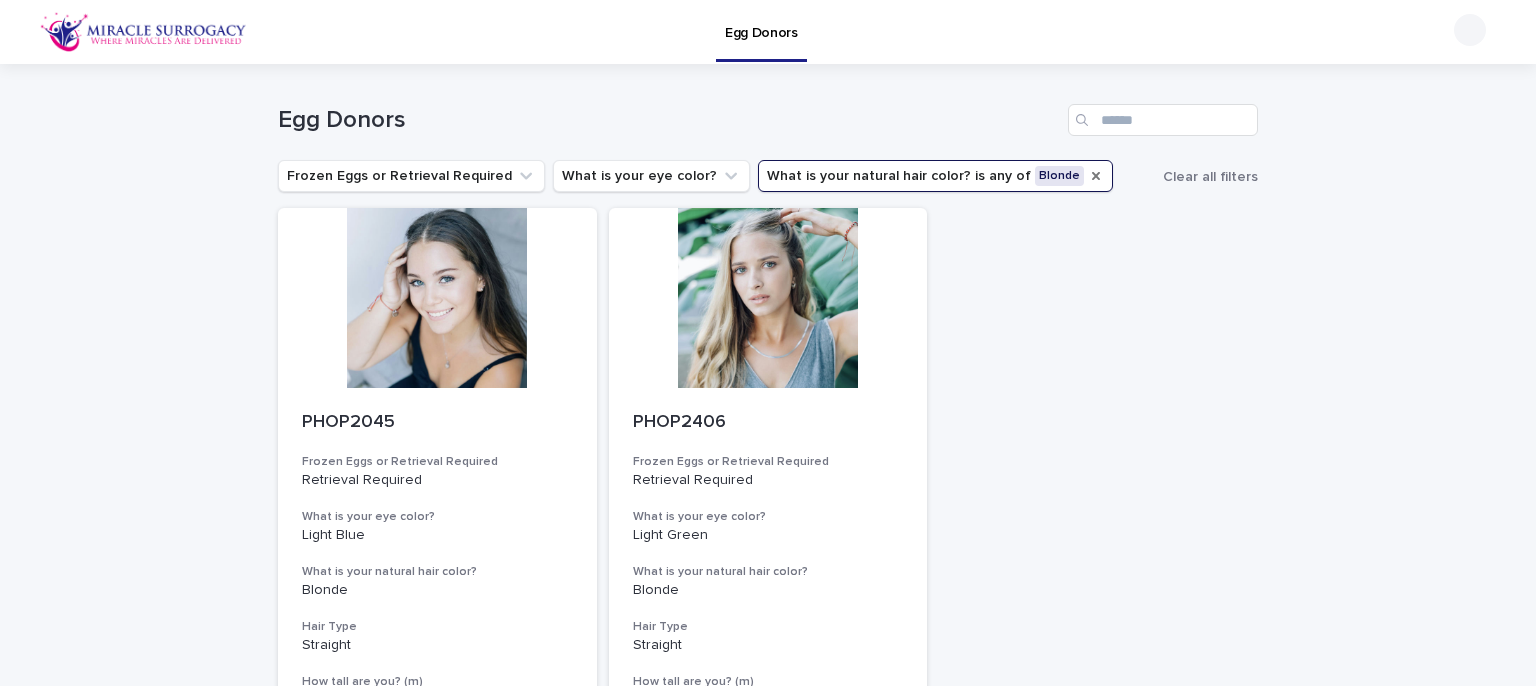 click 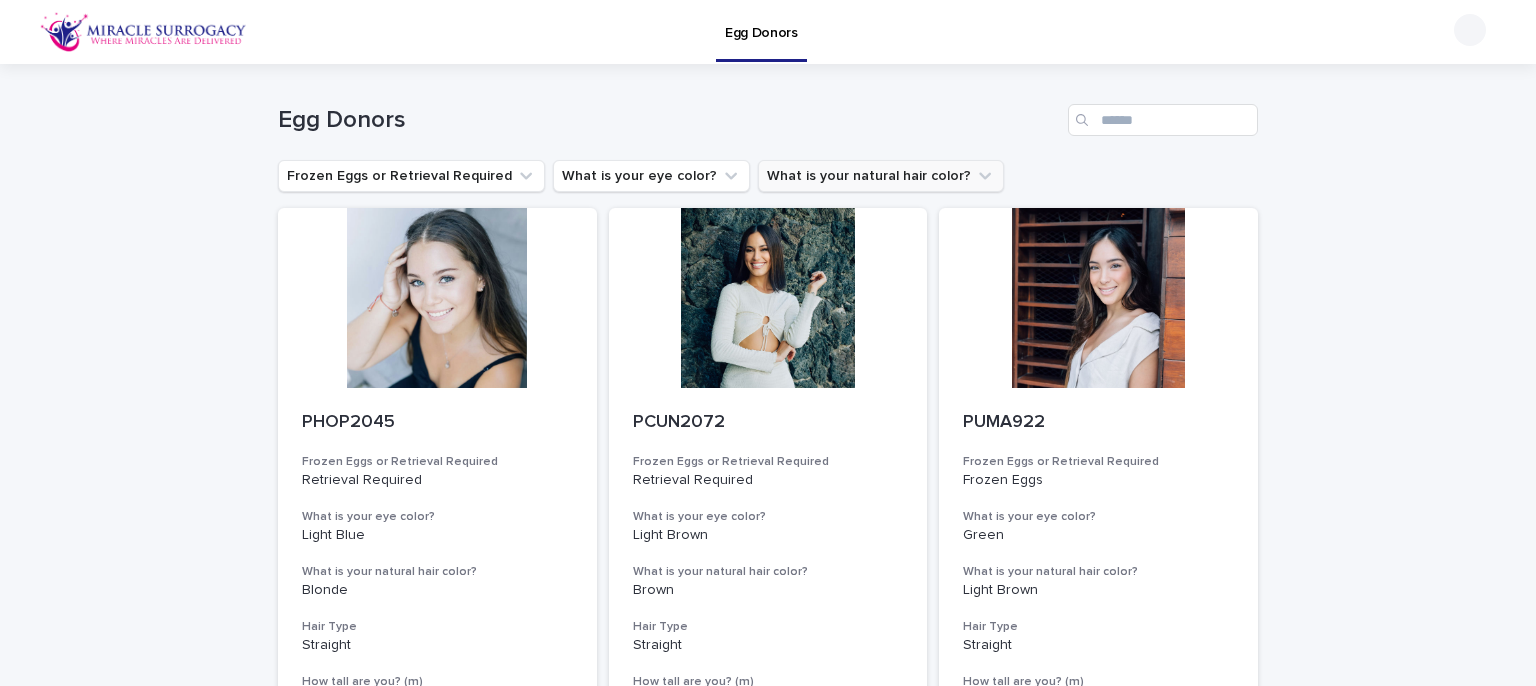 click on "What is your natural hair color?" at bounding box center [881, 176] 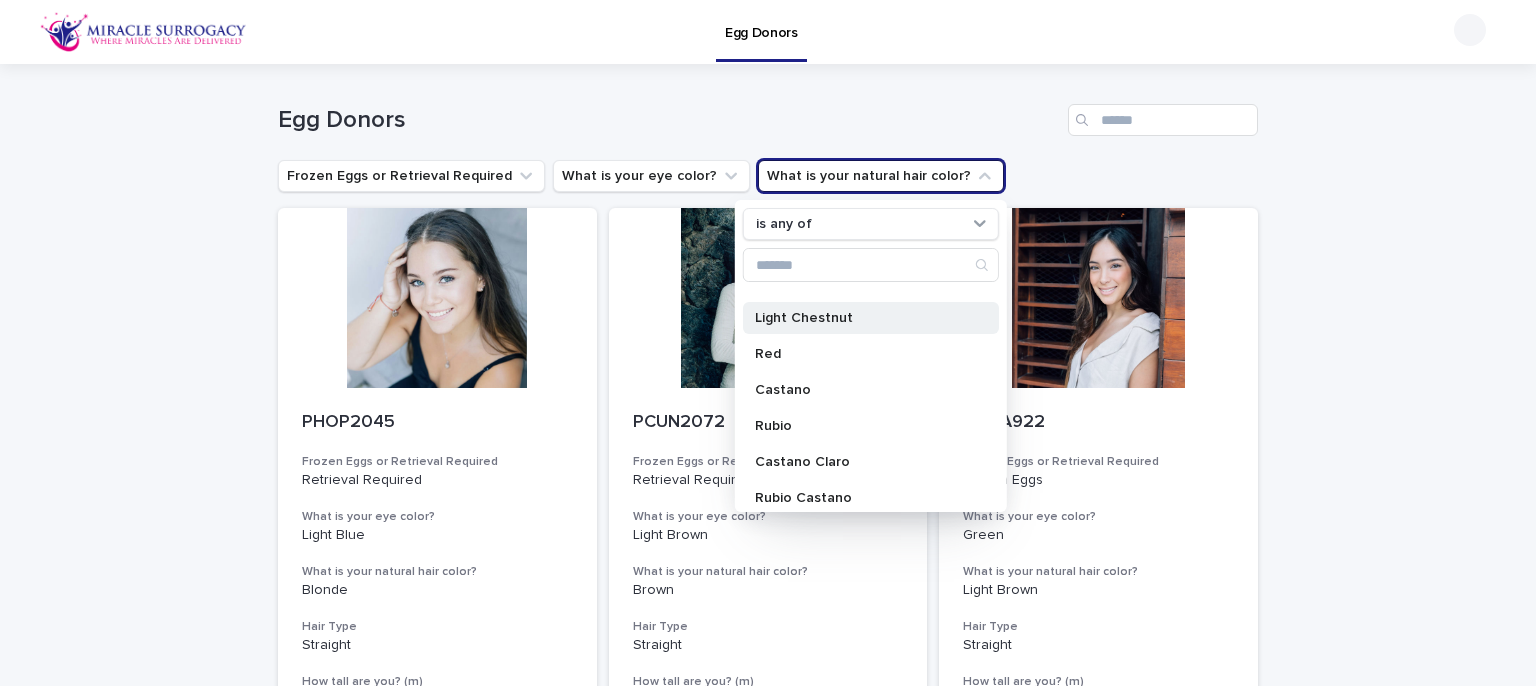 scroll, scrollTop: 200, scrollLeft: 0, axis: vertical 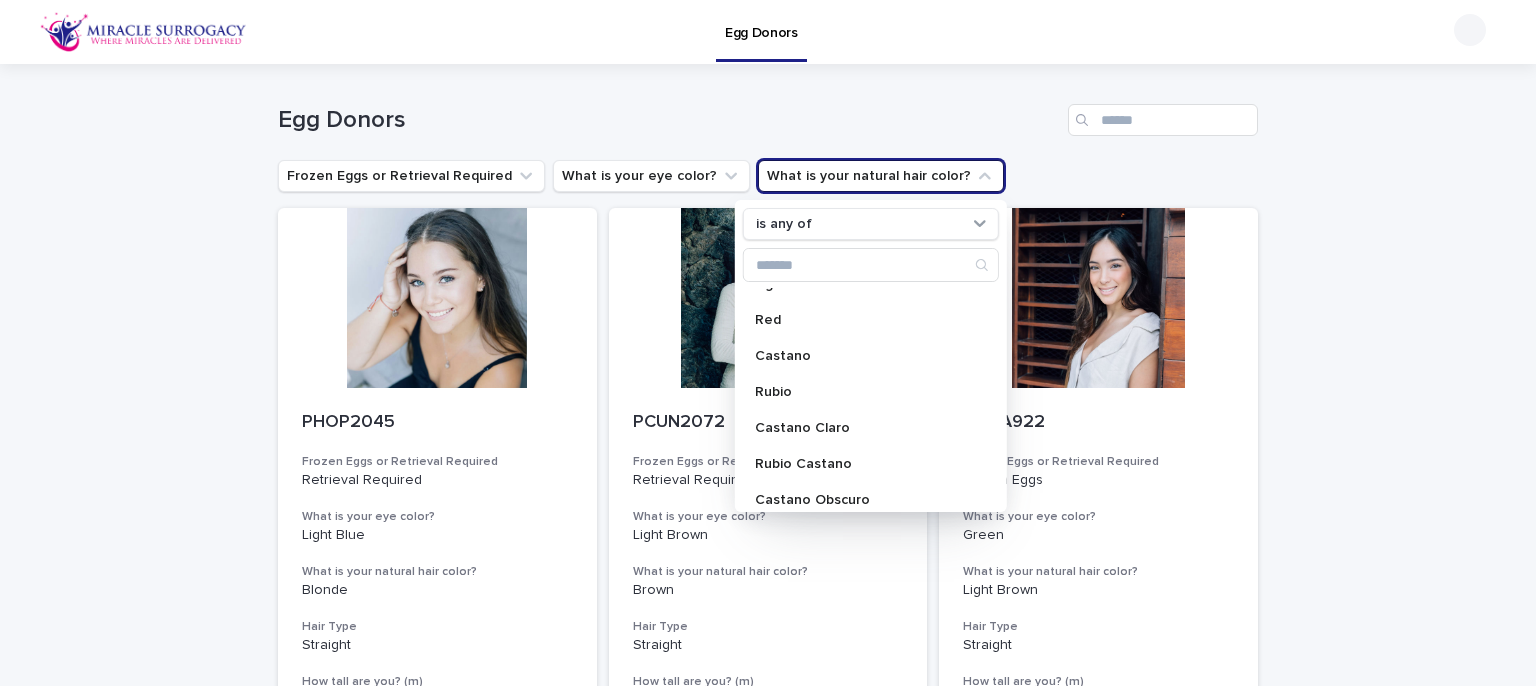 click on "Loading... Saving… Loading... Saving… Egg Donors Frozen Eggs or Retrieval Required What is your eye color? What is your natural hair color? is any of Brown Light Brown Black Dark Brown Blonde Light Chestnut Red Castano Rubio Castano Claro Rubio Castano Castano Obscuro Negro Light brown Dark brown PHOP2045 Frozen Eggs or Retrieval Required Retrieval Required What is your eye color? Light Blue What is your natural hair color? Blonde Hair Type Straight How tall are you? (m) 1.59 Highest Education Level Bachelor's Degree (or in process) Body Type Normal PCUN2072 Frozen Eggs or Retrieval Required Retrieval Required What is your eye color? Light Brown What is your natural hair color? Brown Hair Type Straight How tall are you? (m) 1.76 Highest Education Level Bachelor's Degree (or in process) Body Type Slim PUMA922 Frozen Eggs or Retrieval Required Frozen Eggs What is your eye color? Green What is your natural hair color? Light Brown Hair Type Straight How tall are you? (m) 1.62 Highest Education Level Body Type" at bounding box center (768, 1498) 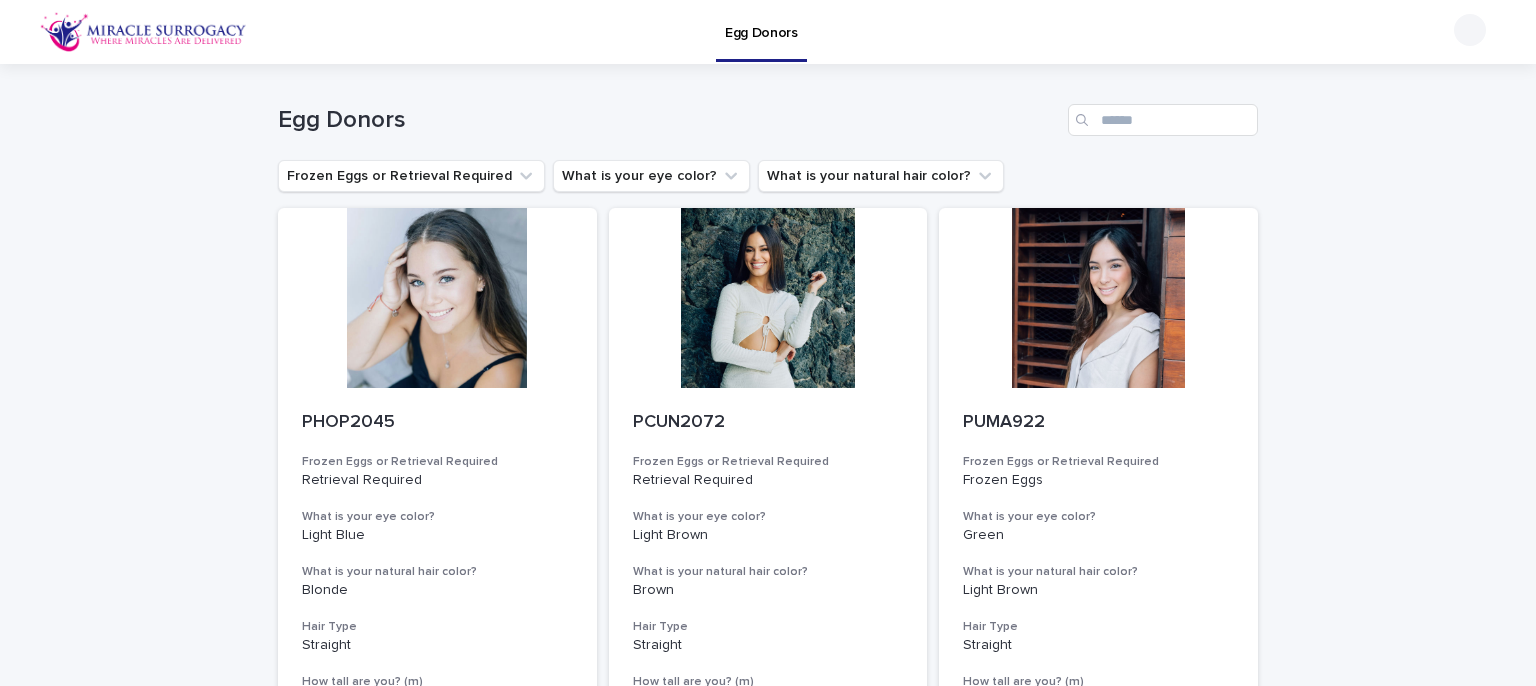 scroll, scrollTop: 100, scrollLeft: 0, axis: vertical 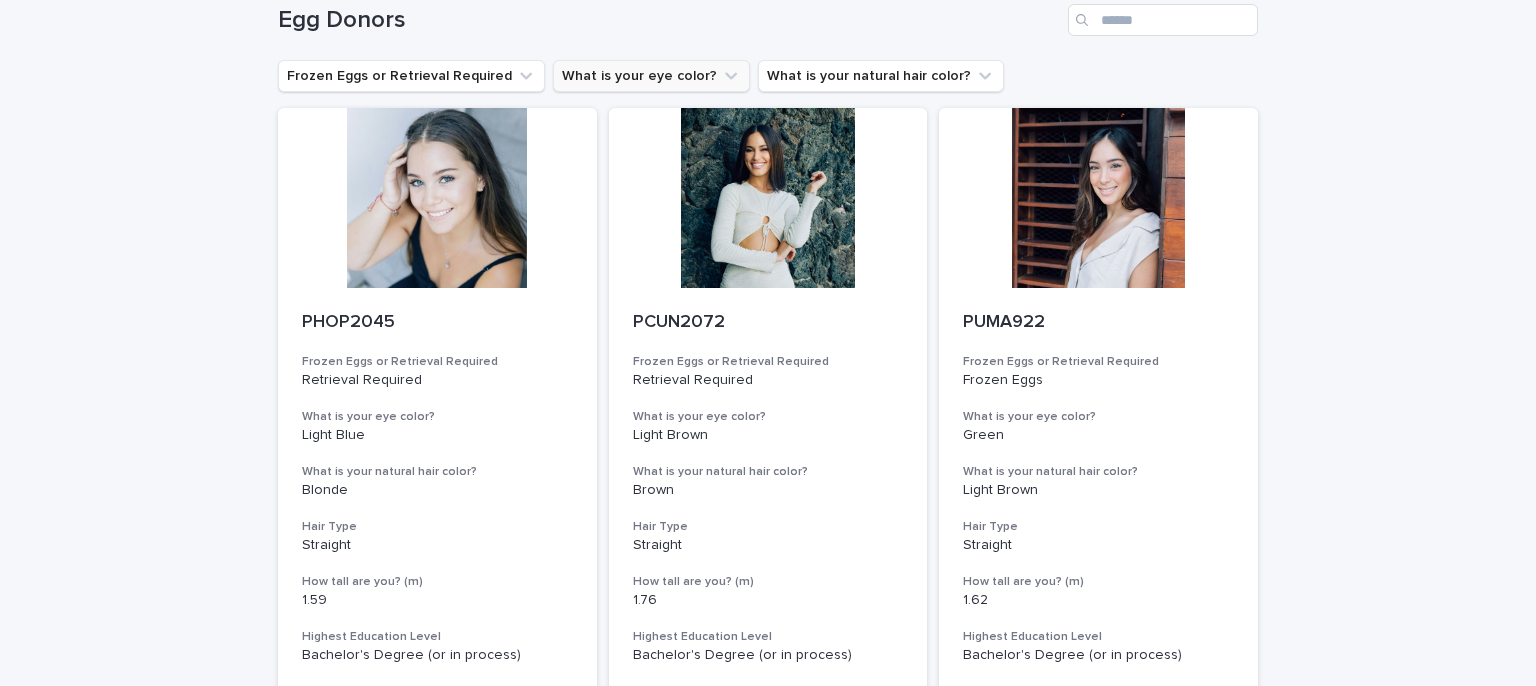 click on "What is your eye color?" at bounding box center (651, 76) 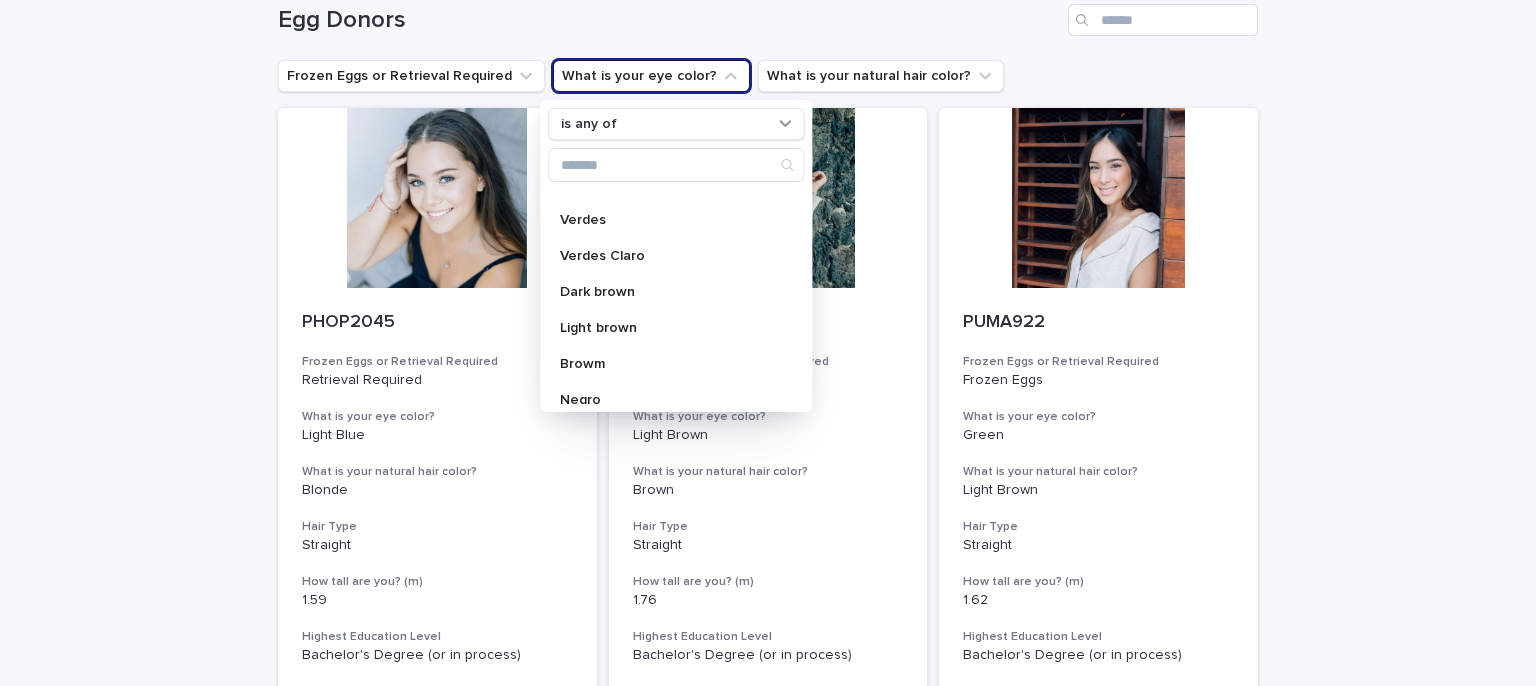 scroll, scrollTop: 464, scrollLeft: 0, axis: vertical 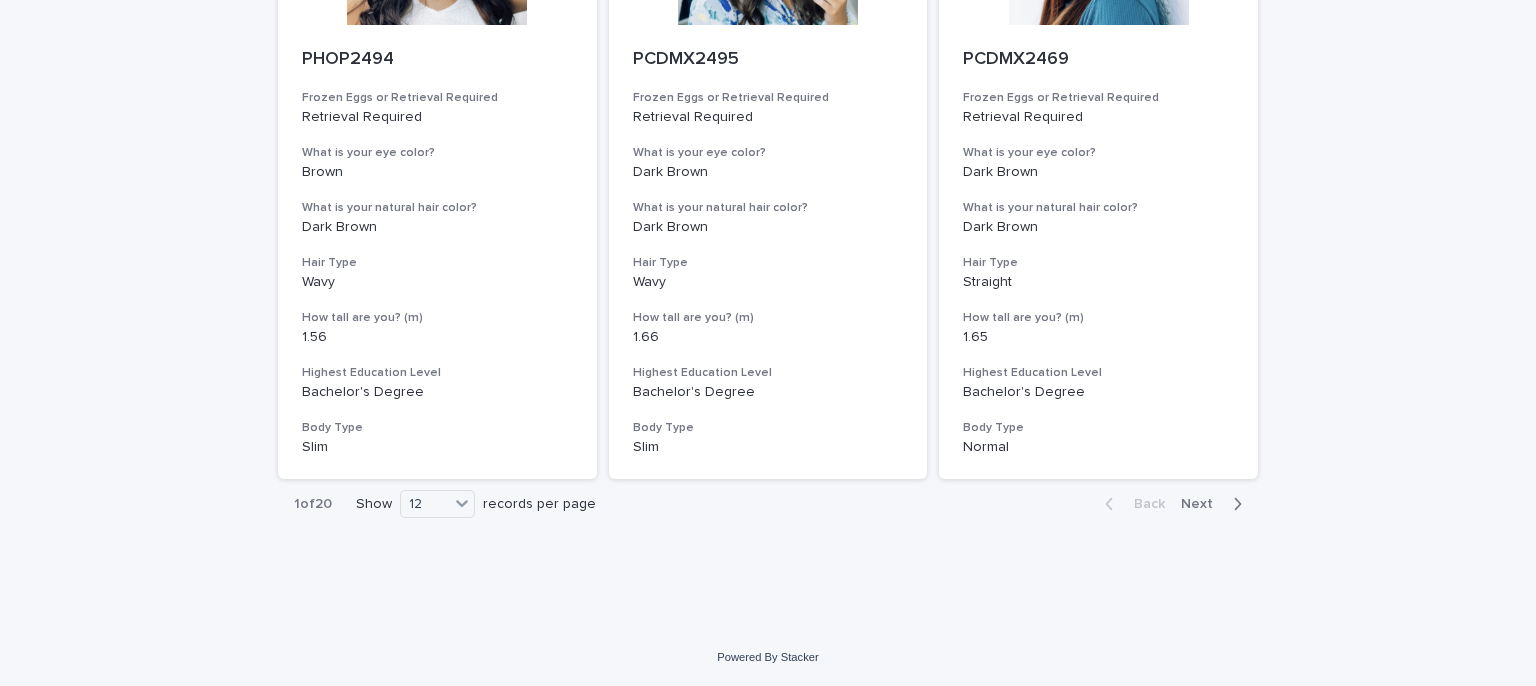 click on "Next" at bounding box center [1203, 504] 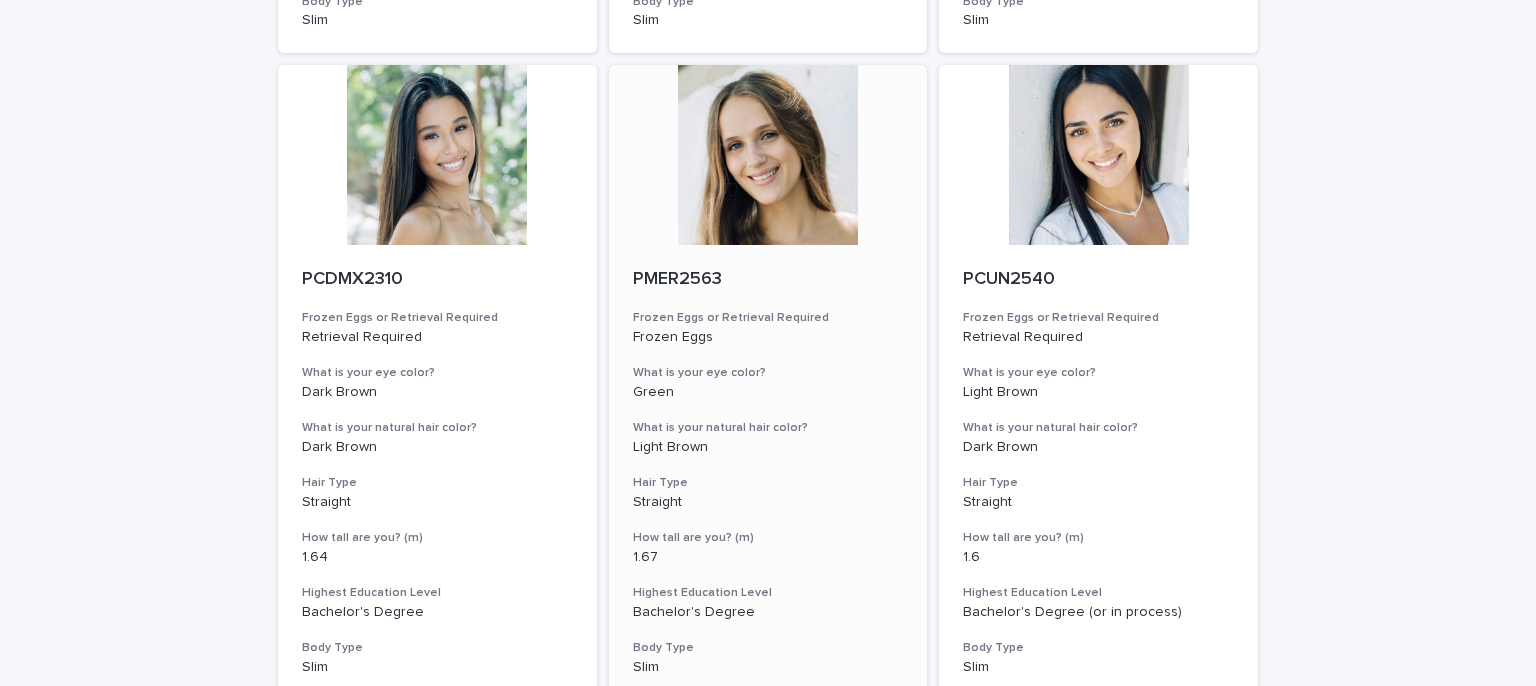 scroll, scrollTop: 2103, scrollLeft: 0, axis: vertical 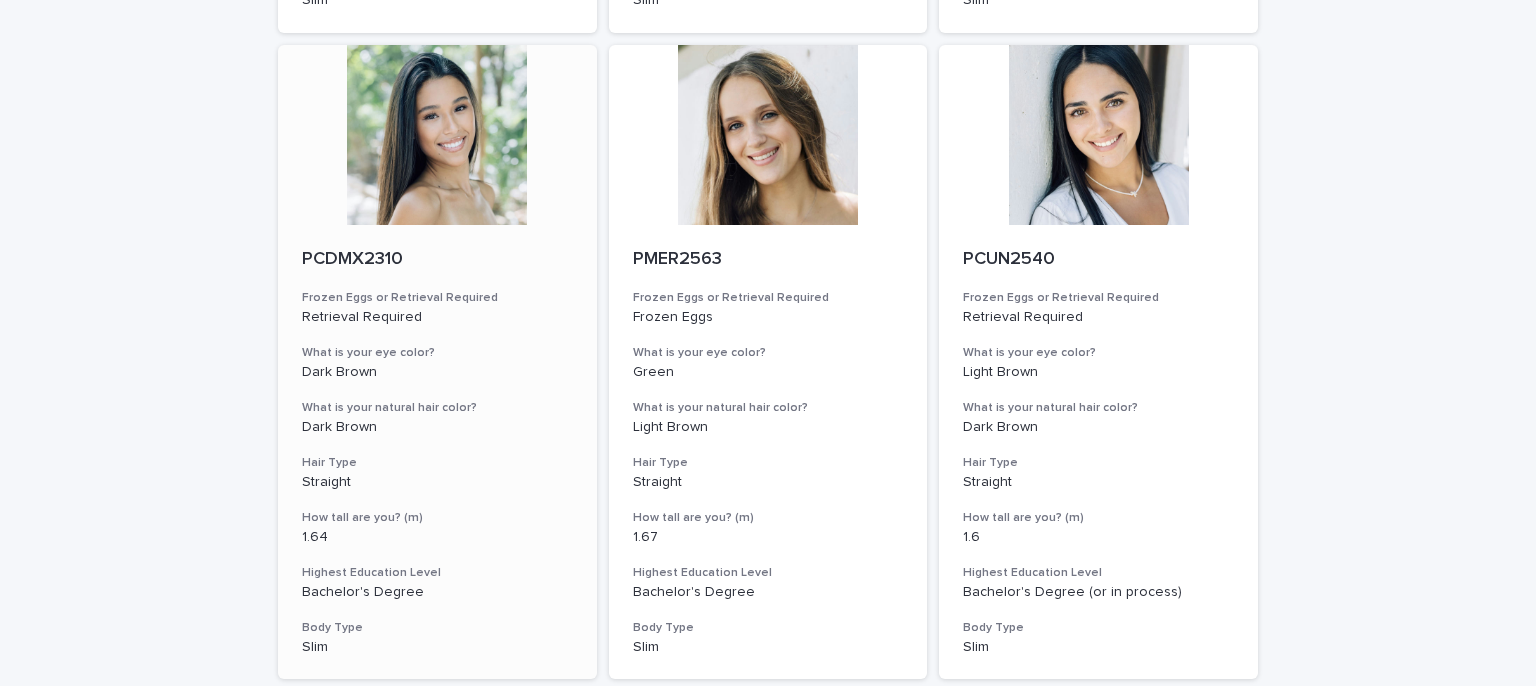 click at bounding box center [437, 135] 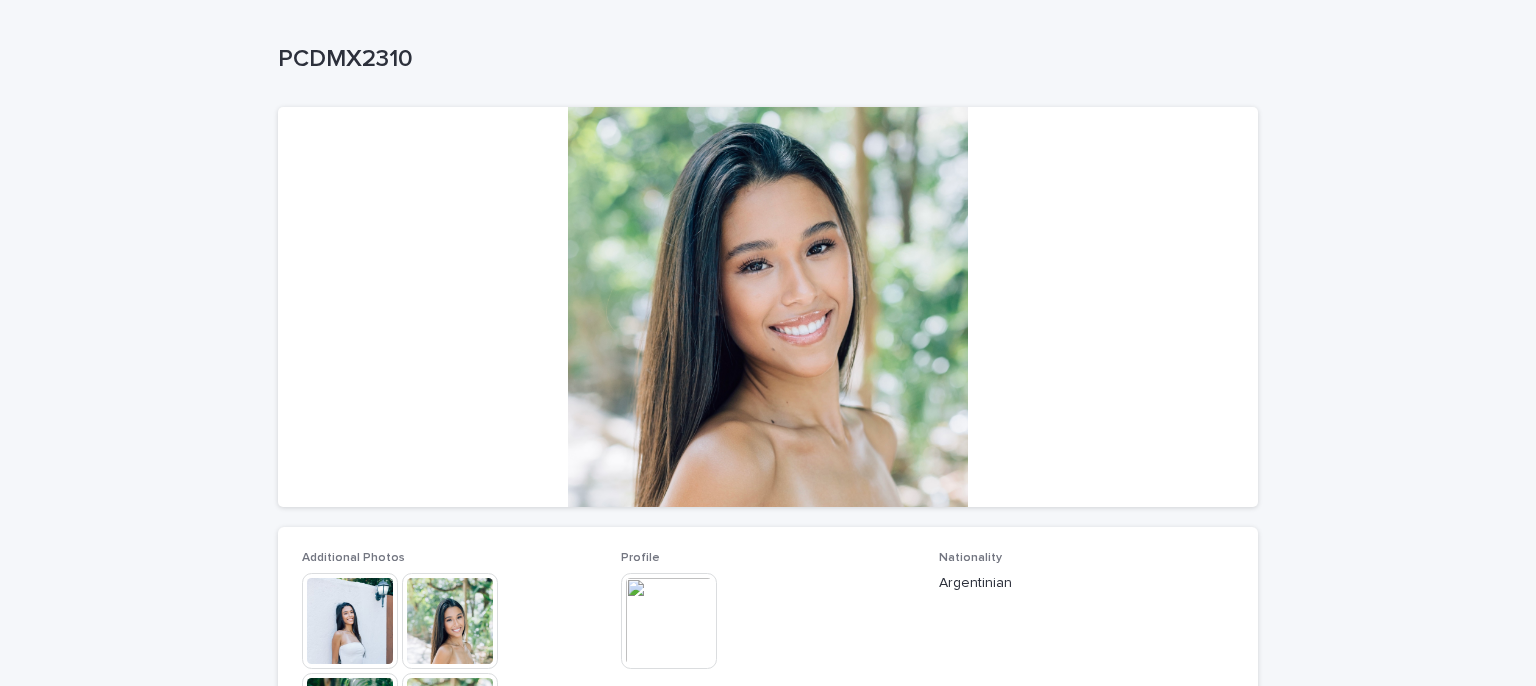 scroll, scrollTop: 200, scrollLeft: 0, axis: vertical 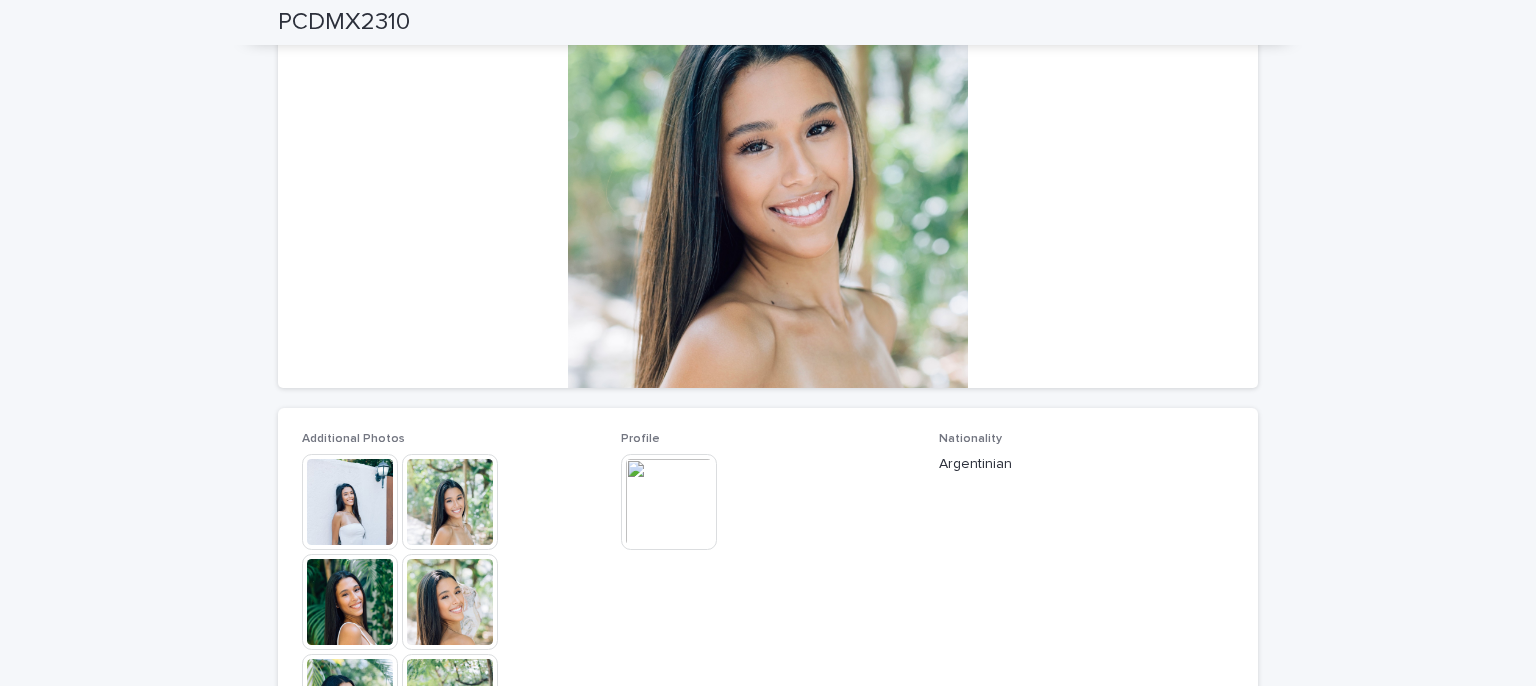 click at bounding box center (768, 188) 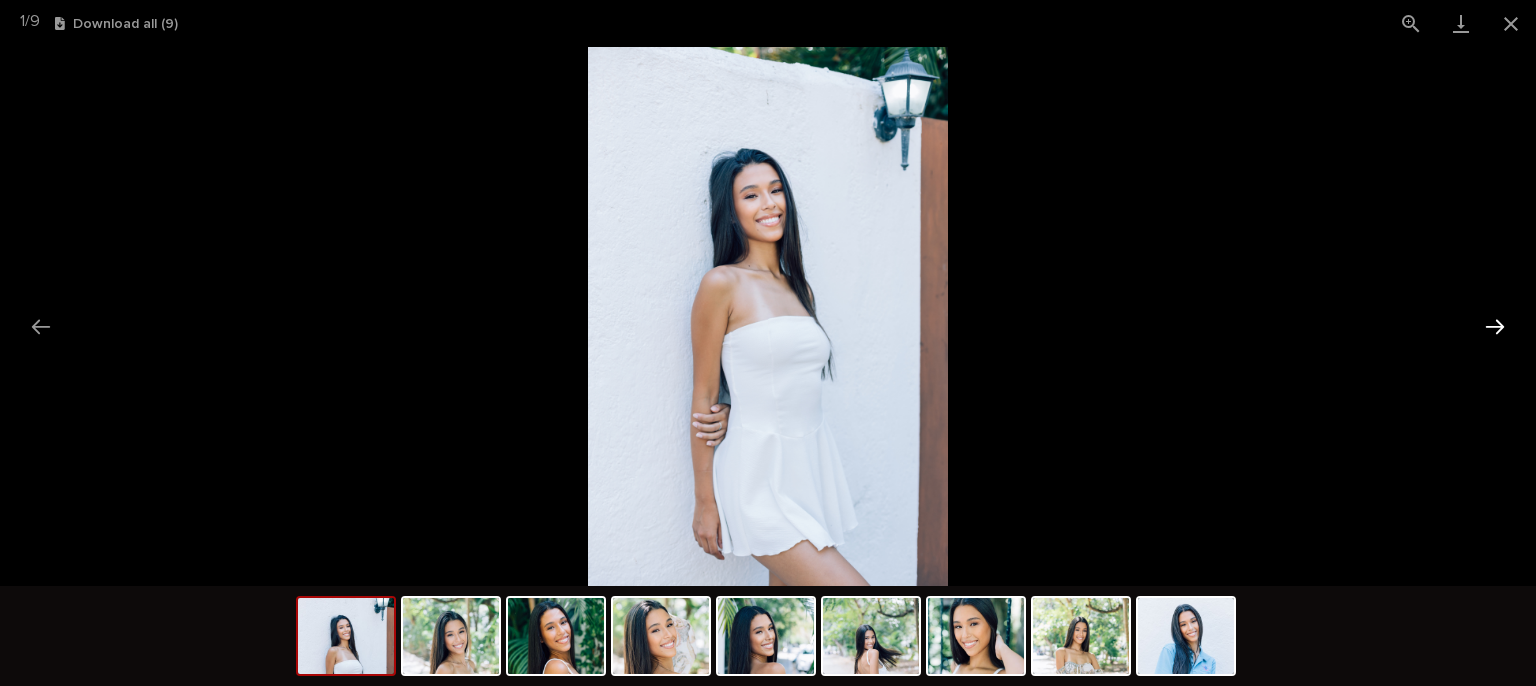 click at bounding box center (1495, 326) 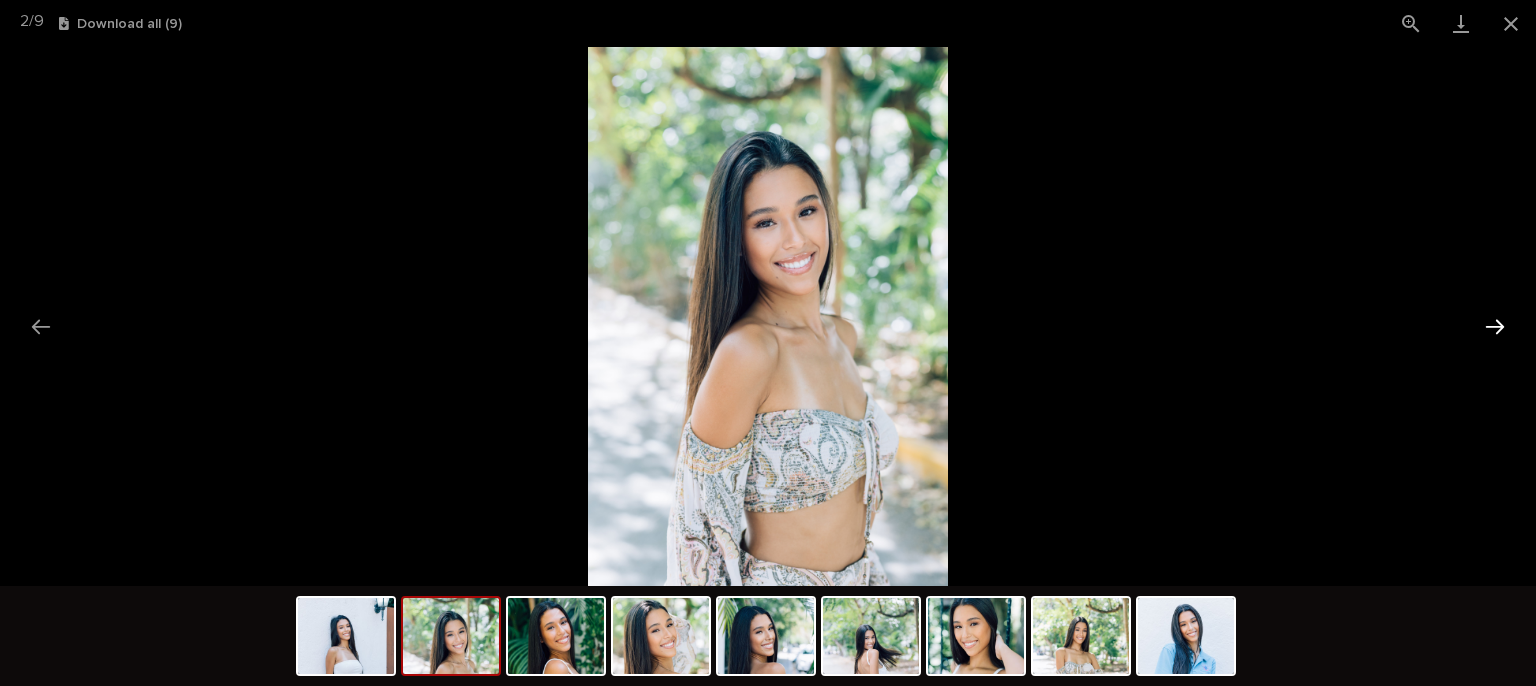 click at bounding box center (1495, 326) 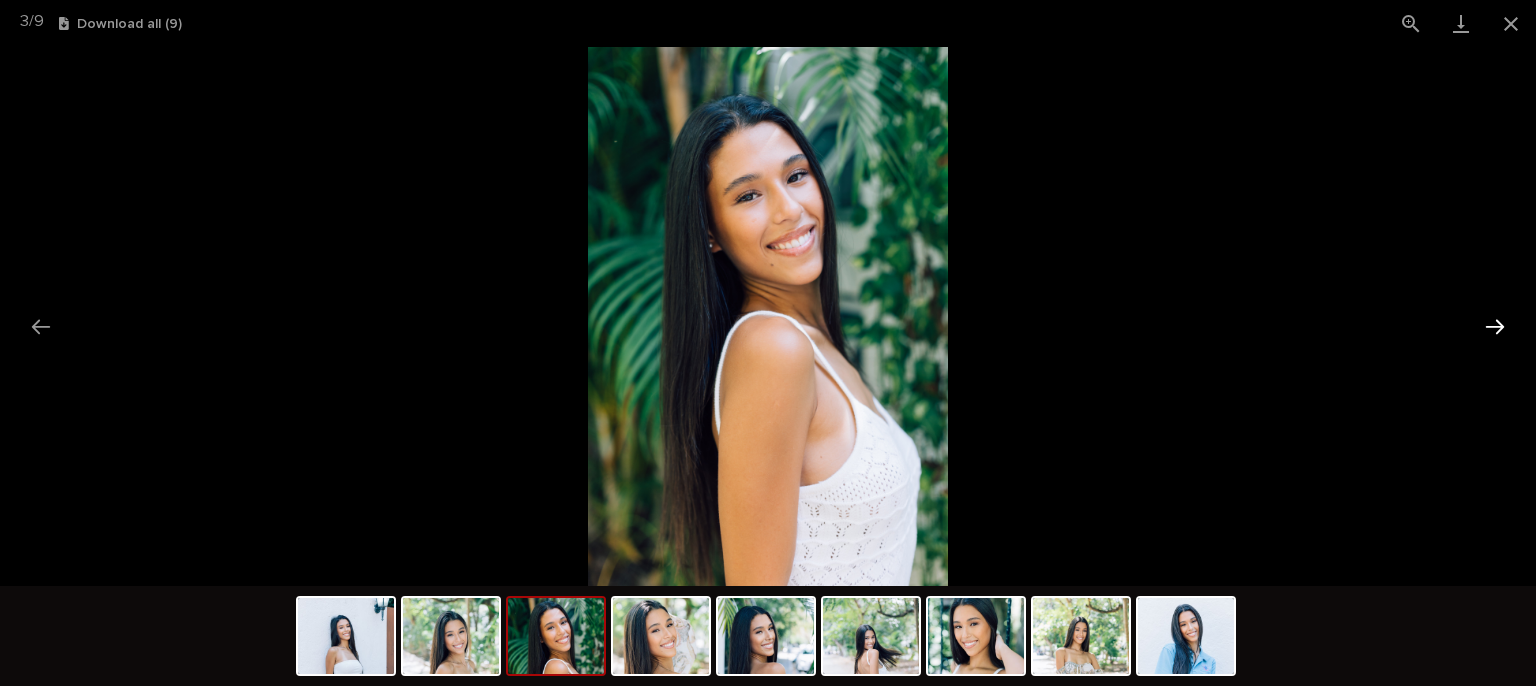 click at bounding box center (1495, 326) 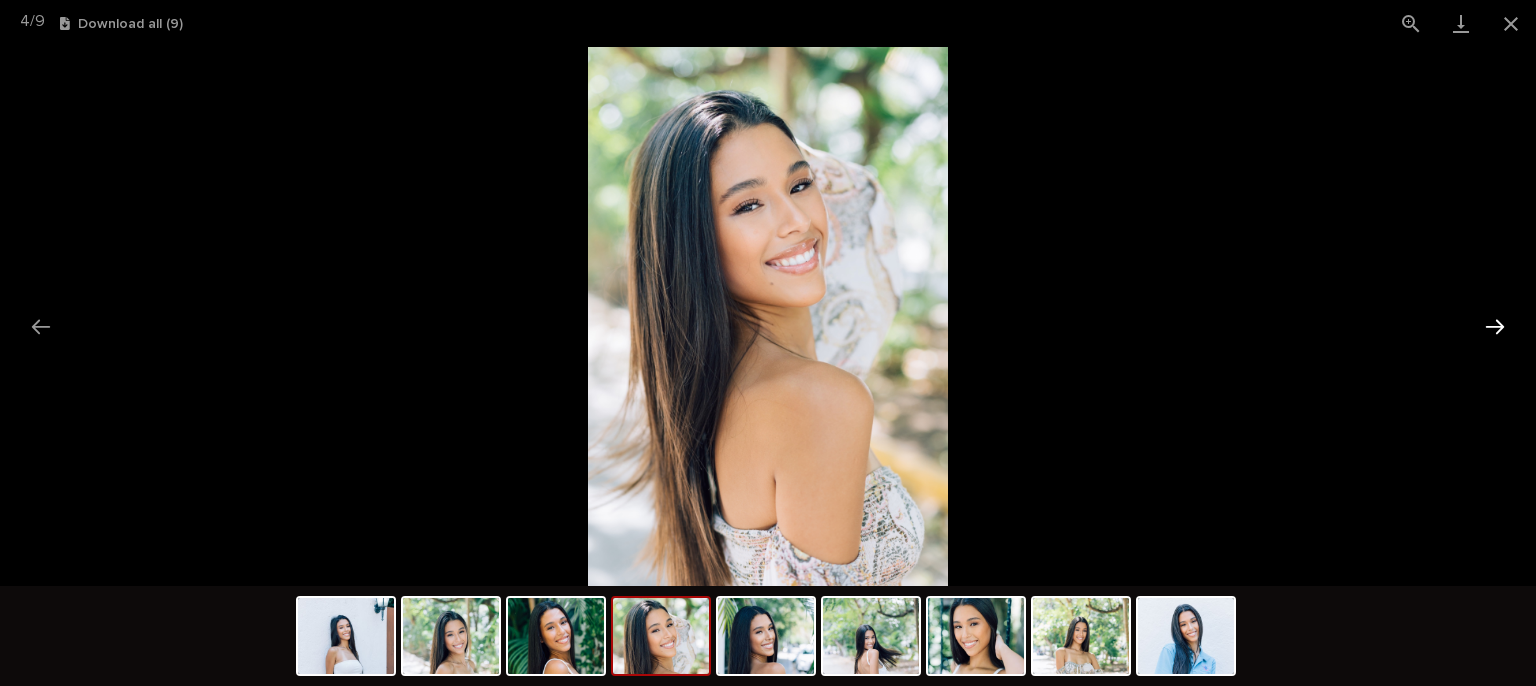click at bounding box center (1495, 326) 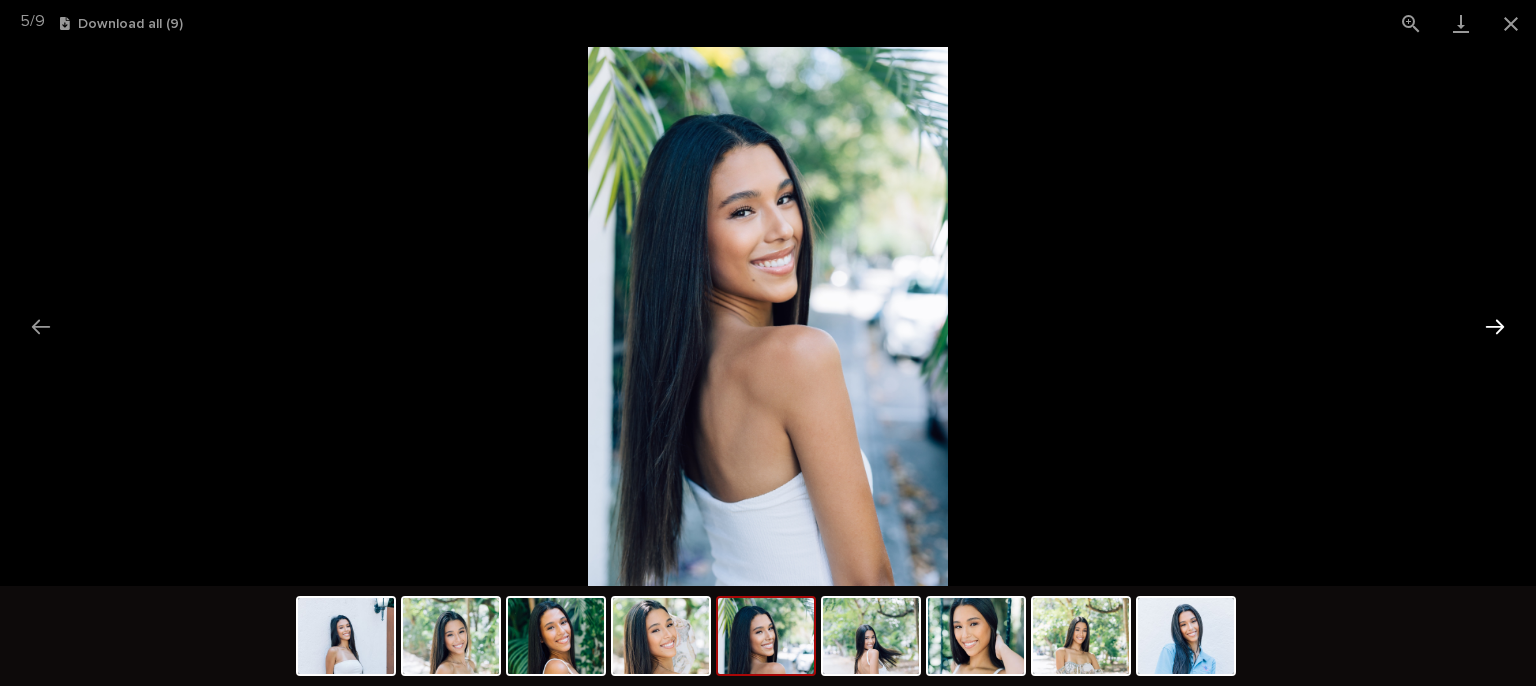 click at bounding box center (1495, 326) 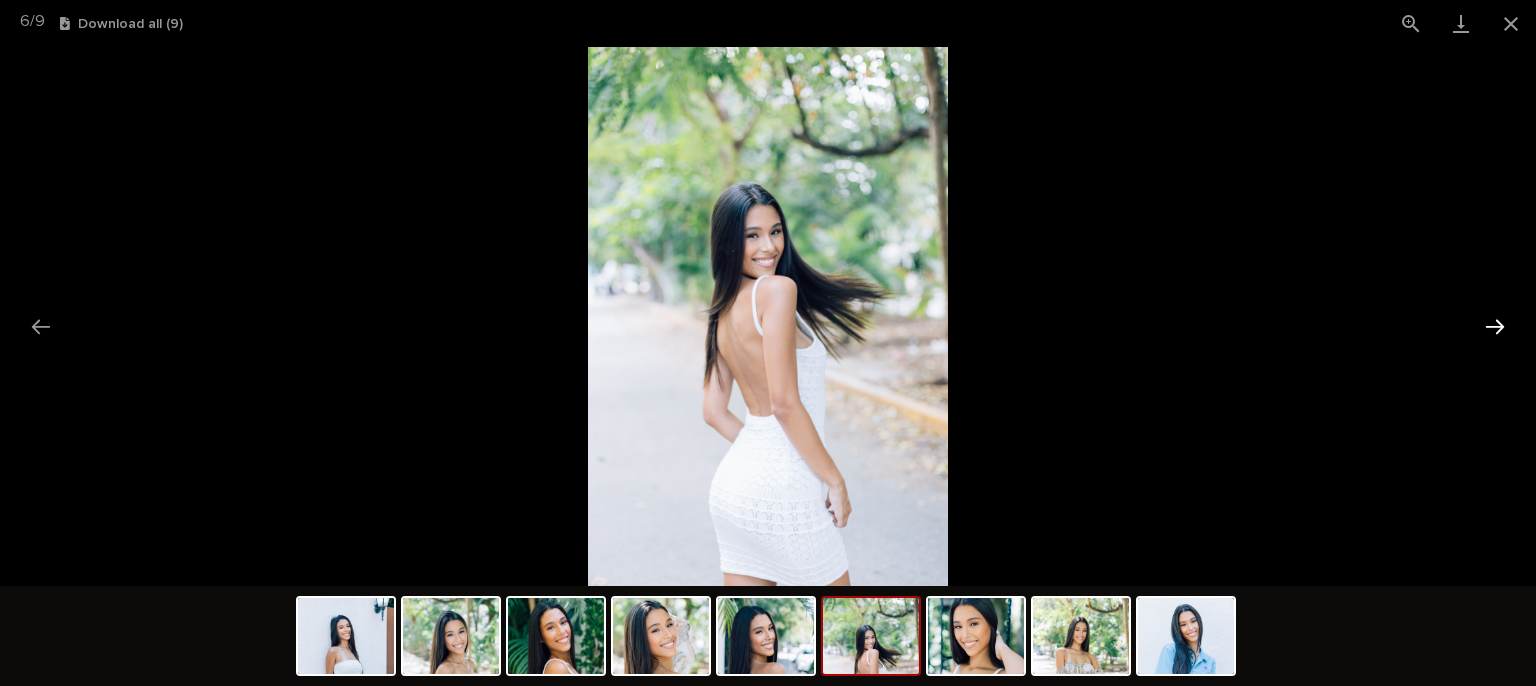 click at bounding box center [1495, 326] 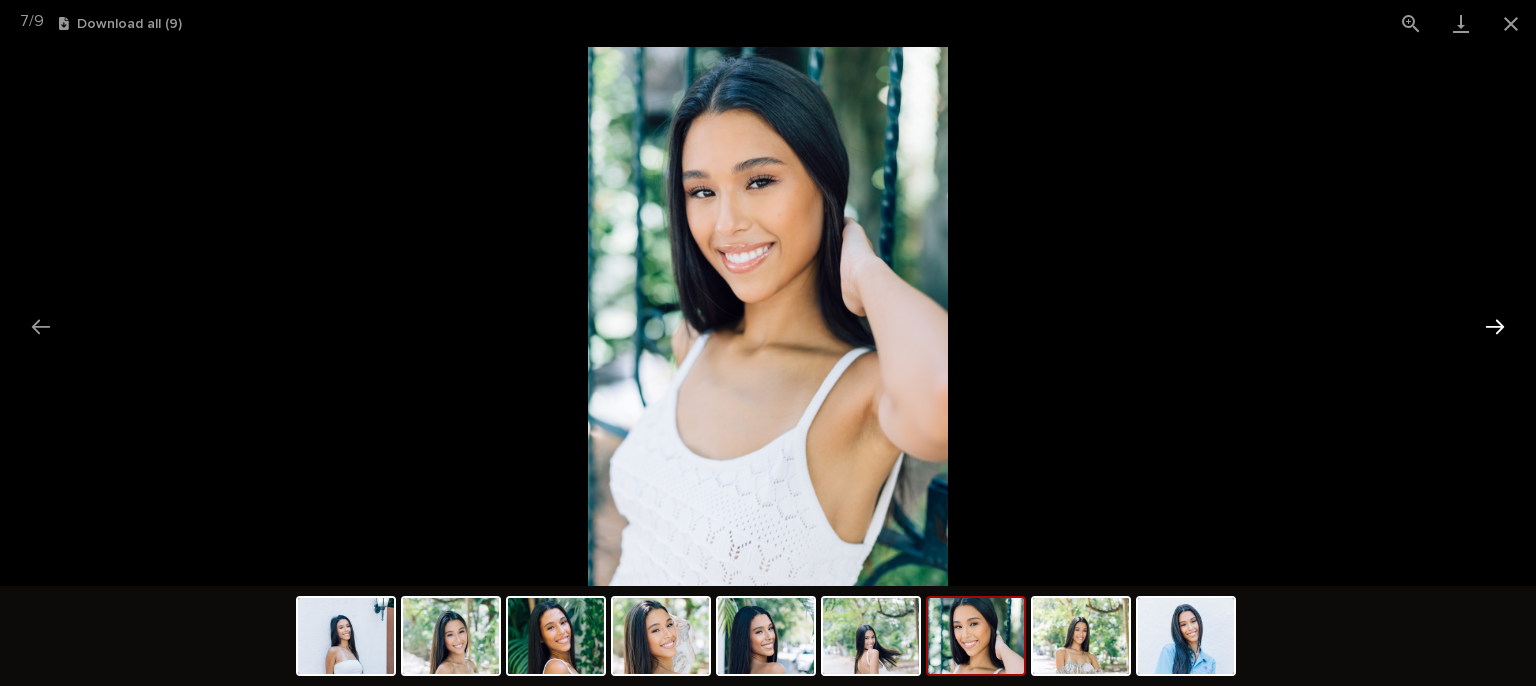 click at bounding box center [1495, 326] 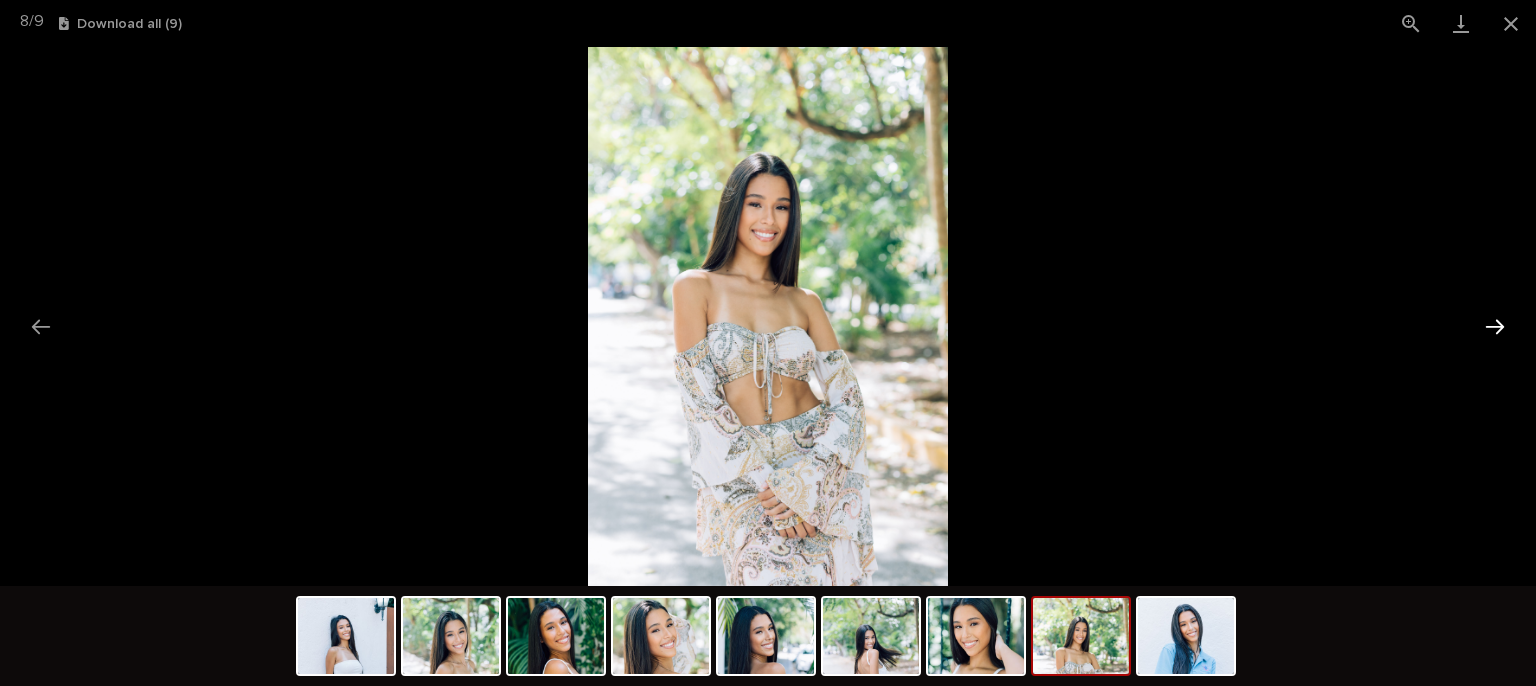 click at bounding box center [1495, 326] 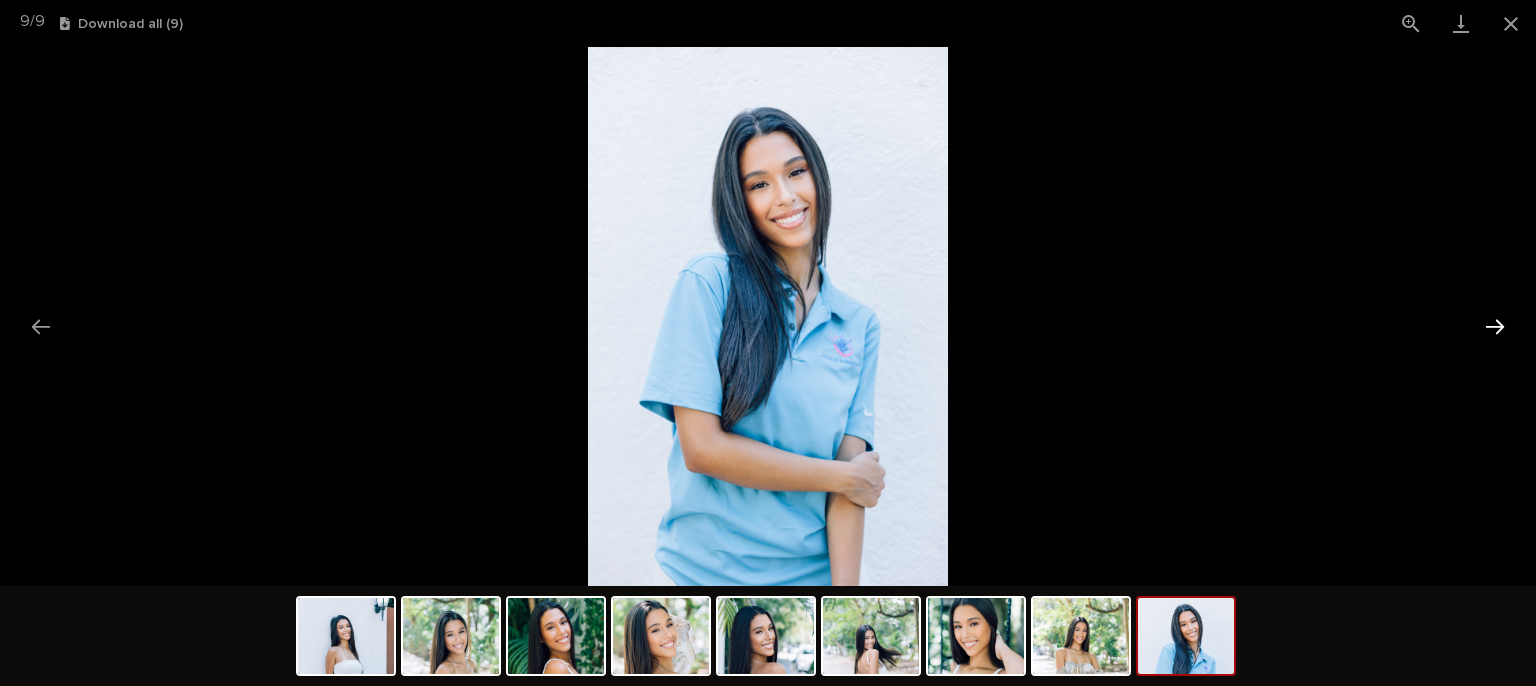 click at bounding box center (1495, 326) 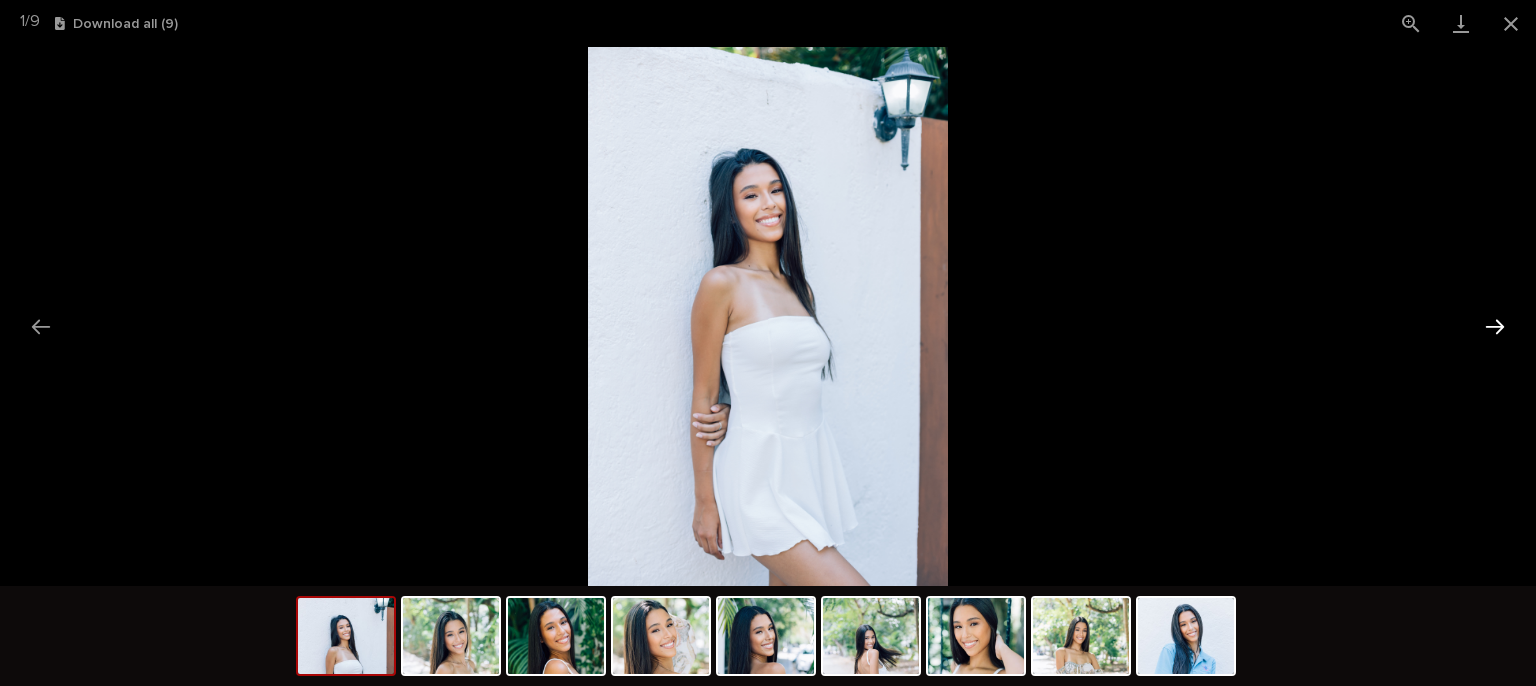 click at bounding box center [1495, 326] 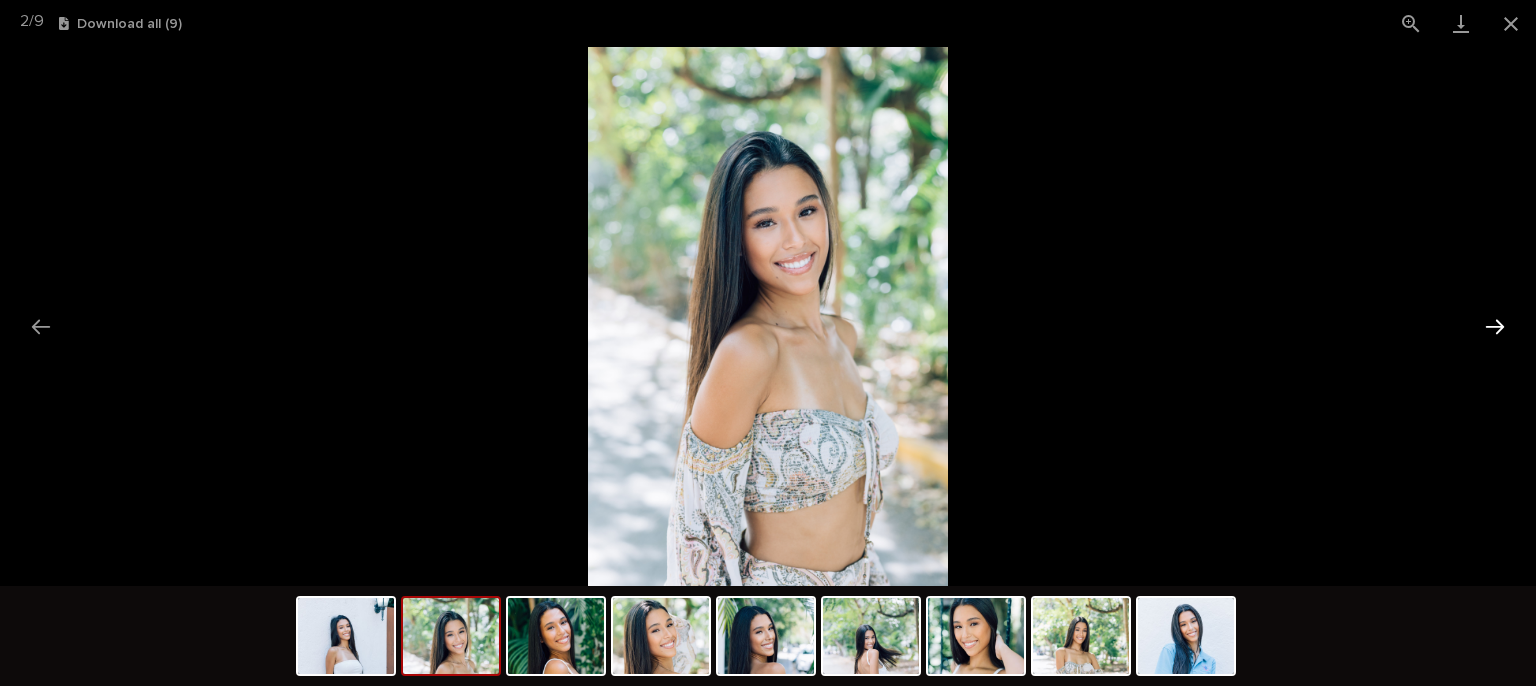 click at bounding box center [1495, 326] 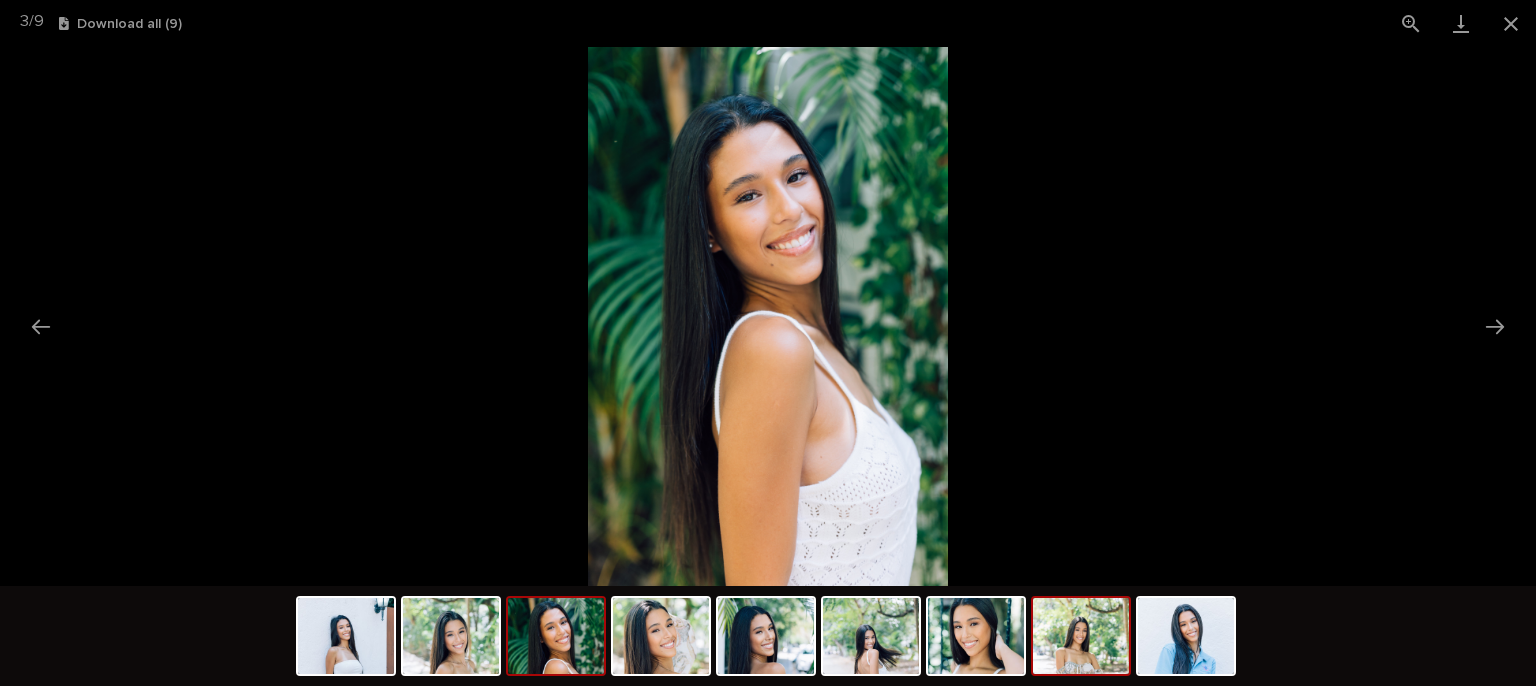 click at bounding box center (1081, 636) 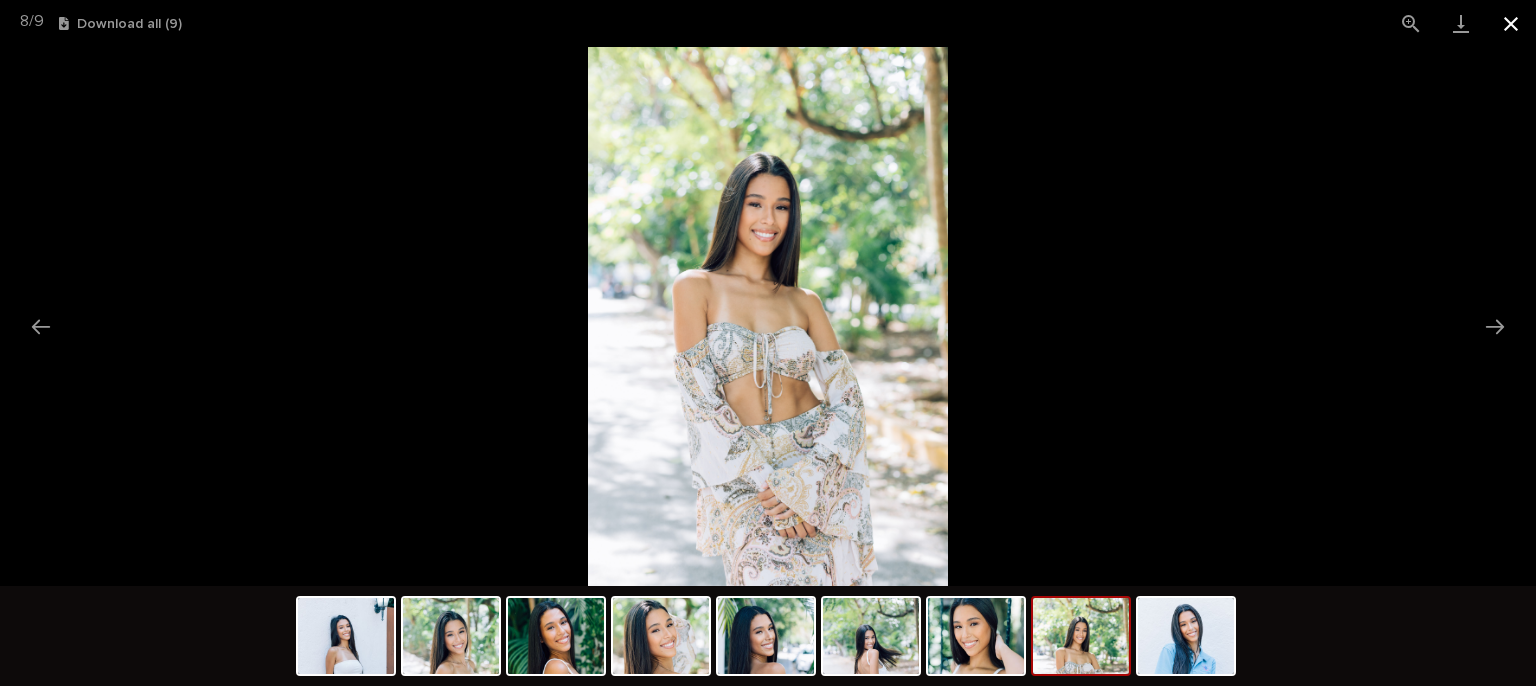 click at bounding box center [1511, 23] 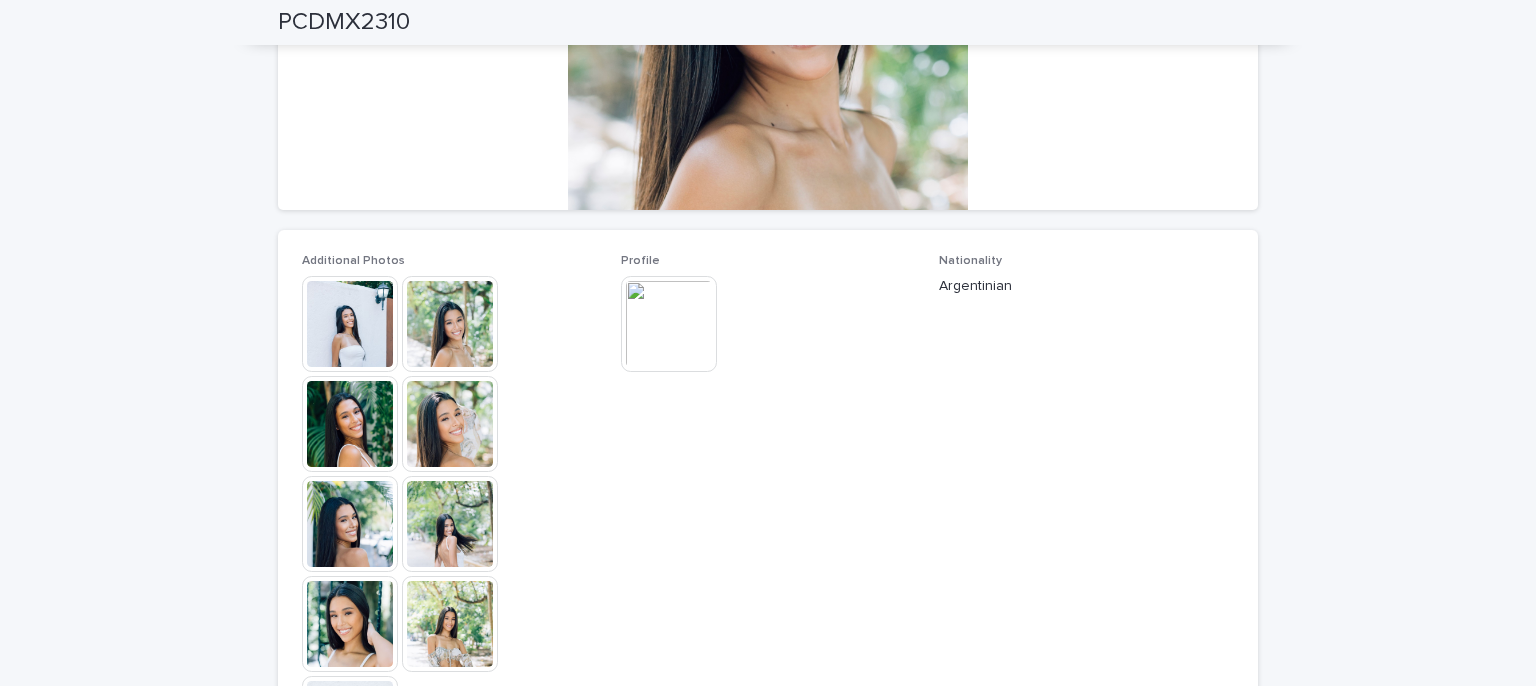scroll, scrollTop: 200, scrollLeft: 0, axis: vertical 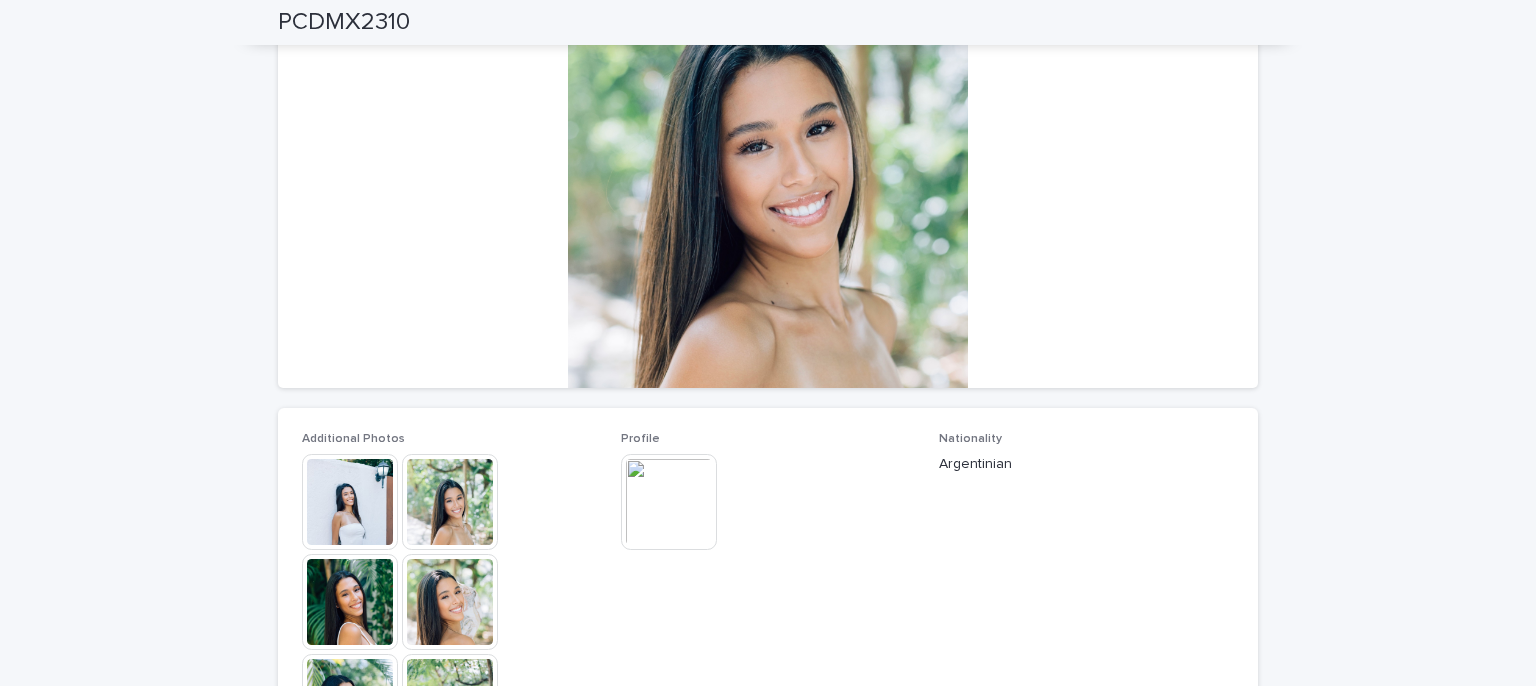 click at bounding box center (669, 502) 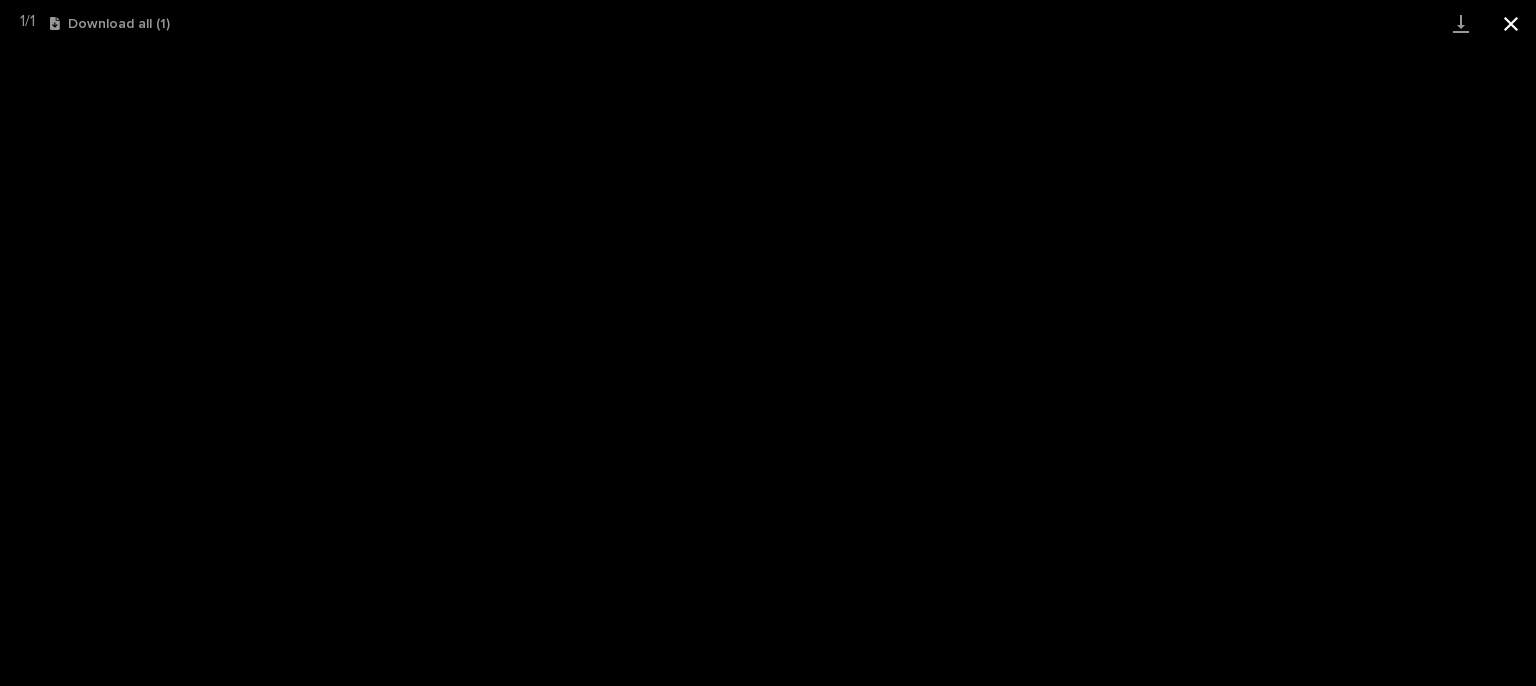 click at bounding box center (1511, 23) 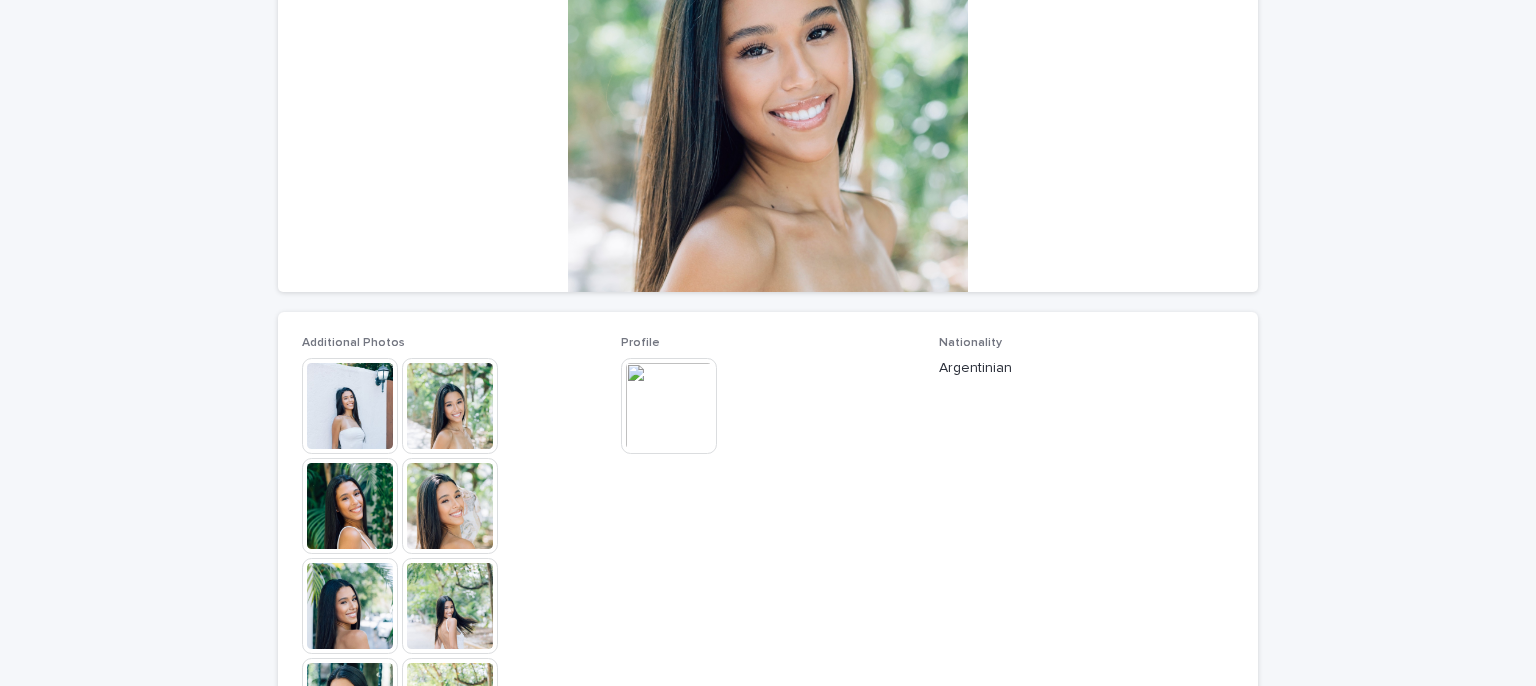scroll, scrollTop: 300, scrollLeft: 0, axis: vertical 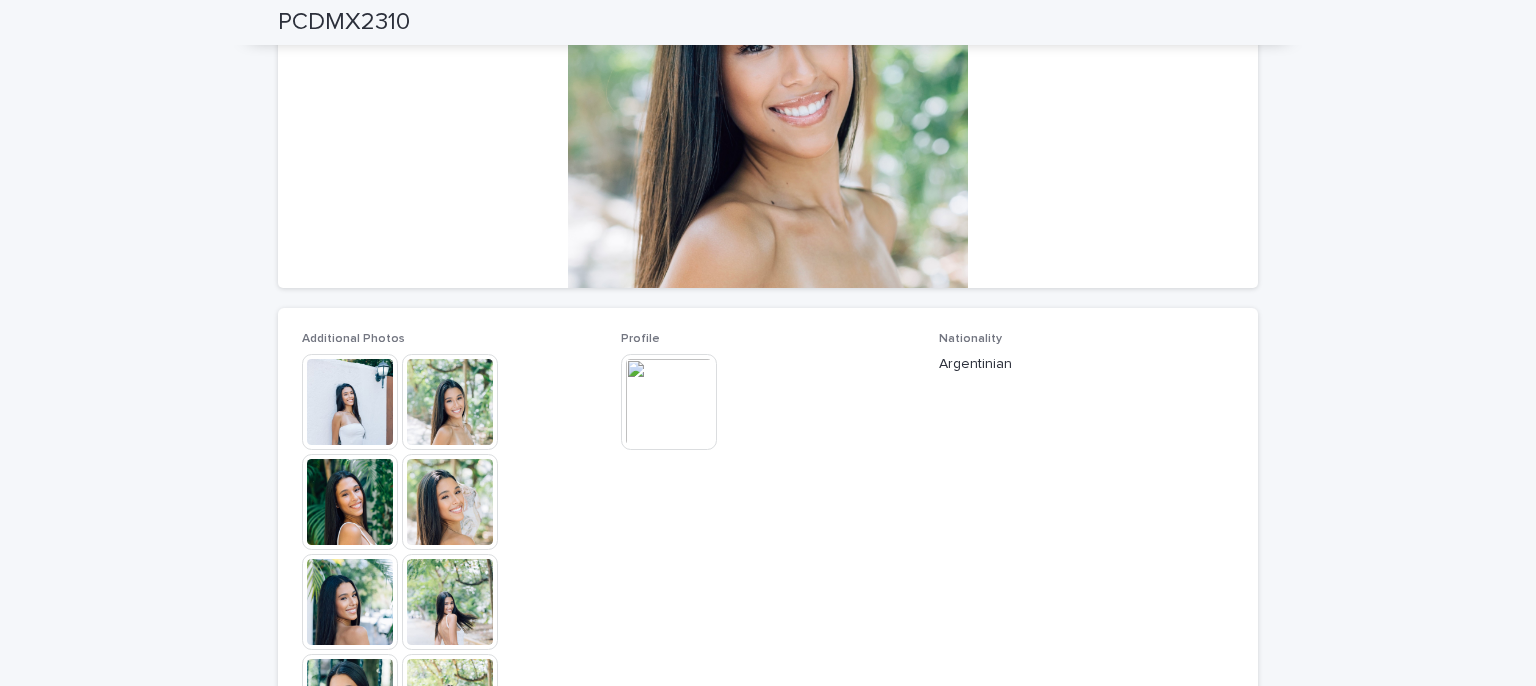 click at bounding box center [450, 502] 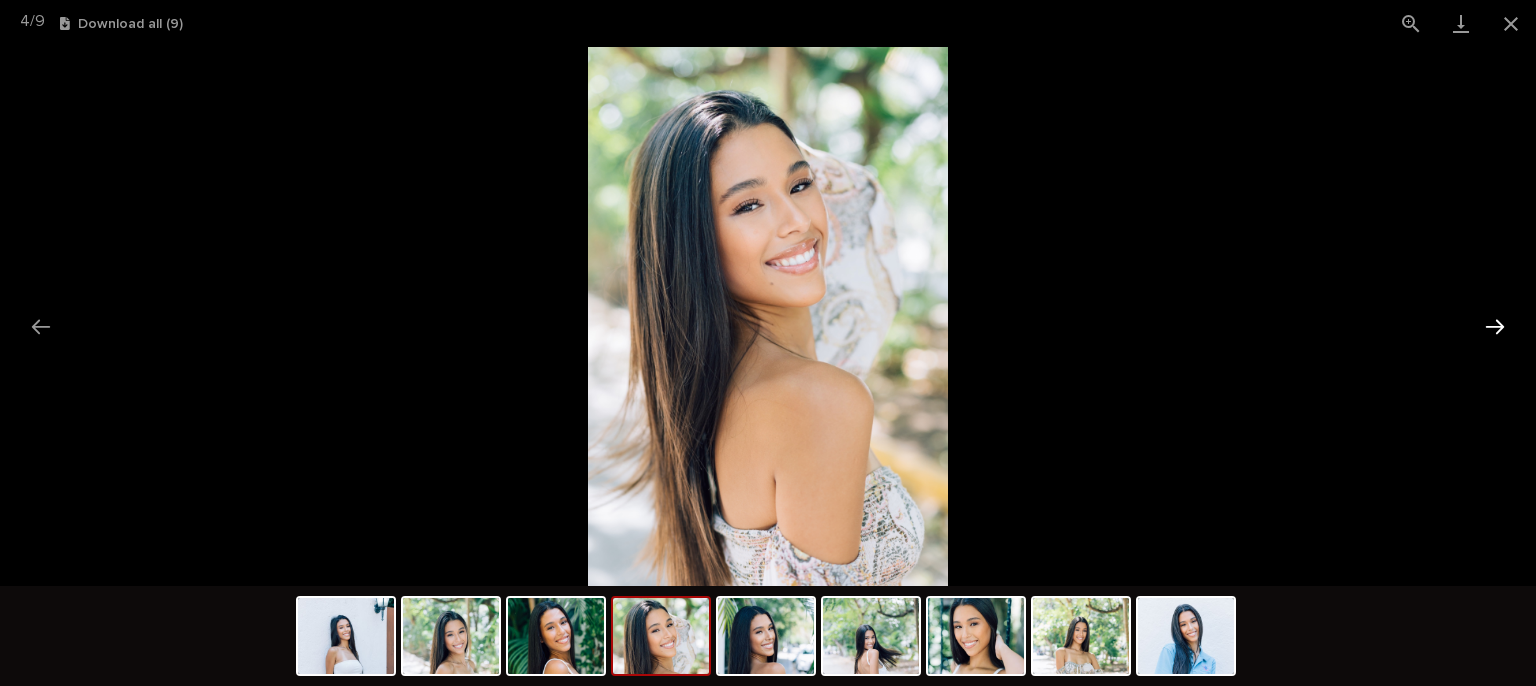 click at bounding box center (1495, 326) 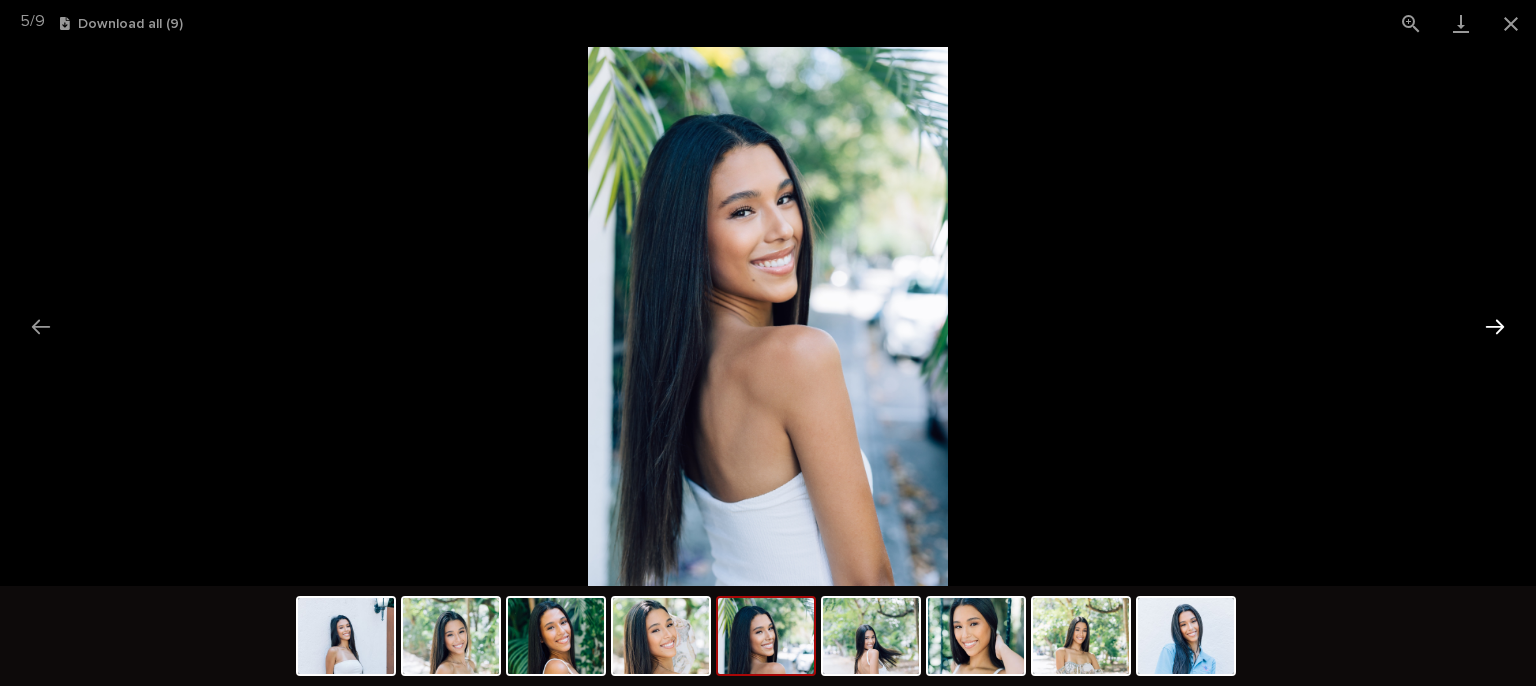 click at bounding box center (1495, 326) 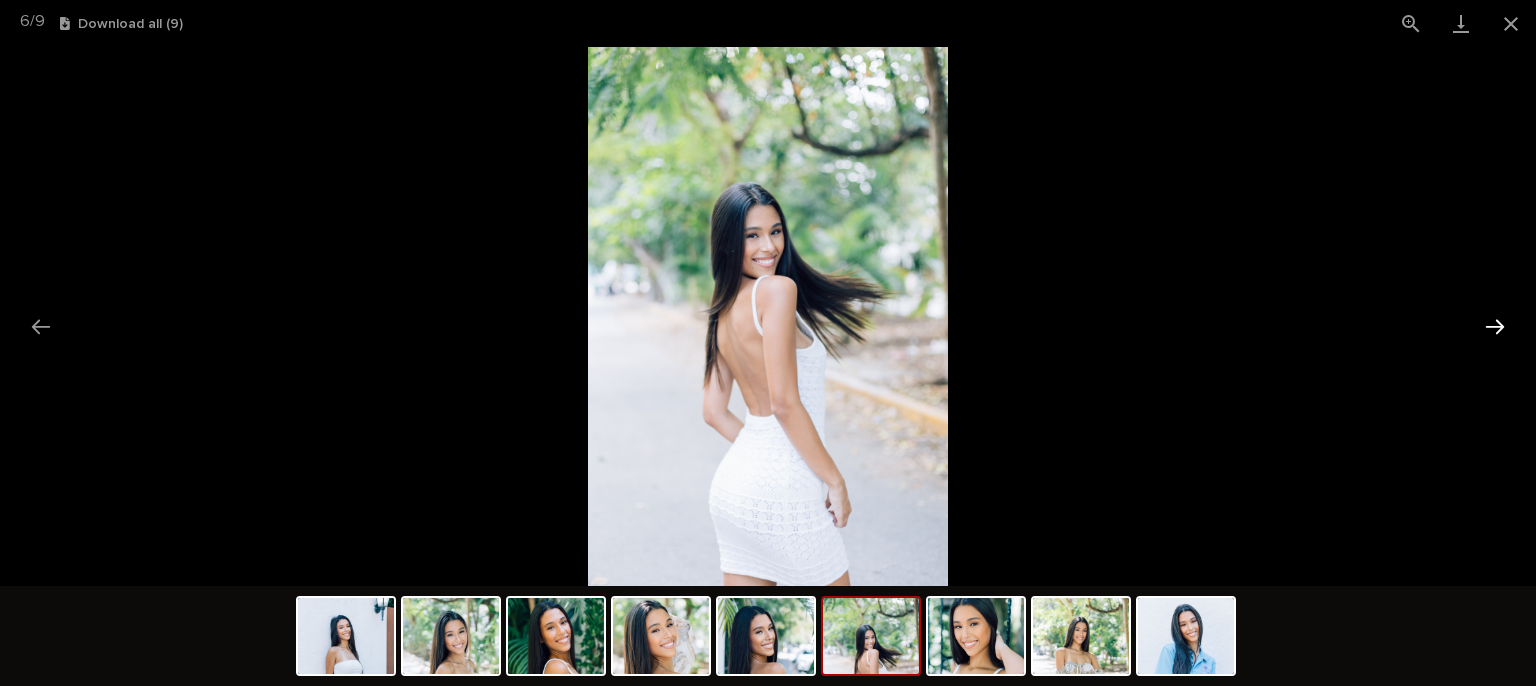 click at bounding box center (1495, 326) 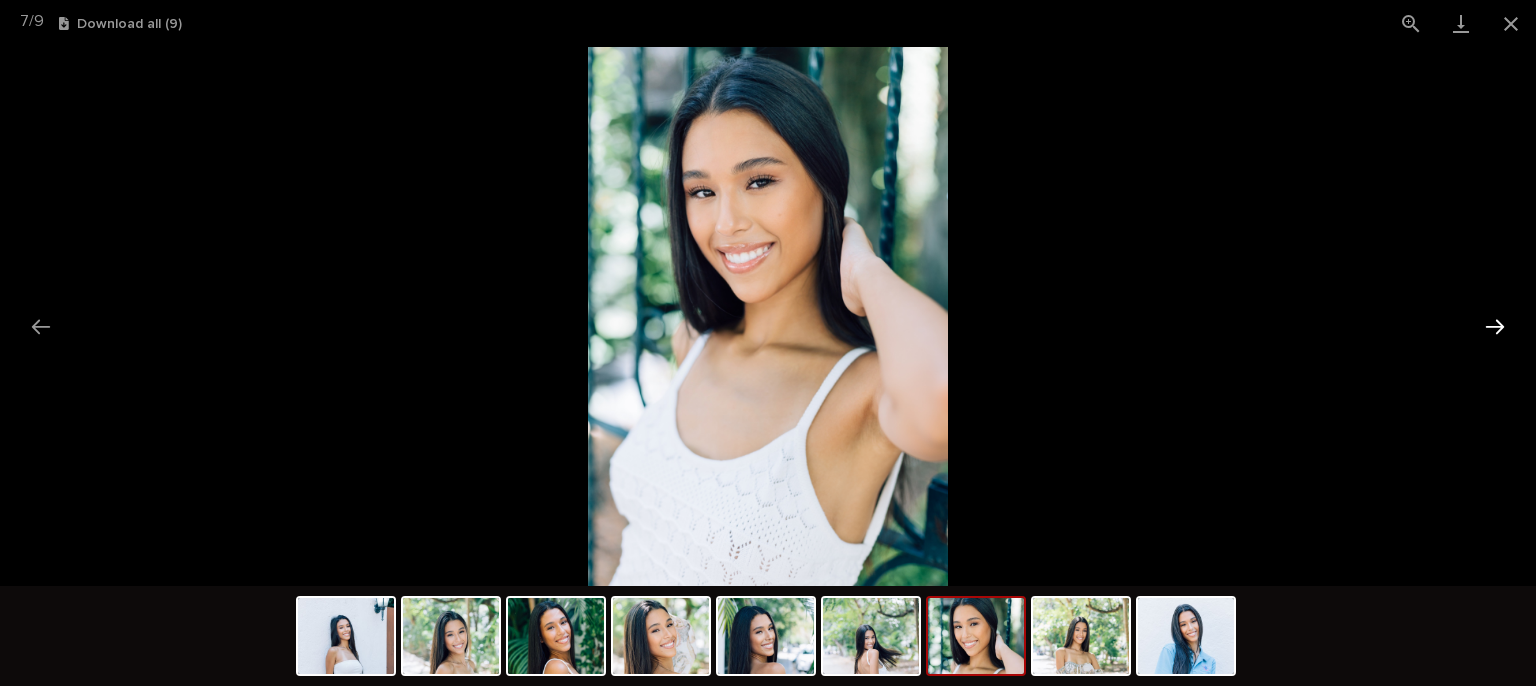 click at bounding box center [1495, 326] 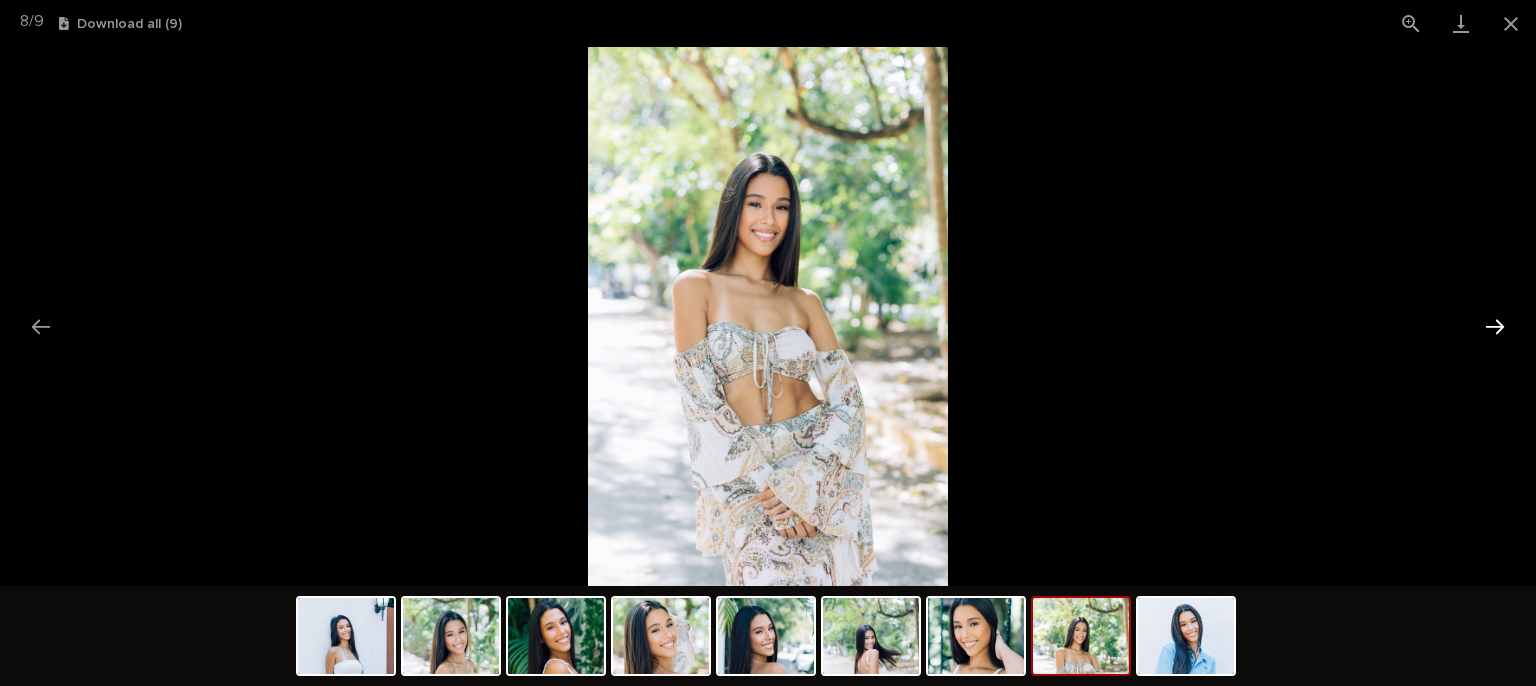 click at bounding box center (1495, 326) 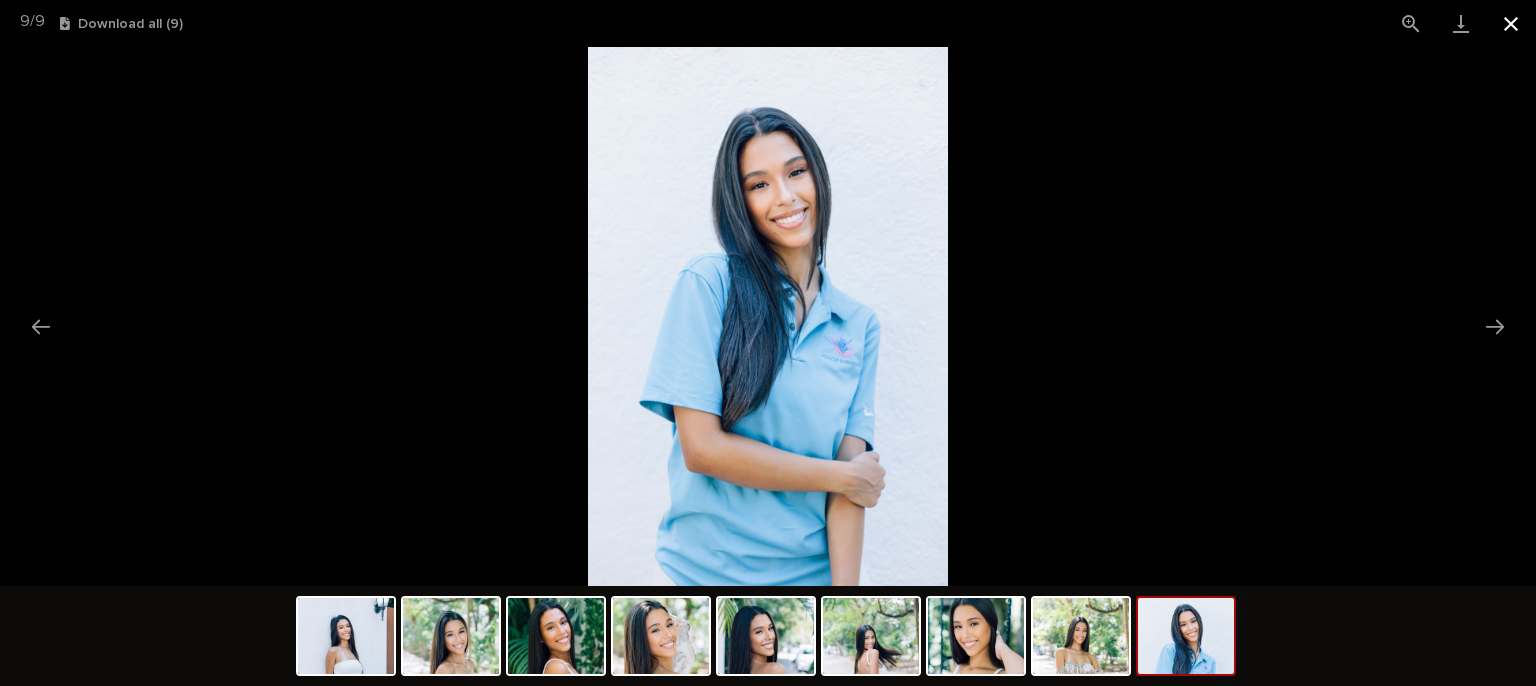 click at bounding box center [1511, 23] 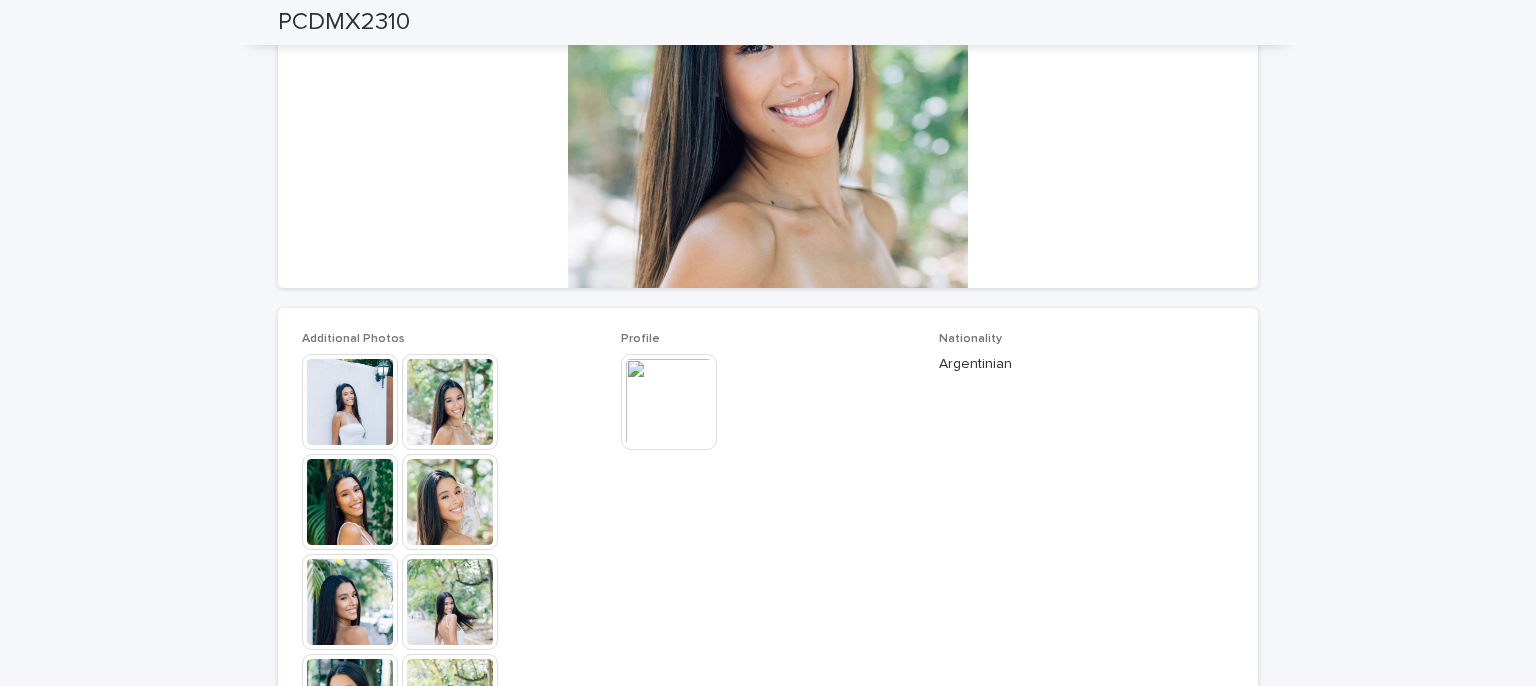 click at bounding box center (669, 402) 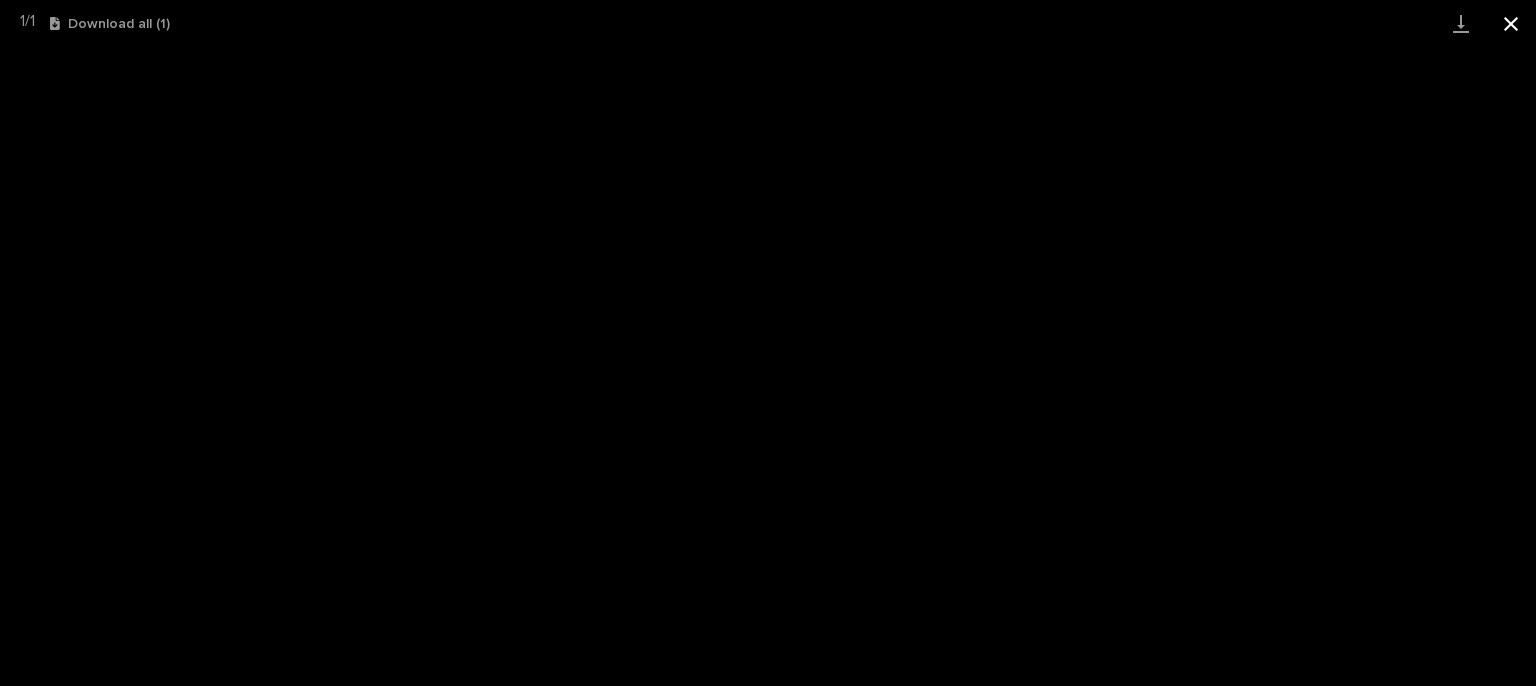 click at bounding box center [1511, 23] 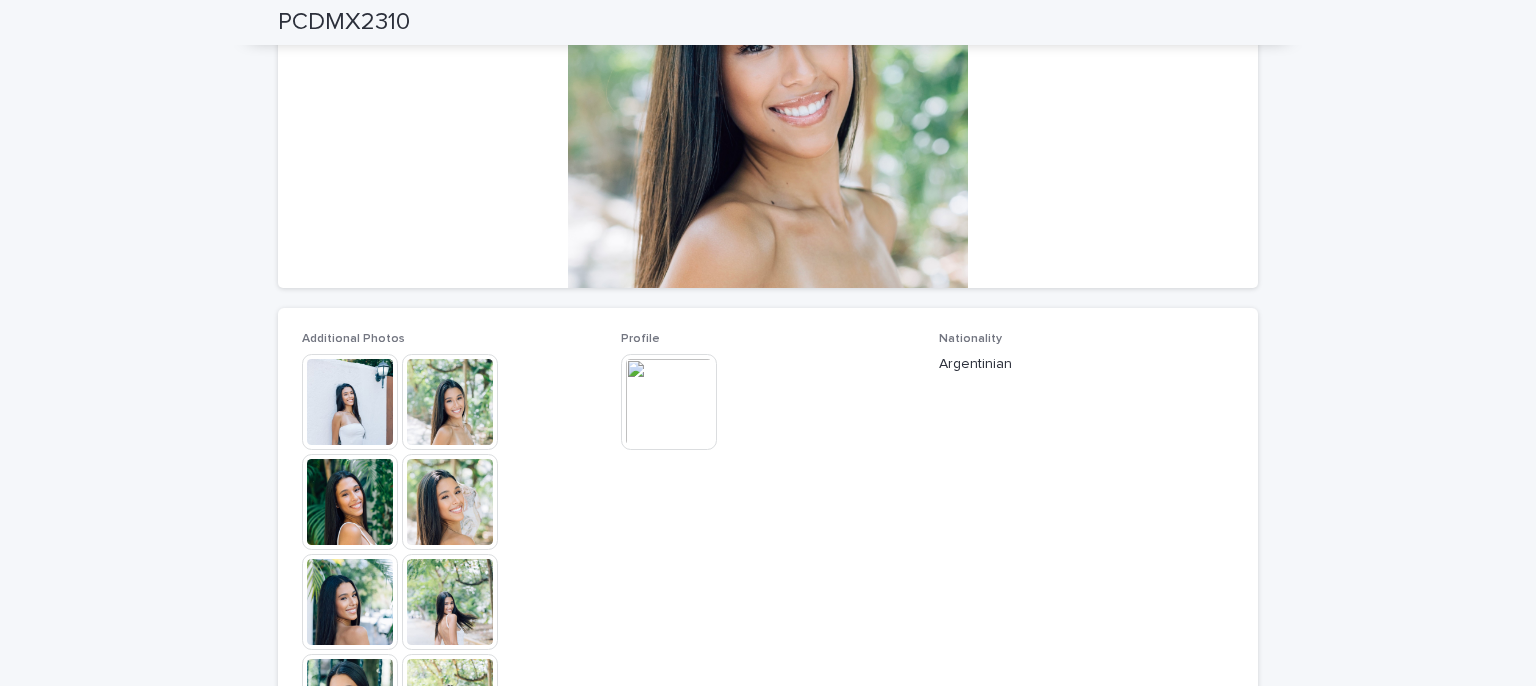 click at bounding box center [450, 502] 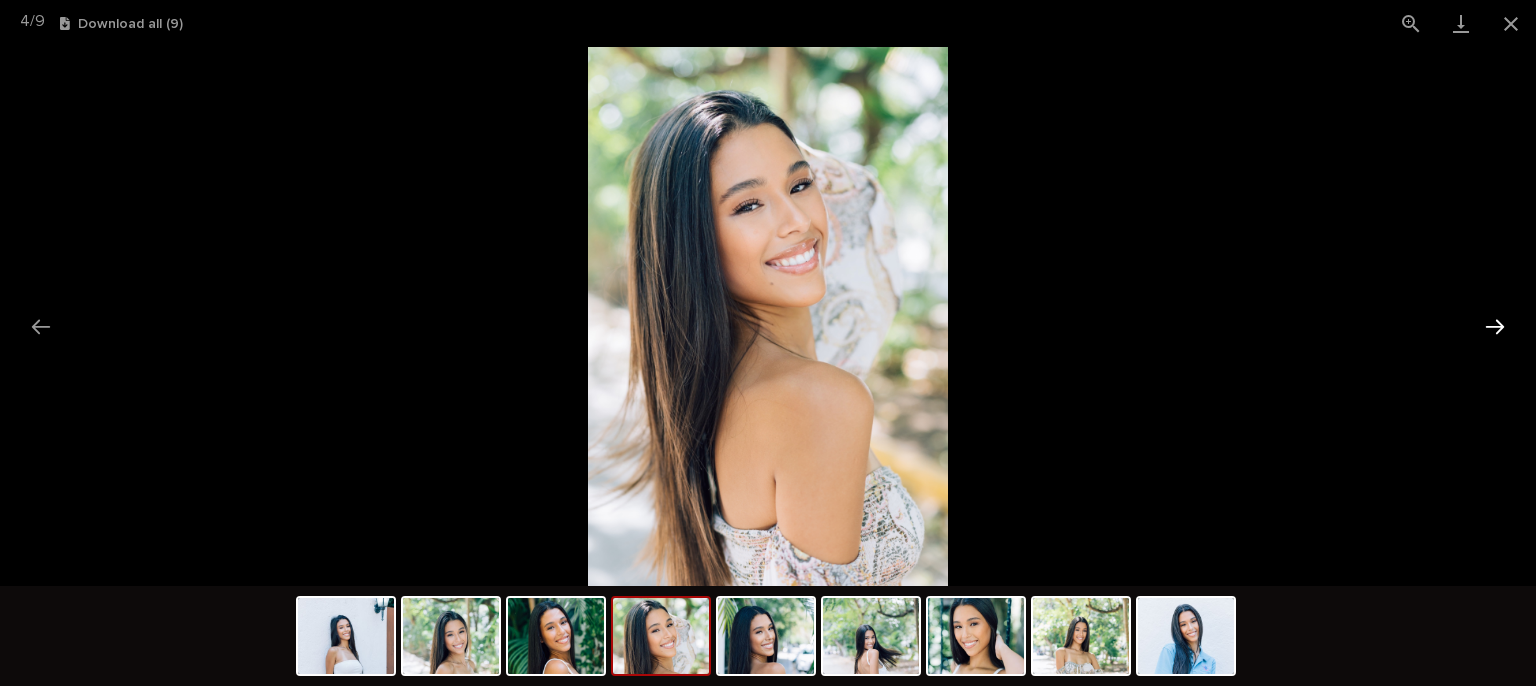 click at bounding box center (1495, 326) 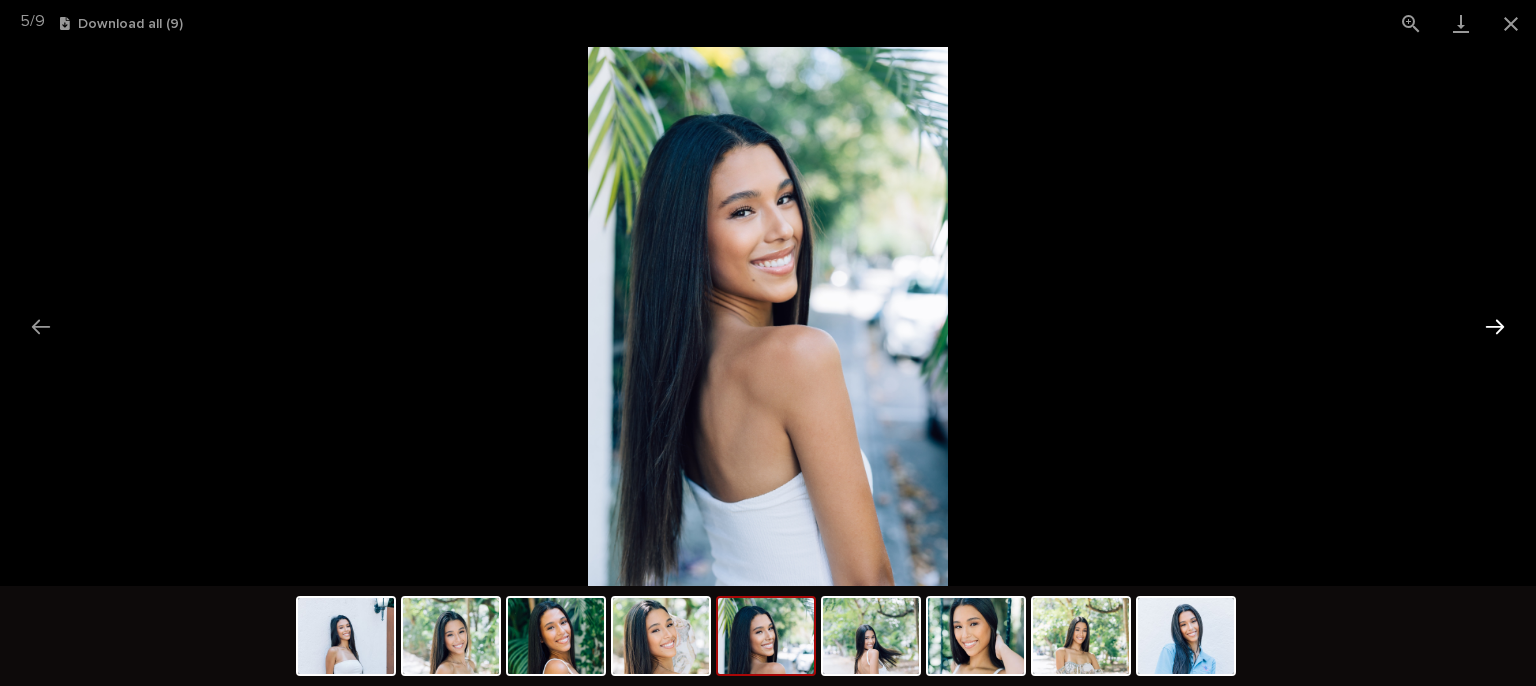 click at bounding box center (1495, 326) 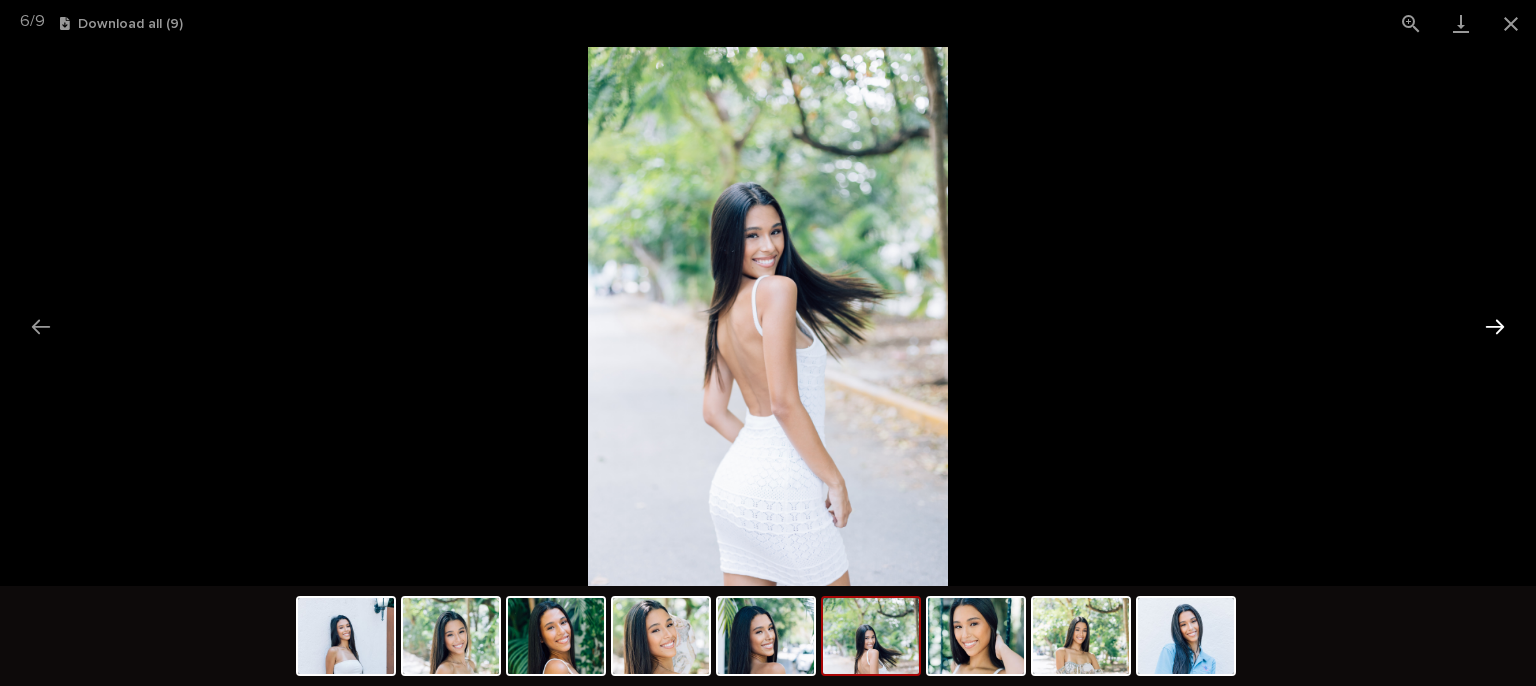 click at bounding box center [1495, 326] 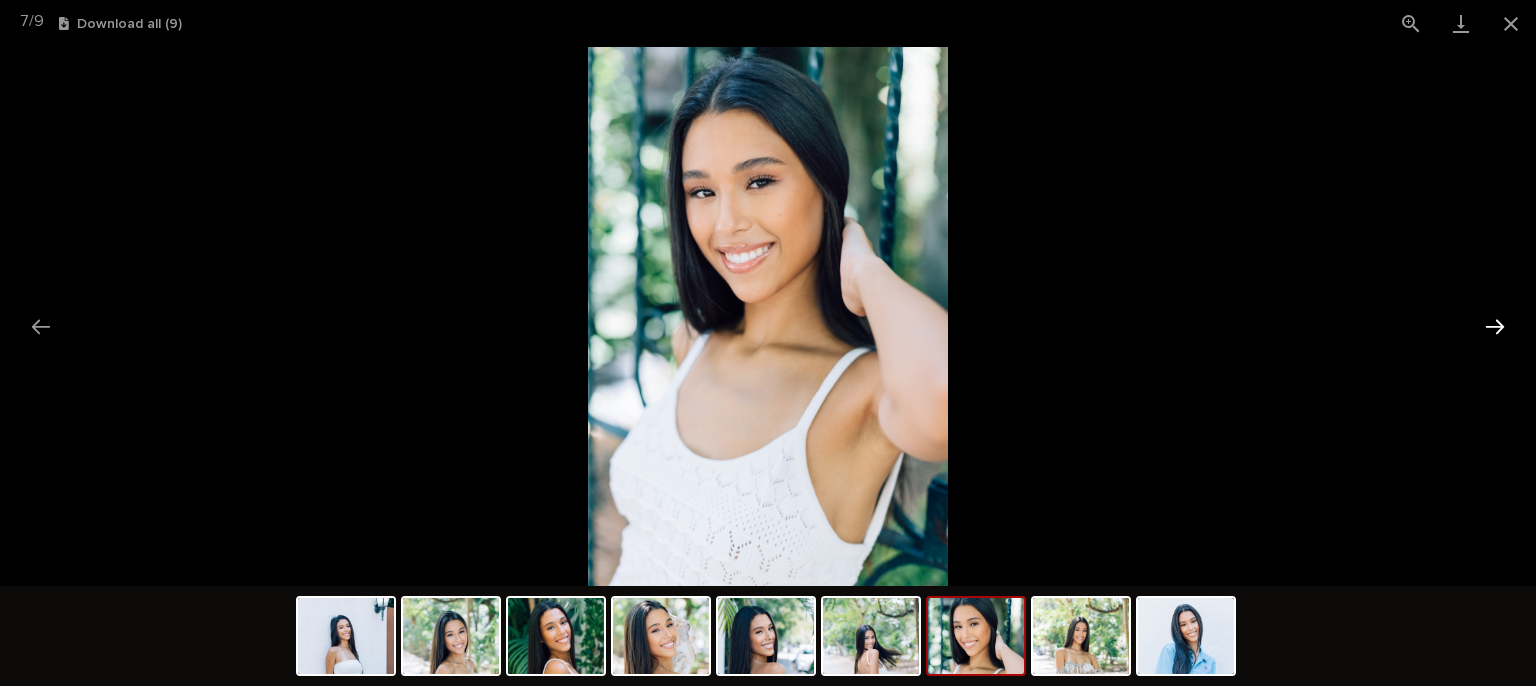 click at bounding box center (1495, 326) 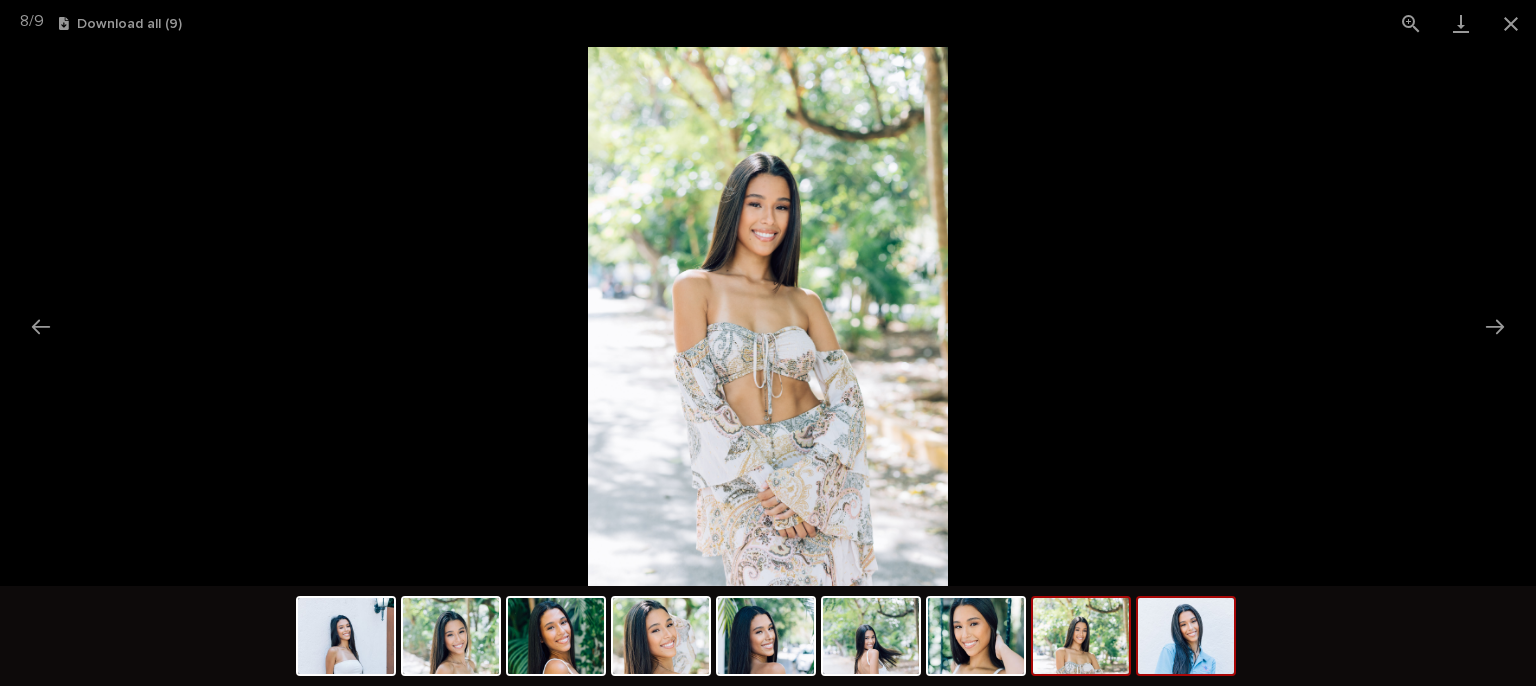 click at bounding box center (1186, 636) 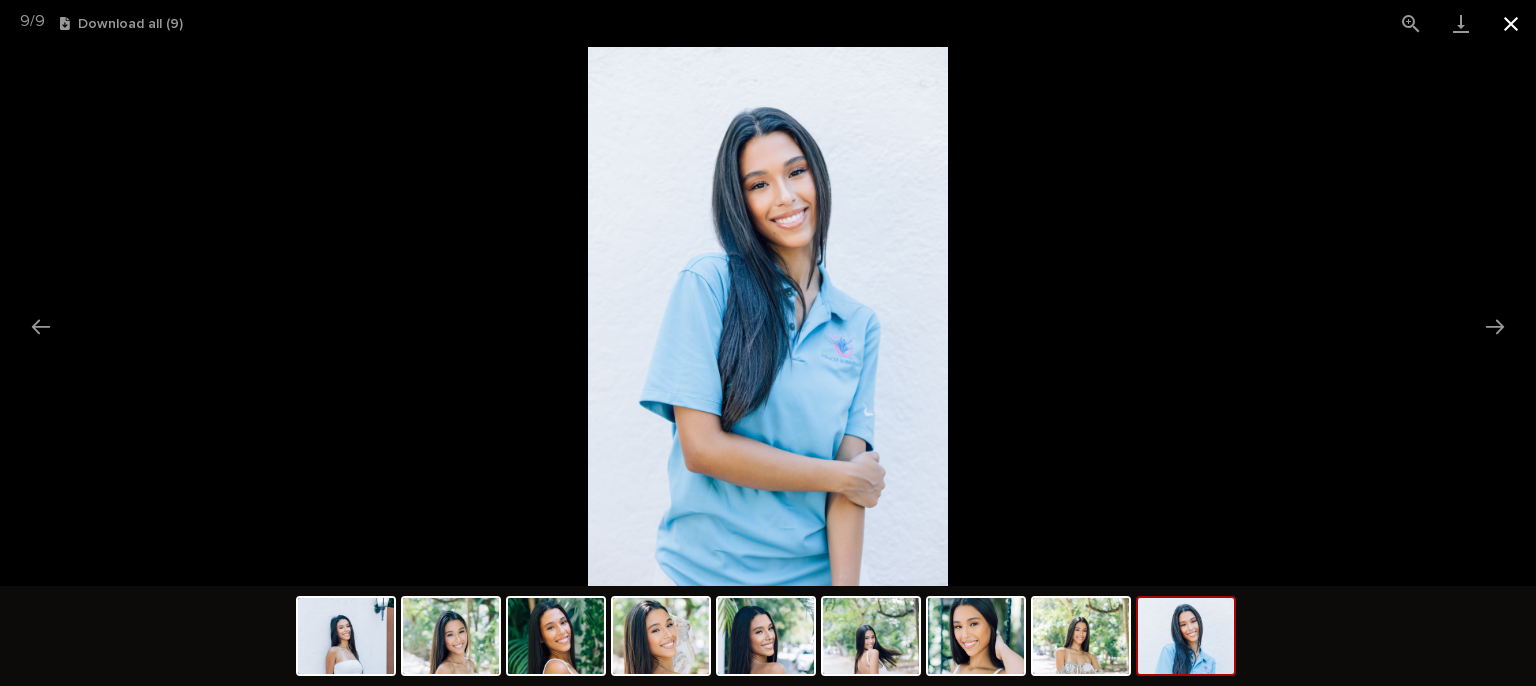 click at bounding box center (1511, 23) 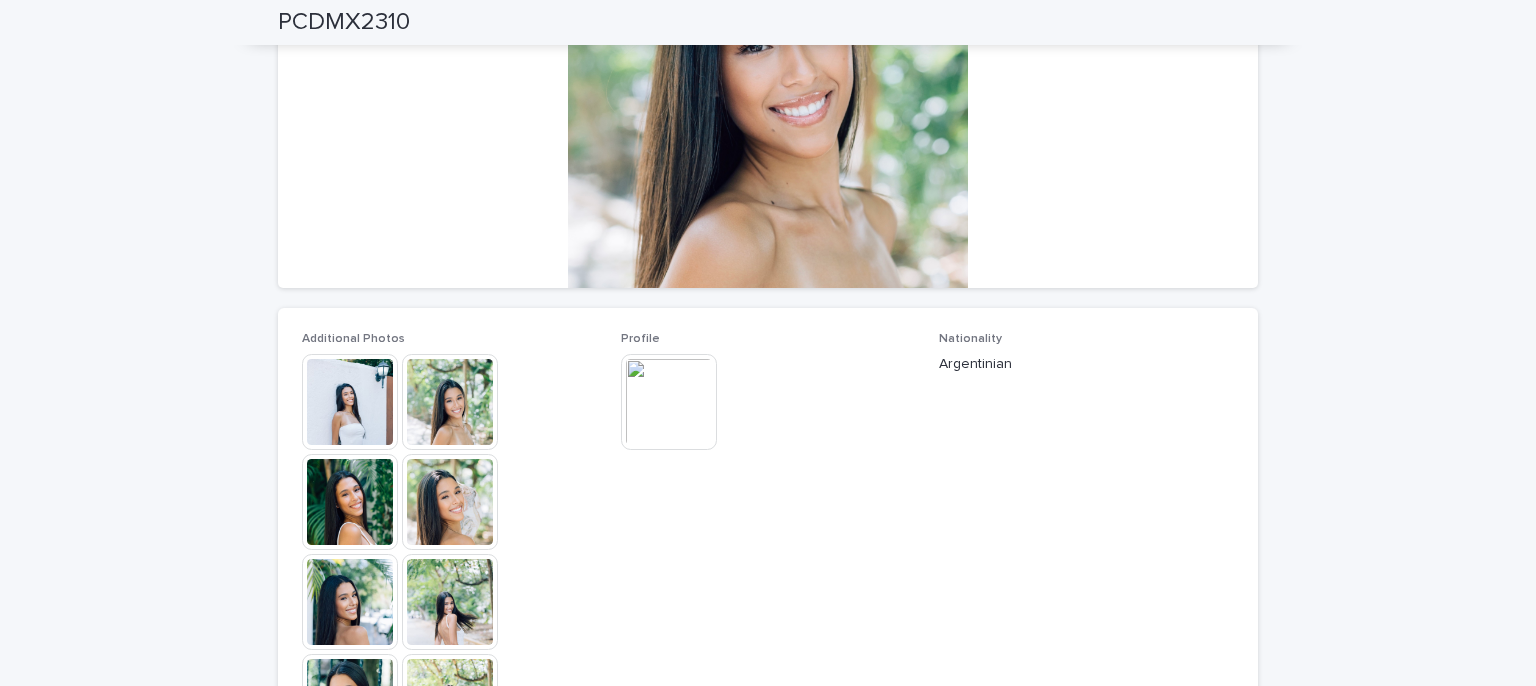 click at bounding box center (669, 402) 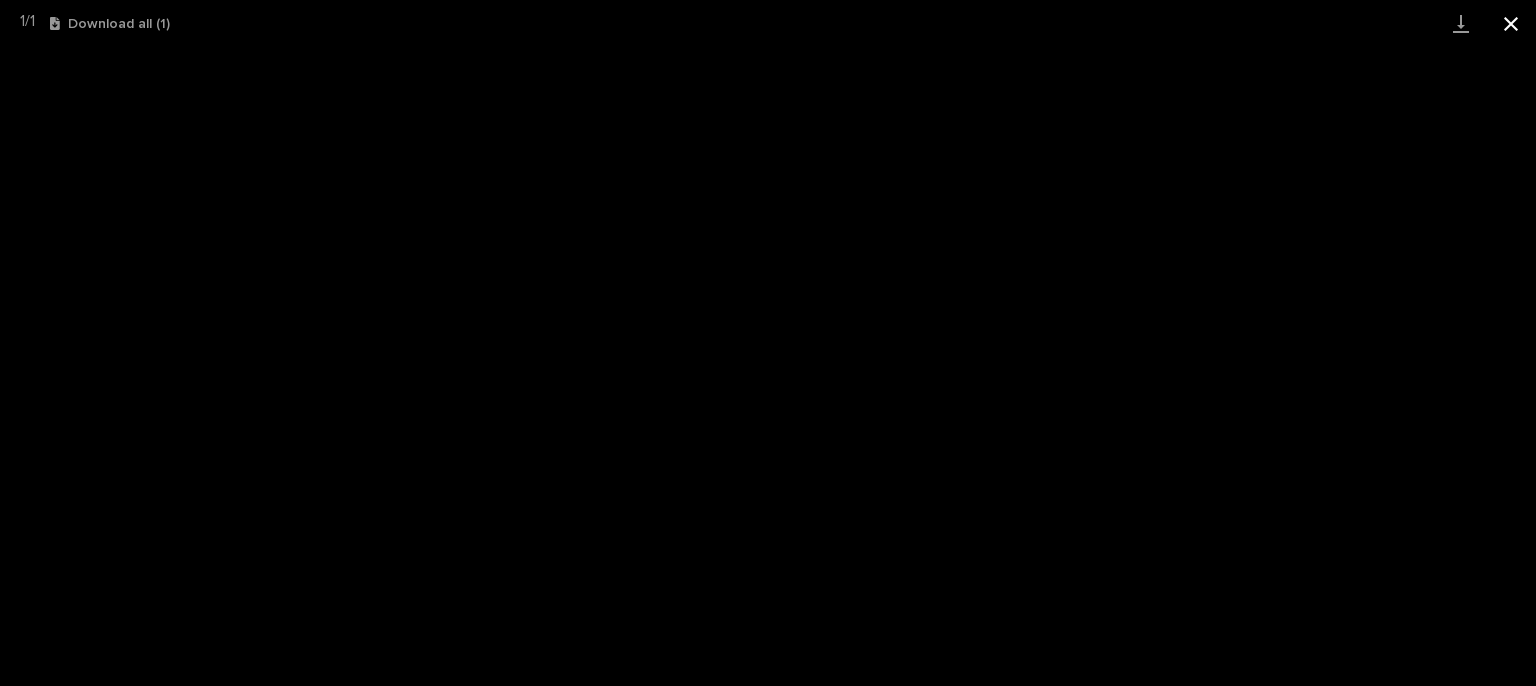 click at bounding box center (1511, 23) 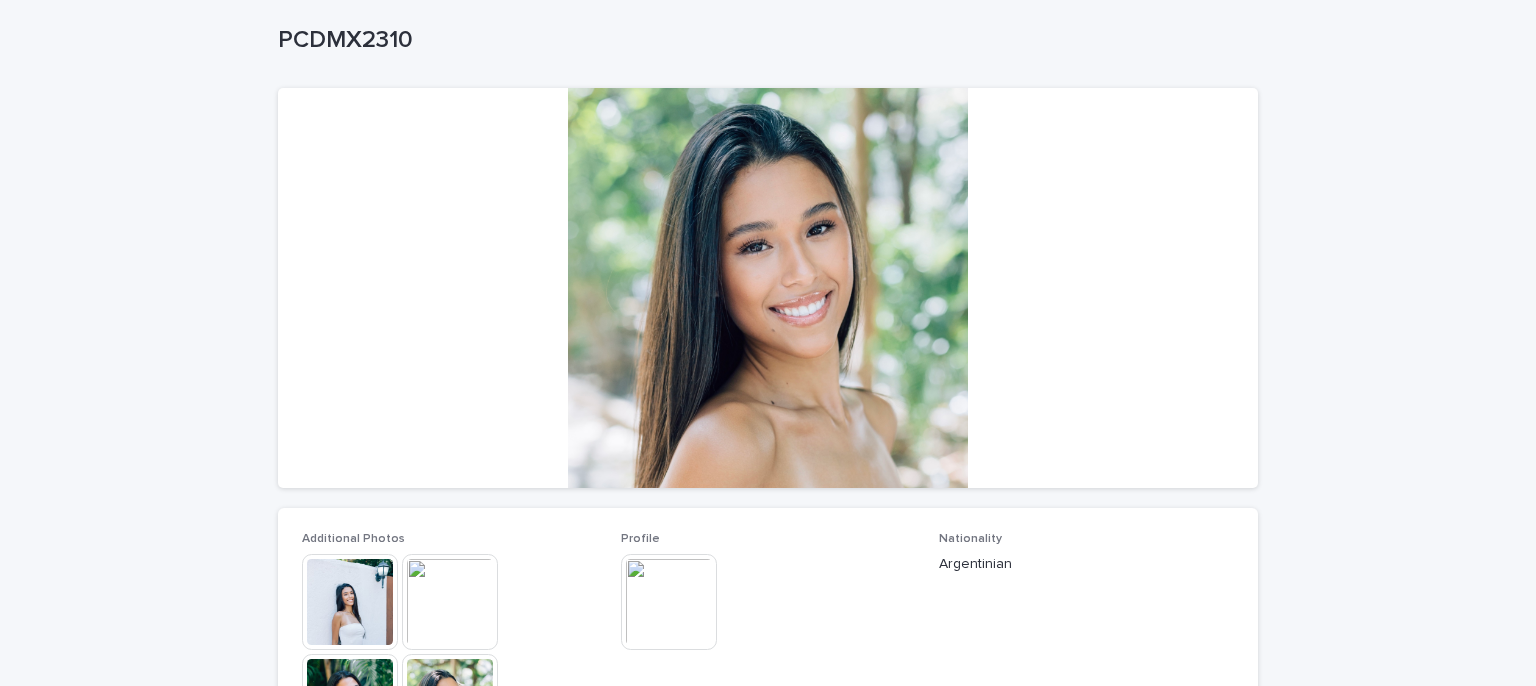 scroll, scrollTop: 0, scrollLeft: 0, axis: both 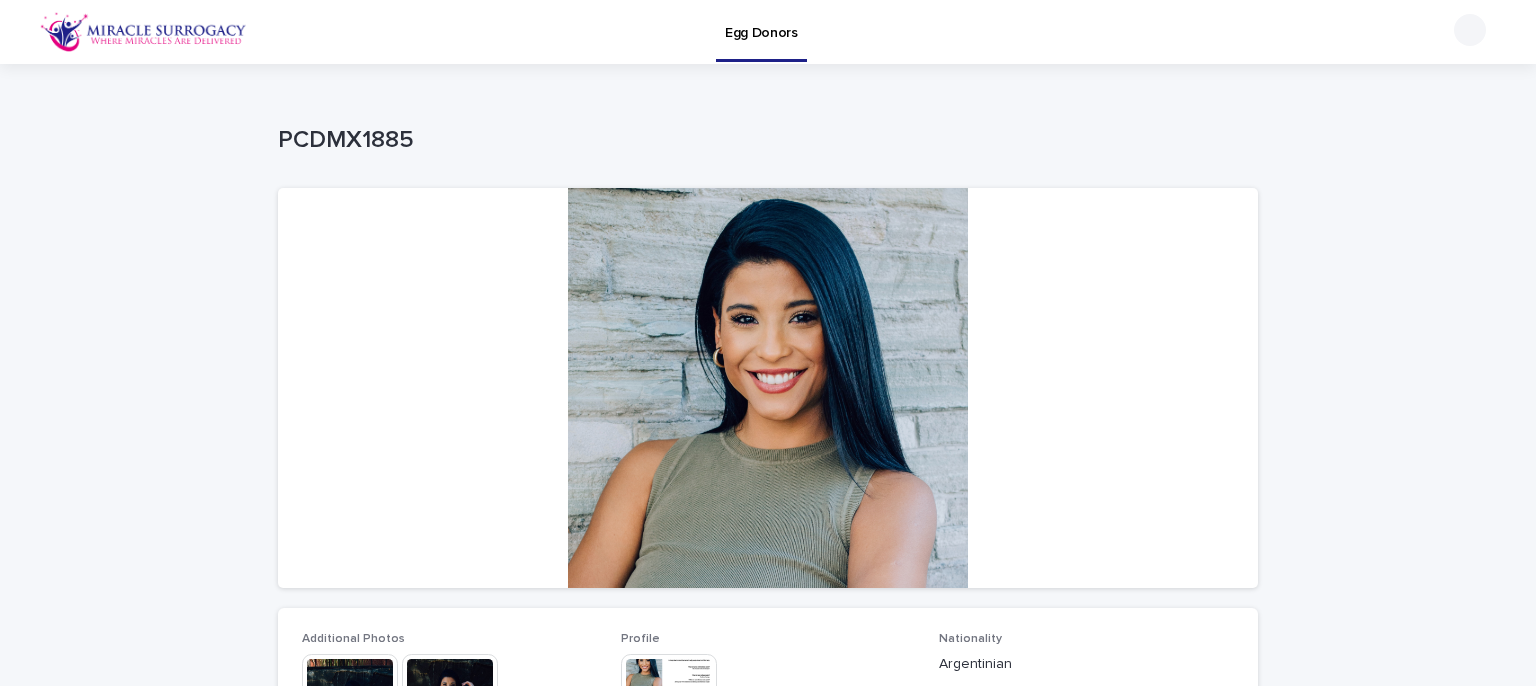 click on "Egg Donors" at bounding box center (761, 29) 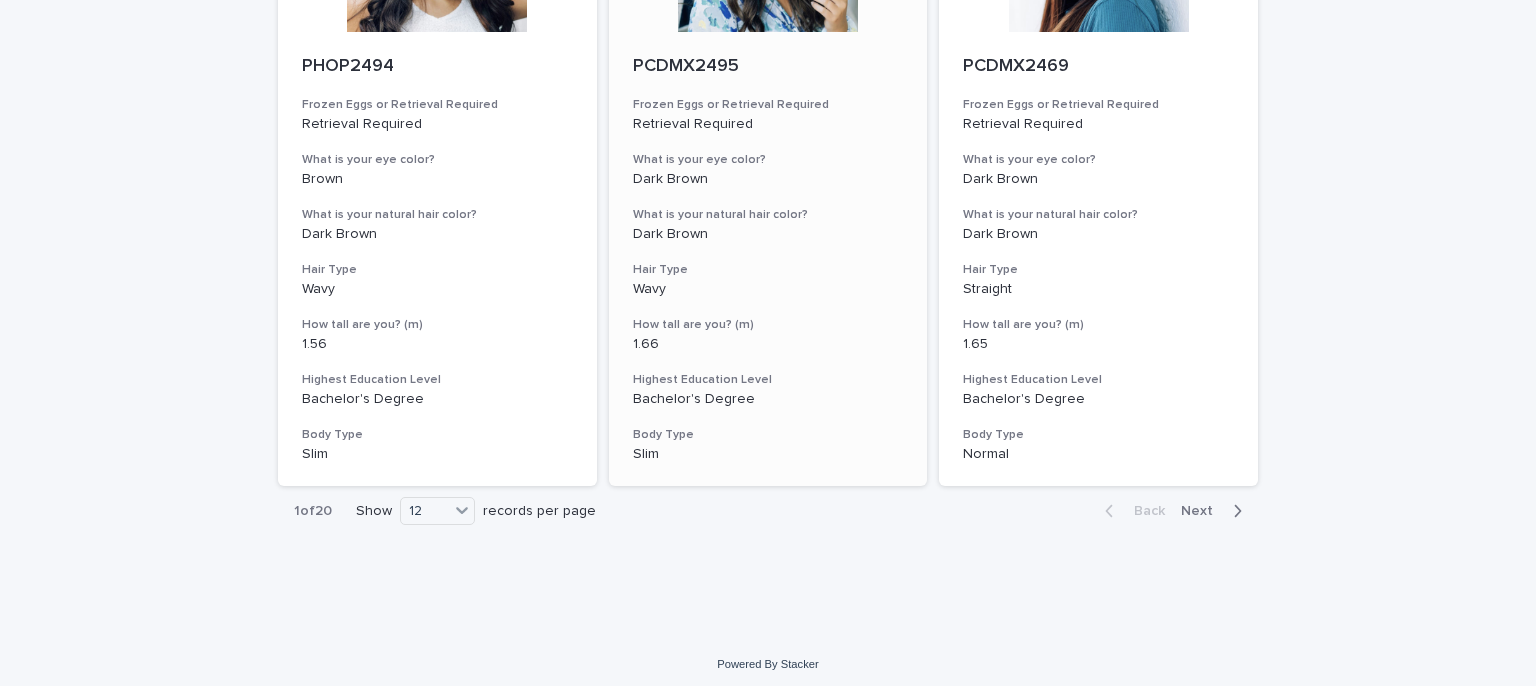 scroll, scrollTop: 2303, scrollLeft: 0, axis: vertical 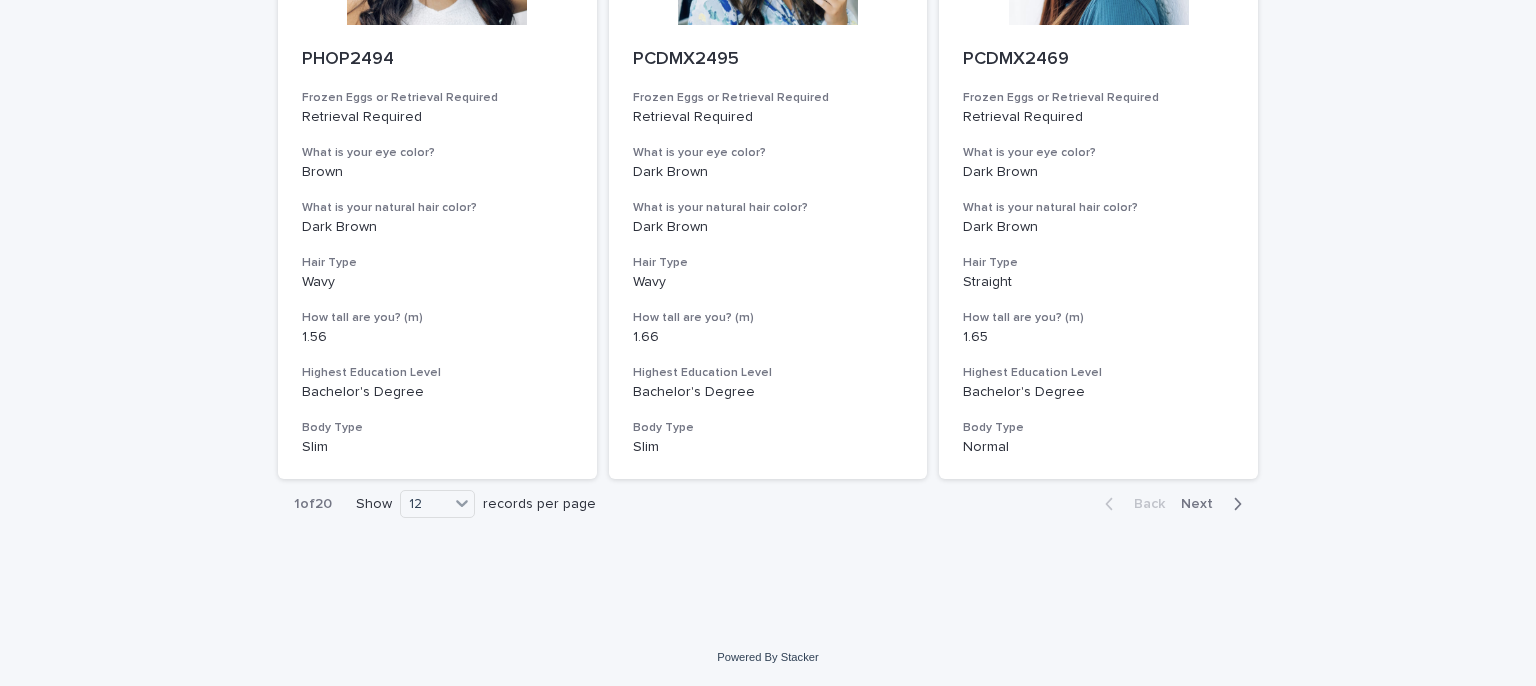 click 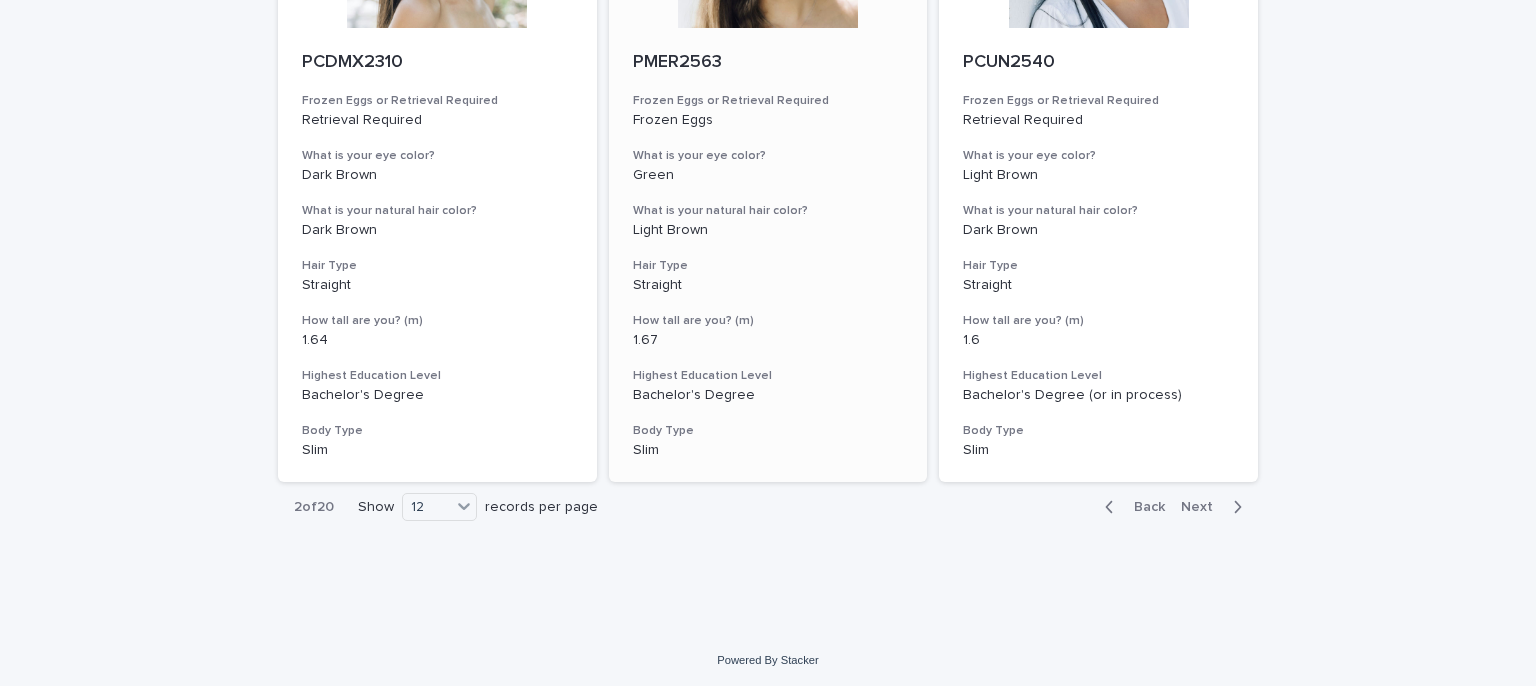 scroll, scrollTop: 2303, scrollLeft: 0, axis: vertical 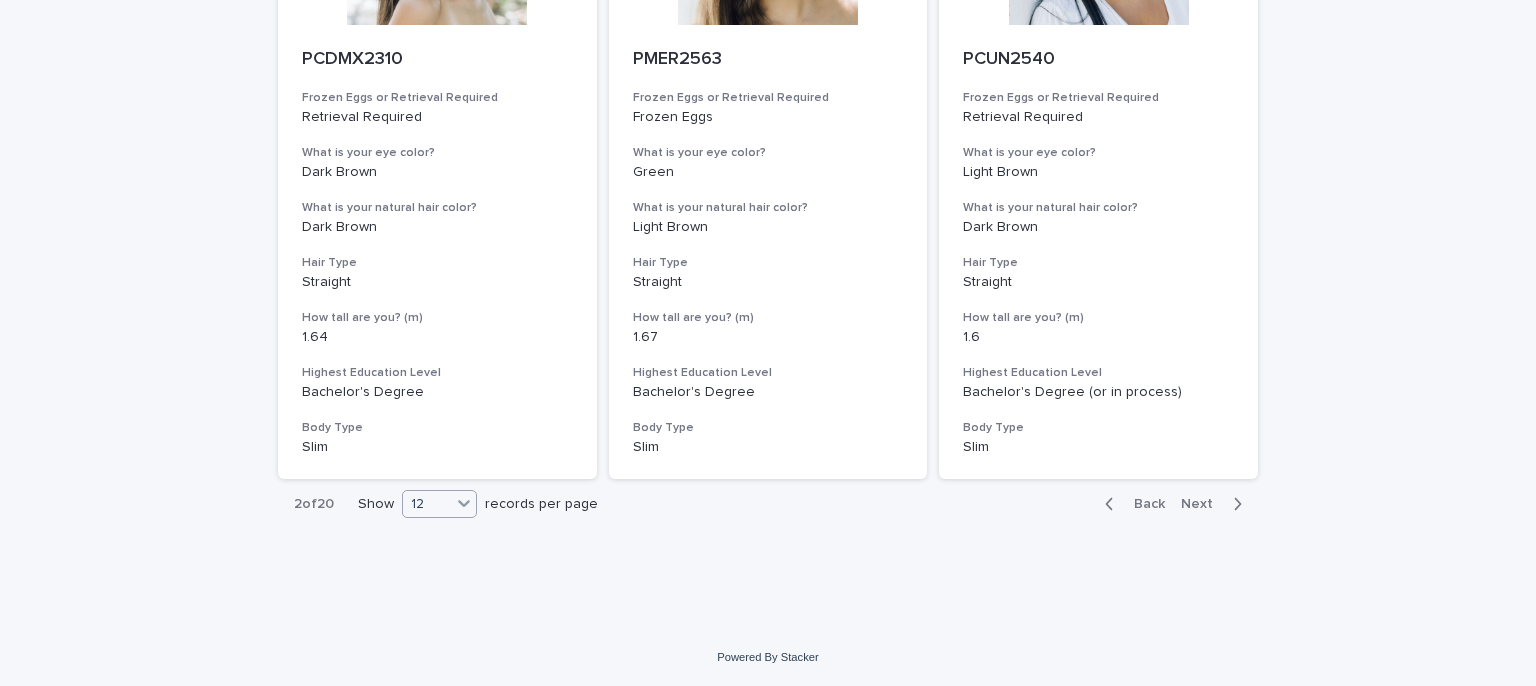 click on "12" at bounding box center (439, 504) 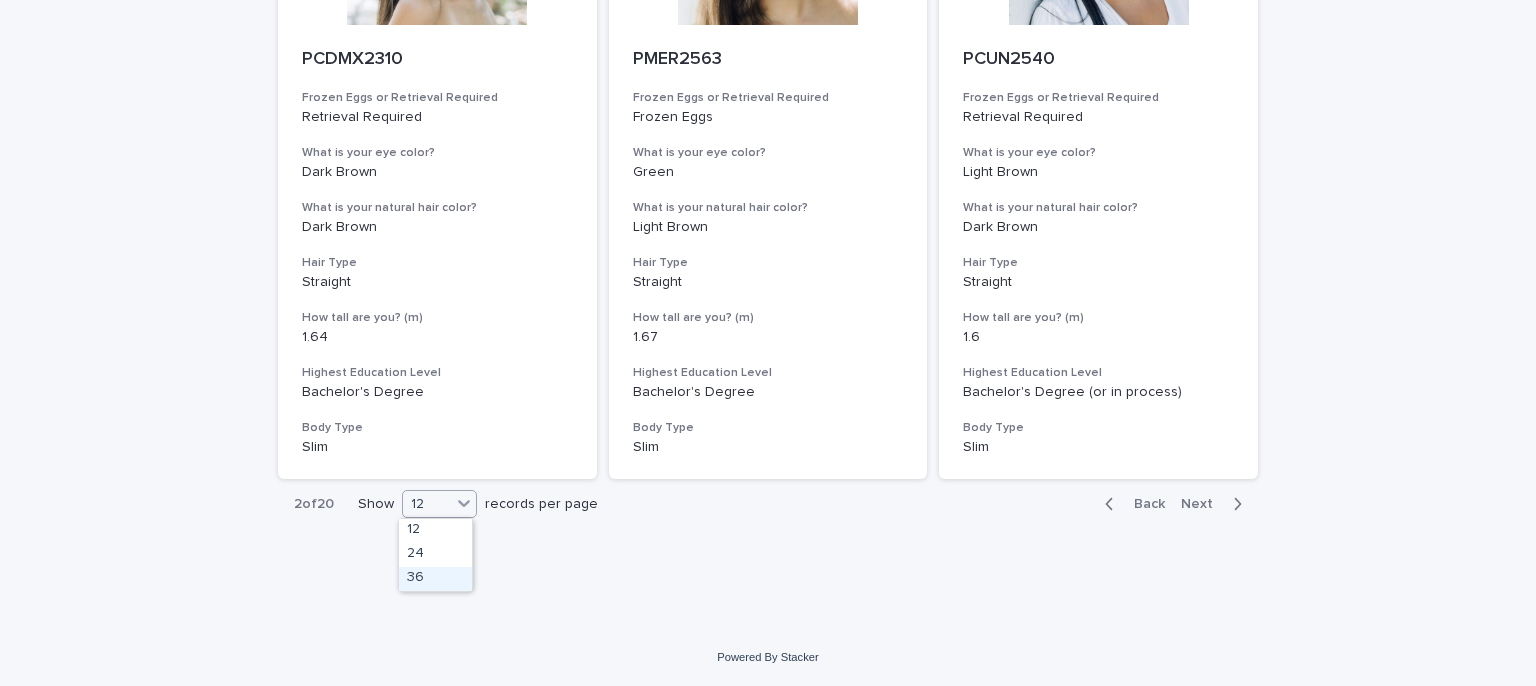 click on "36" at bounding box center [435, 579] 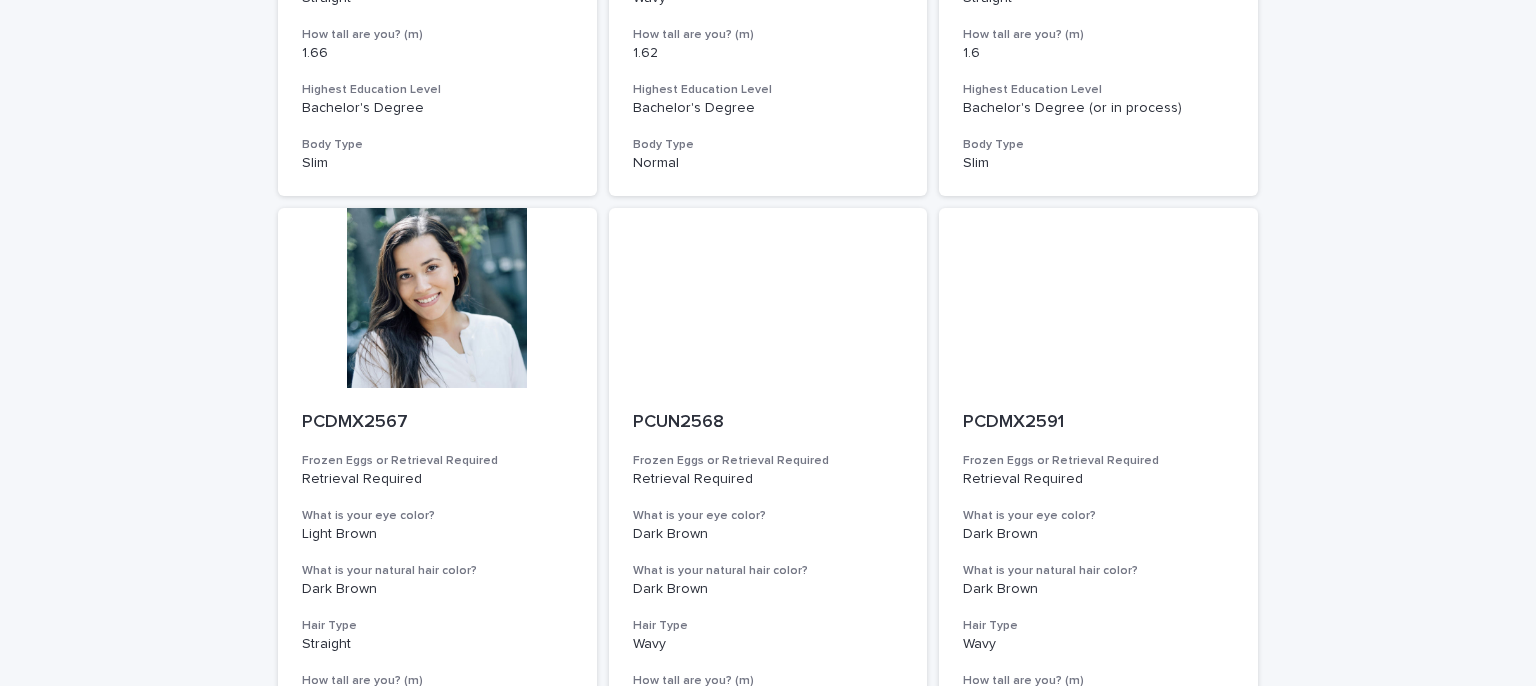 scroll, scrollTop: 7476, scrollLeft: 0, axis: vertical 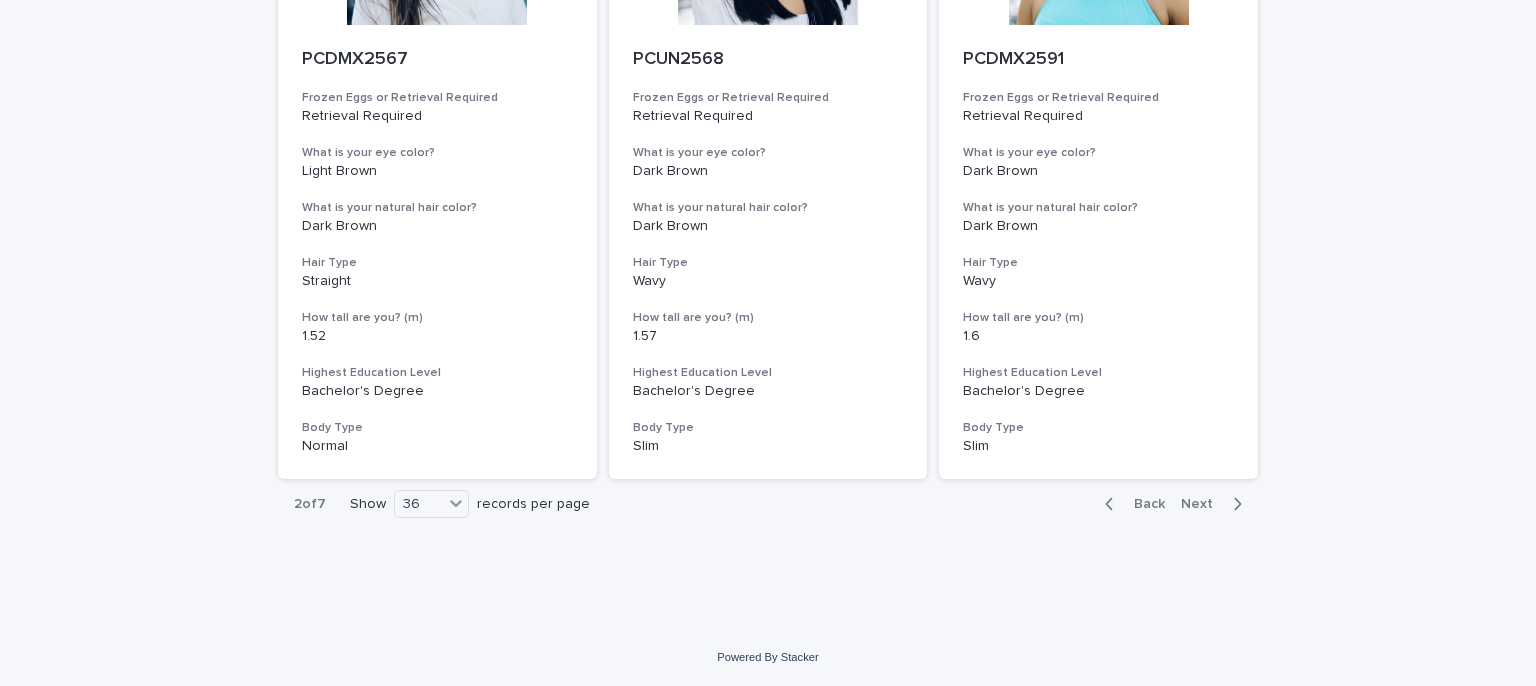 click on "Back Next" at bounding box center (1173, 504) 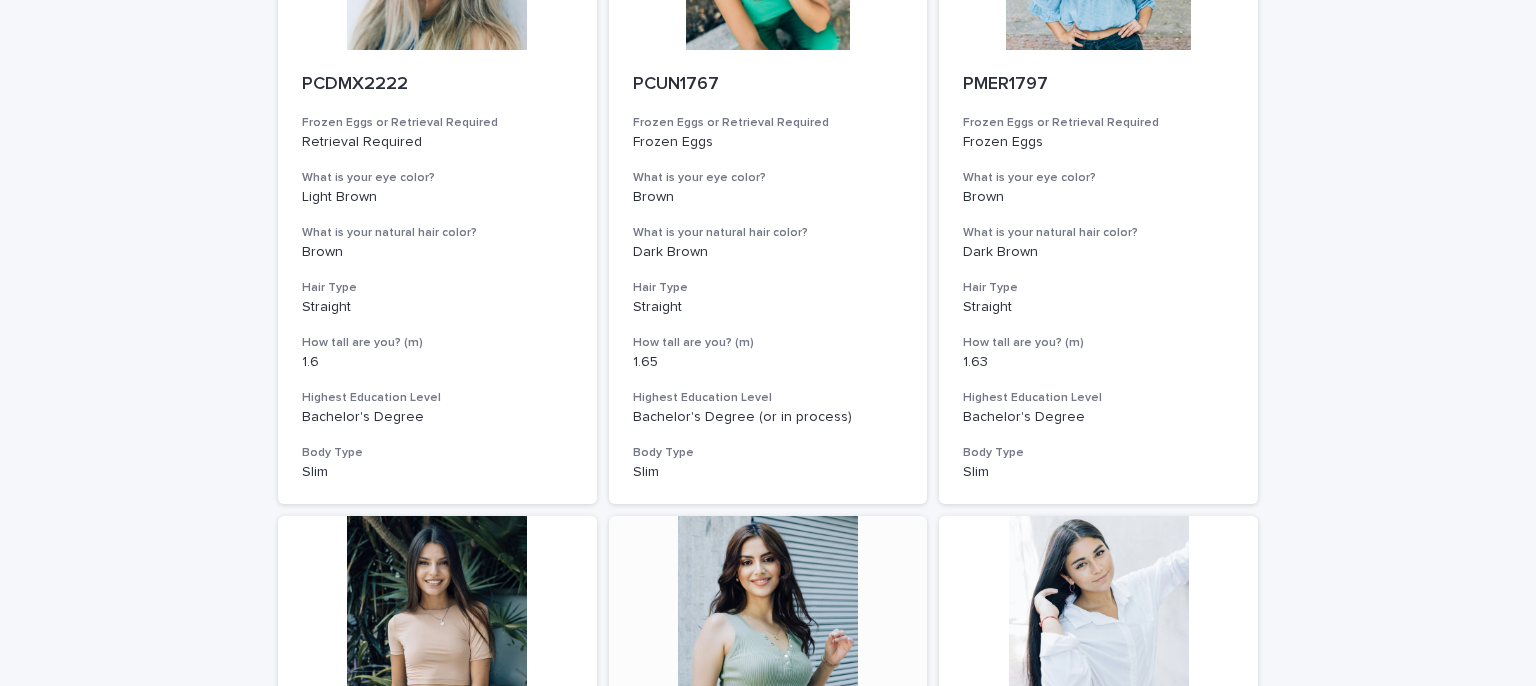 scroll, scrollTop: 2276, scrollLeft: 0, axis: vertical 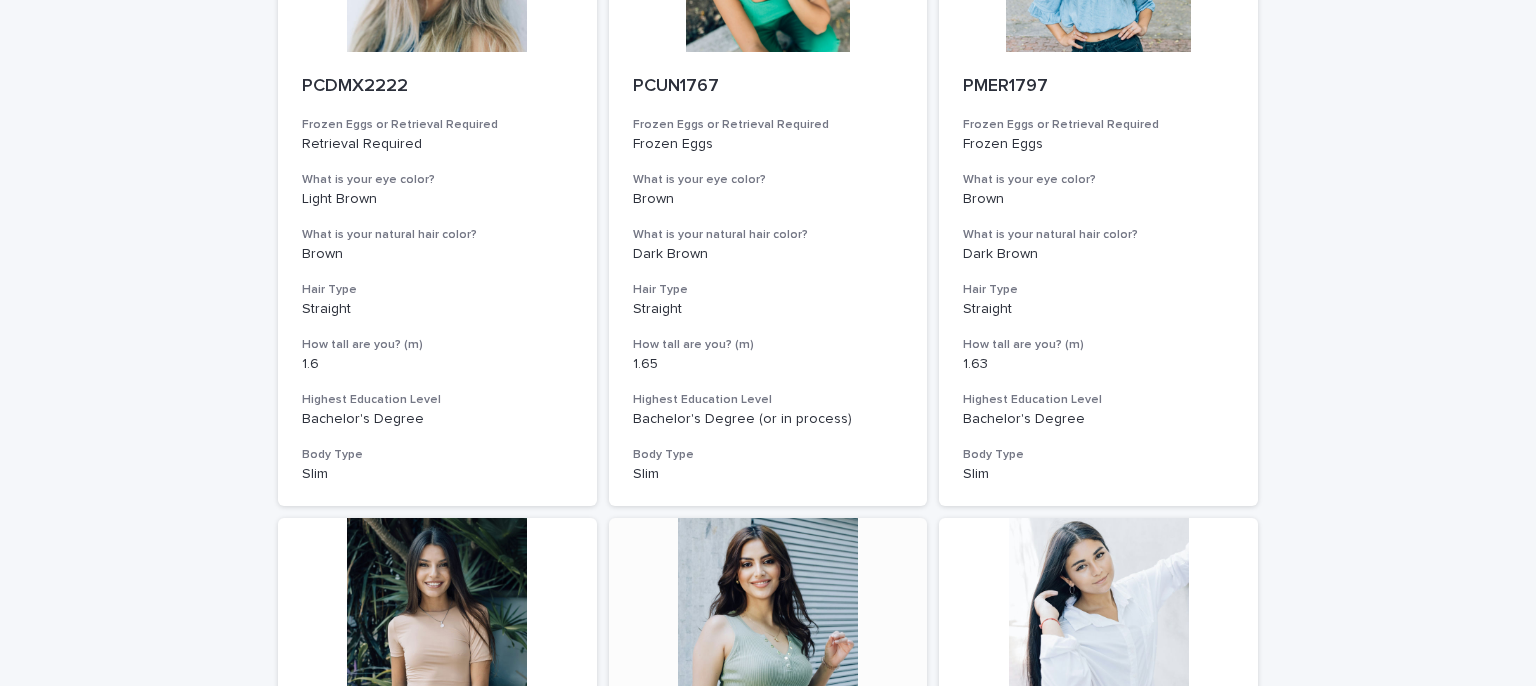 click at bounding box center (768, 608) 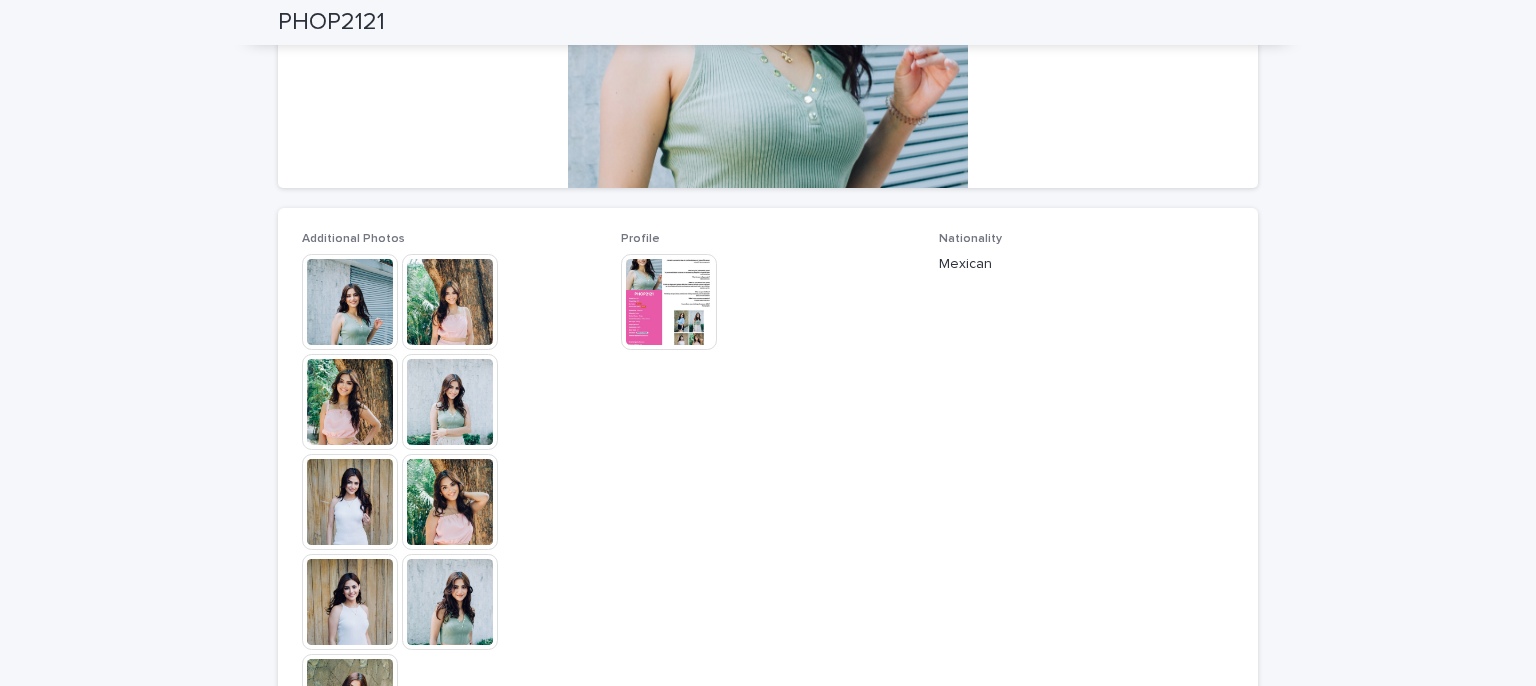 scroll, scrollTop: 300, scrollLeft: 0, axis: vertical 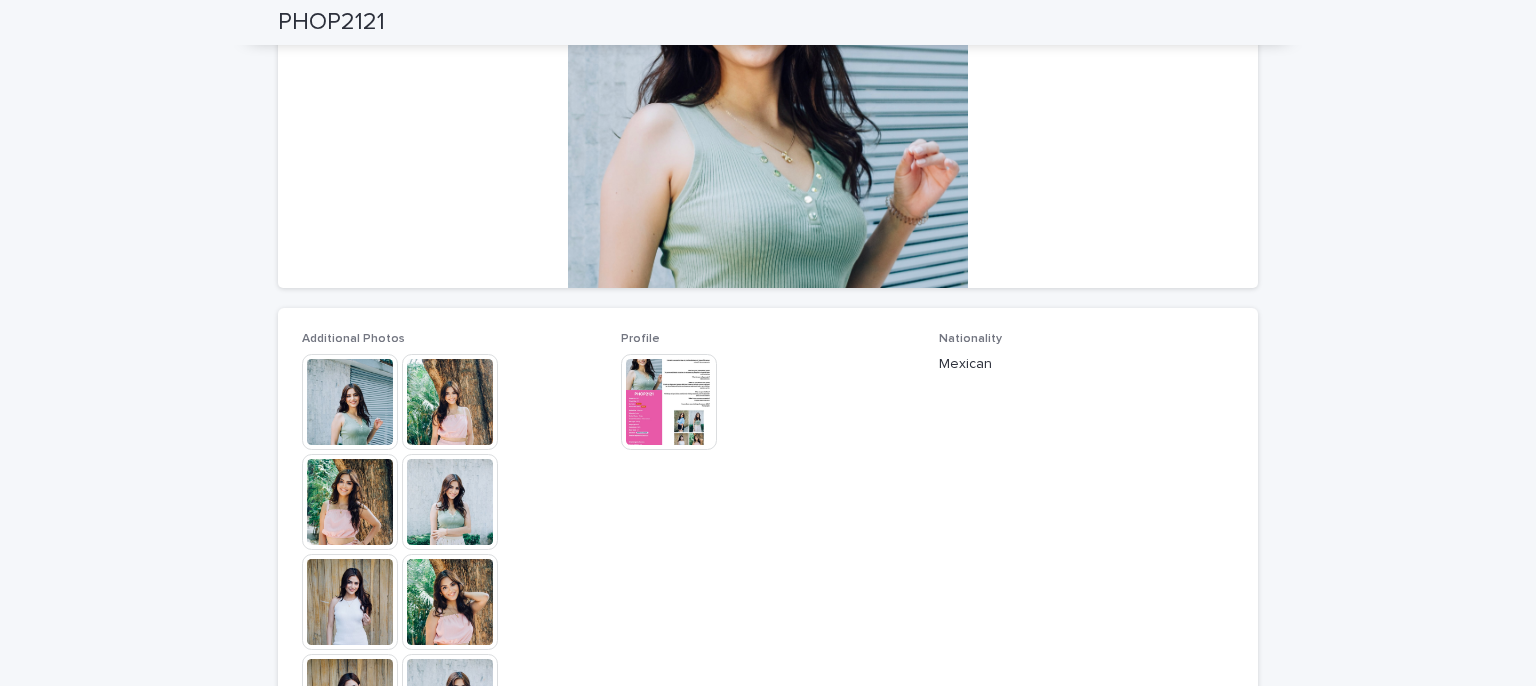 click at bounding box center (450, 502) 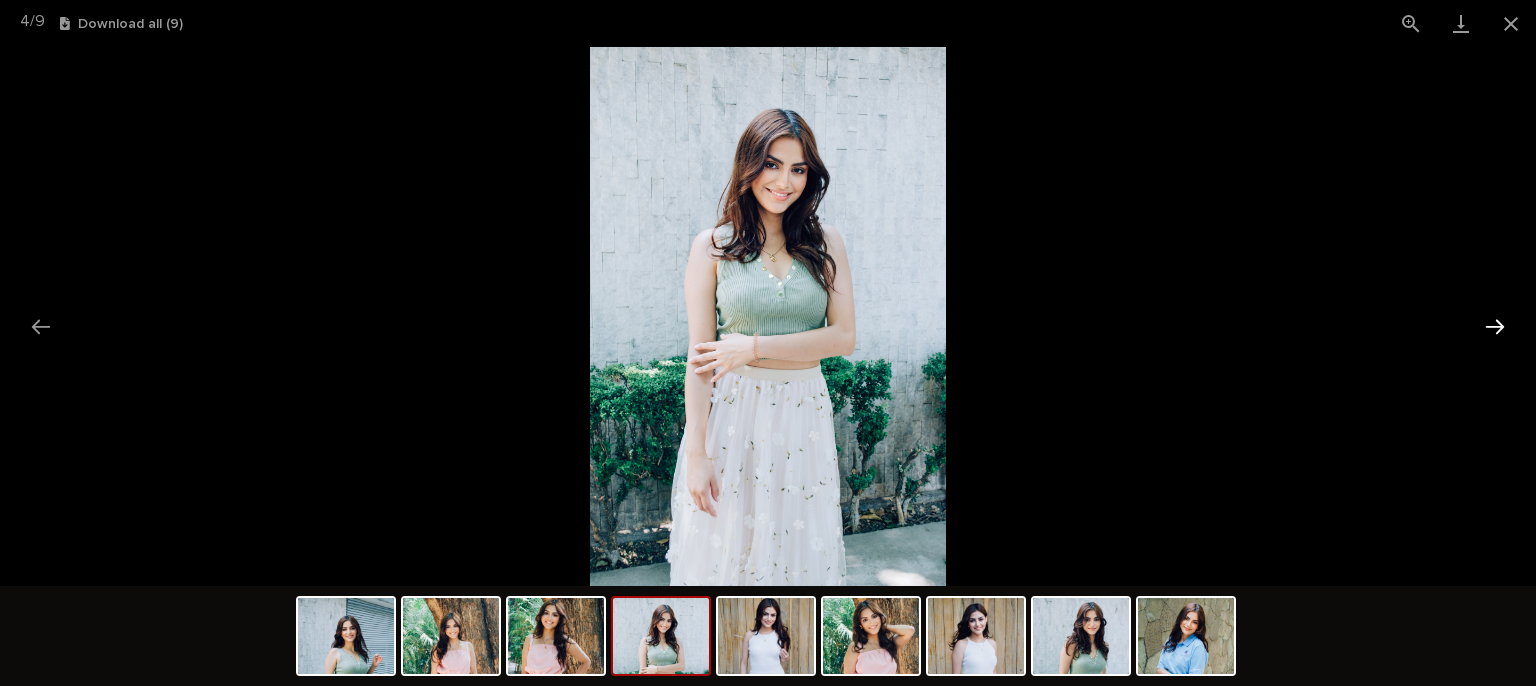 click at bounding box center (1495, 326) 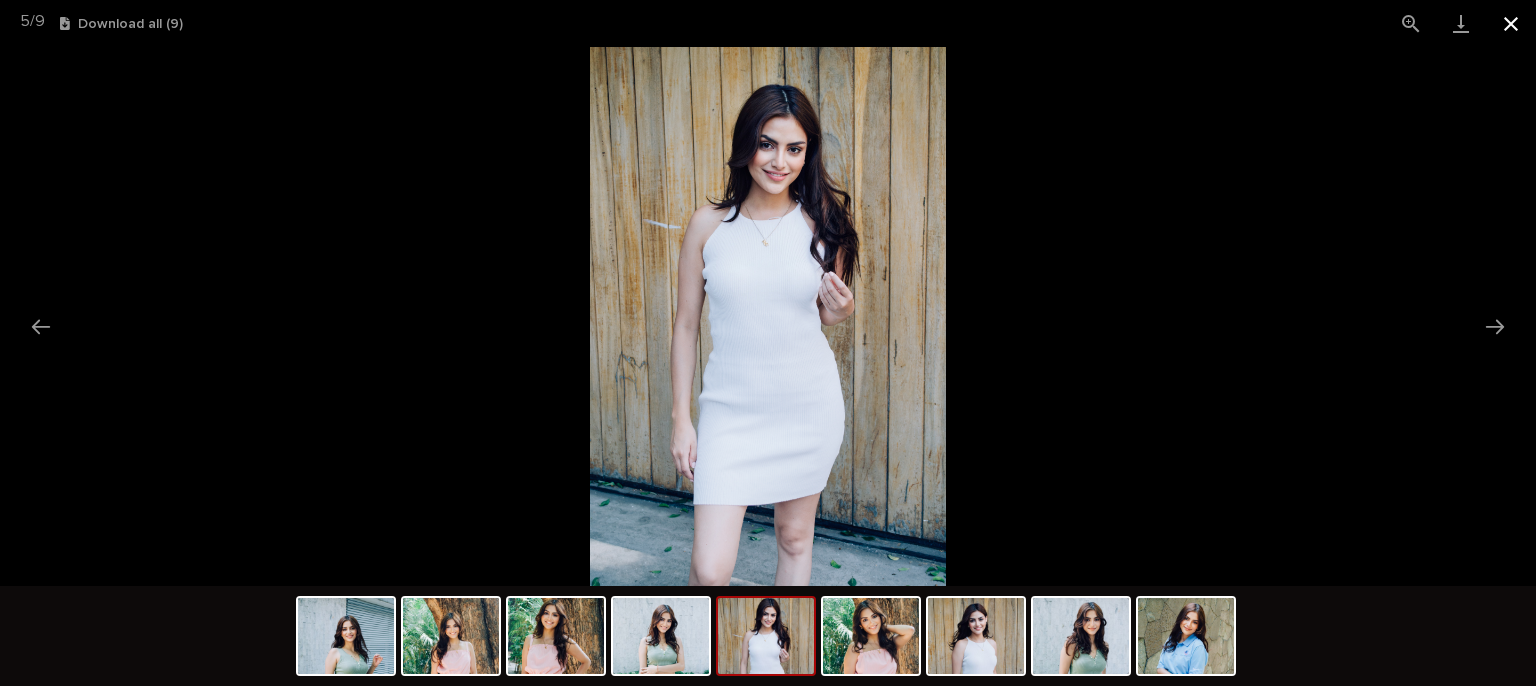 click at bounding box center (1511, 23) 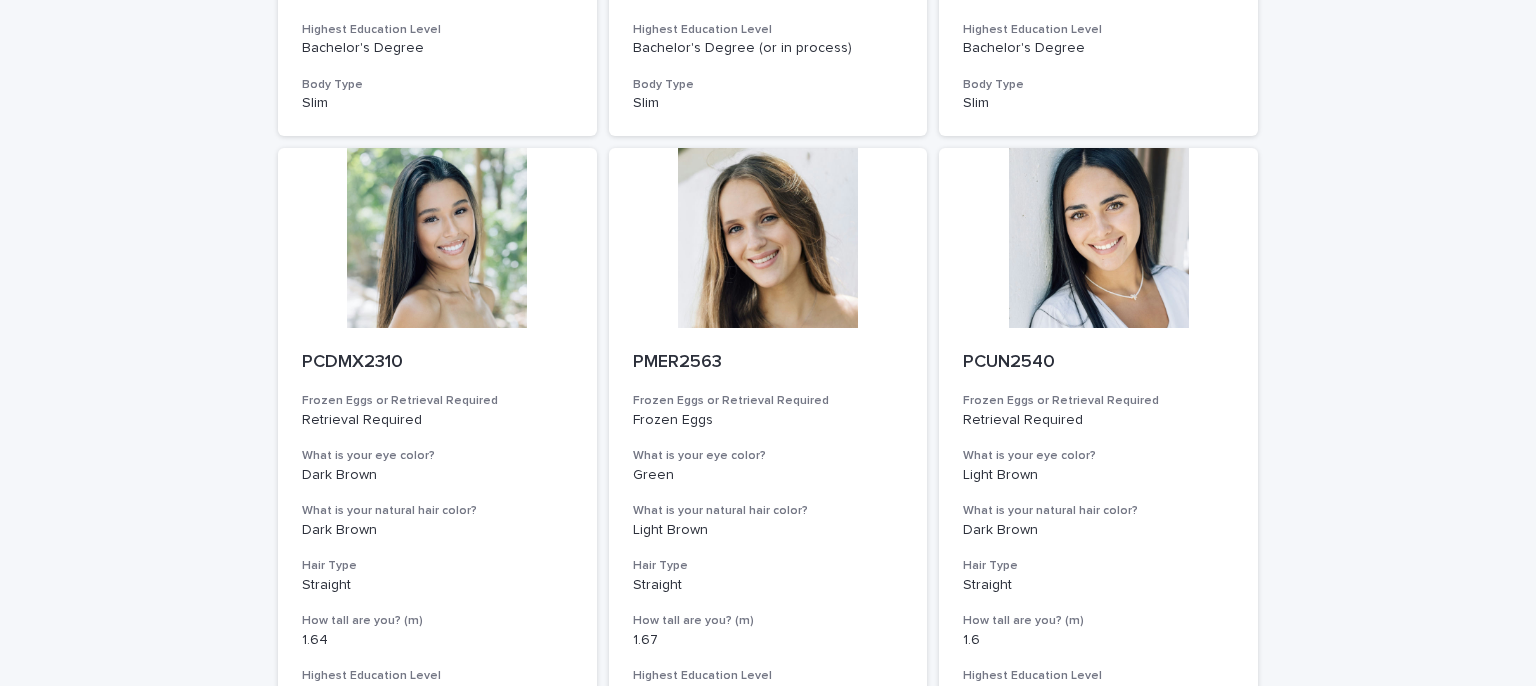 scroll, scrollTop: 1500, scrollLeft: 0, axis: vertical 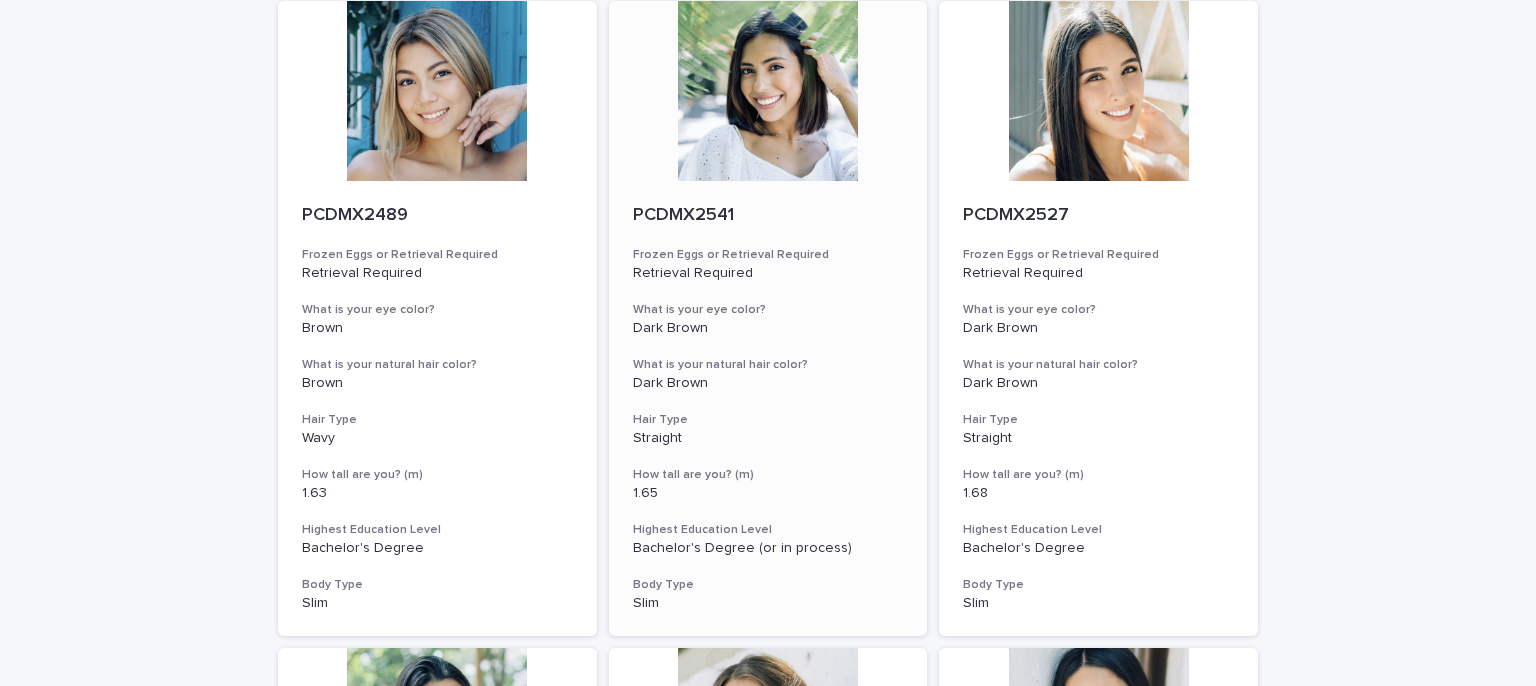 click at bounding box center [768, 91] 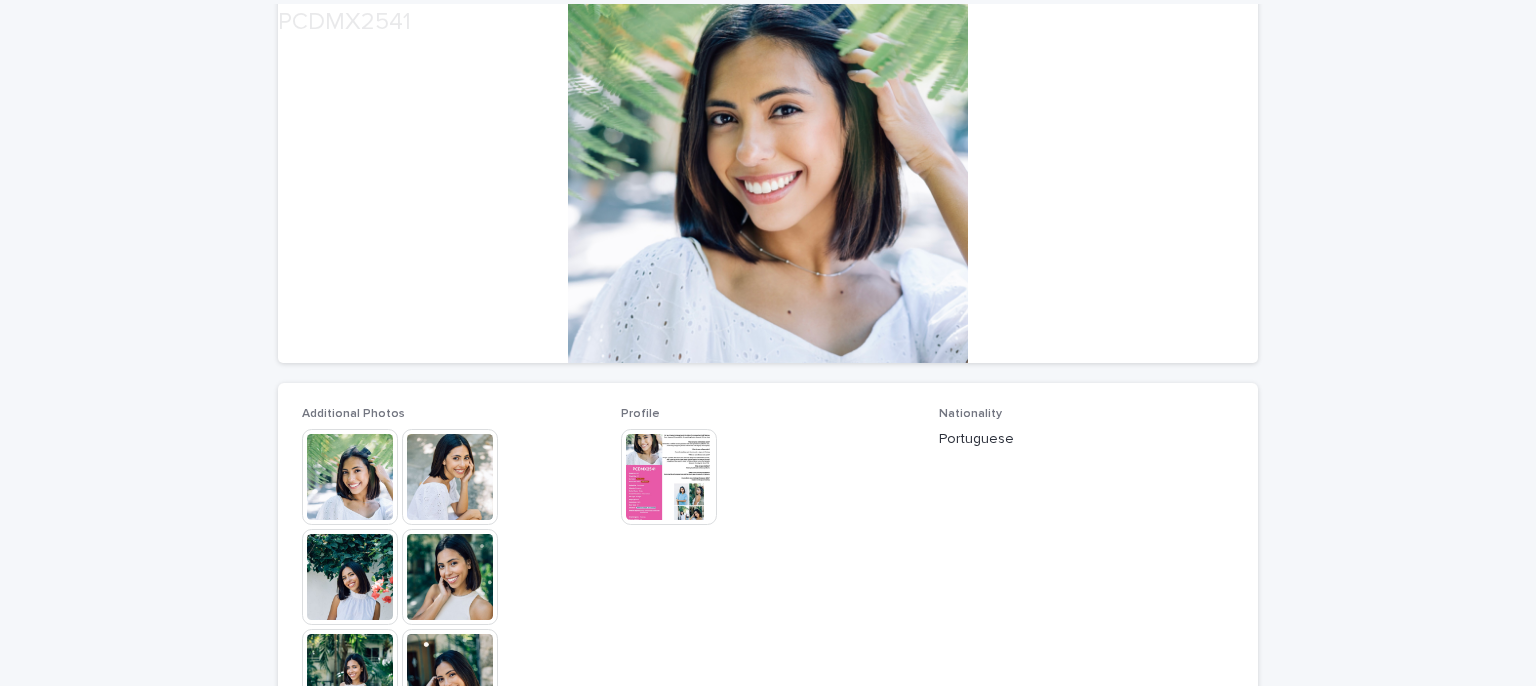 scroll, scrollTop: 500, scrollLeft: 0, axis: vertical 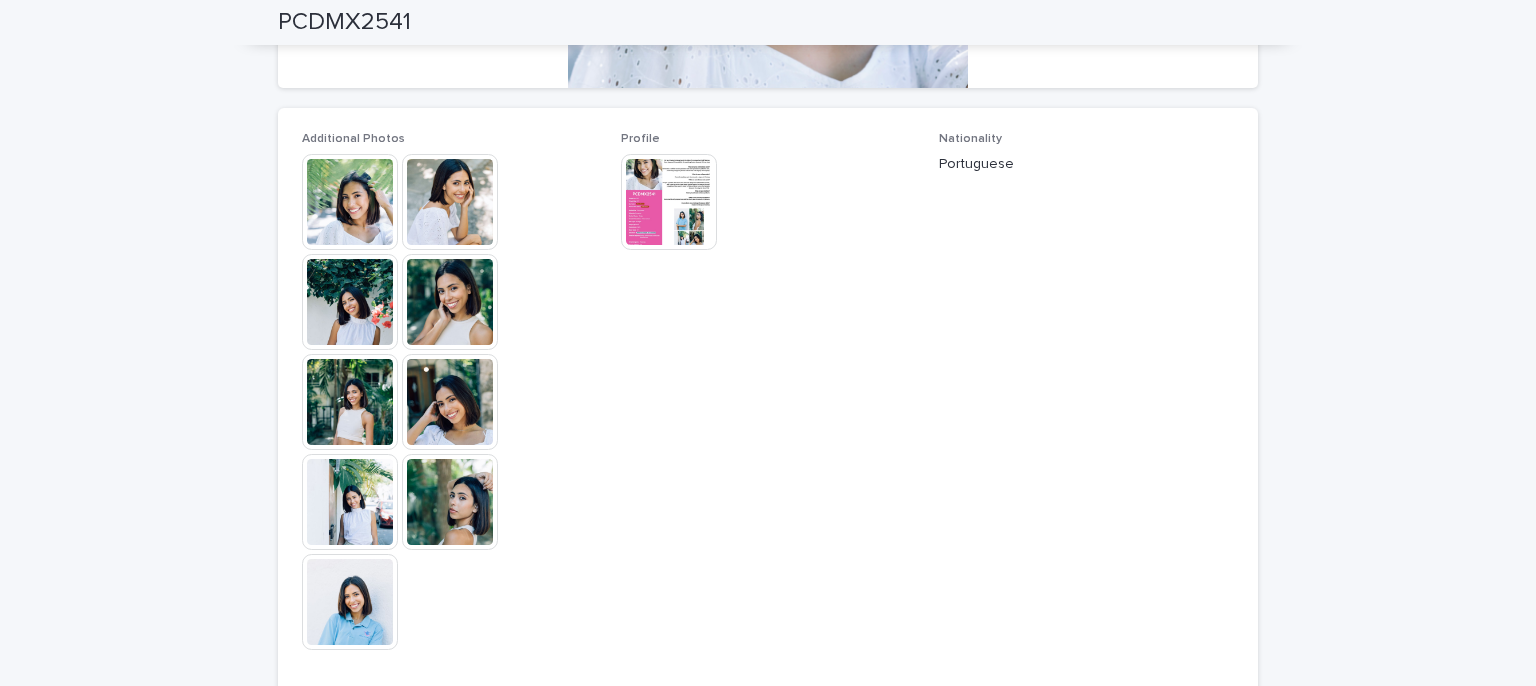click at bounding box center [450, 302] 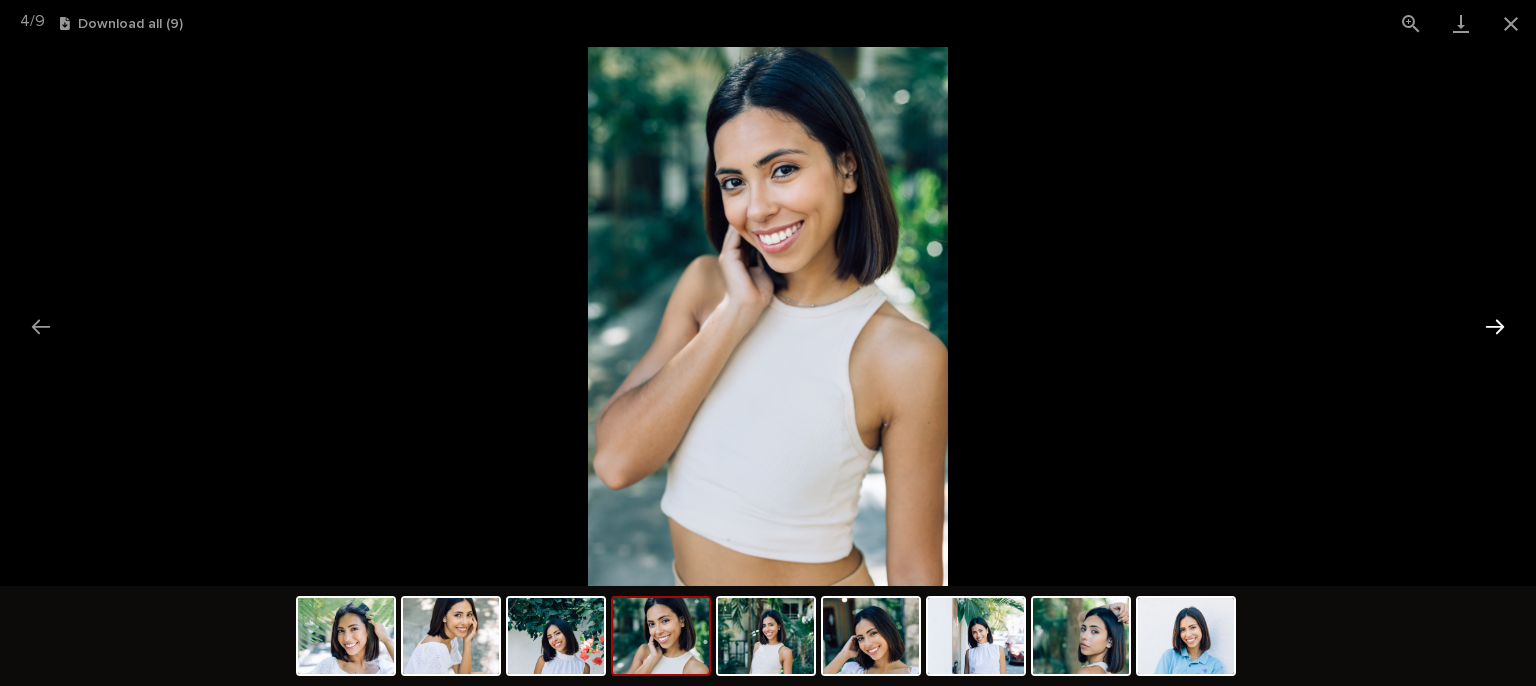 click at bounding box center [1495, 326] 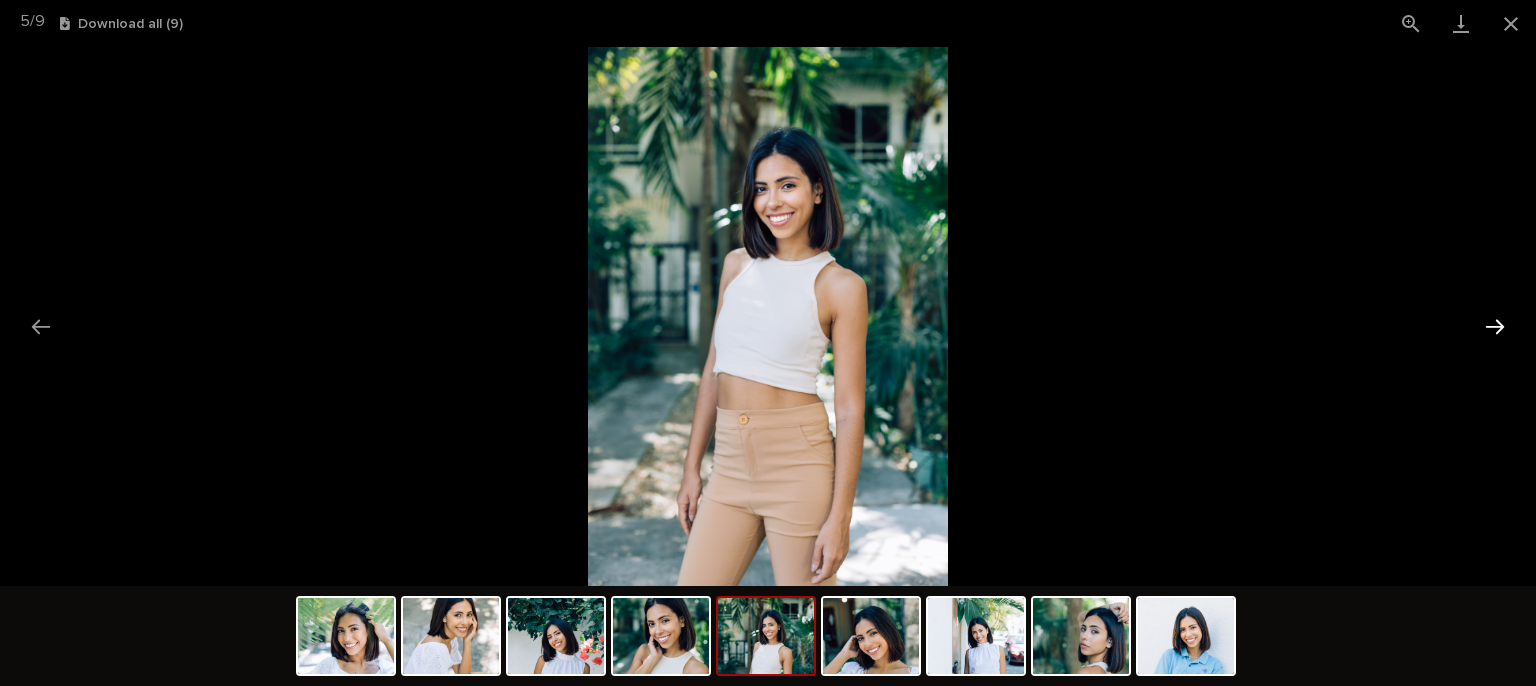 click at bounding box center [1495, 326] 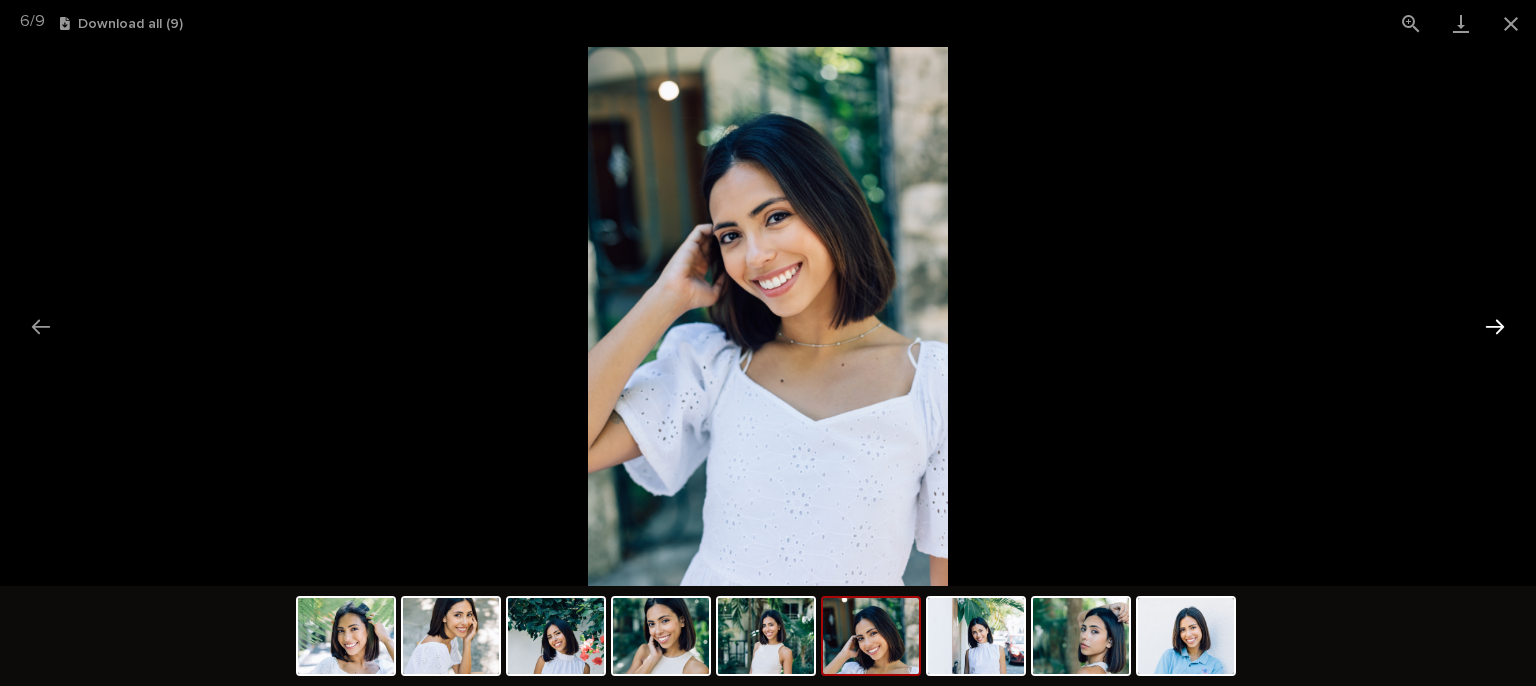 click at bounding box center (1495, 326) 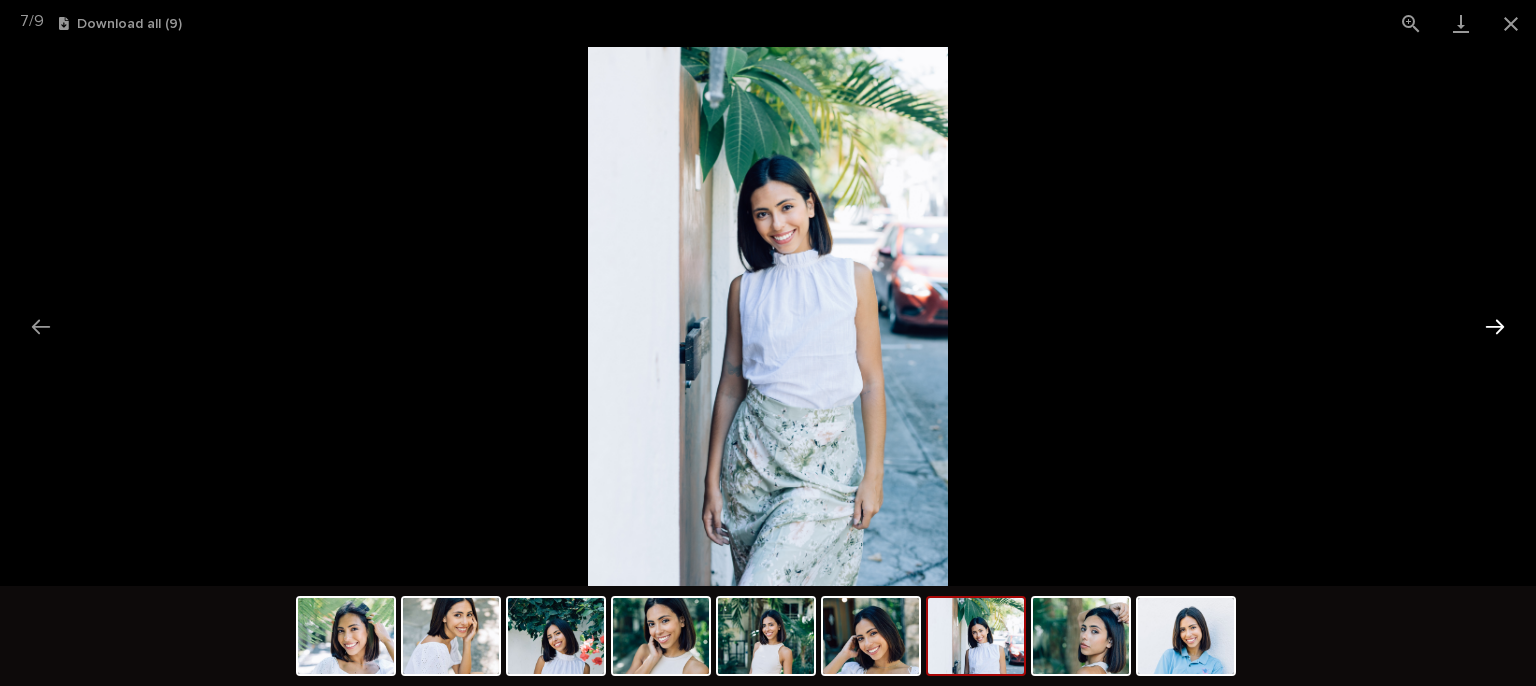 click at bounding box center (1495, 326) 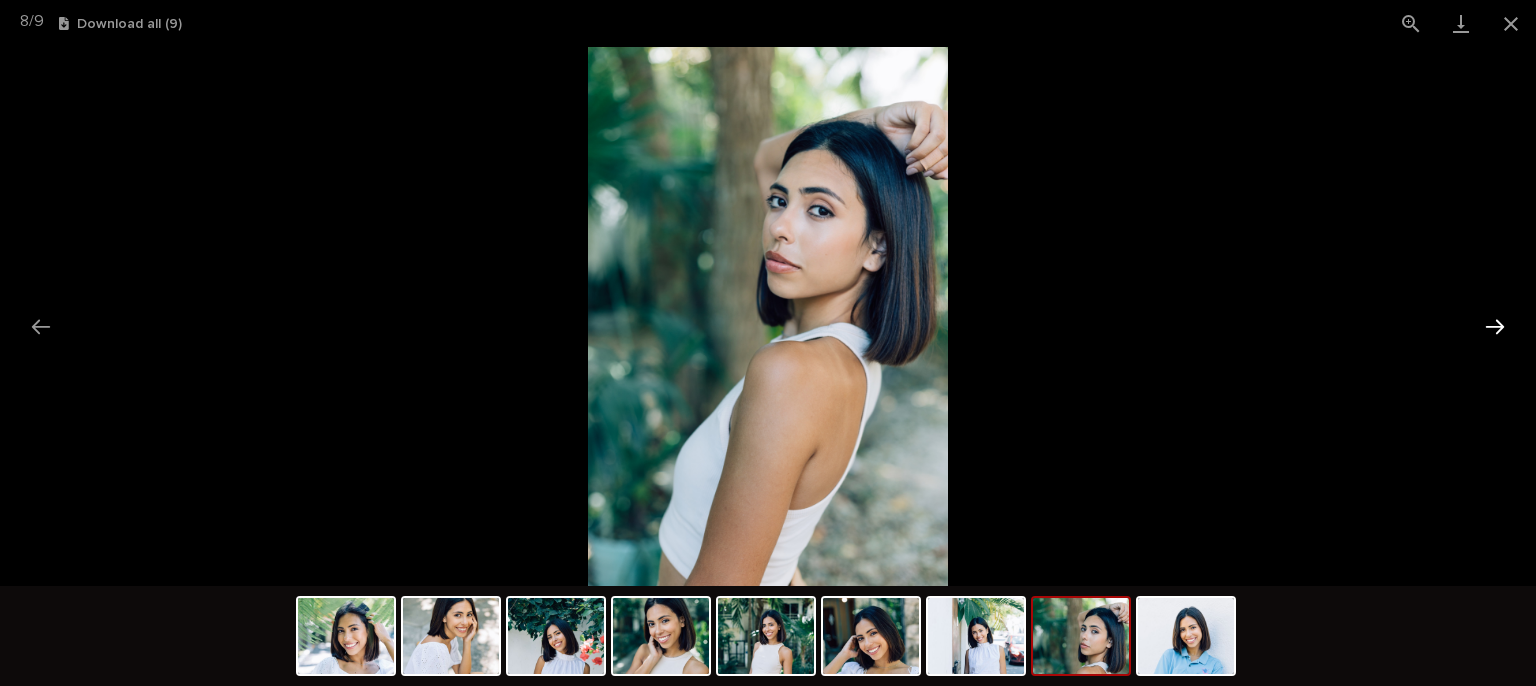 click at bounding box center (1495, 326) 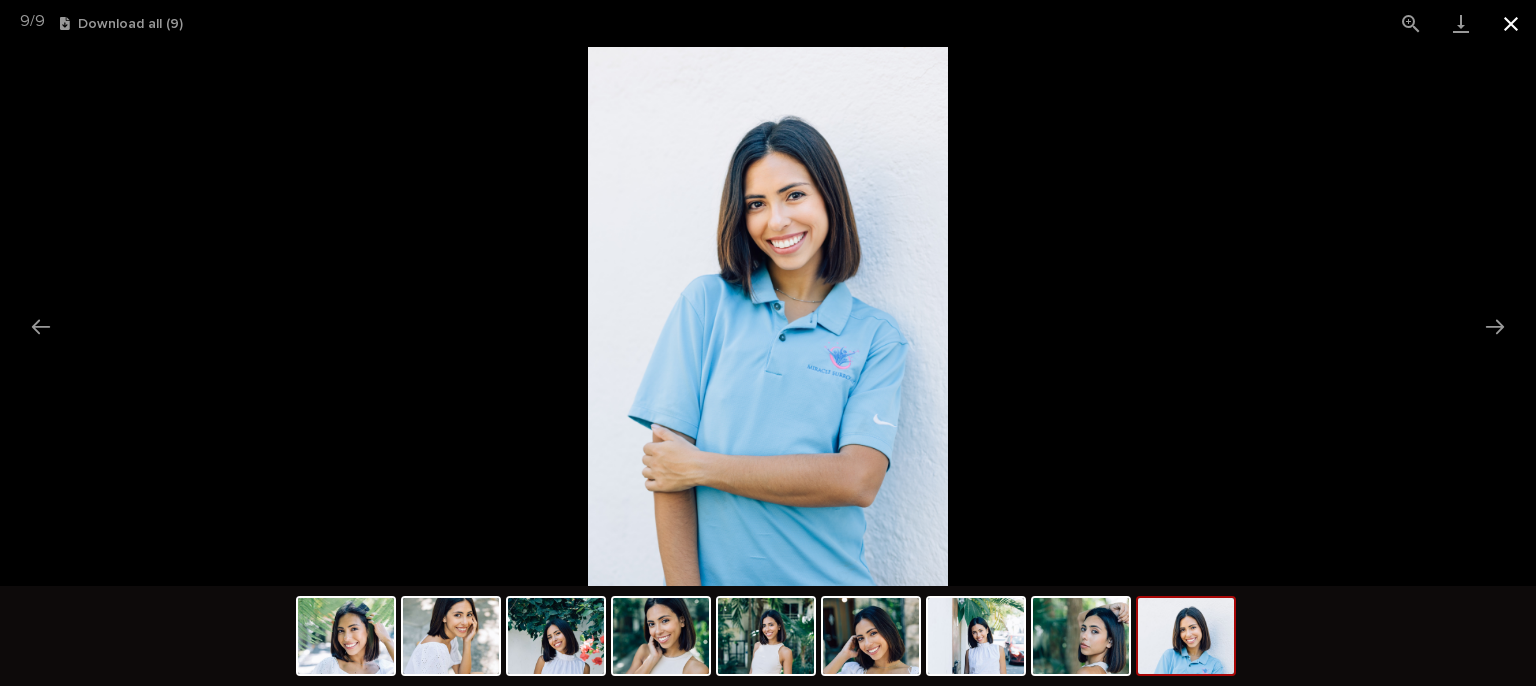 click at bounding box center (1511, 23) 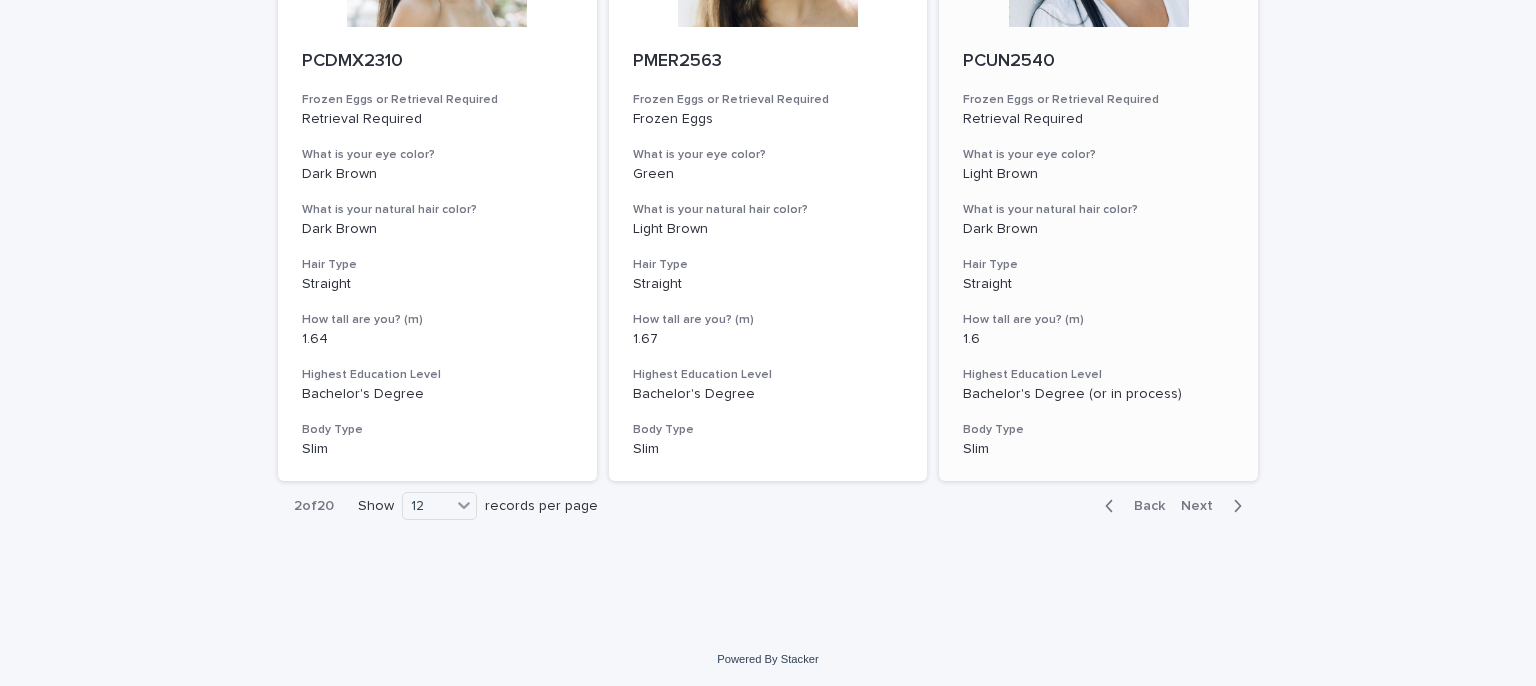 scroll, scrollTop: 2303, scrollLeft: 0, axis: vertical 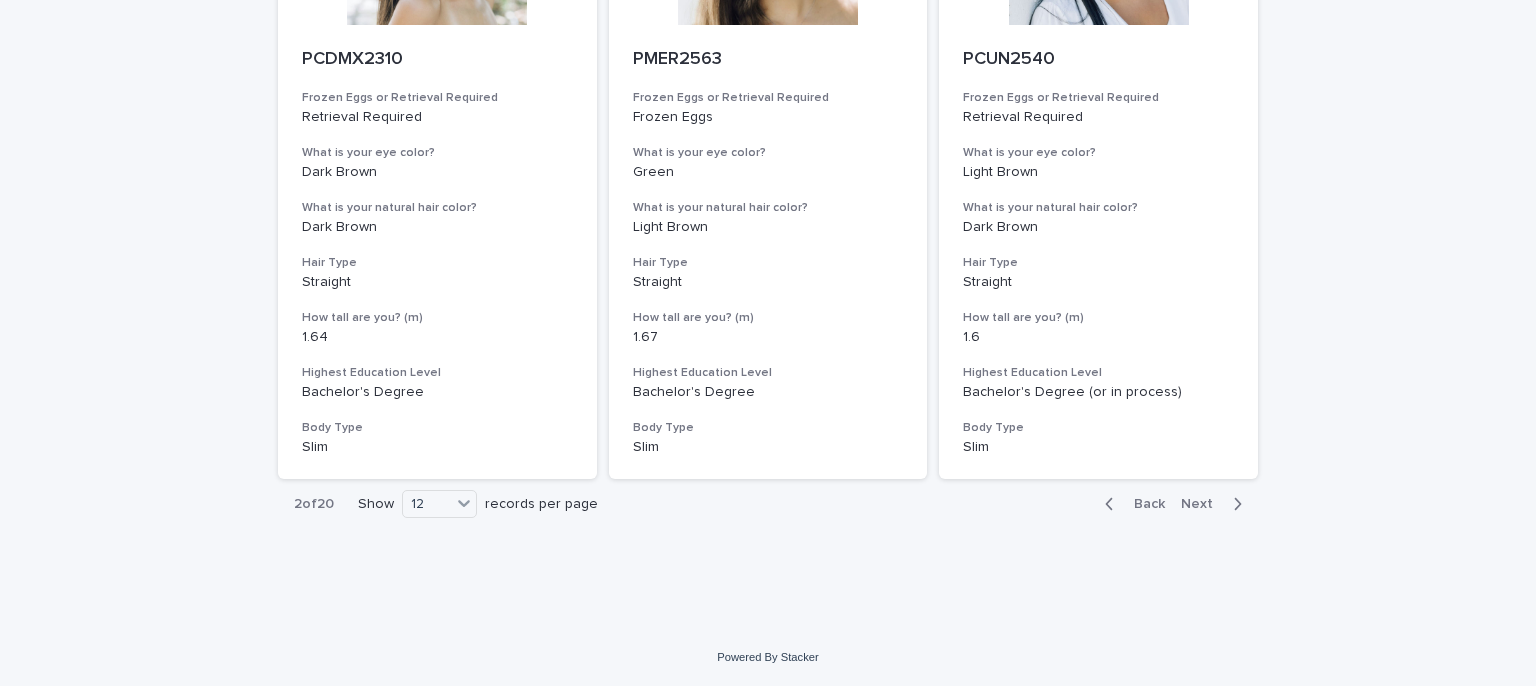 click on "Next" at bounding box center [1203, 504] 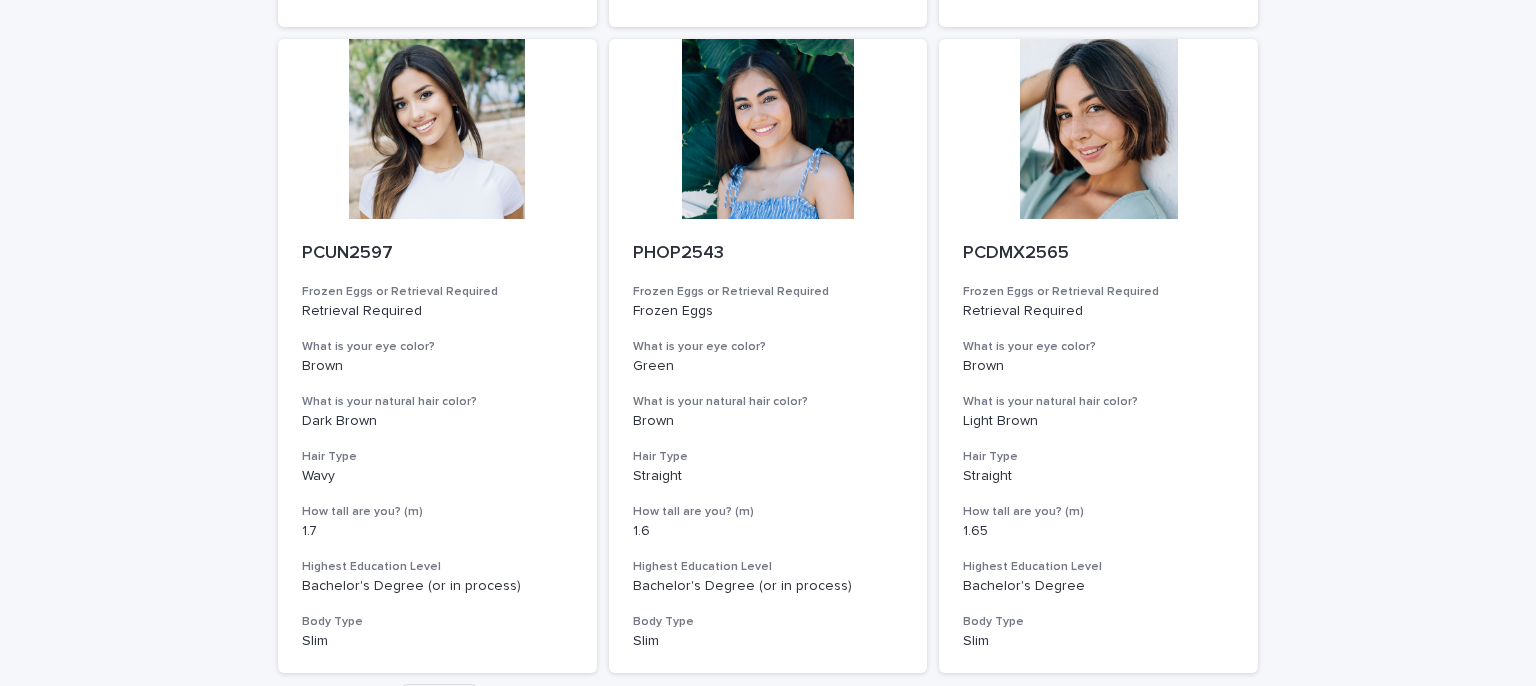 scroll, scrollTop: 1903, scrollLeft: 0, axis: vertical 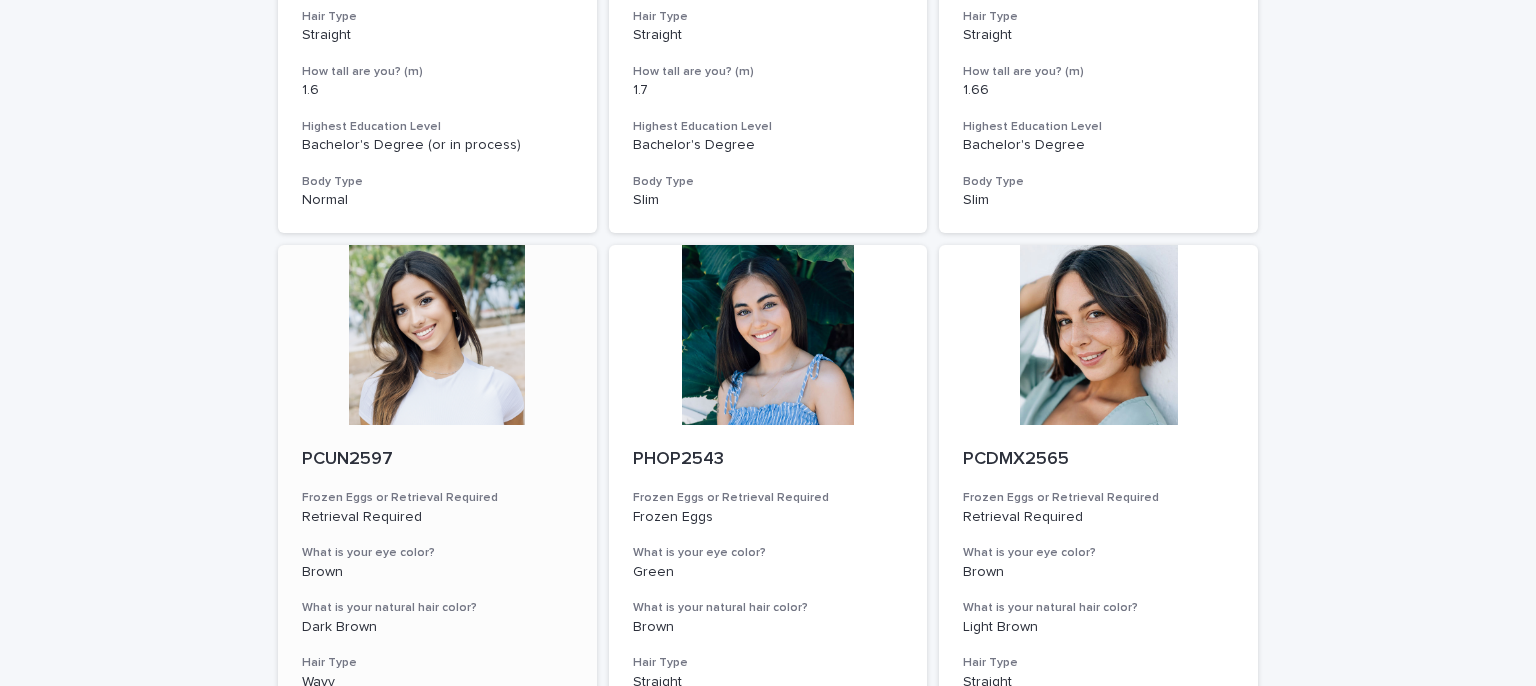 click at bounding box center [437, 335] 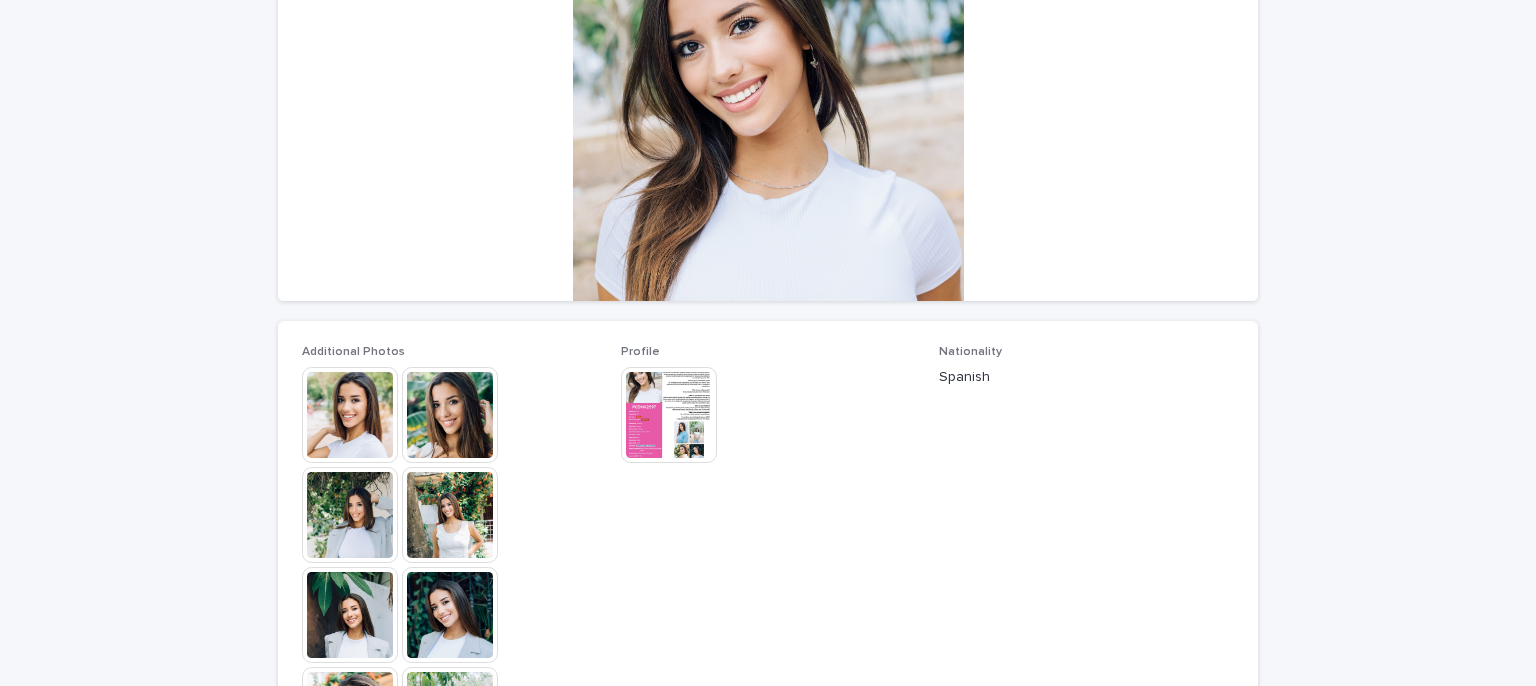 scroll, scrollTop: 300, scrollLeft: 0, axis: vertical 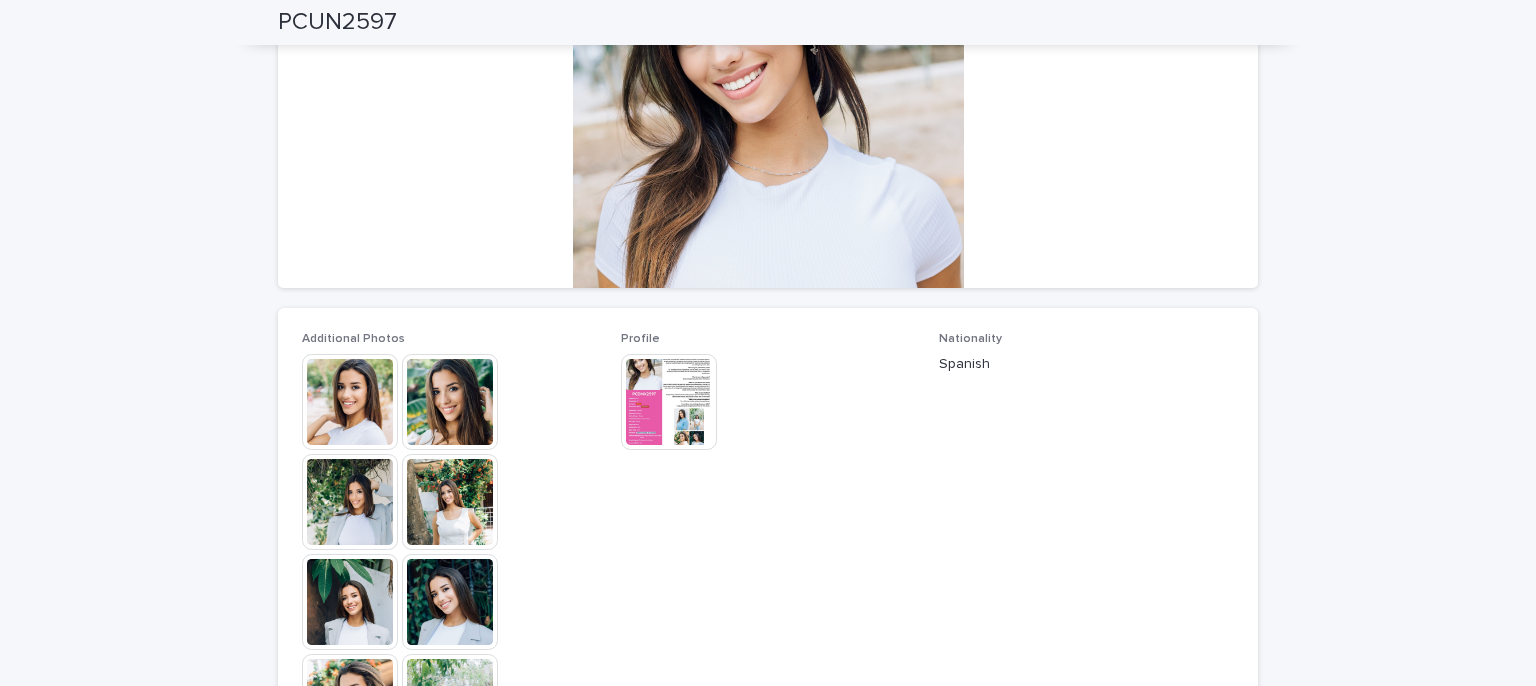 click at bounding box center [669, 402] 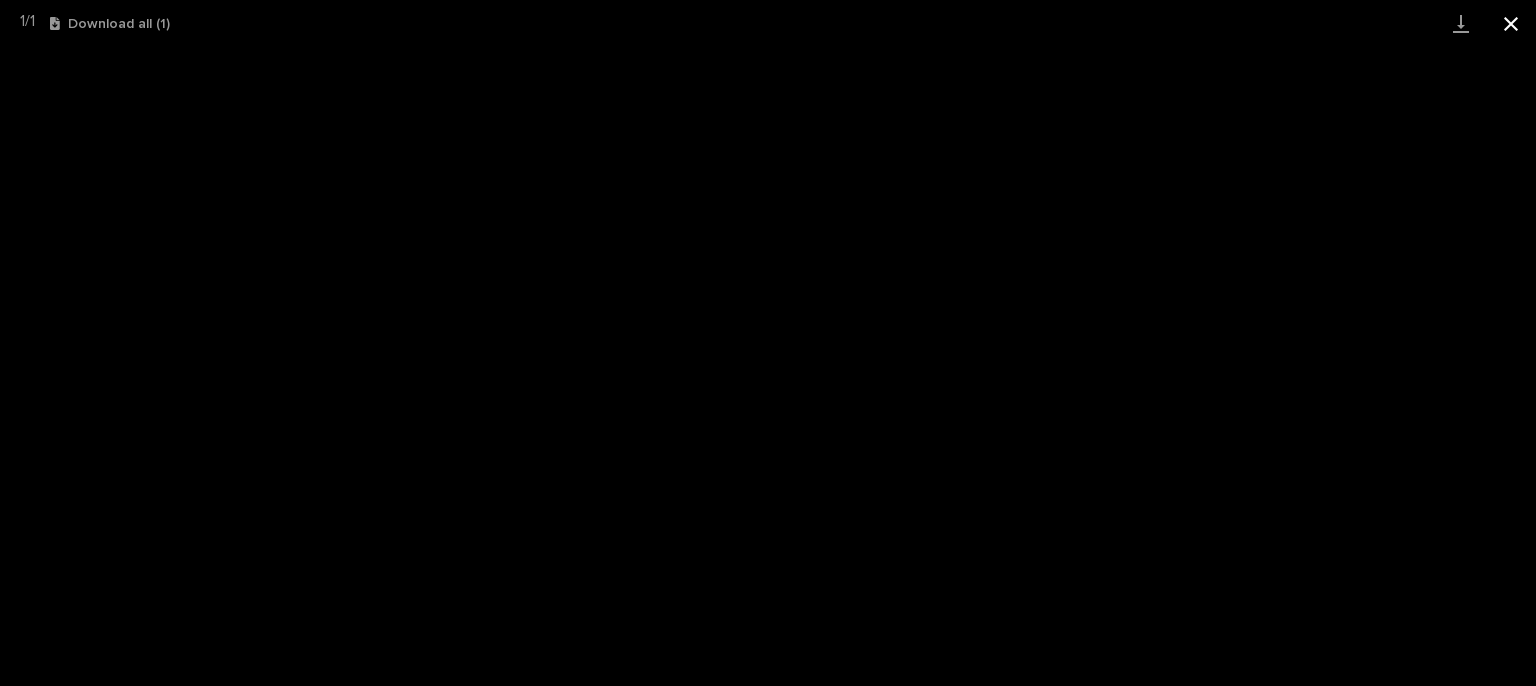click at bounding box center (1511, 23) 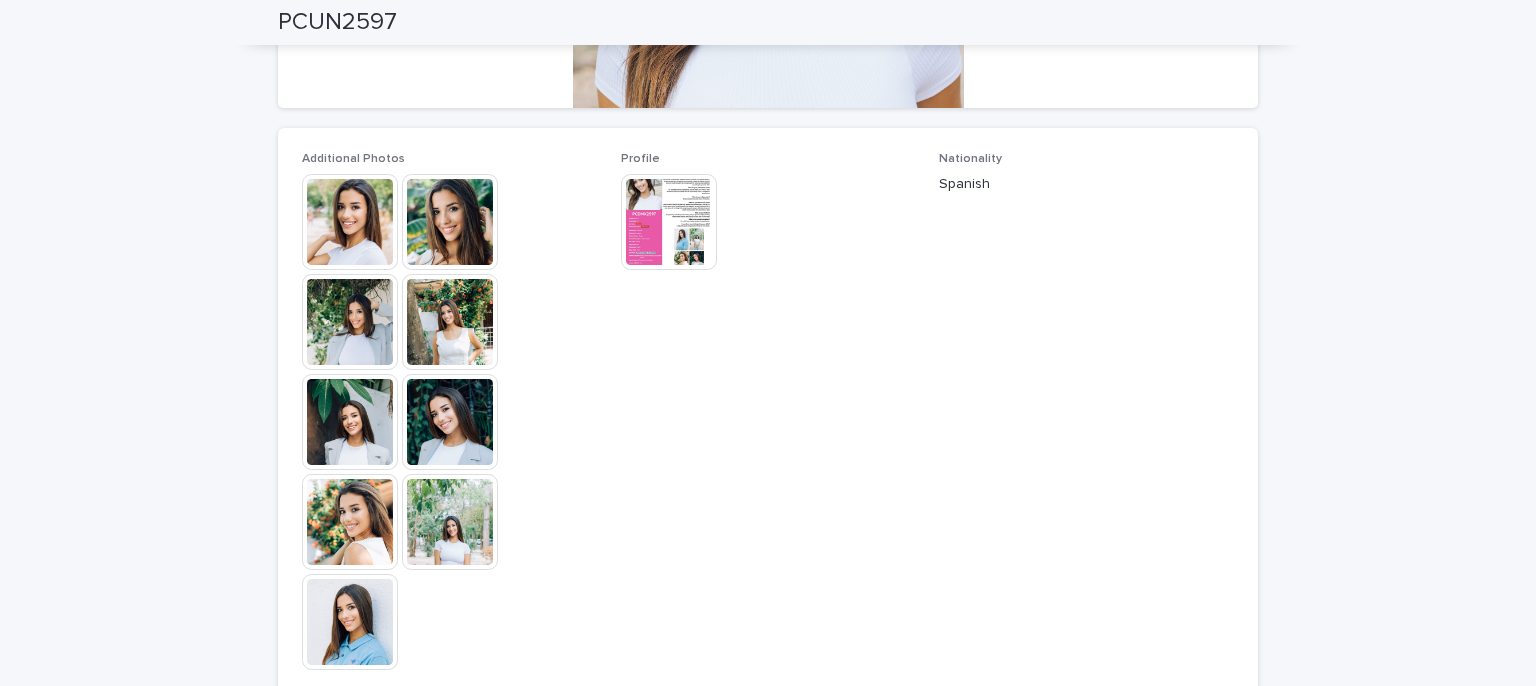 scroll, scrollTop: 500, scrollLeft: 0, axis: vertical 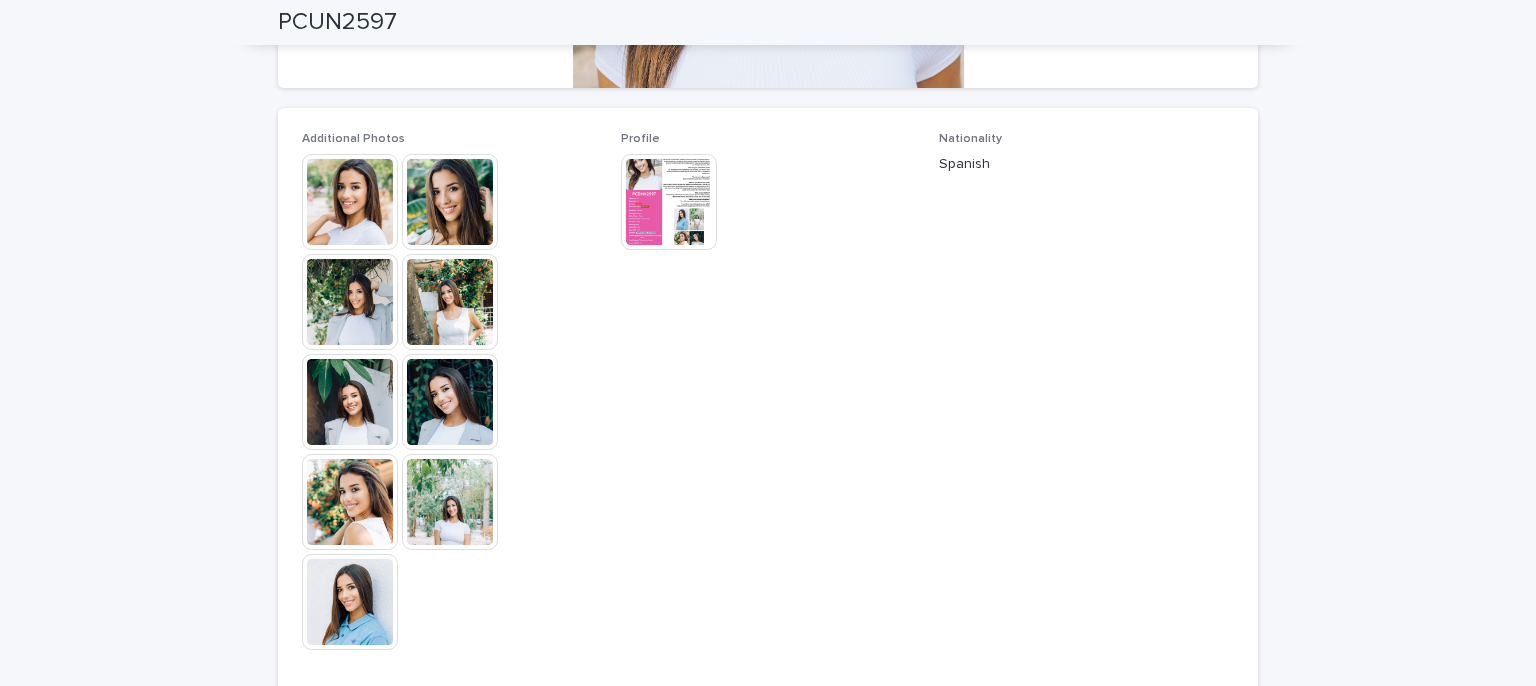 click at bounding box center [350, 202] 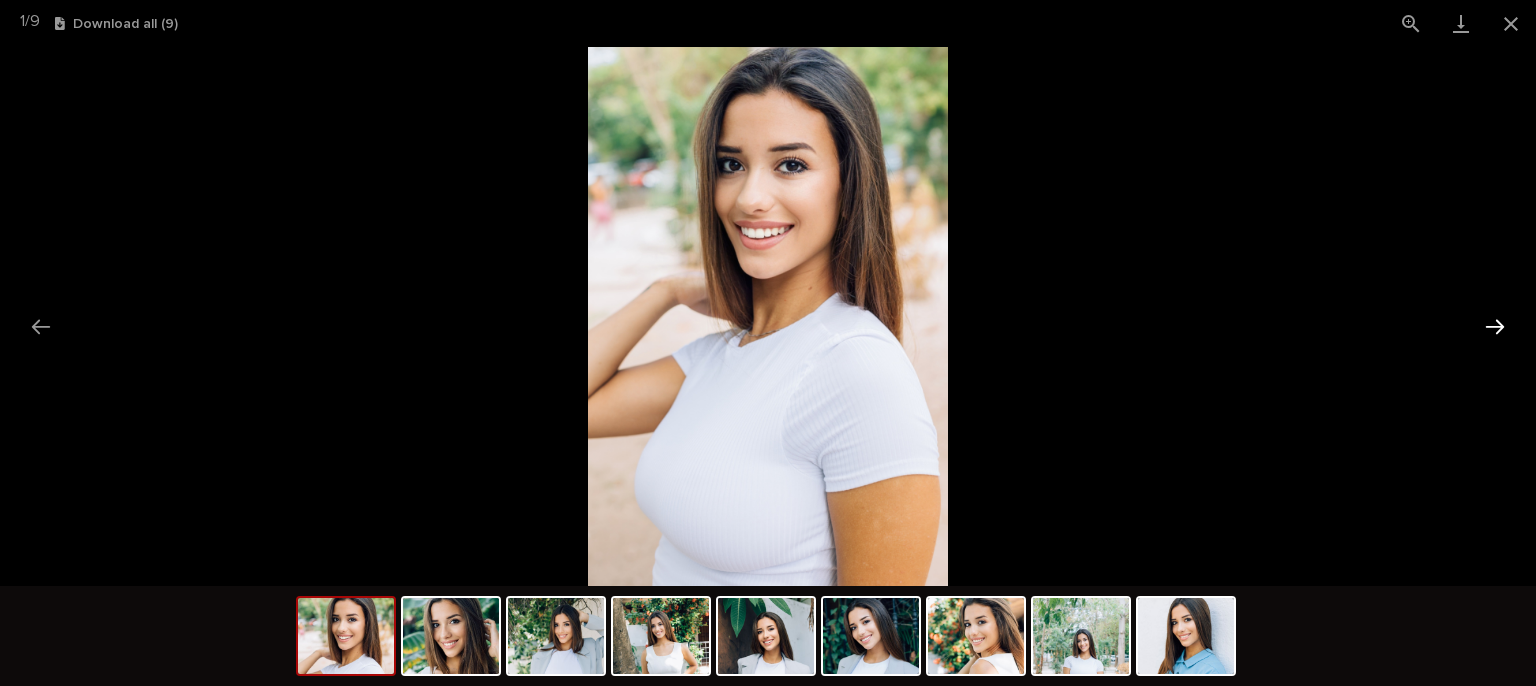 click at bounding box center [1495, 326] 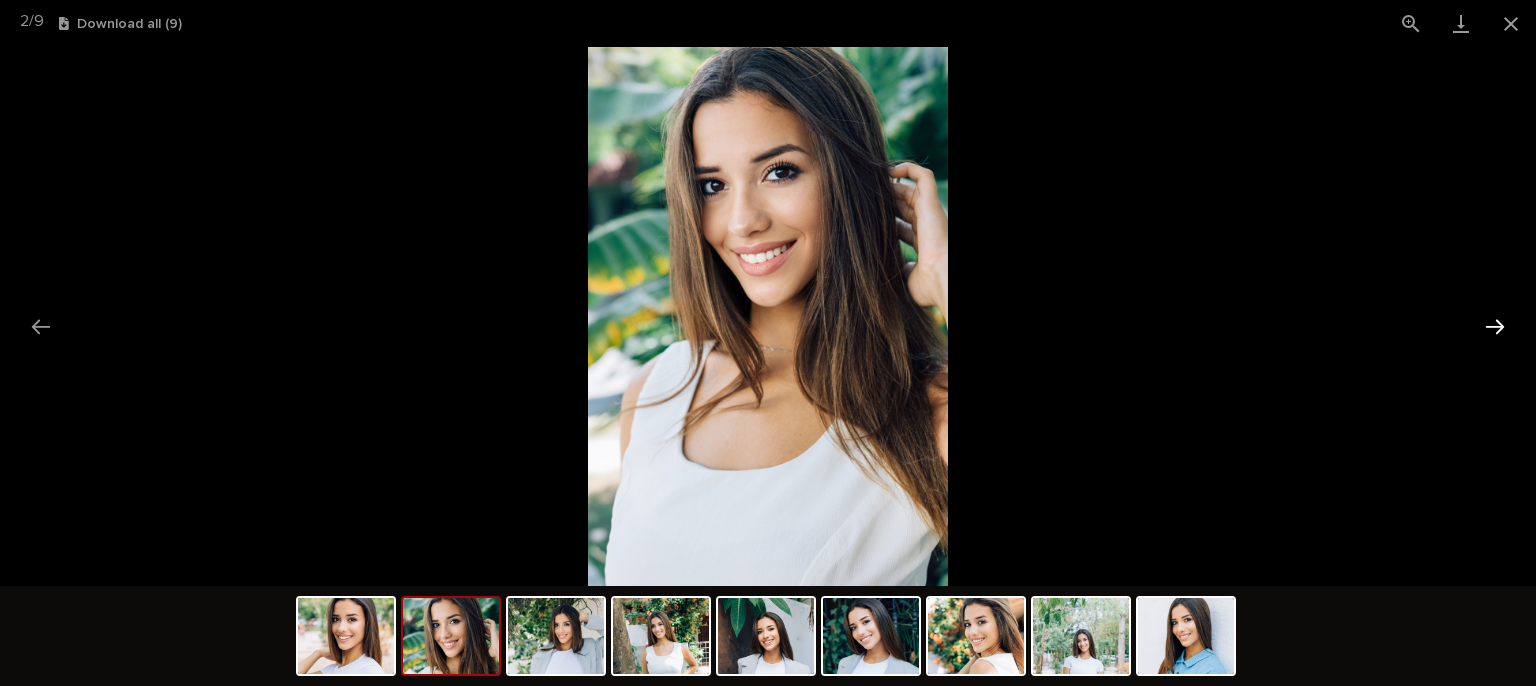 click at bounding box center [1495, 326] 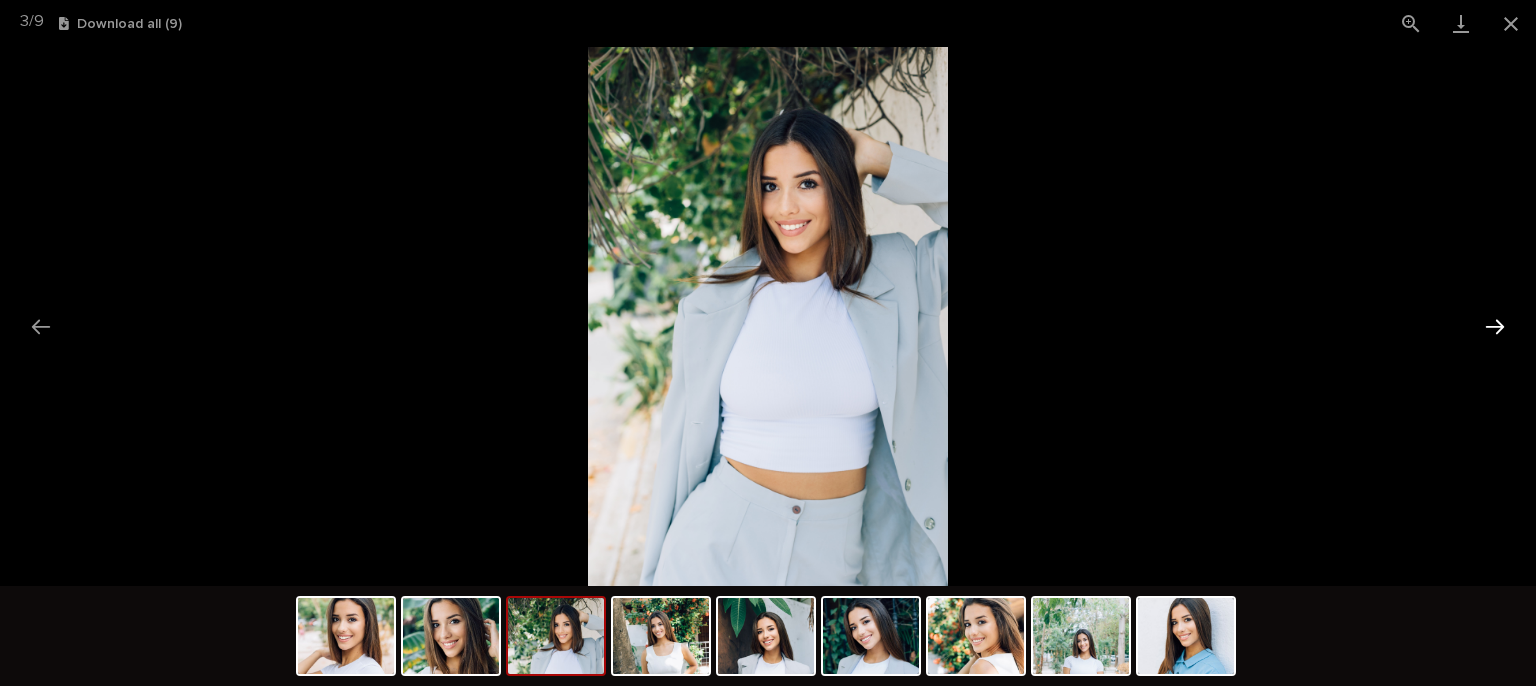 click at bounding box center [1495, 326] 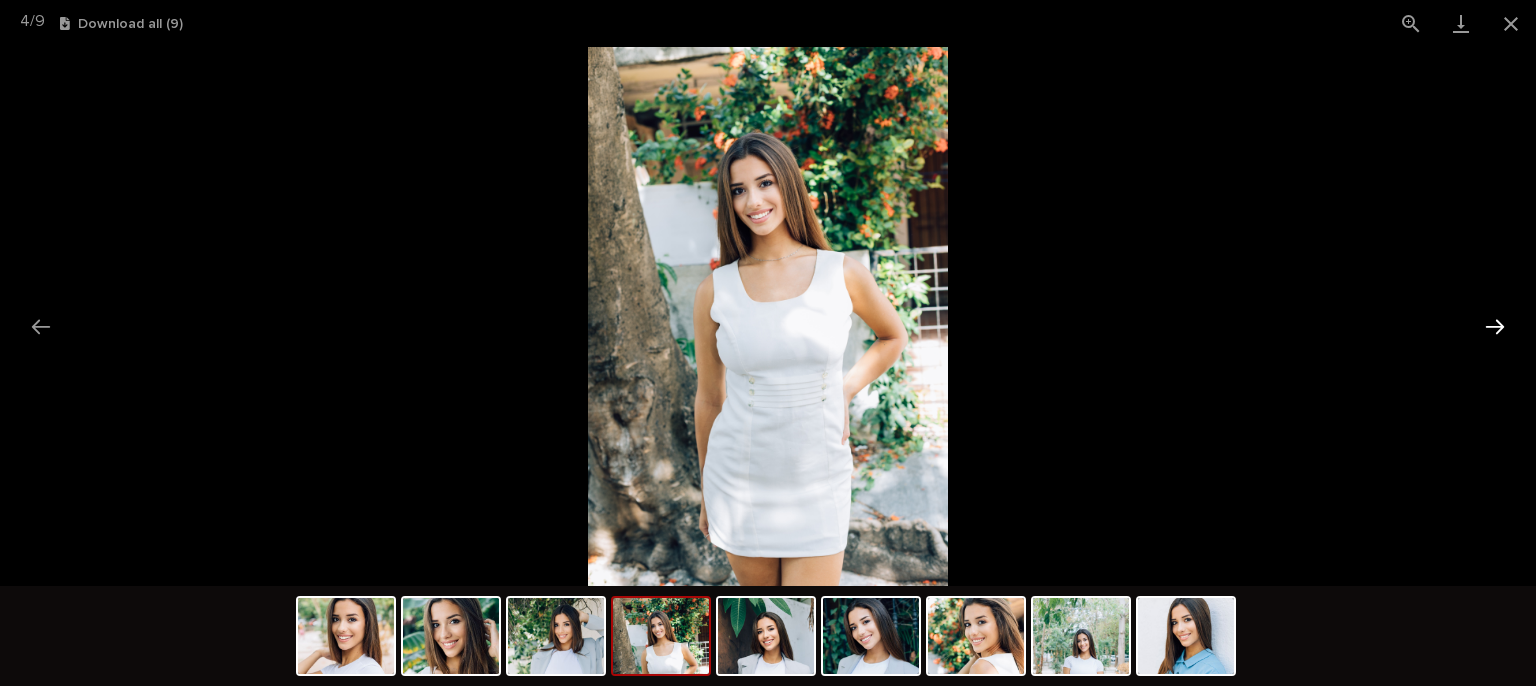 click at bounding box center [1495, 326] 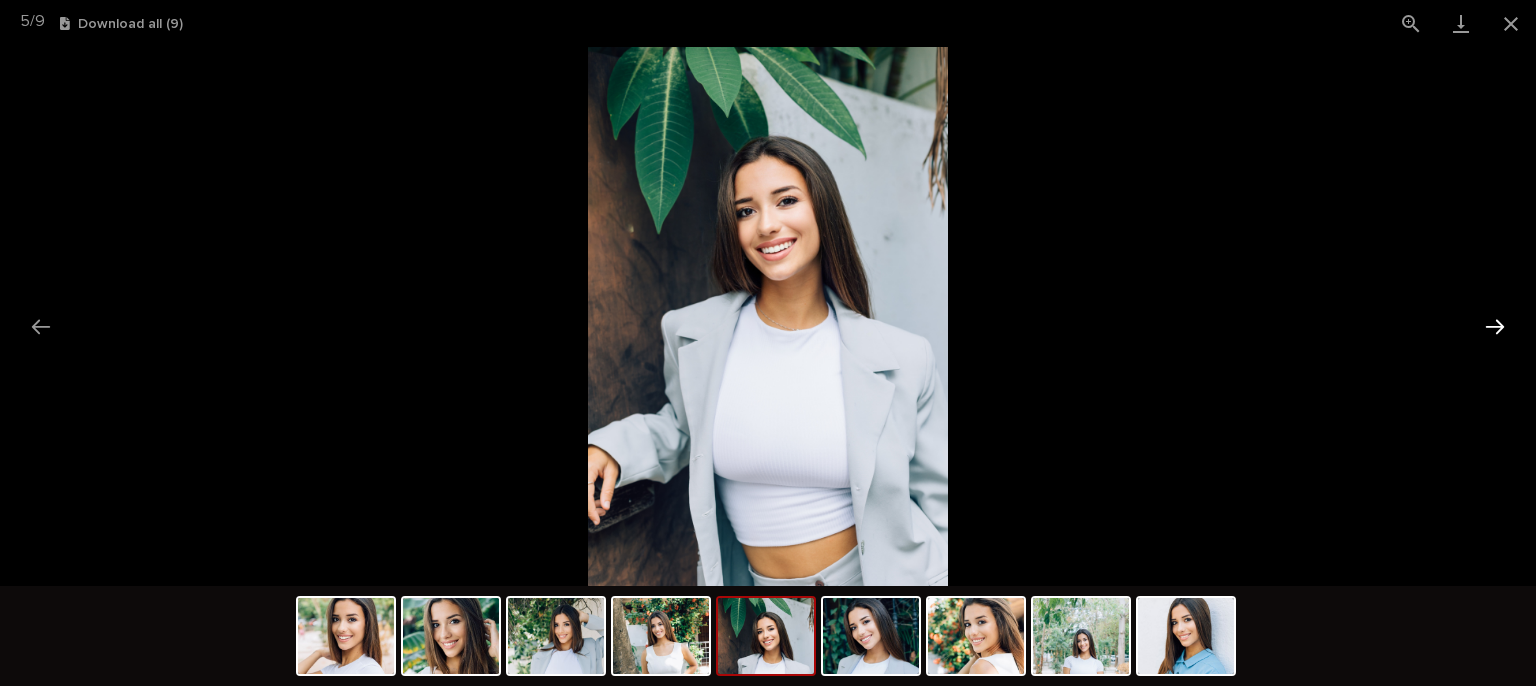 click at bounding box center [1495, 326] 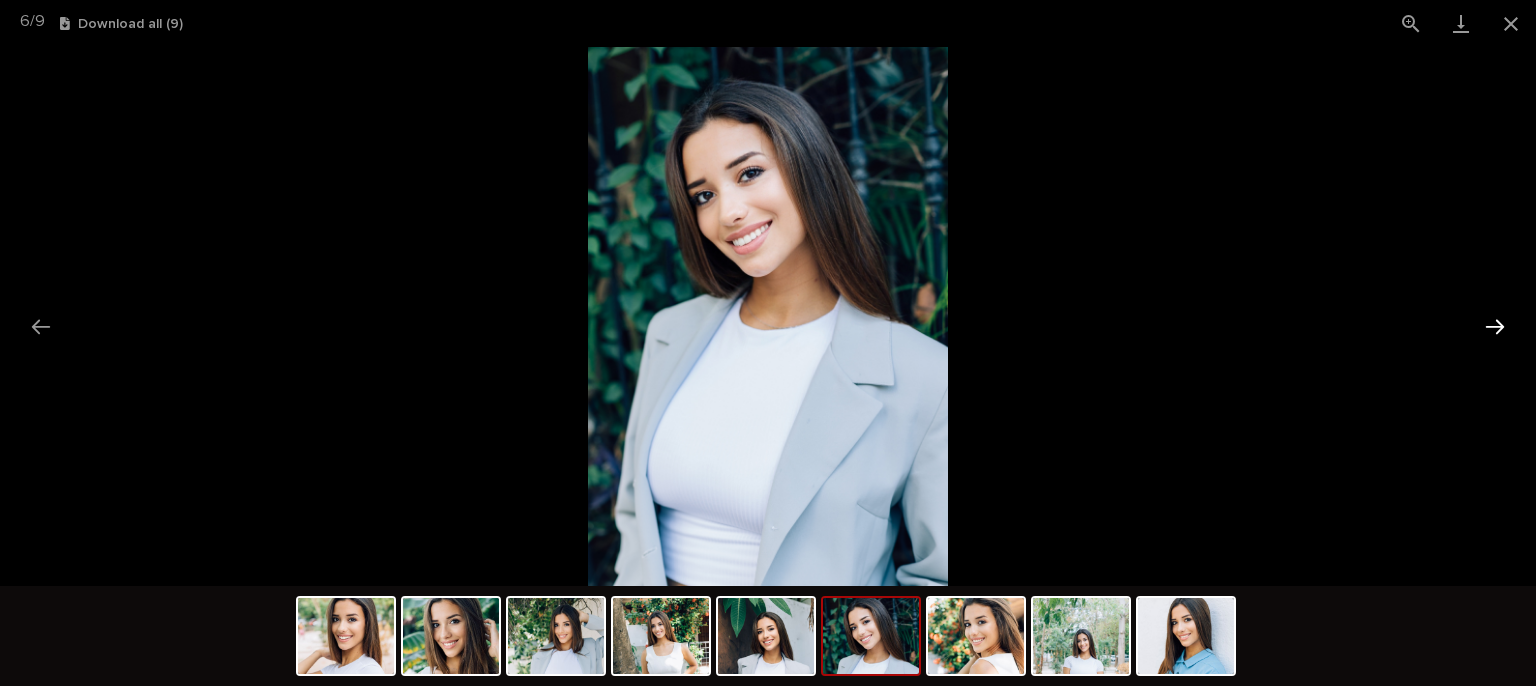 click at bounding box center [1495, 326] 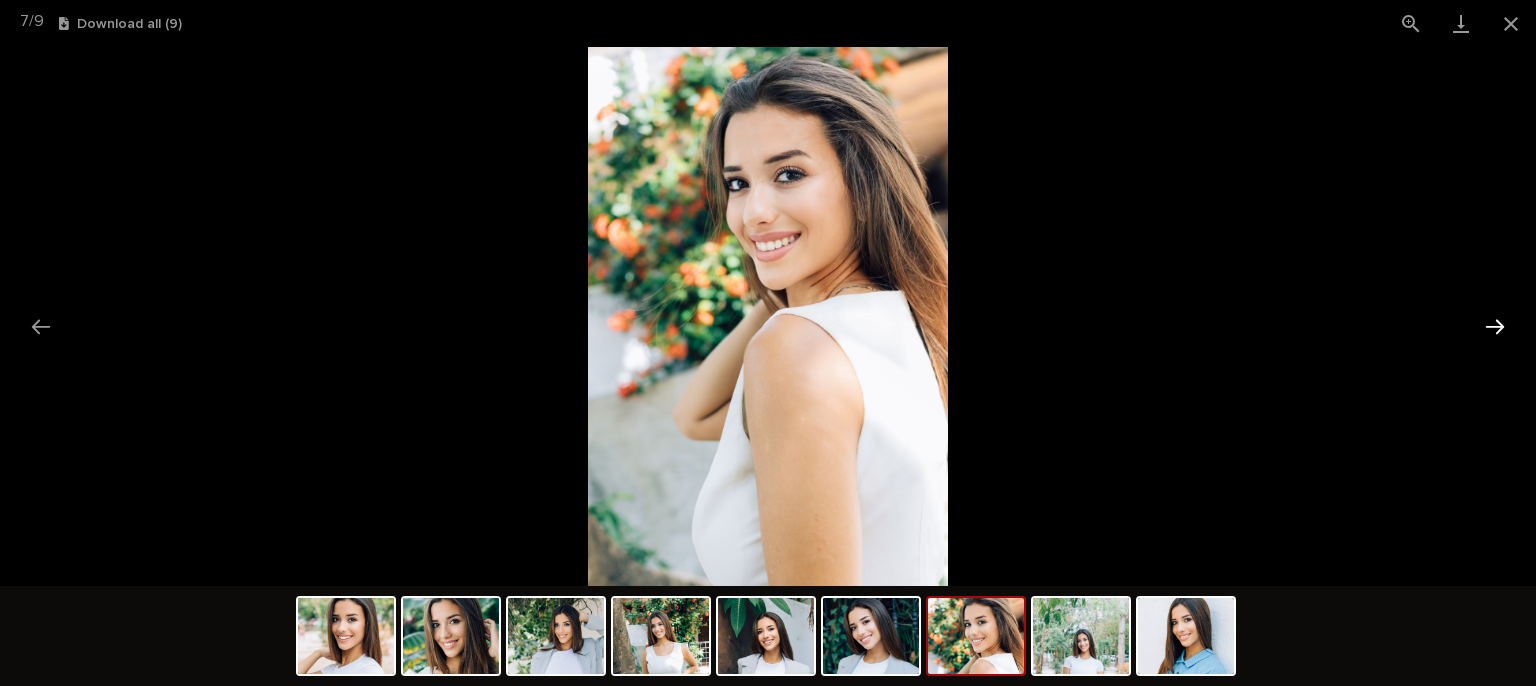 click at bounding box center [1495, 326] 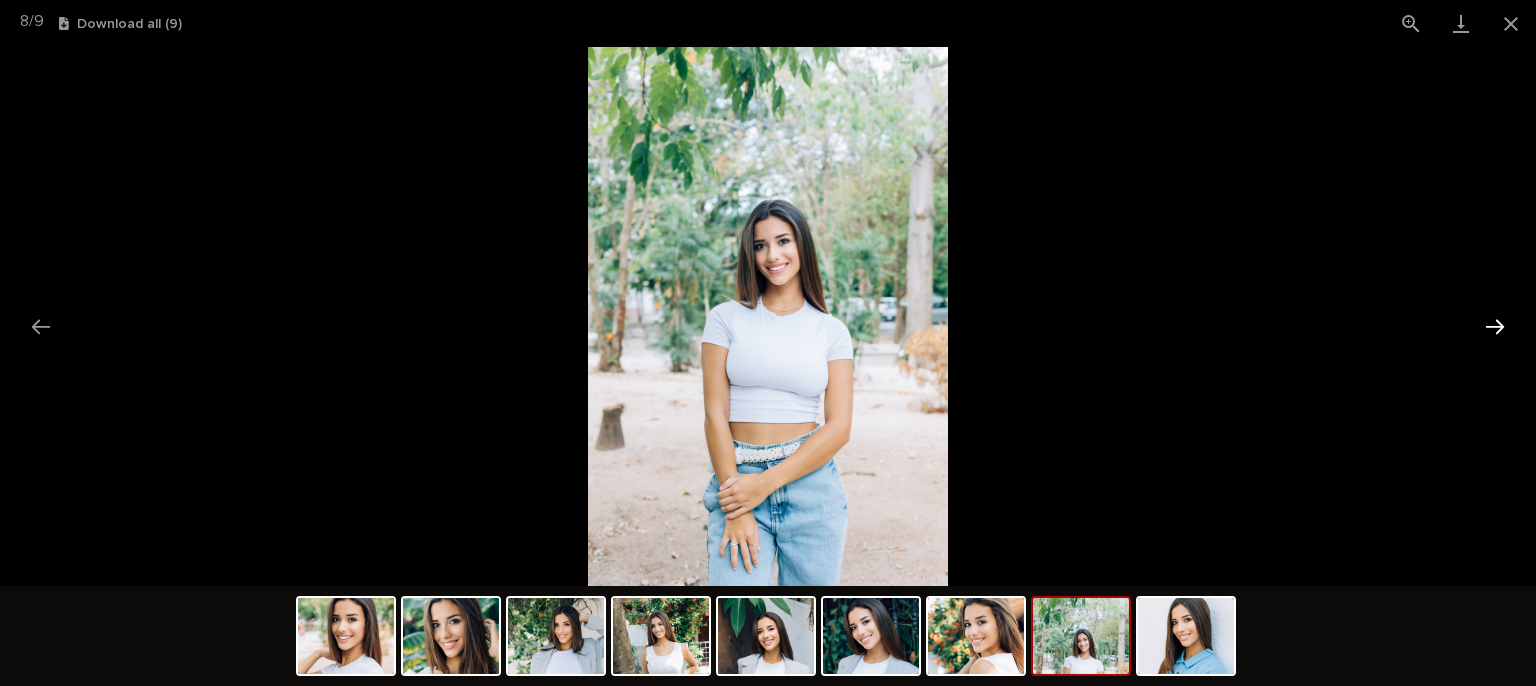click at bounding box center (1495, 326) 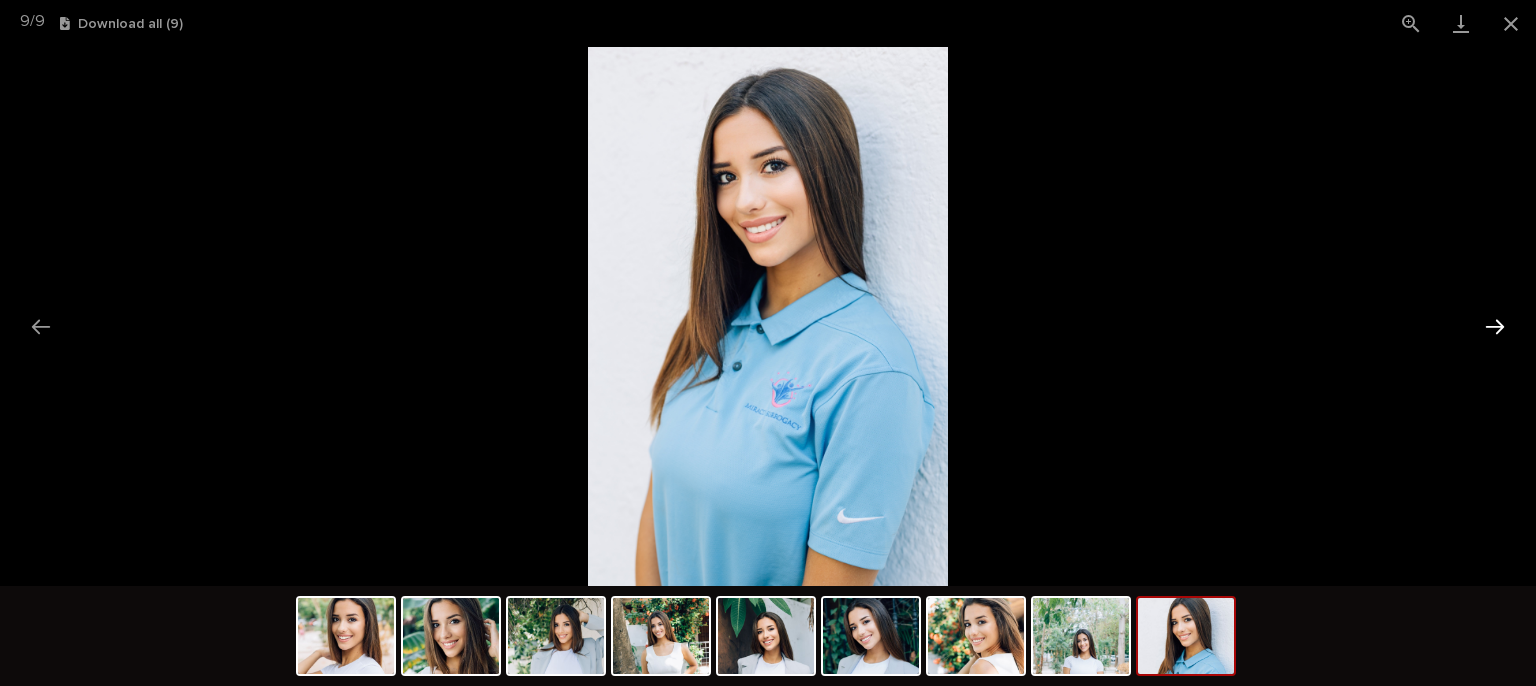 click at bounding box center (1495, 326) 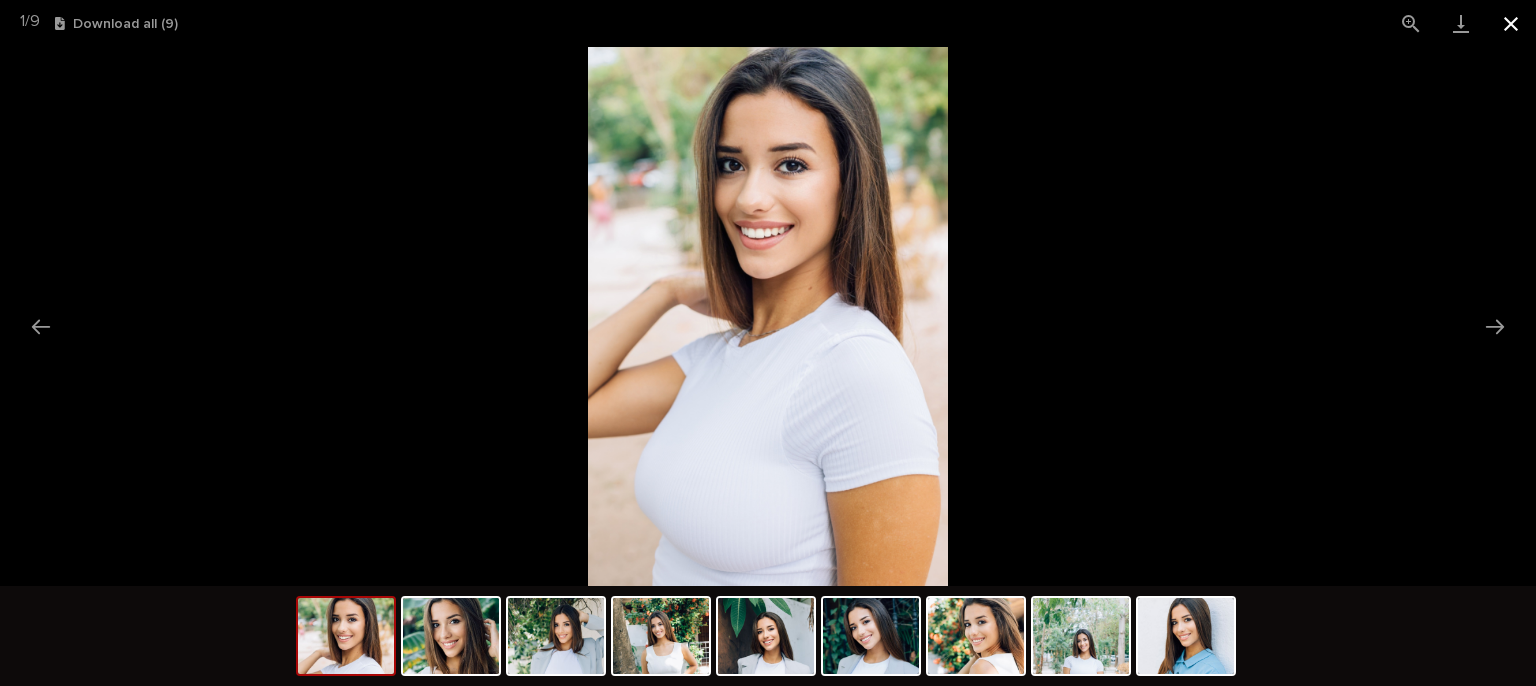 click at bounding box center (1511, 23) 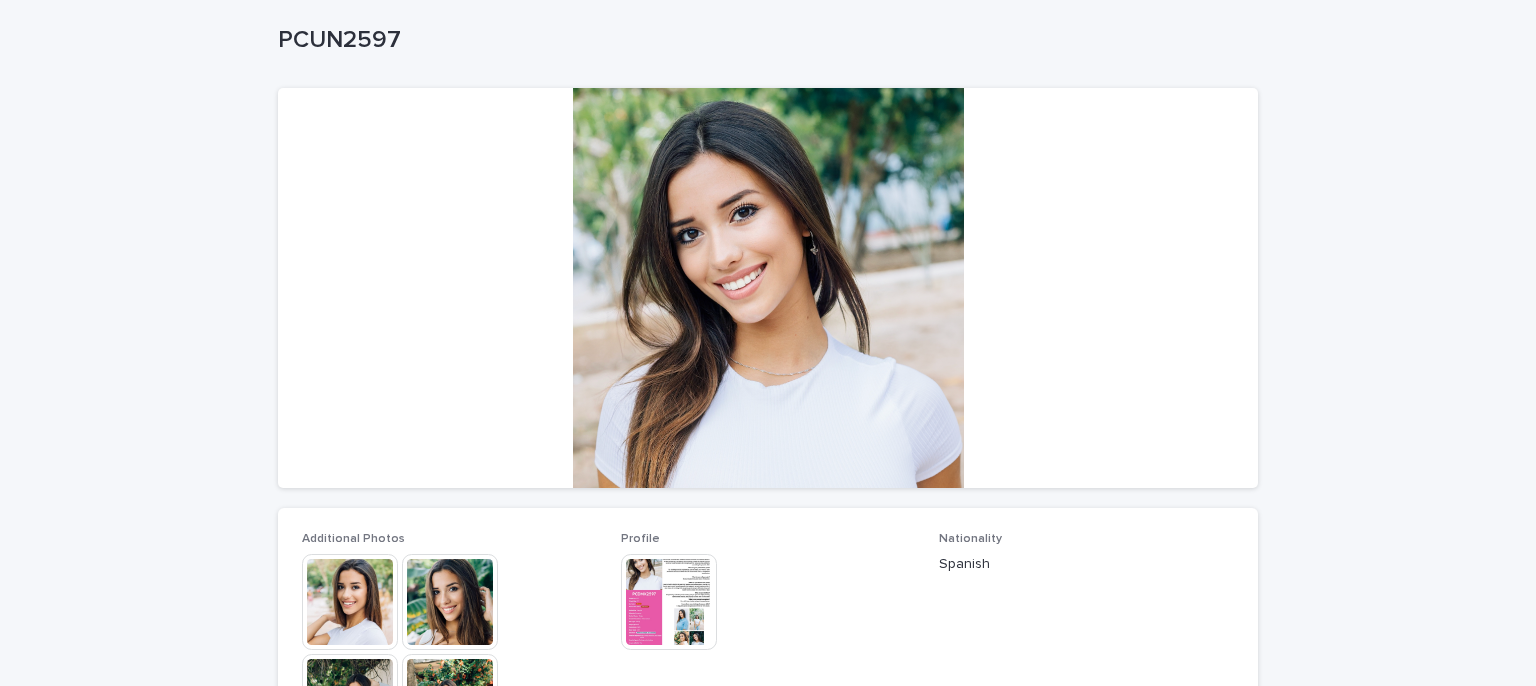 scroll, scrollTop: 400, scrollLeft: 0, axis: vertical 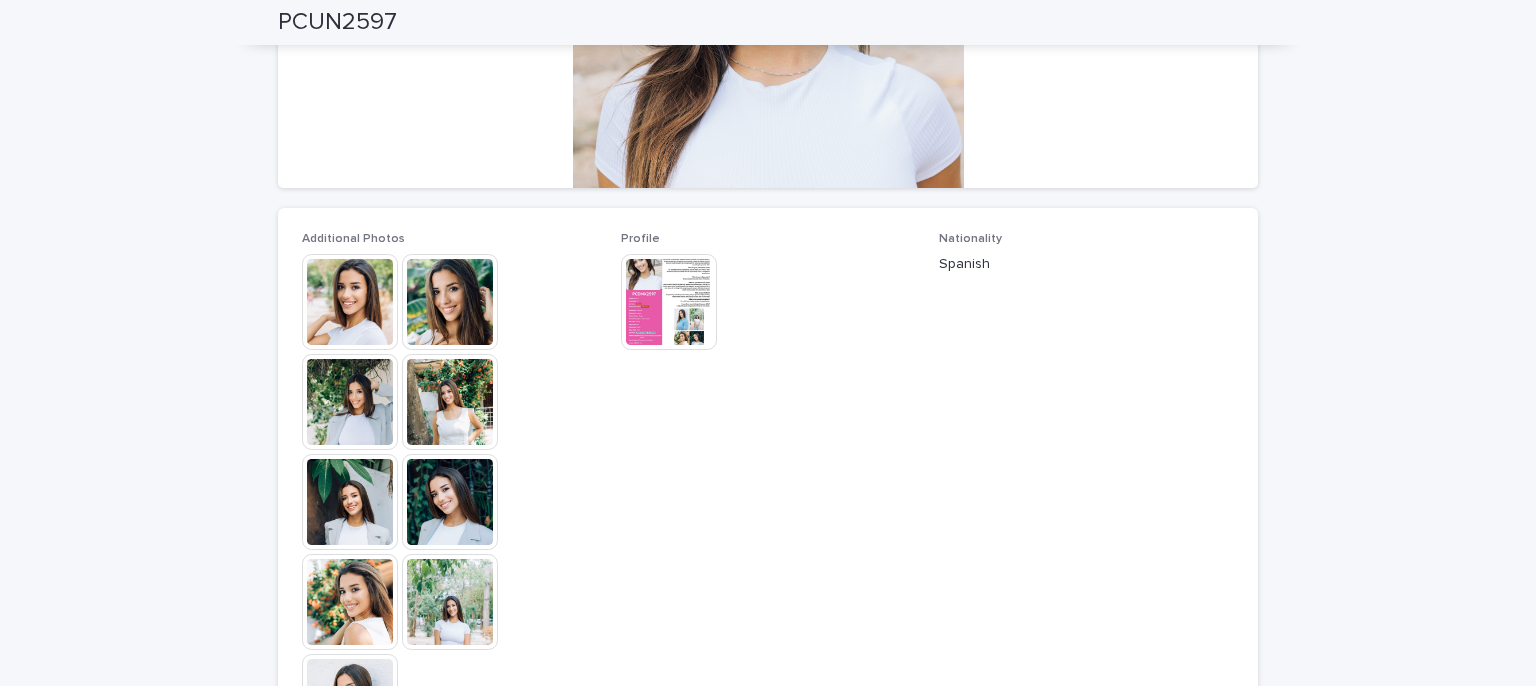 click at bounding box center (669, 302) 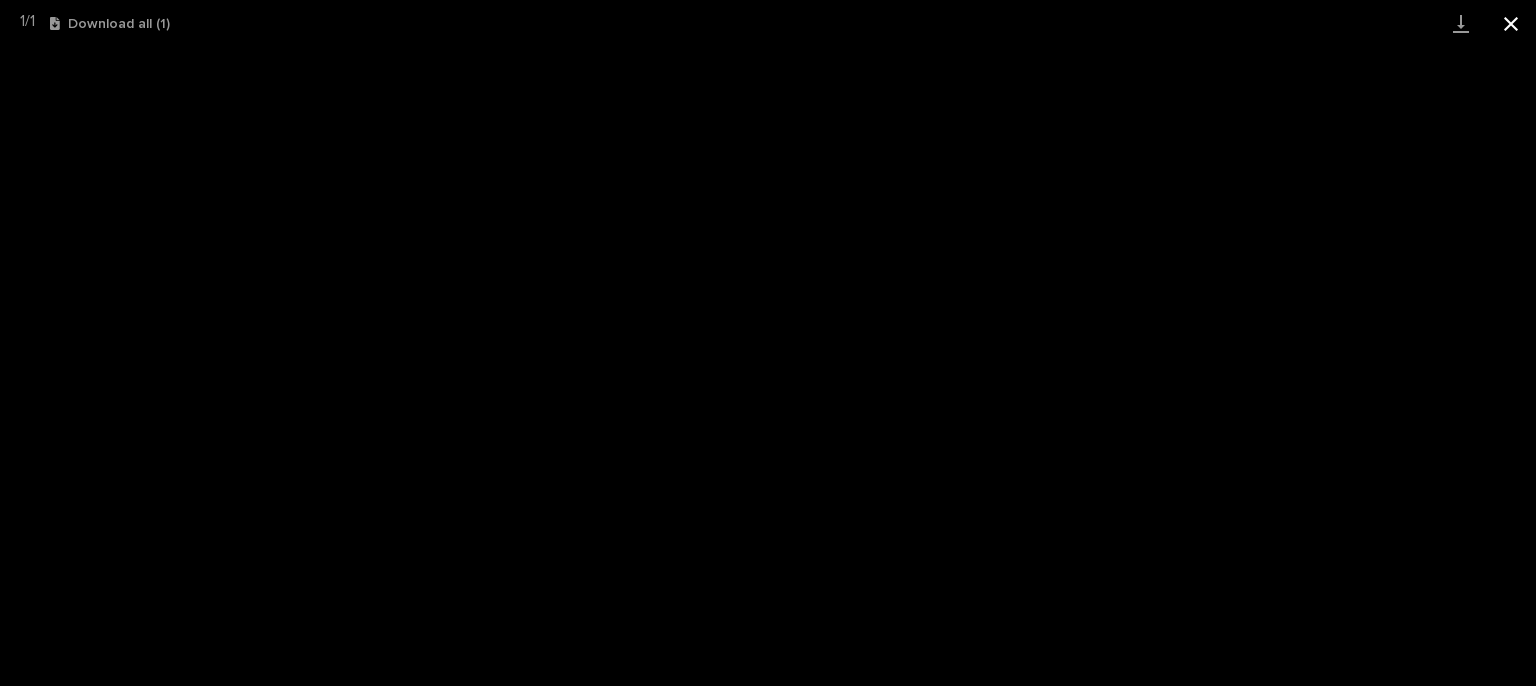 click at bounding box center [1511, 23] 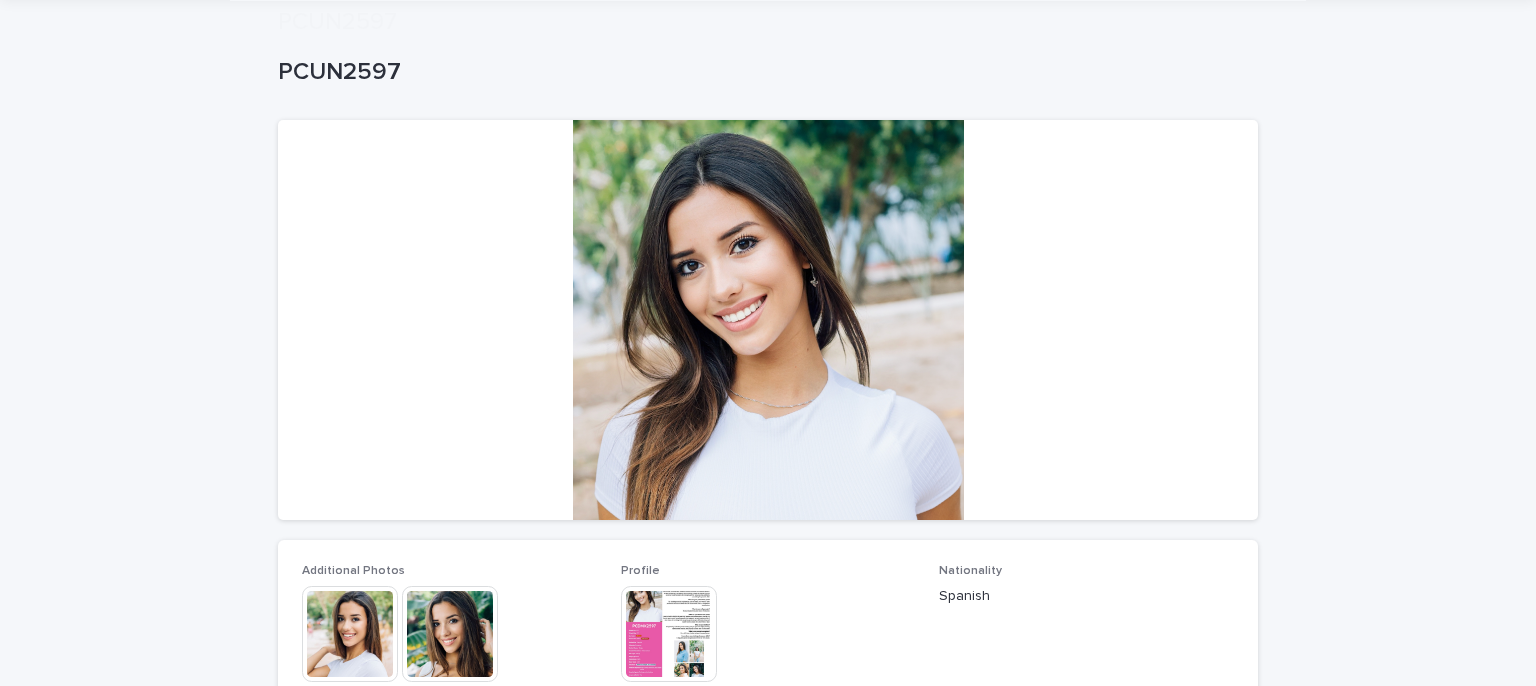 scroll, scrollTop: 200, scrollLeft: 0, axis: vertical 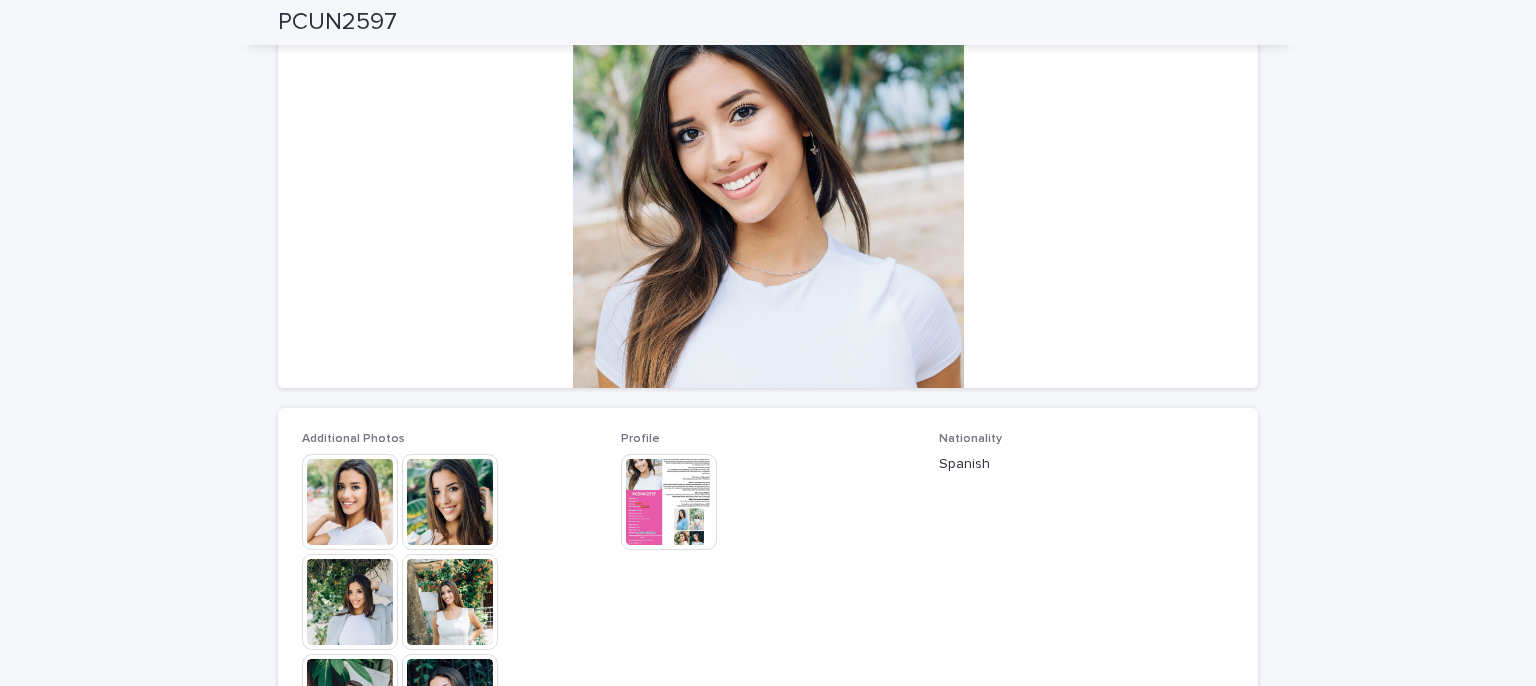 click at bounding box center [669, 502] 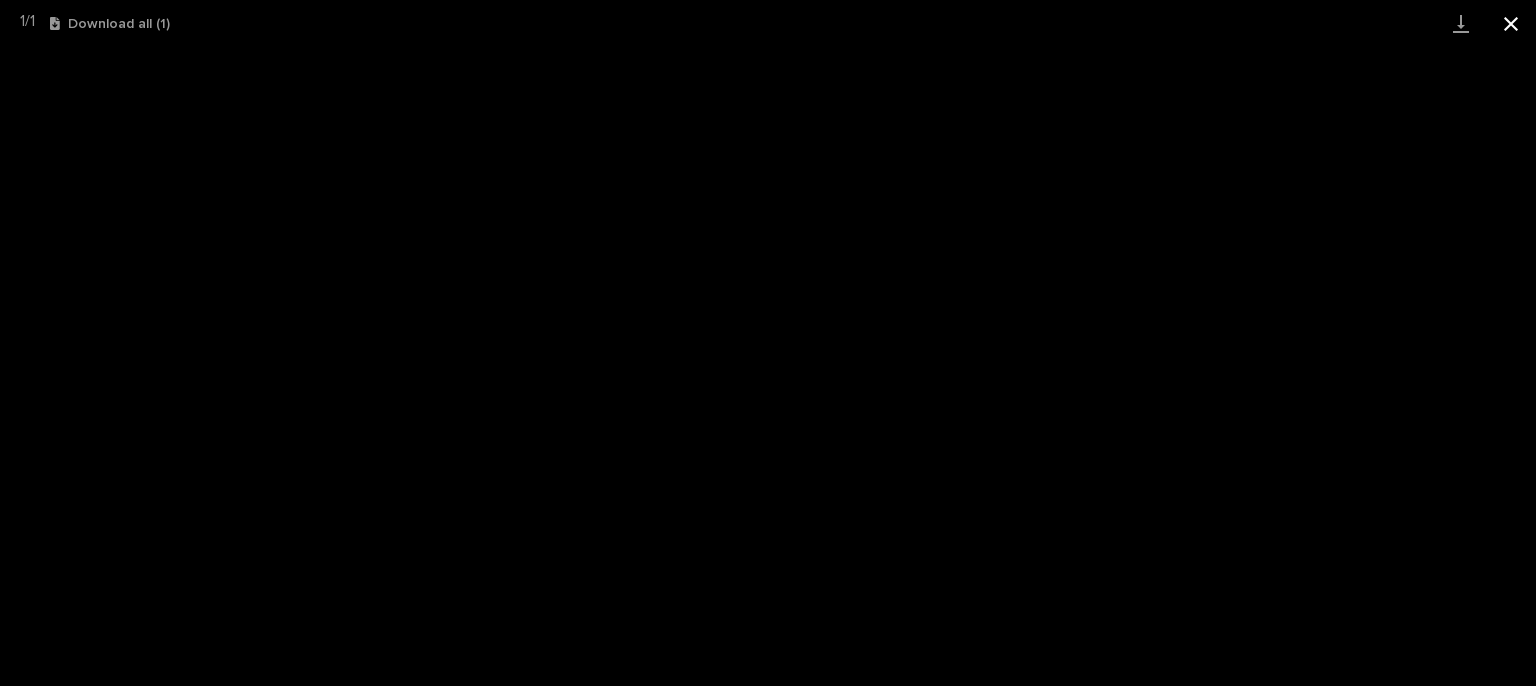 click at bounding box center [1511, 23] 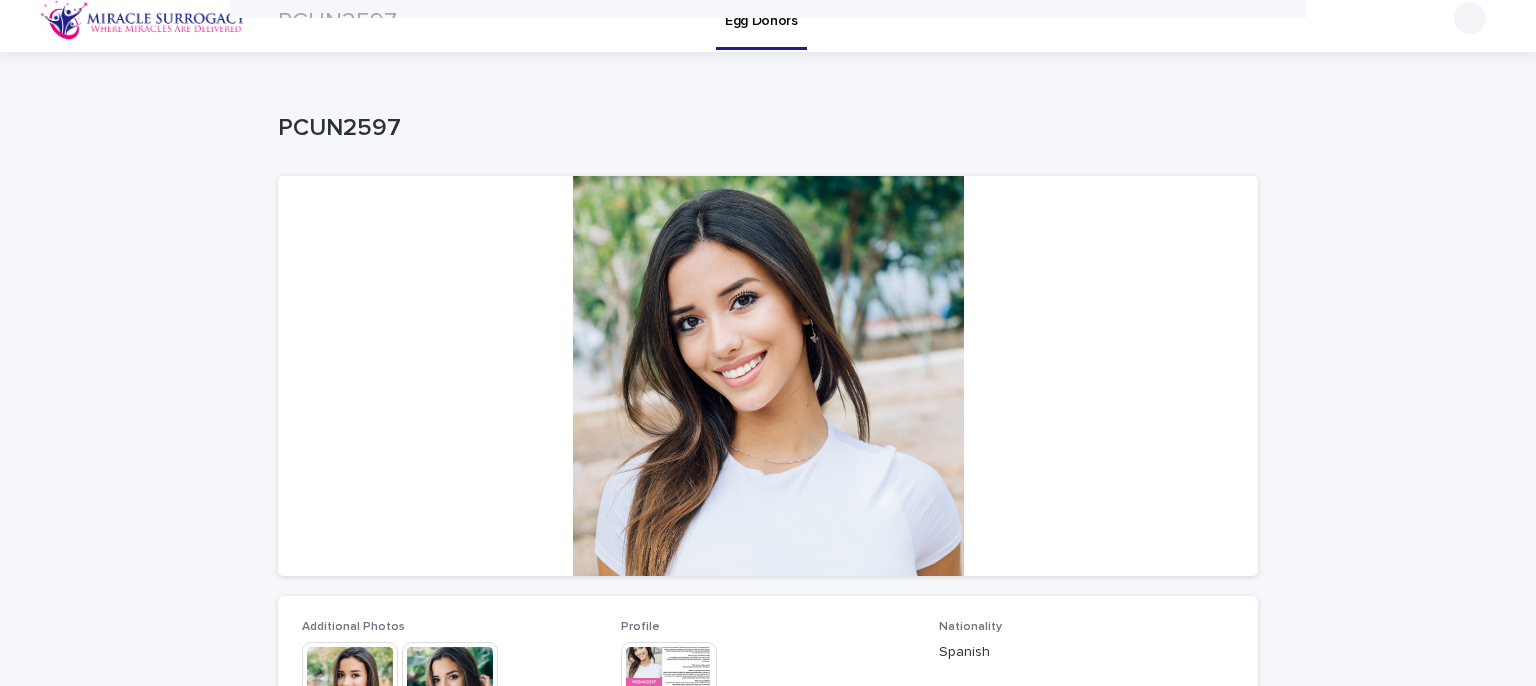 scroll, scrollTop: 0, scrollLeft: 0, axis: both 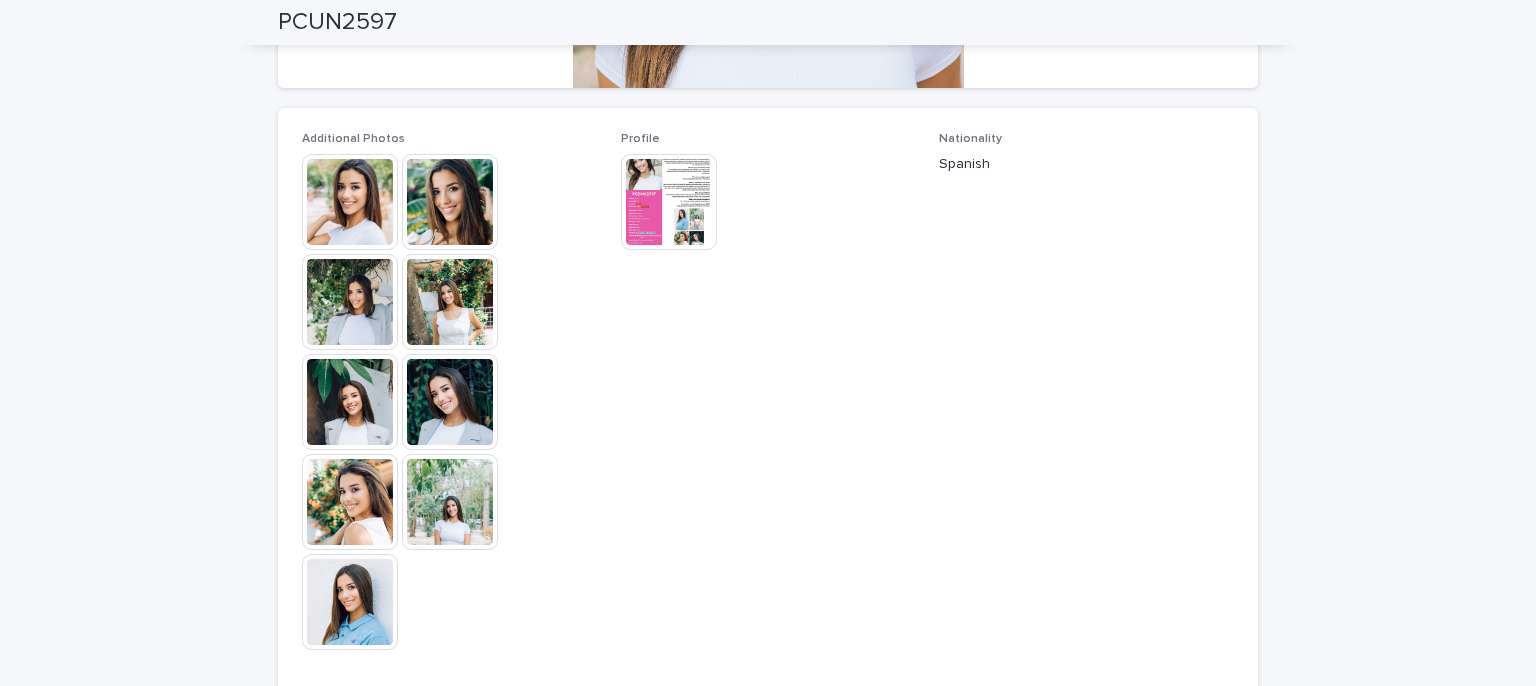 click at bounding box center (350, 502) 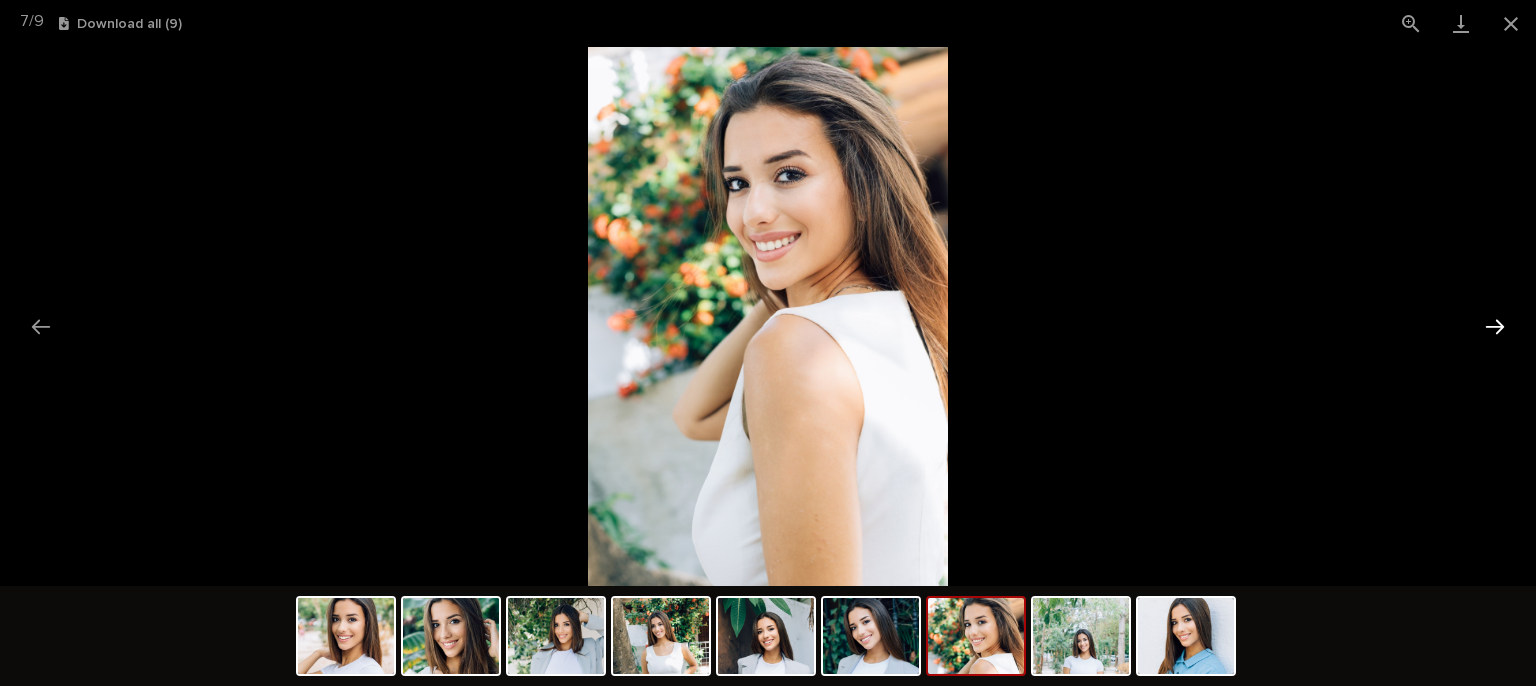 click at bounding box center (1495, 326) 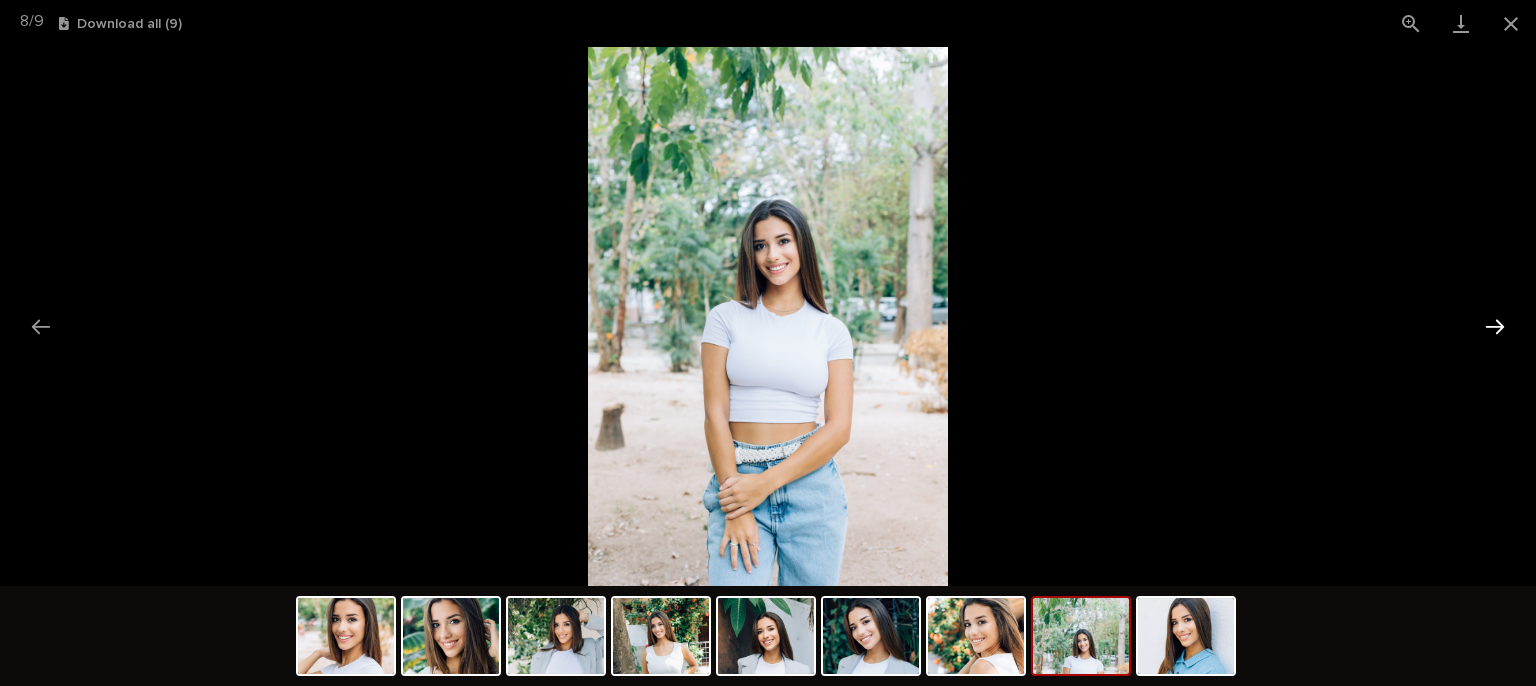 click at bounding box center [1495, 326] 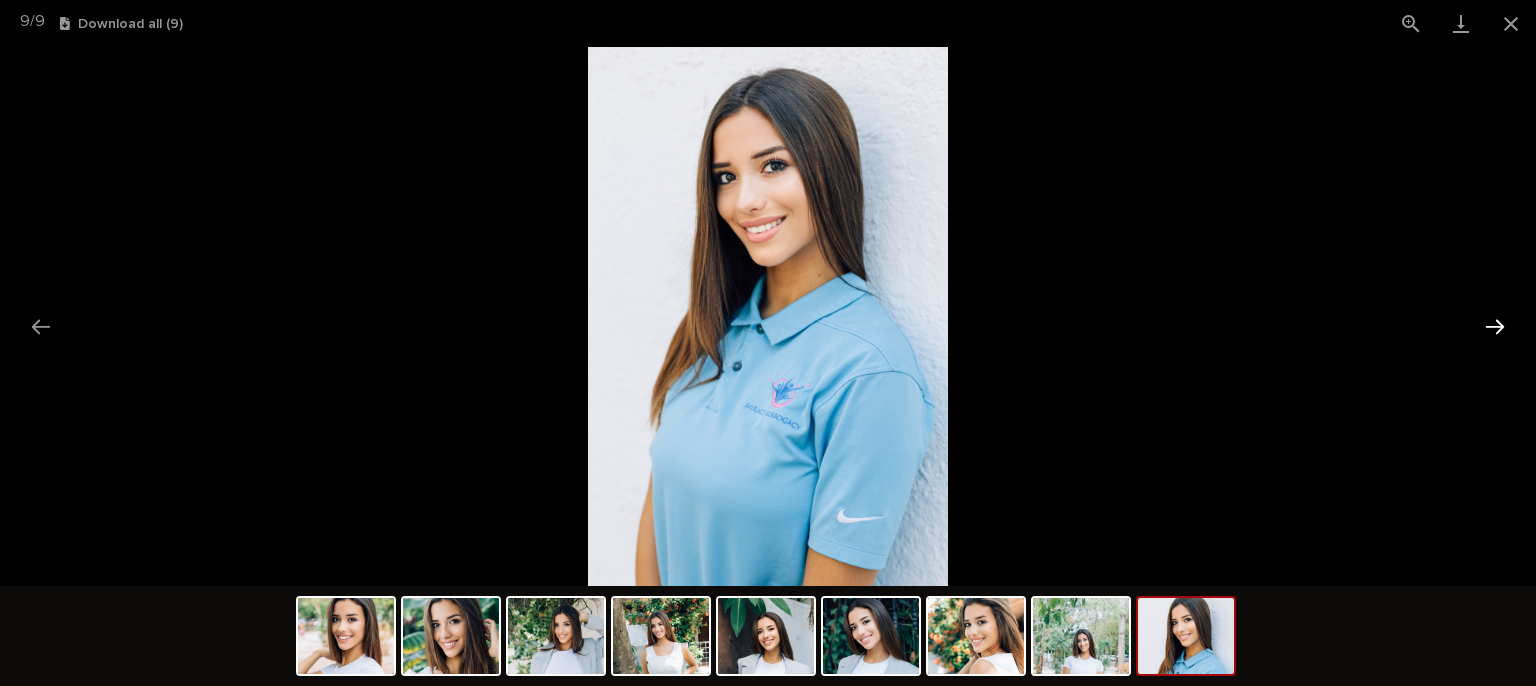 click at bounding box center (1495, 326) 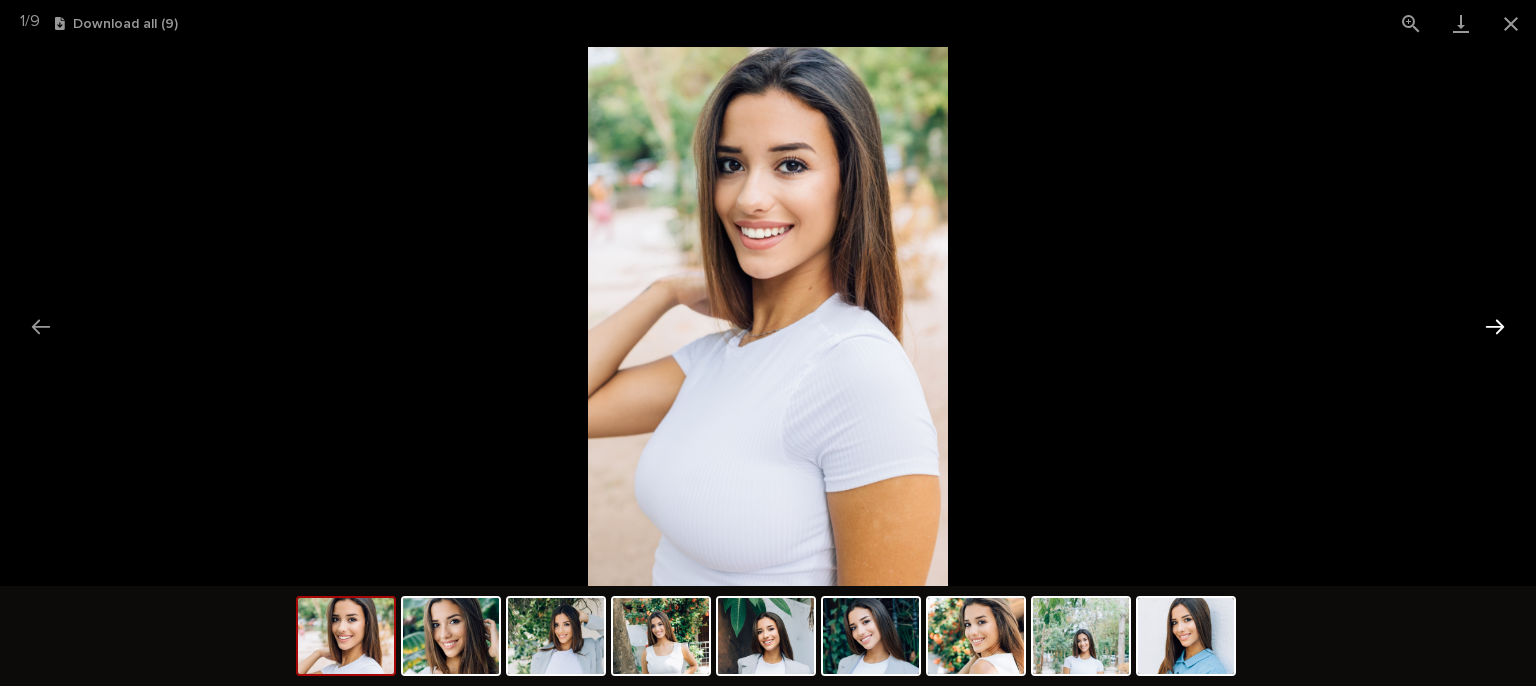 click at bounding box center [1495, 326] 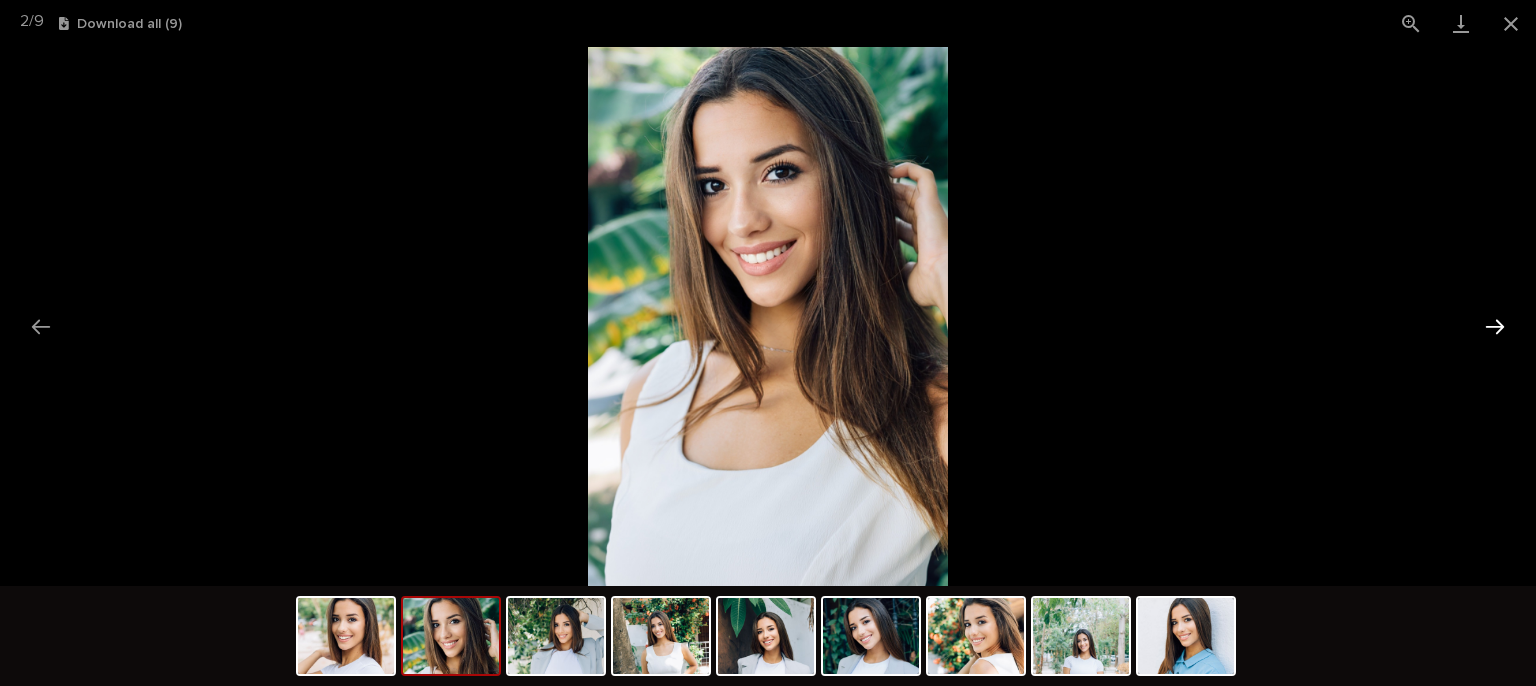 click at bounding box center [1495, 326] 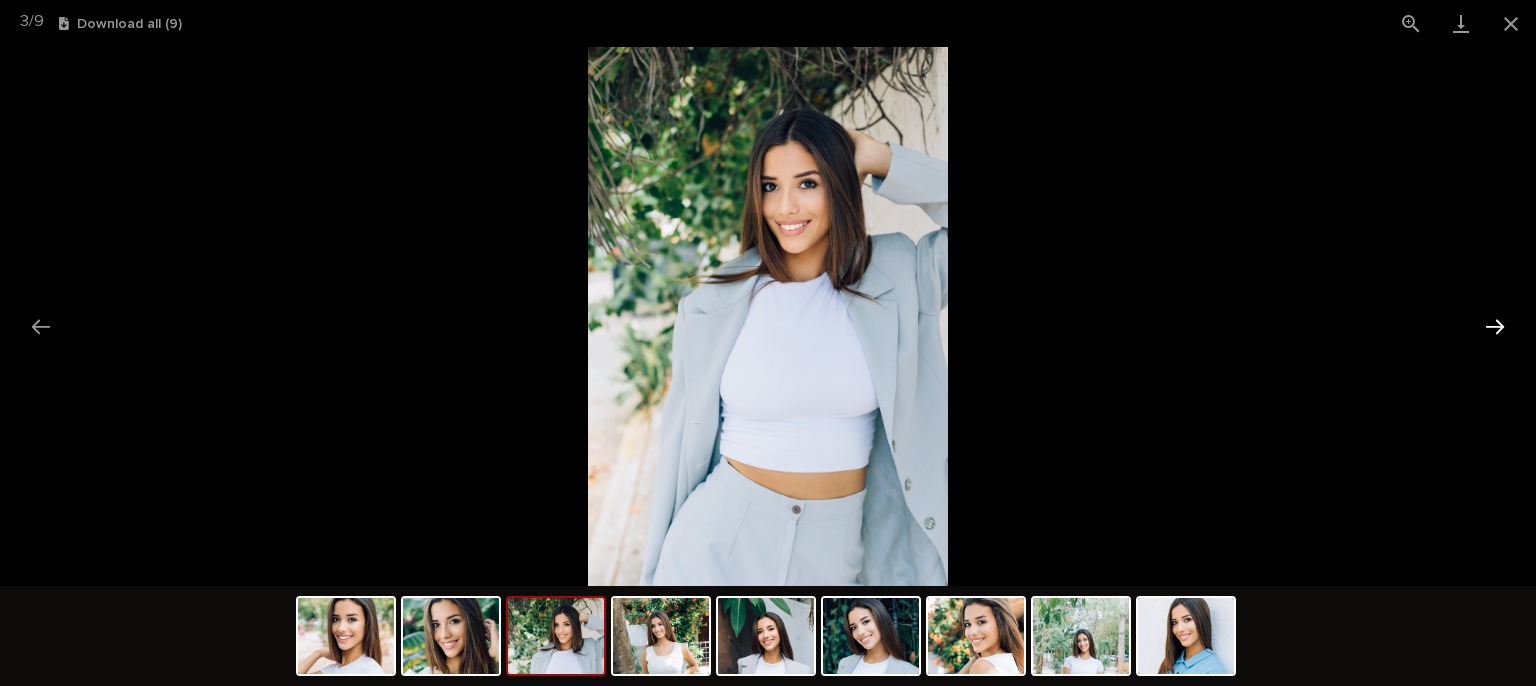 click at bounding box center (1495, 326) 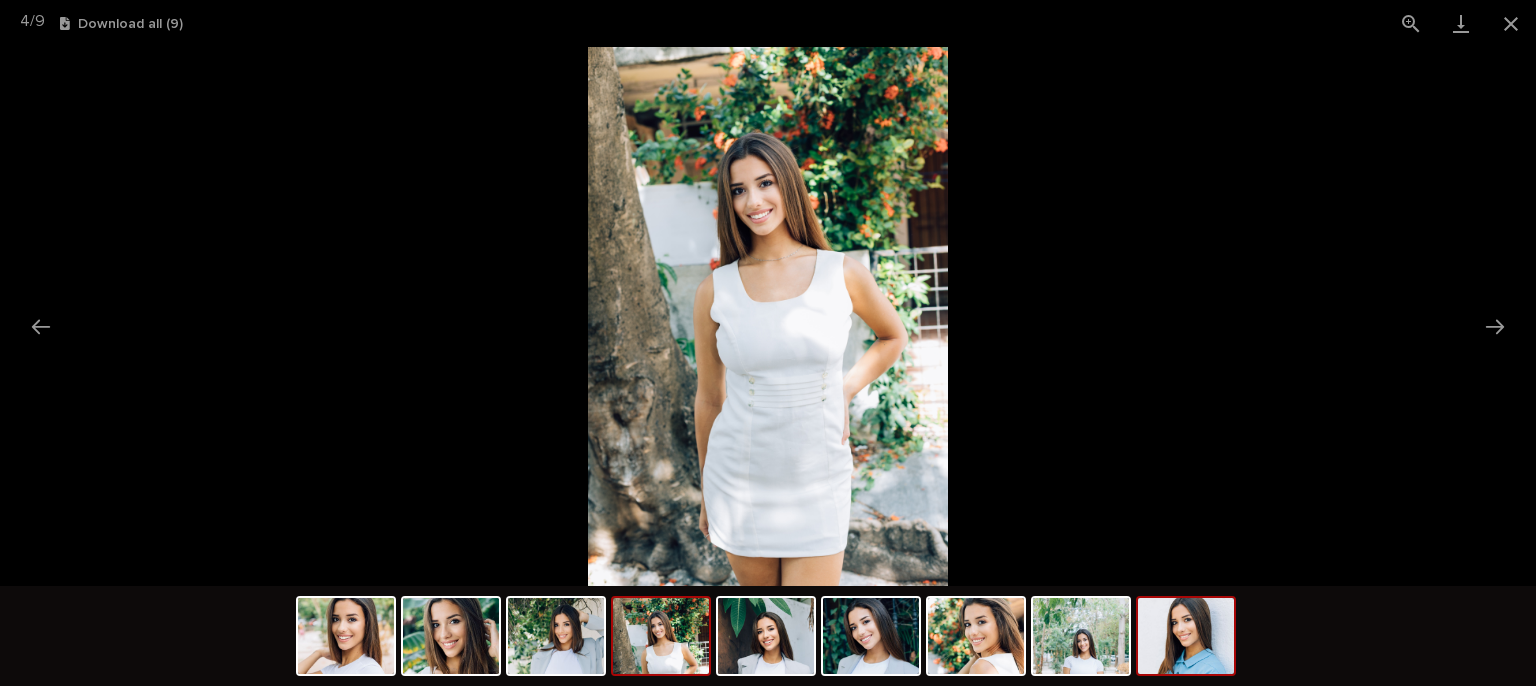 click at bounding box center [1186, 636] 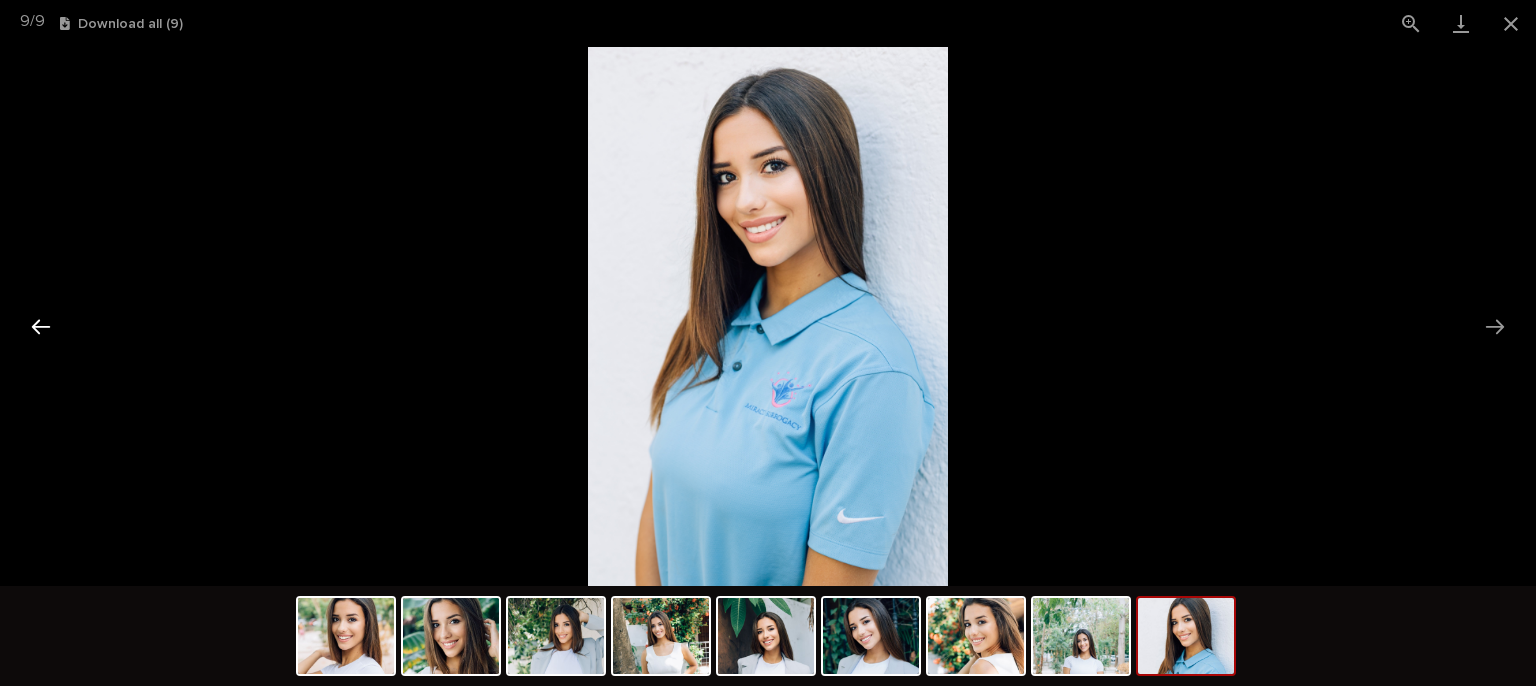 click at bounding box center [41, 326] 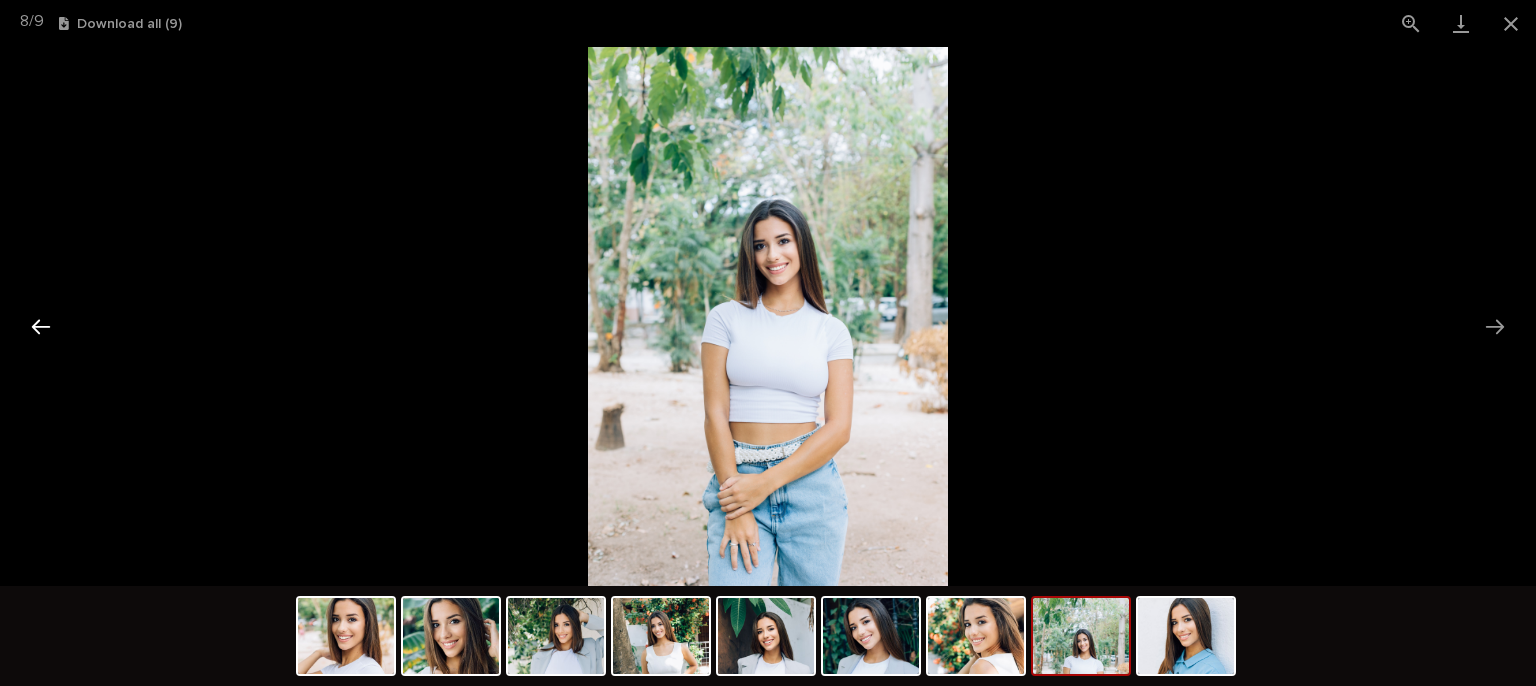 click at bounding box center [41, 326] 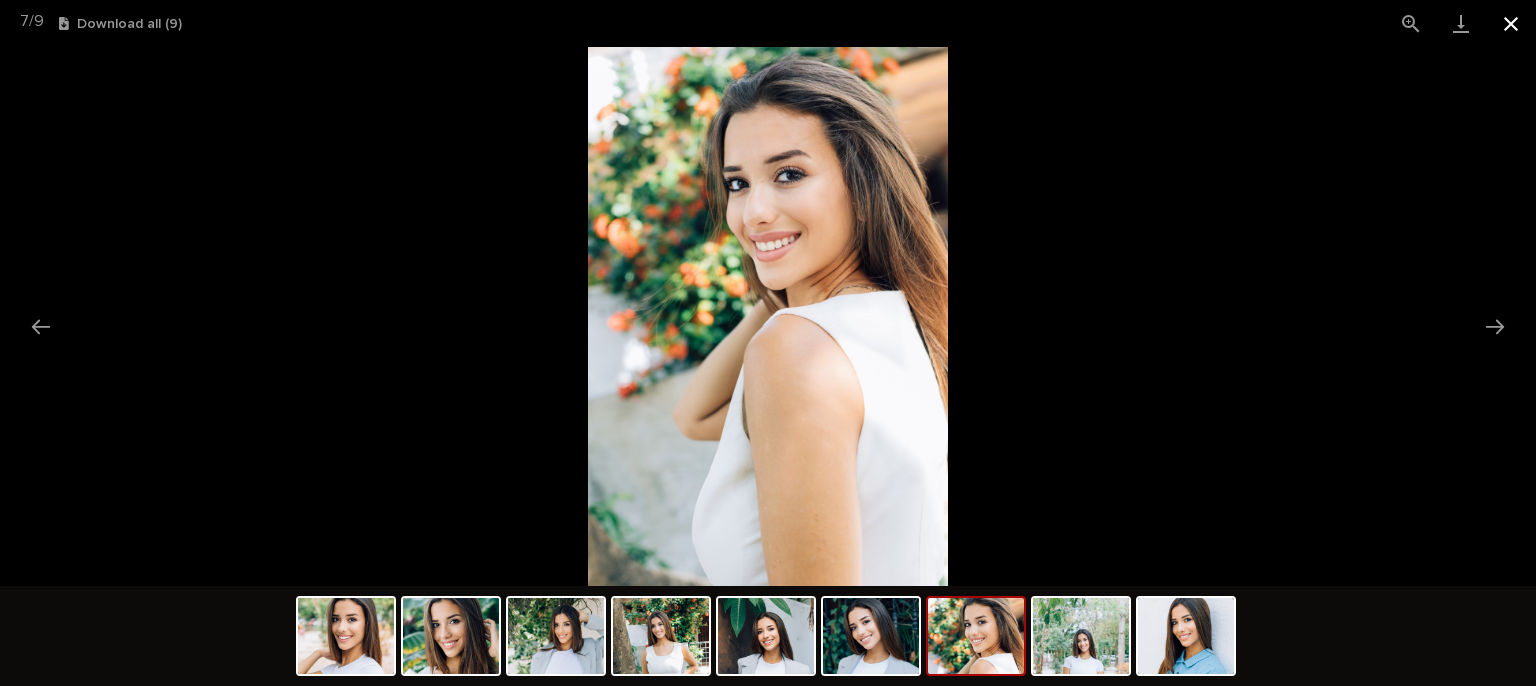 click at bounding box center (1511, 23) 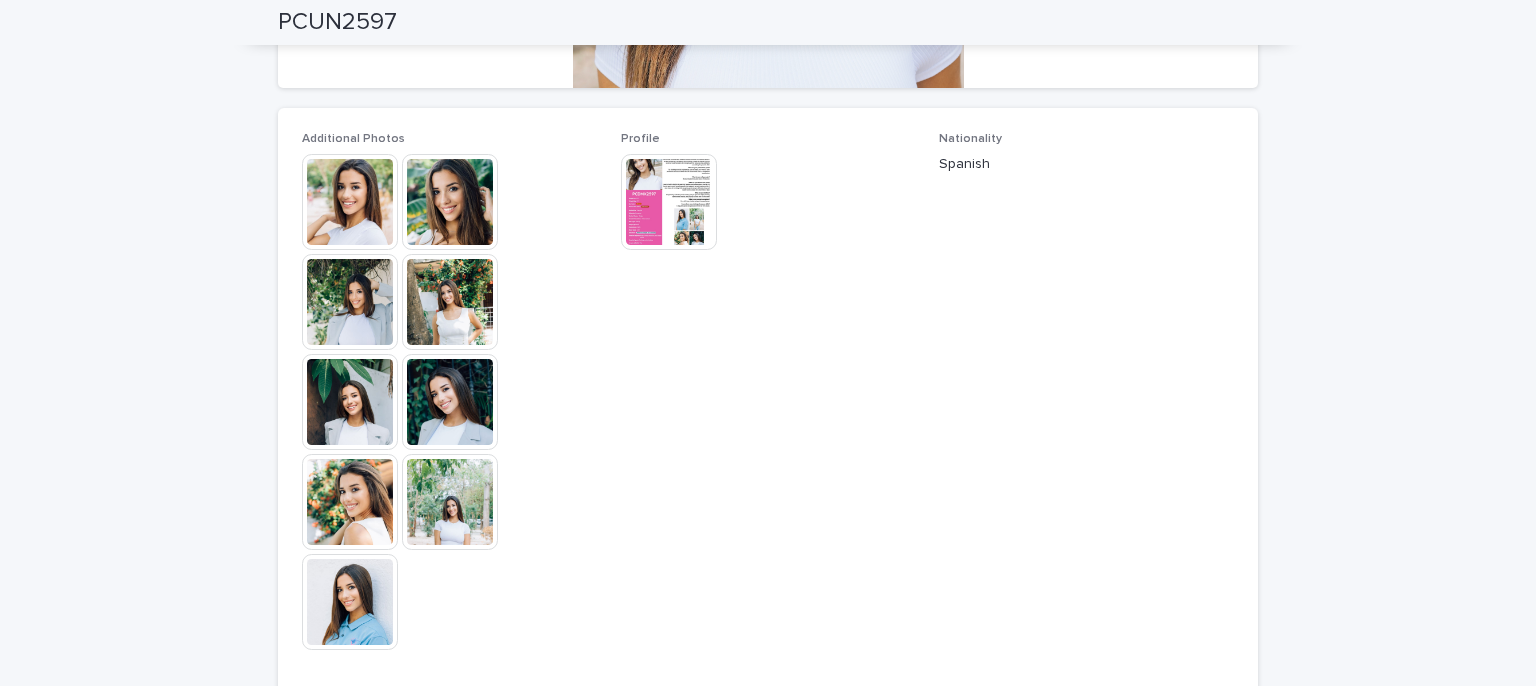 click at bounding box center [450, 402] 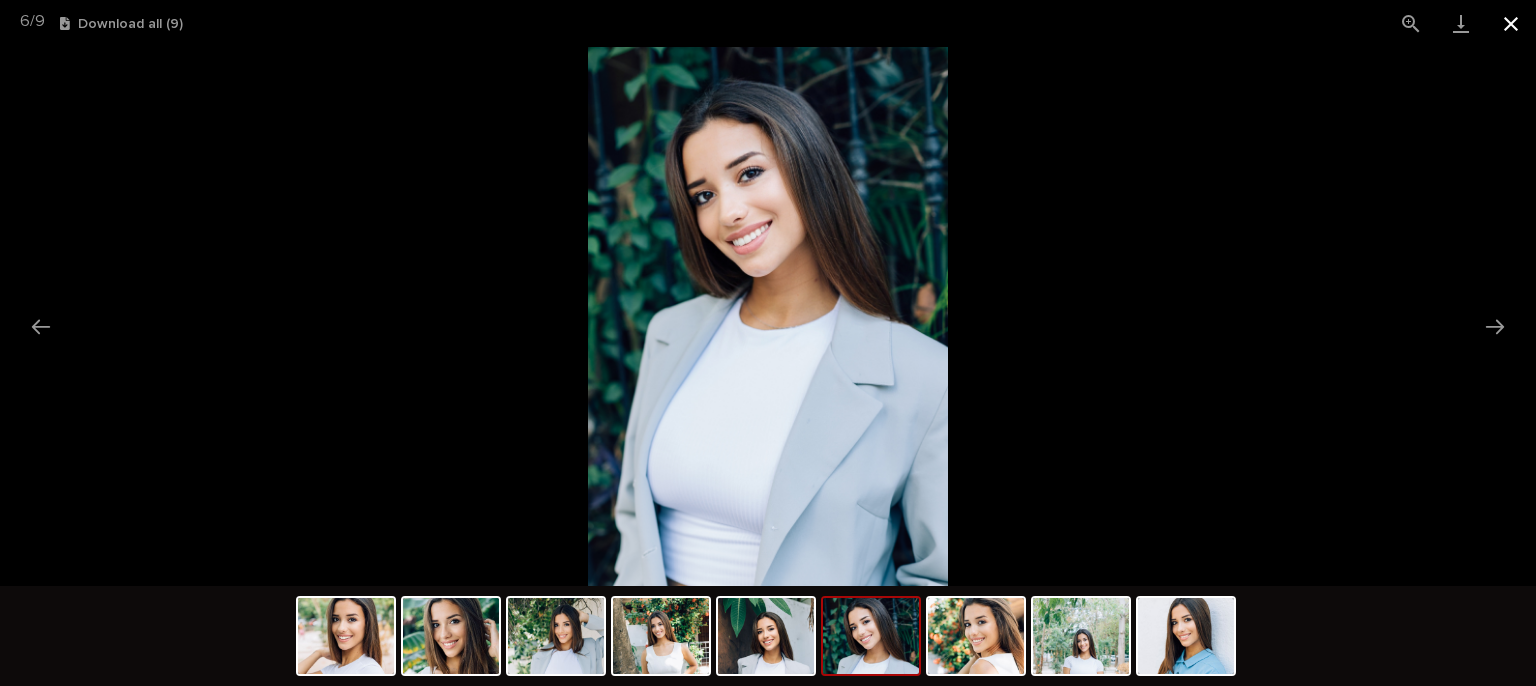 click at bounding box center (1511, 23) 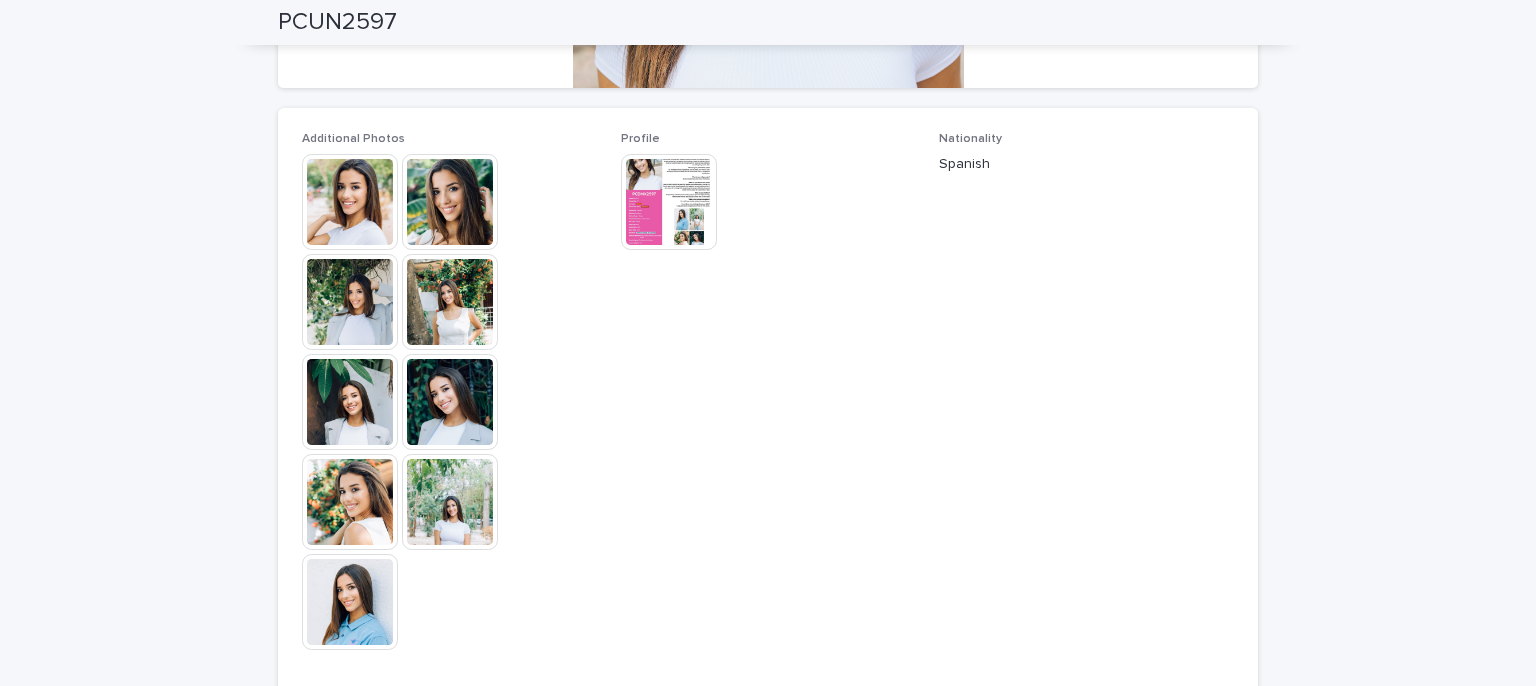 click at bounding box center (669, 202) 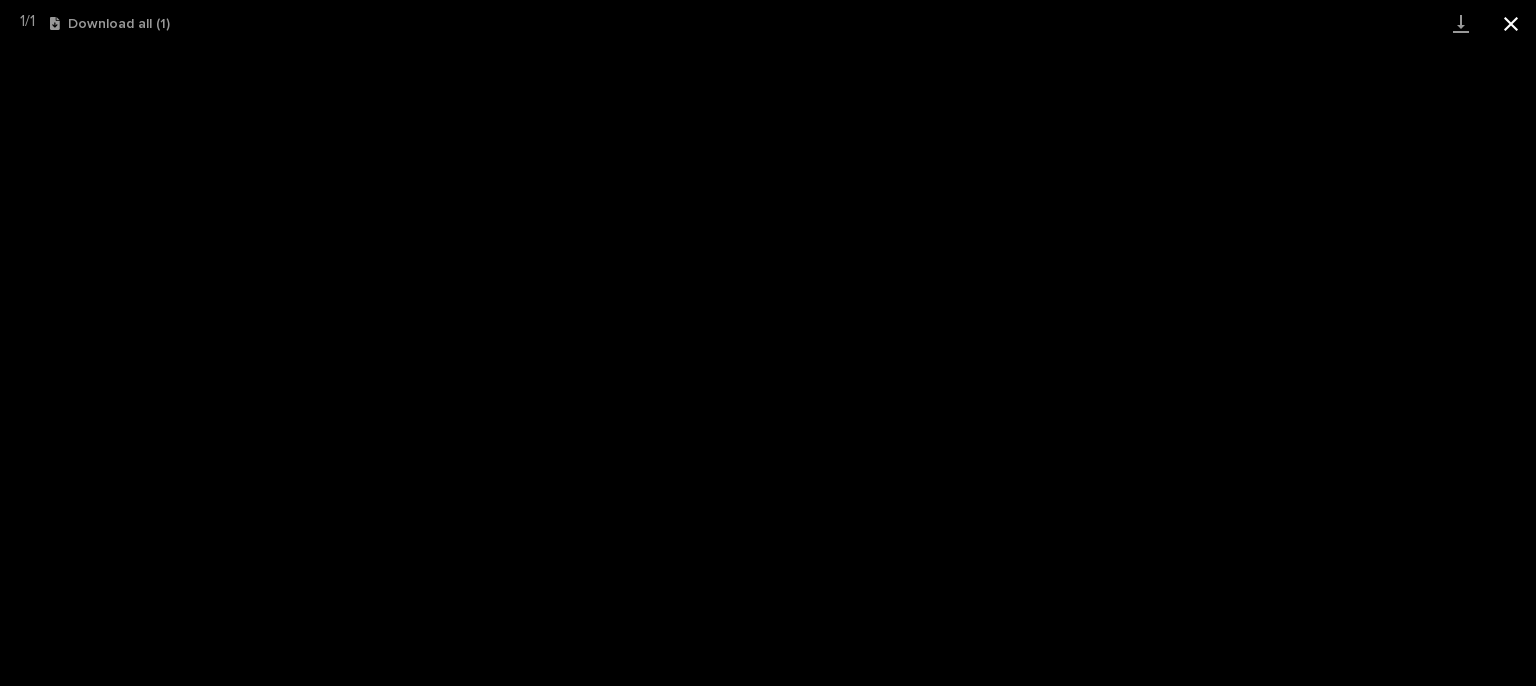 click at bounding box center [1511, 23] 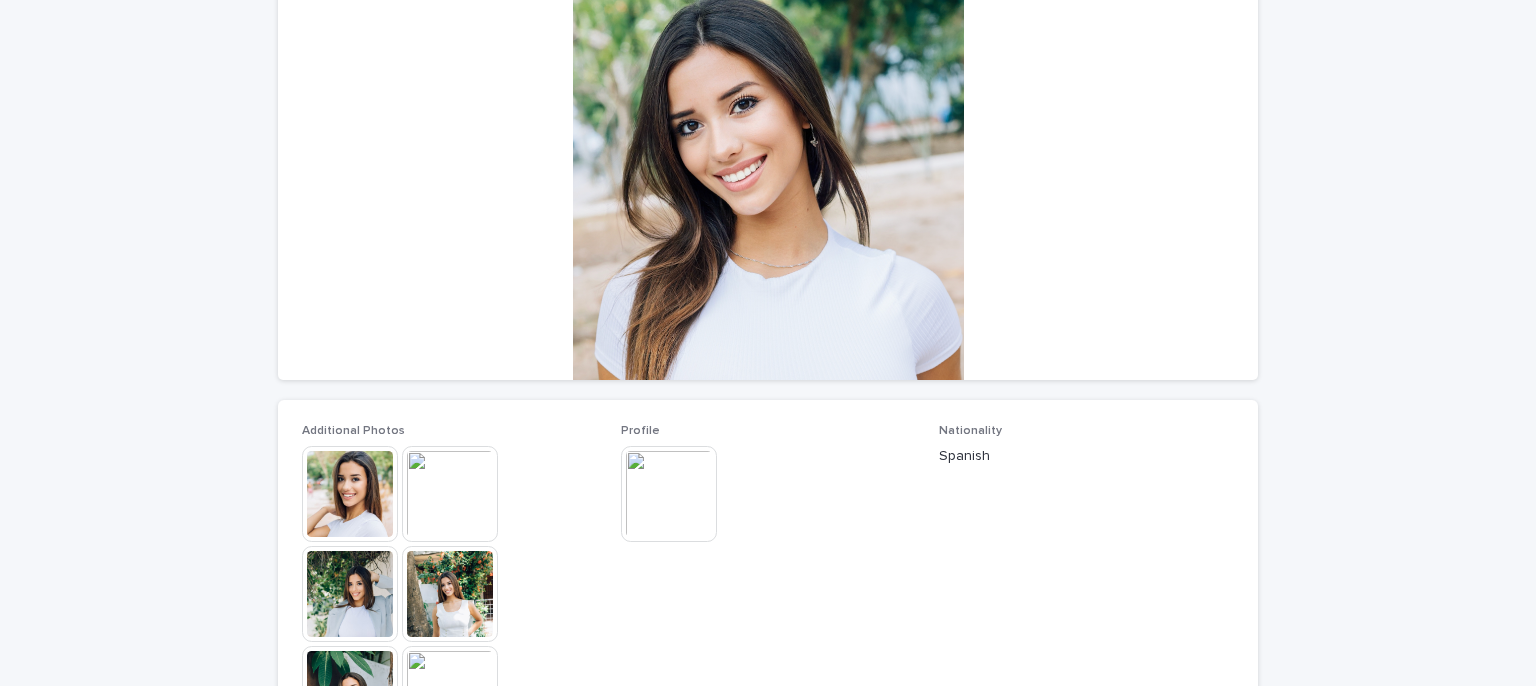 scroll, scrollTop: 300, scrollLeft: 0, axis: vertical 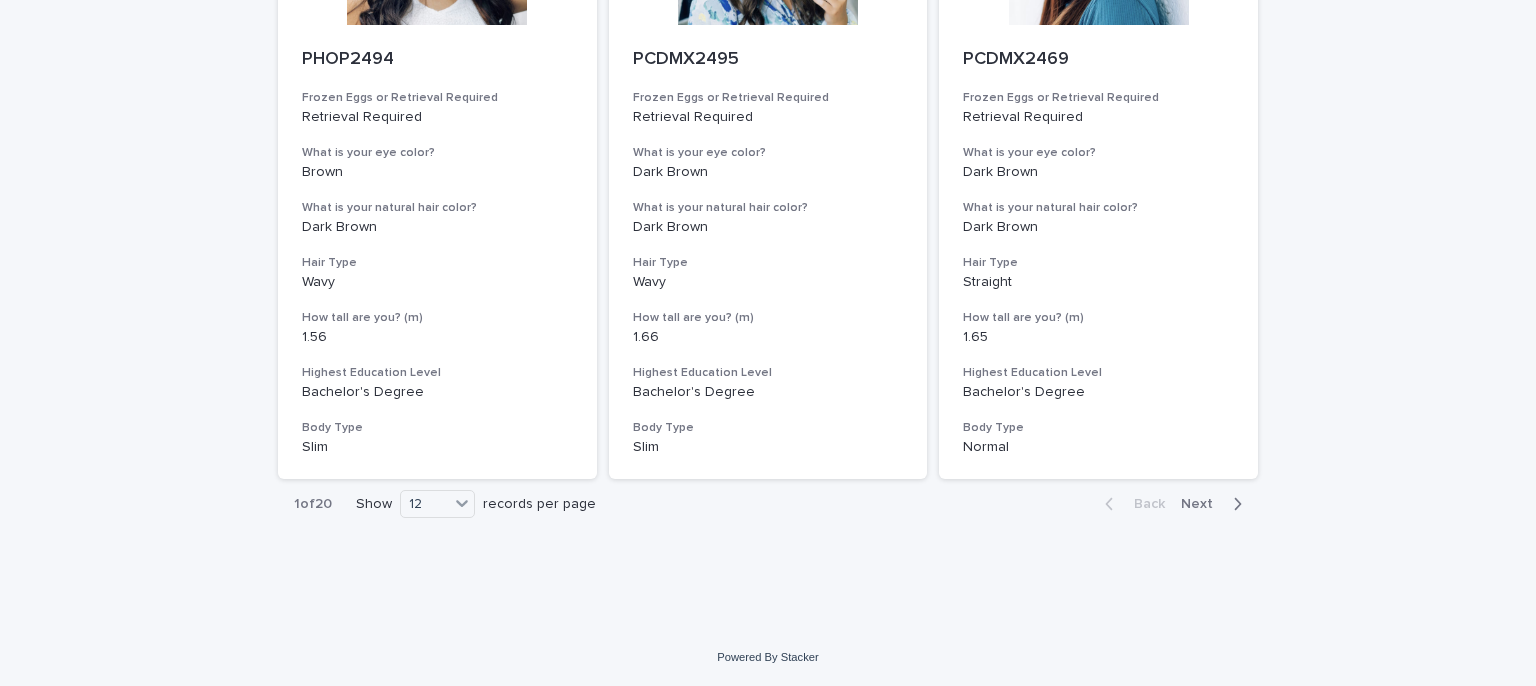 click on "Next" at bounding box center [1203, 504] 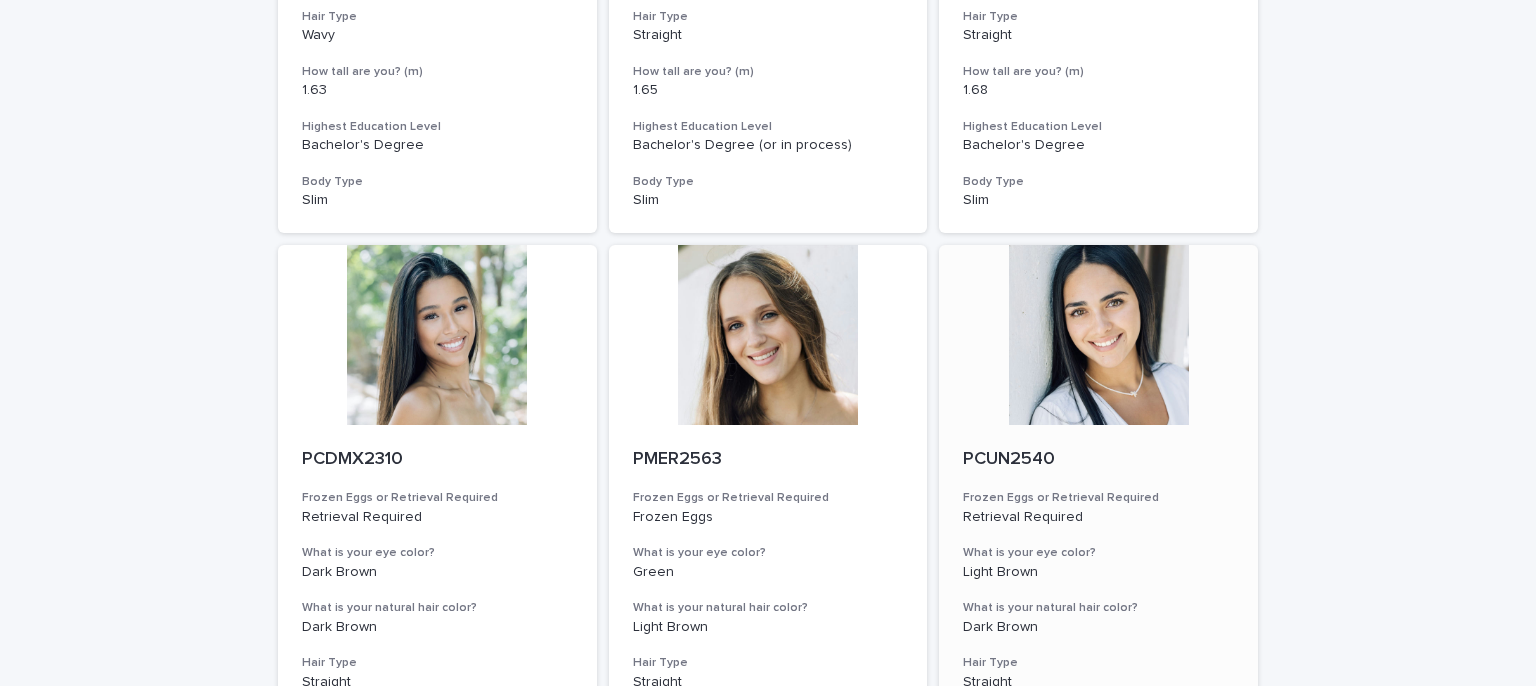 scroll, scrollTop: 2303, scrollLeft: 0, axis: vertical 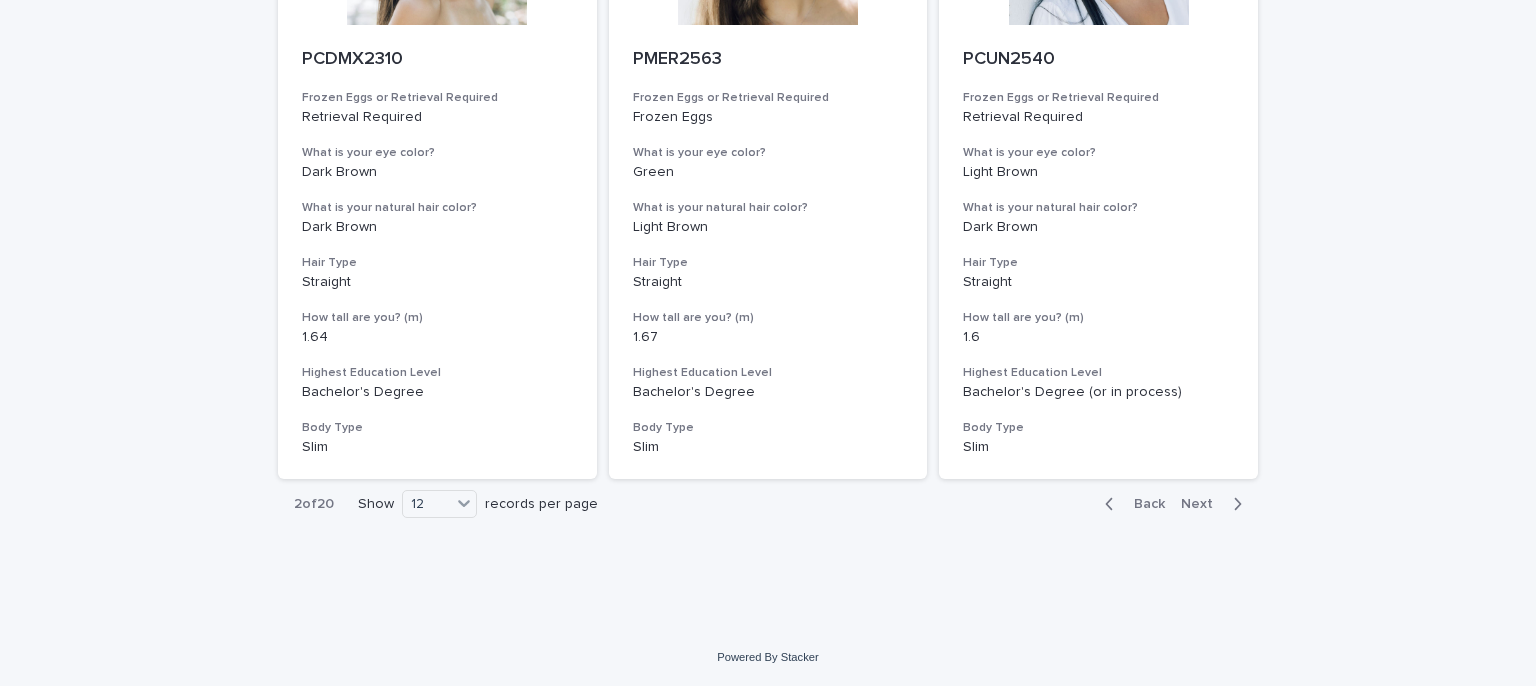 click on "Next" at bounding box center (1203, 504) 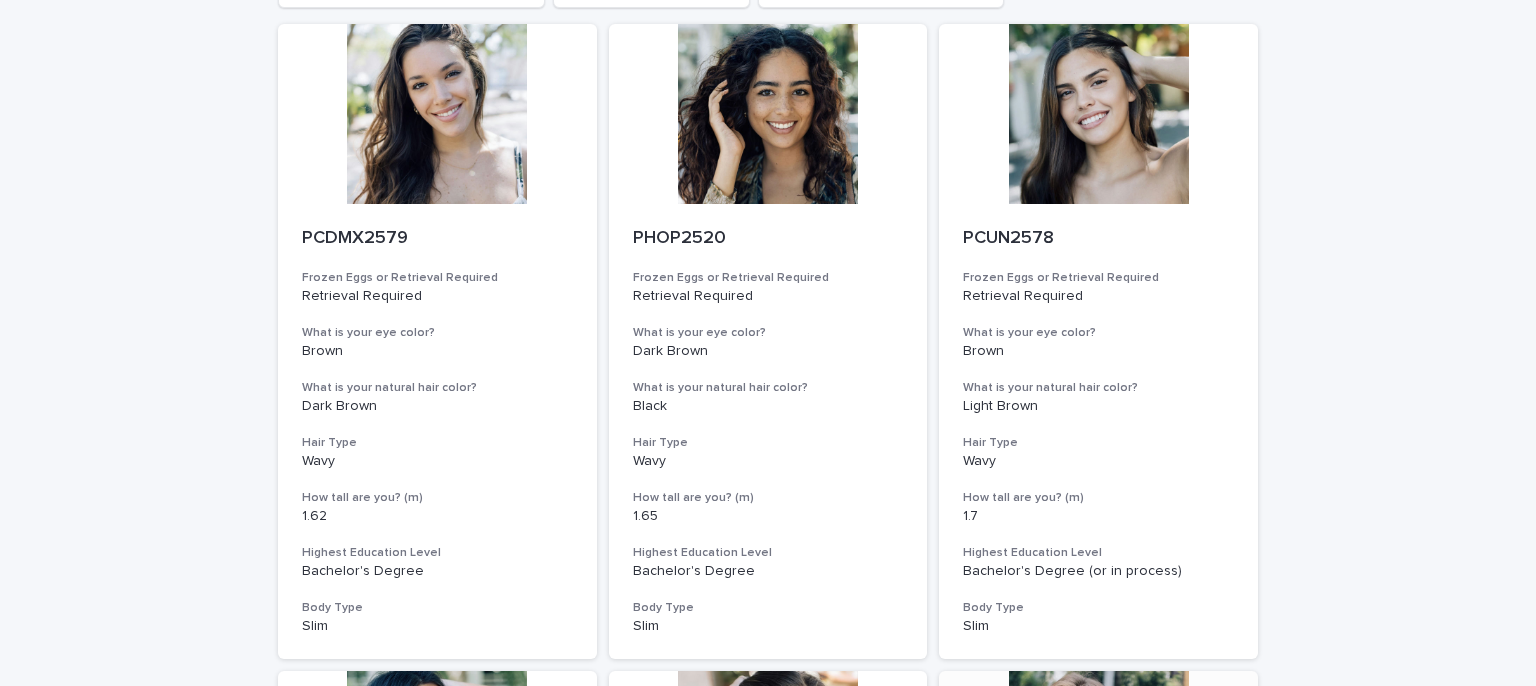 scroll, scrollTop: 103, scrollLeft: 0, axis: vertical 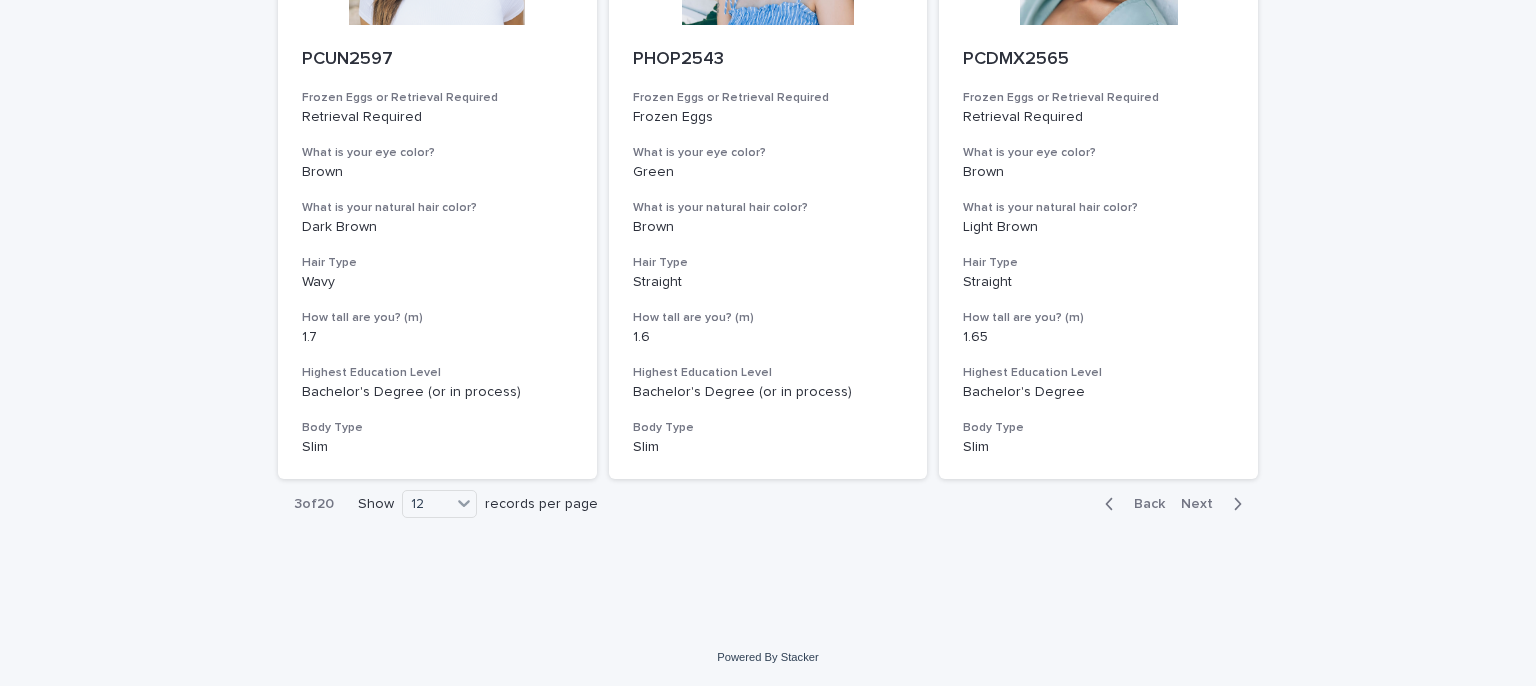 click on "Next" at bounding box center [1203, 504] 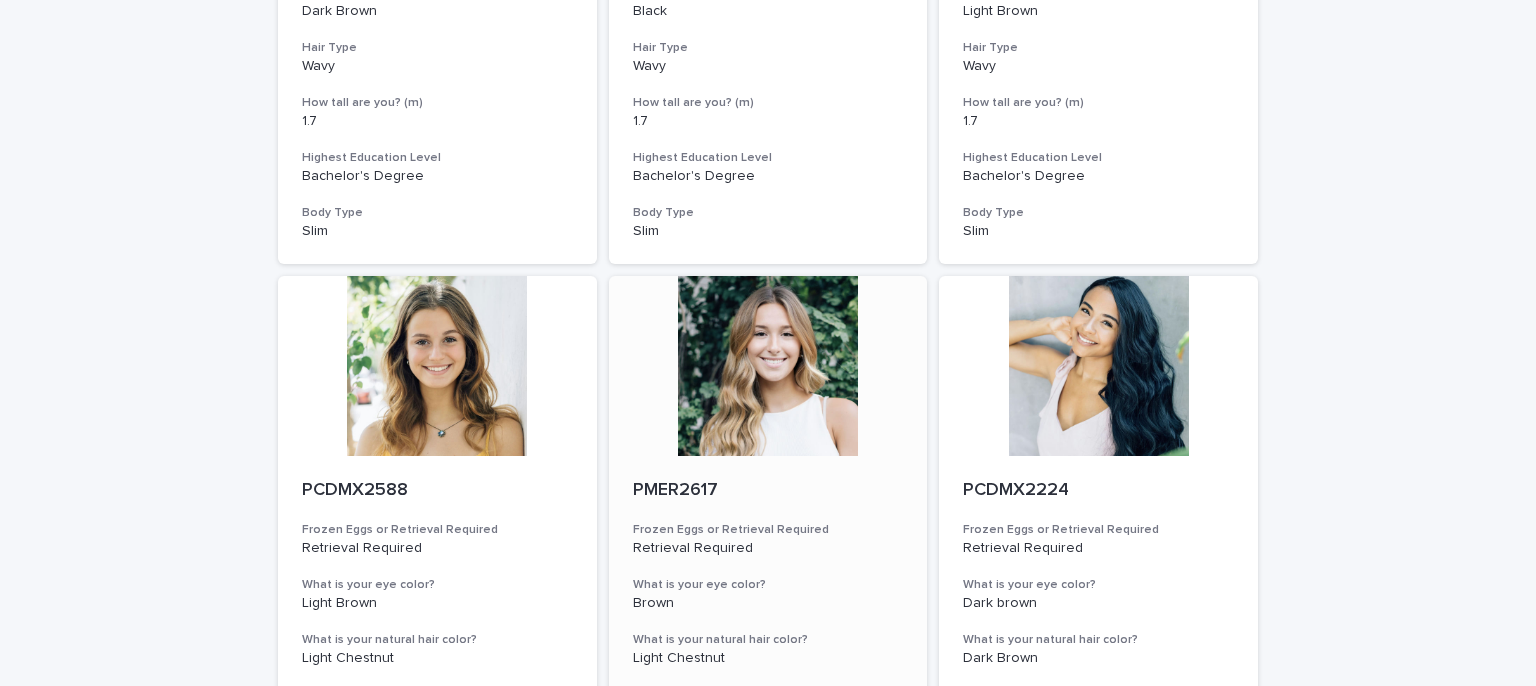 scroll, scrollTop: 1203, scrollLeft: 0, axis: vertical 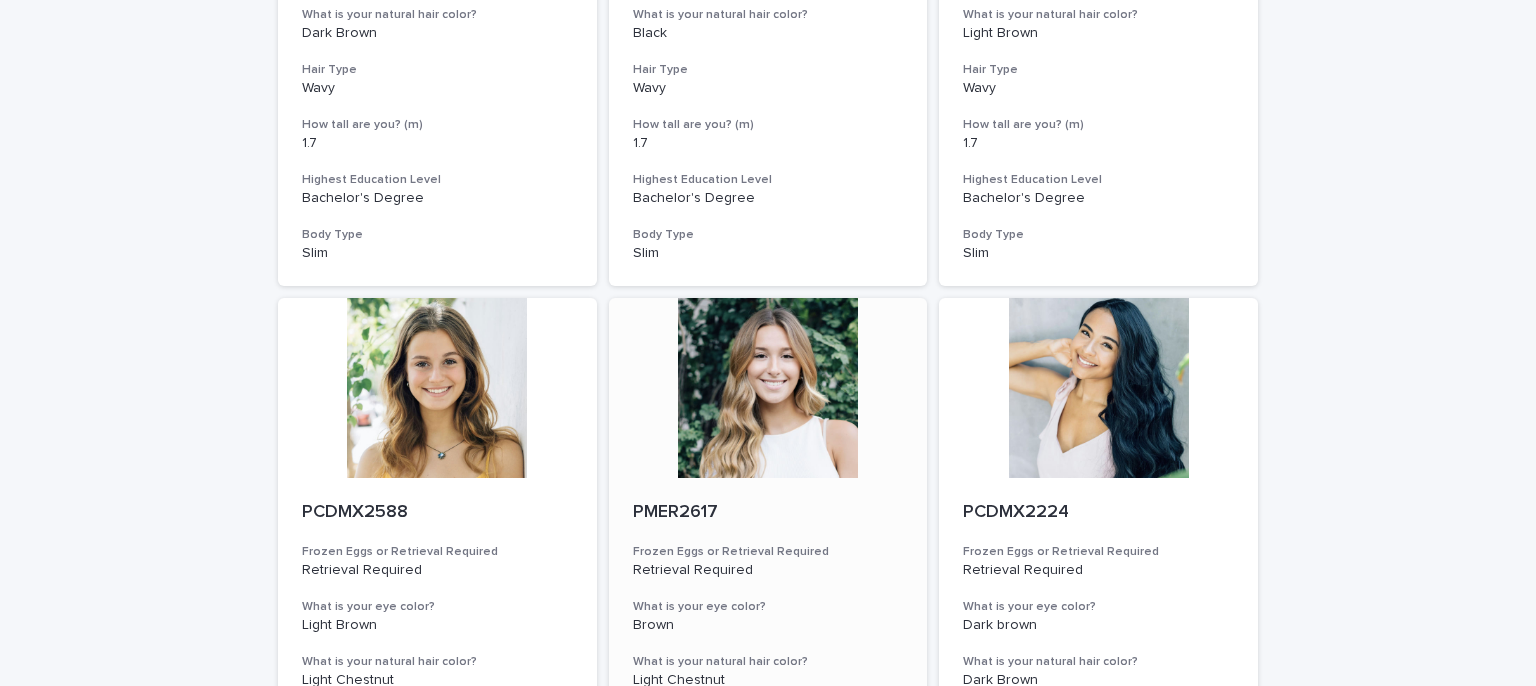 click at bounding box center [768, 388] 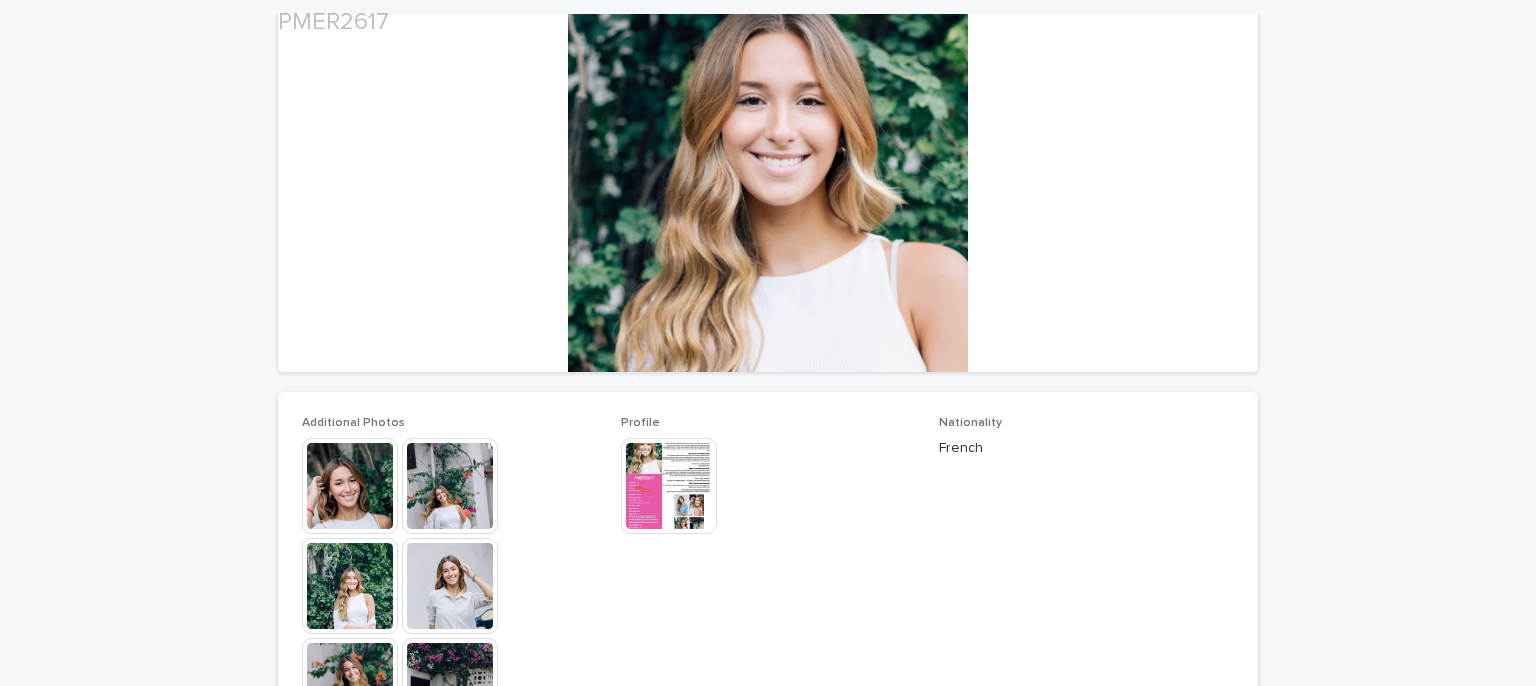 scroll, scrollTop: 300, scrollLeft: 0, axis: vertical 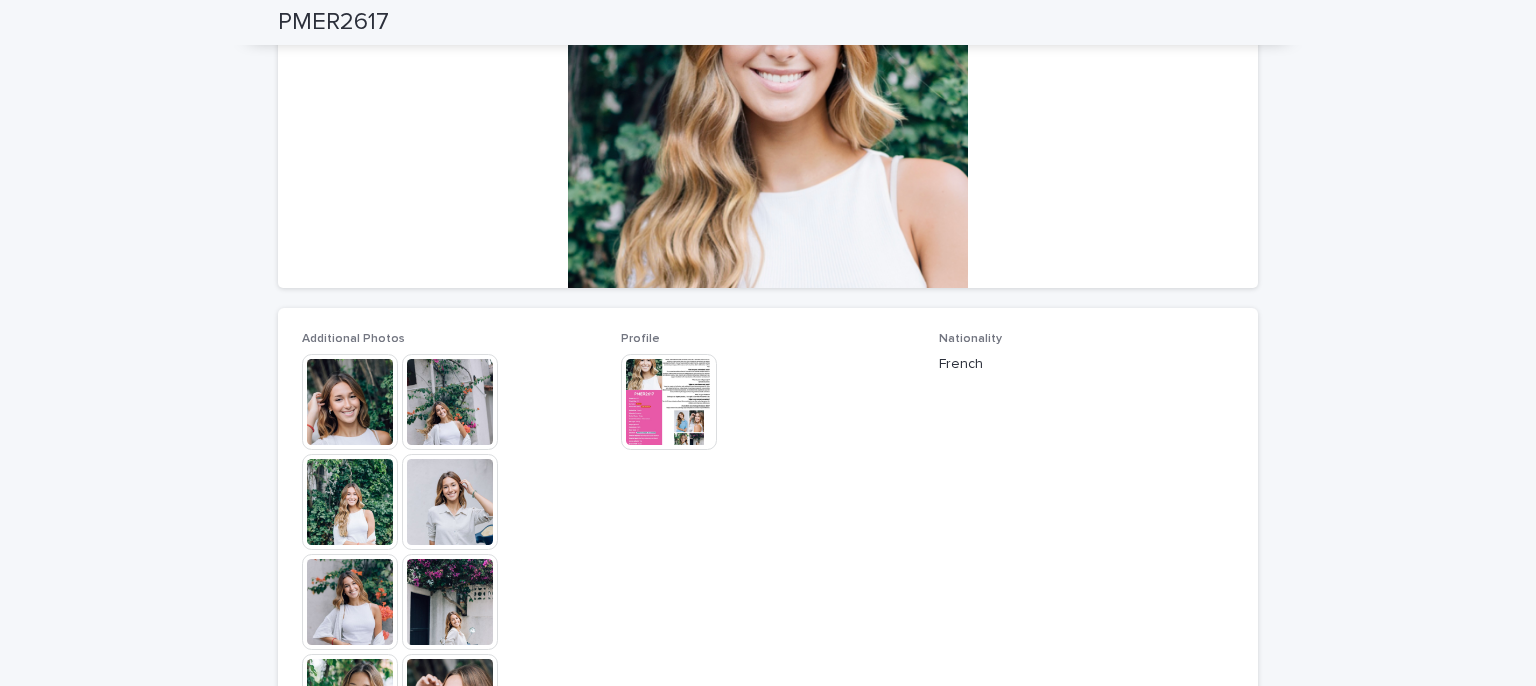 click at bounding box center (450, 502) 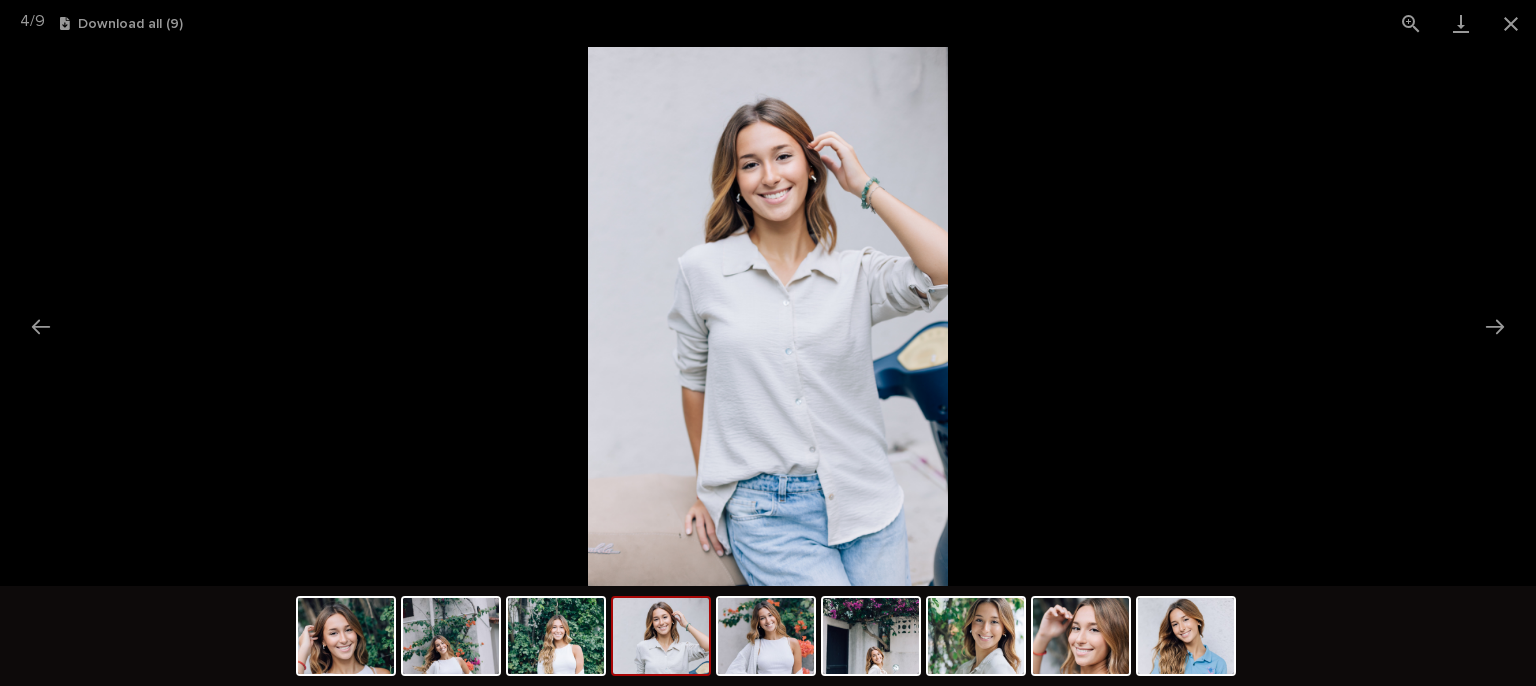 click at bounding box center [661, 636] 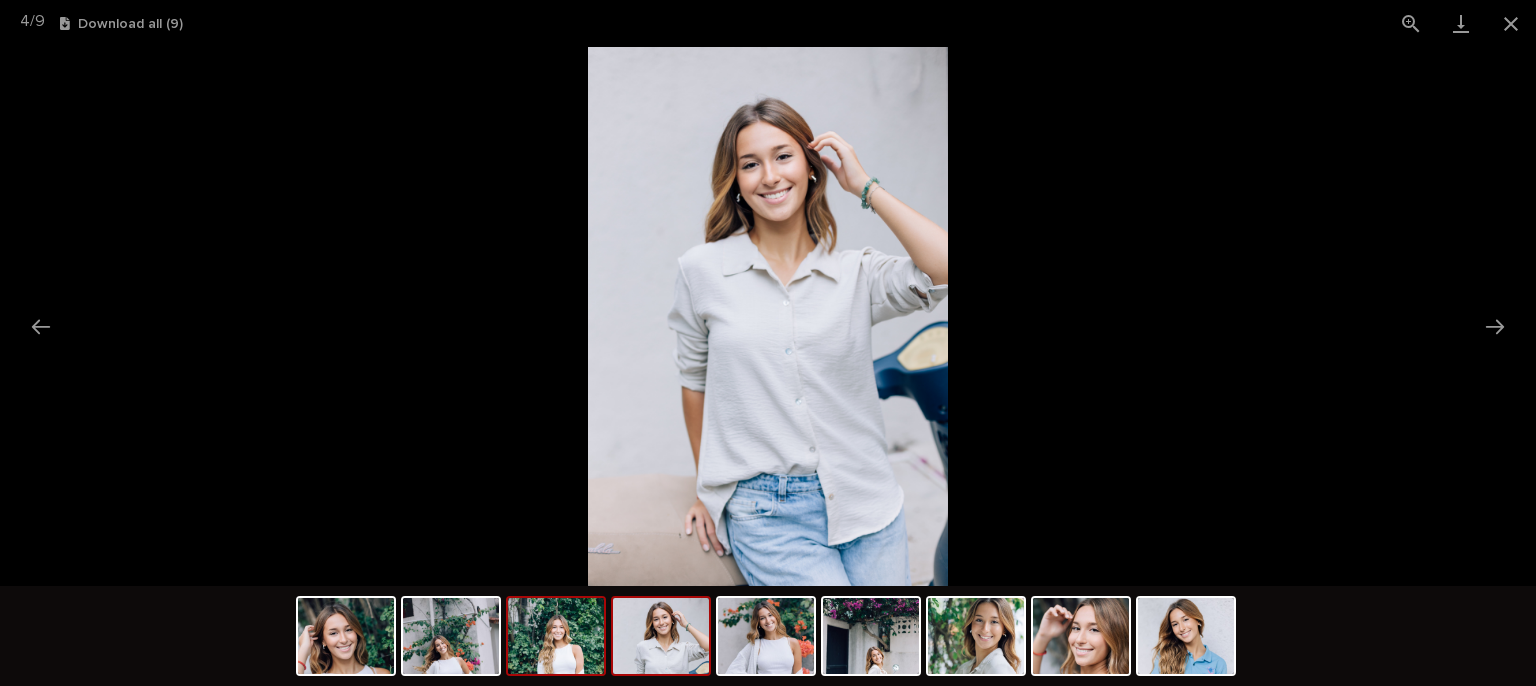 click at bounding box center [556, 636] 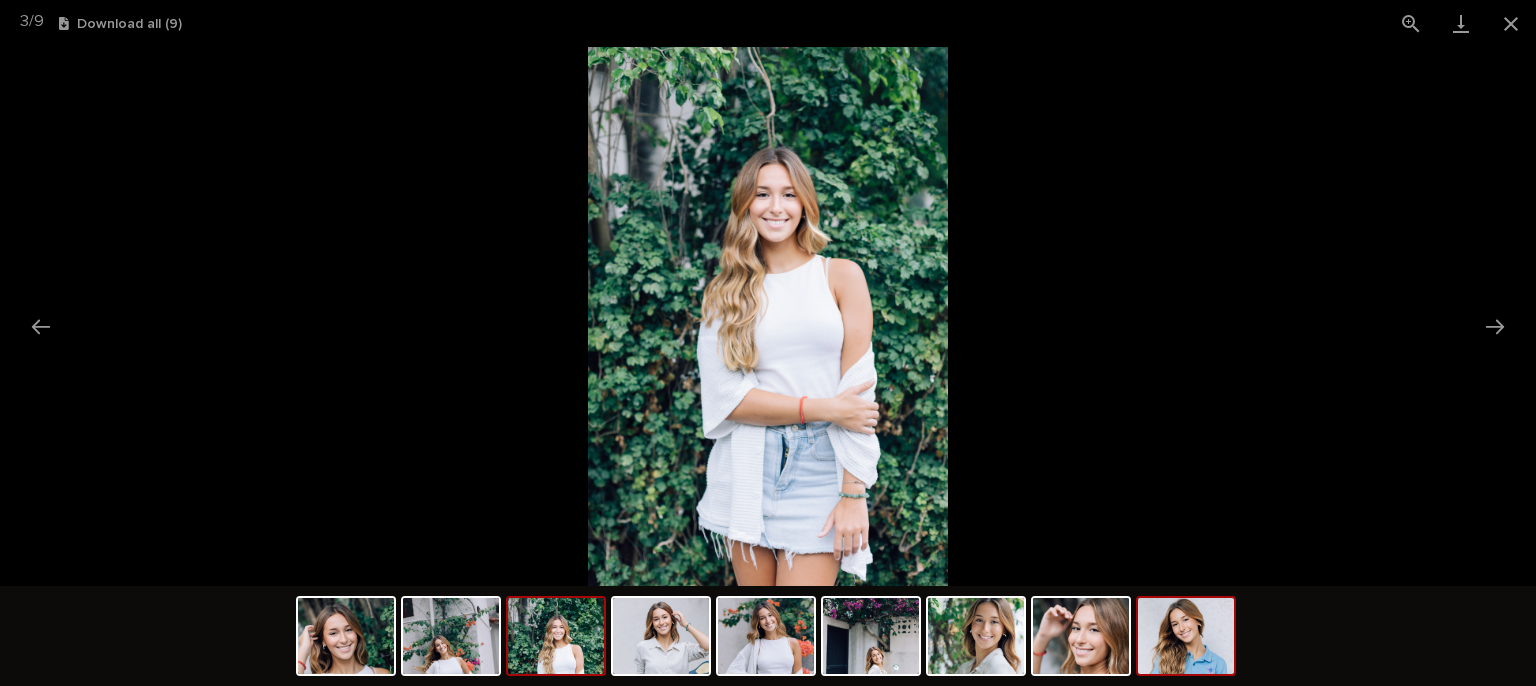 click at bounding box center (1186, 636) 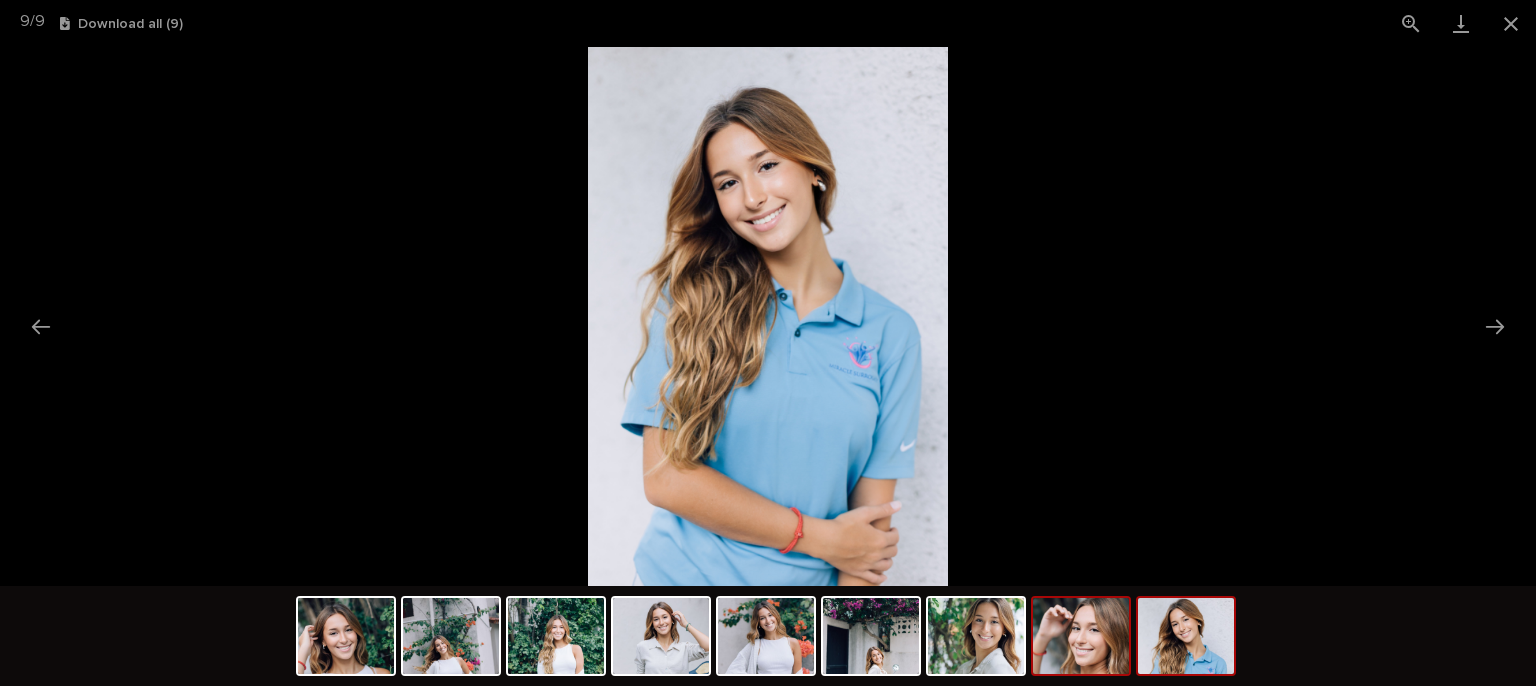 click at bounding box center (1081, 636) 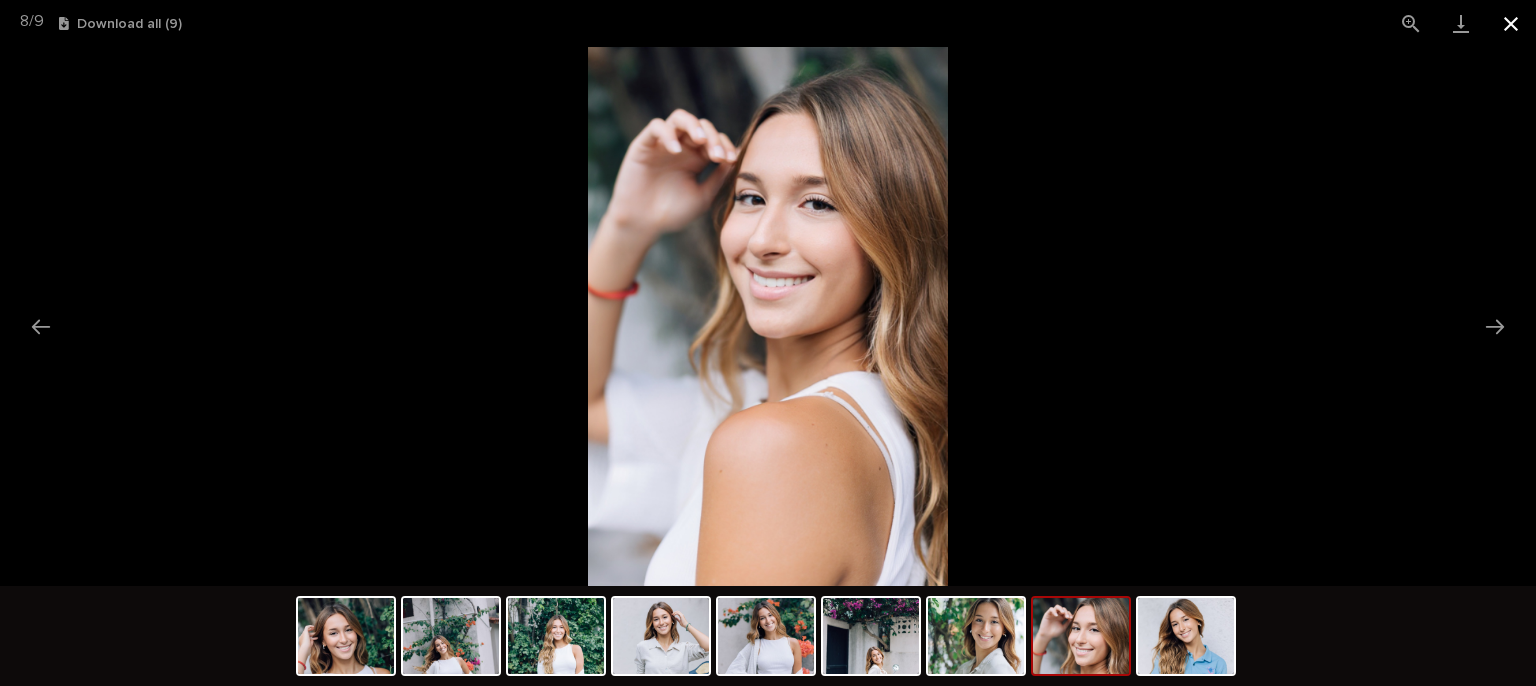 click at bounding box center [1511, 23] 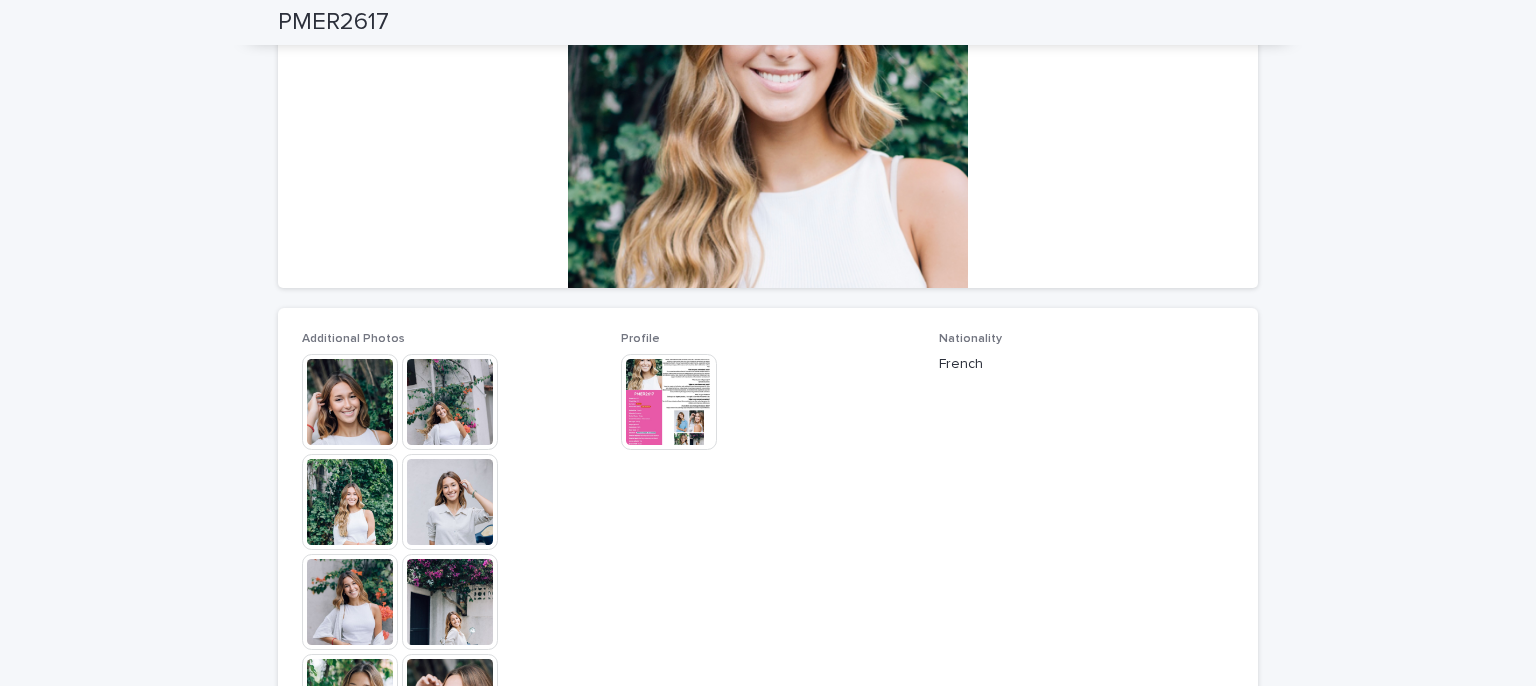 scroll, scrollTop: 400, scrollLeft: 0, axis: vertical 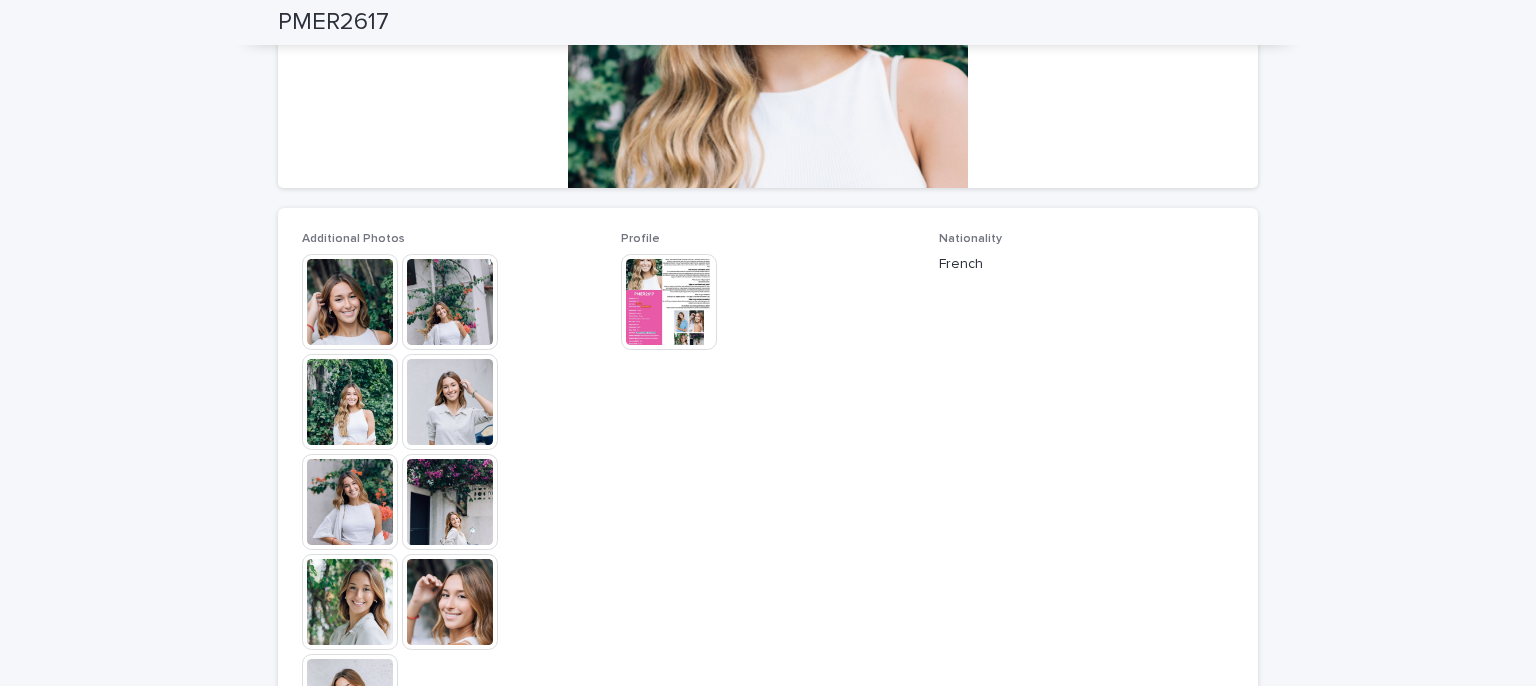 click at bounding box center (669, 302) 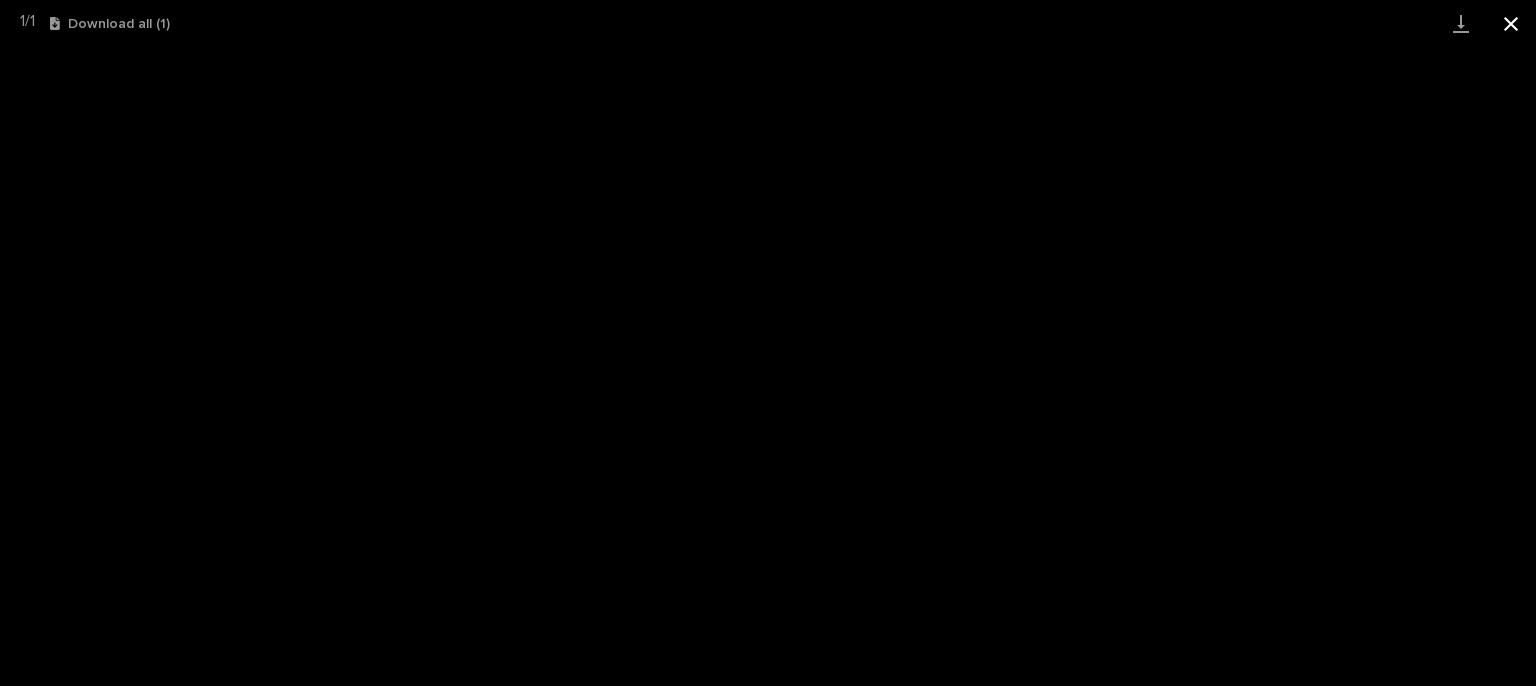 click at bounding box center [1511, 23] 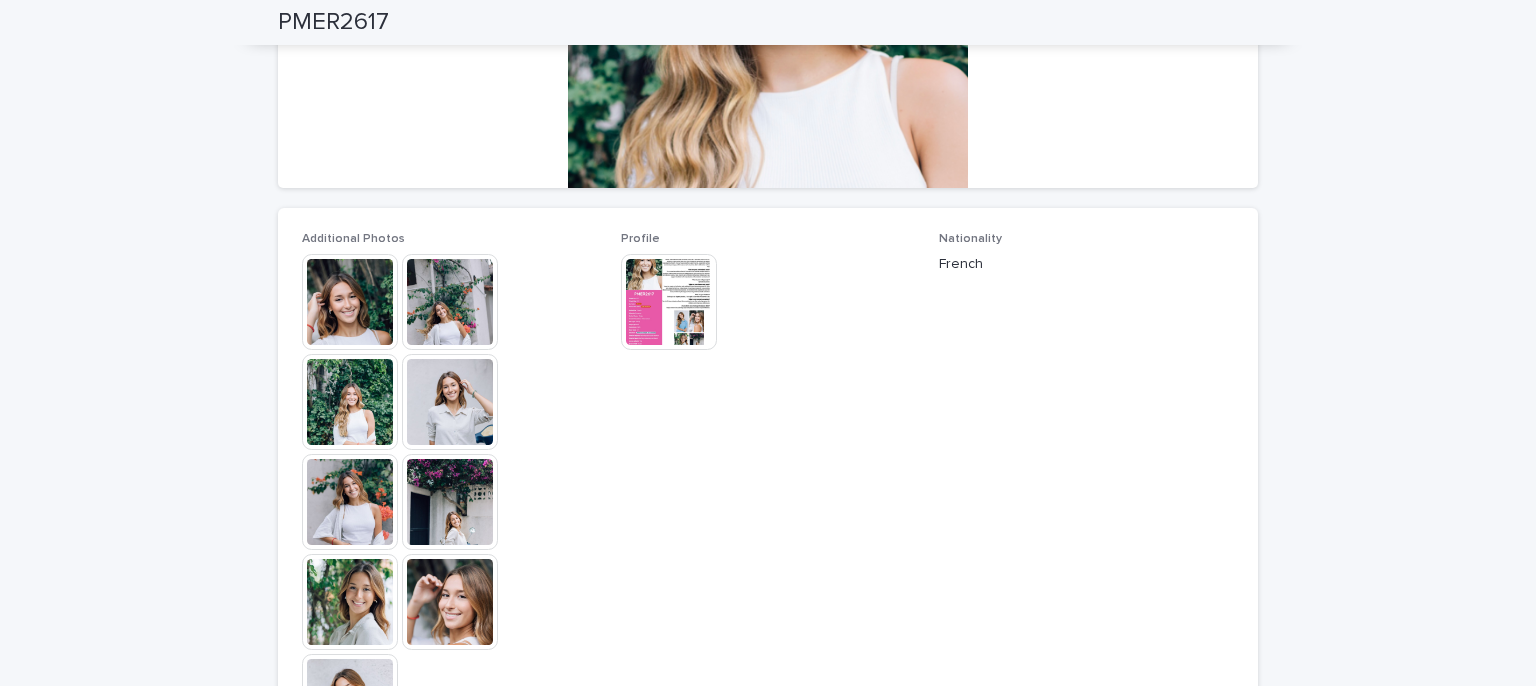 scroll, scrollTop: 500, scrollLeft: 0, axis: vertical 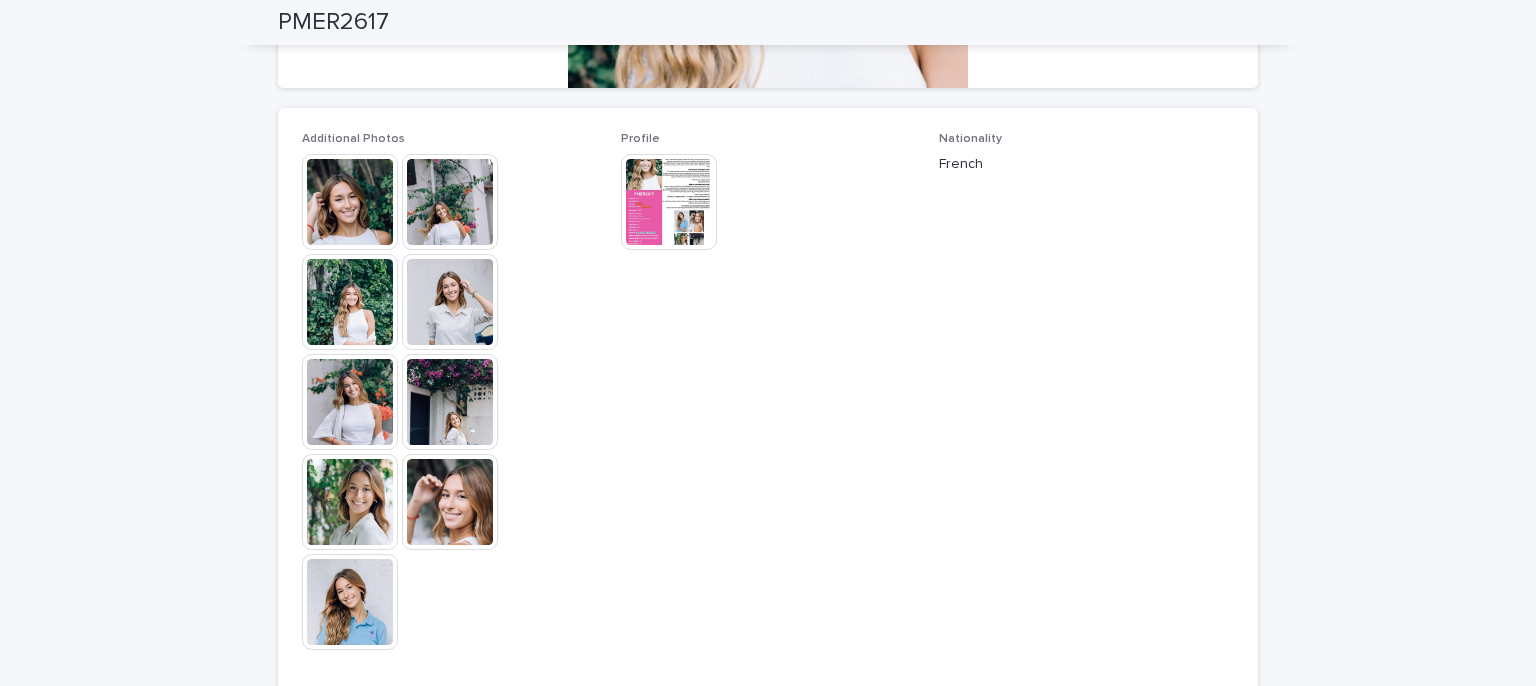 click at bounding box center (350, 202) 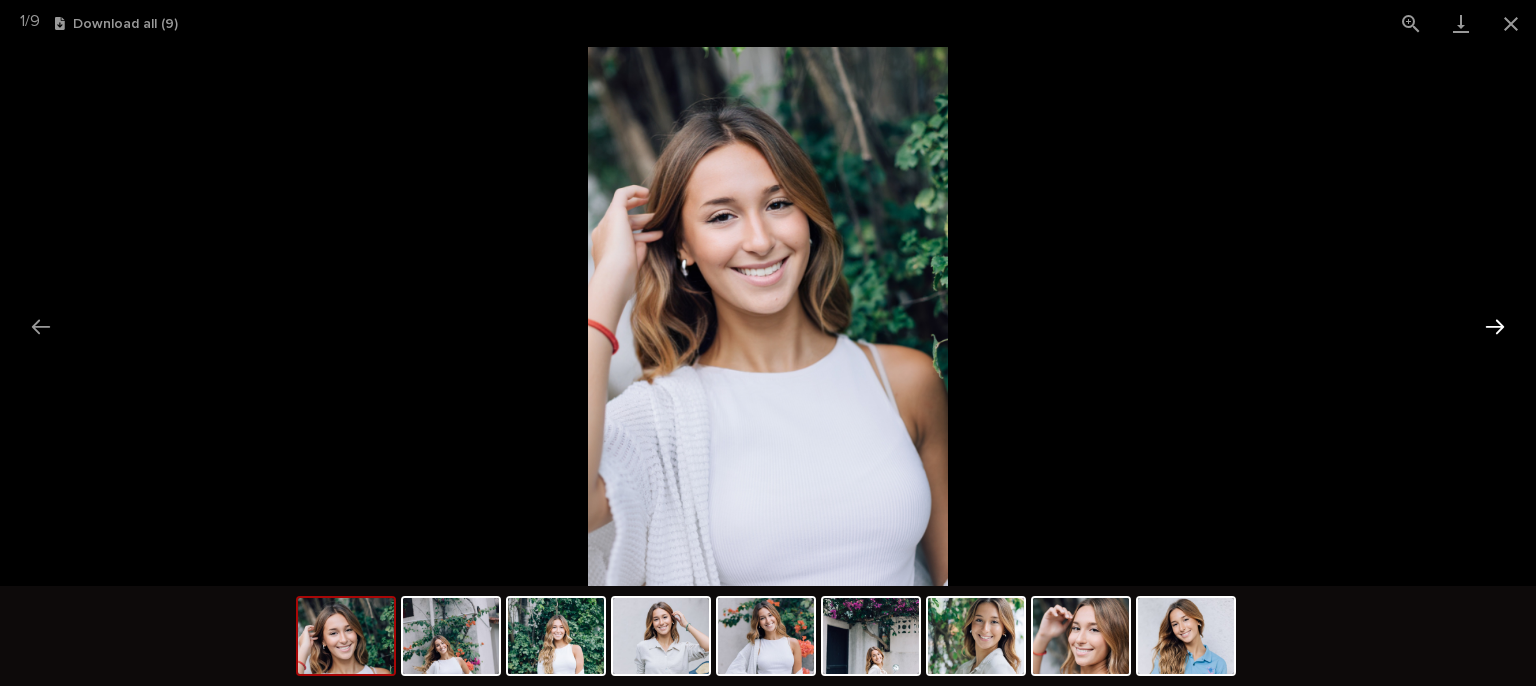 click at bounding box center [1495, 326] 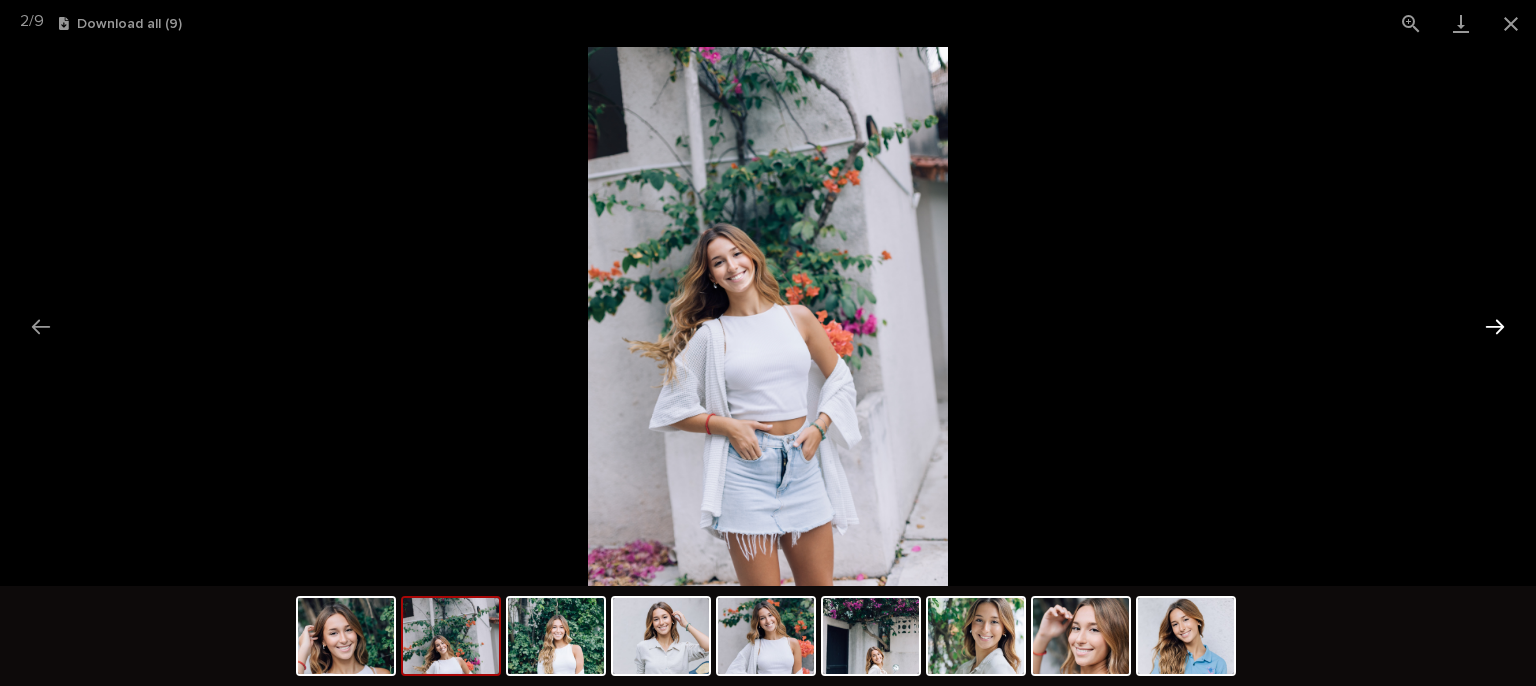 click at bounding box center (1495, 326) 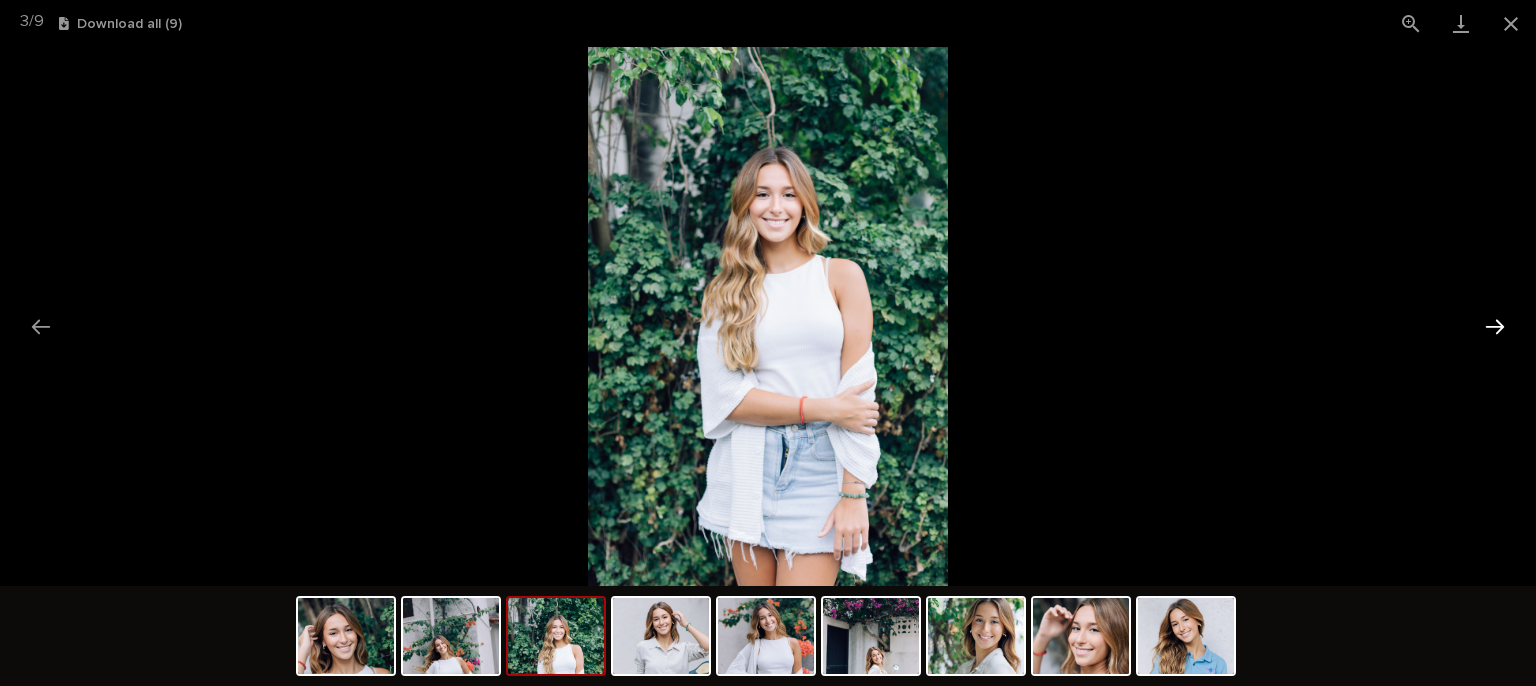 click at bounding box center [1495, 326] 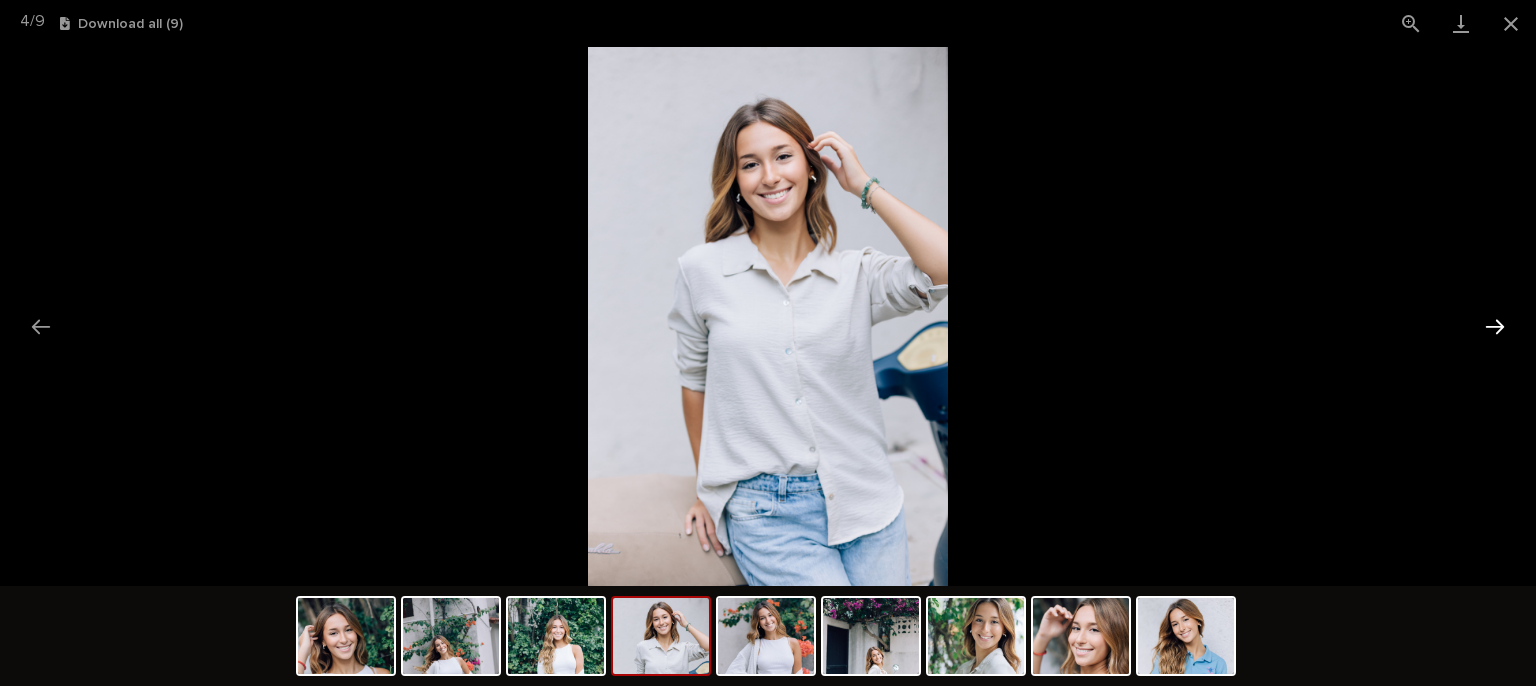 click at bounding box center (1495, 326) 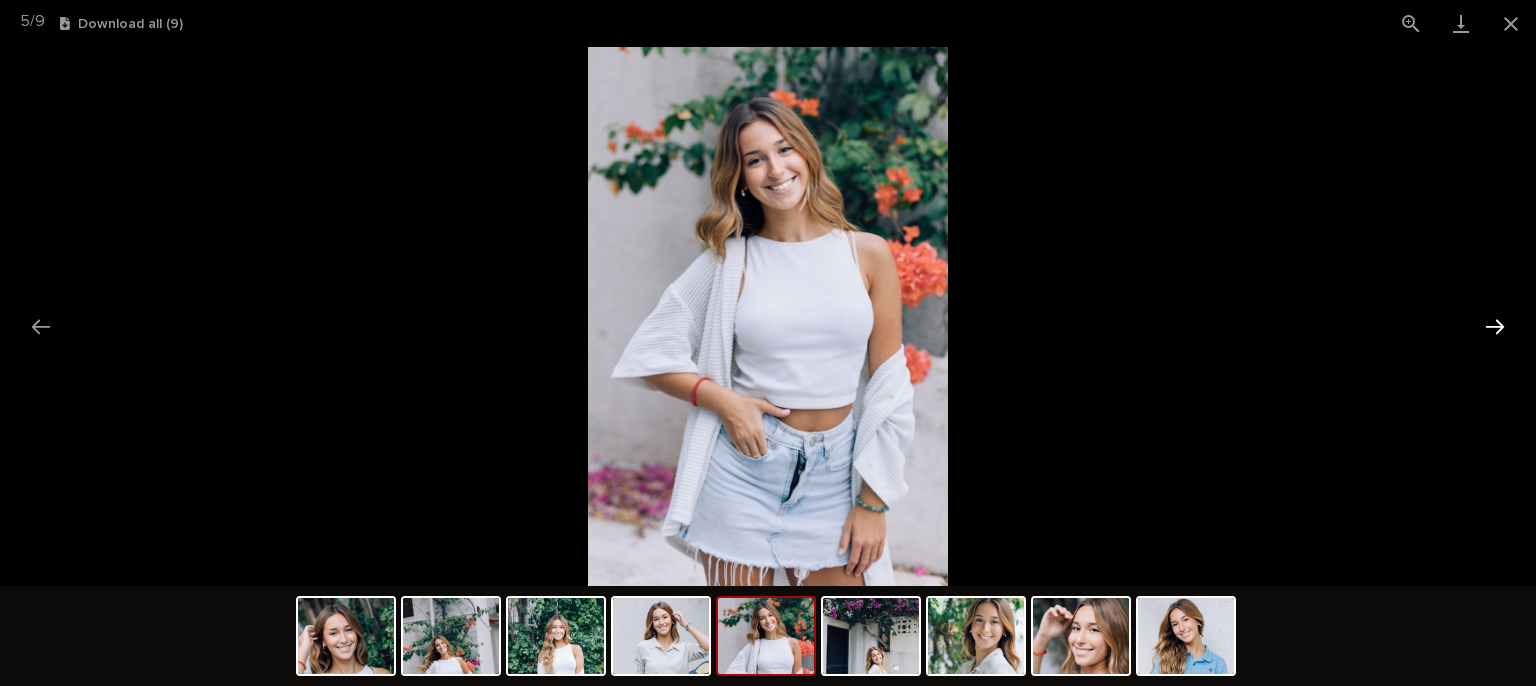 click at bounding box center [1495, 326] 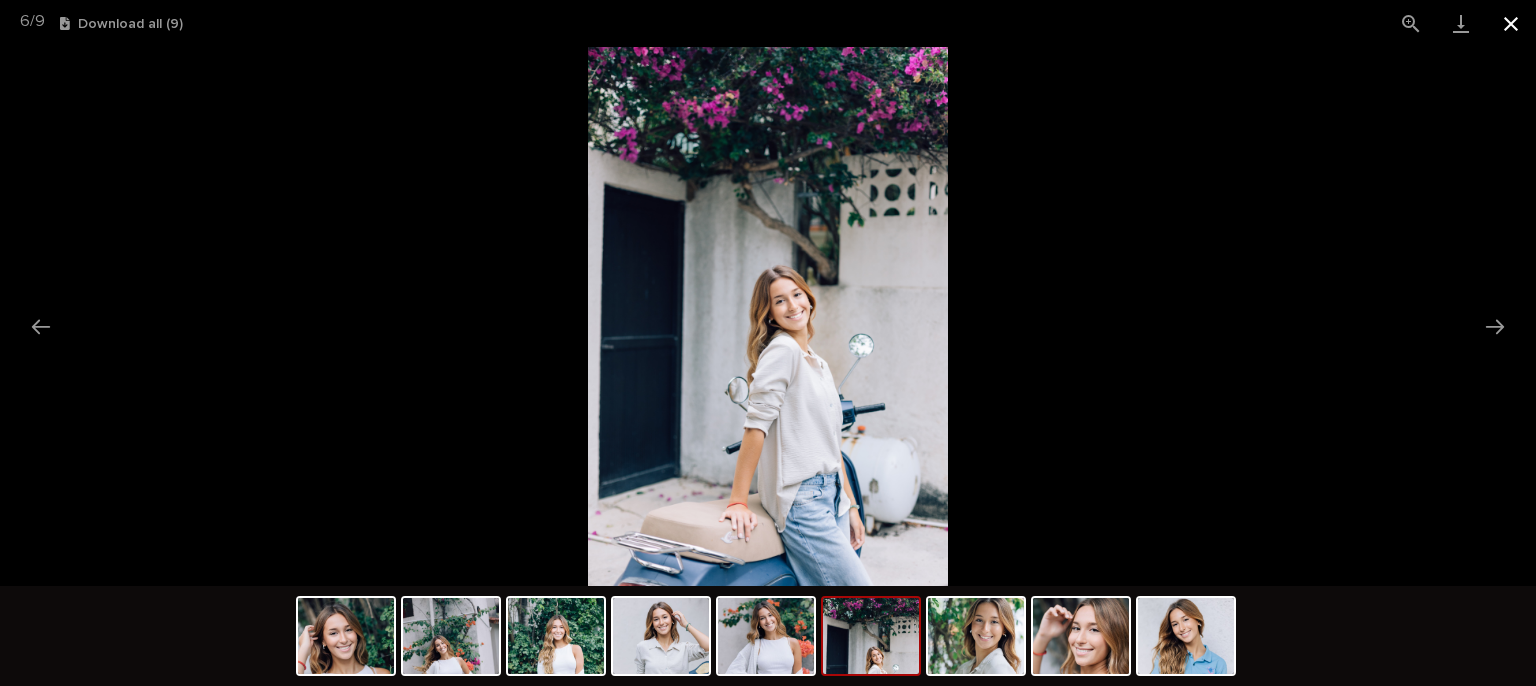 click at bounding box center [1511, 23] 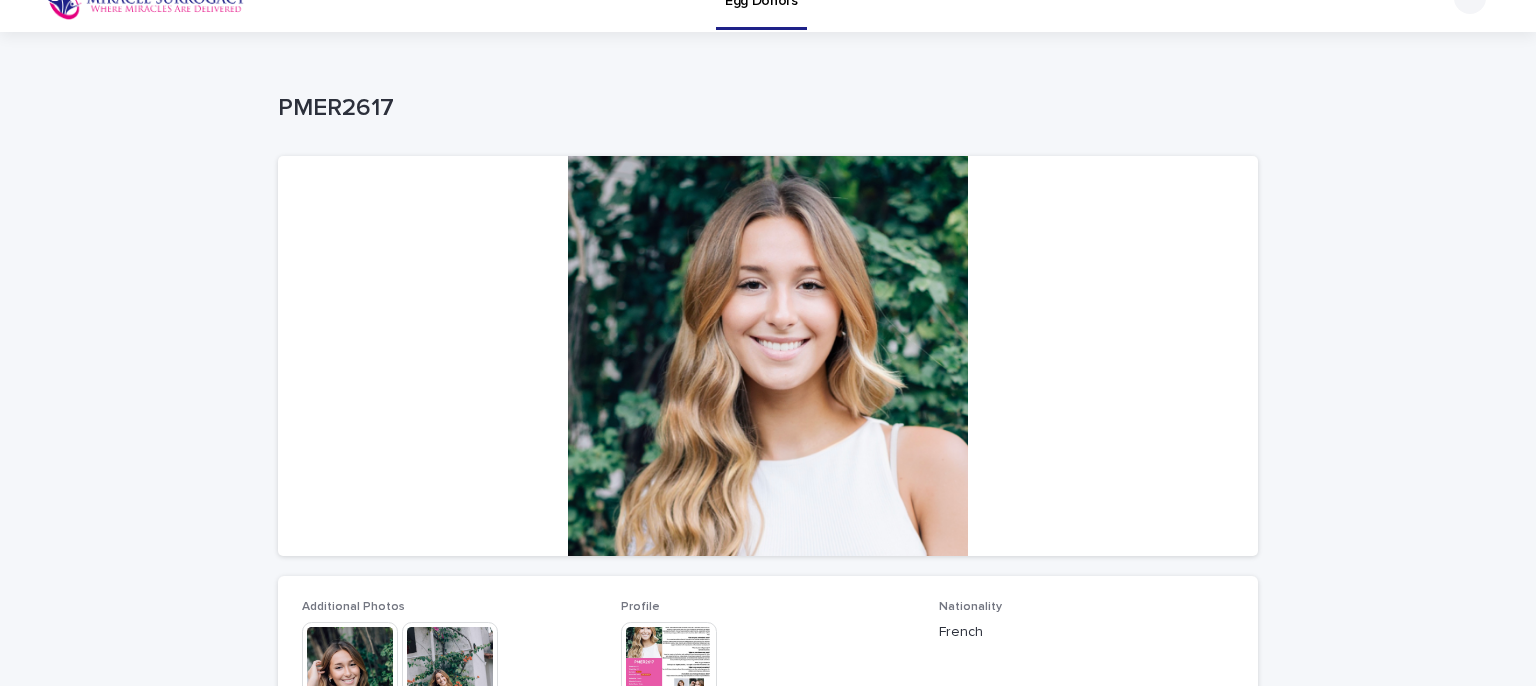 scroll, scrollTop: 0, scrollLeft: 0, axis: both 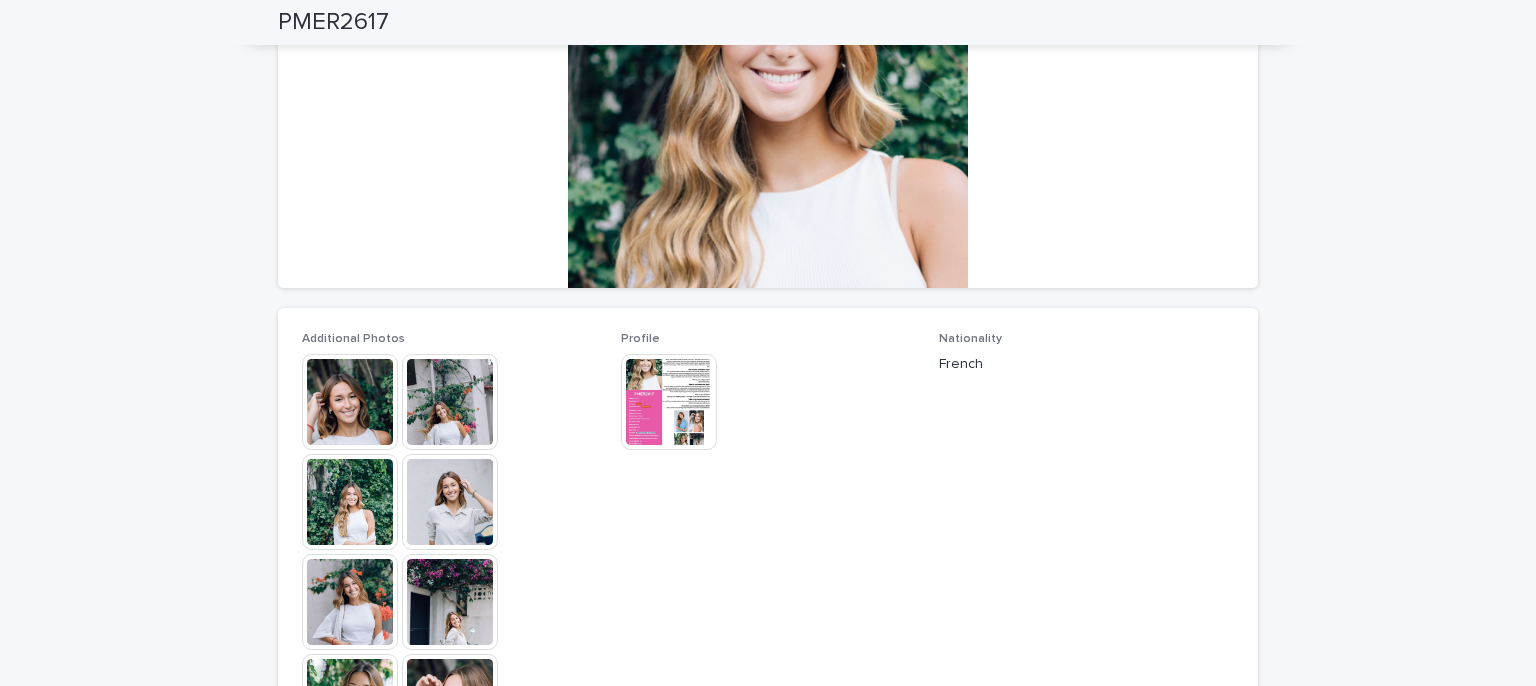 click at bounding box center (450, 502) 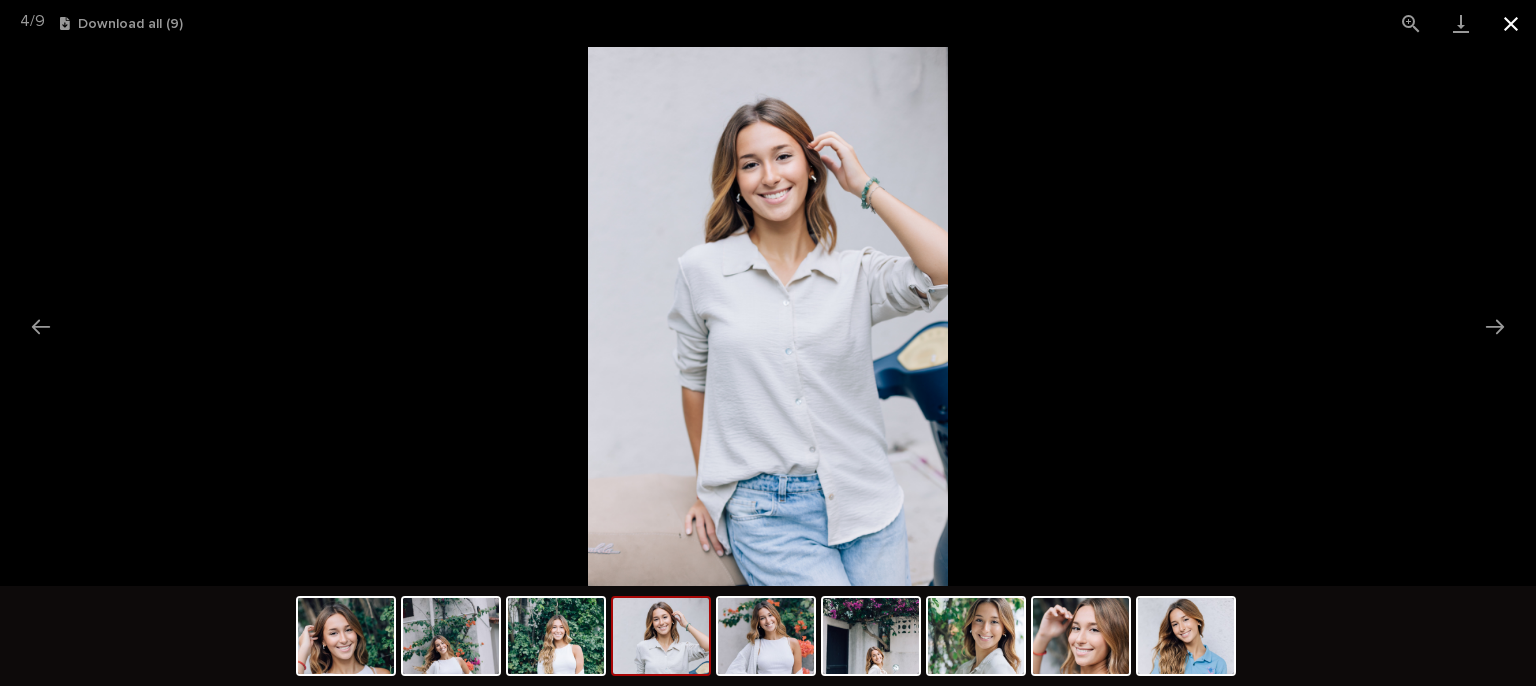 click at bounding box center (1511, 23) 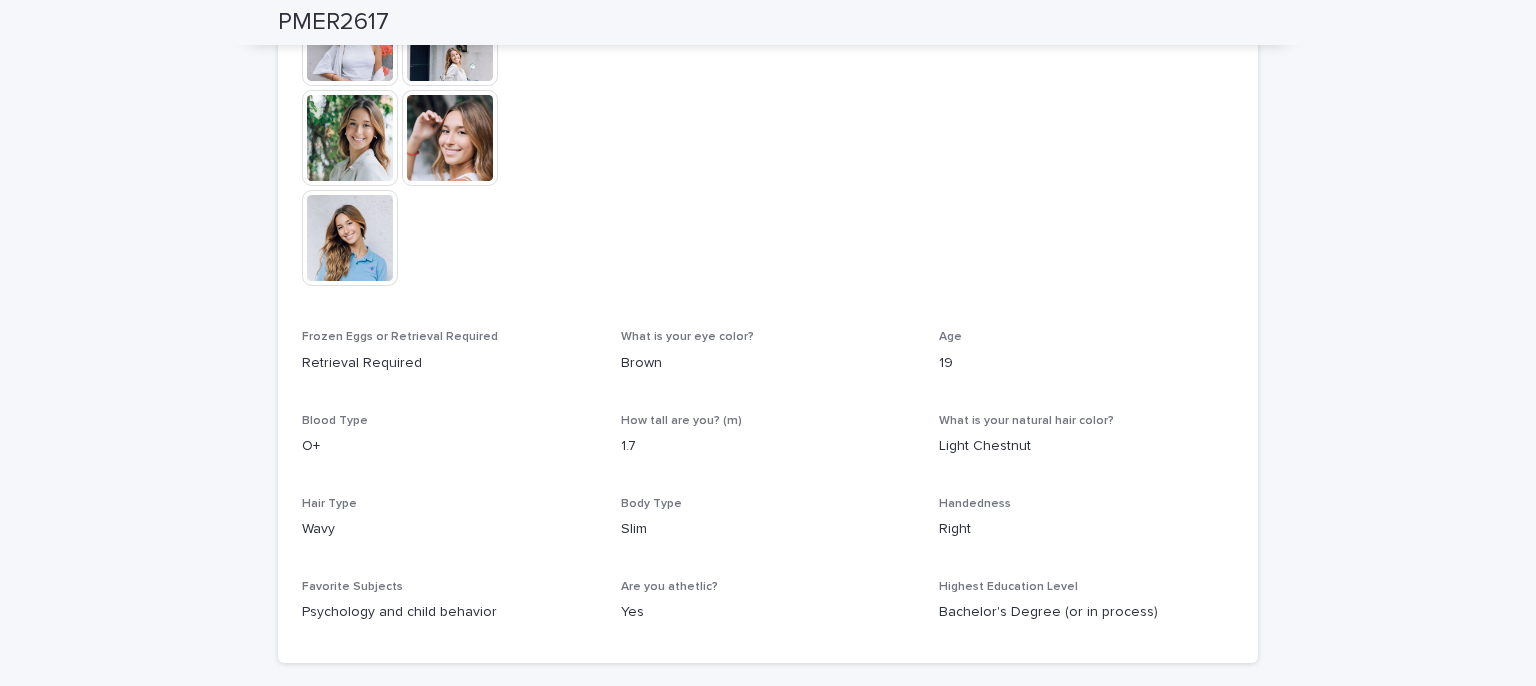 scroll, scrollTop: 614, scrollLeft: 0, axis: vertical 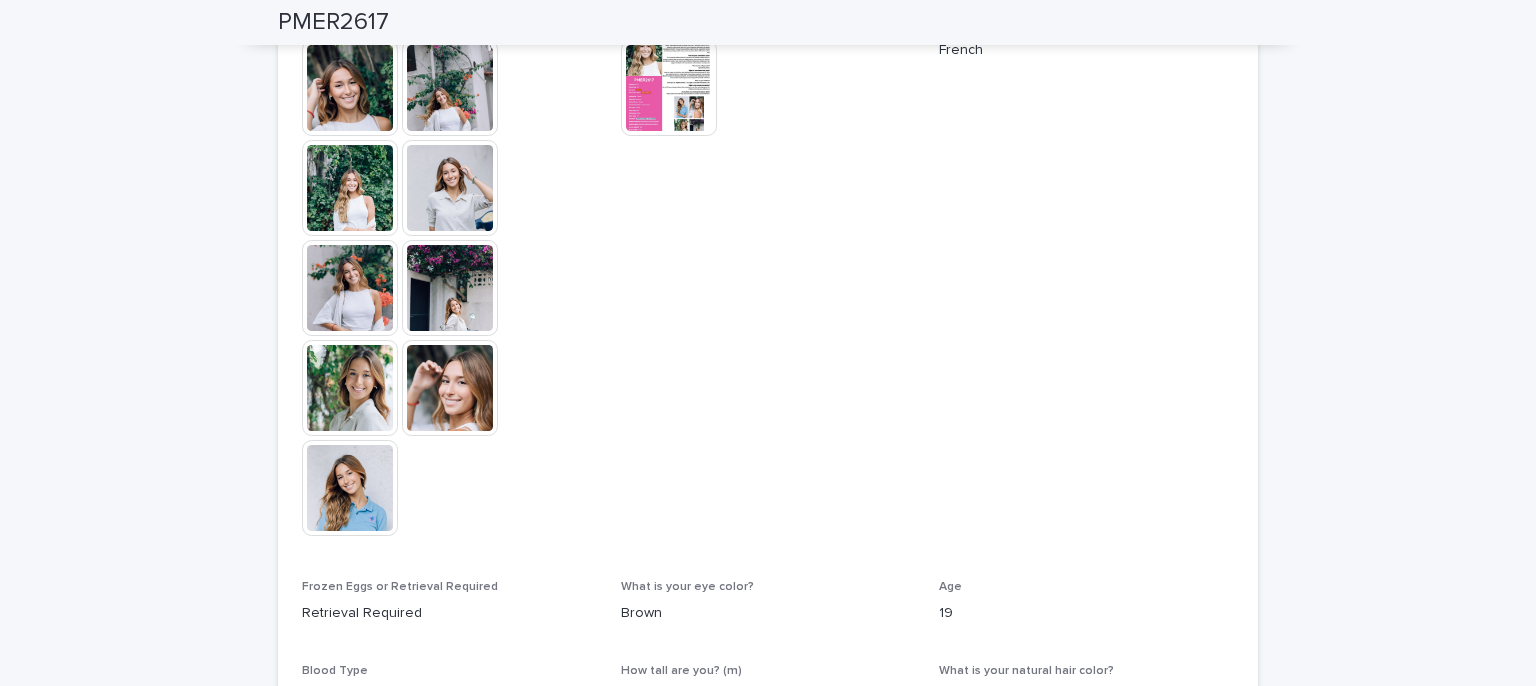 click at bounding box center [350, 488] 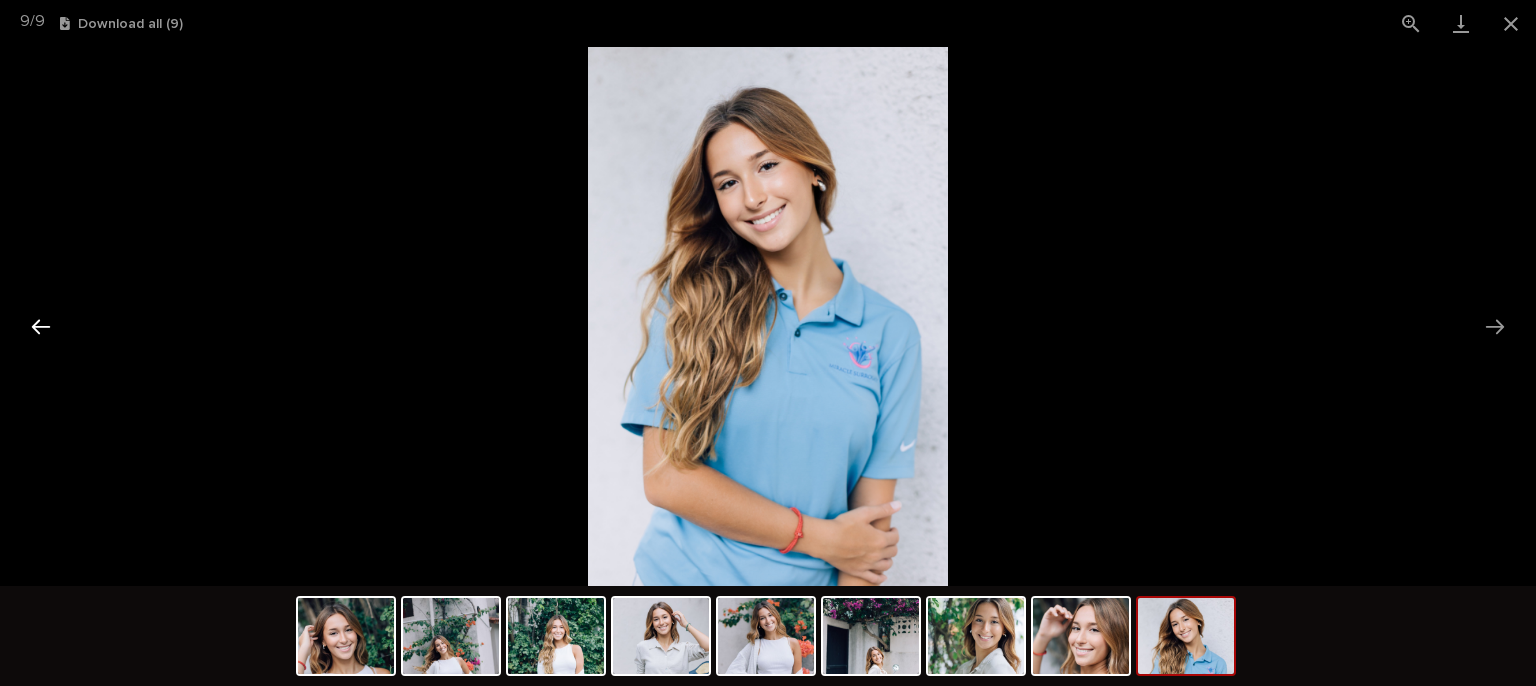 click at bounding box center [41, 326] 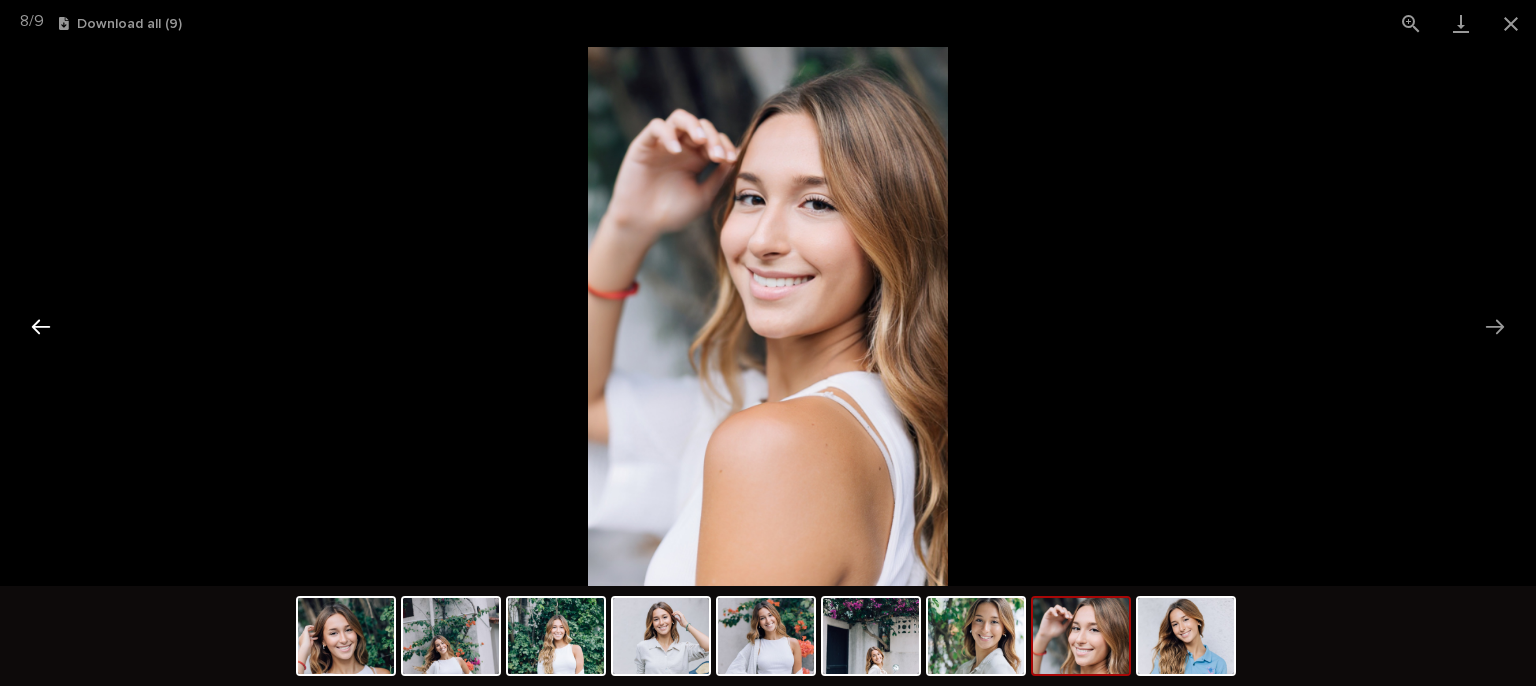 click at bounding box center [41, 326] 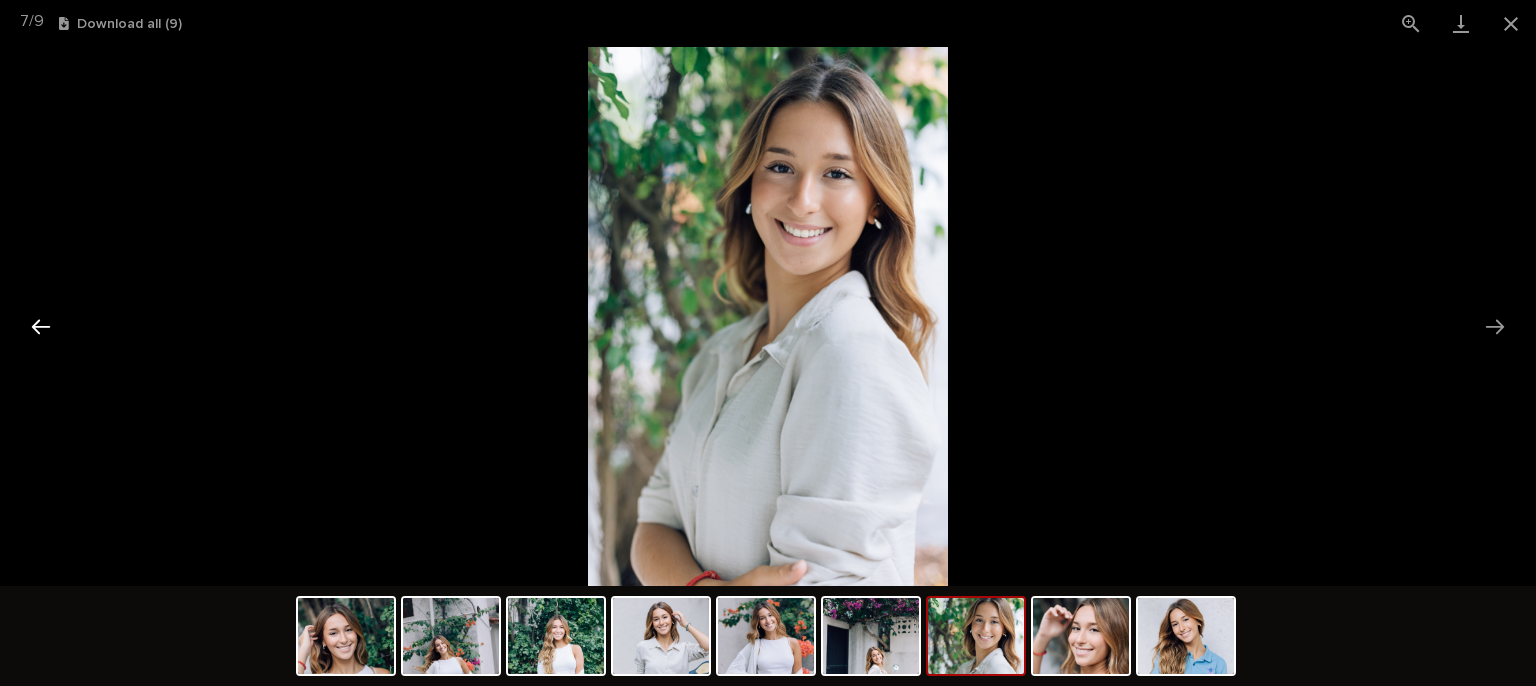 click at bounding box center [41, 326] 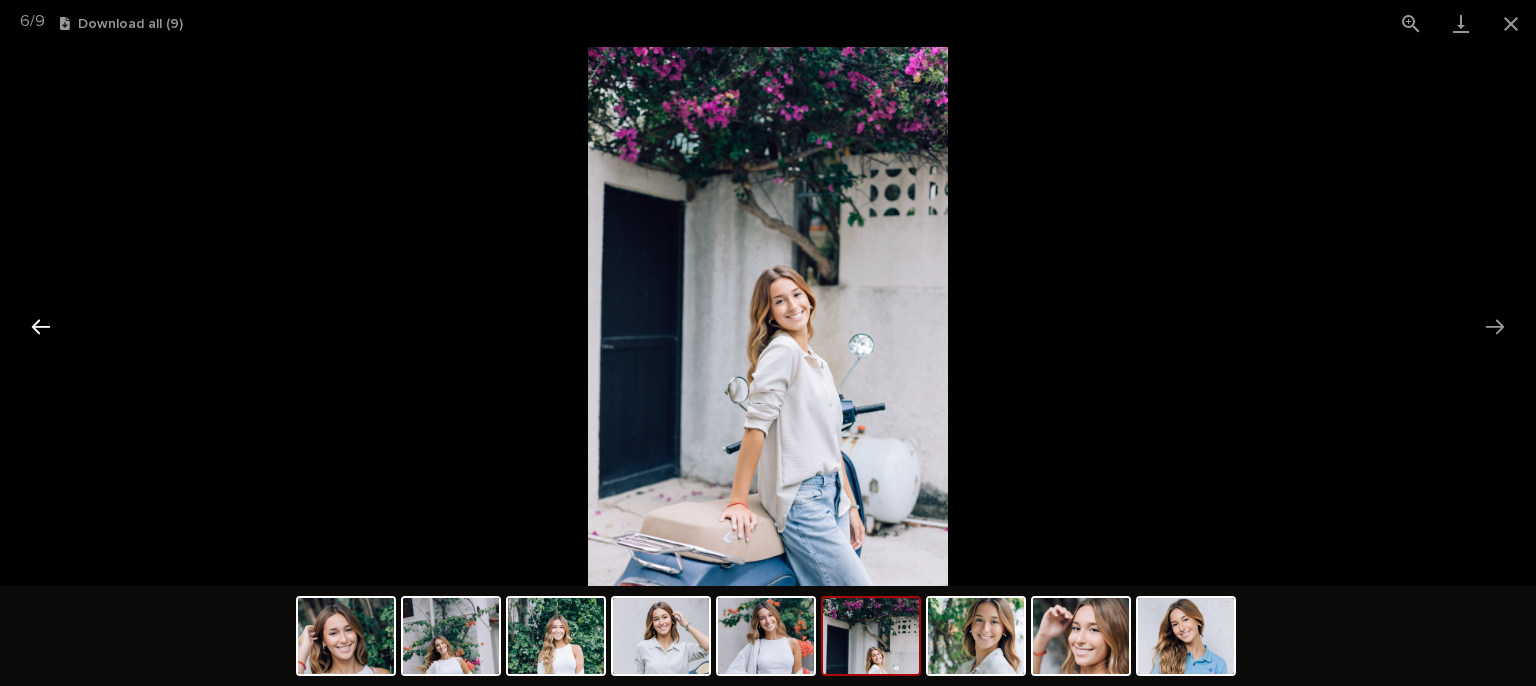 click at bounding box center (41, 326) 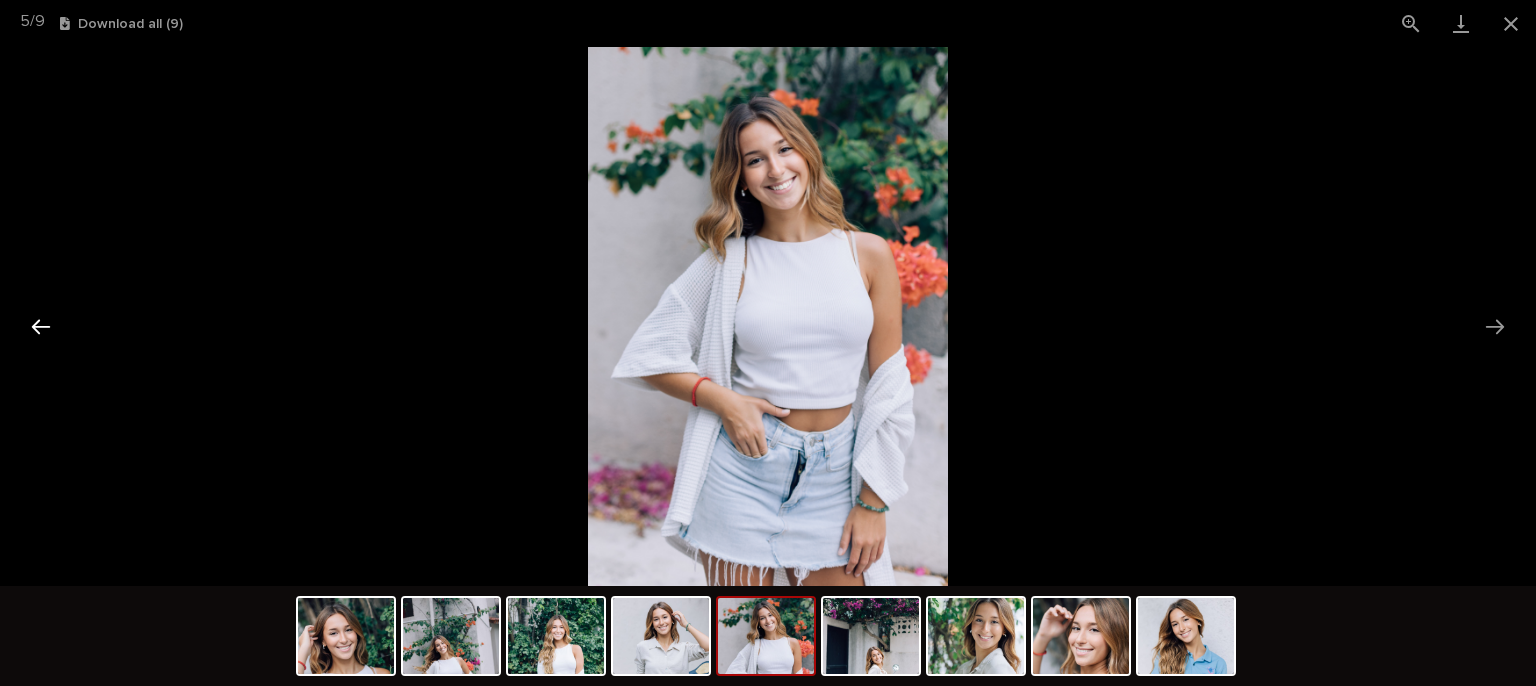click at bounding box center (41, 326) 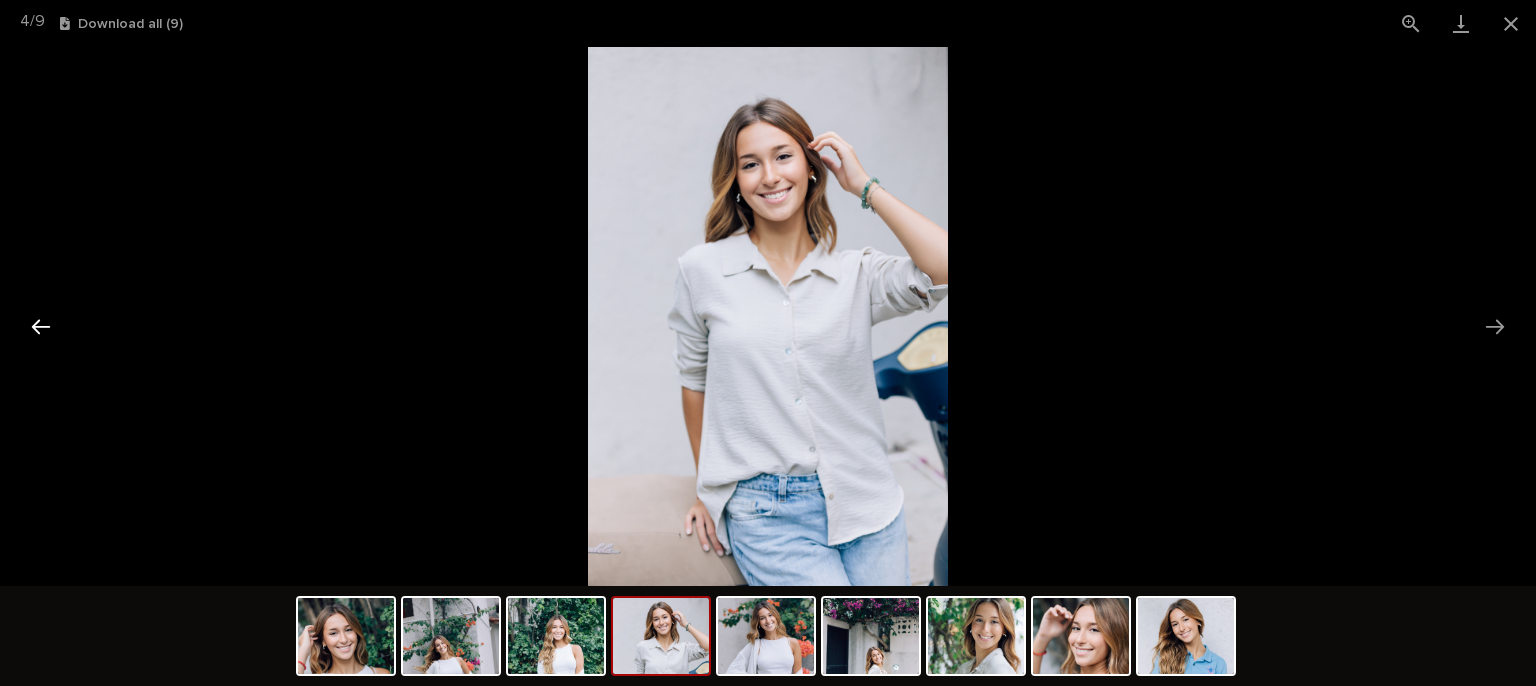 click at bounding box center [41, 326] 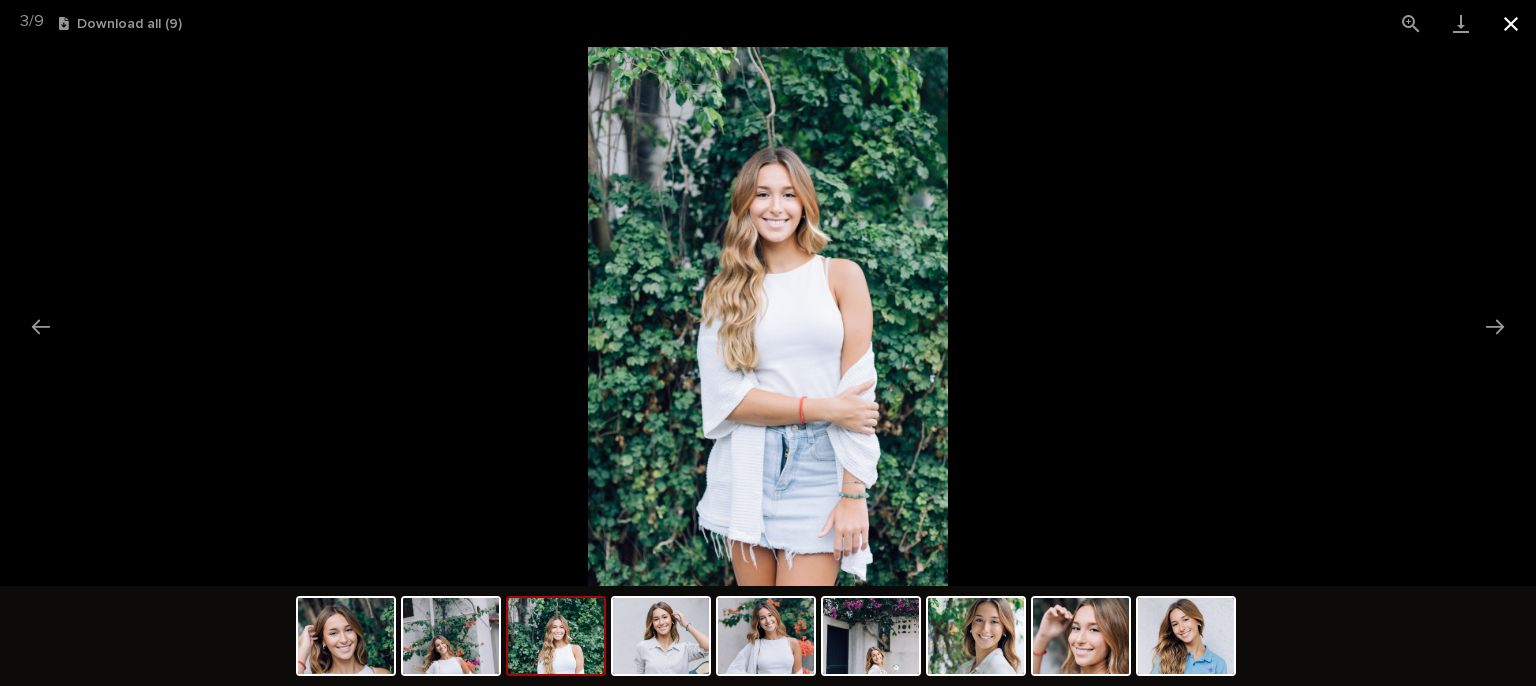 click at bounding box center [1511, 23] 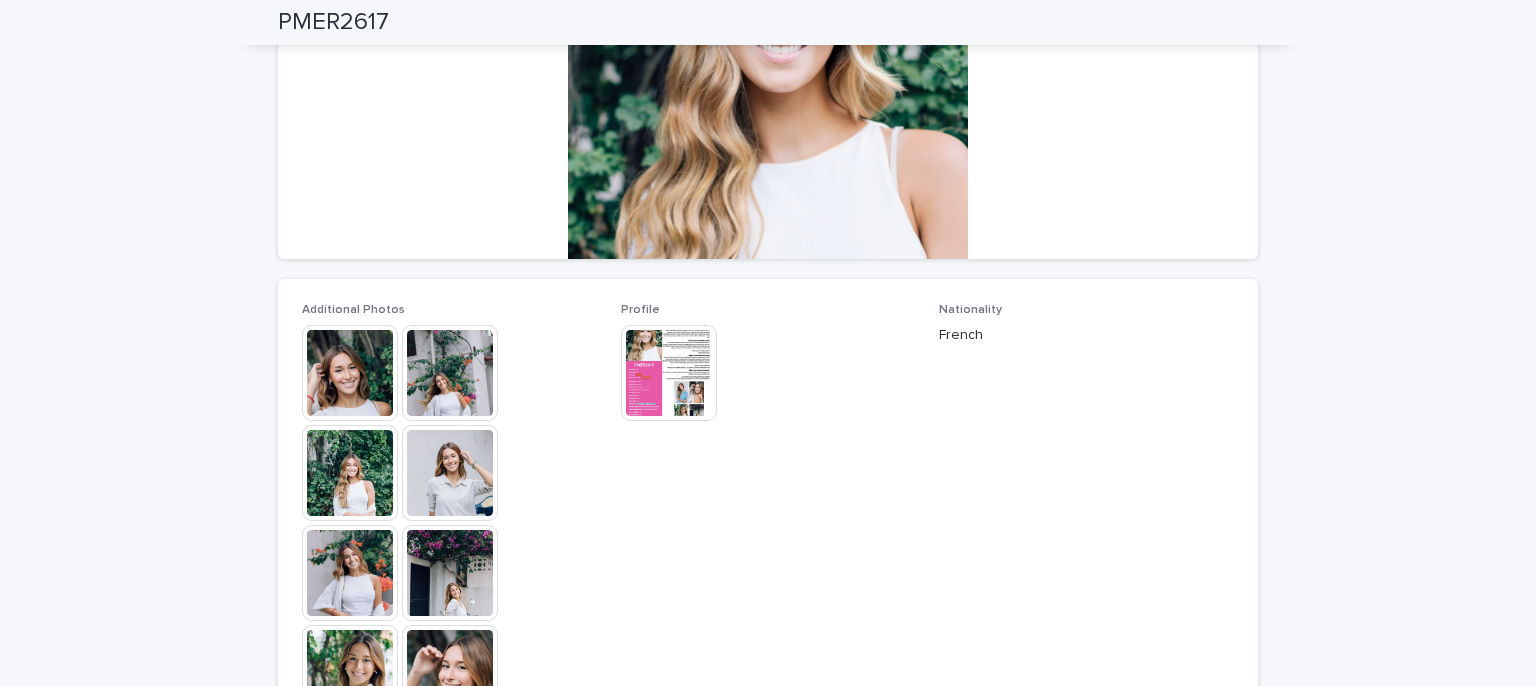 scroll, scrollTop: 314, scrollLeft: 0, axis: vertical 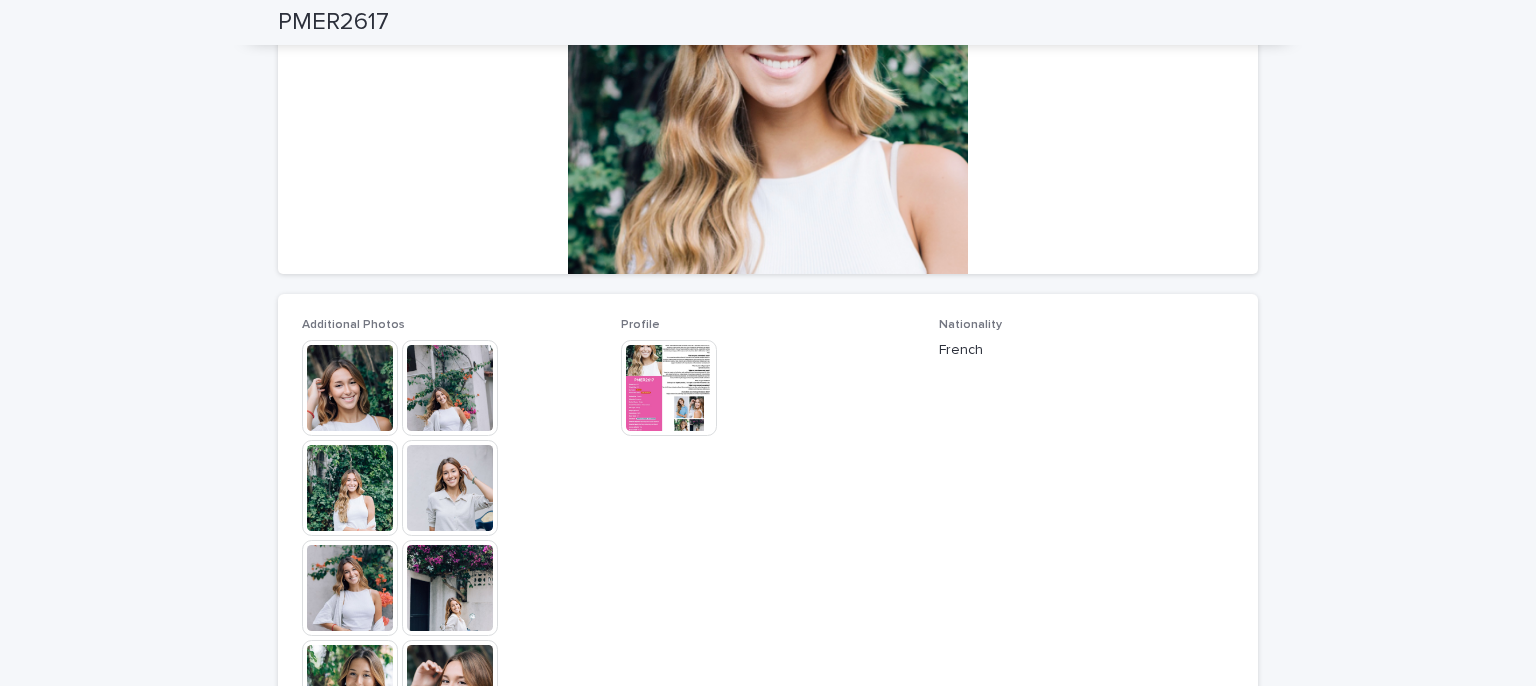 click at bounding box center [350, 388] 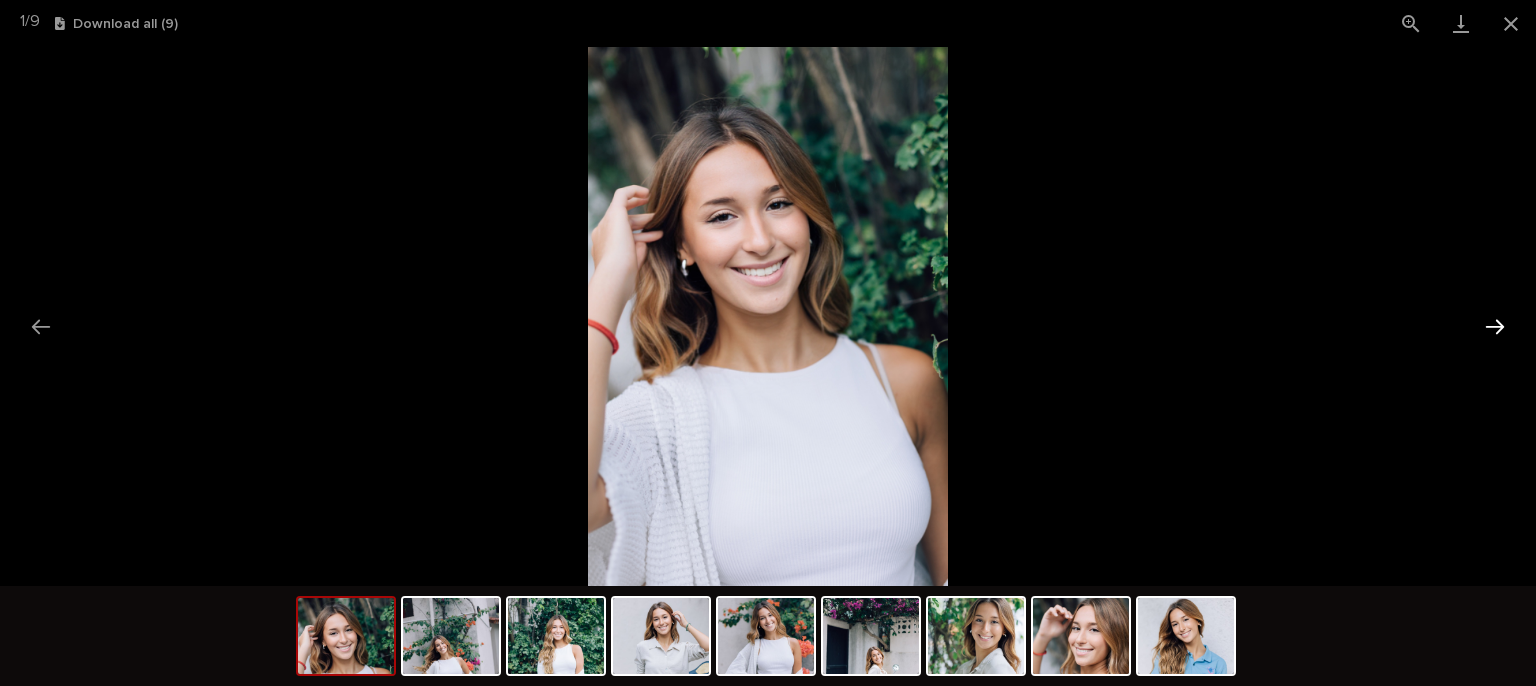 click at bounding box center (1495, 326) 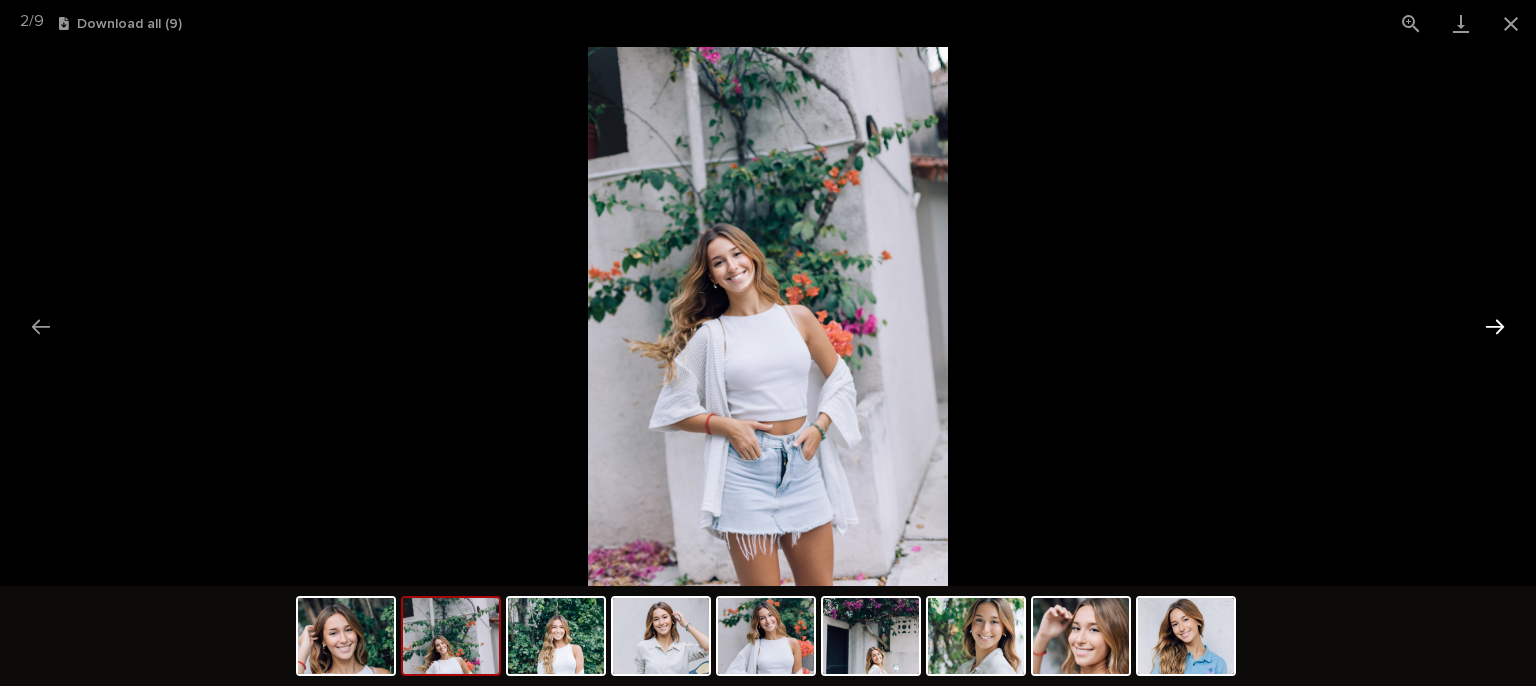 click at bounding box center [1495, 326] 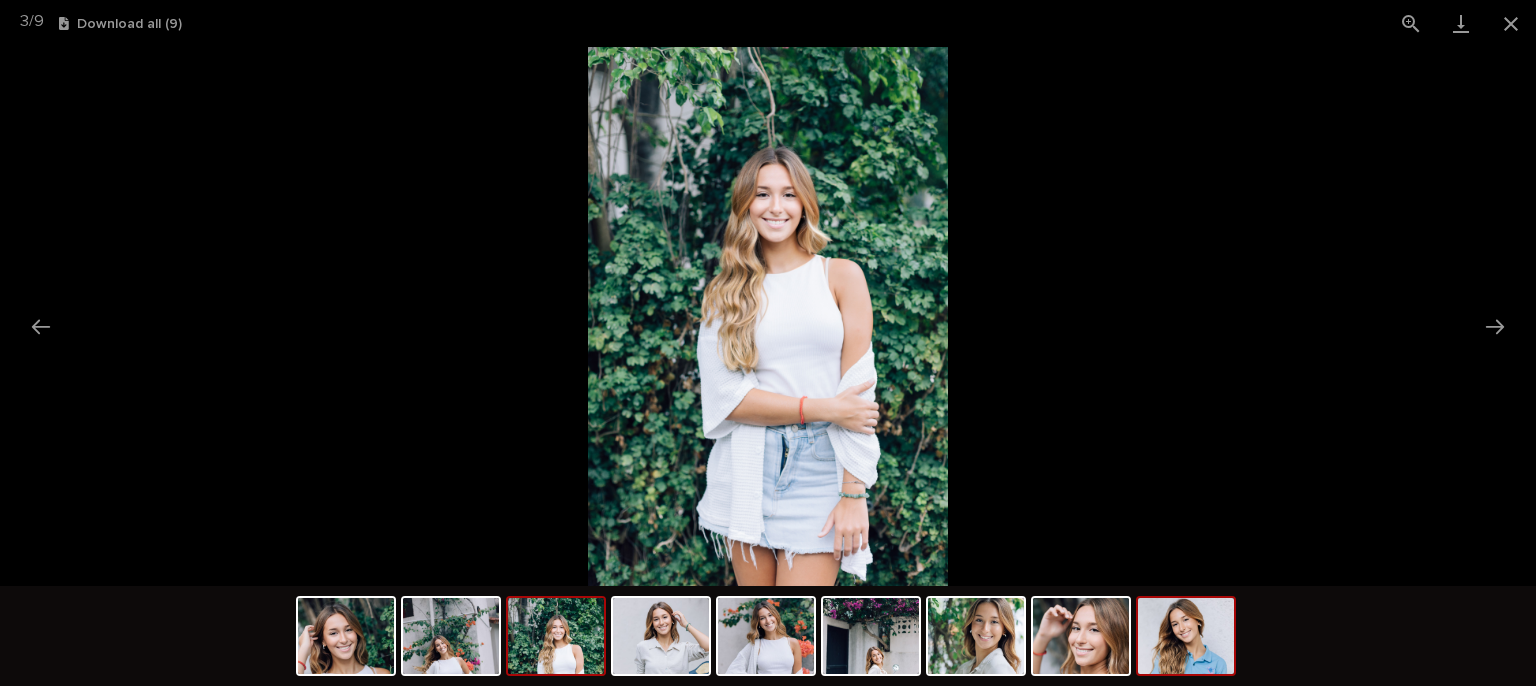click at bounding box center (1186, 636) 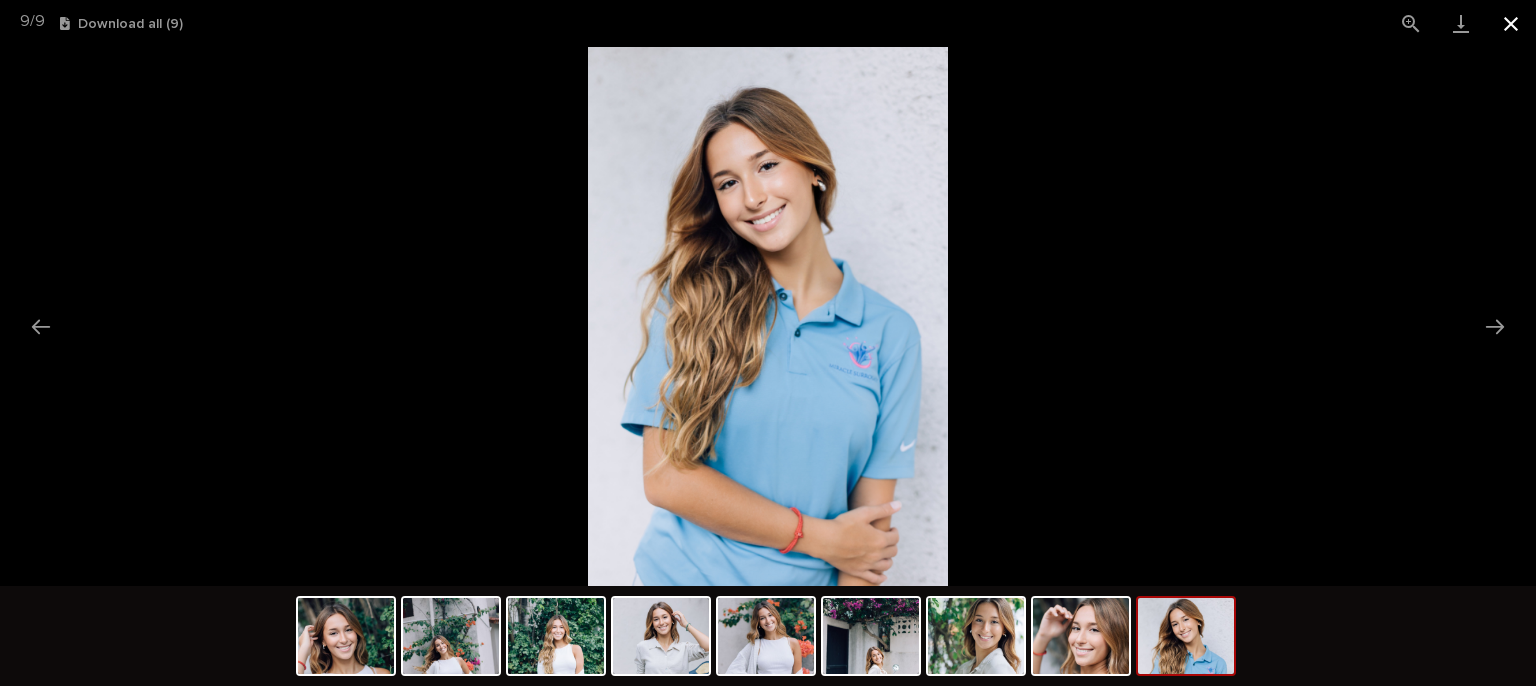 click at bounding box center (1511, 23) 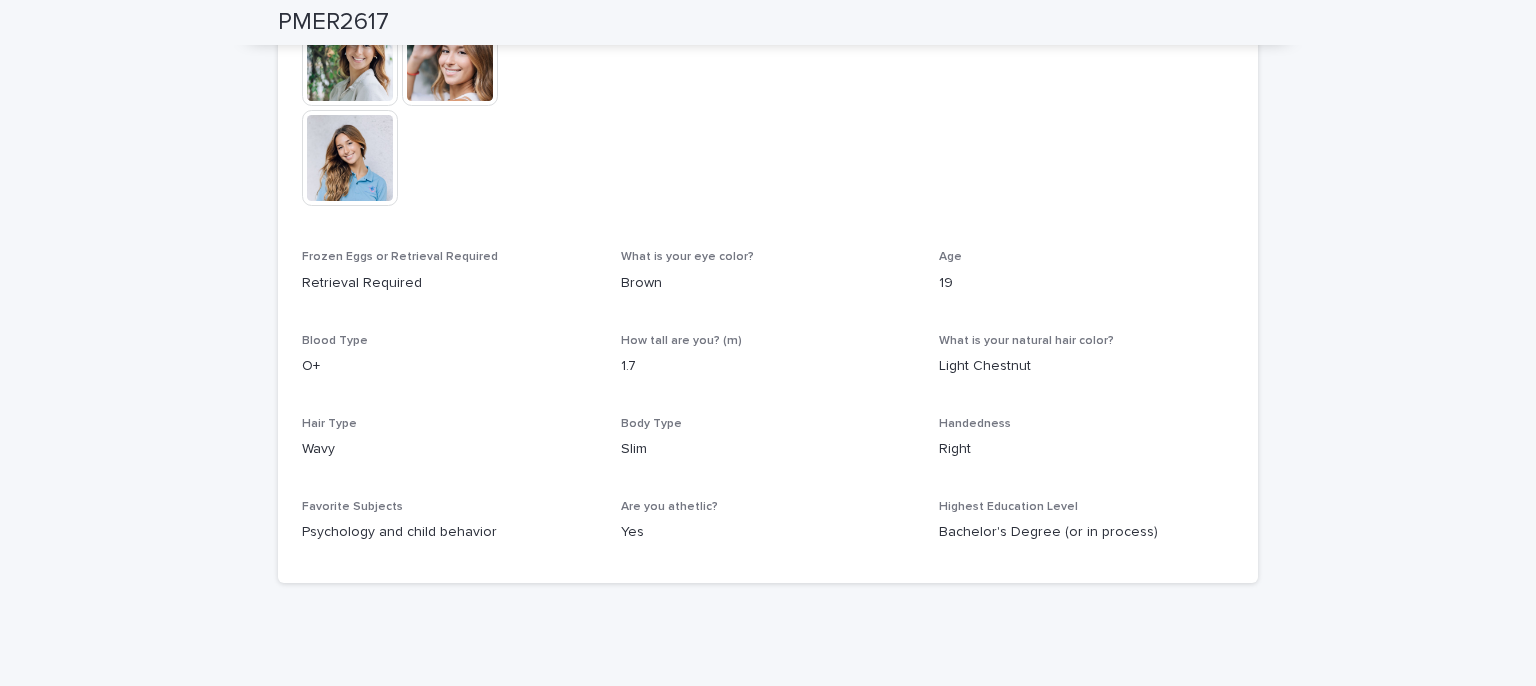 scroll, scrollTop: 914, scrollLeft: 0, axis: vertical 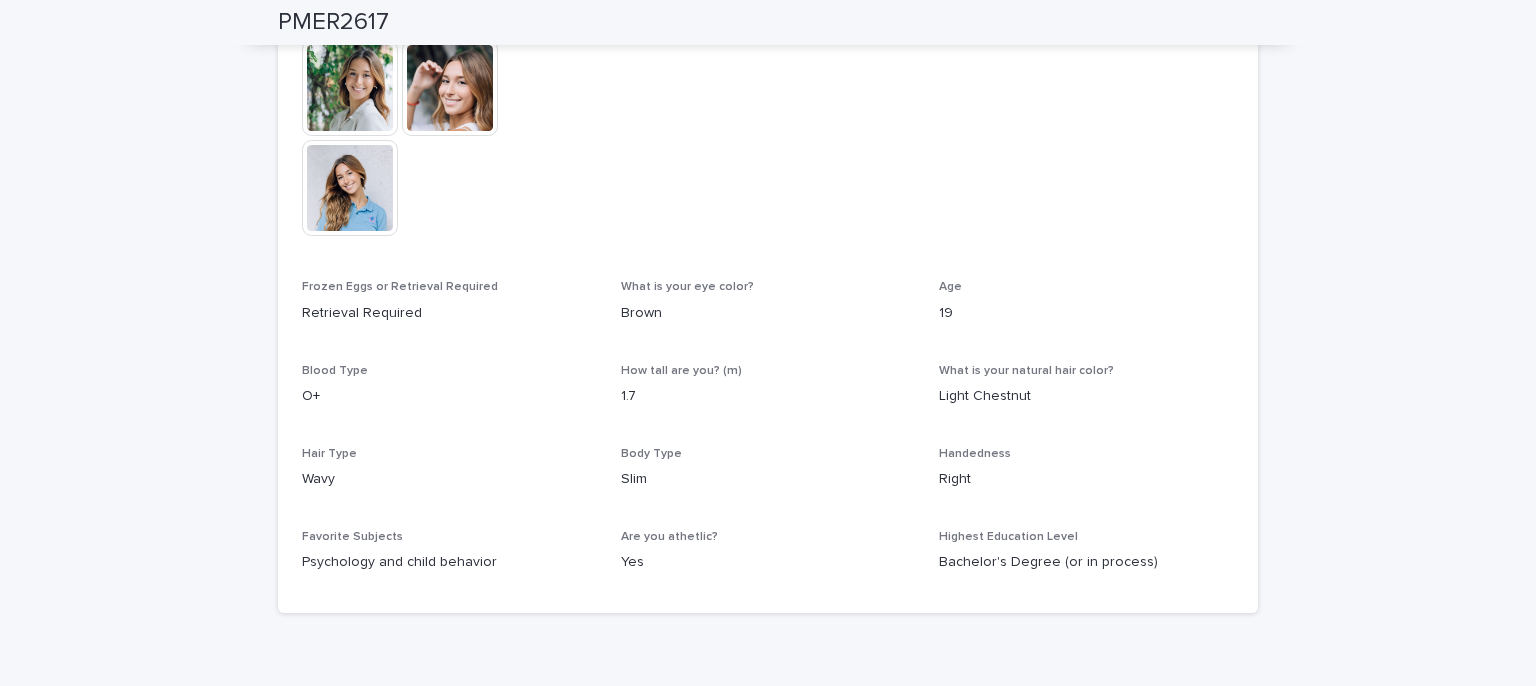 click on "Additional Photos This file cannot be opened Download File Profile This file cannot be opened Download File Nationality [NATIONALITY] Frozen Eggs or Retrieval Required Retrieval Required What is your eye color? [COLOR] Age [AGE] Blood Type [BLOOD_TYPE] How tall are you? (m) [HEIGHT] What is your natural hair color? [HAIR_COLOR] Hair Type [HAIR_TYPE] Body Type [BODY_TYPE] Handedness [HANDEDNESS] Favorite Subjects [SUBJECTS] Are you athetlic? [ATHLETIC] Highest Education Level [EDUCATION]" at bounding box center [768, 153] 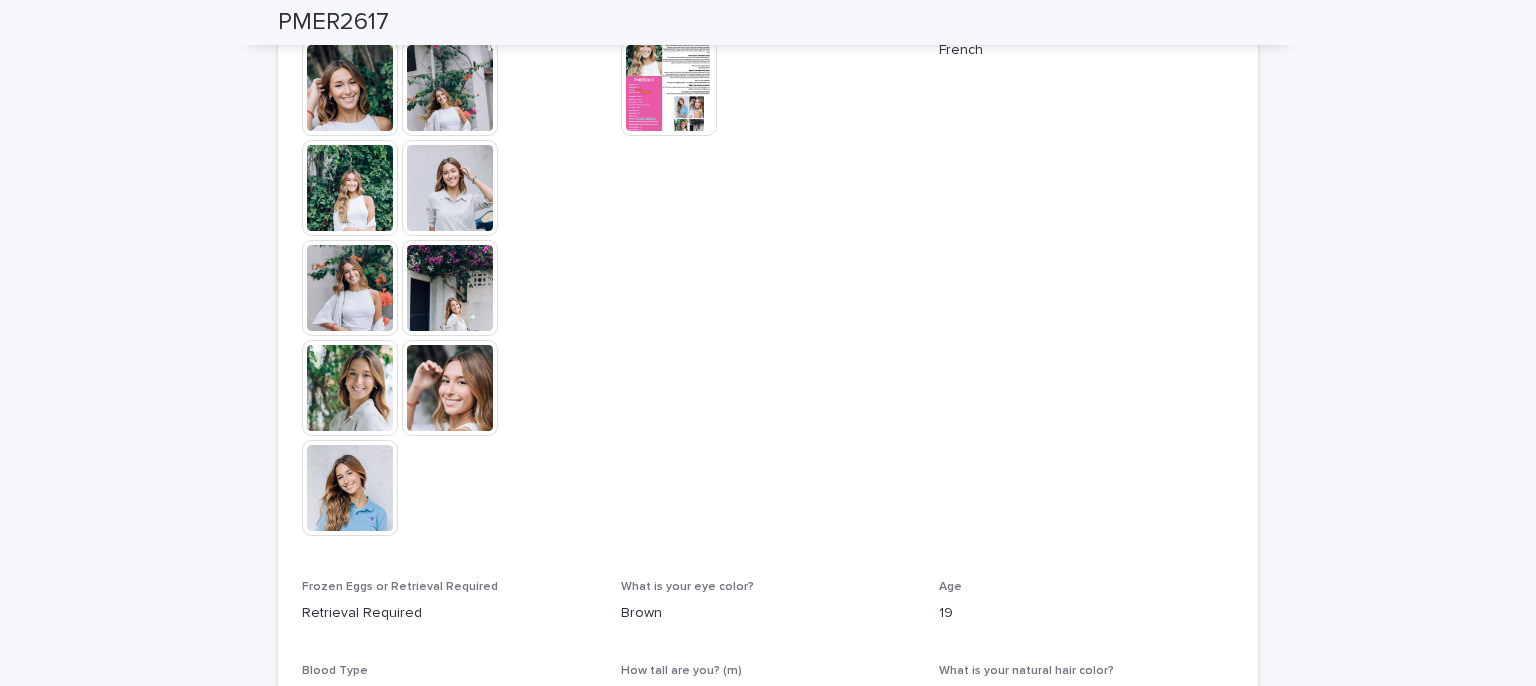 scroll, scrollTop: 314, scrollLeft: 0, axis: vertical 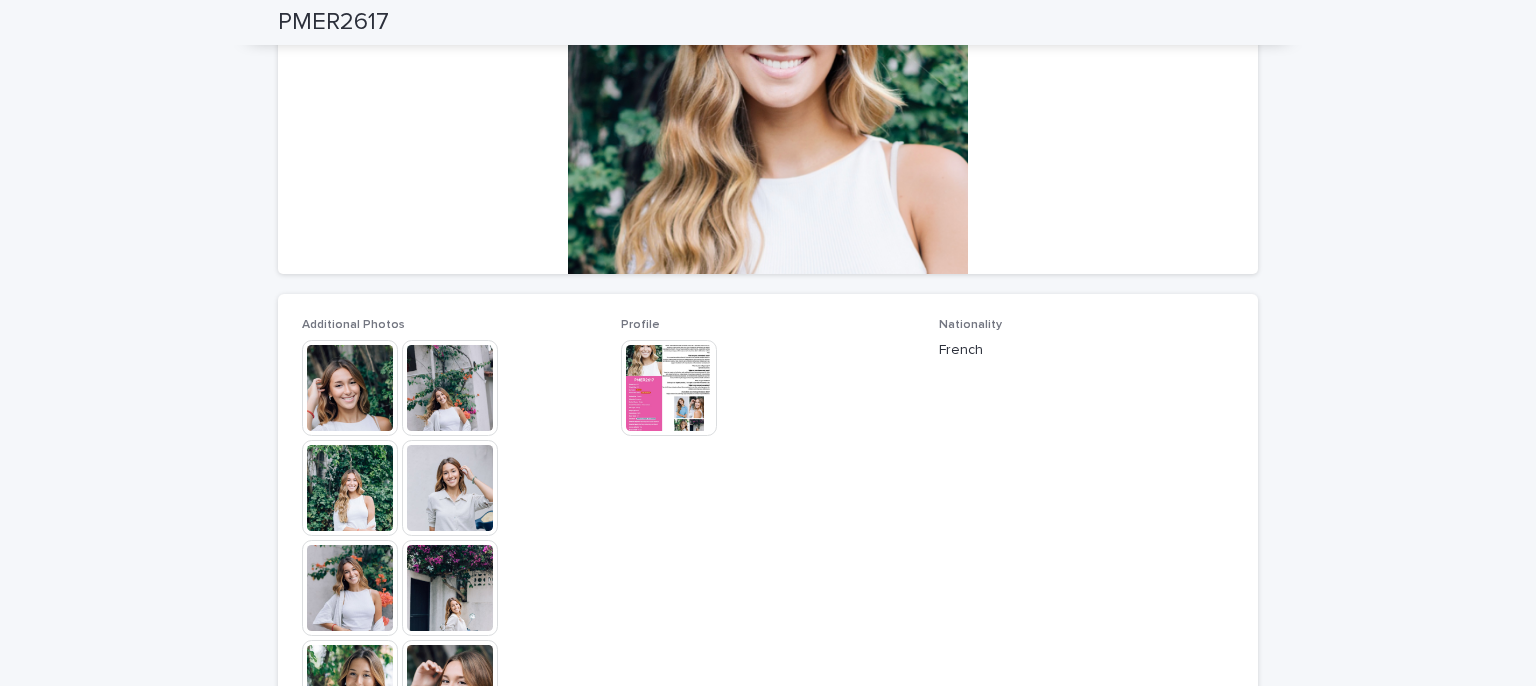 click at bounding box center [669, 388] 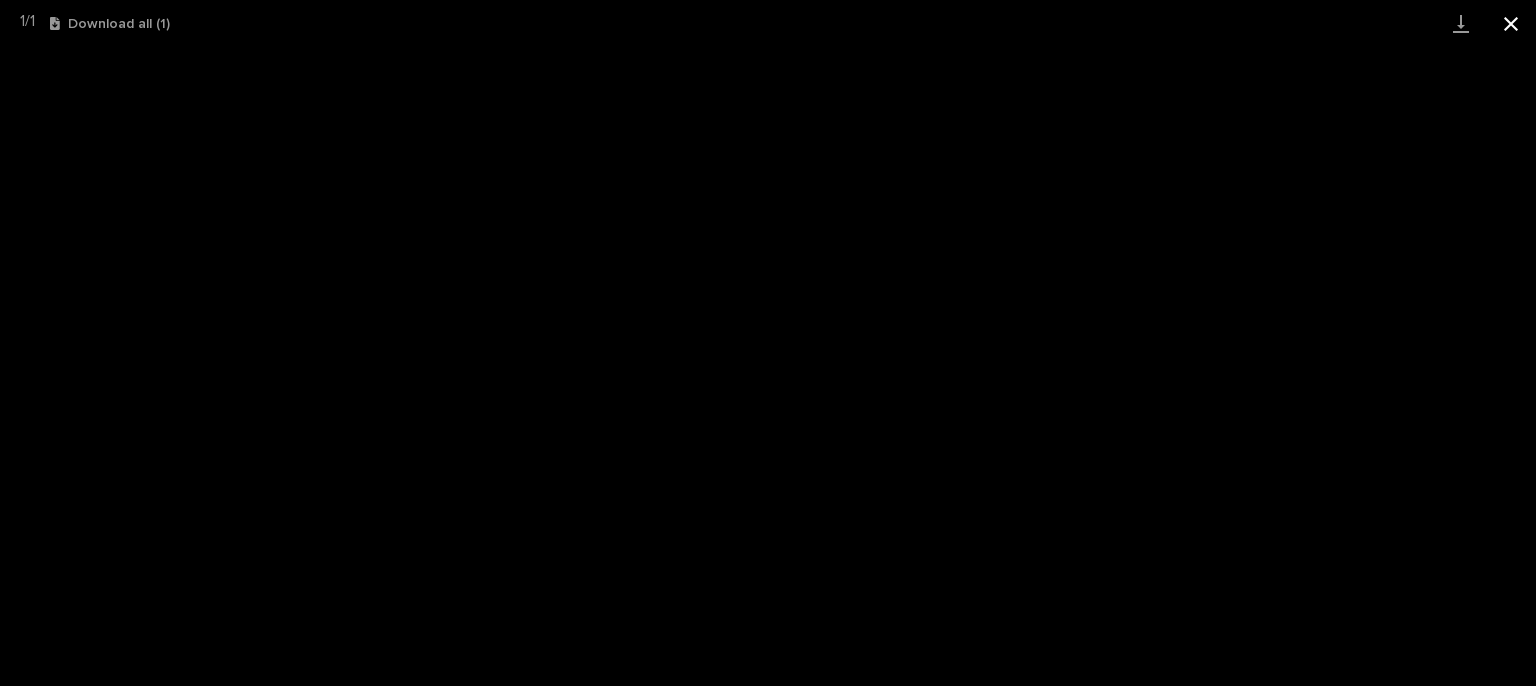 click at bounding box center (1511, 23) 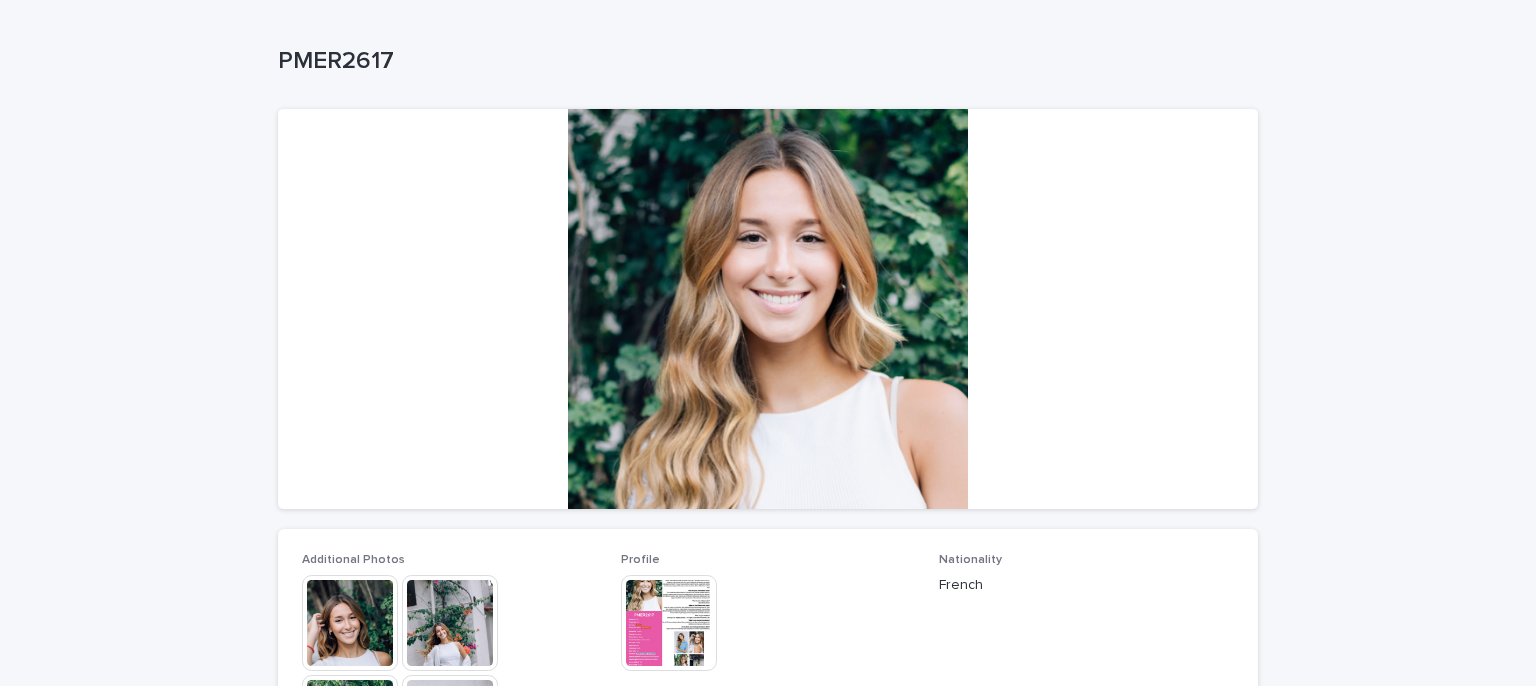 scroll, scrollTop: 214, scrollLeft: 0, axis: vertical 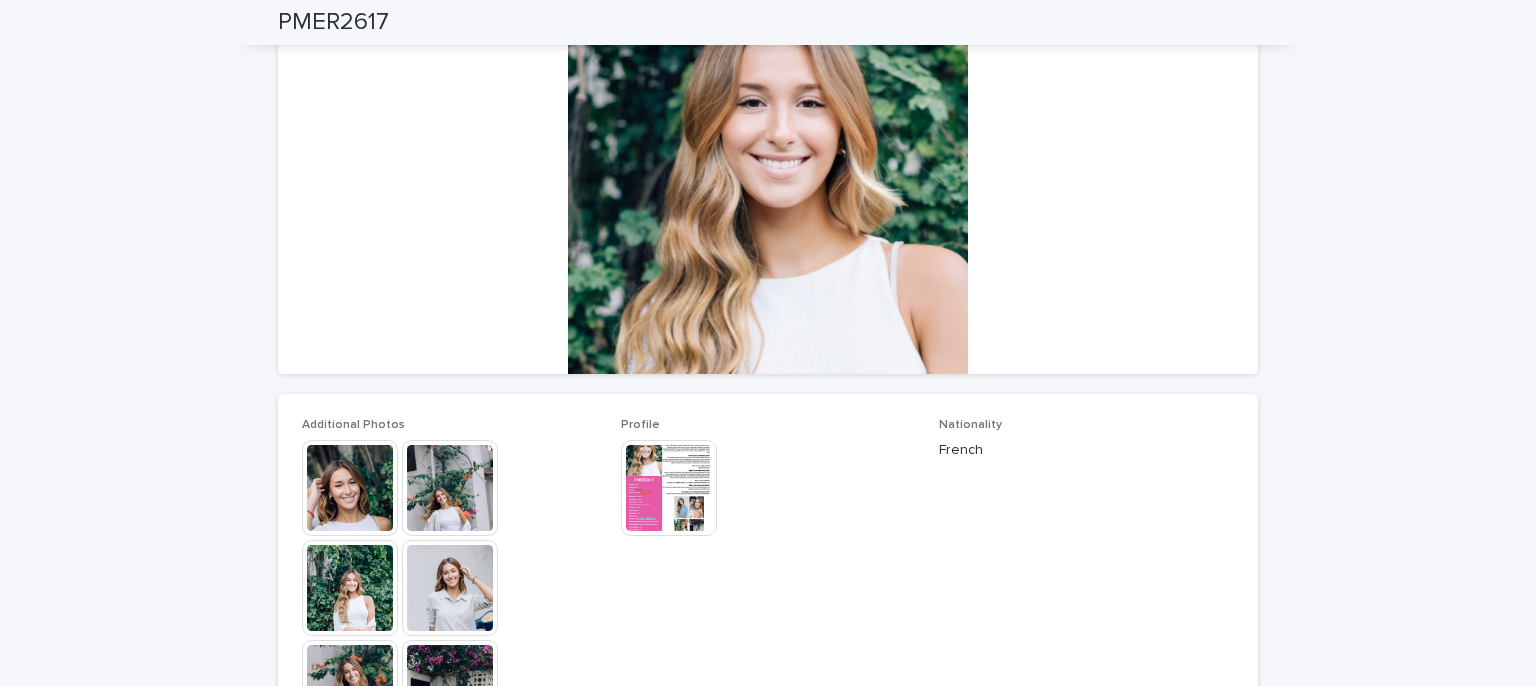 click at bounding box center [669, 488] 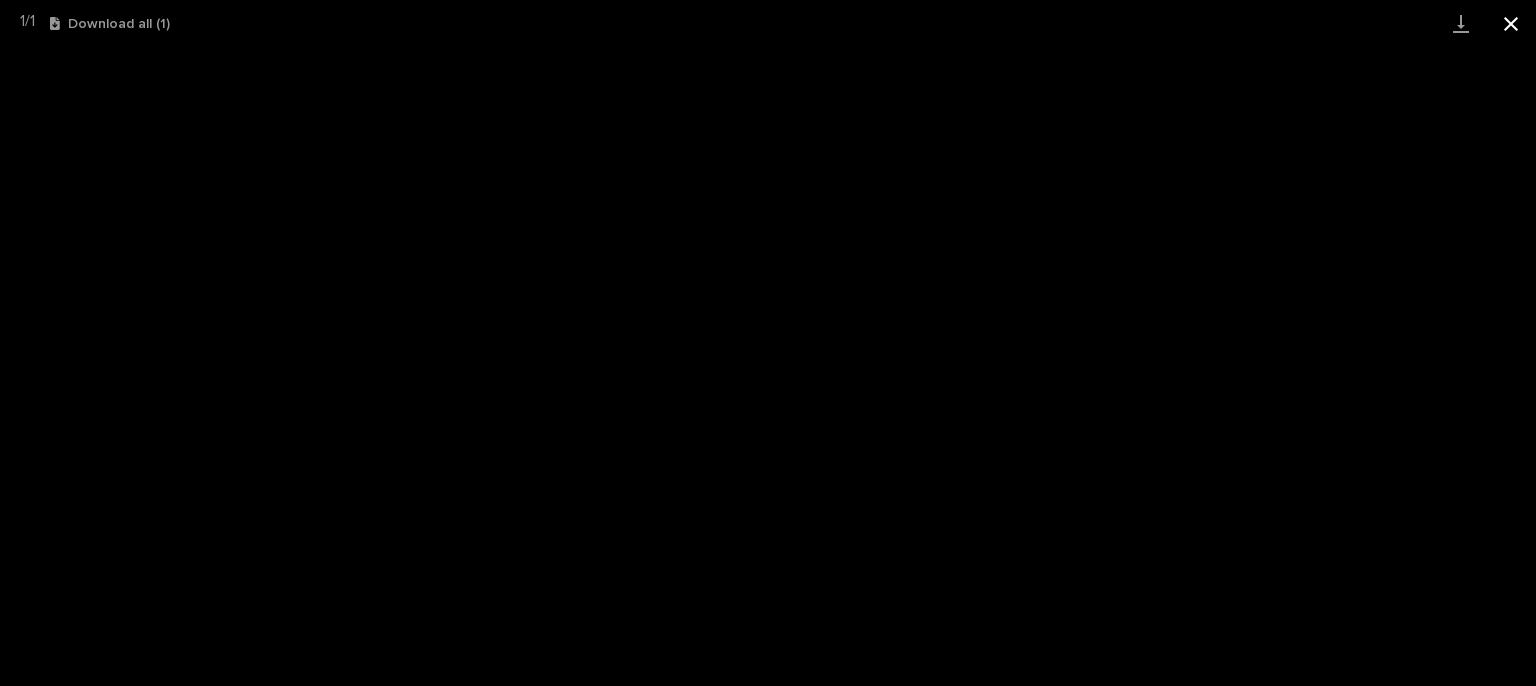 click at bounding box center (1511, 23) 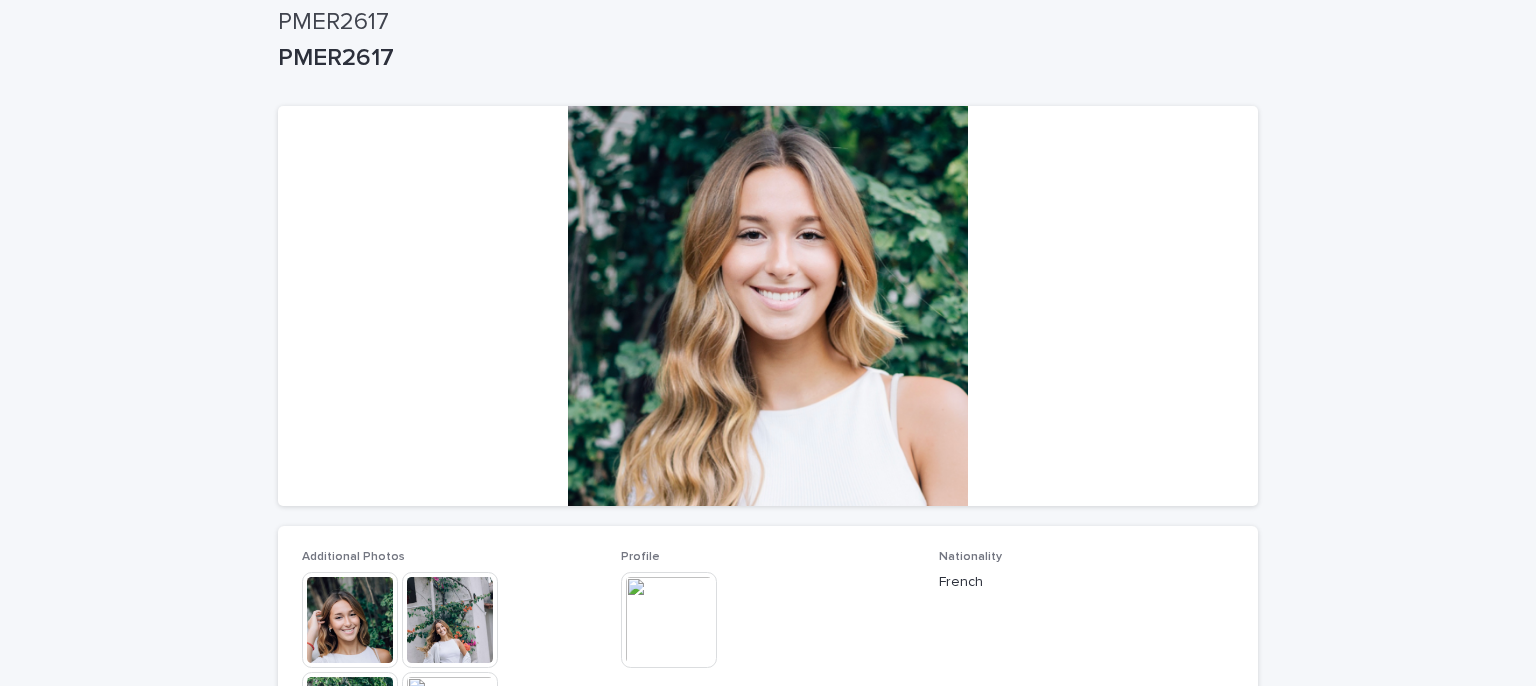 scroll, scrollTop: 0, scrollLeft: 0, axis: both 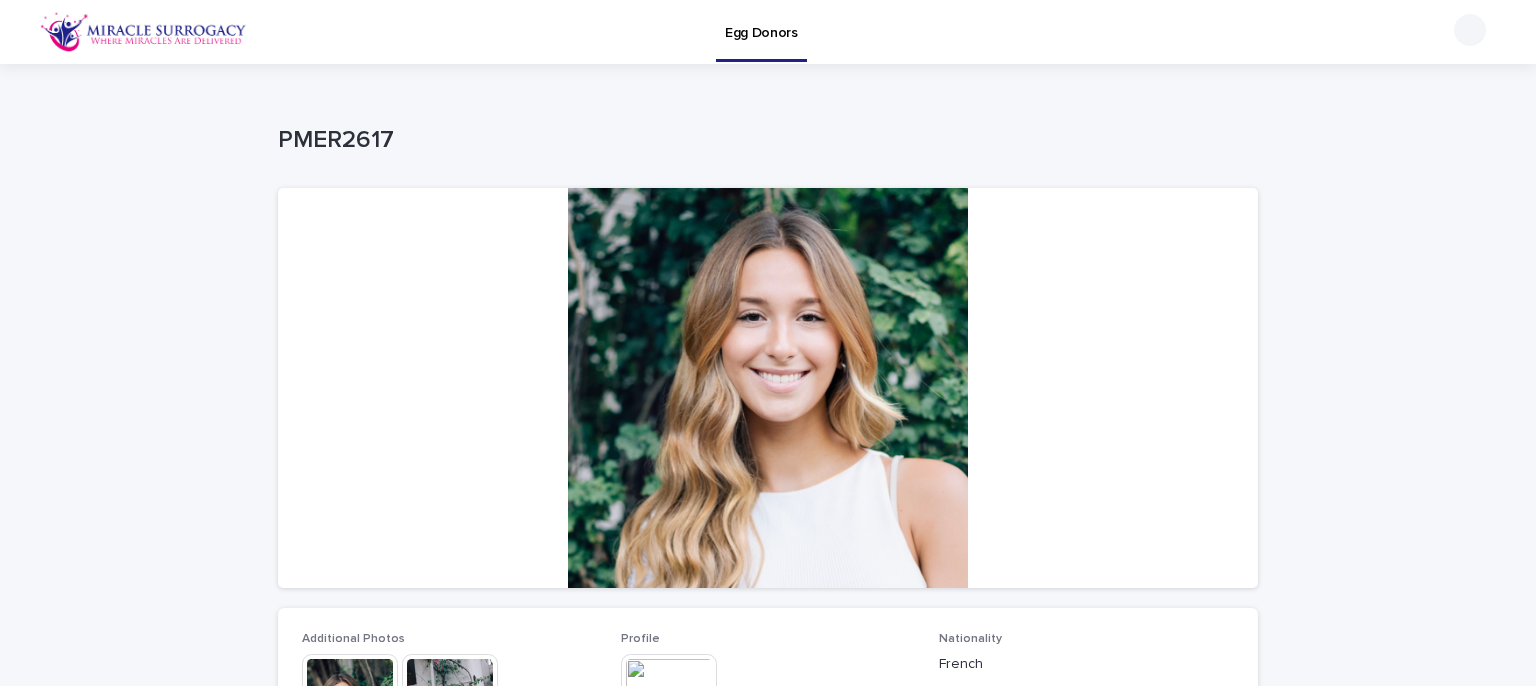 drag, startPoint x: 804, startPoint y: 330, endPoint x: 599, endPoint y: 429, distance: 227.65324 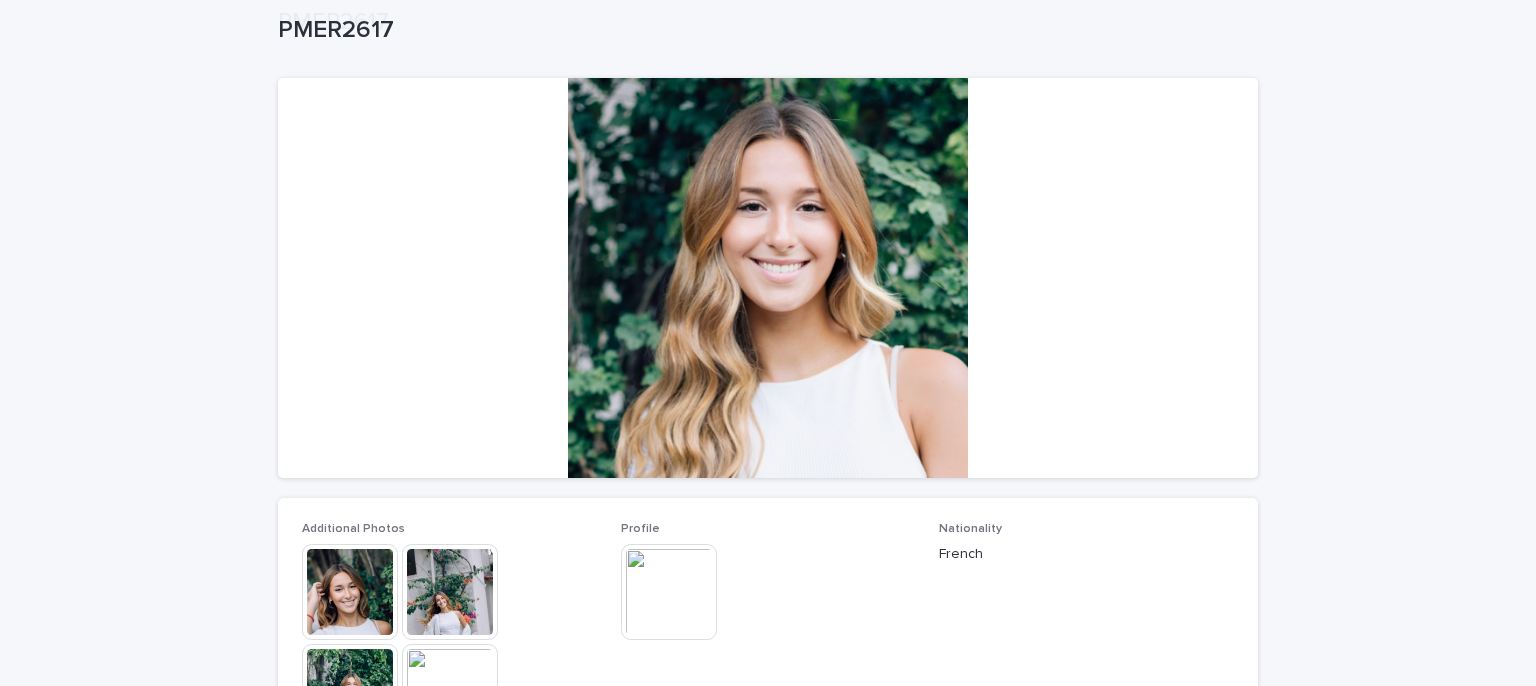 scroll, scrollTop: 300, scrollLeft: 0, axis: vertical 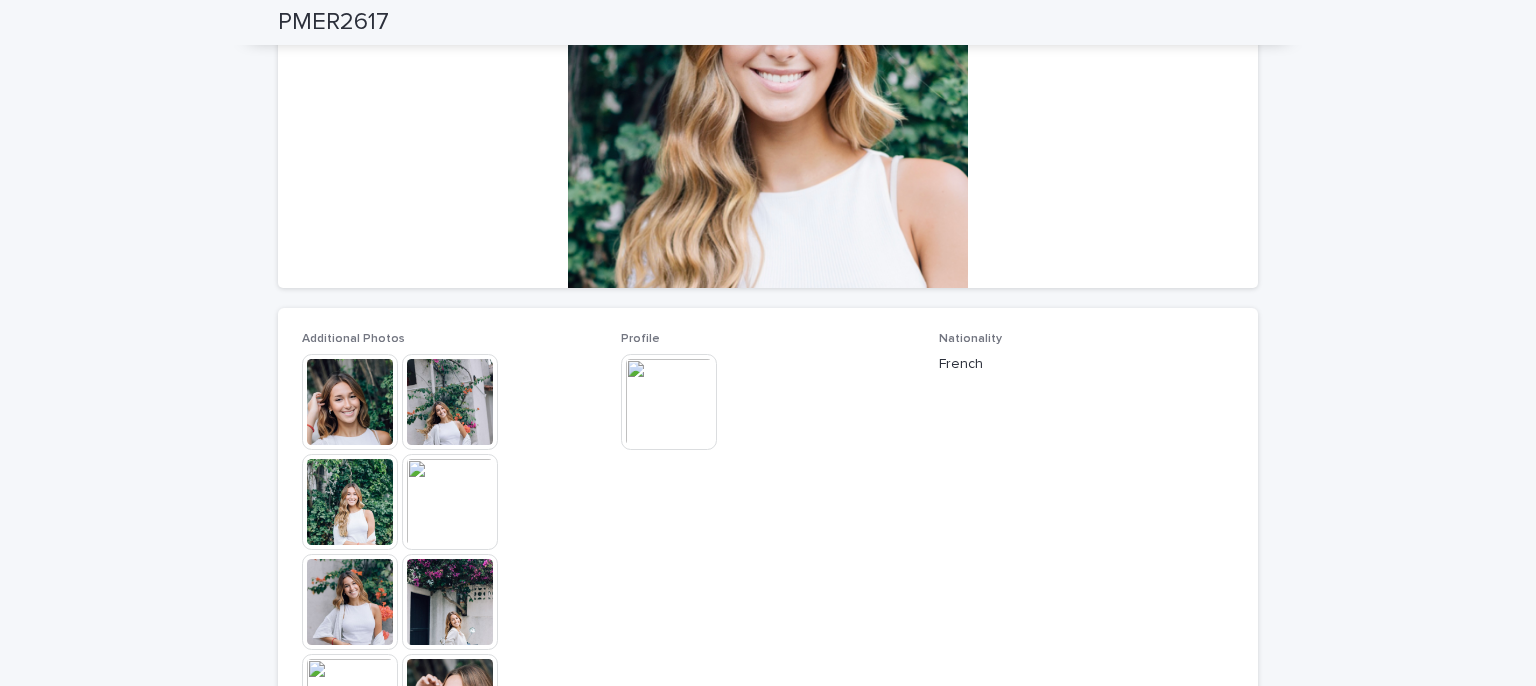 click at bounding box center (669, 402) 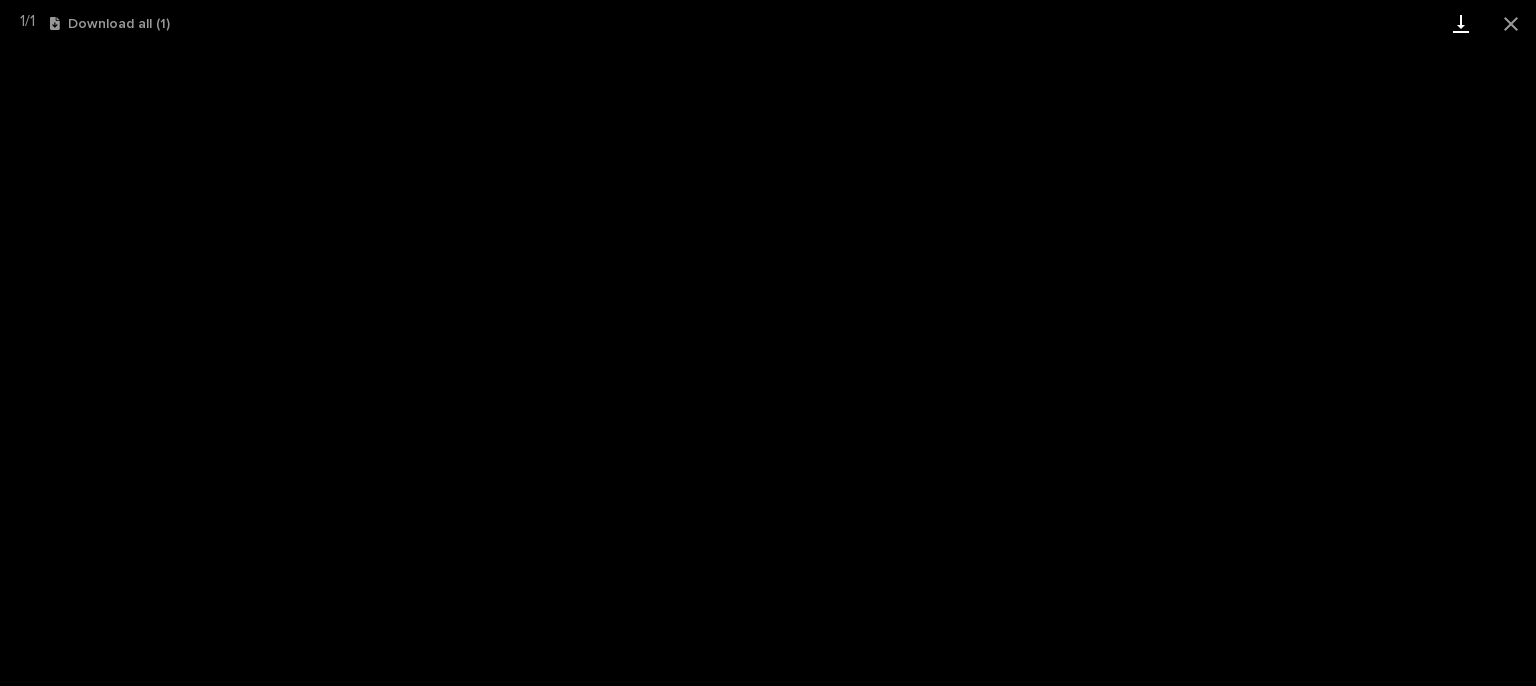 click at bounding box center [1461, 23] 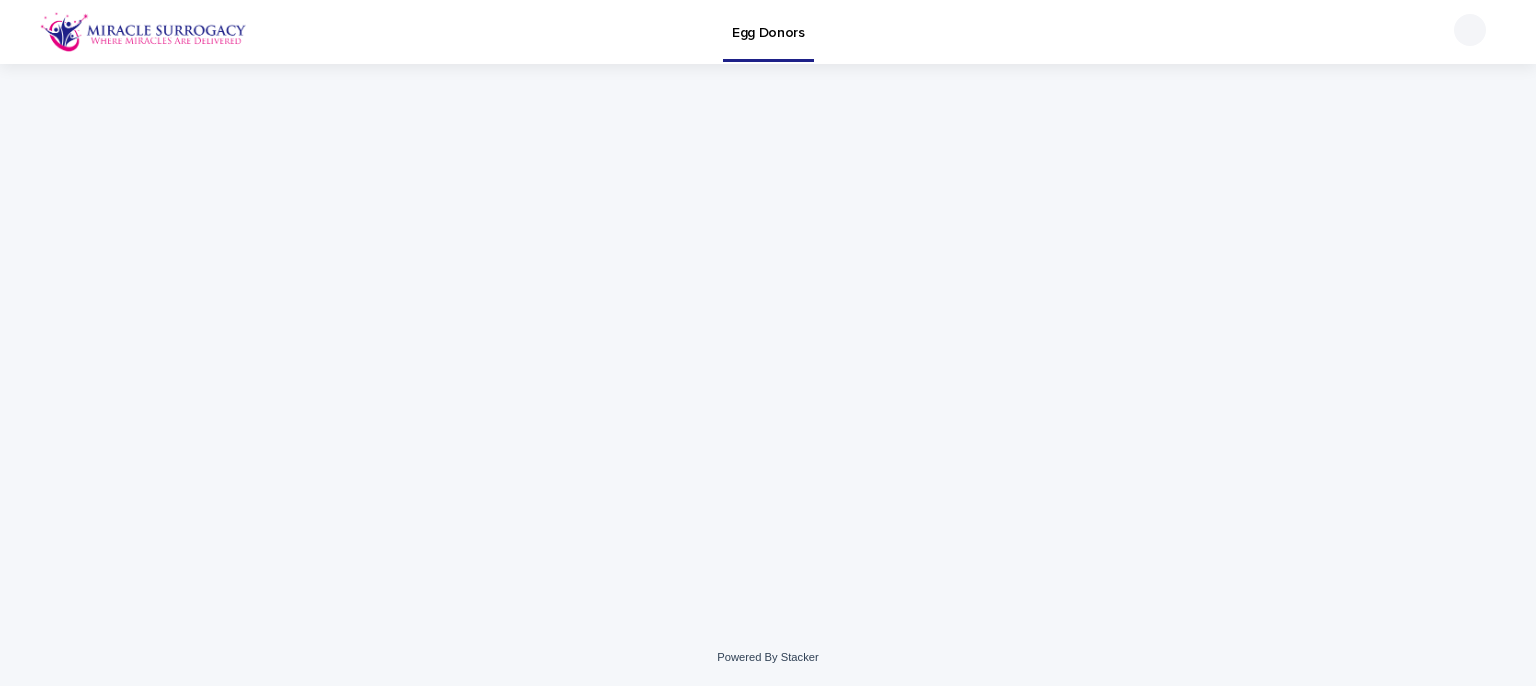 scroll, scrollTop: 0, scrollLeft: 0, axis: both 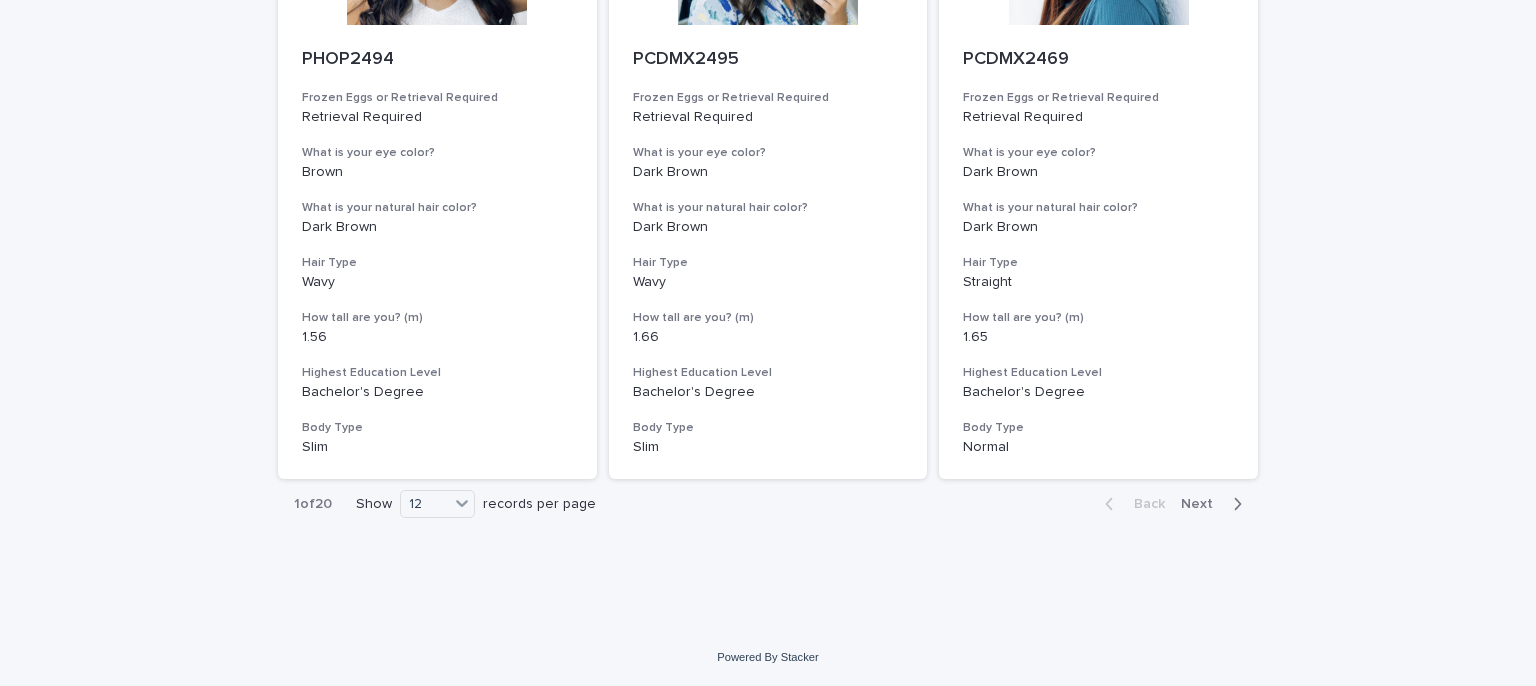 click on "Next" at bounding box center [1203, 504] 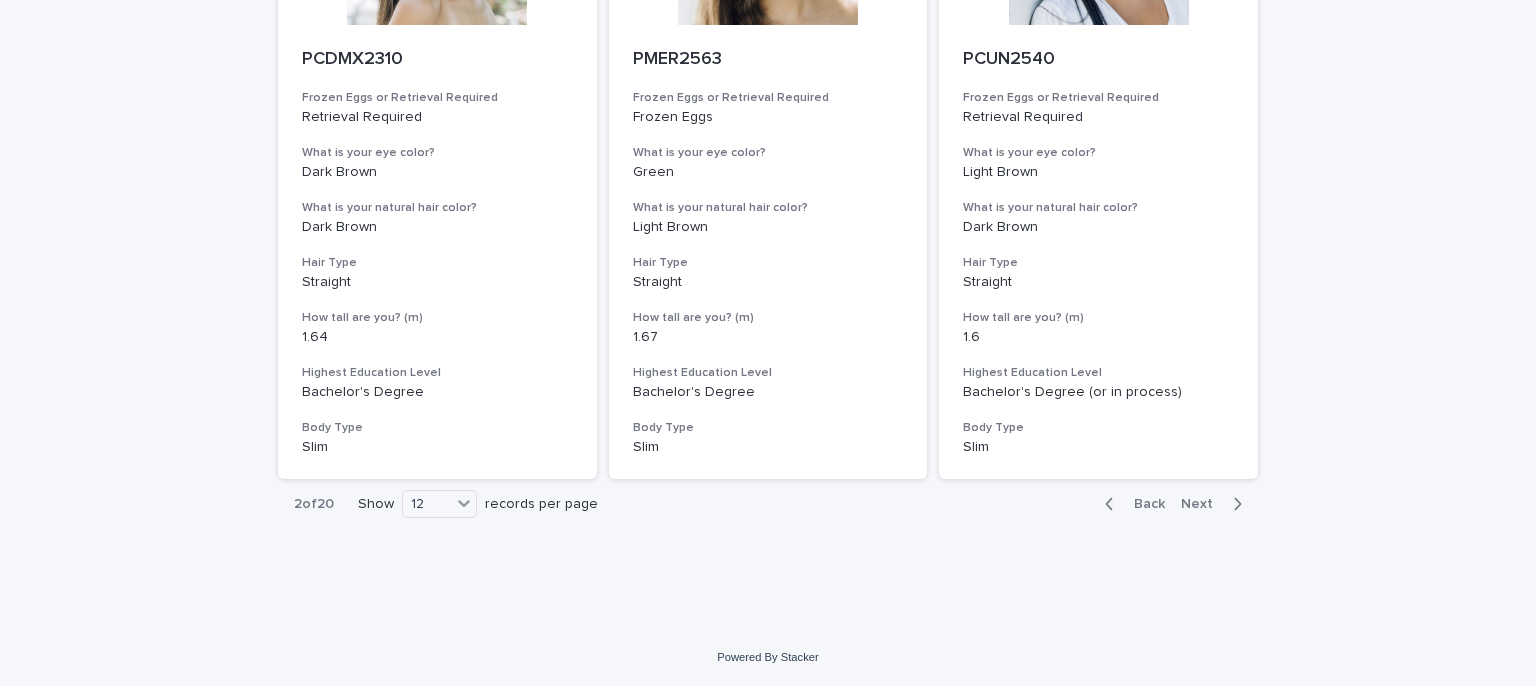 click on "Next" at bounding box center [1203, 504] 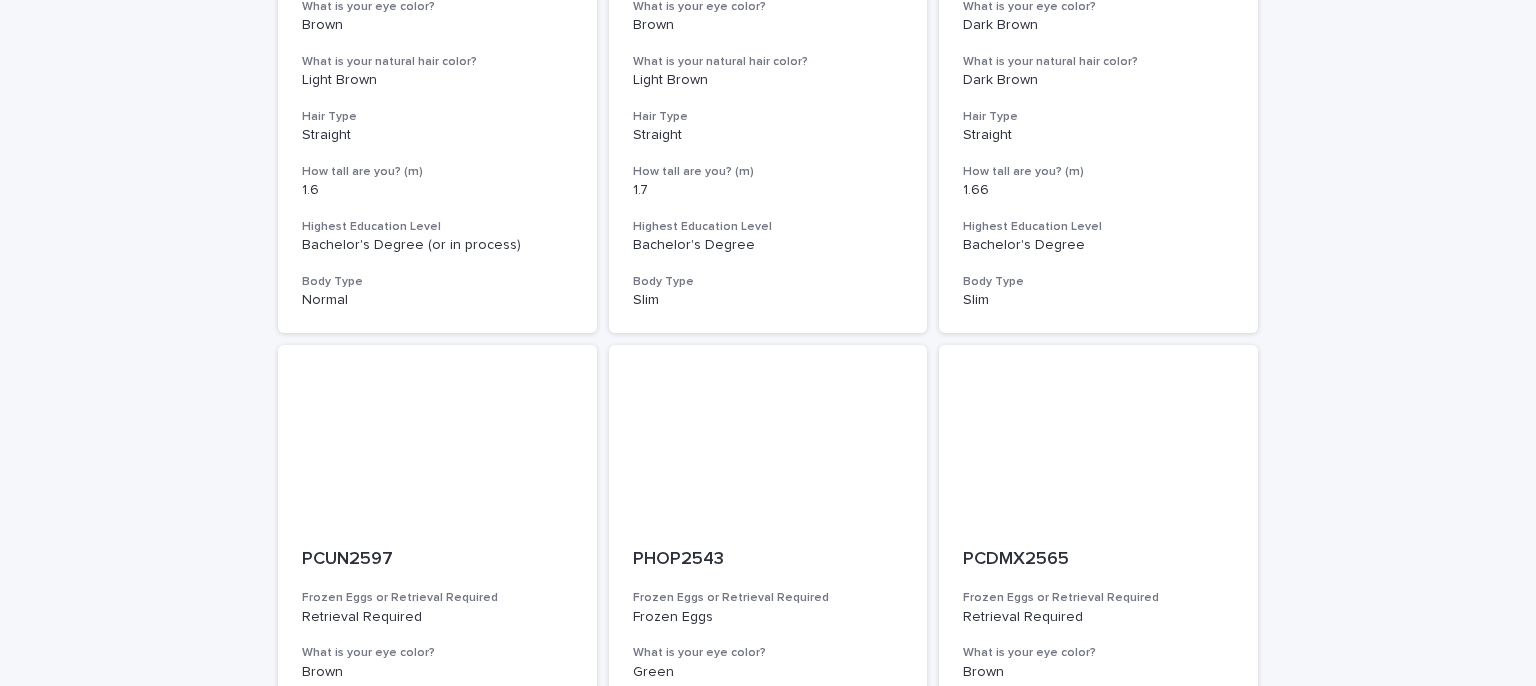 scroll, scrollTop: 2303, scrollLeft: 0, axis: vertical 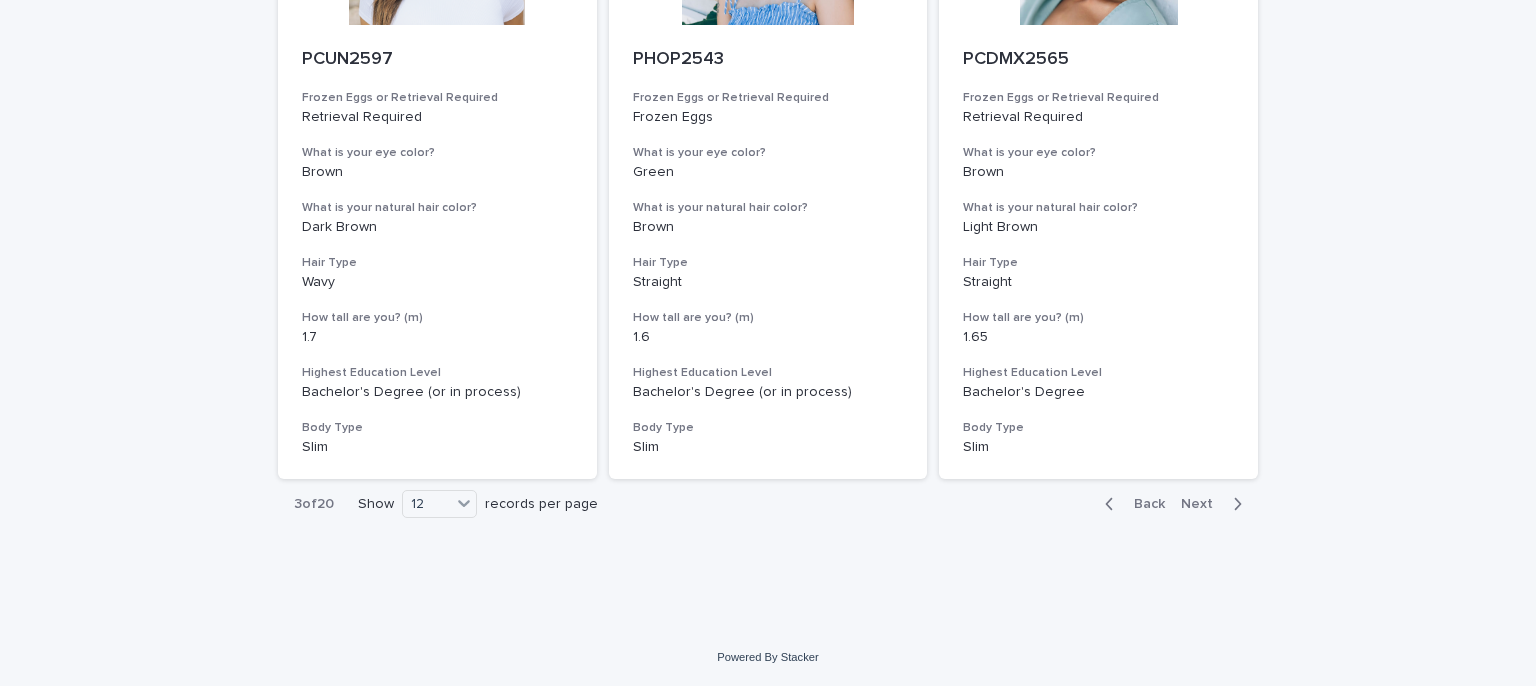 click on "Next" at bounding box center [1203, 504] 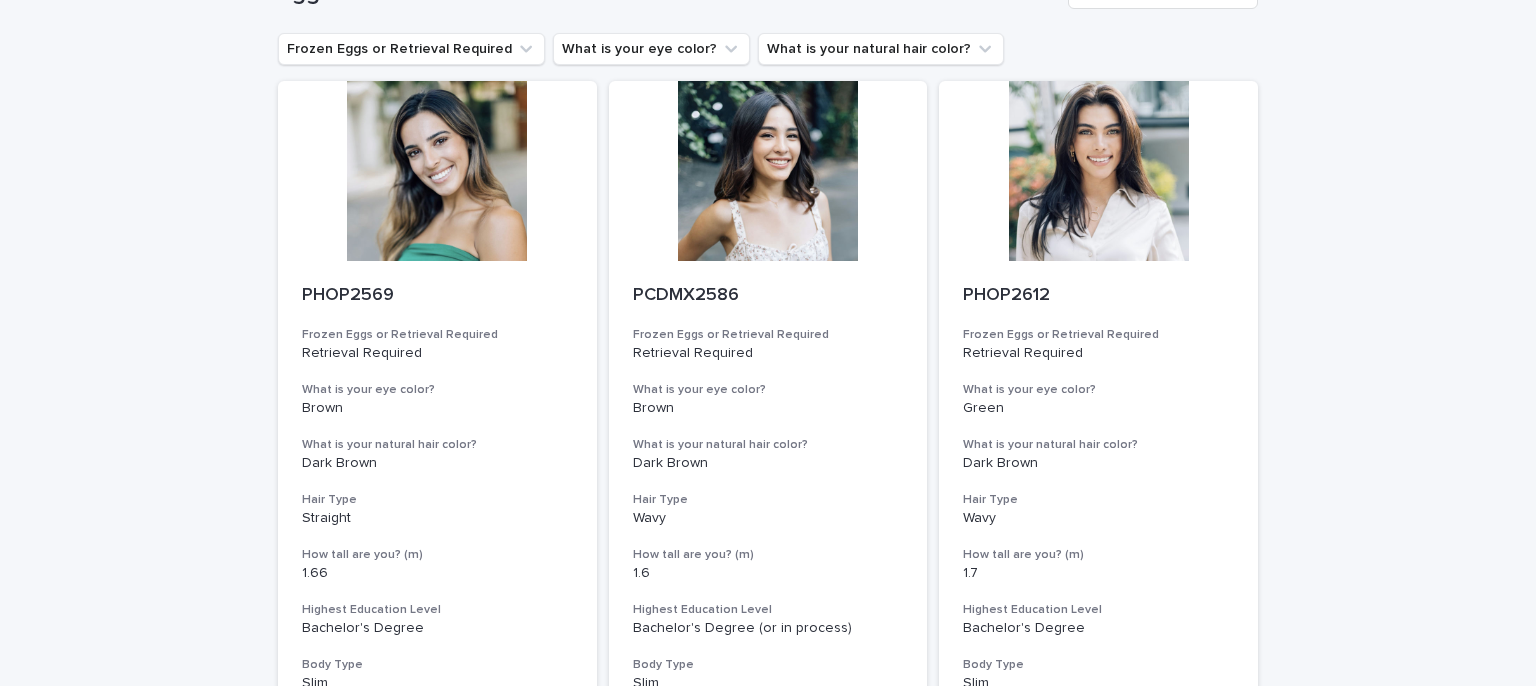 scroll, scrollTop: 103, scrollLeft: 0, axis: vertical 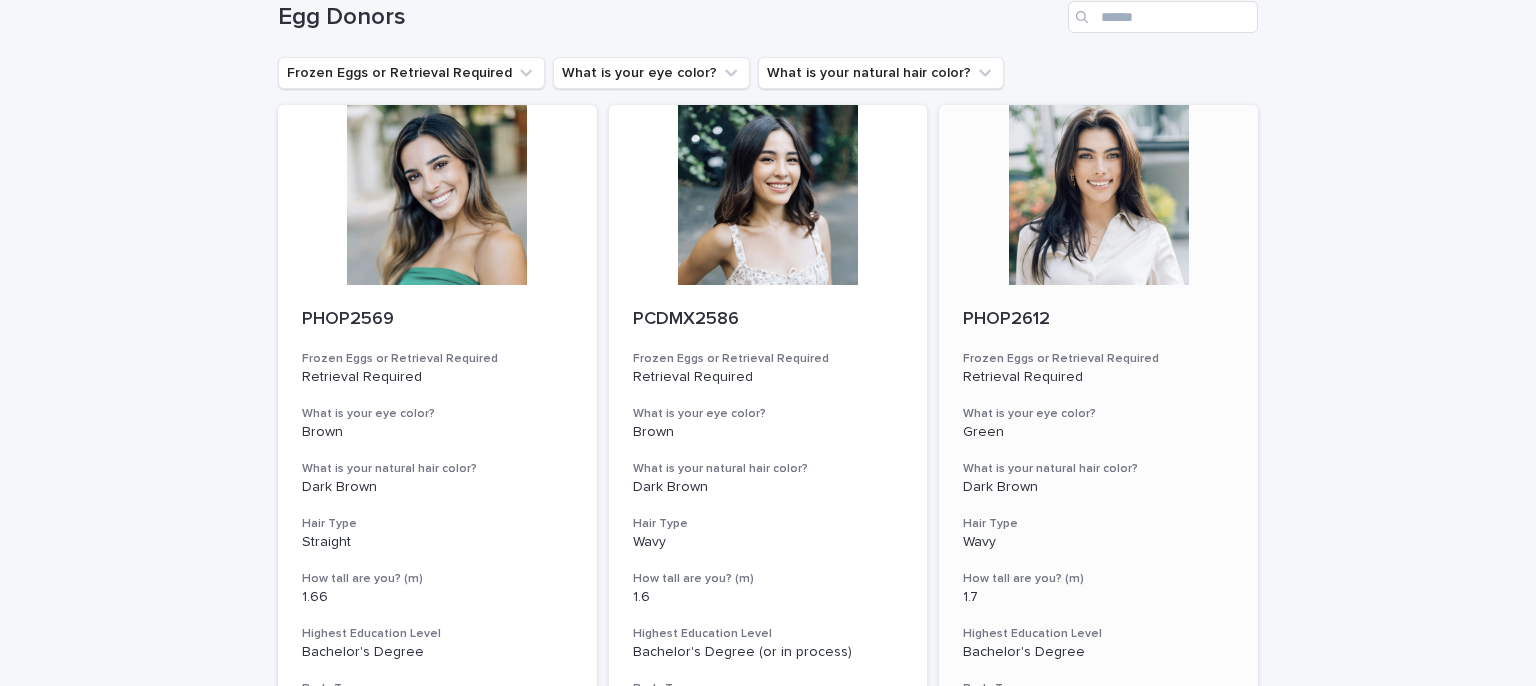 click at bounding box center (1098, 195) 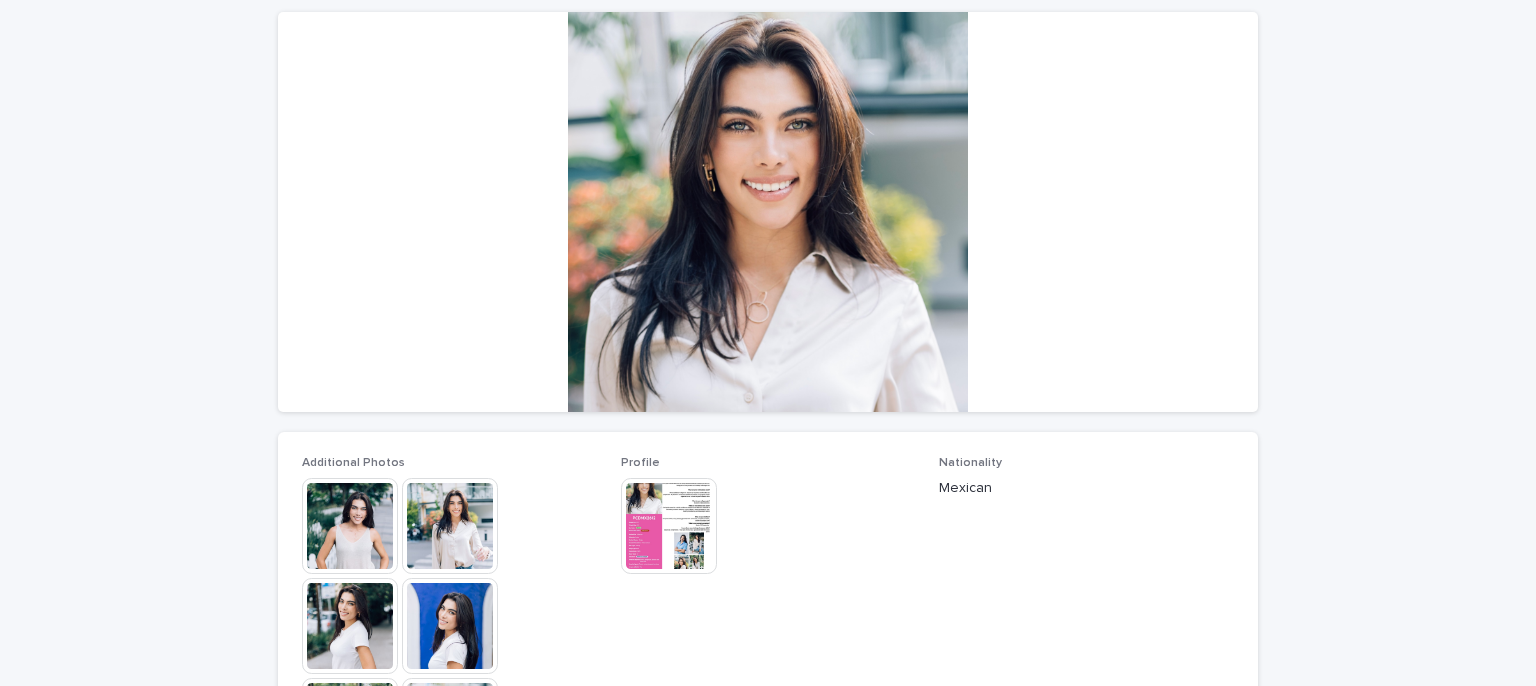 scroll, scrollTop: 200, scrollLeft: 0, axis: vertical 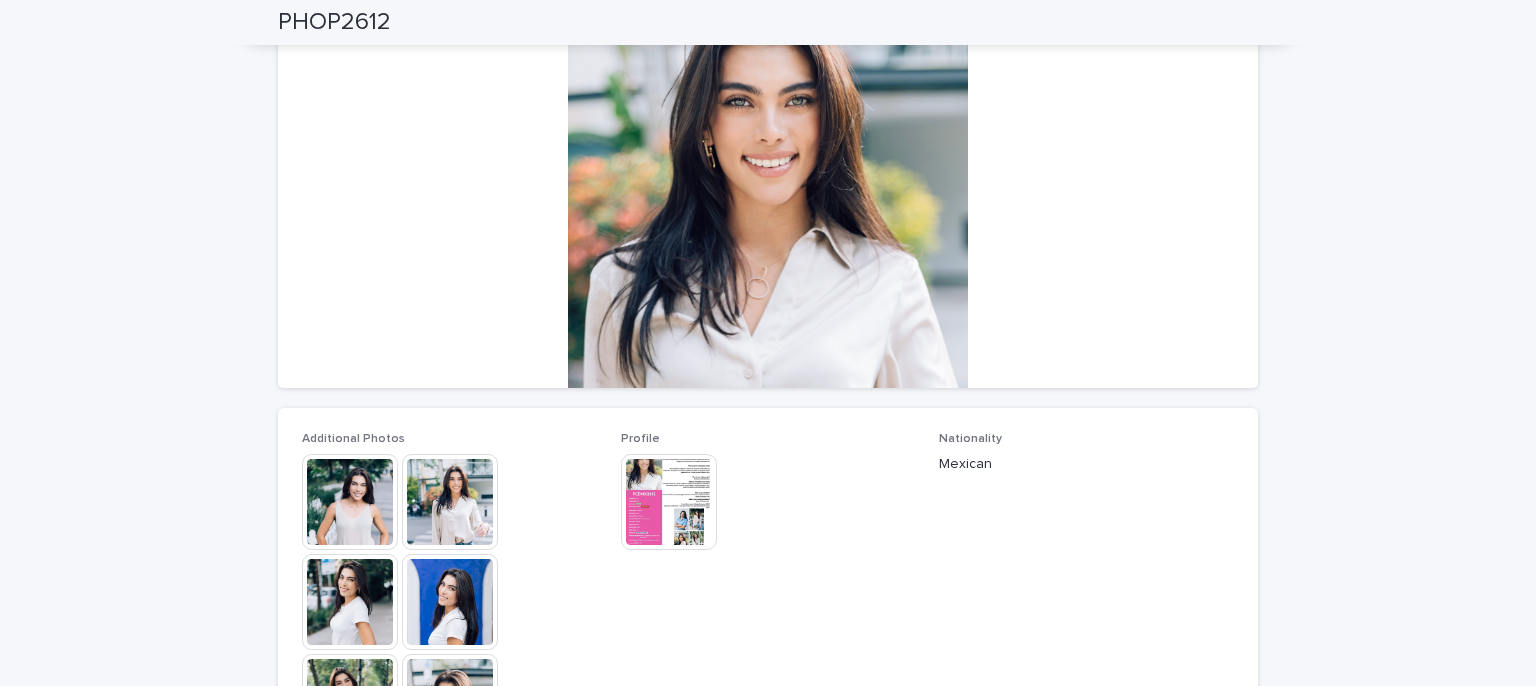 click at bounding box center (350, 502) 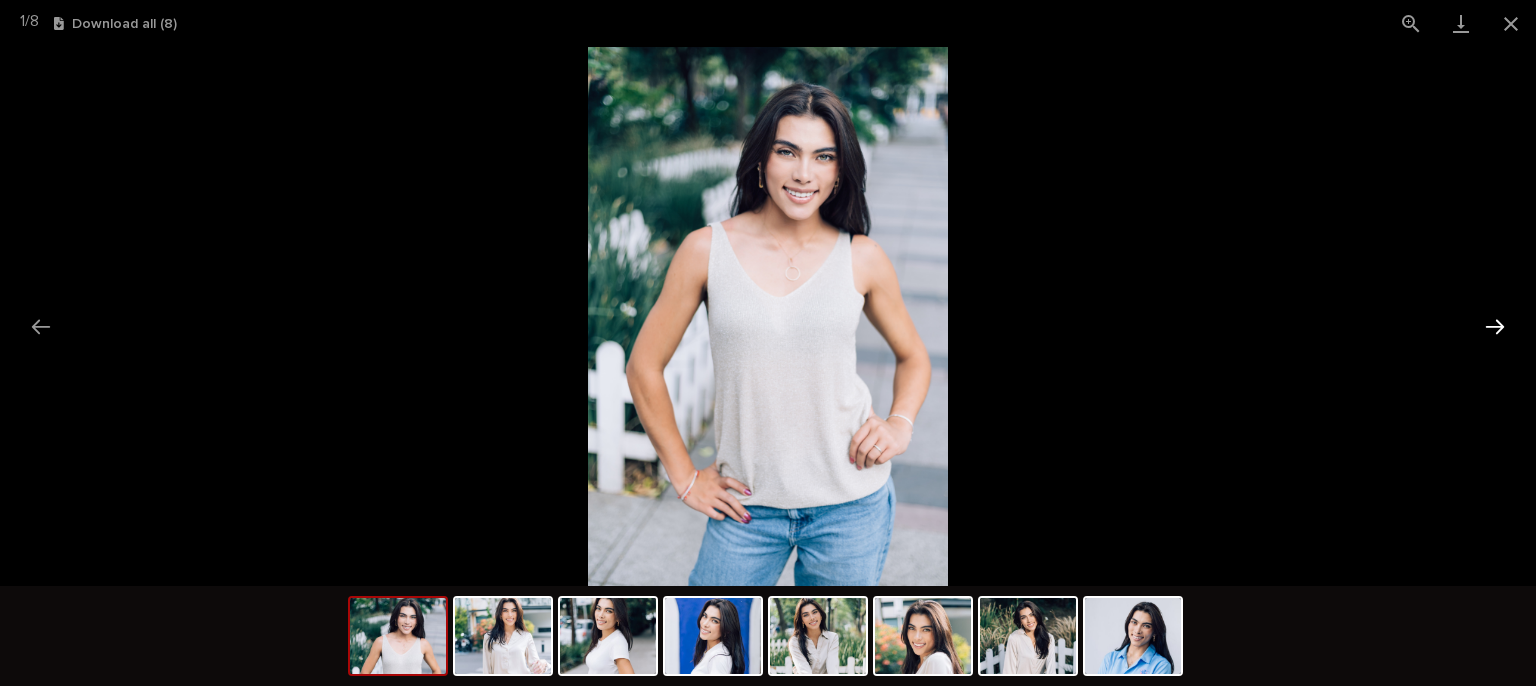 click at bounding box center (1495, 326) 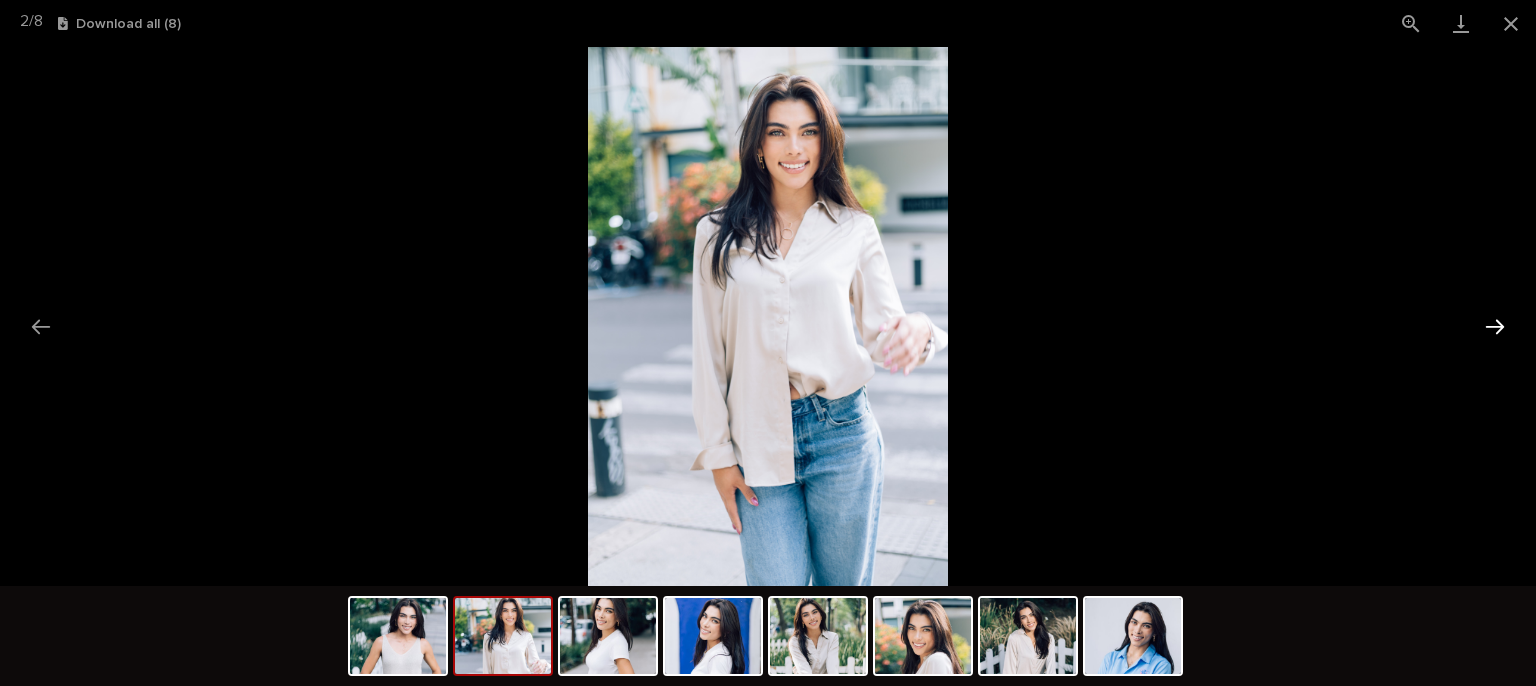 click at bounding box center (1495, 326) 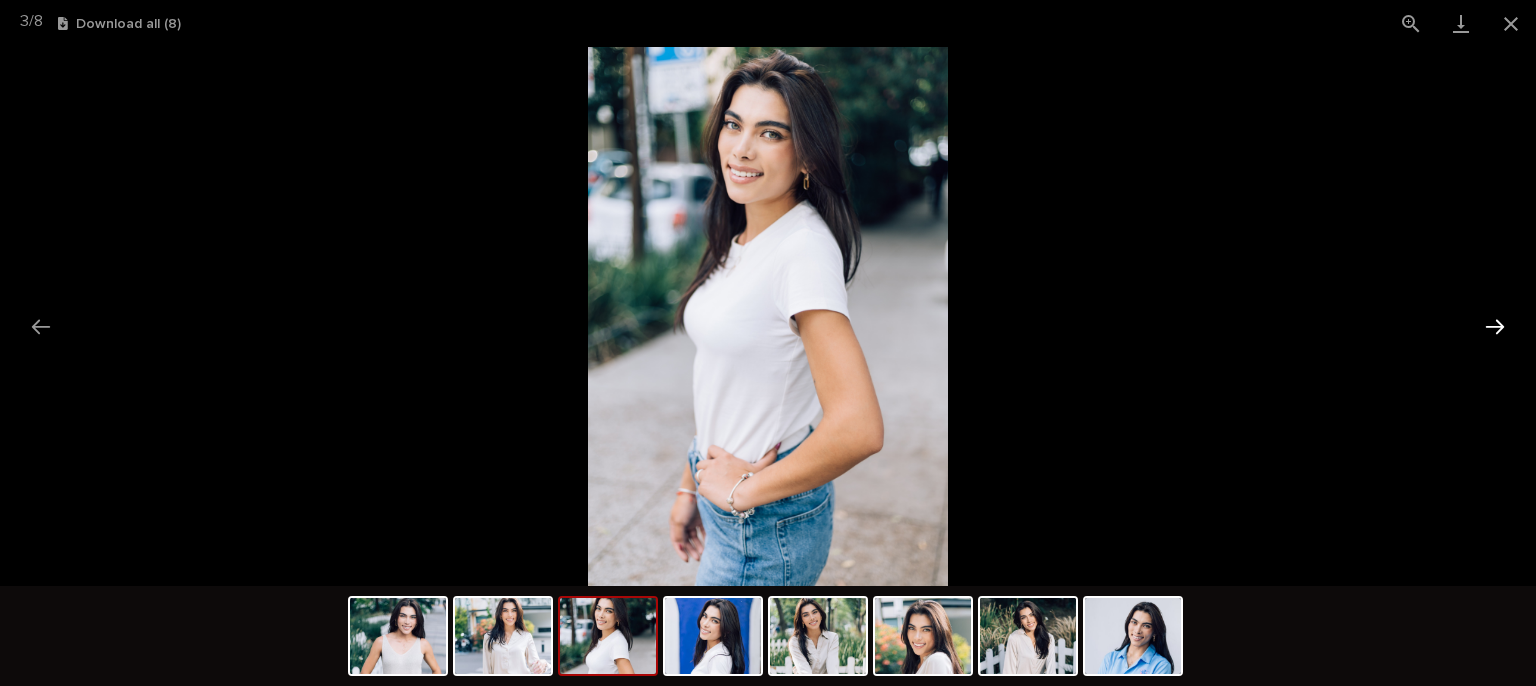 click at bounding box center (1495, 326) 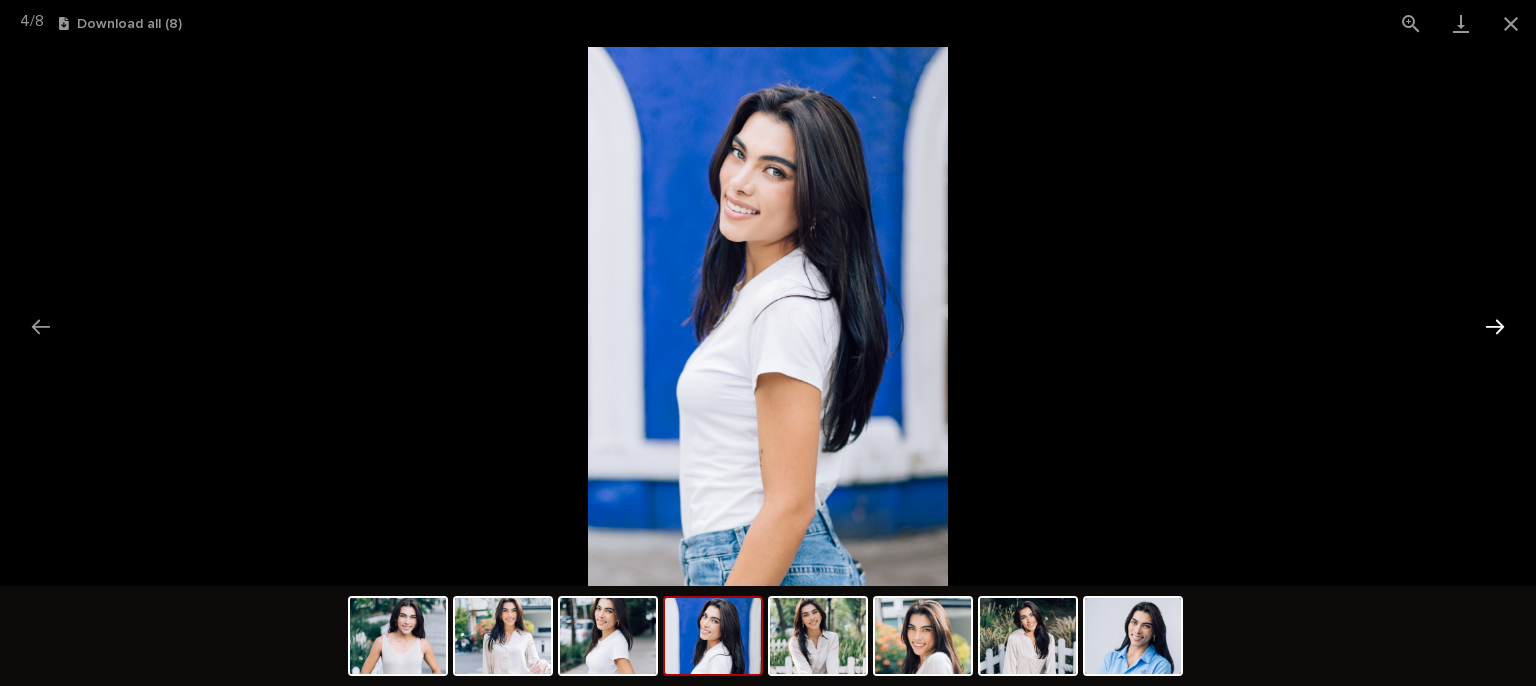 click at bounding box center (1495, 326) 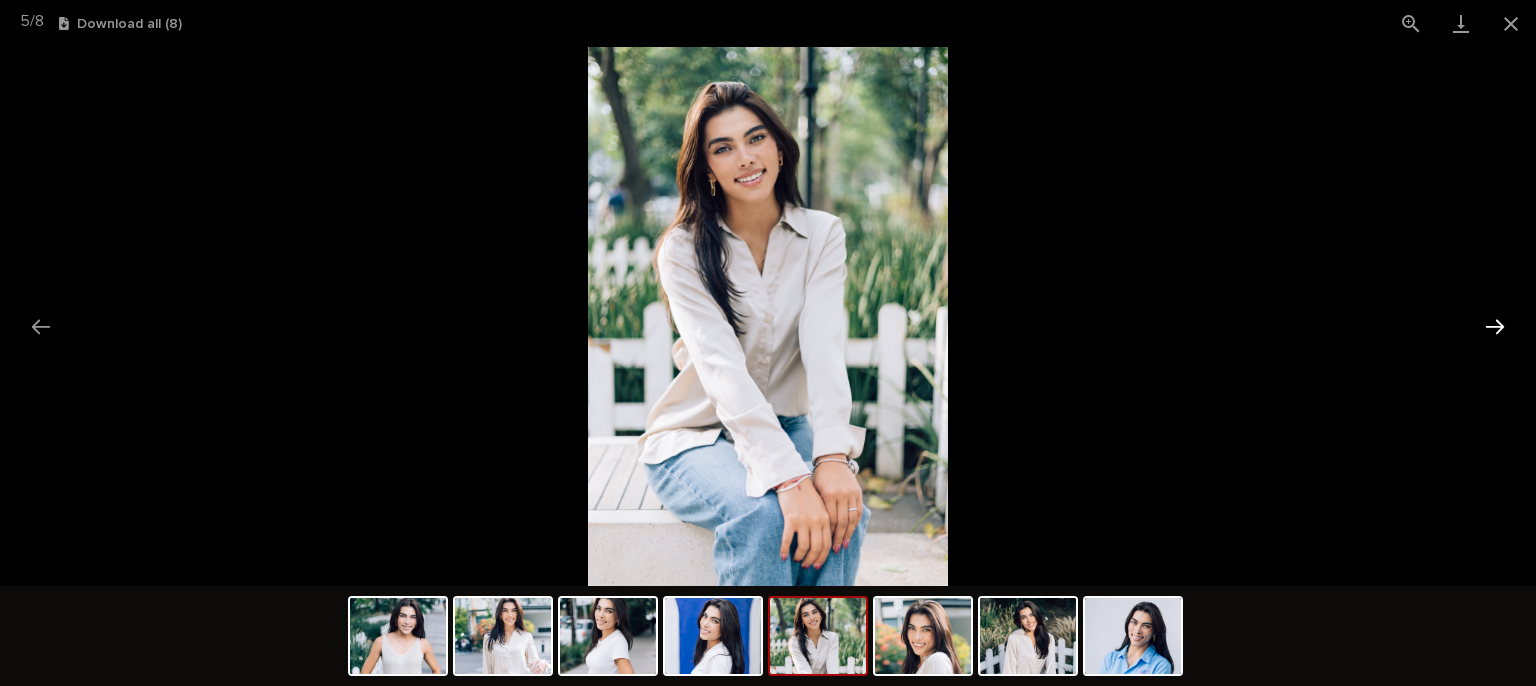 click at bounding box center [1495, 326] 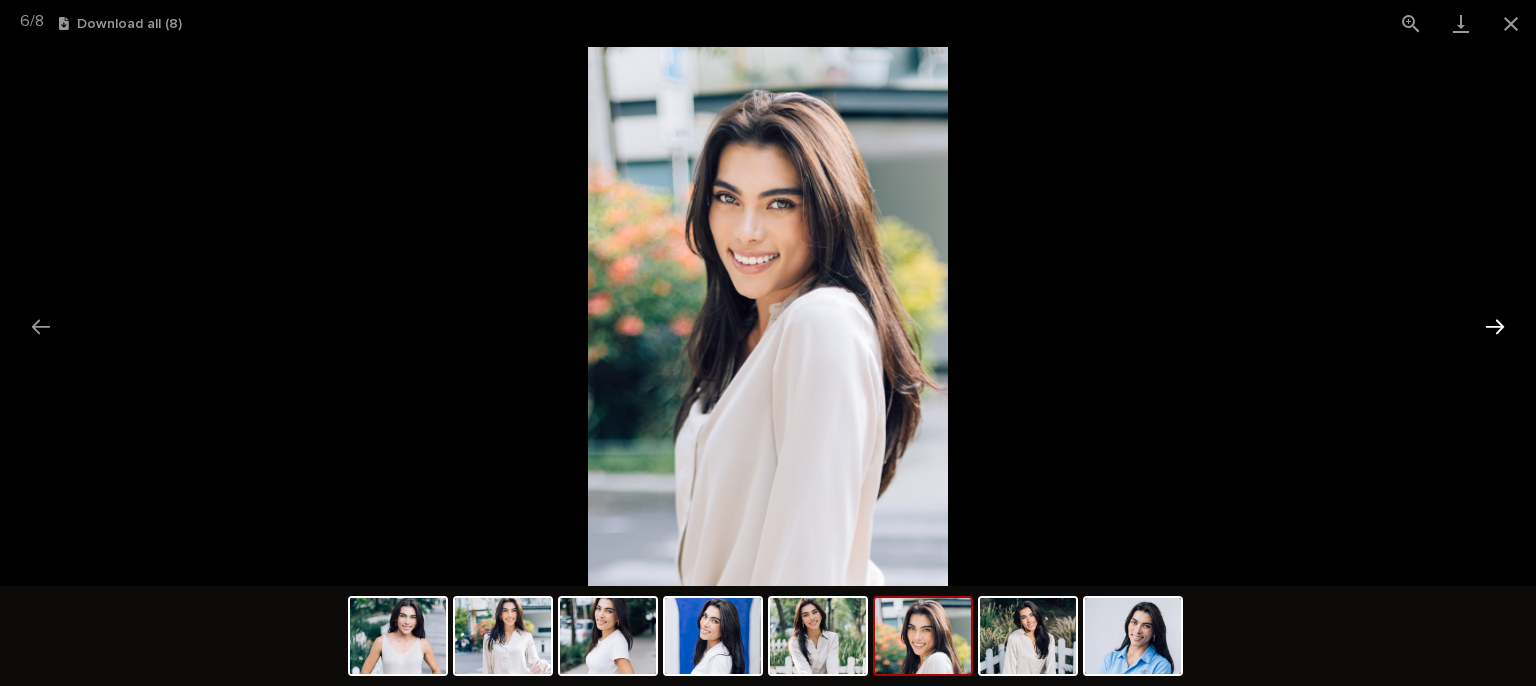 click at bounding box center [1495, 326] 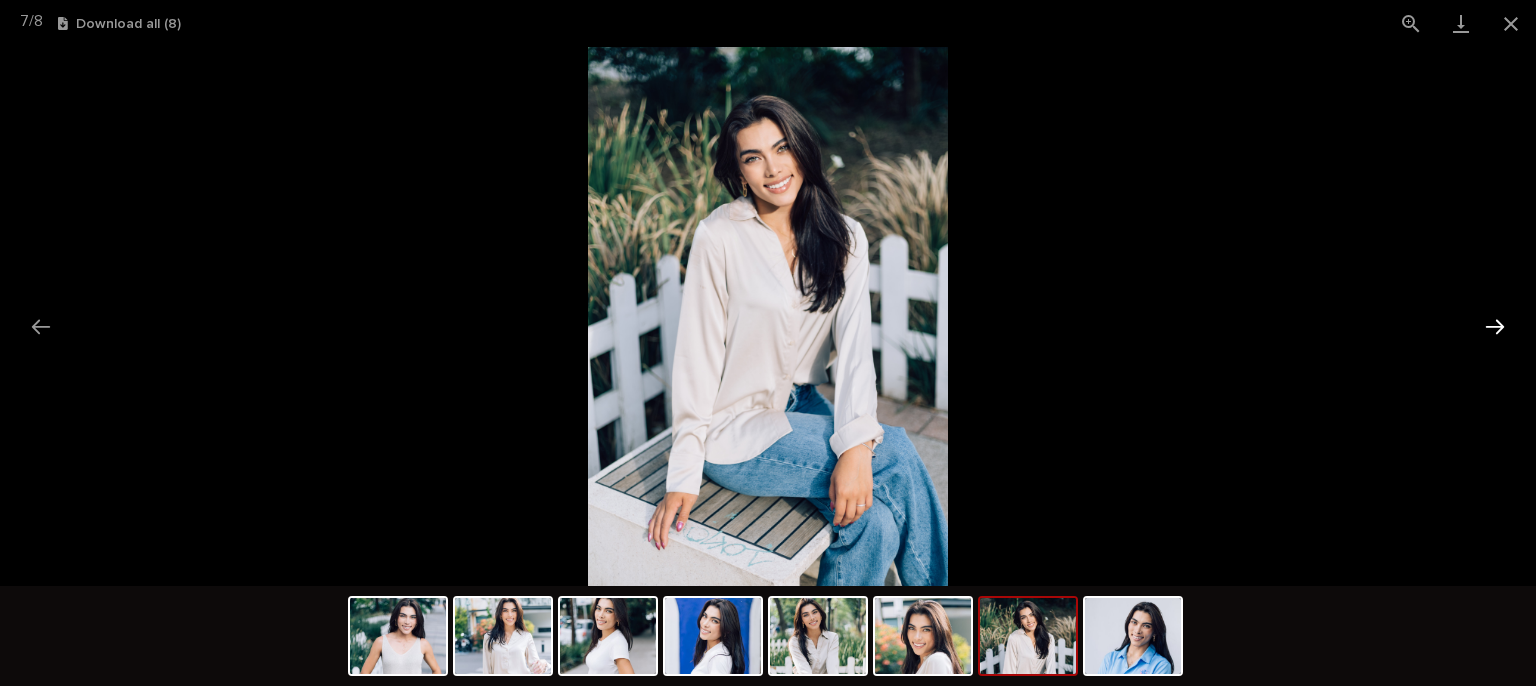 click at bounding box center (1495, 326) 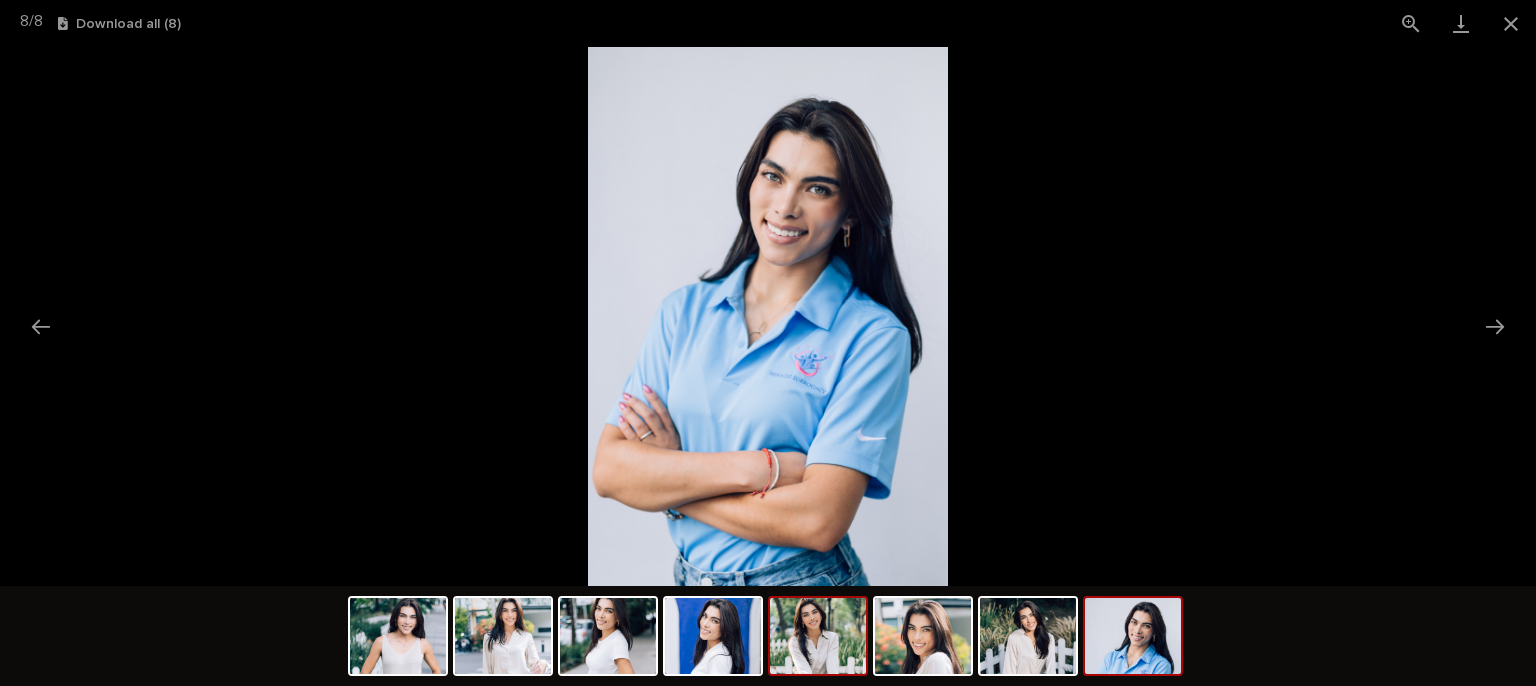 click at bounding box center (818, 636) 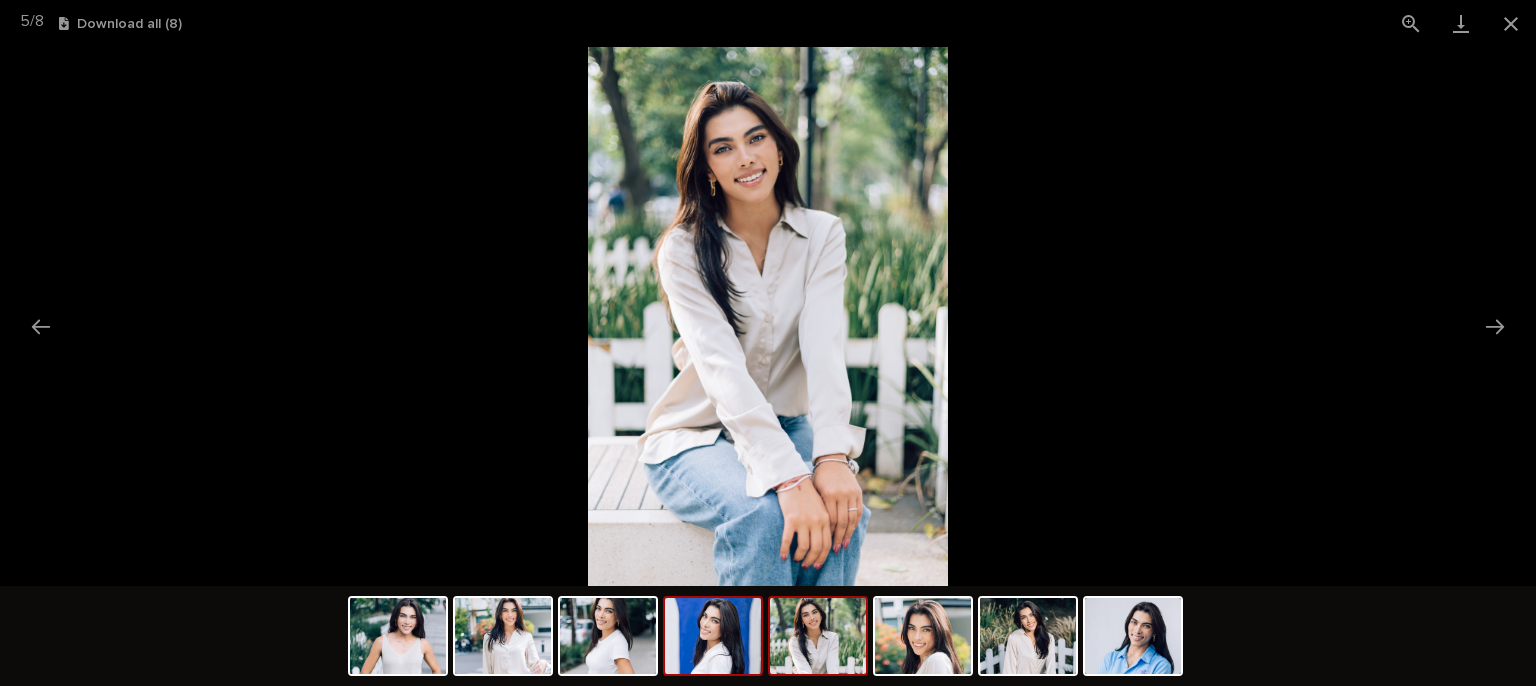 click at bounding box center (713, 636) 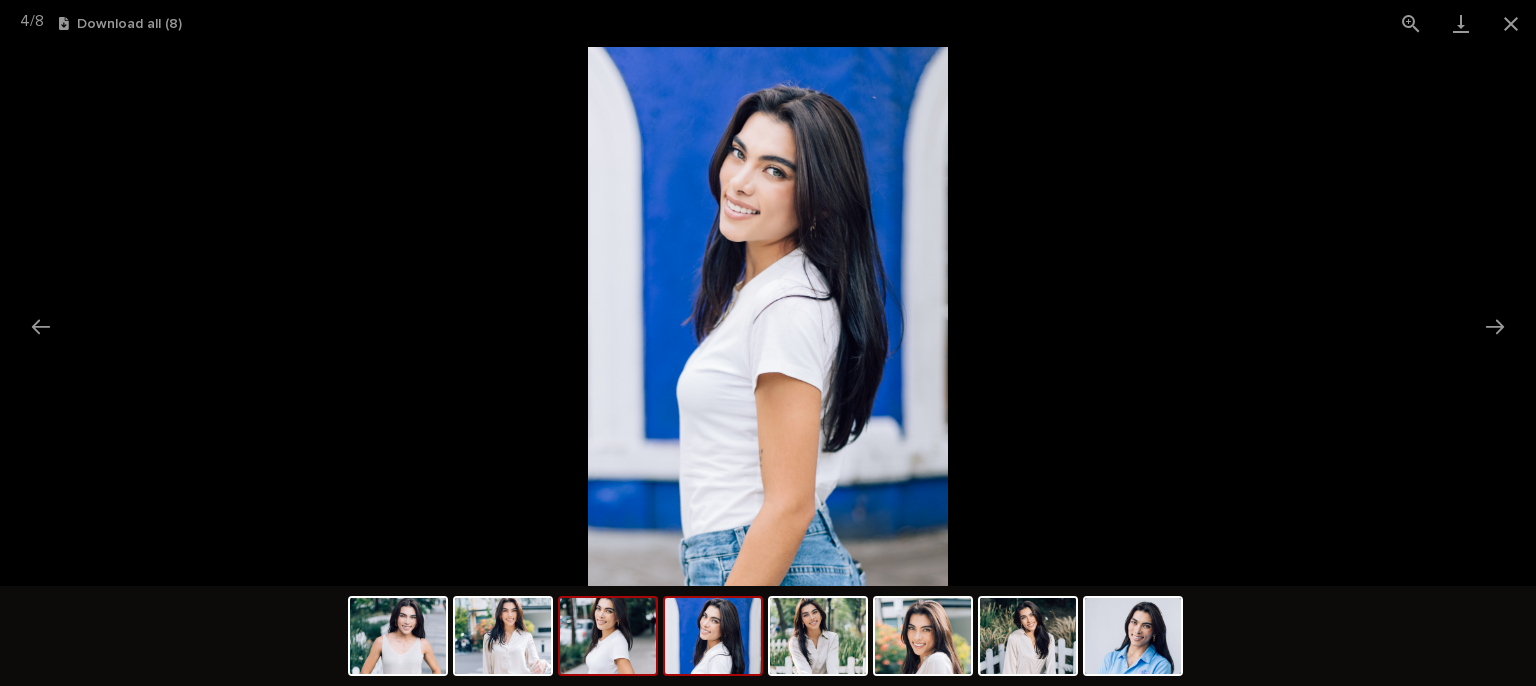 click at bounding box center (608, 636) 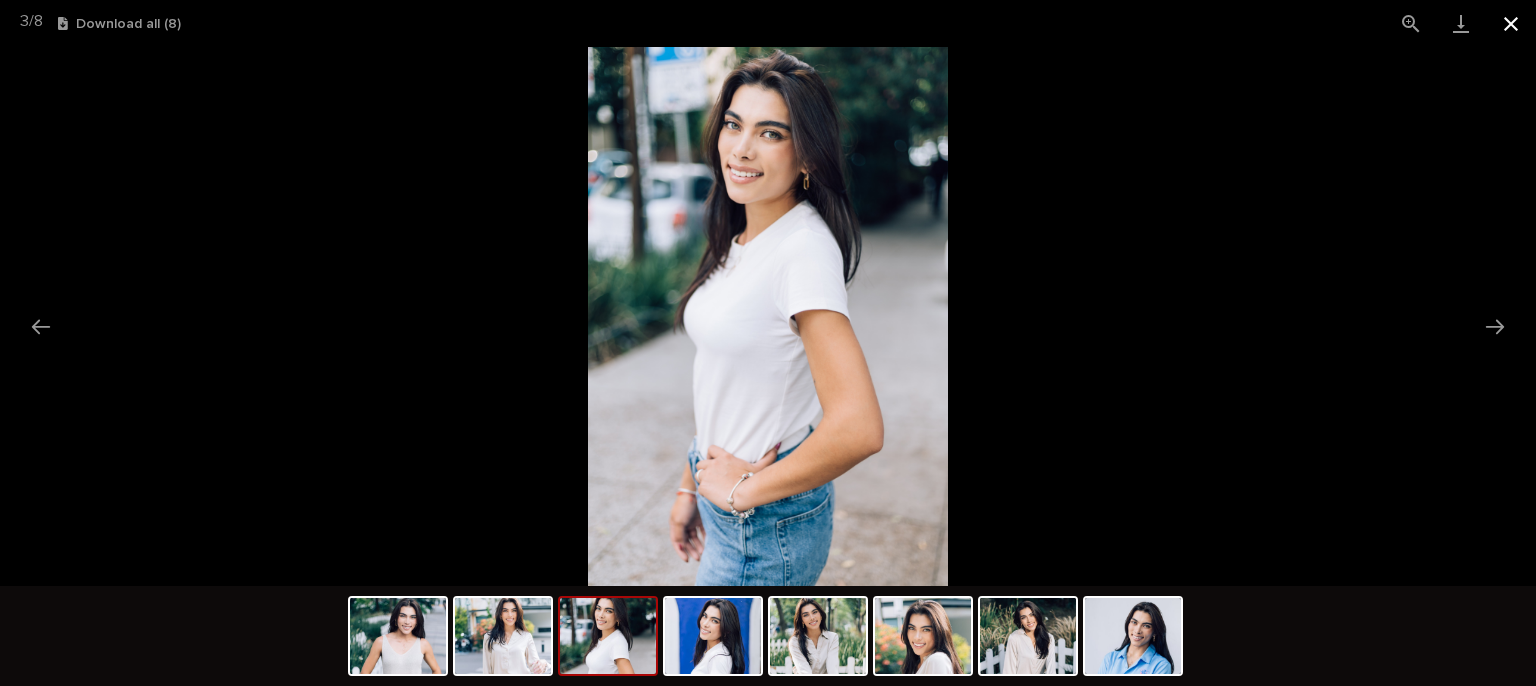 click at bounding box center (1511, 23) 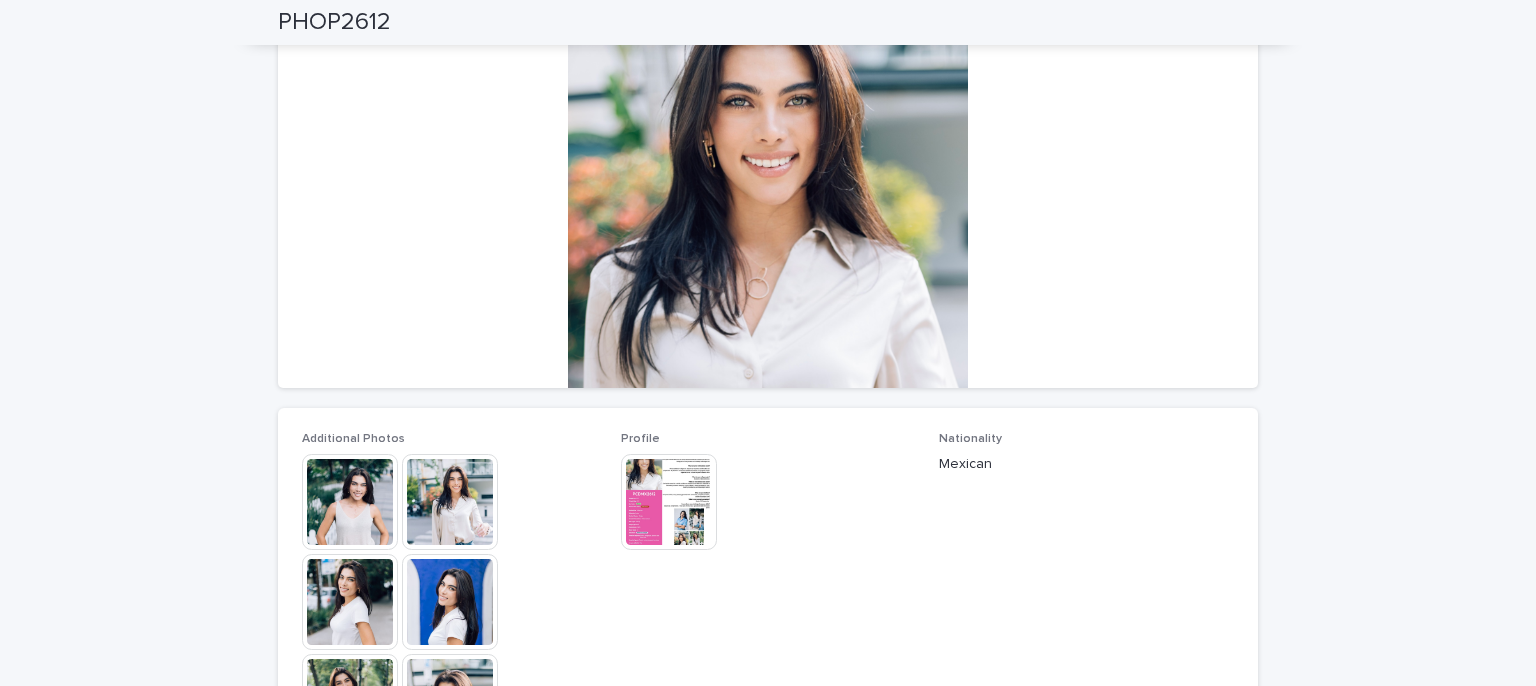 click at bounding box center (669, 502) 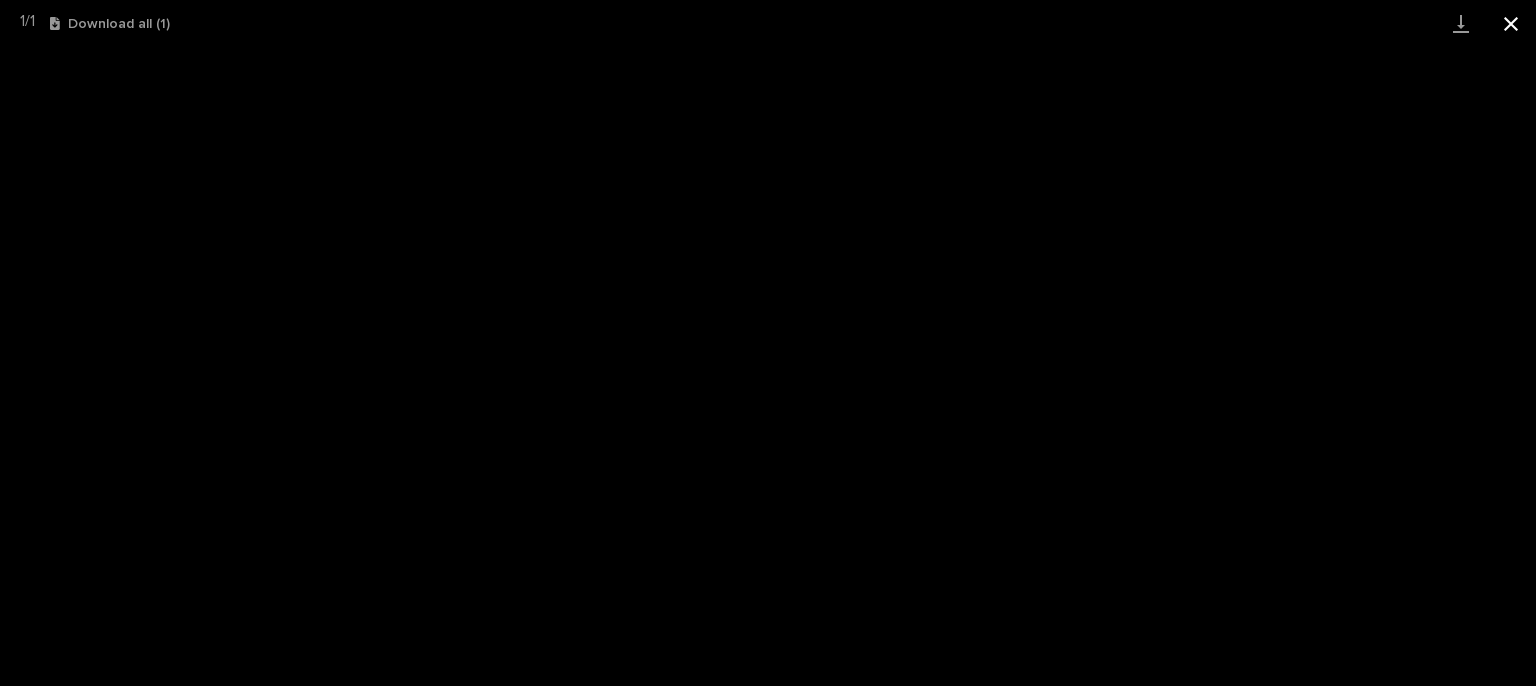 click at bounding box center (1511, 23) 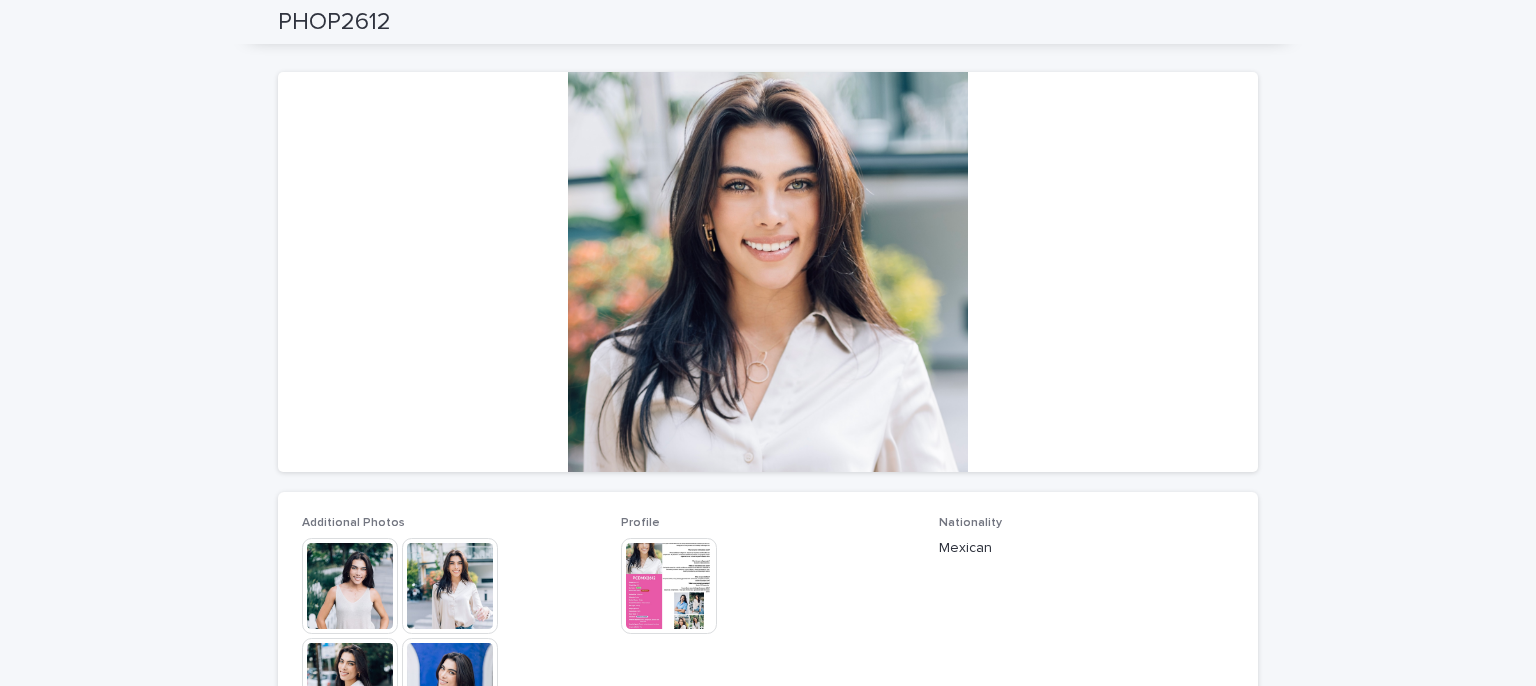scroll, scrollTop: 0, scrollLeft: 0, axis: both 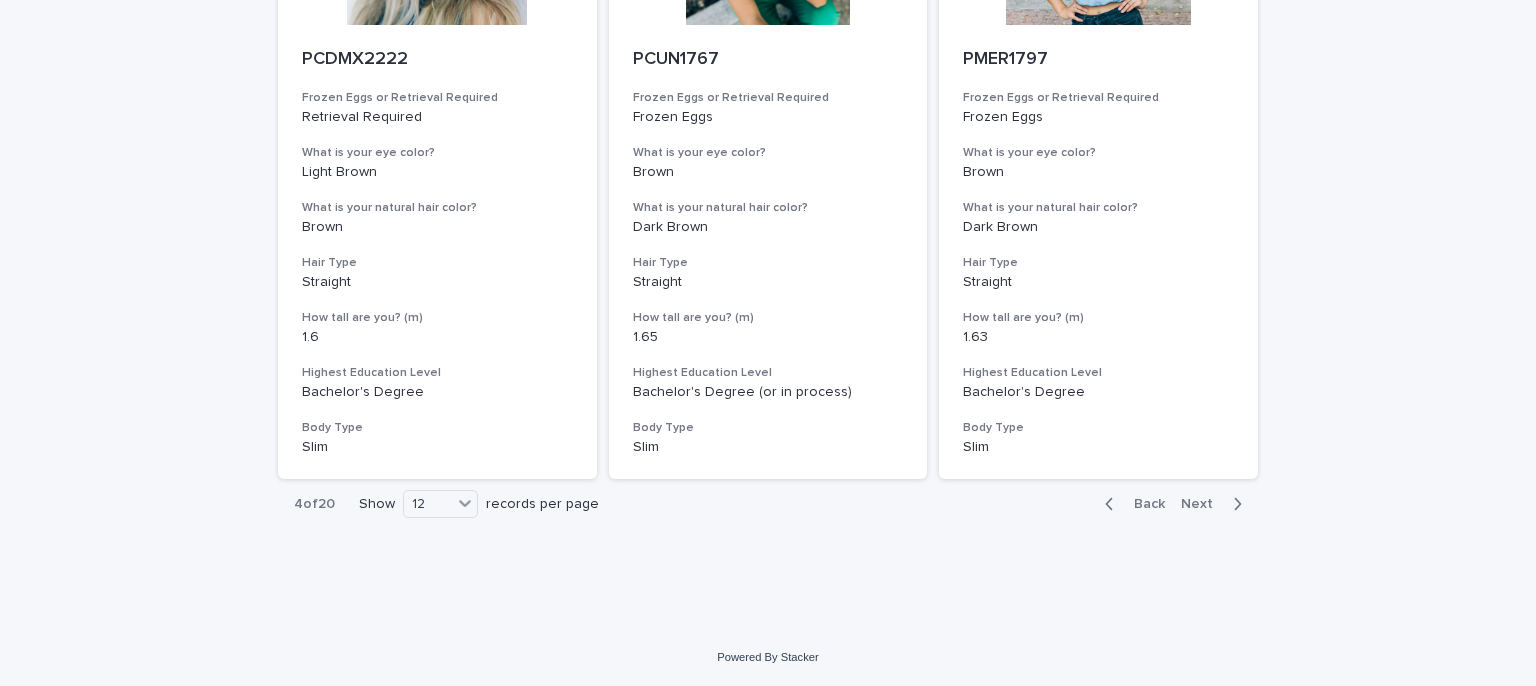 click on "Next" at bounding box center [1203, 504] 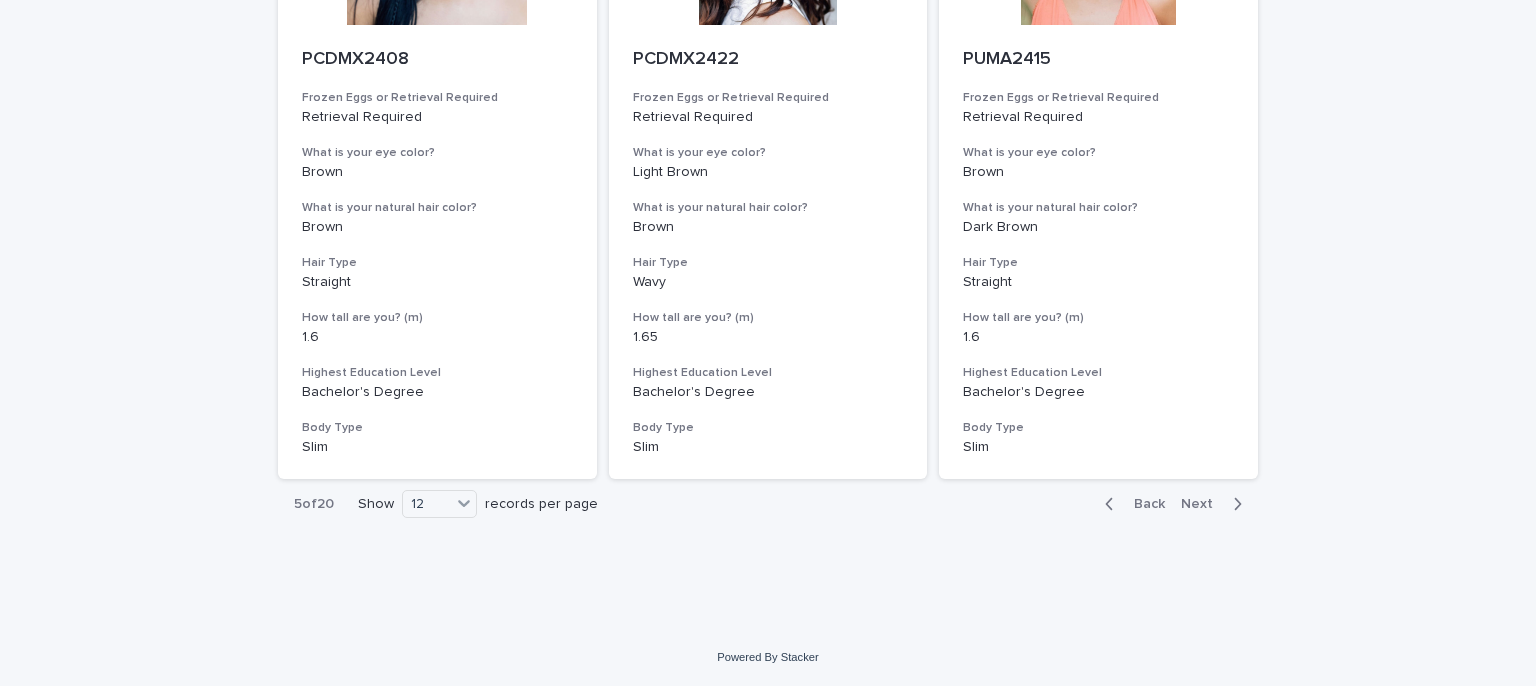 click on "Next" at bounding box center [1203, 504] 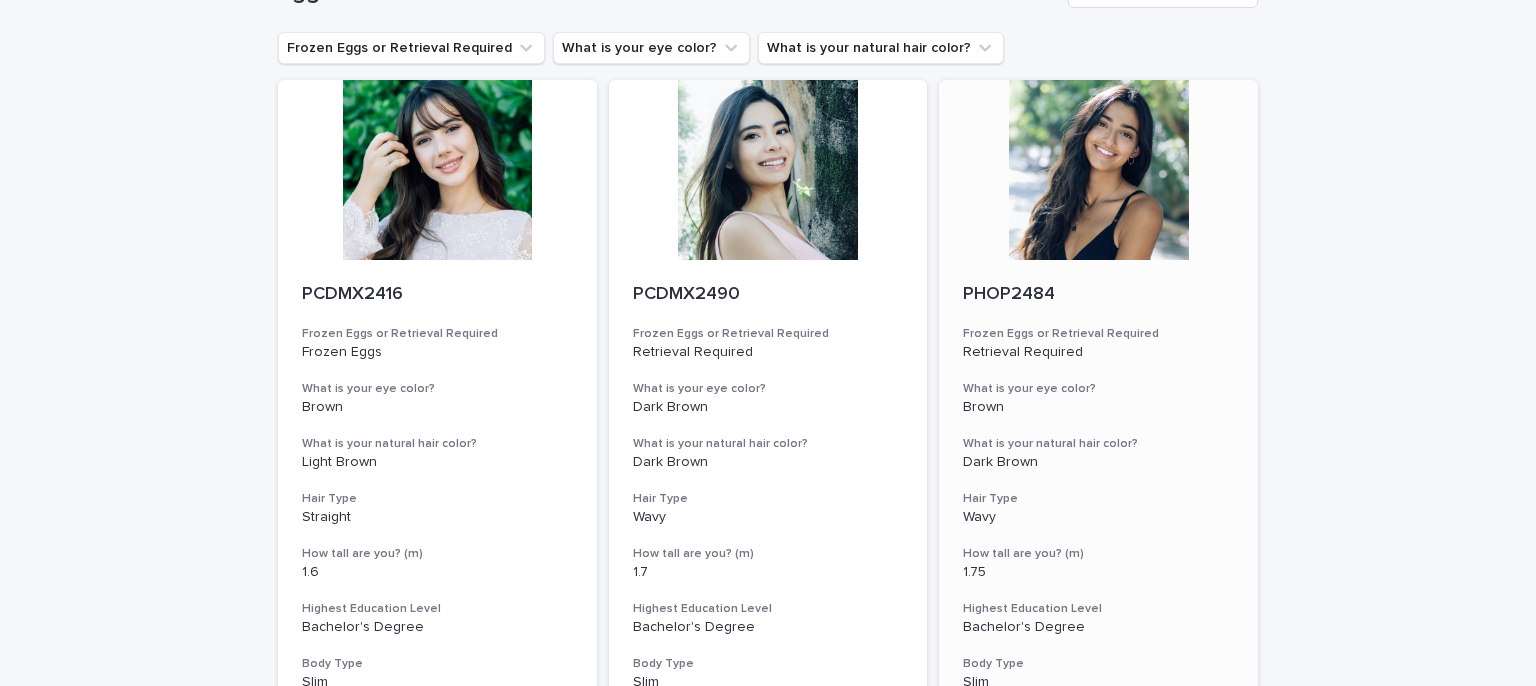 scroll, scrollTop: 100, scrollLeft: 0, axis: vertical 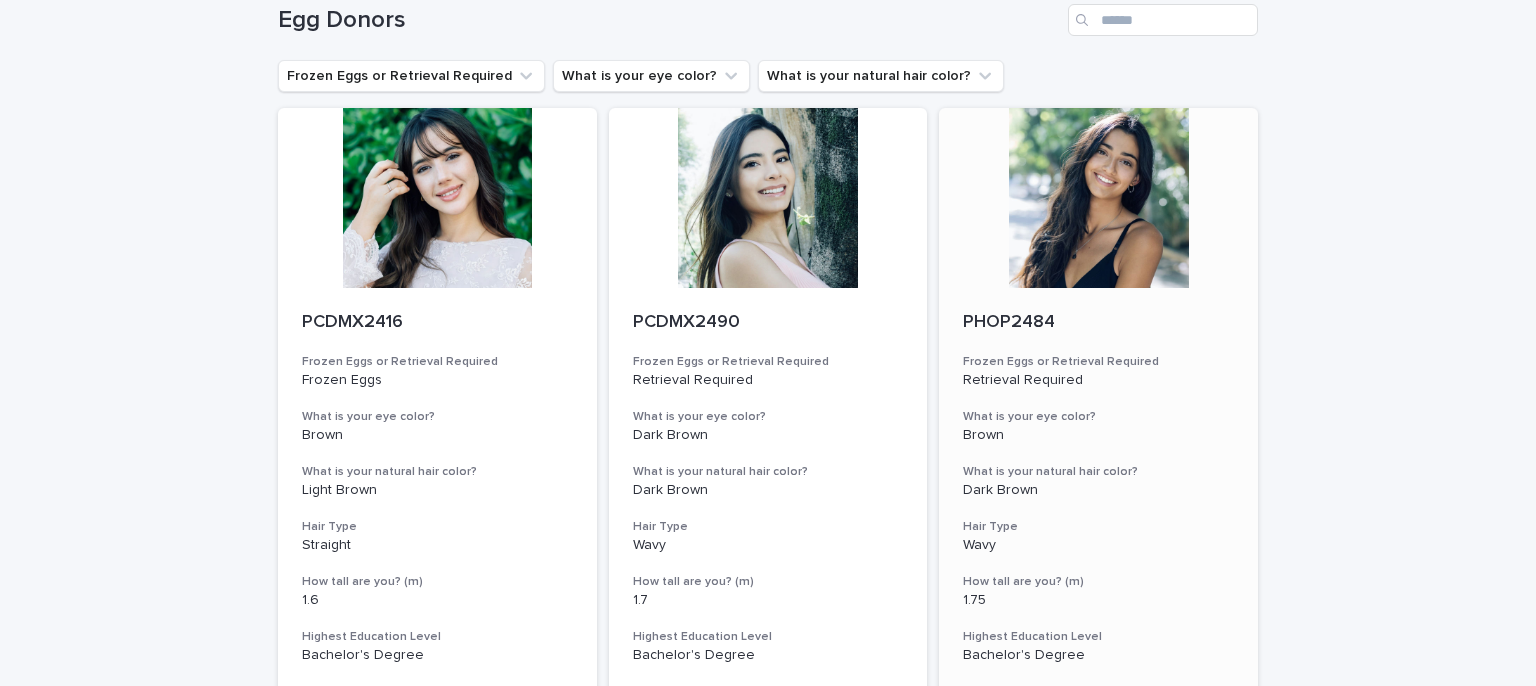 click at bounding box center [1098, 198] 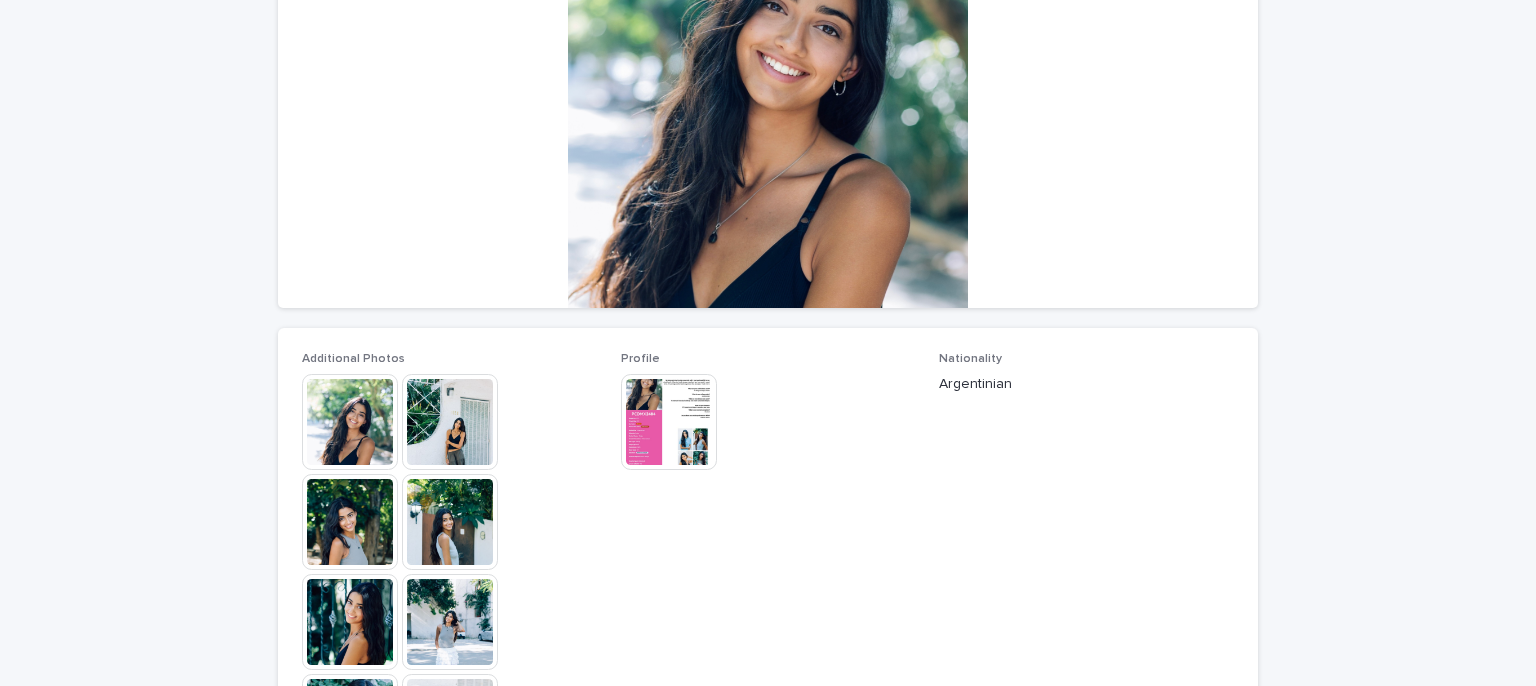 scroll, scrollTop: 400, scrollLeft: 0, axis: vertical 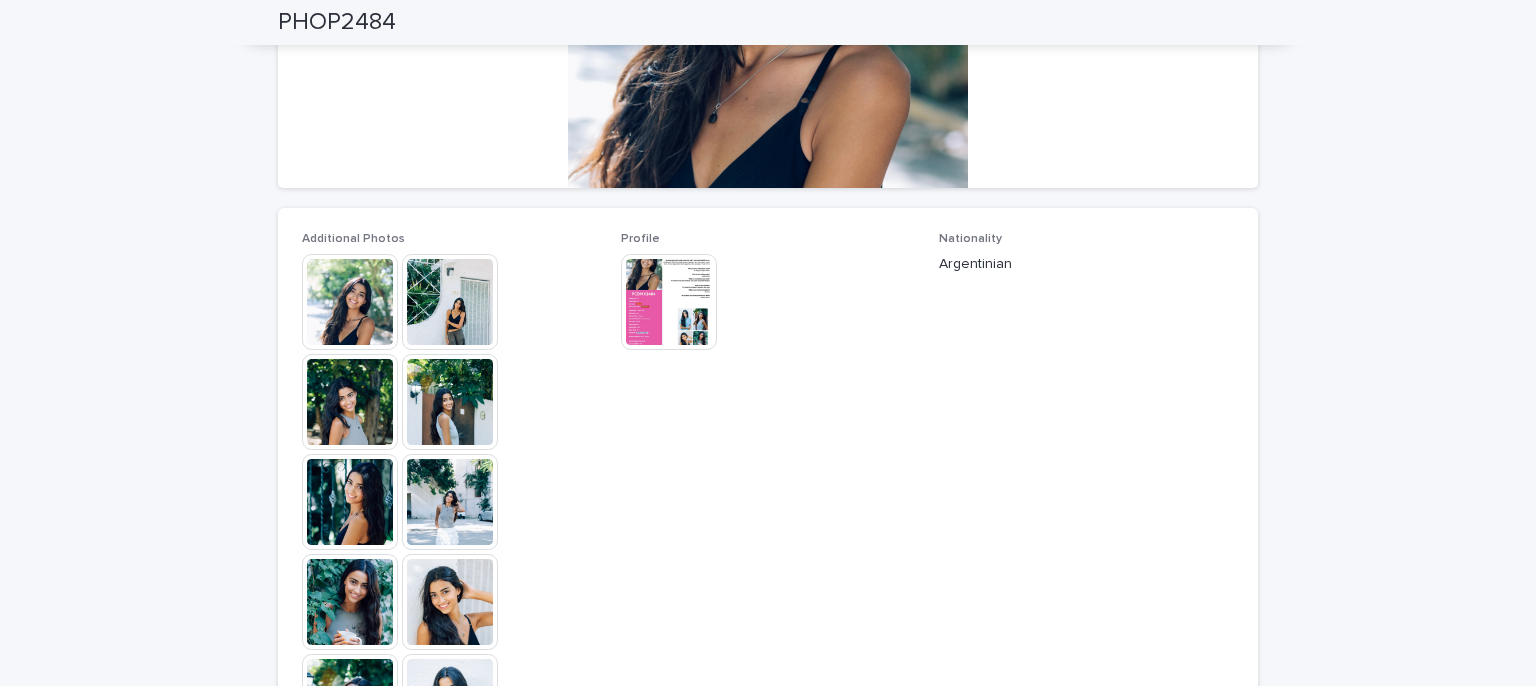 click at bounding box center [669, 302] 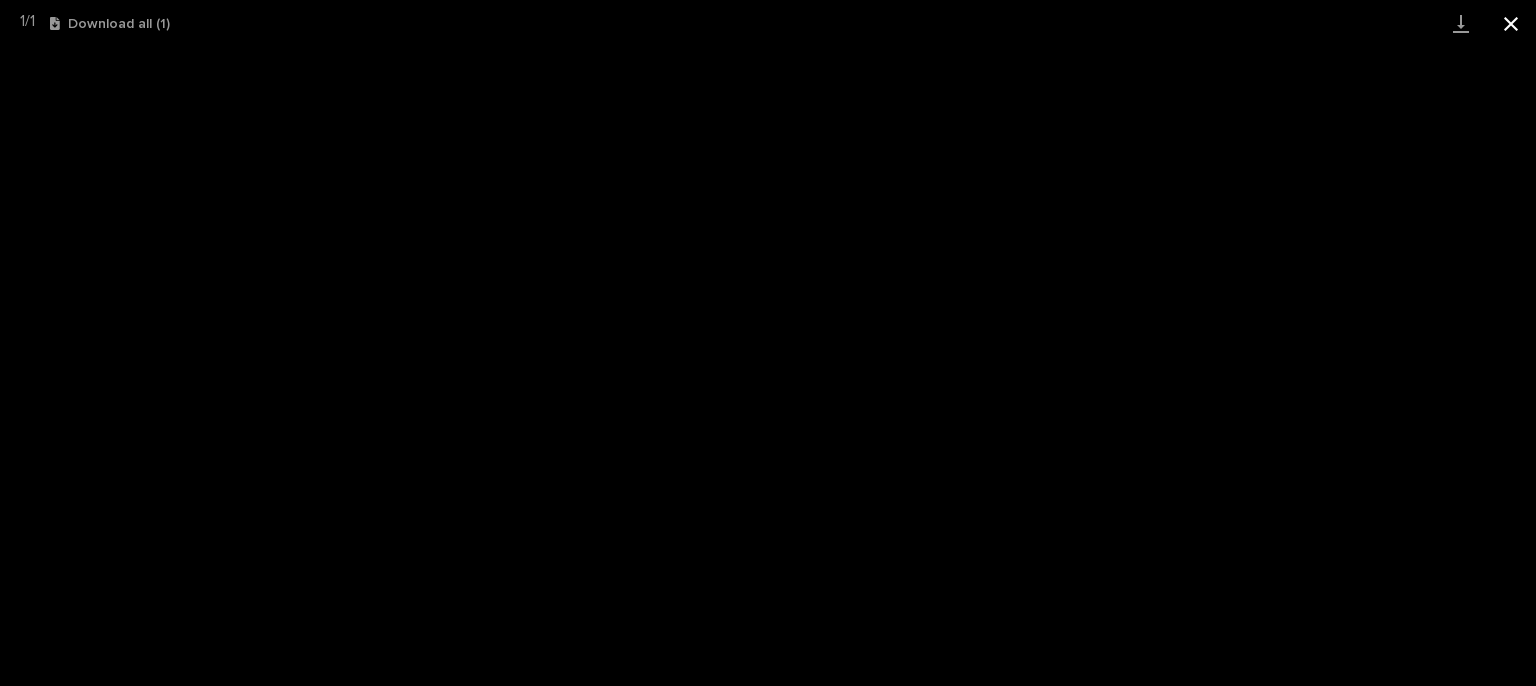 click at bounding box center (1511, 23) 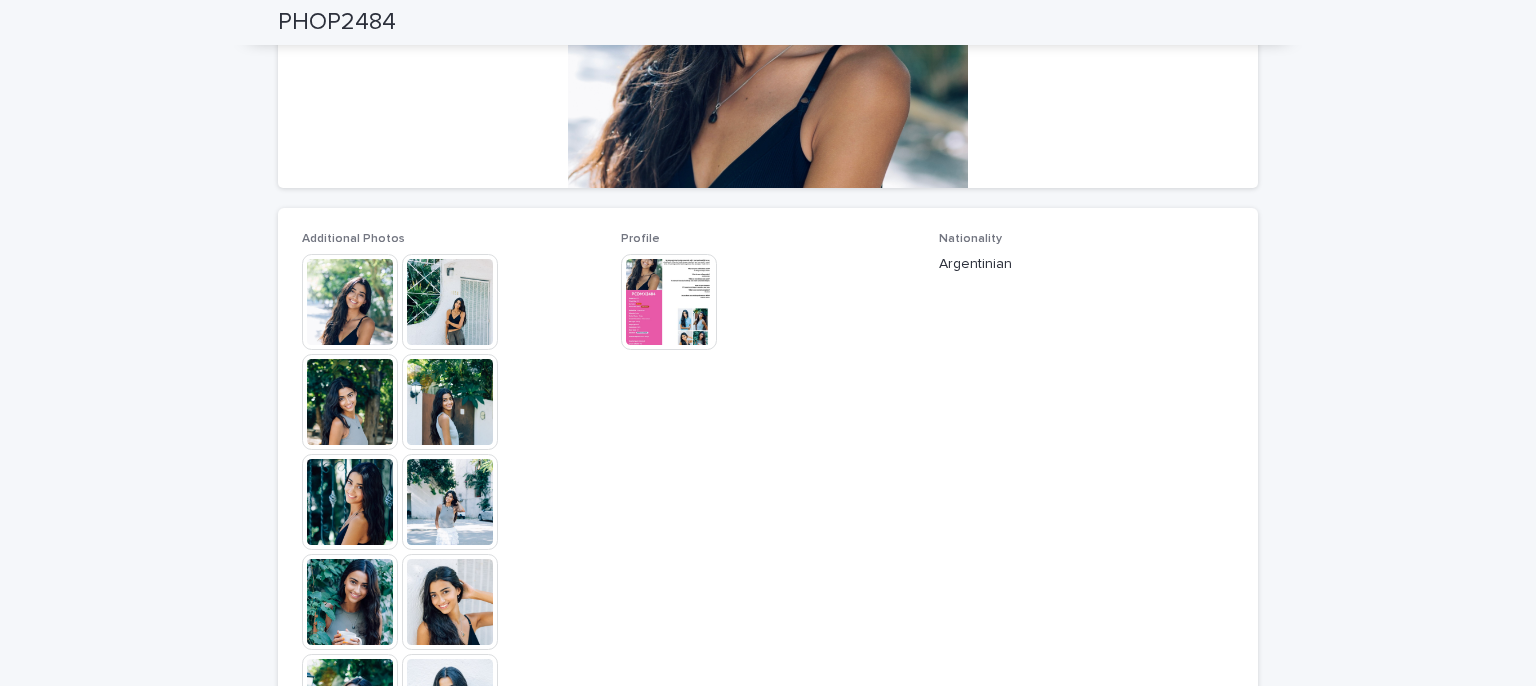 click at bounding box center (350, 302) 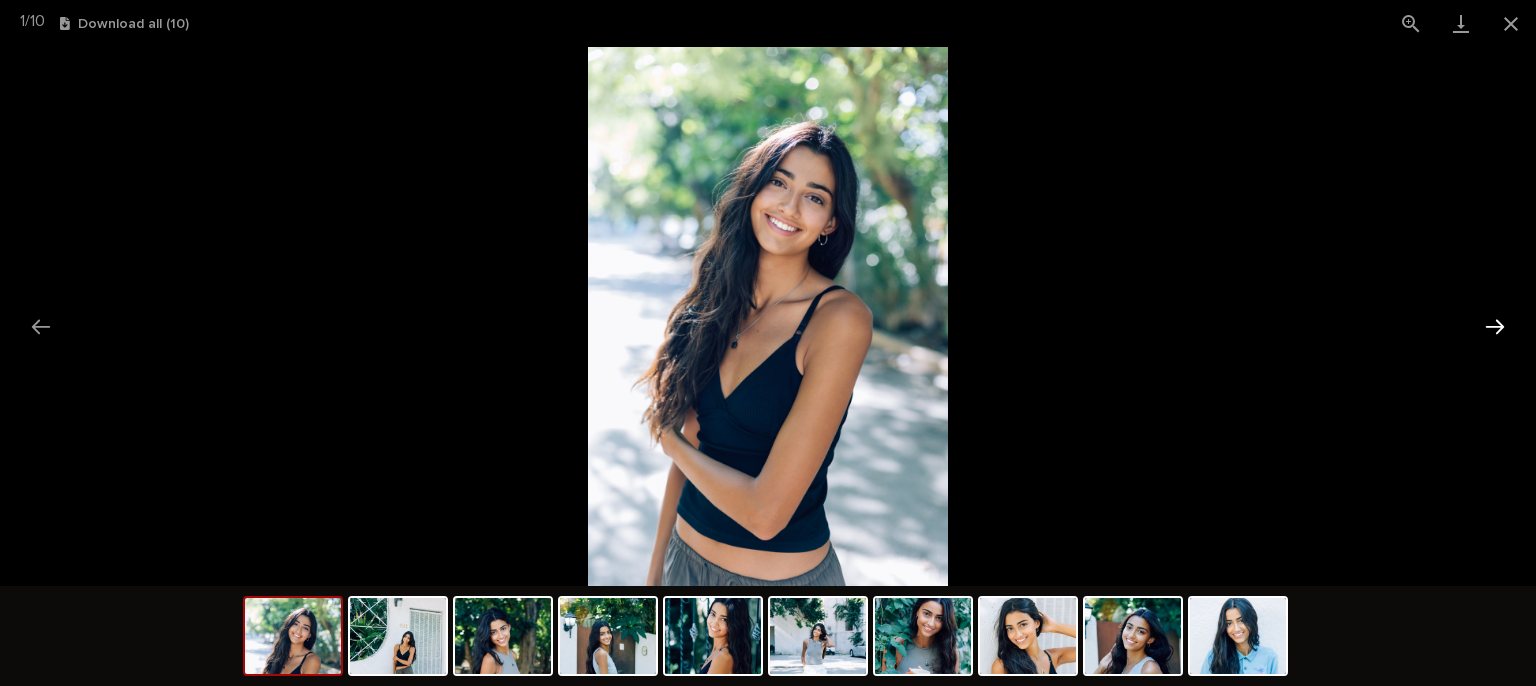 click at bounding box center (1495, 326) 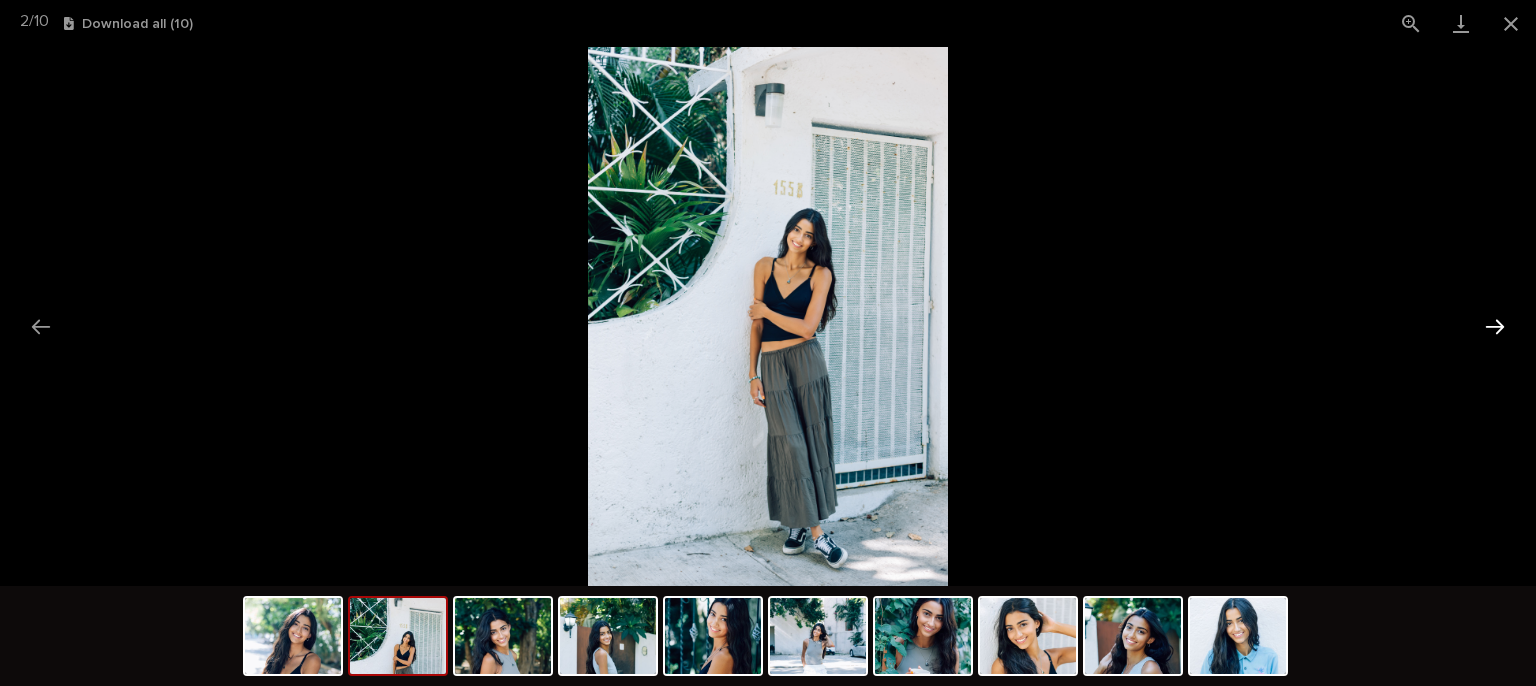 click at bounding box center [1495, 326] 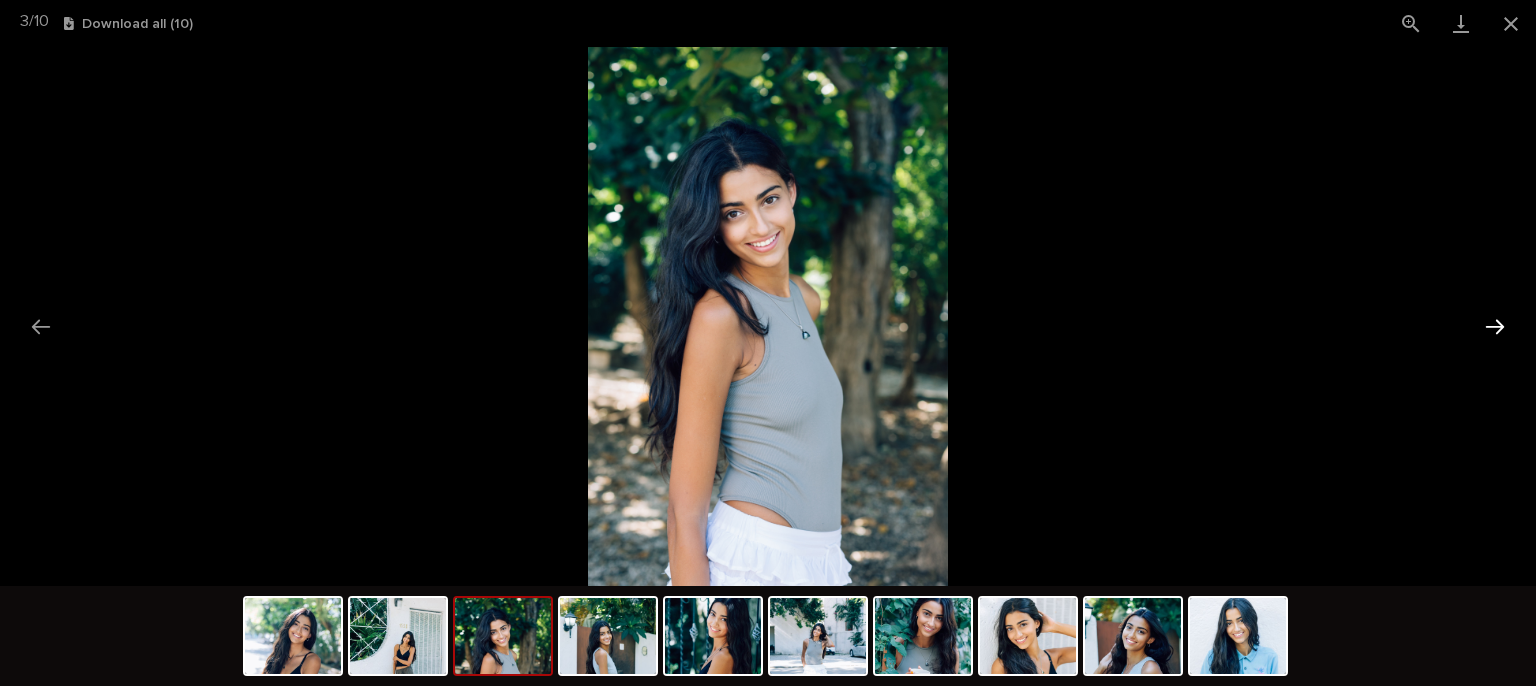 click at bounding box center [1495, 326] 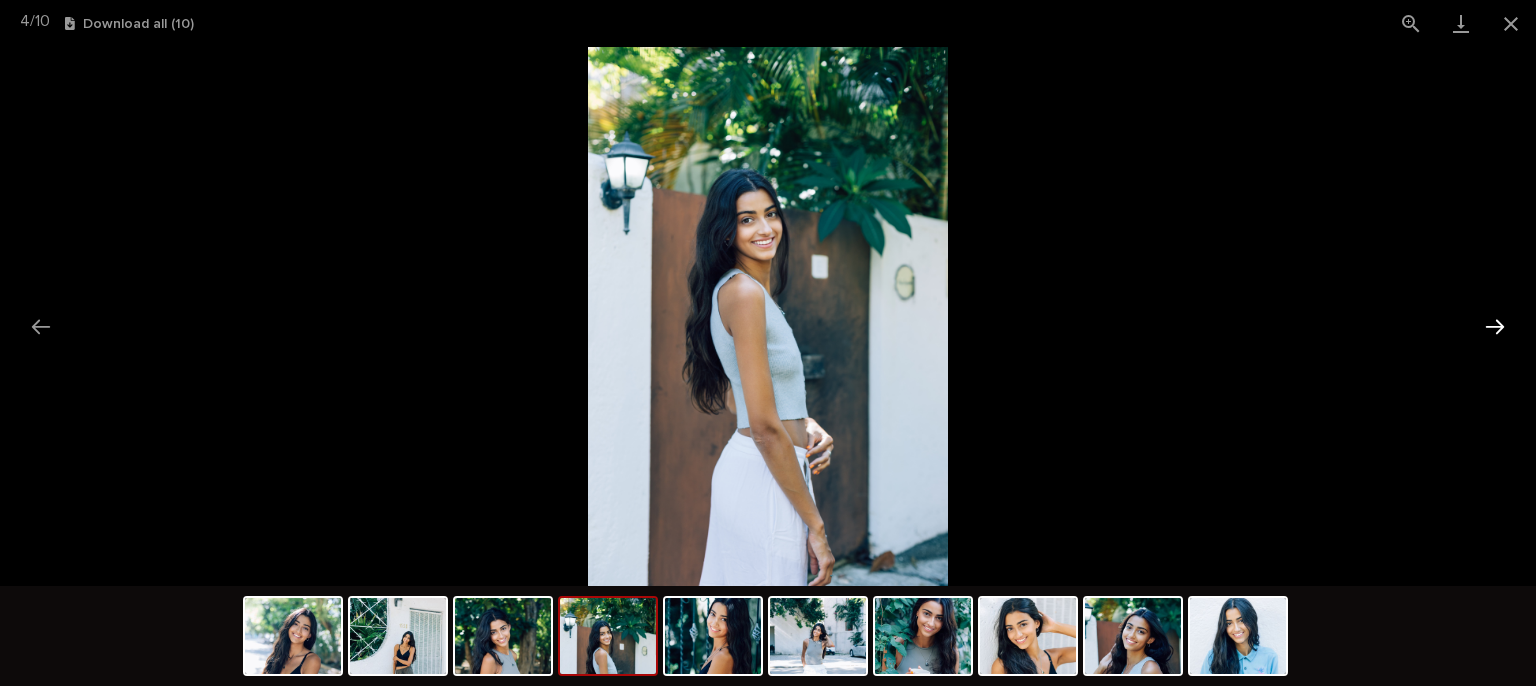 click at bounding box center (1495, 326) 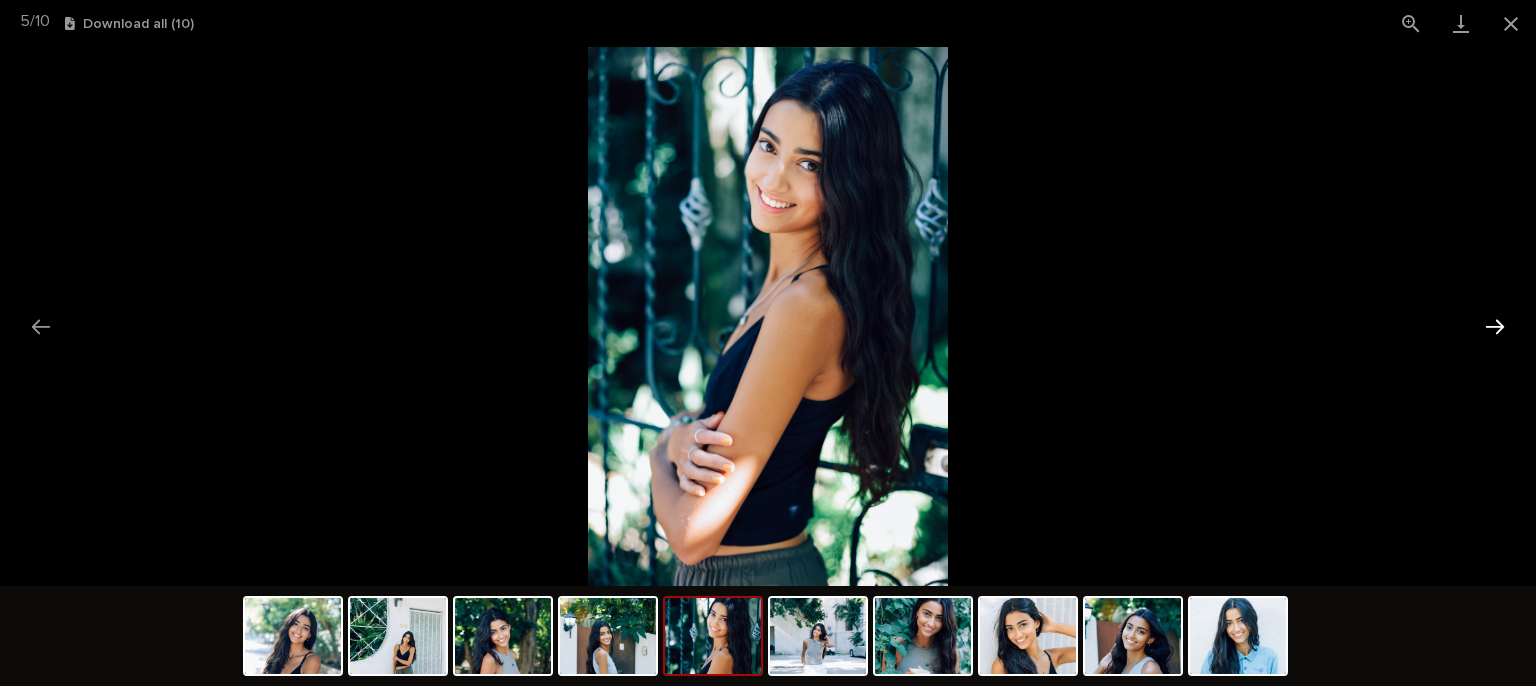 click at bounding box center [1495, 326] 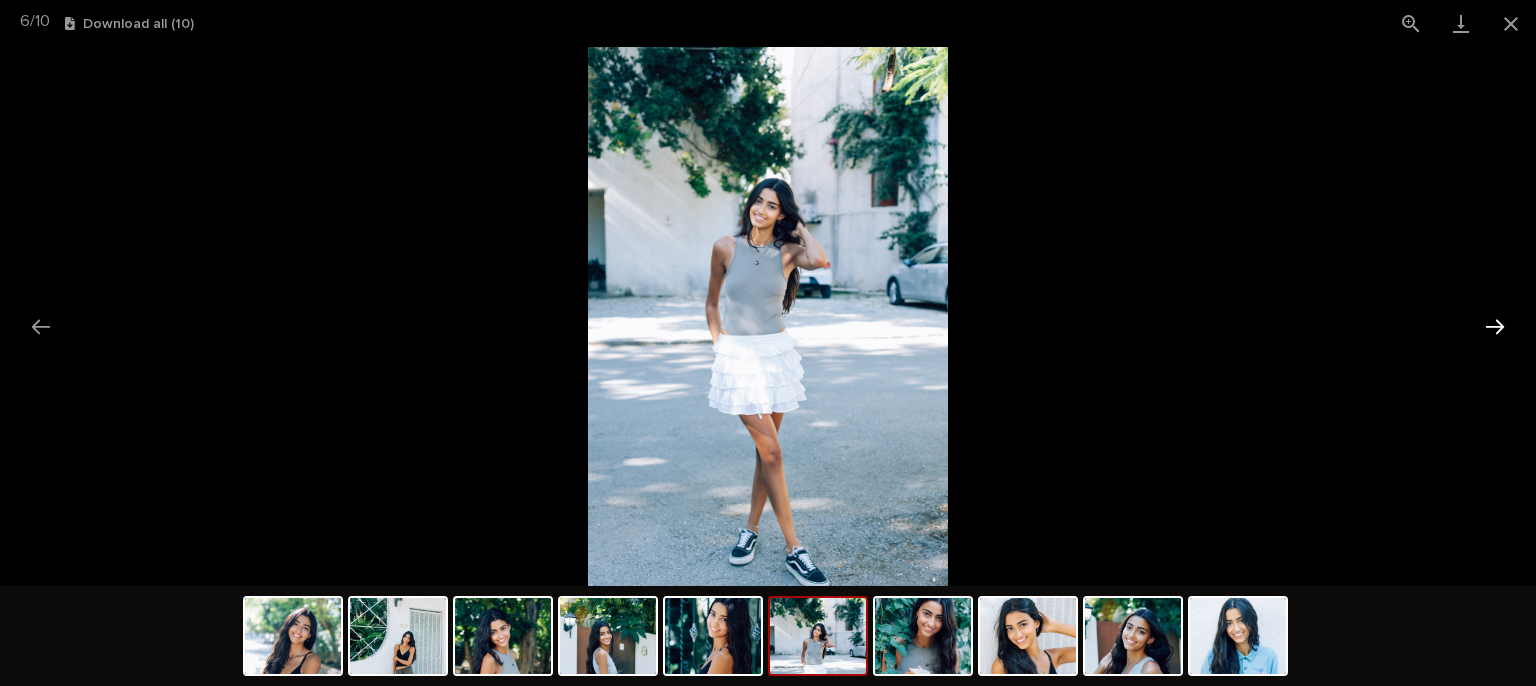 click at bounding box center [1495, 326] 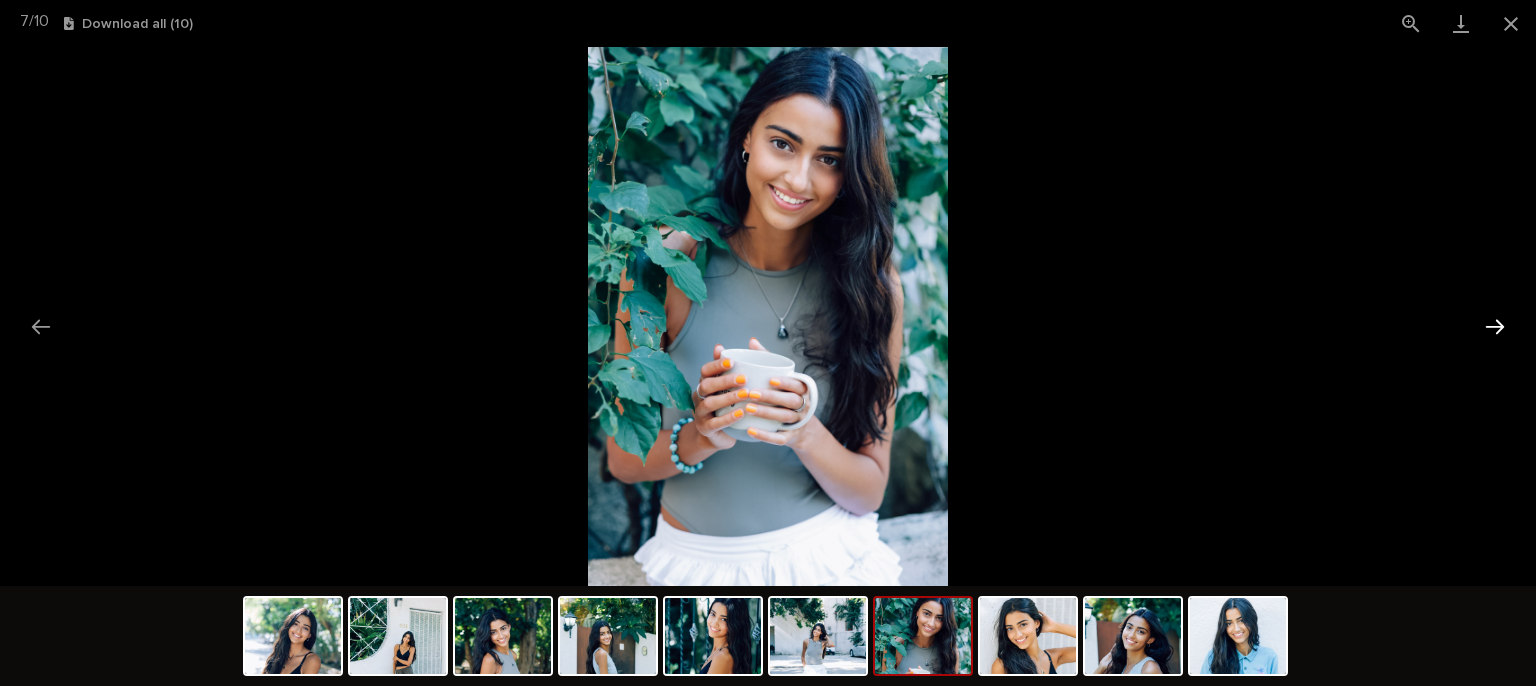 click at bounding box center (1495, 326) 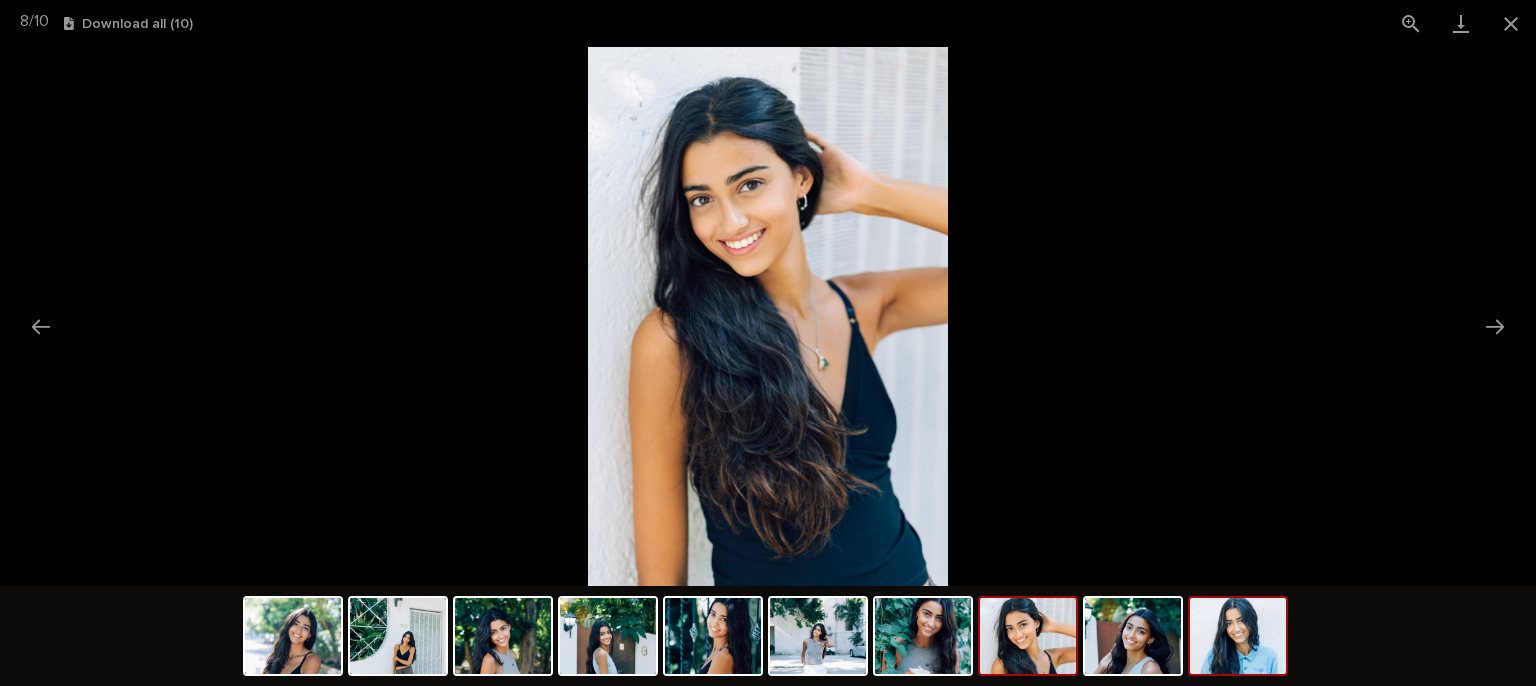 click at bounding box center (1238, 636) 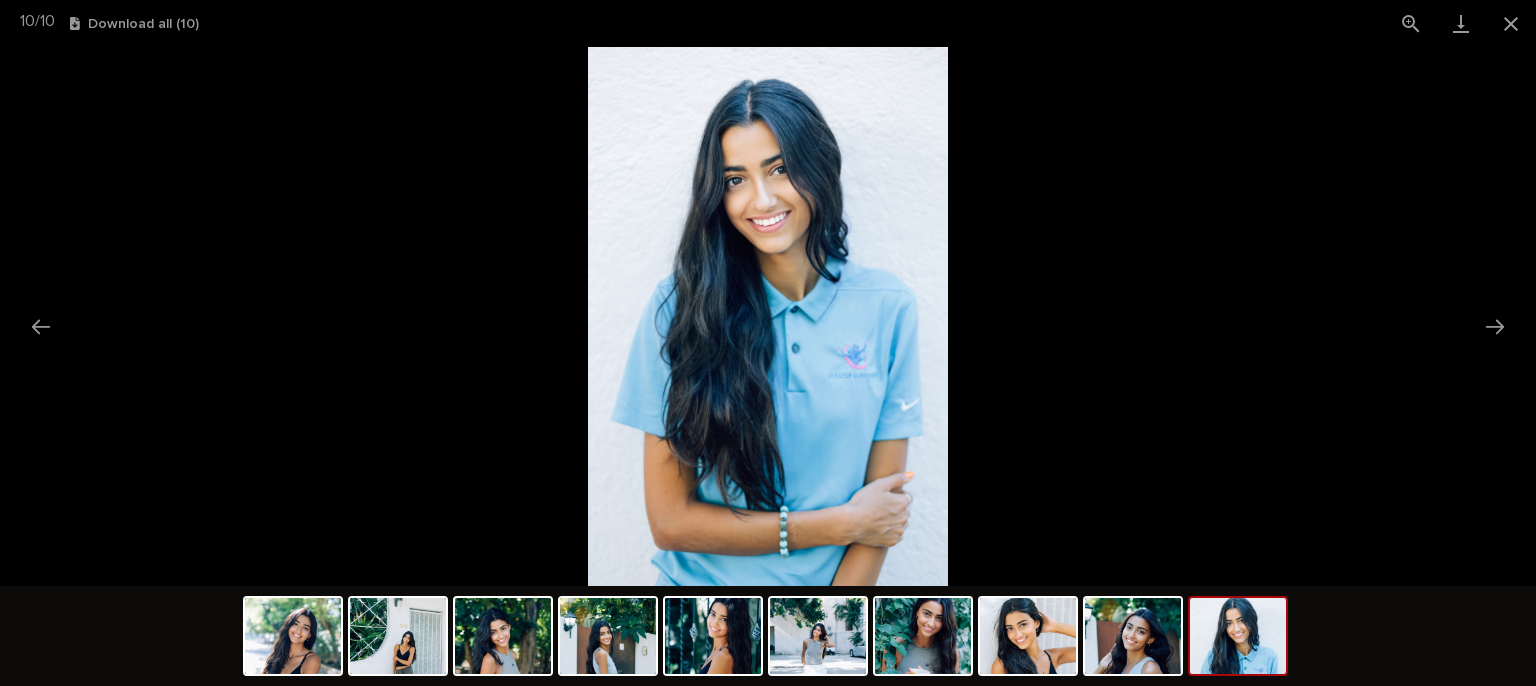 scroll, scrollTop: 0, scrollLeft: 0, axis: both 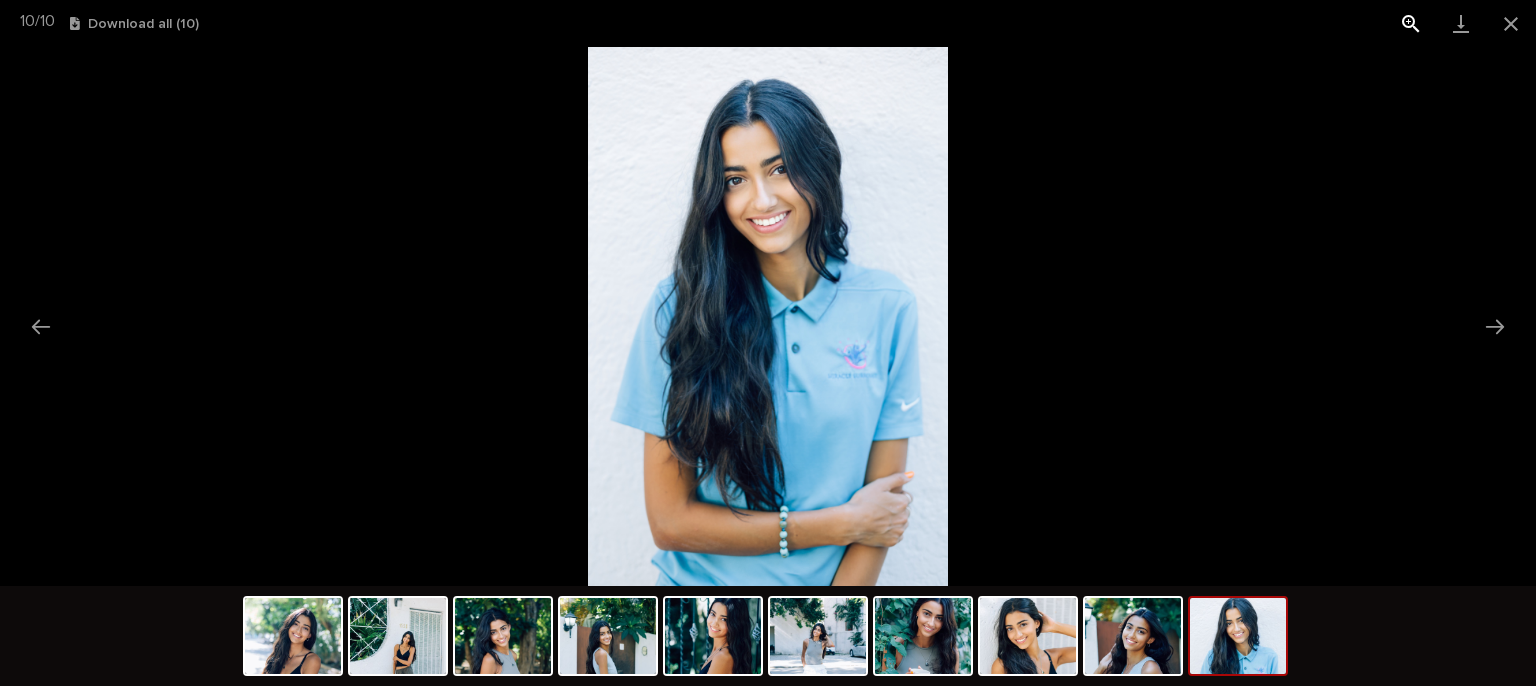click at bounding box center (1411, 23) 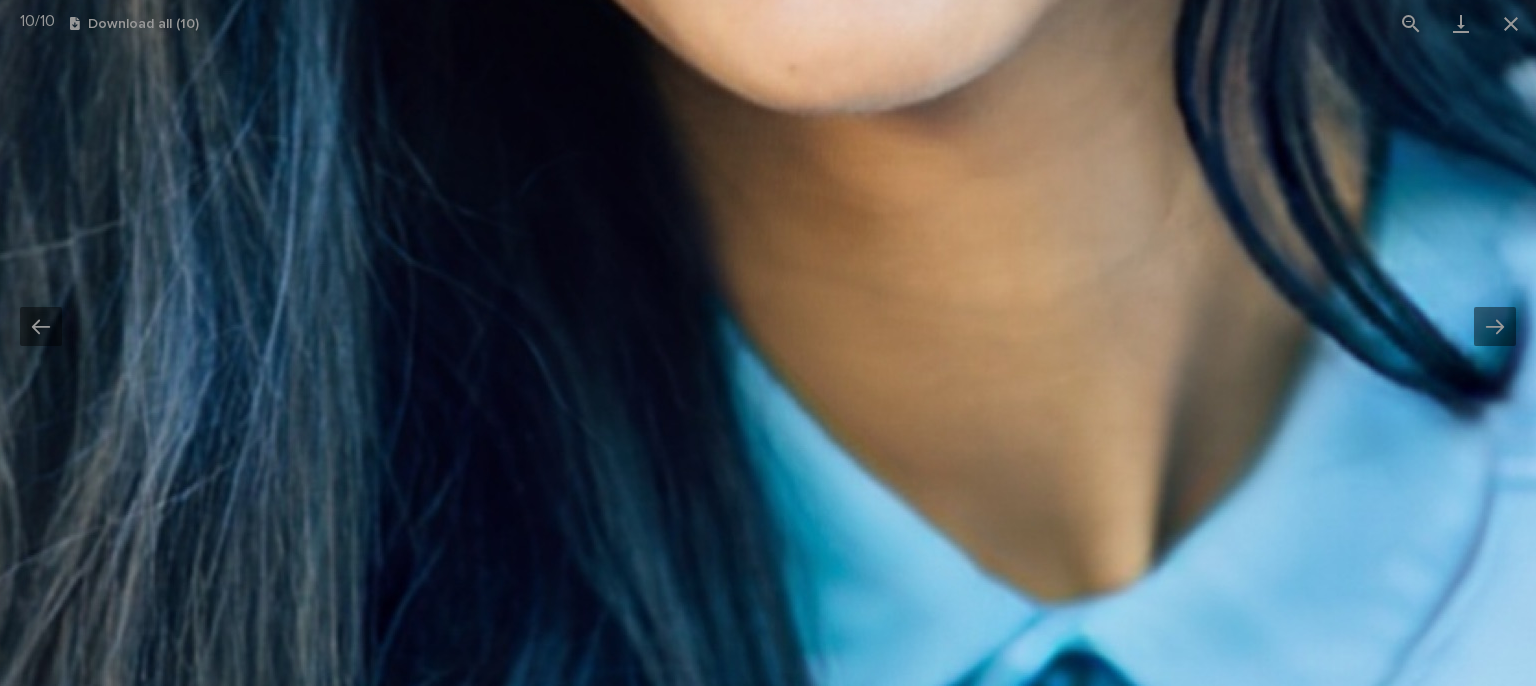 drag, startPoint x: 945, startPoint y: 110, endPoint x: 958, endPoint y: 690, distance: 580.1457 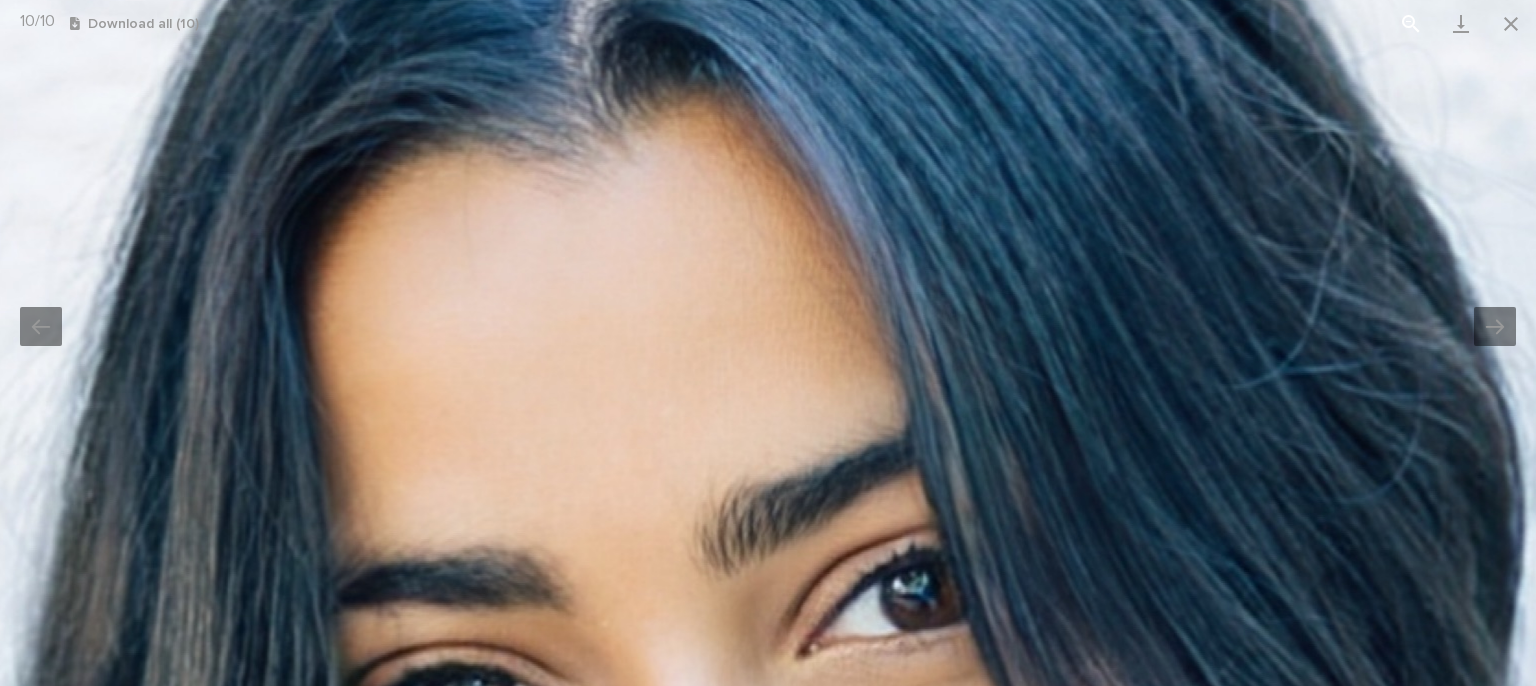 click at bounding box center [1411, 23] 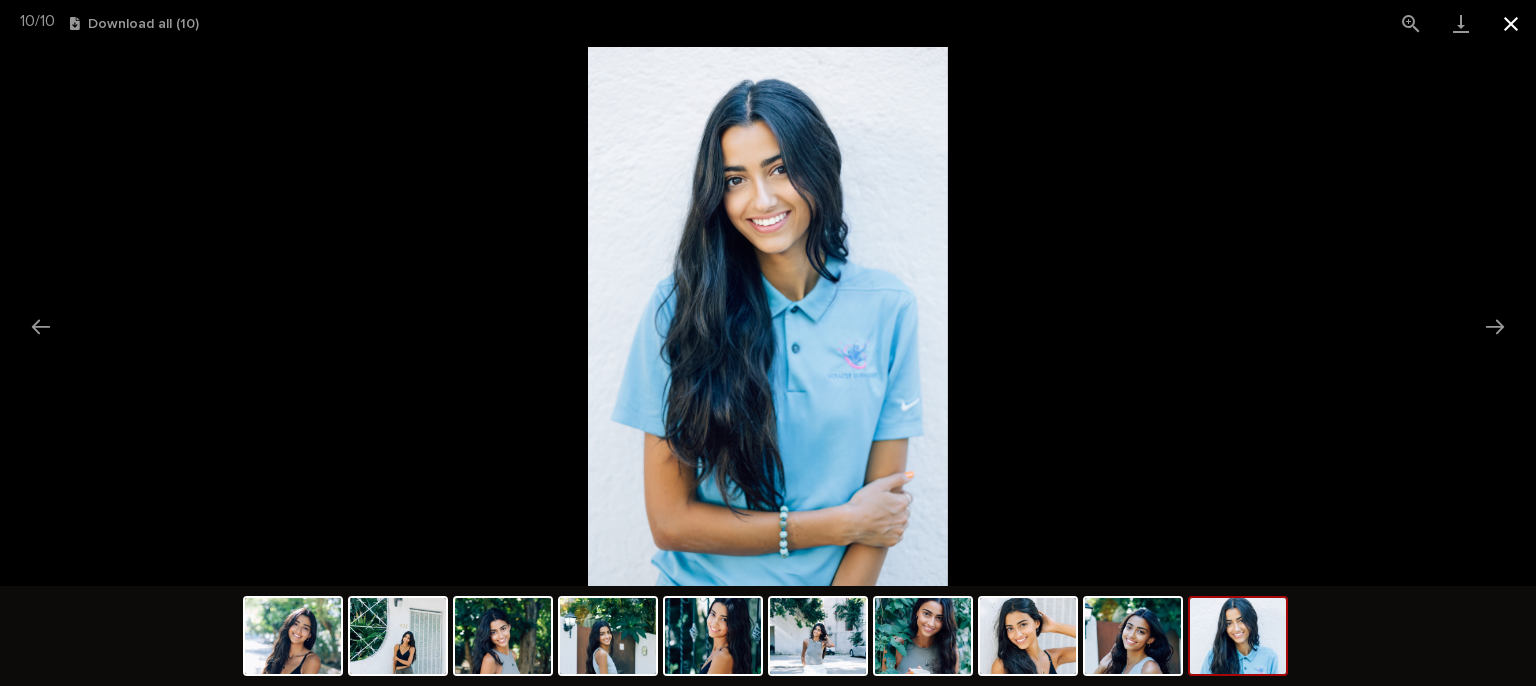 click at bounding box center (1511, 23) 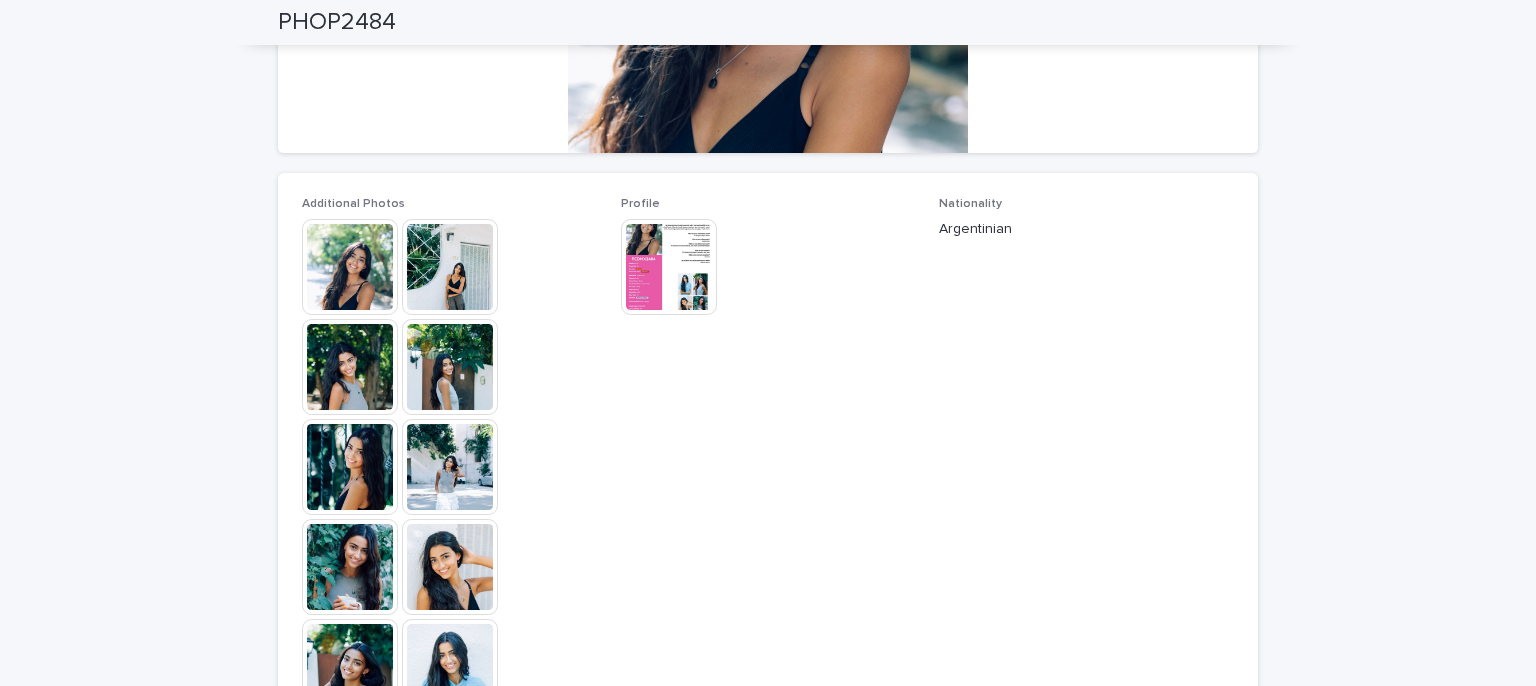 scroll, scrollTop: 400, scrollLeft: 0, axis: vertical 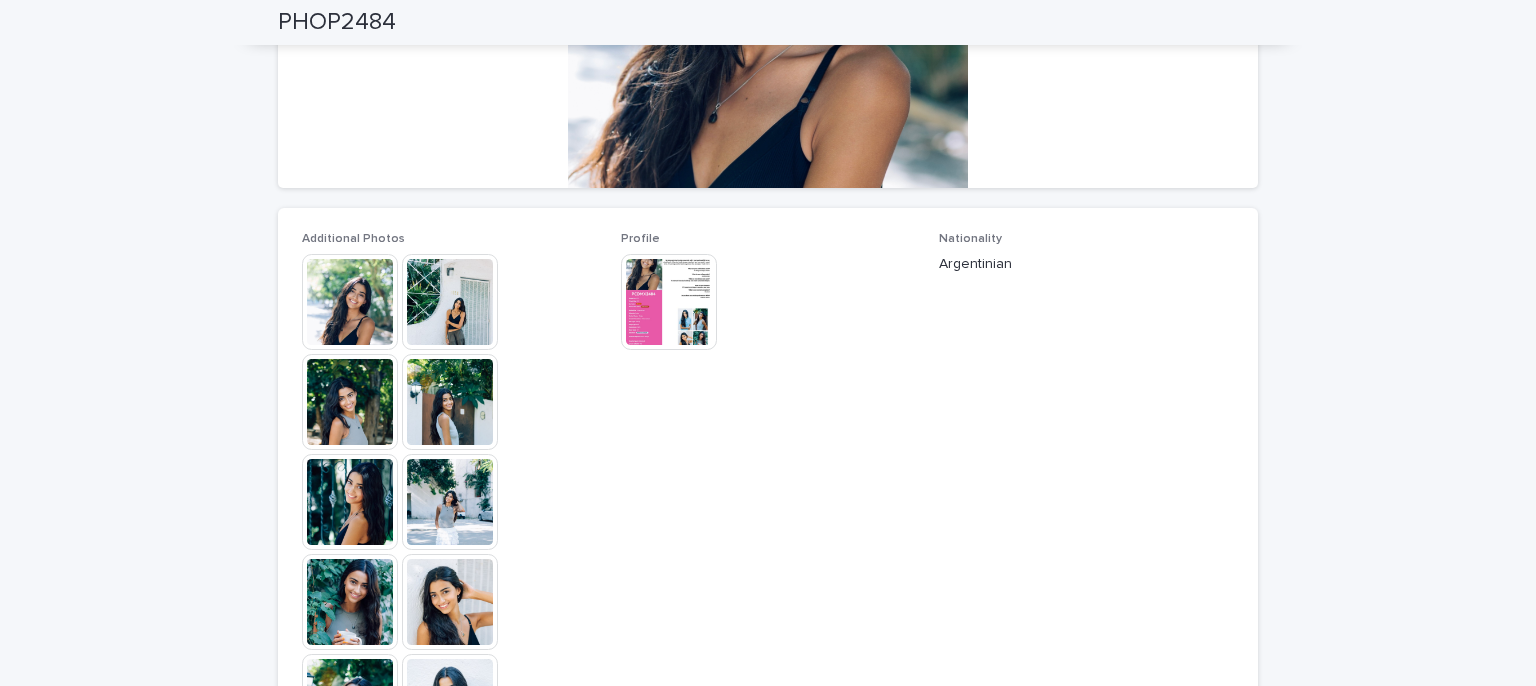 click at bounding box center (669, 302) 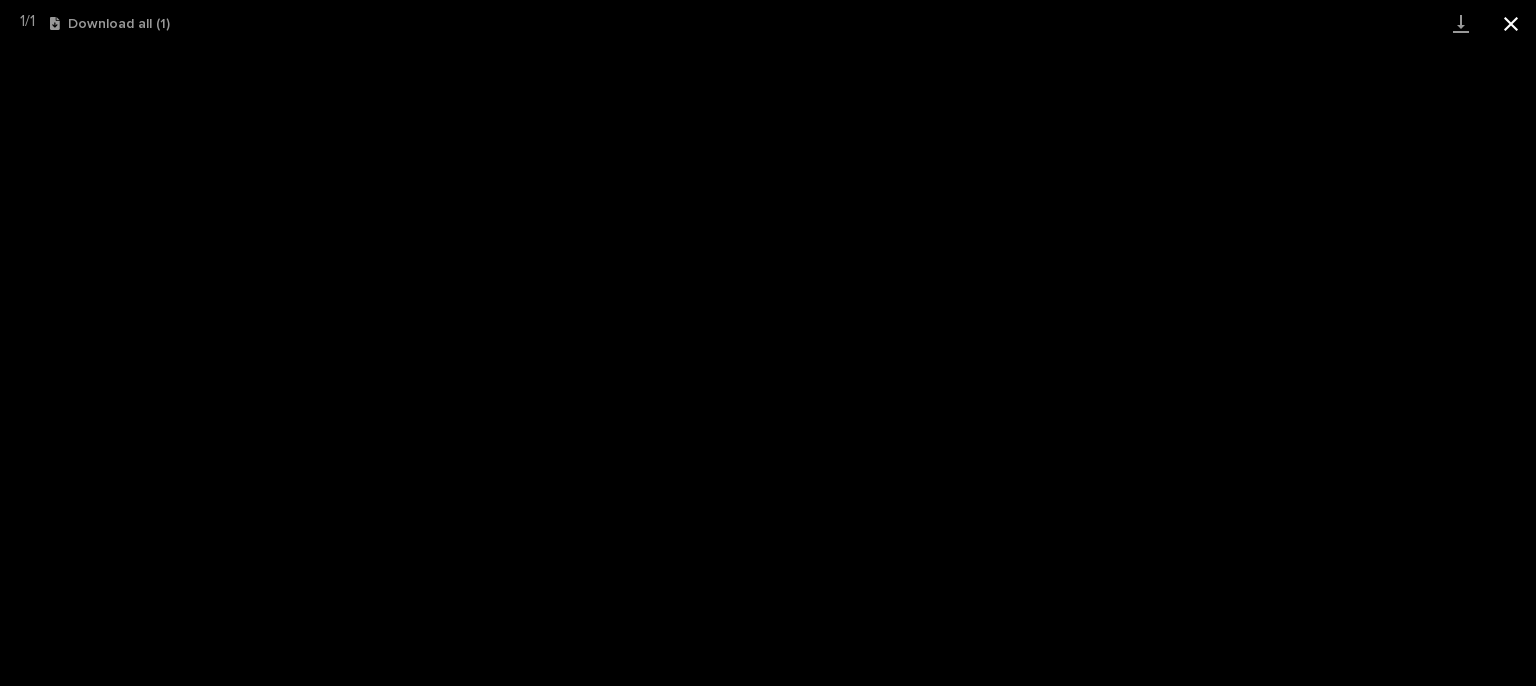 click at bounding box center [1511, 23] 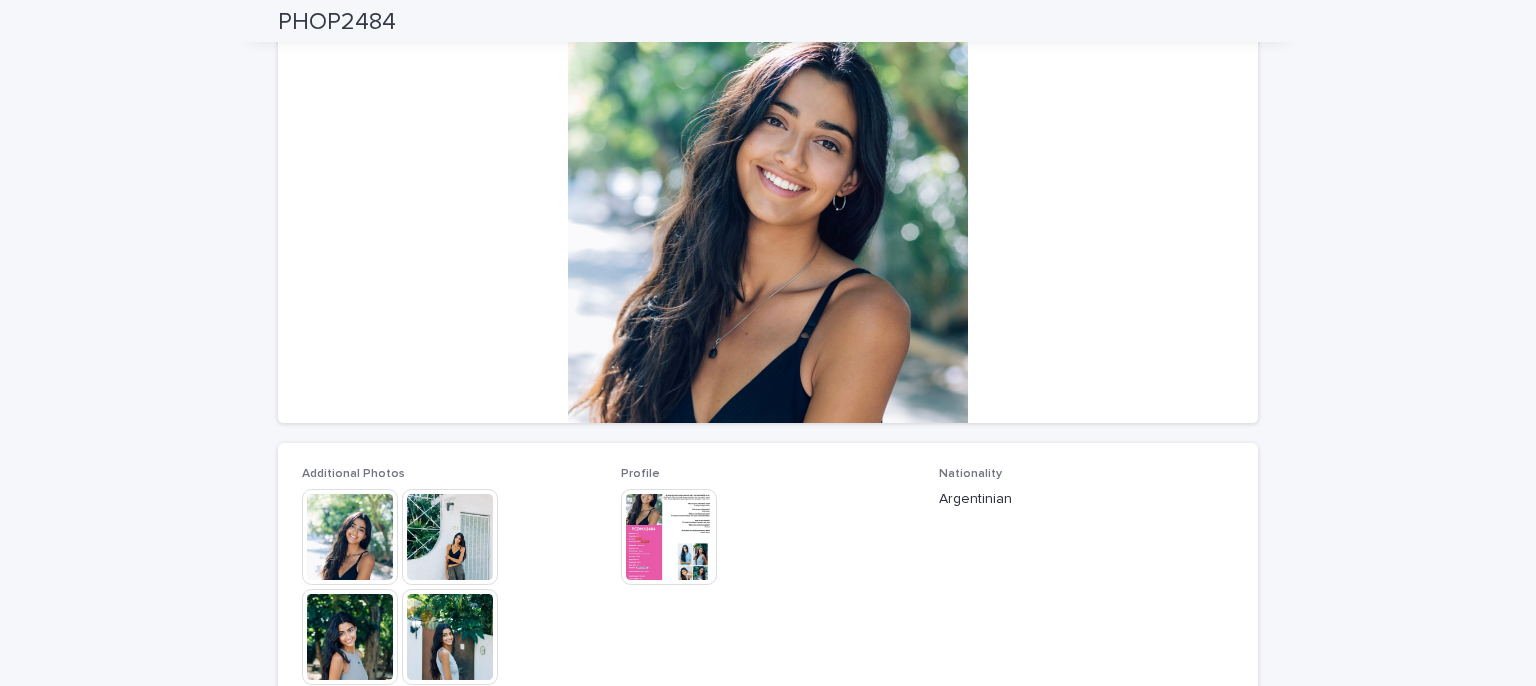scroll, scrollTop: 0, scrollLeft: 0, axis: both 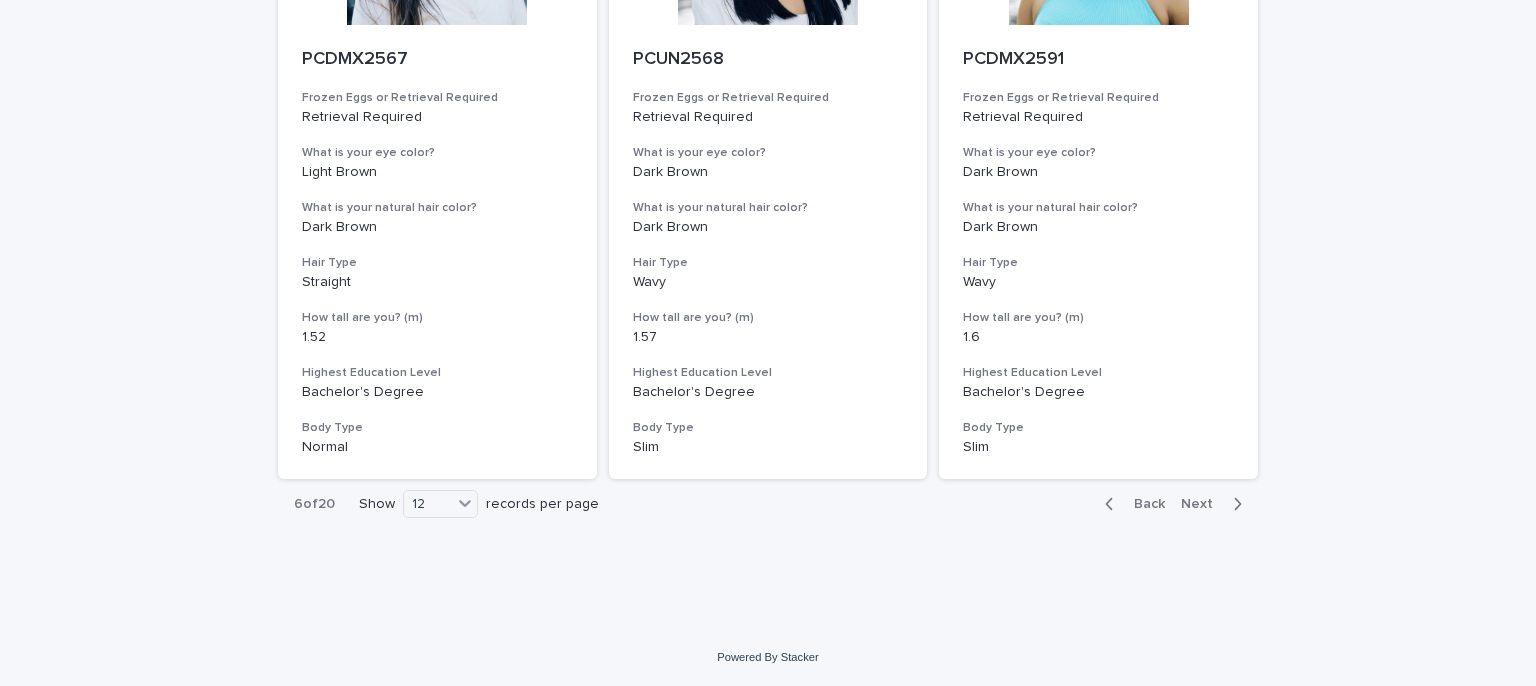 click on "Next" at bounding box center [1215, 504] 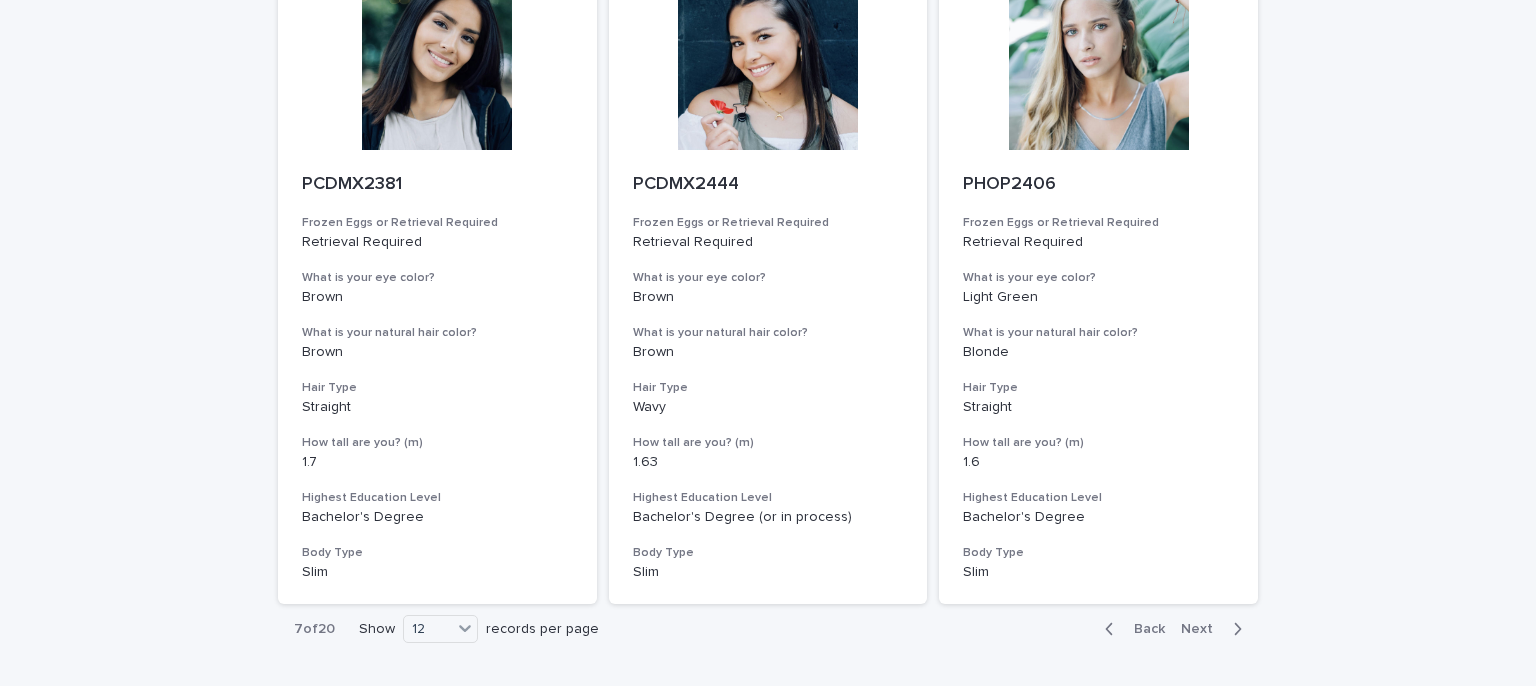 scroll, scrollTop: 2303, scrollLeft: 0, axis: vertical 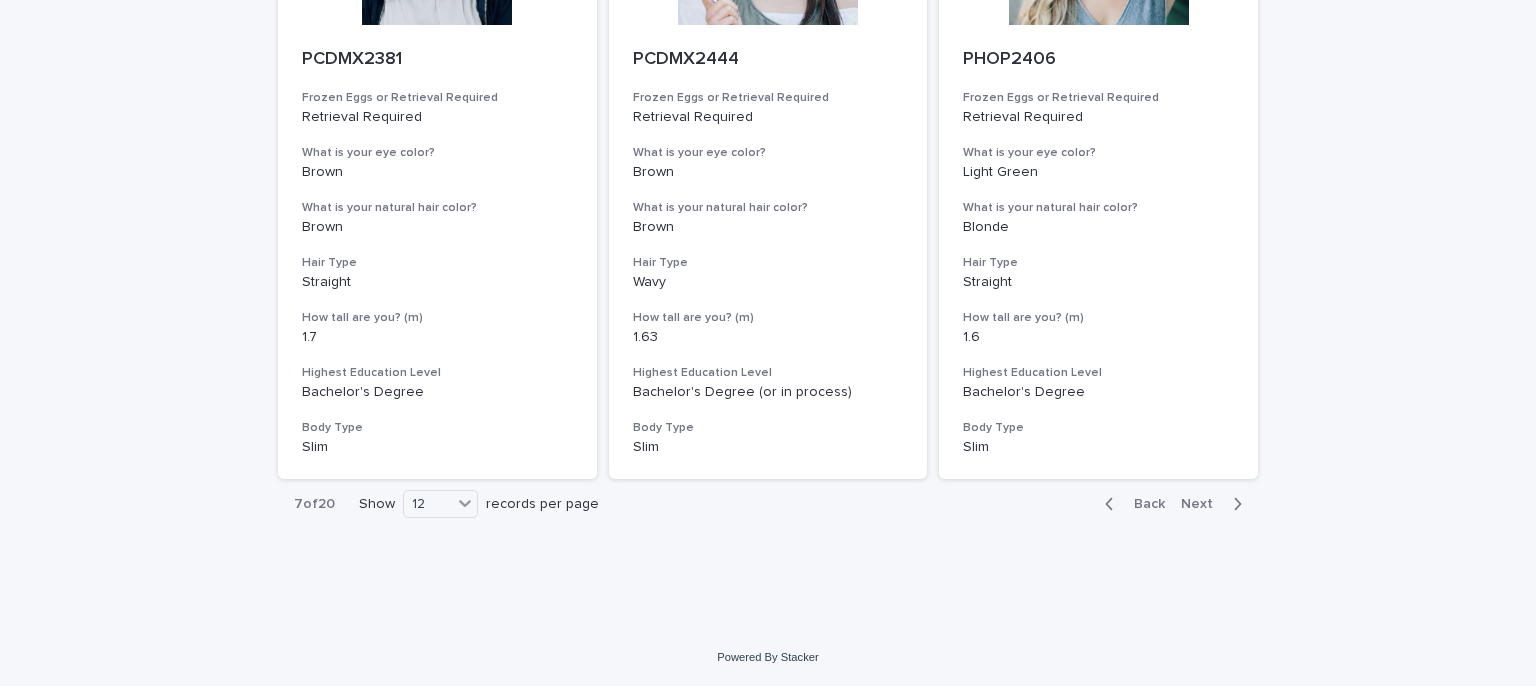 click on "Next" at bounding box center (1203, 504) 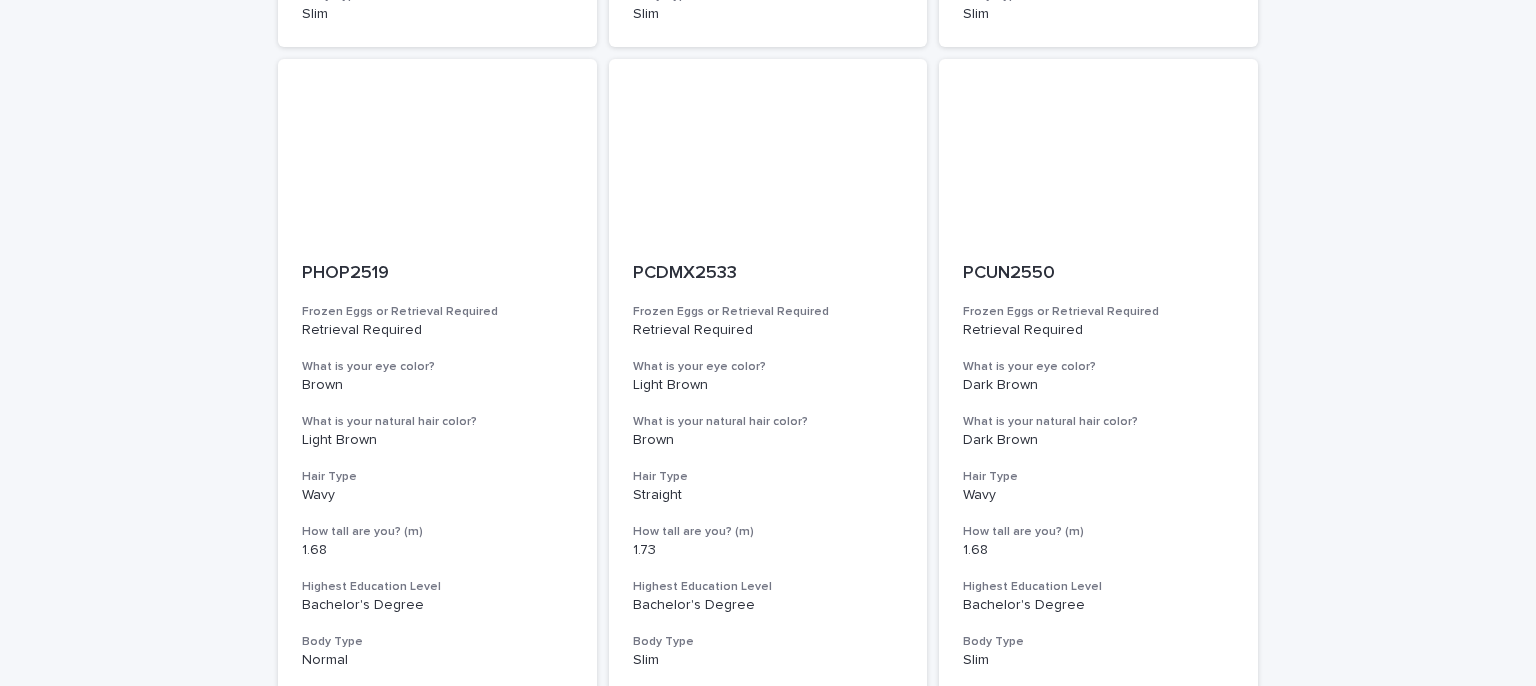 scroll, scrollTop: 803, scrollLeft: 0, axis: vertical 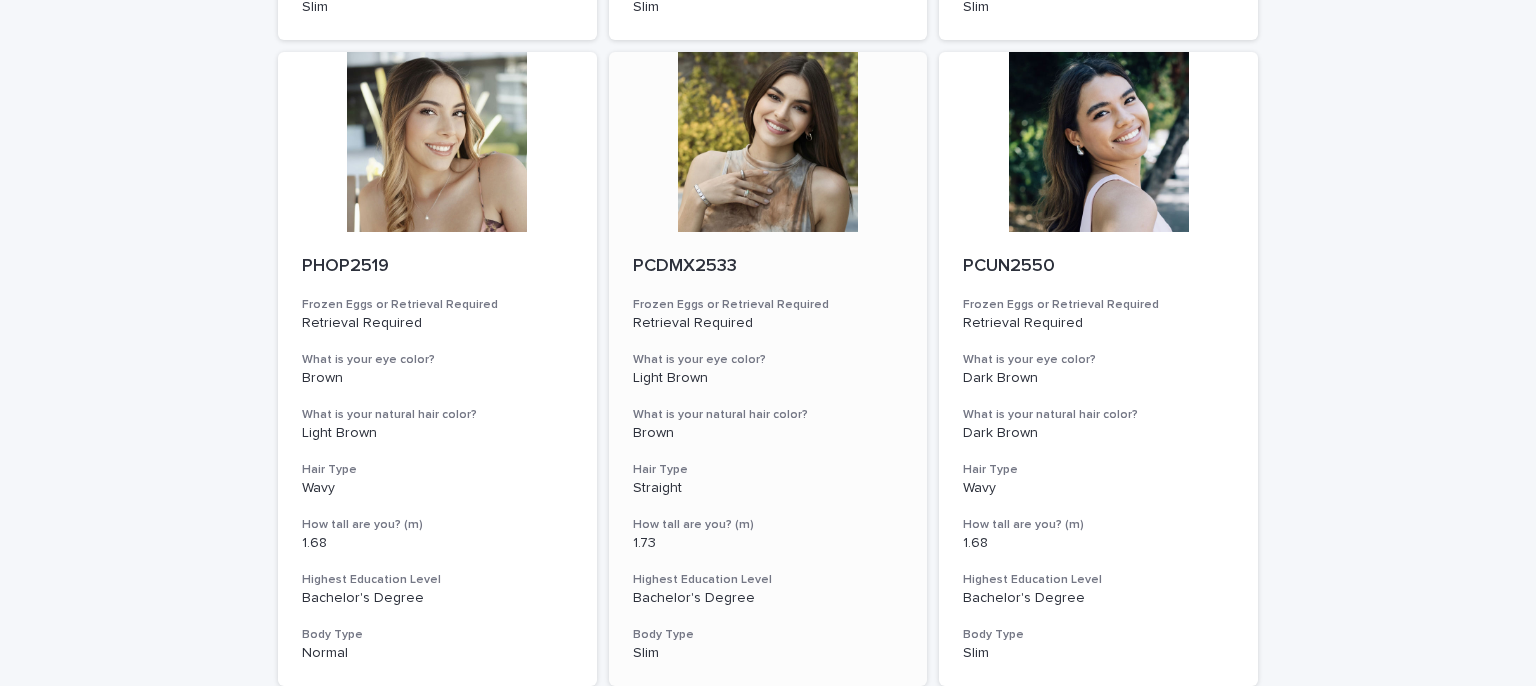 click at bounding box center (768, 142) 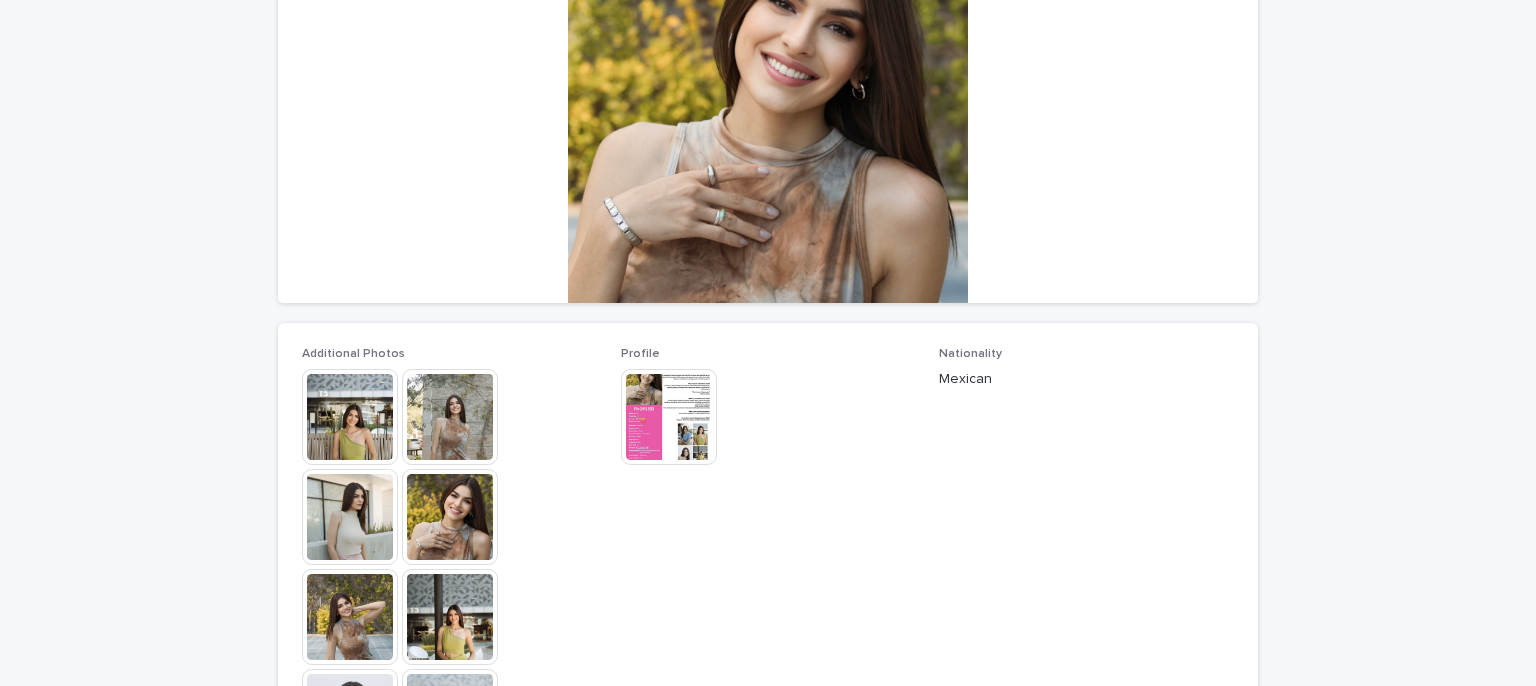 scroll, scrollTop: 300, scrollLeft: 0, axis: vertical 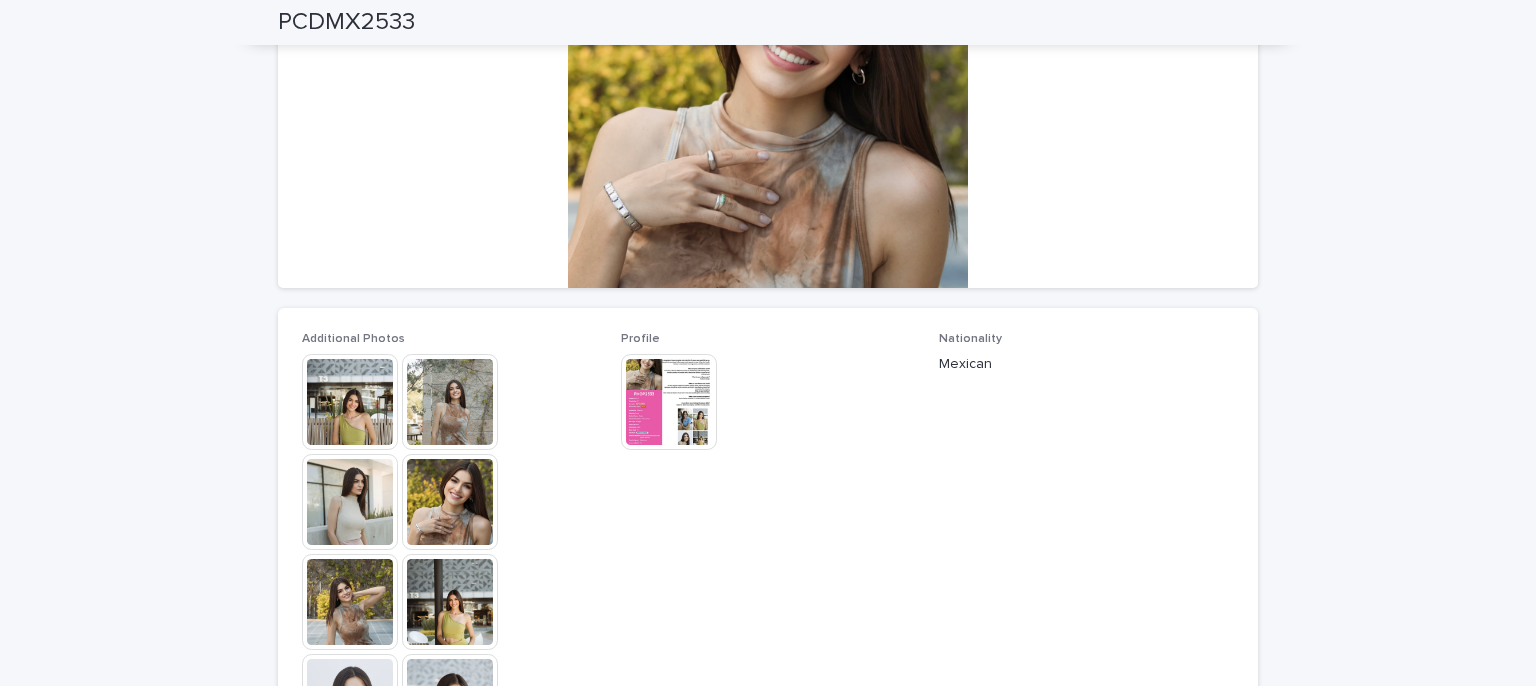 click at bounding box center [350, 402] 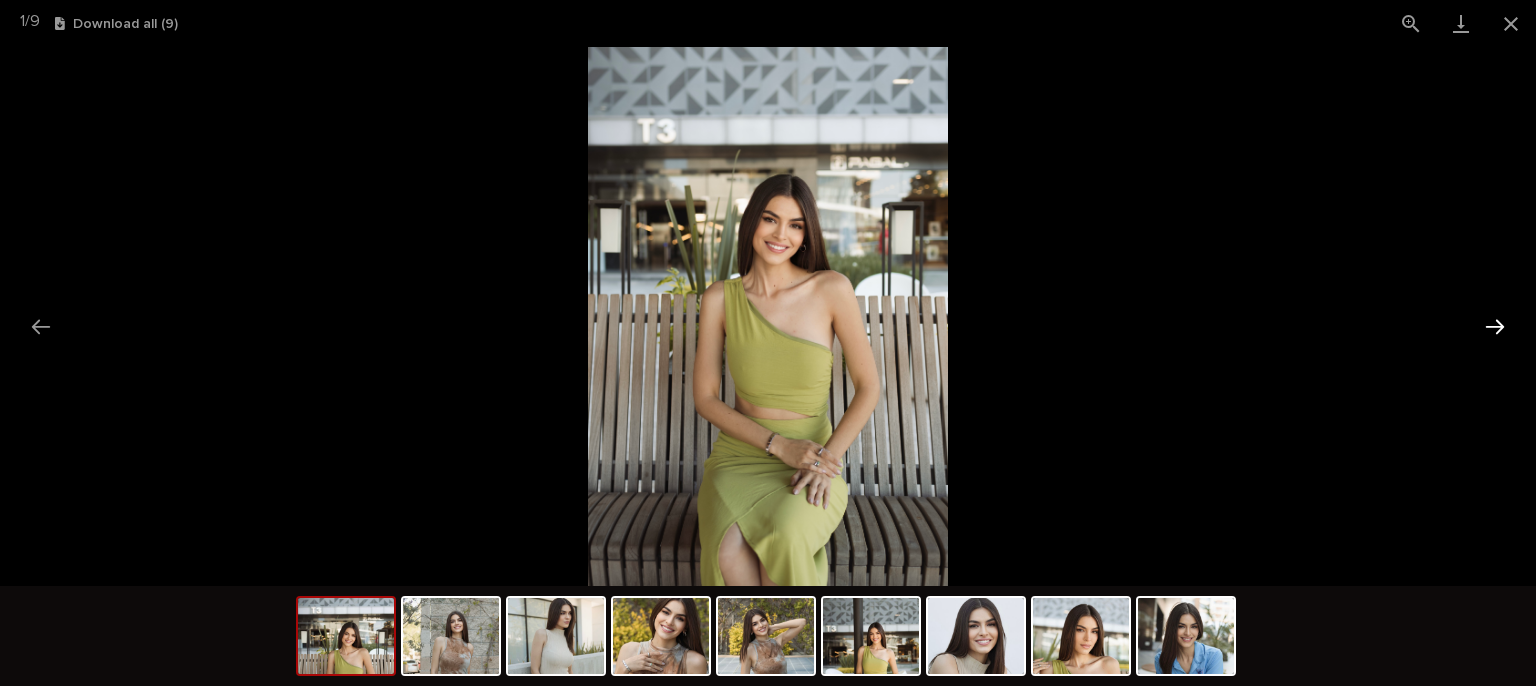 click at bounding box center [1495, 326] 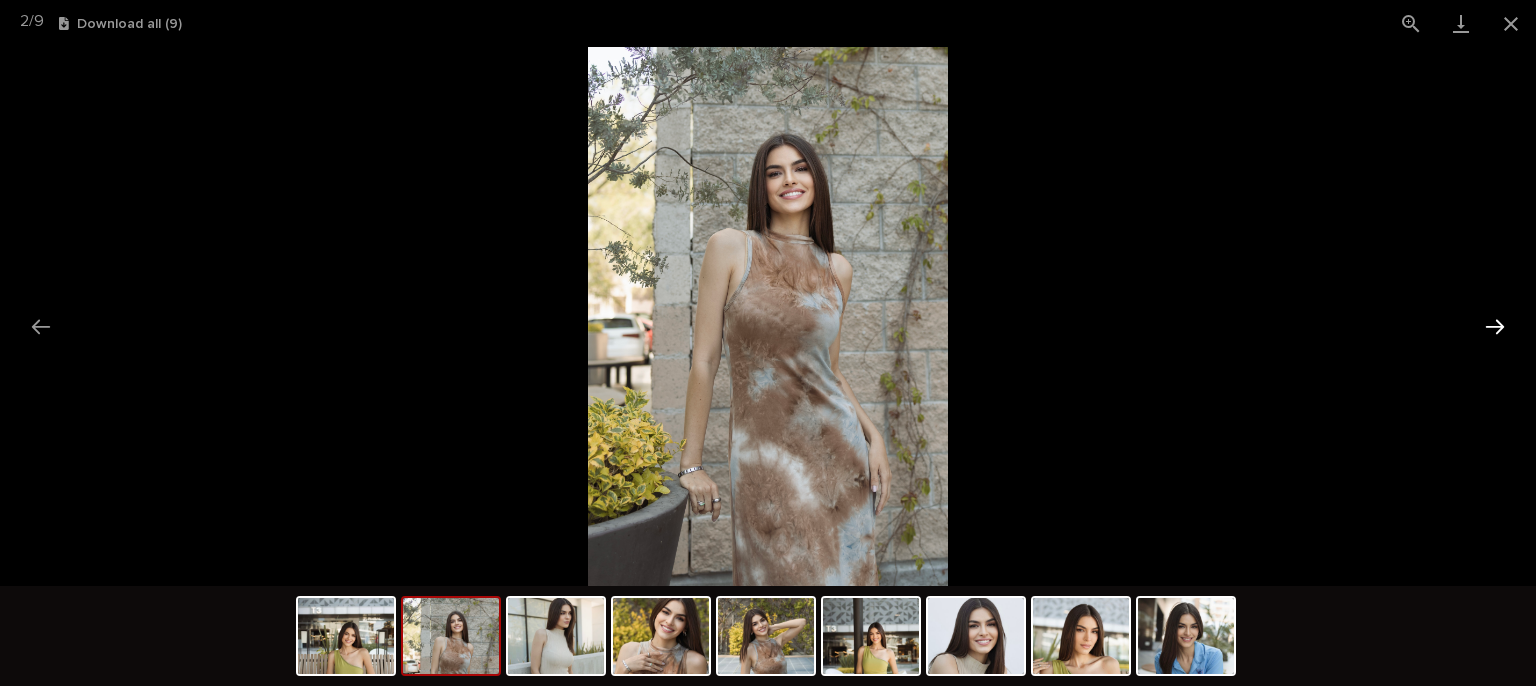 click at bounding box center [1495, 326] 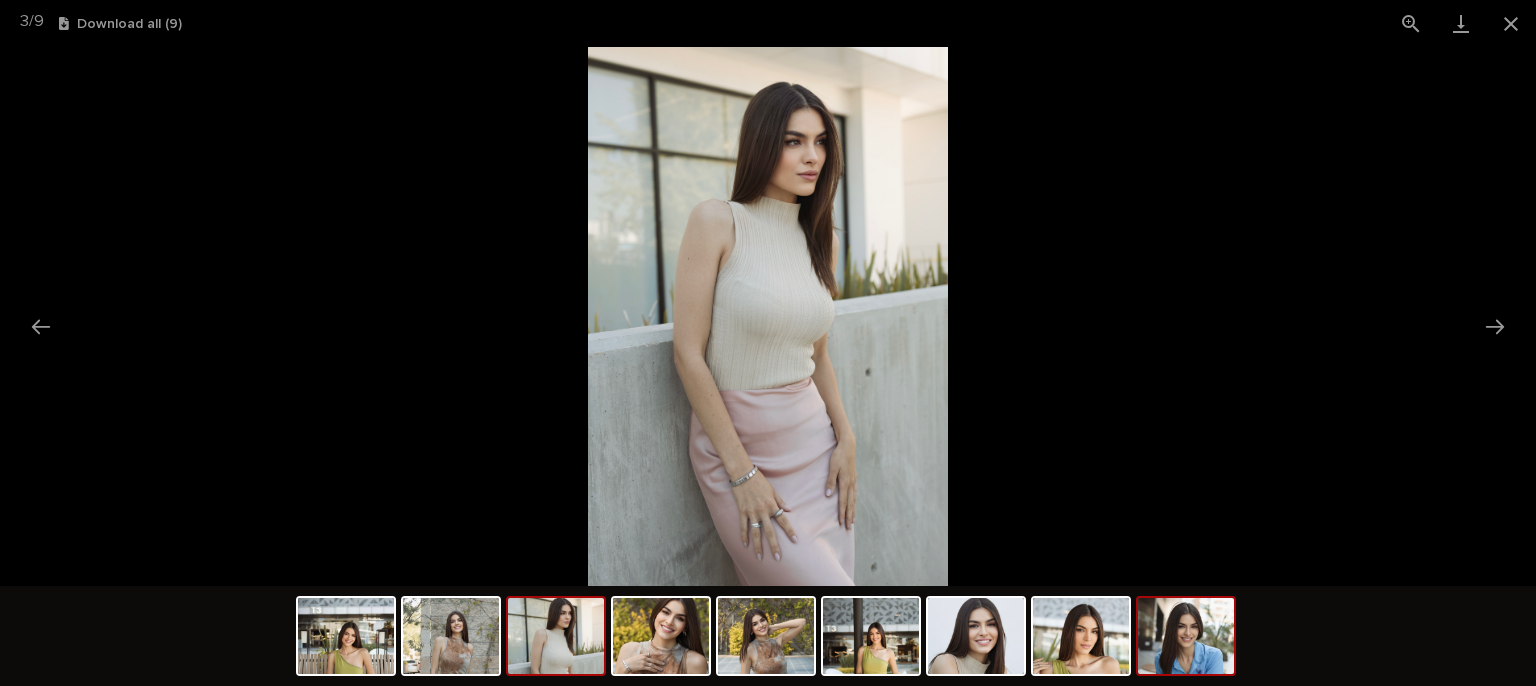 click at bounding box center [1186, 636] 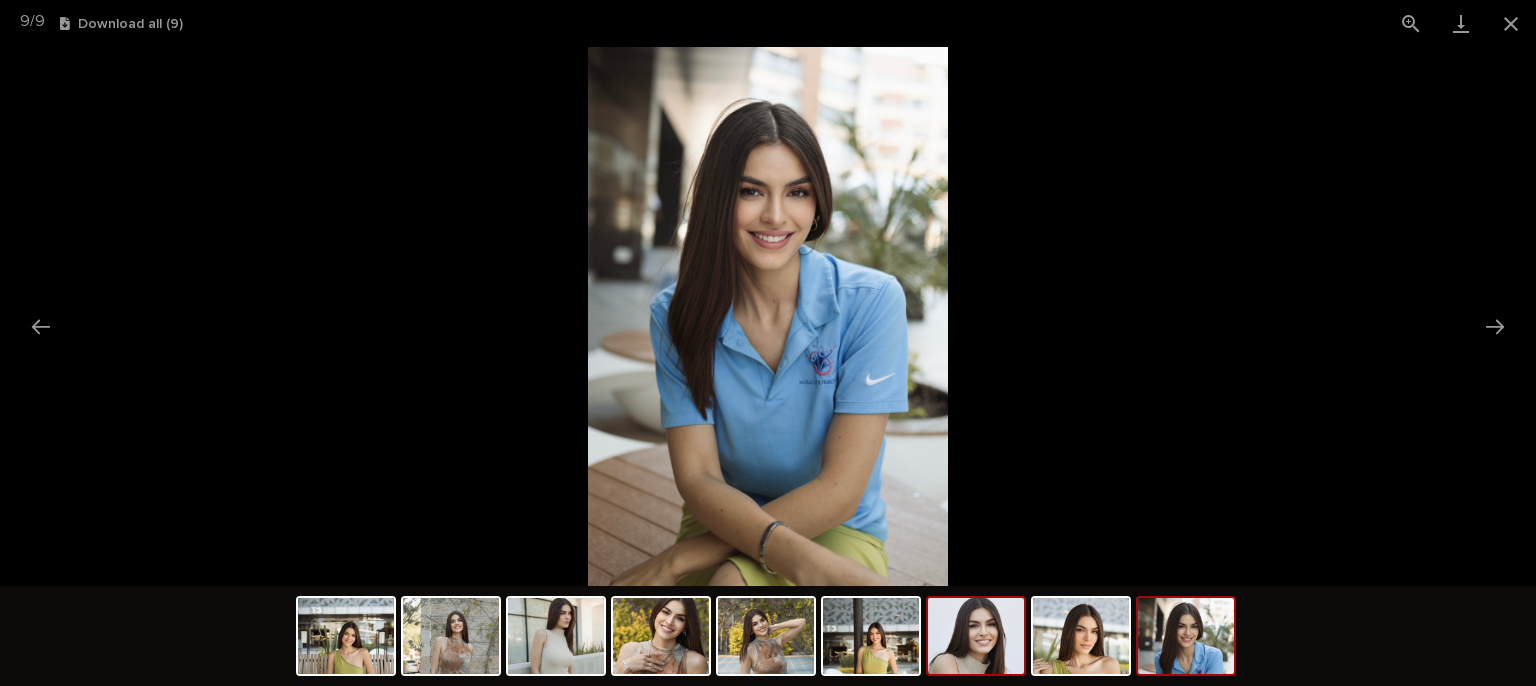click at bounding box center [976, 636] 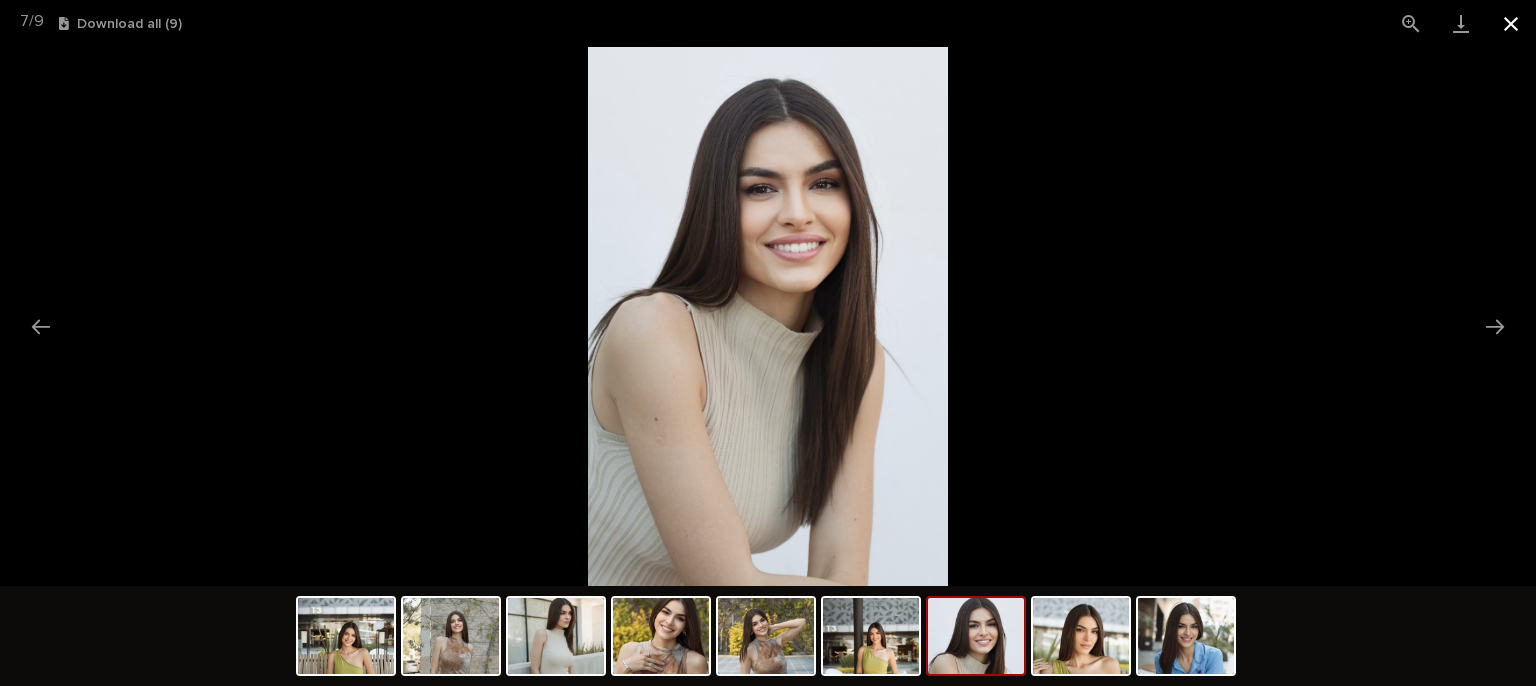 click at bounding box center [1511, 23] 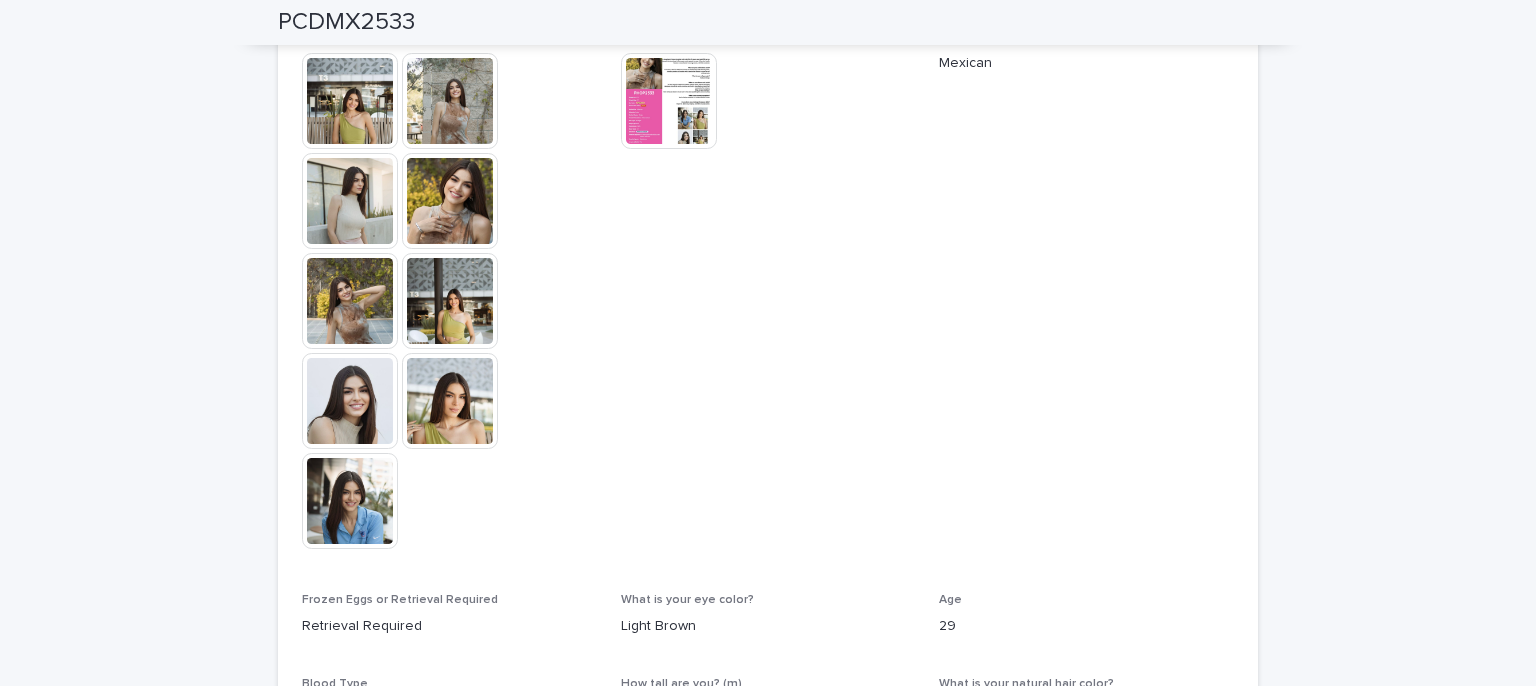 scroll, scrollTop: 600, scrollLeft: 0, axis: vertical 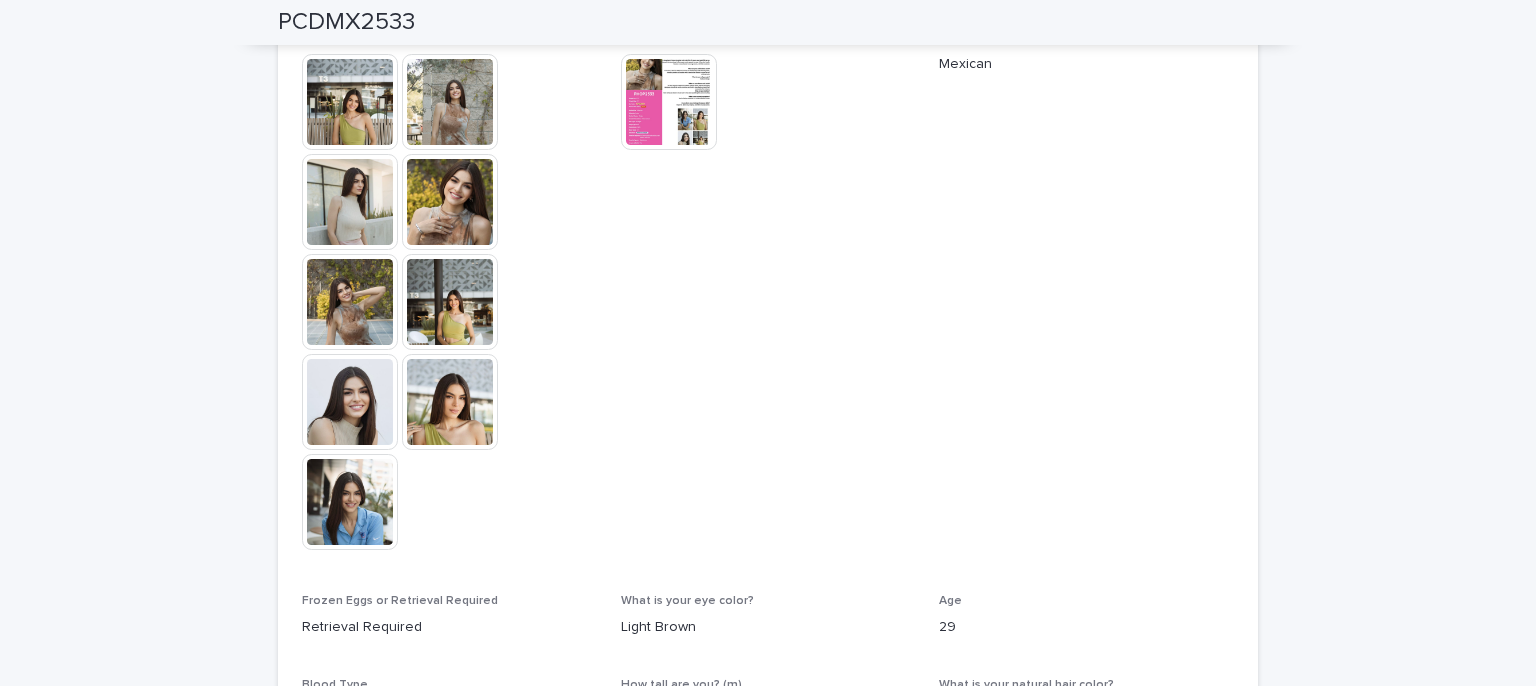 click at bounding box center (669, 102) 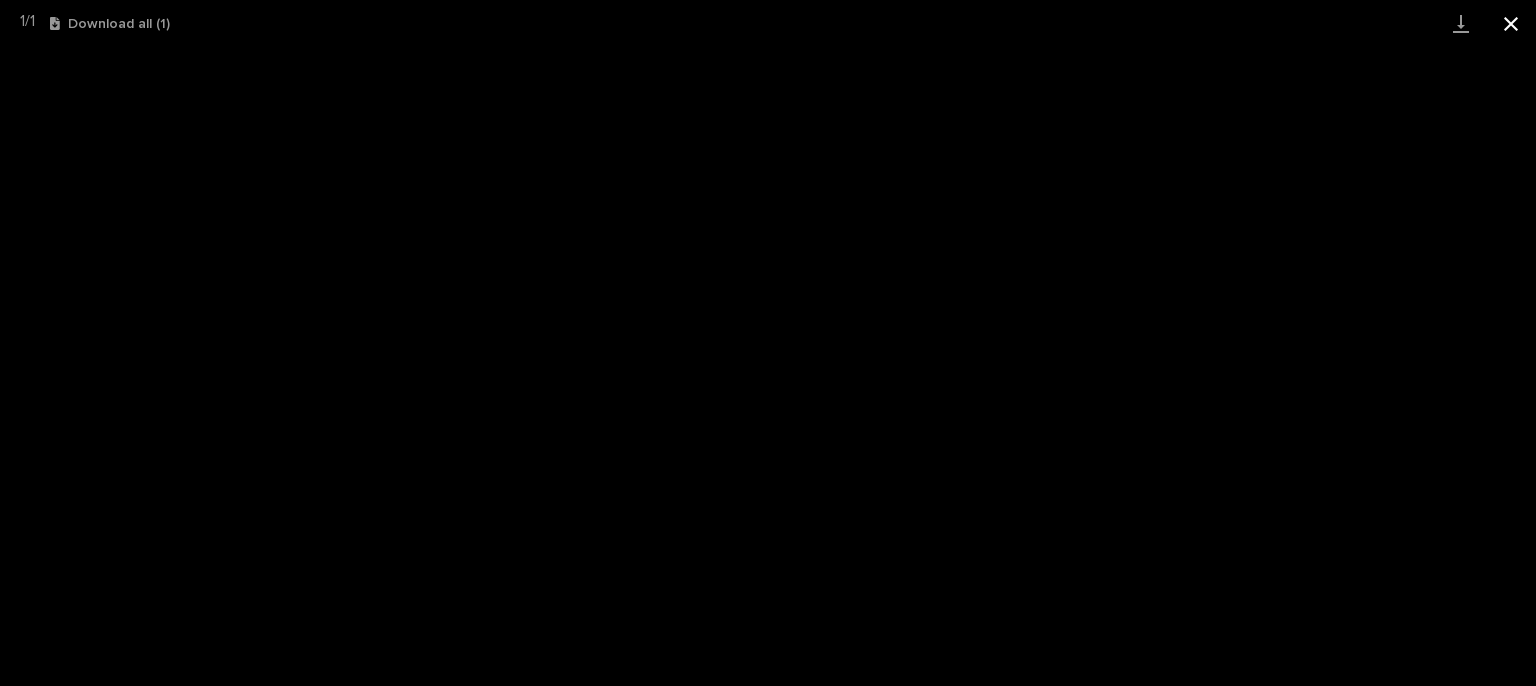 click at bounding box center (1511, 23) 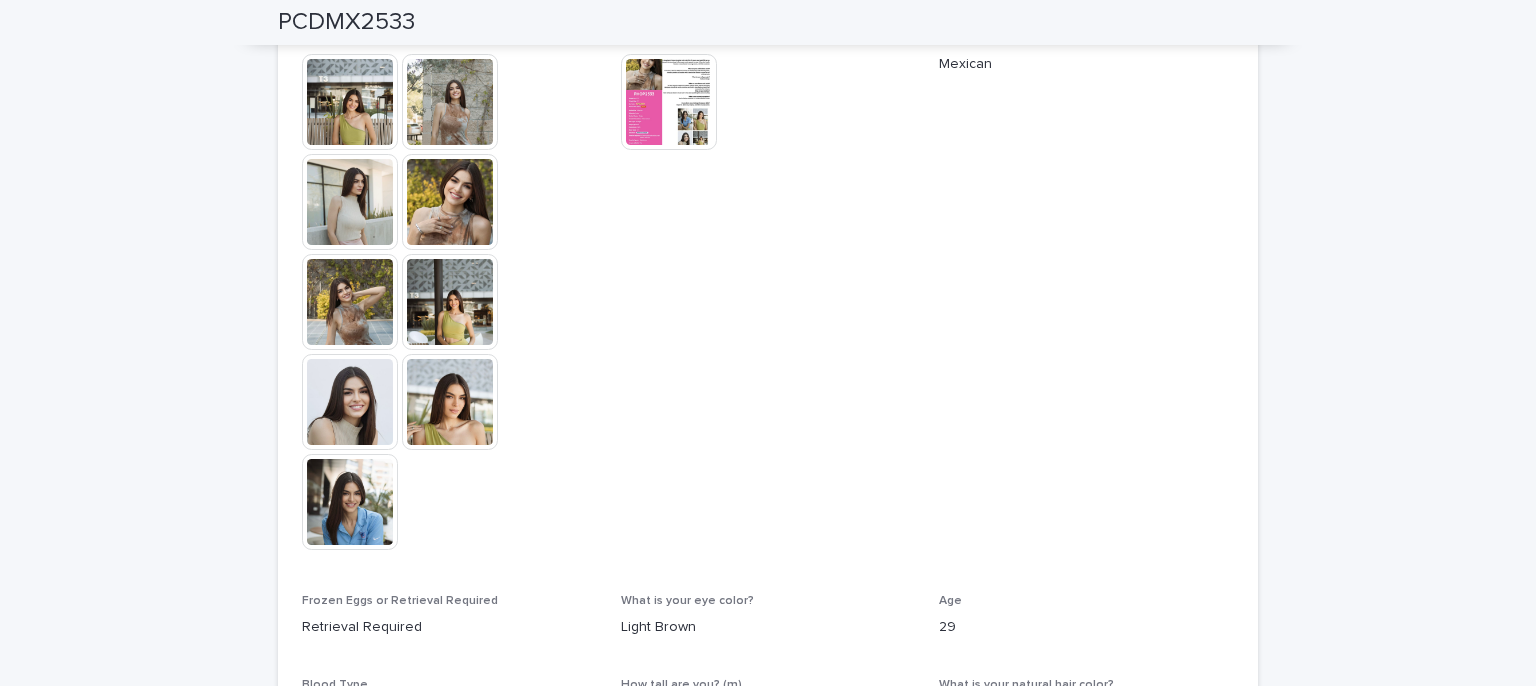 click at bounding box center [450, 402] 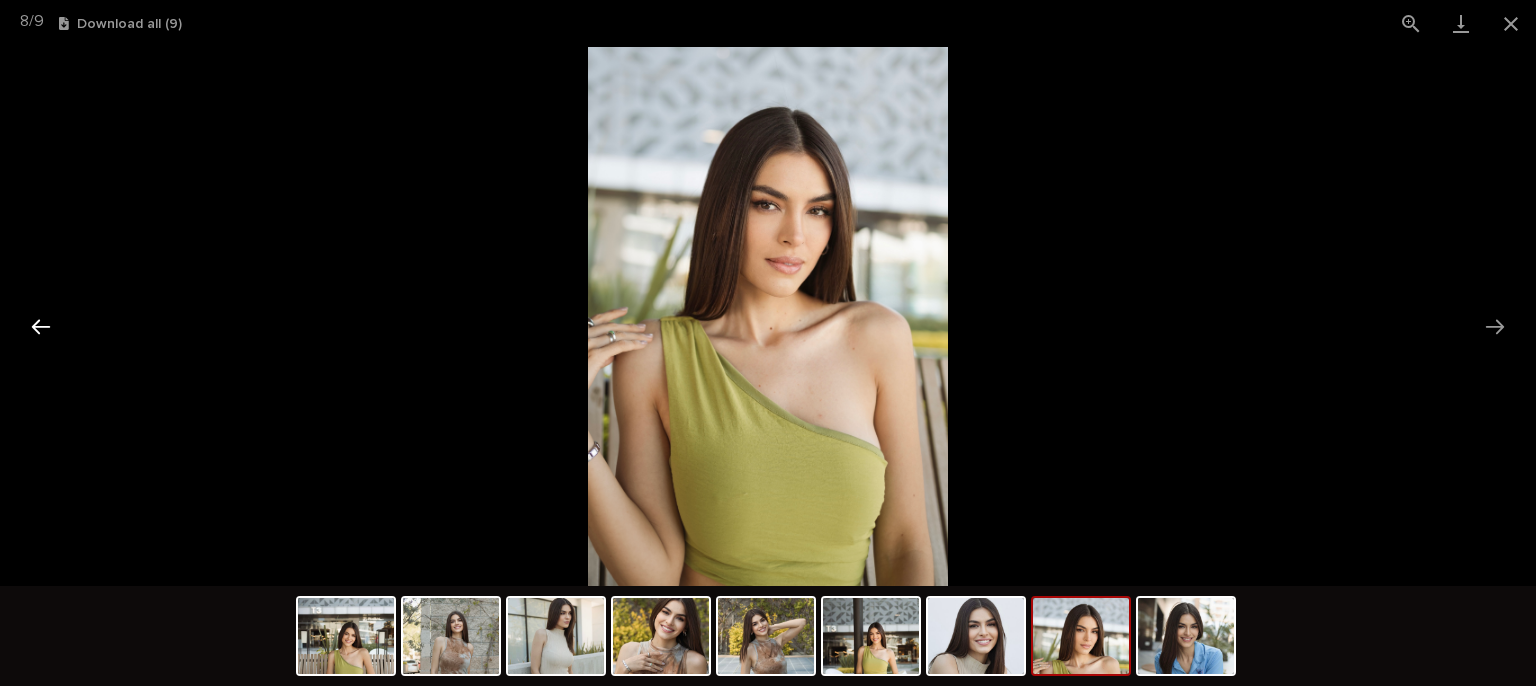 click at bounding box center (41, 326) 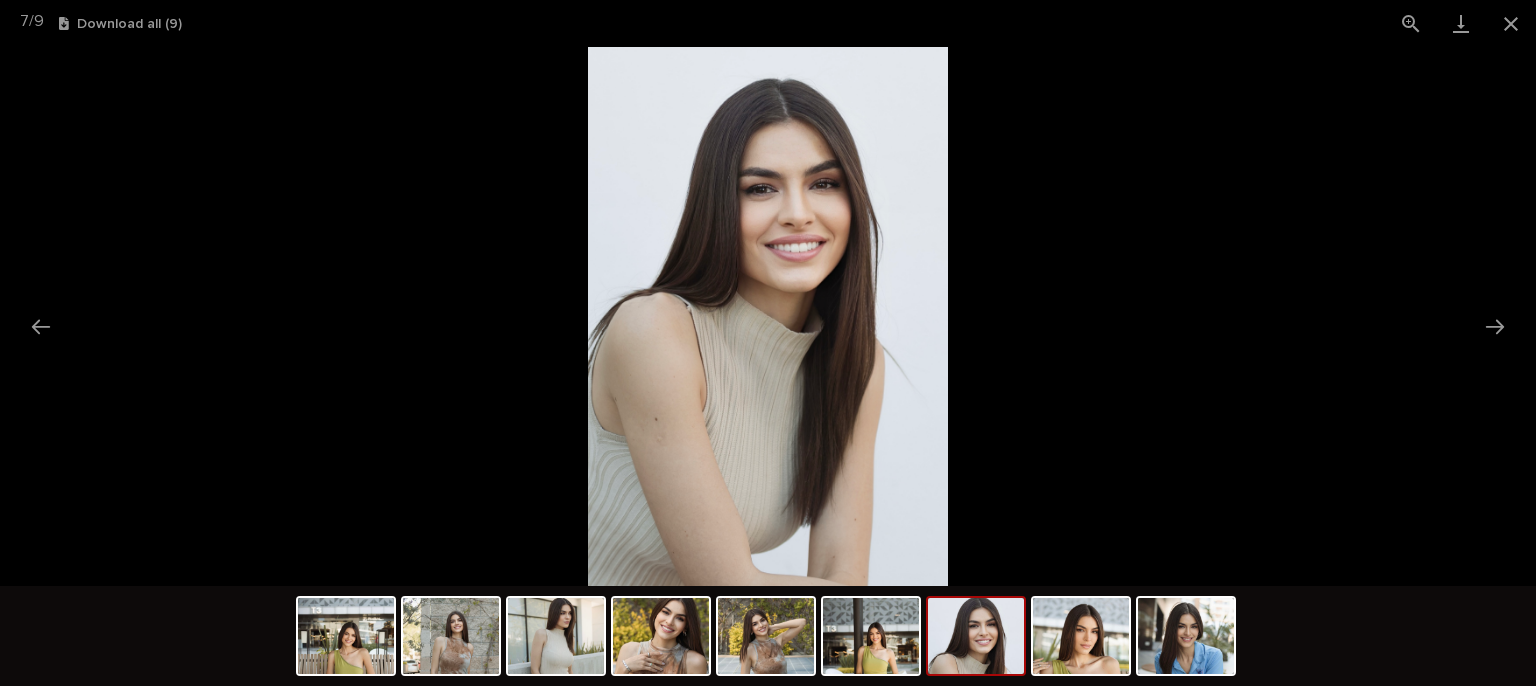 scroll, scrollTop: 0, scrollLeft: 0, axis: both 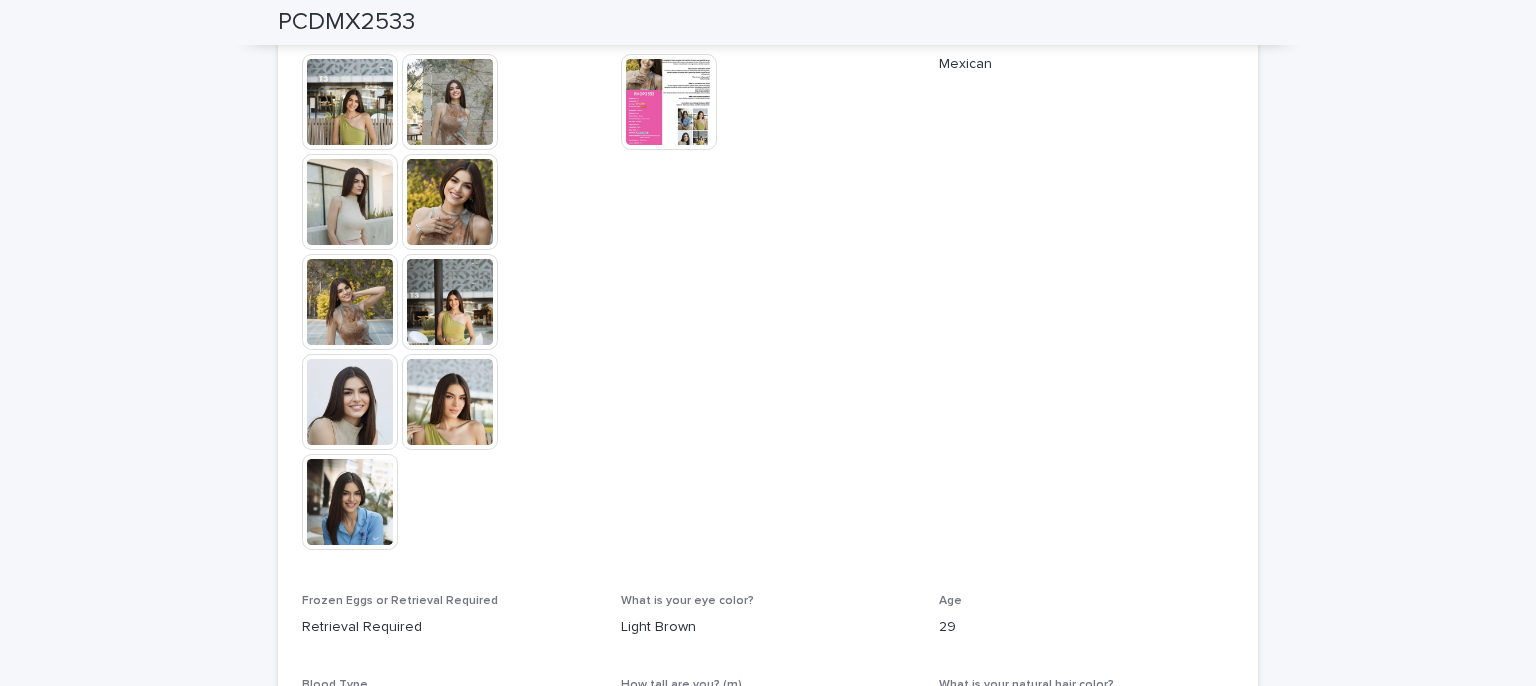 click at bounding box center [350, 102] 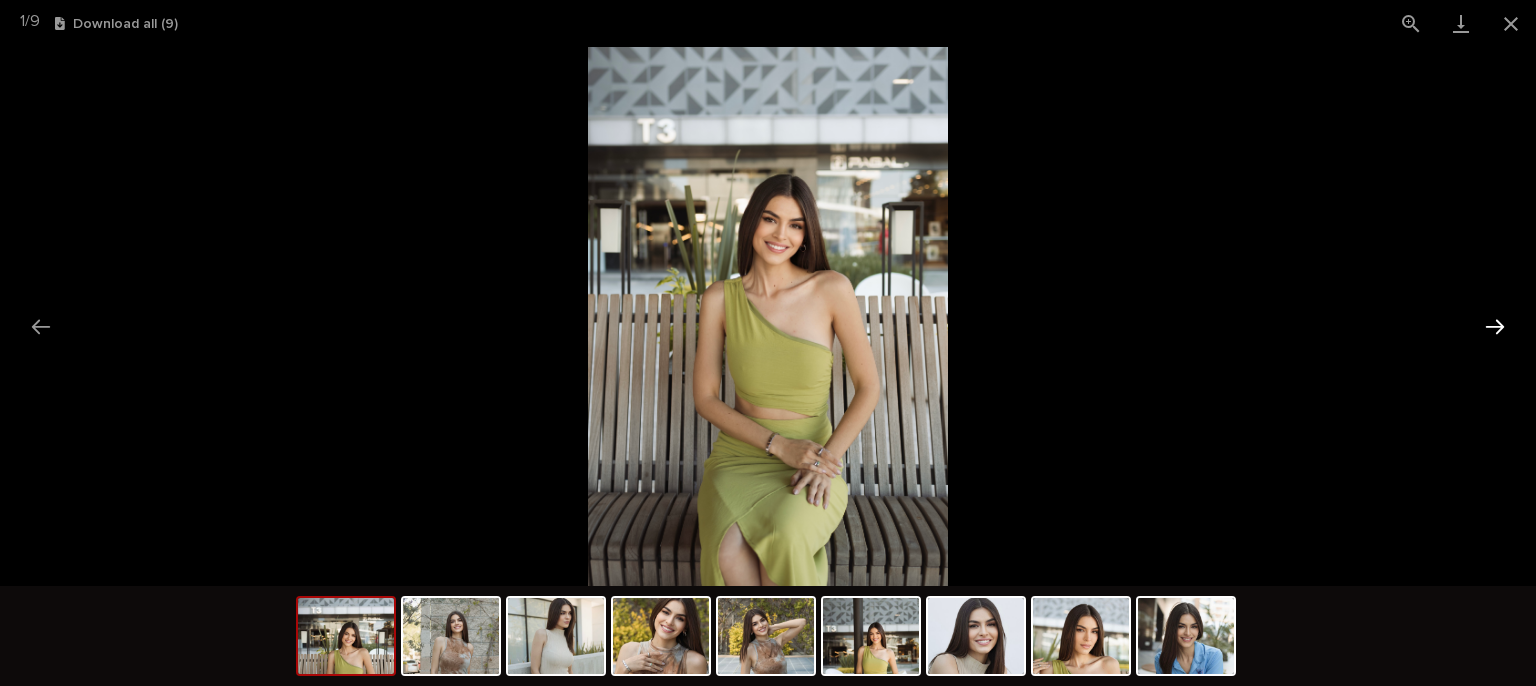 click at bounding box center (1495, 326) 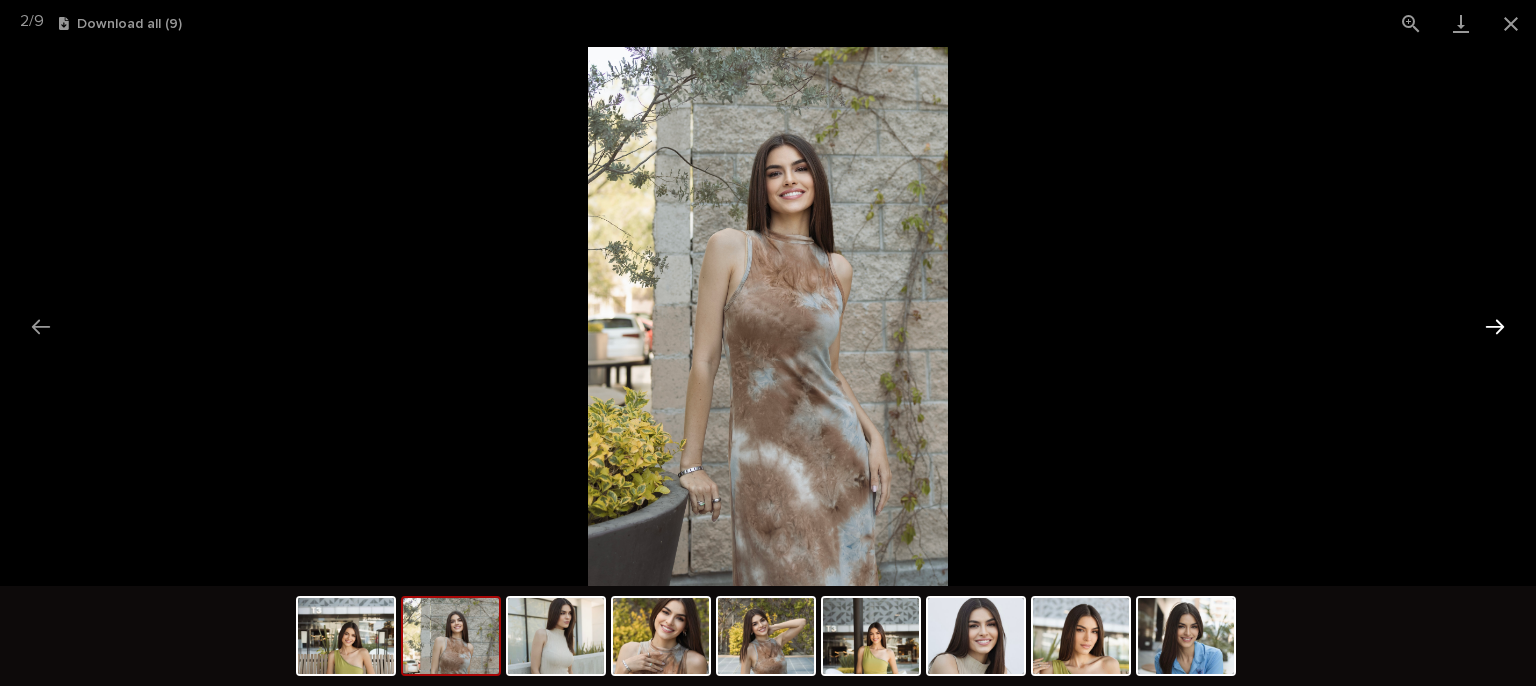 click at bounding box center [1495, 326] 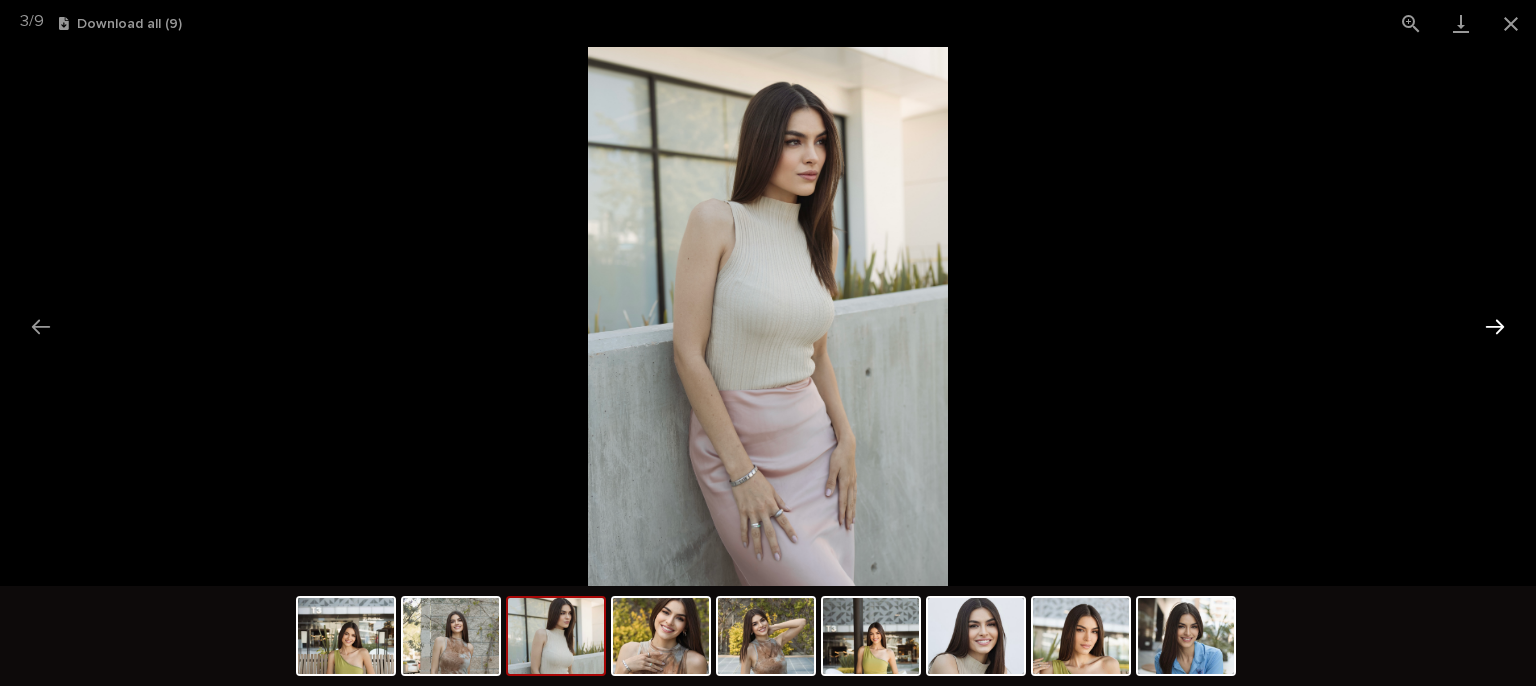 click at bounding box center [1495, 326] 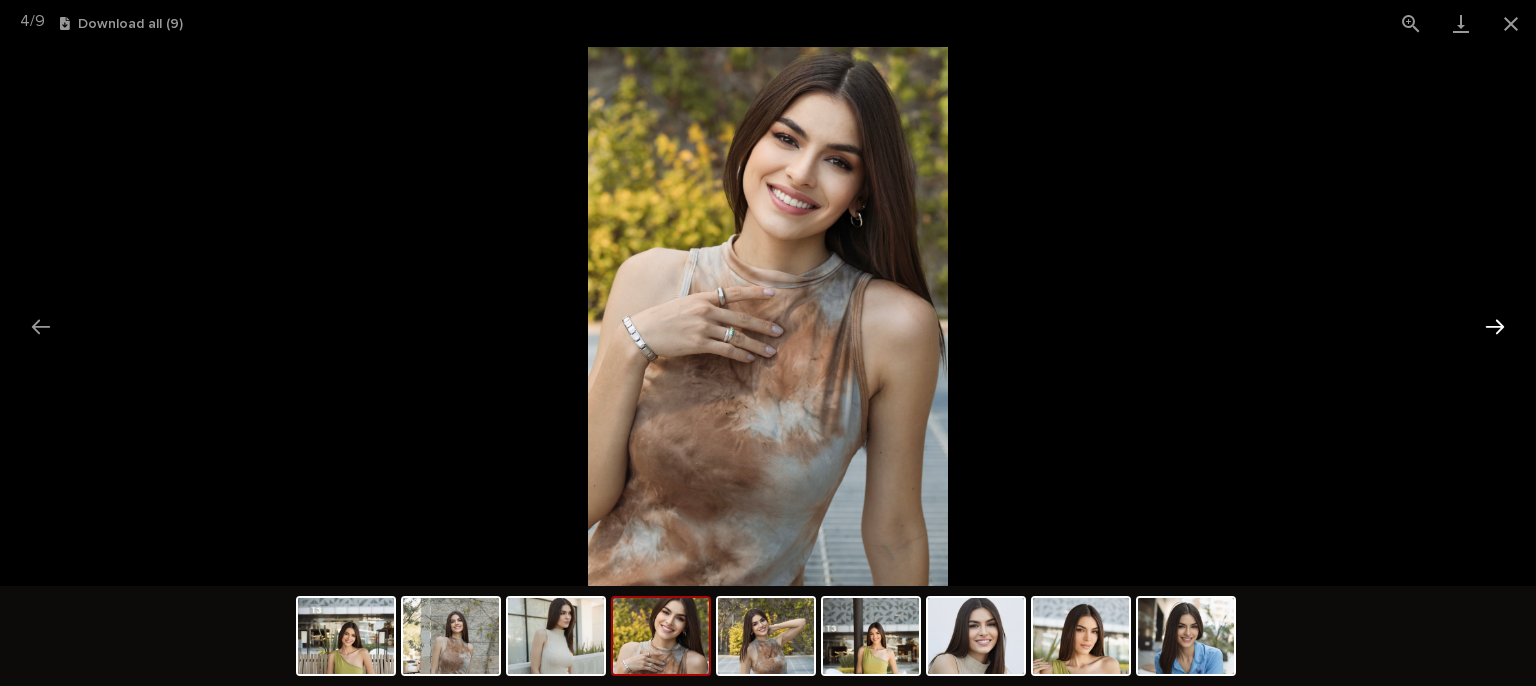 click at bounding box center (1495, 326) 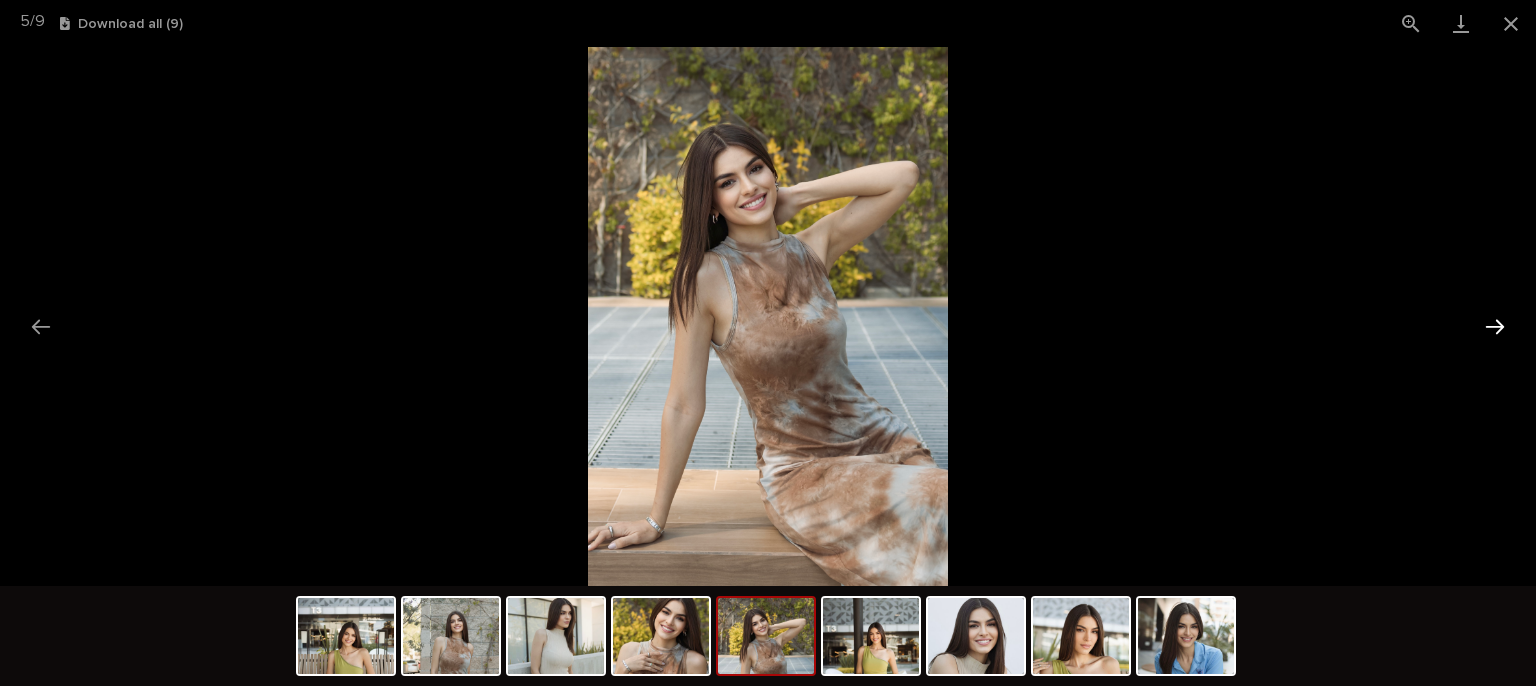click at bounding box center (1495, 326) 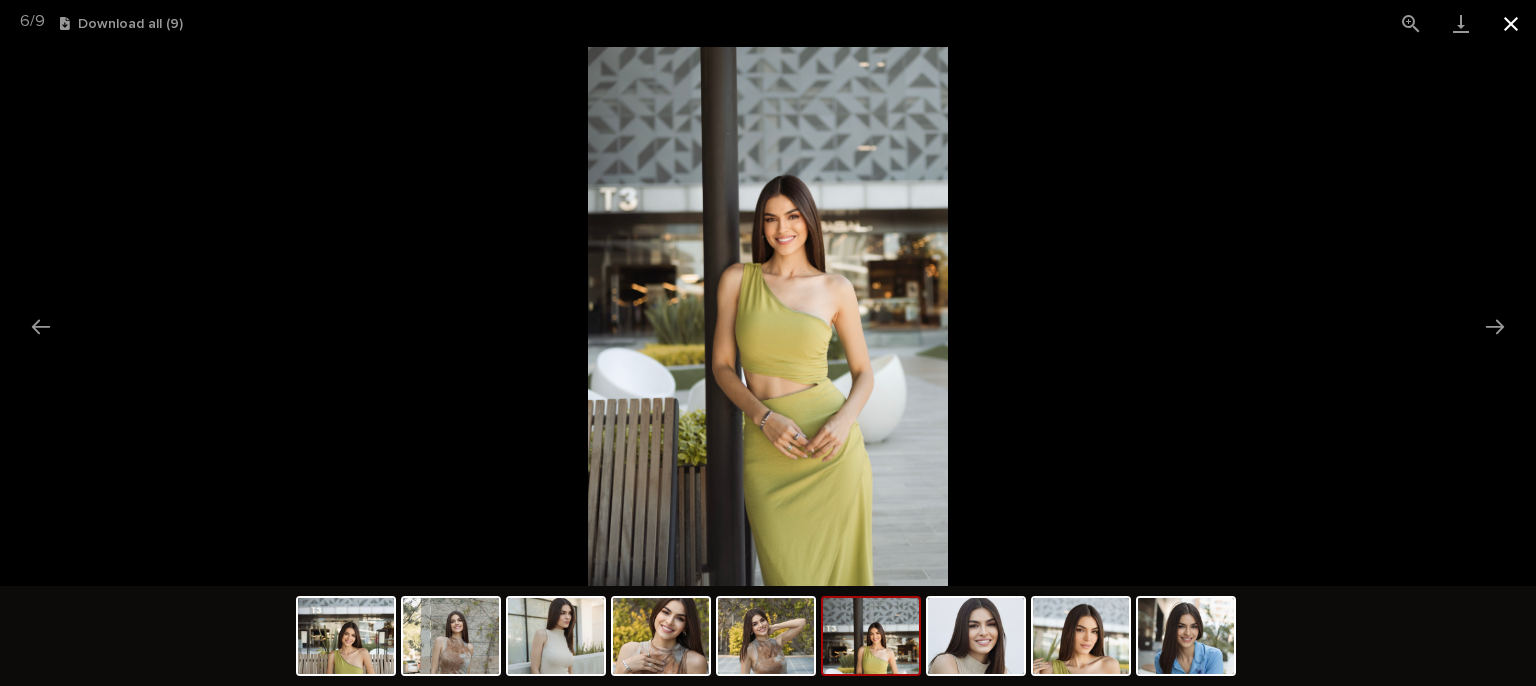 drag, startPoint x: 1509, startPoint y: 21, endPoint x: 1492, endPoint y: 31, distance: 19.723083 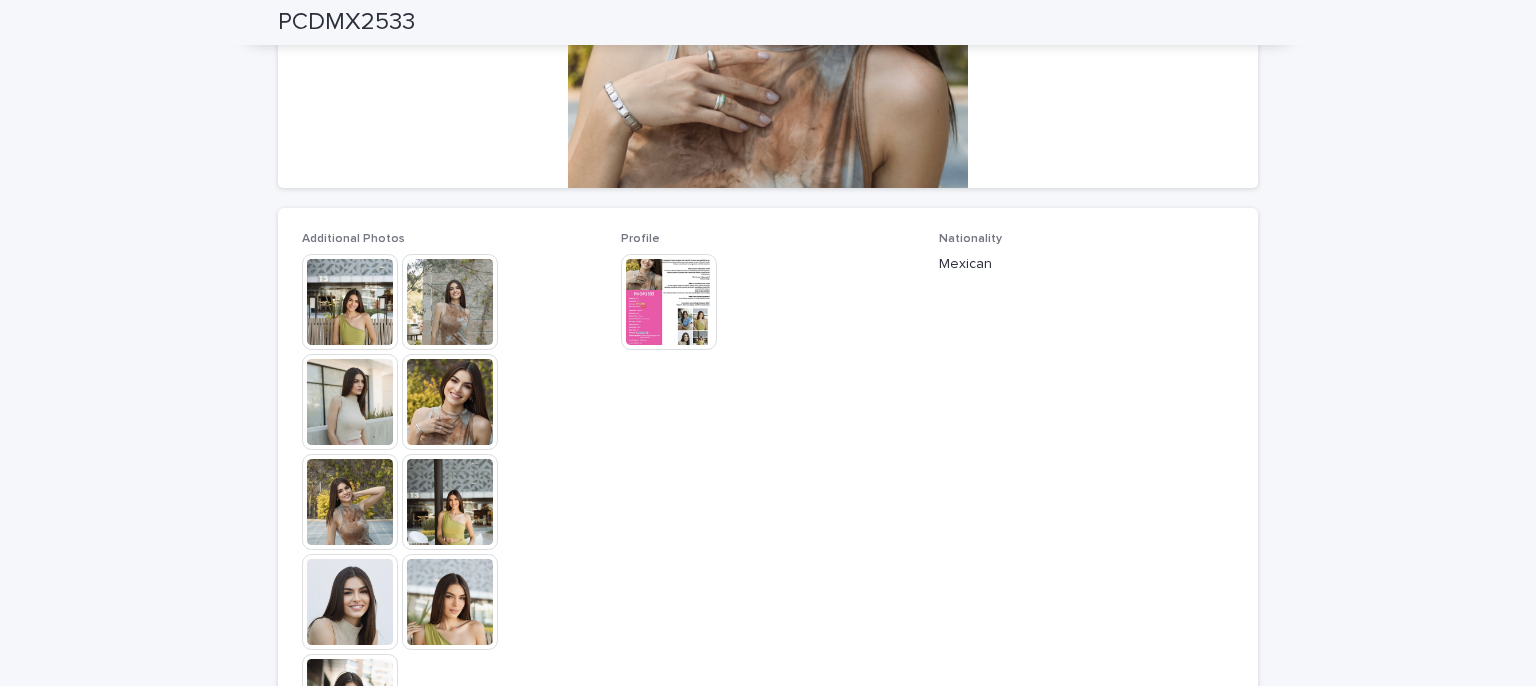 scroll, scrollTop: 0, scrollLeft: 0, axis: both 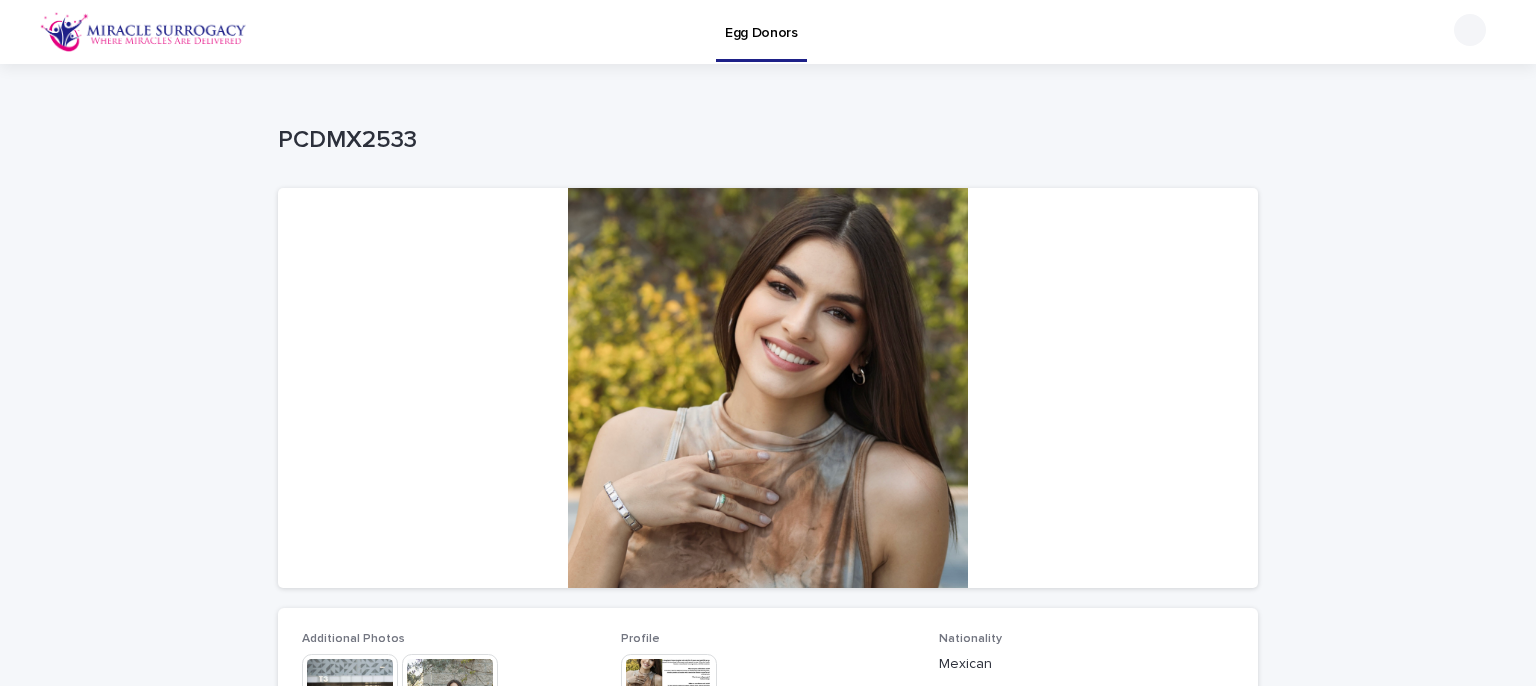 click at bounding box center [768, 388] 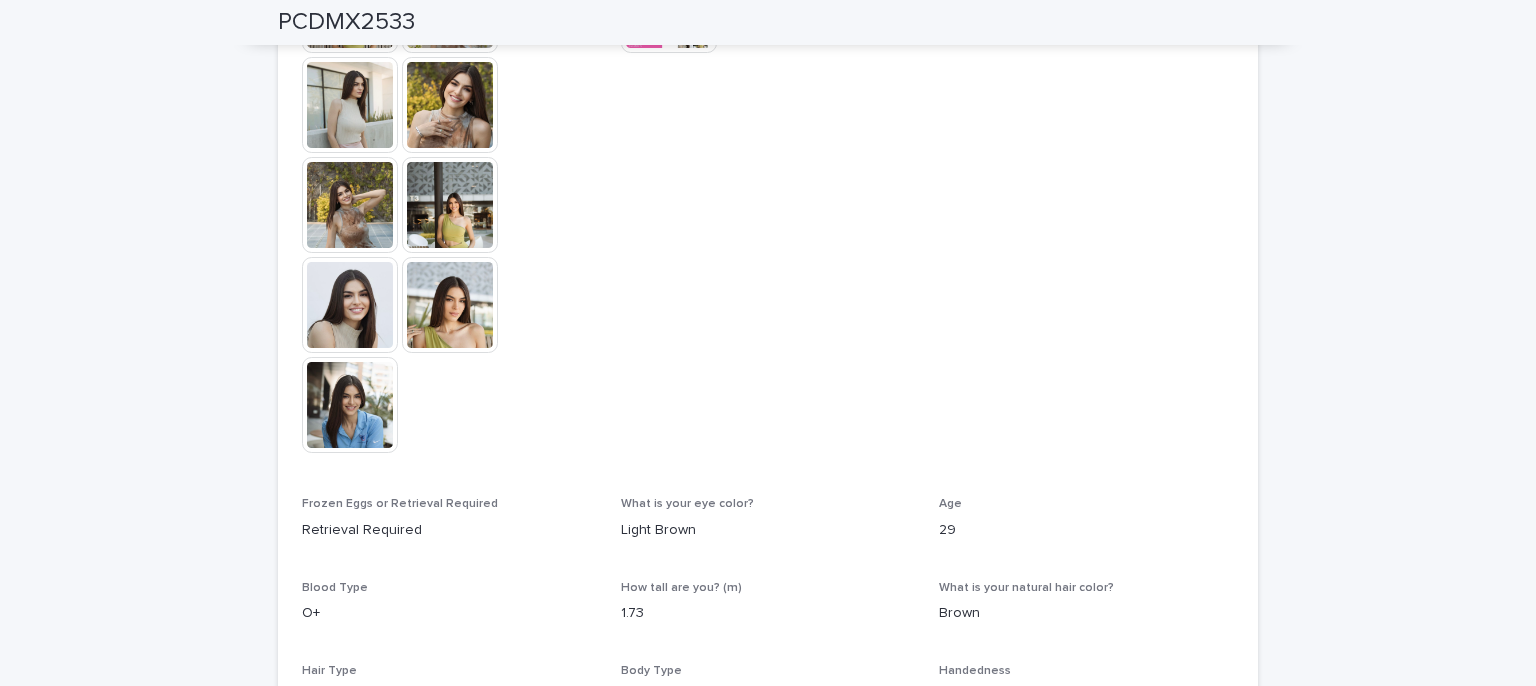 scroll, scrollTop: 700, scrollLeft: 0, axis: vertical 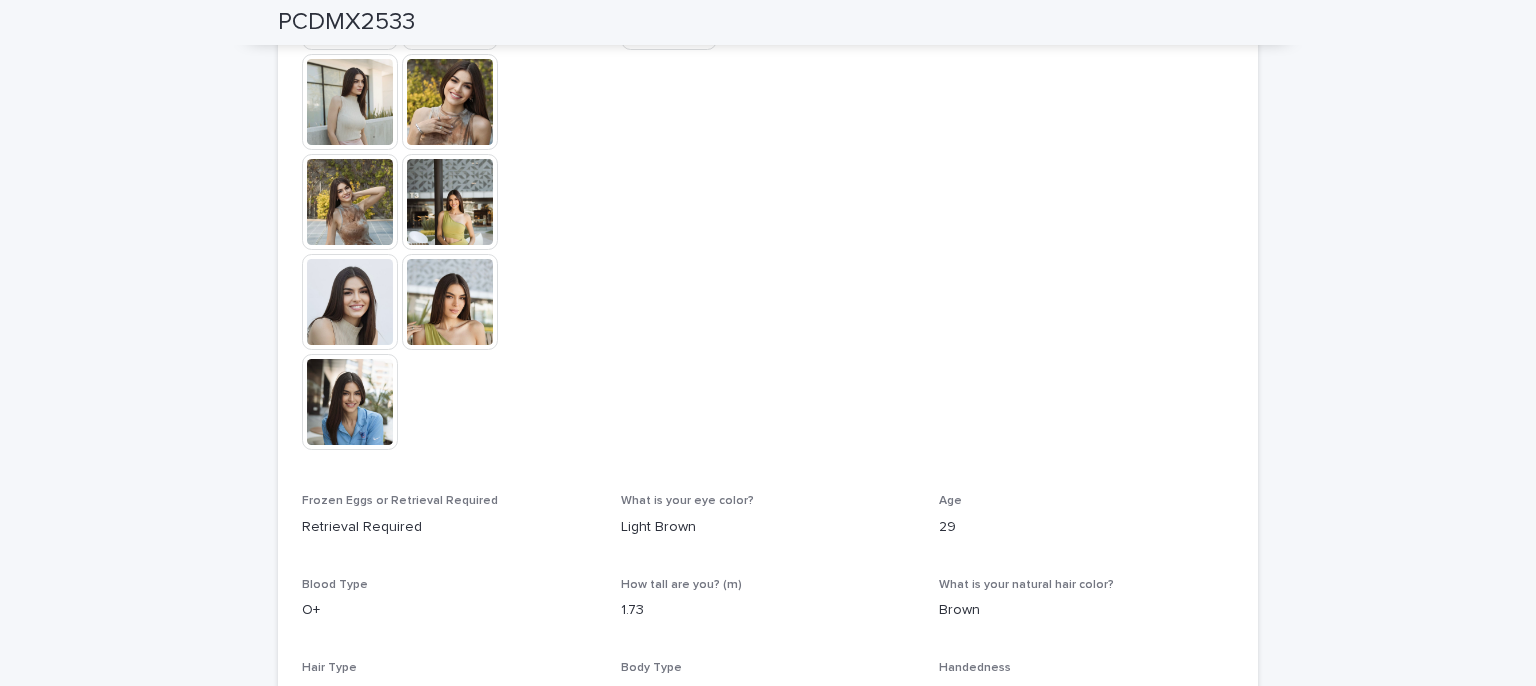 click at bounding box center (350, 402) 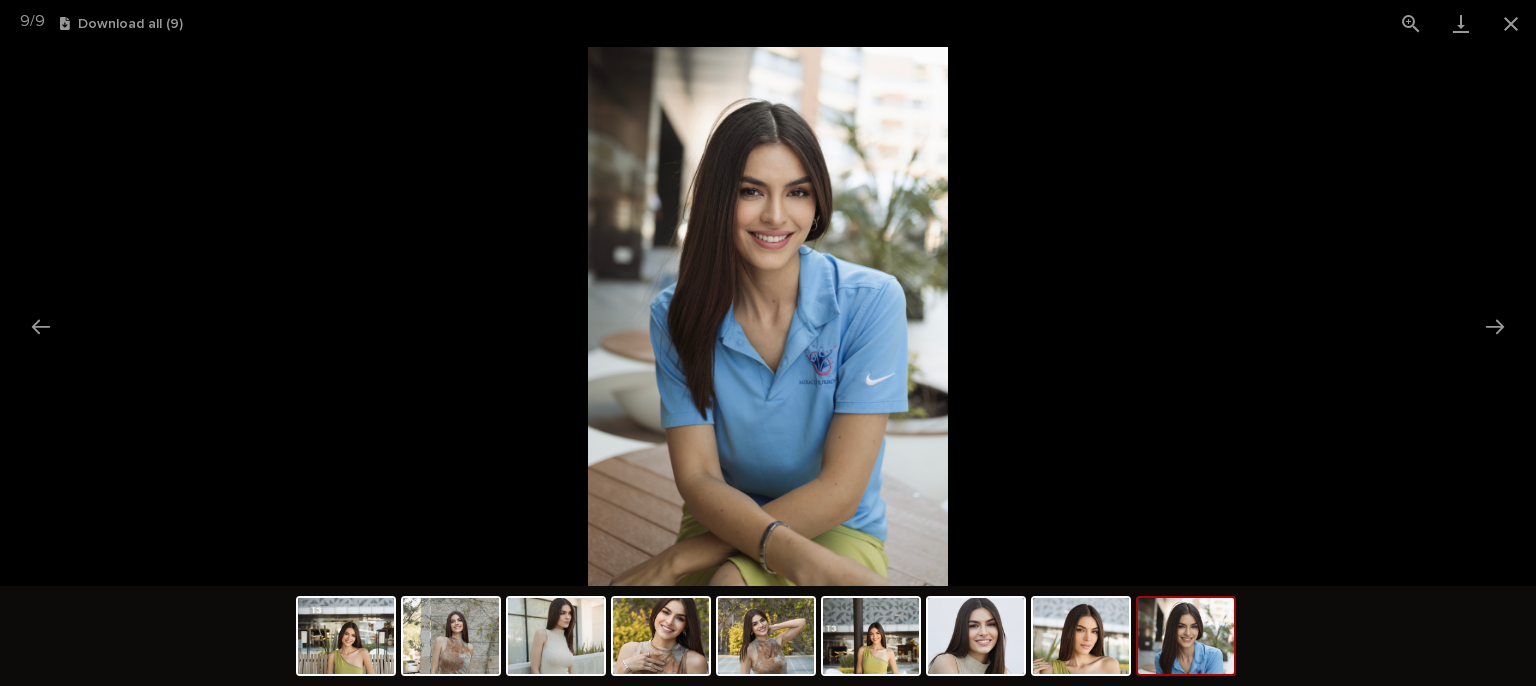 click at bounding box center [768, 638] 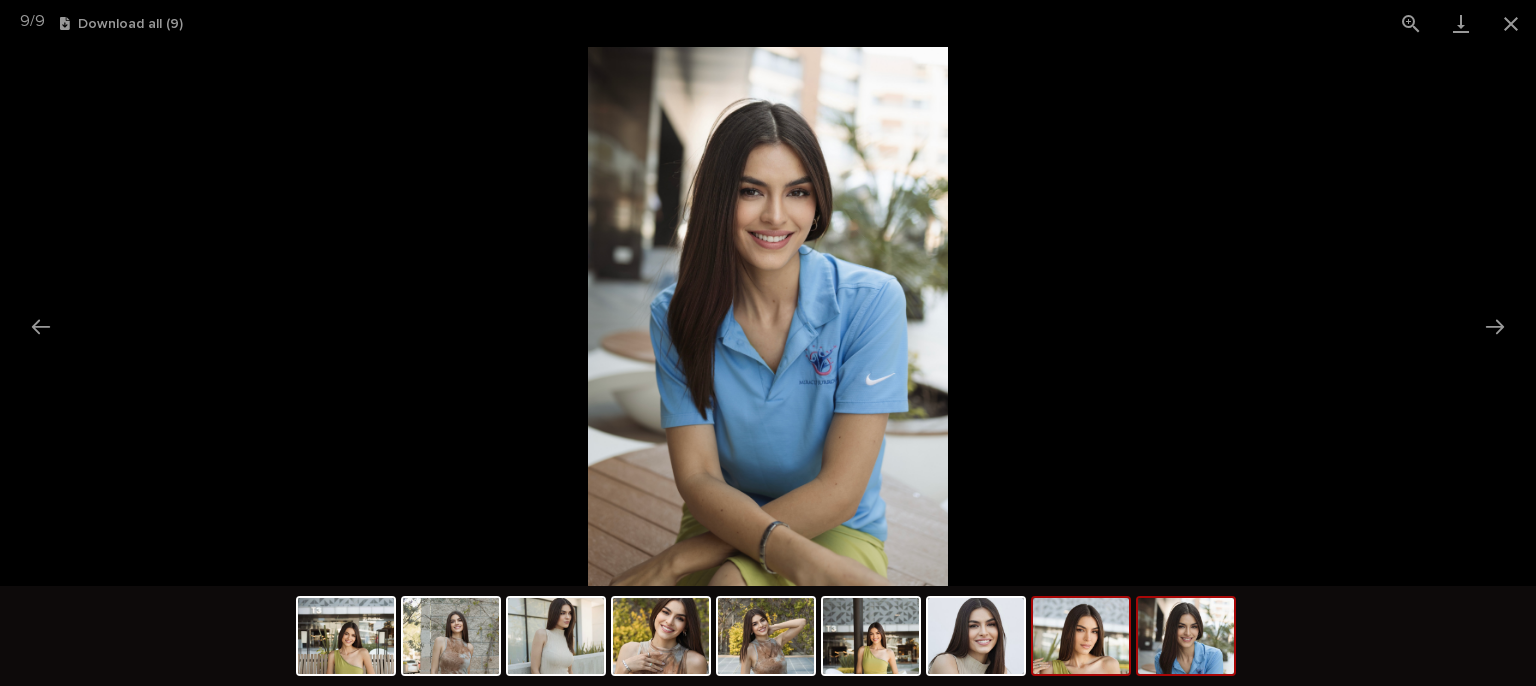 click at bounding box center [1081, 636] 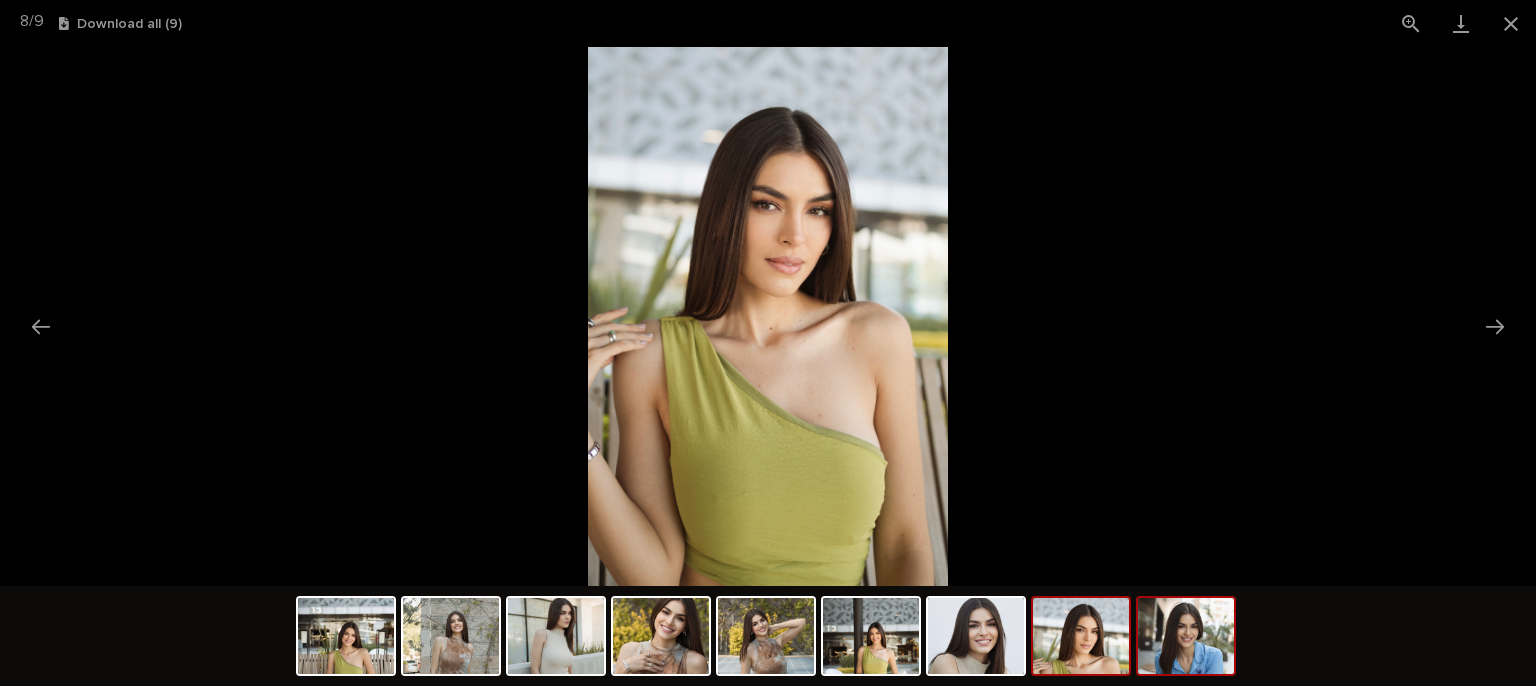 click at bounding box center (1186, 636) 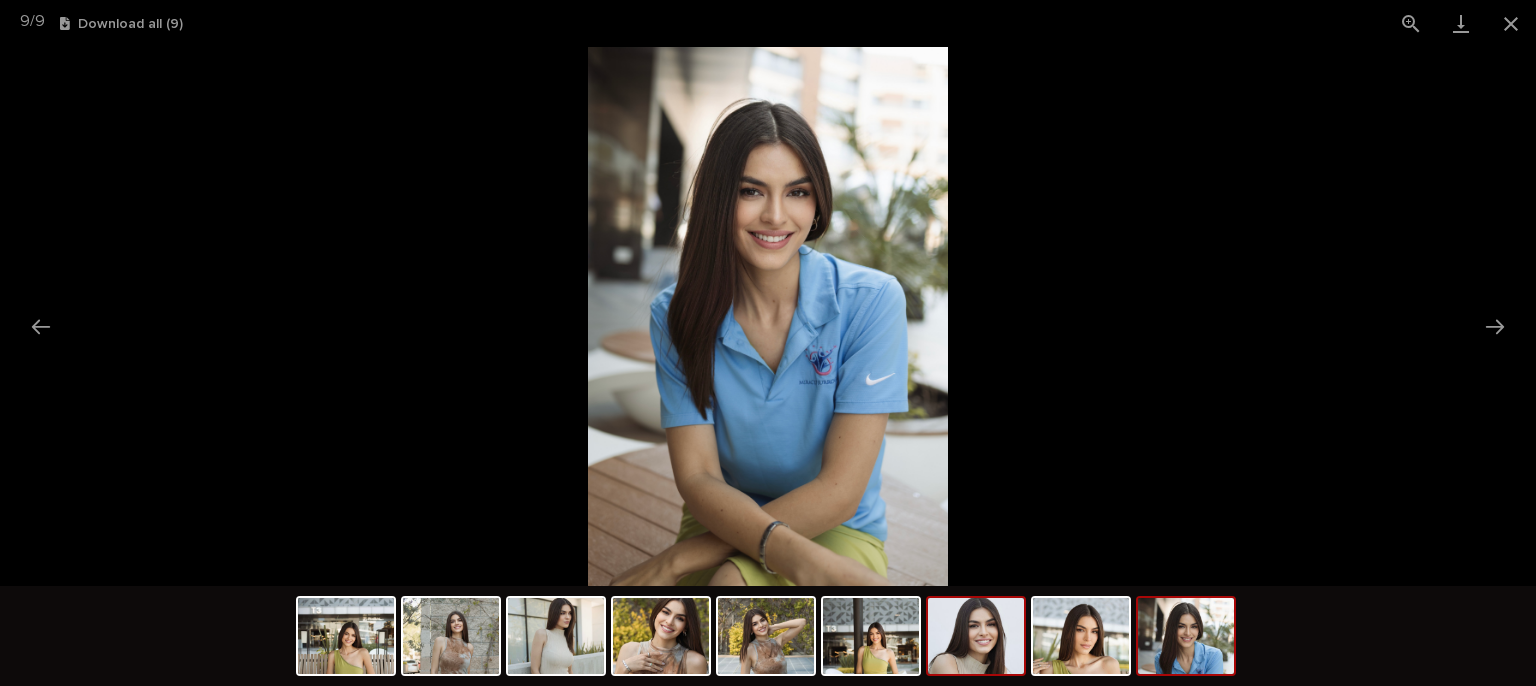 click at bounding box center (976, 636) 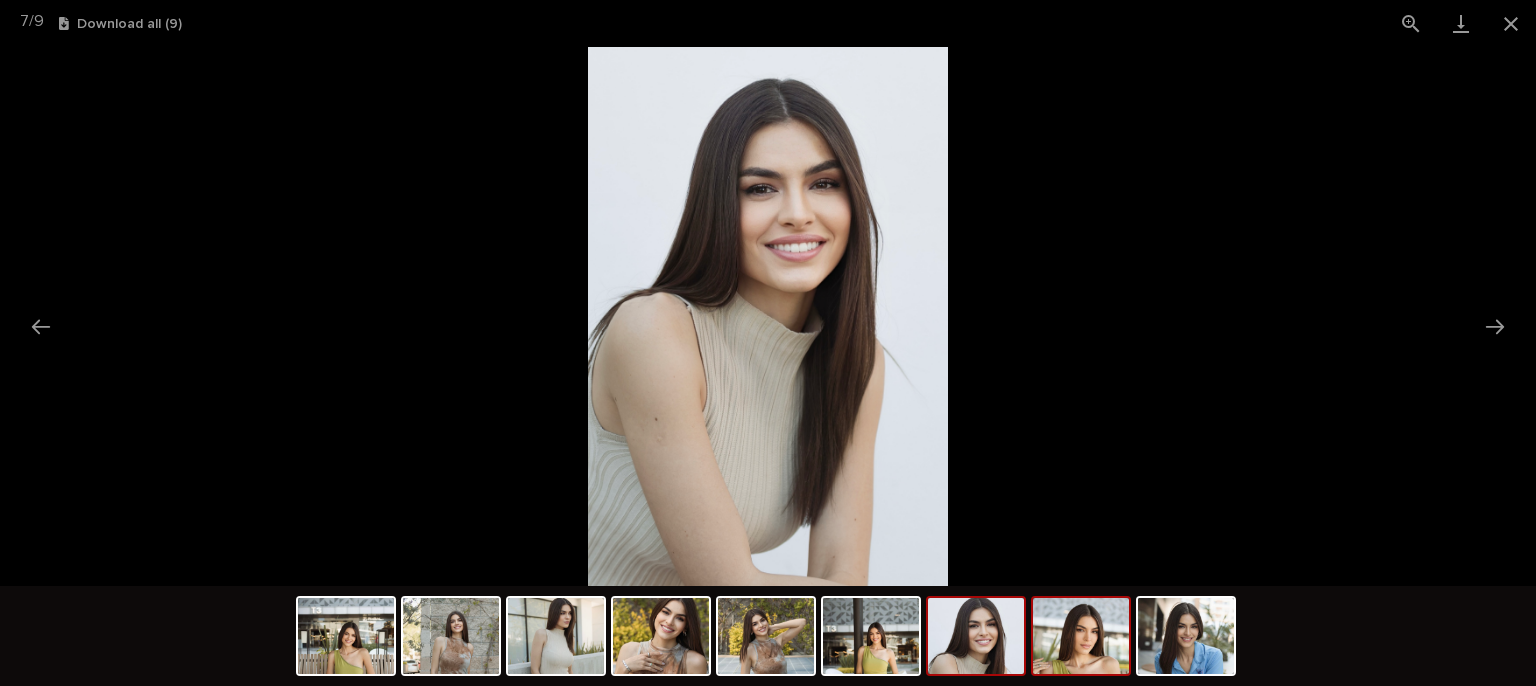 click at bounding box center [1081, 636] 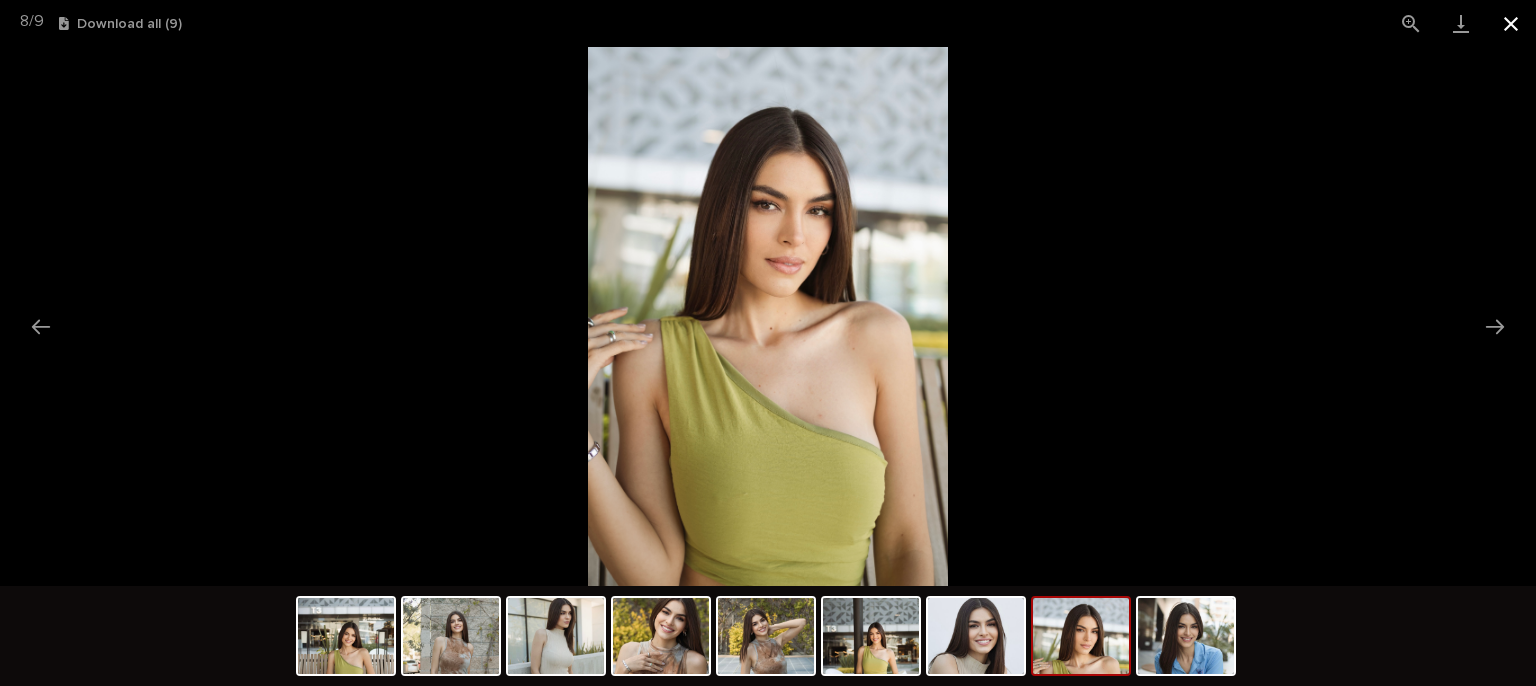 click at bounding box center [1511, 23] 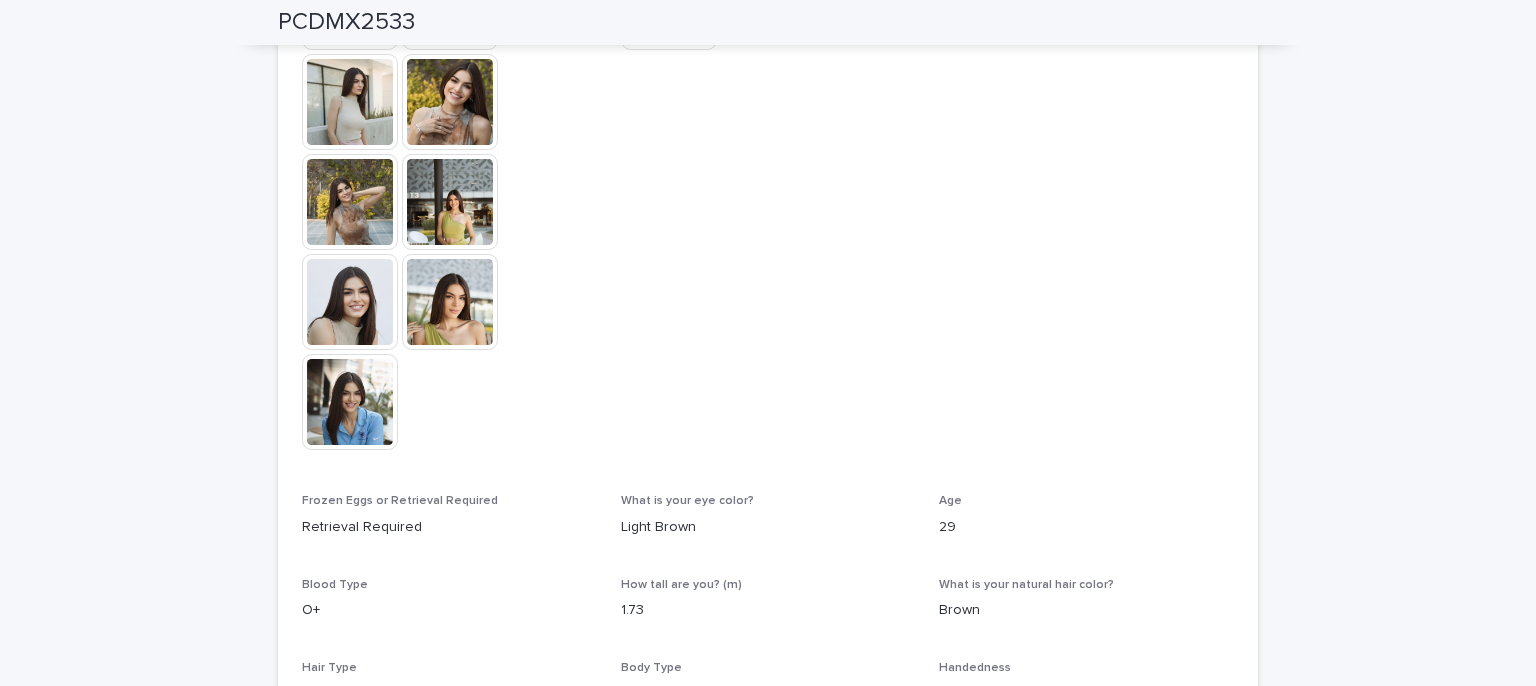 scroll, scrollTop: 400, scrollLeft: 0, axis: vertical 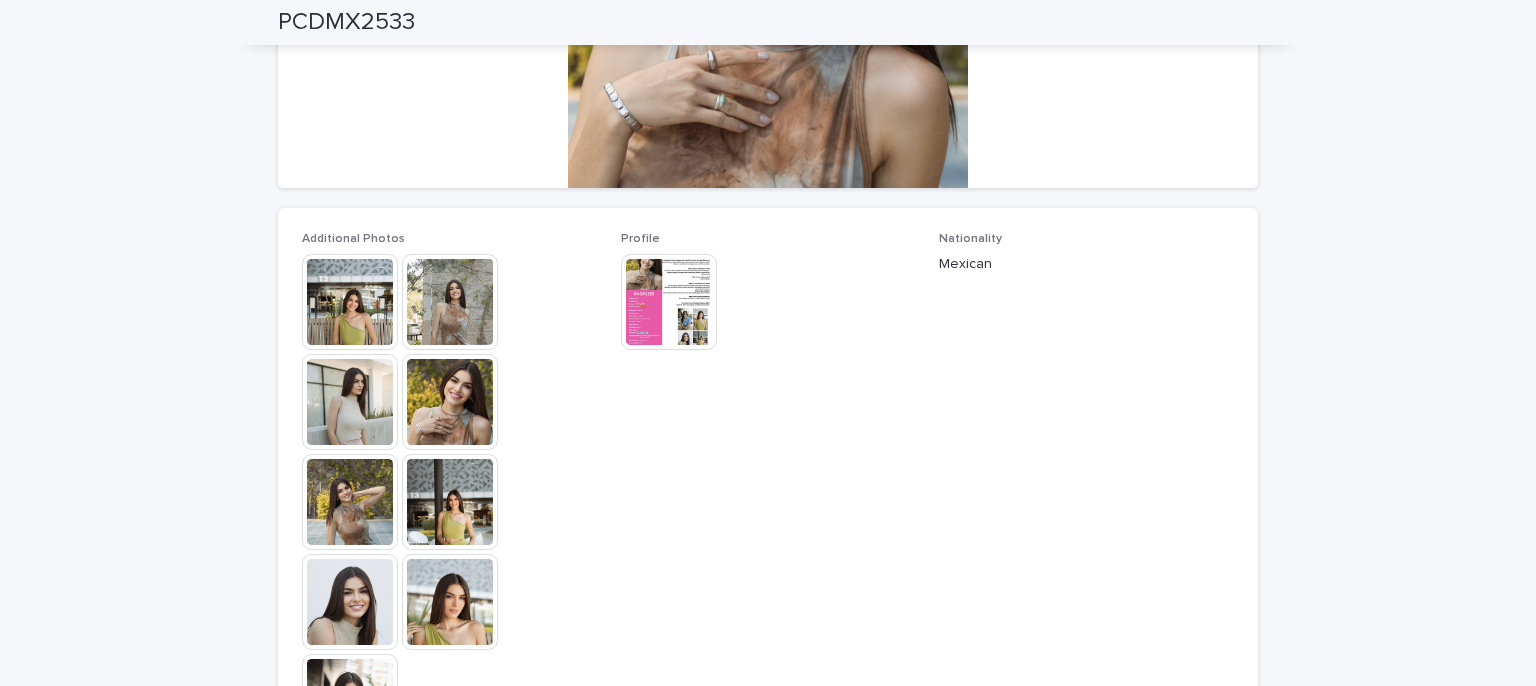 click at bounding box center (669, 302) 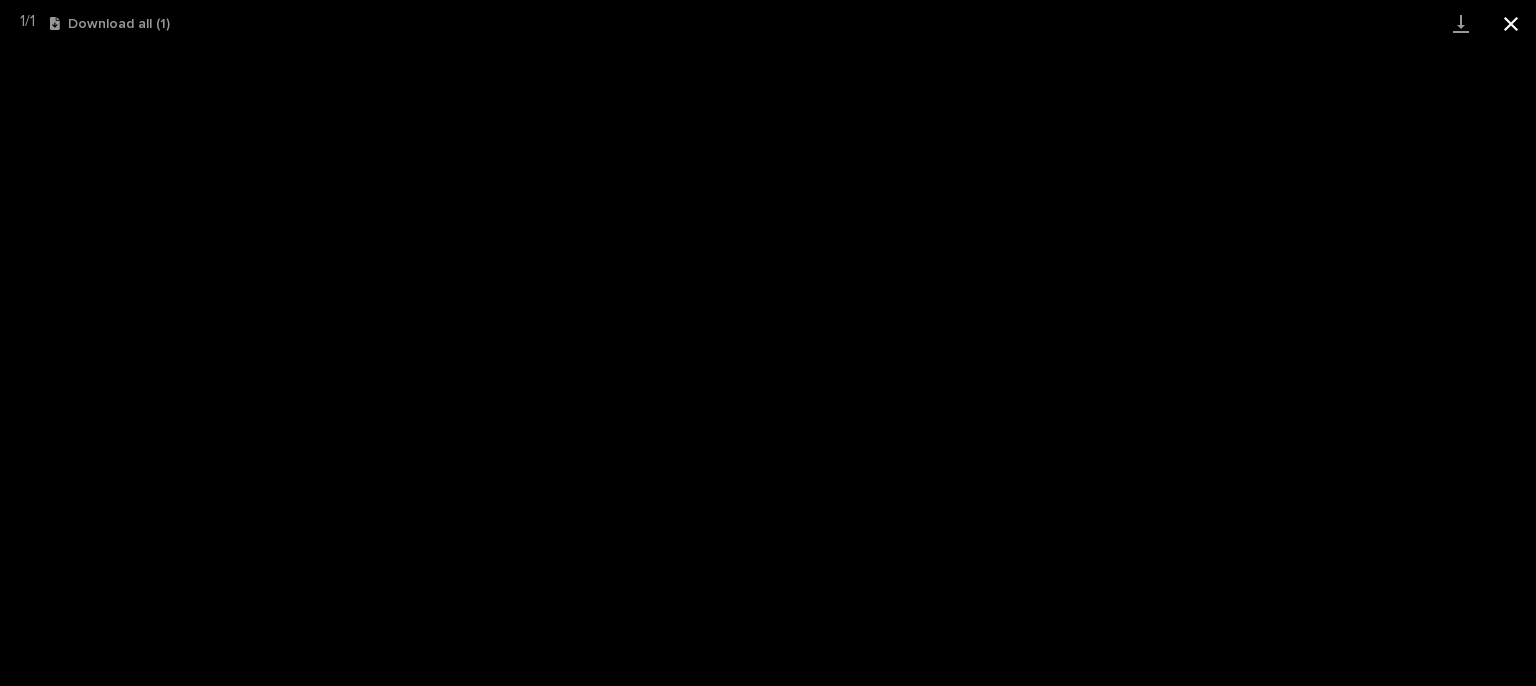 click at bounding box center (1511, 23) 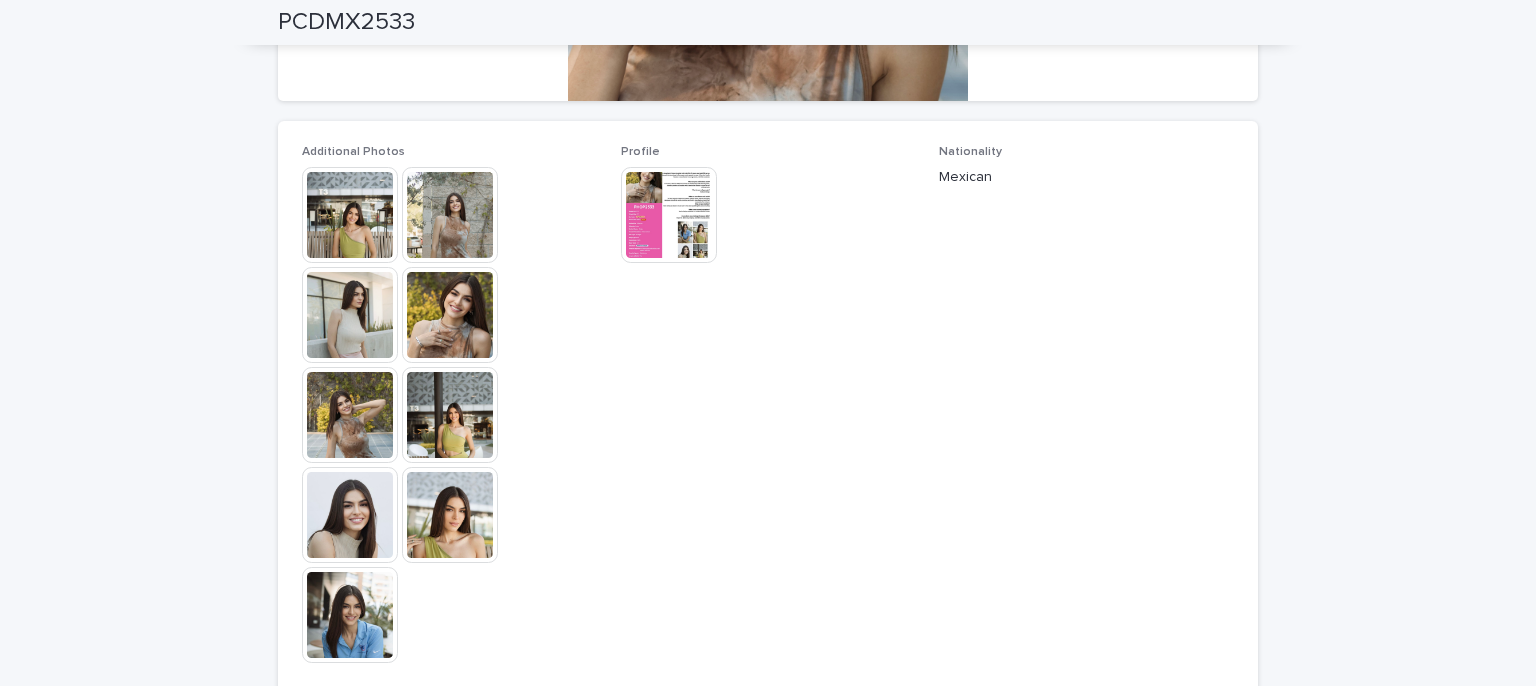 scroll, scrollTop: 600, scrollLeft: 0, axis: vertical 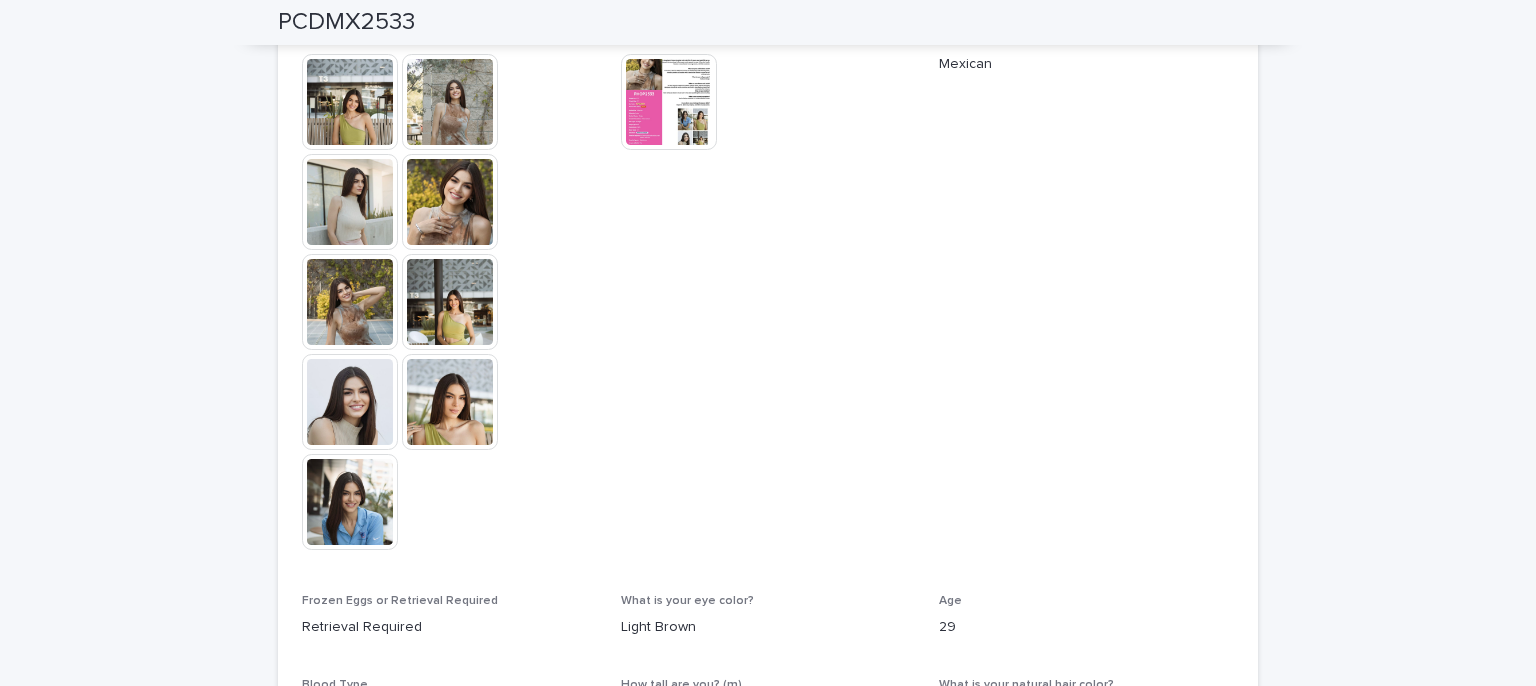 click at bounding box center (350, 302) 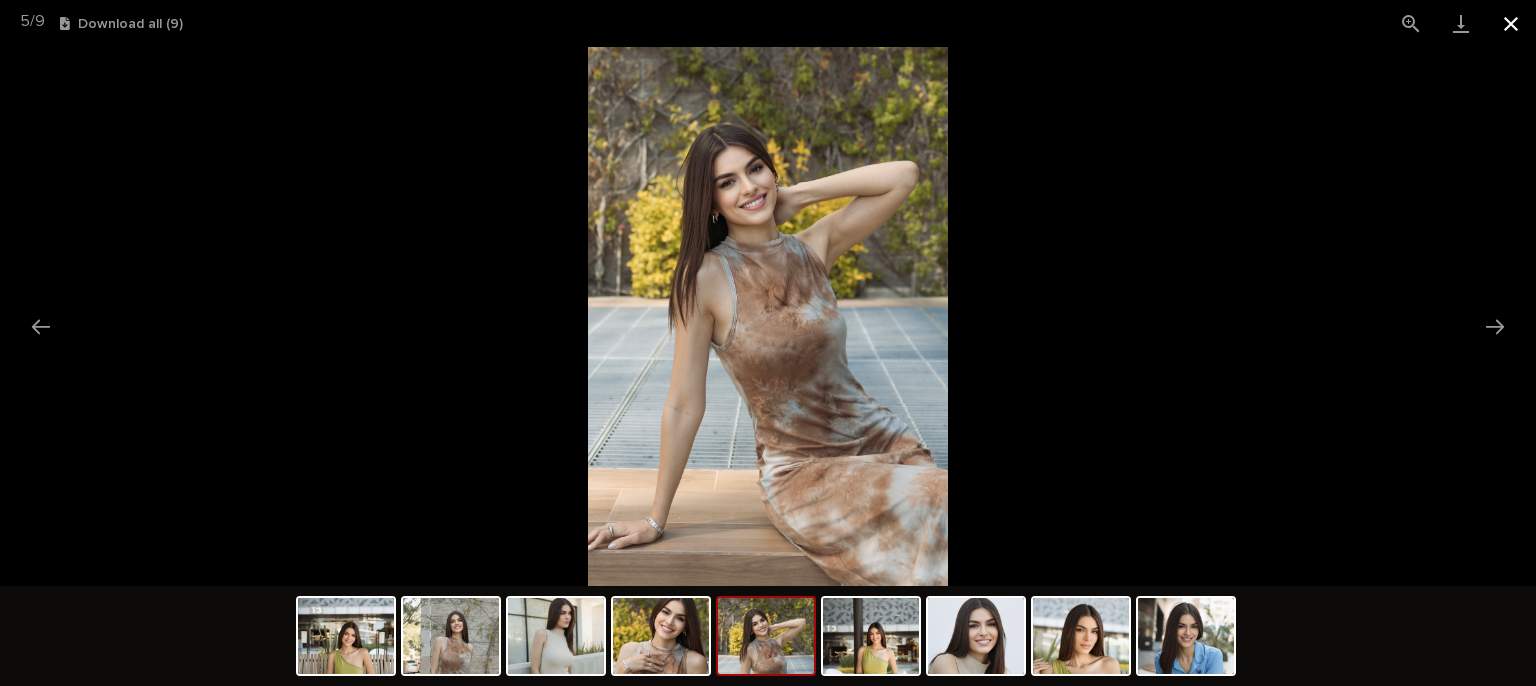 click at bounding box center [1511, 23] 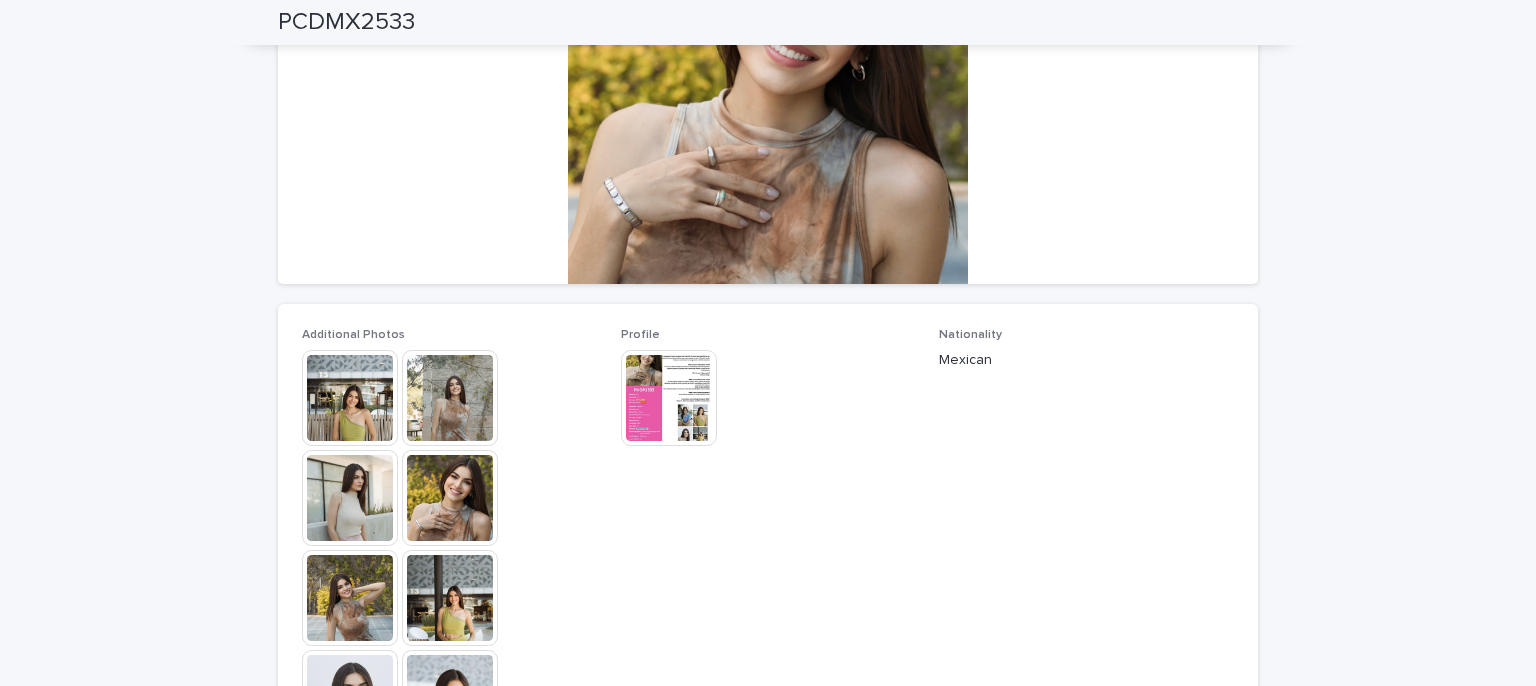 scroll, scrollTop: 300, scrollLeft: 0, axis: vertical 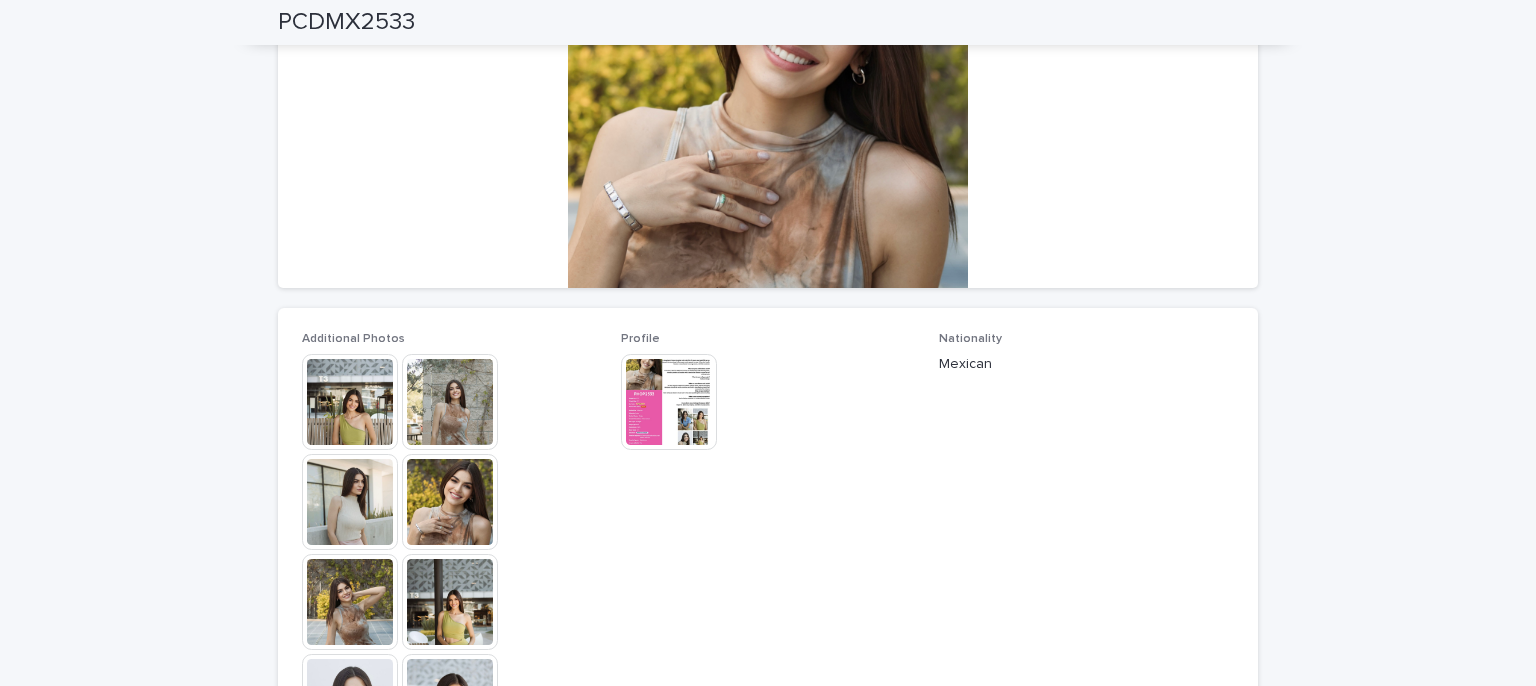 click at bounding box center [669, 402] 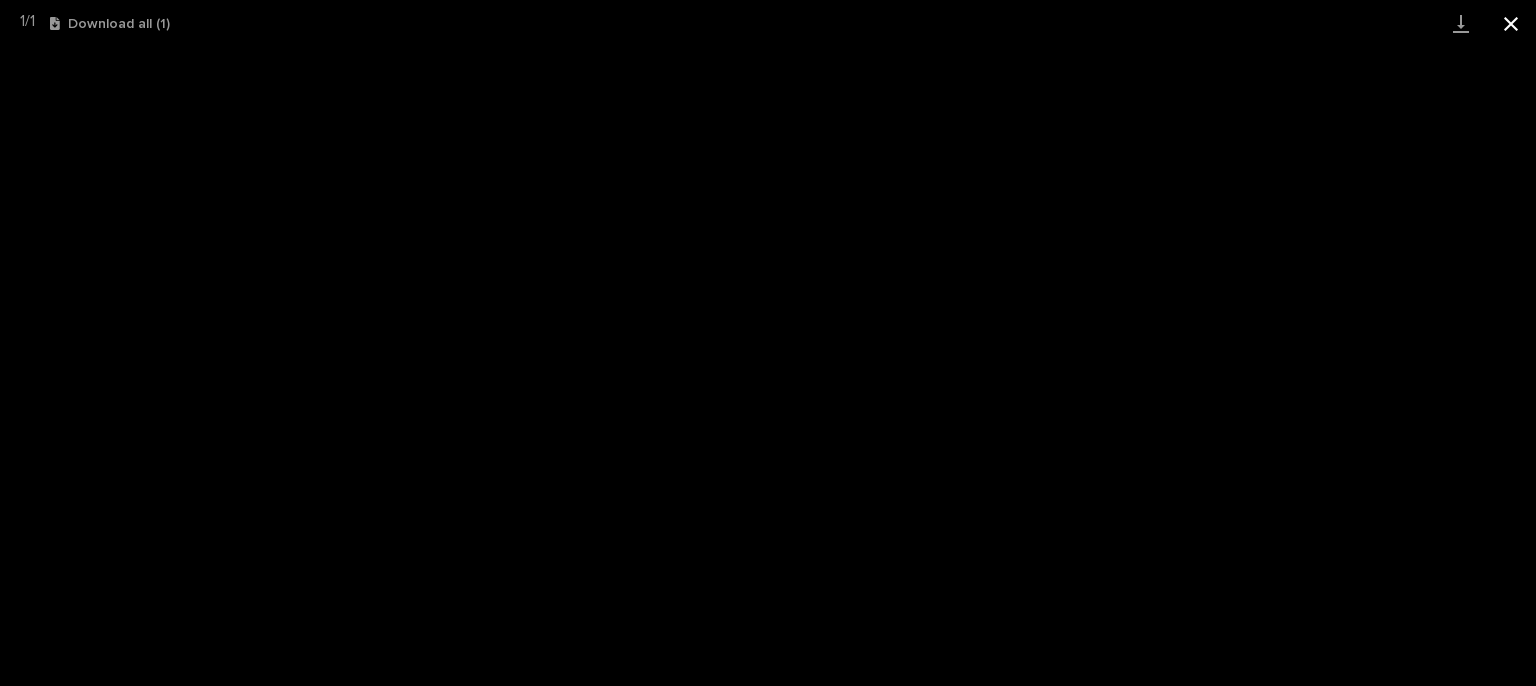 click at bounding box center (1511, 23) 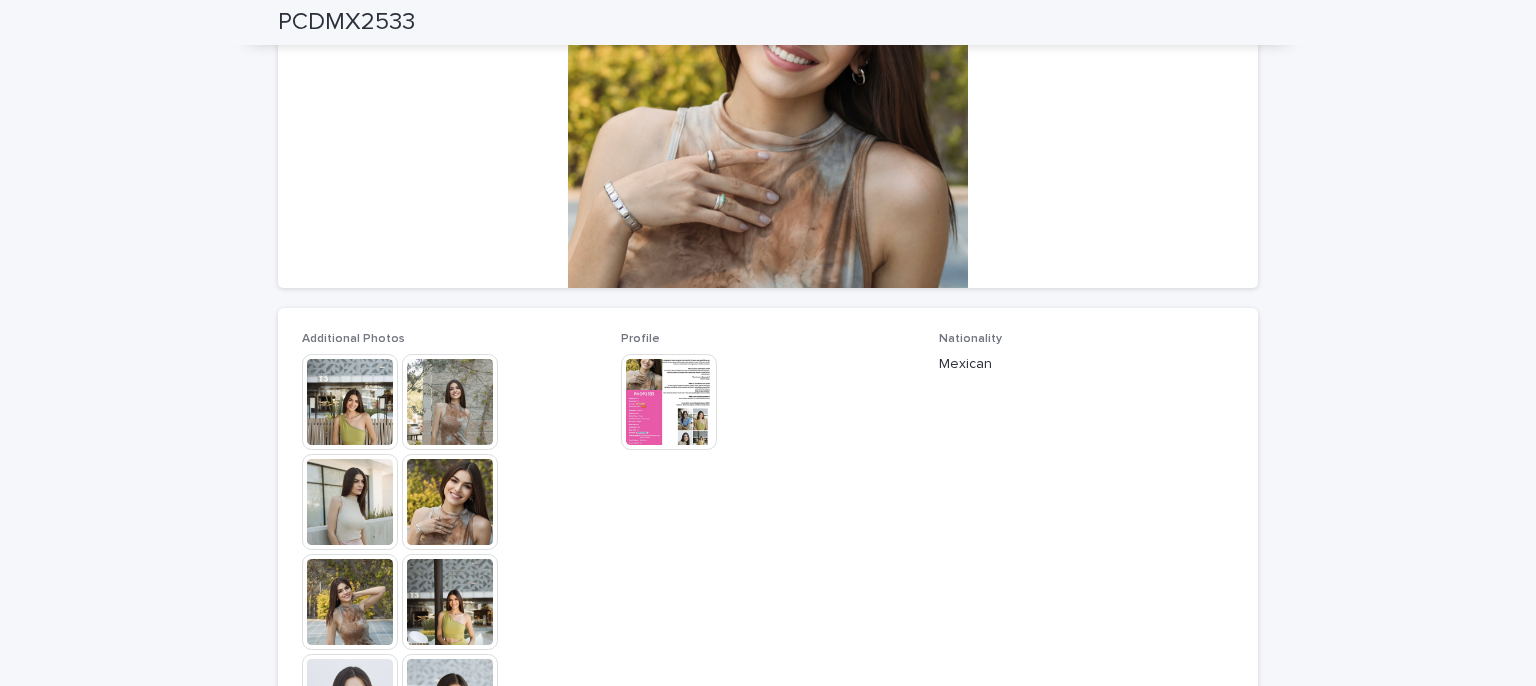 click at bounding box center (450, 602) 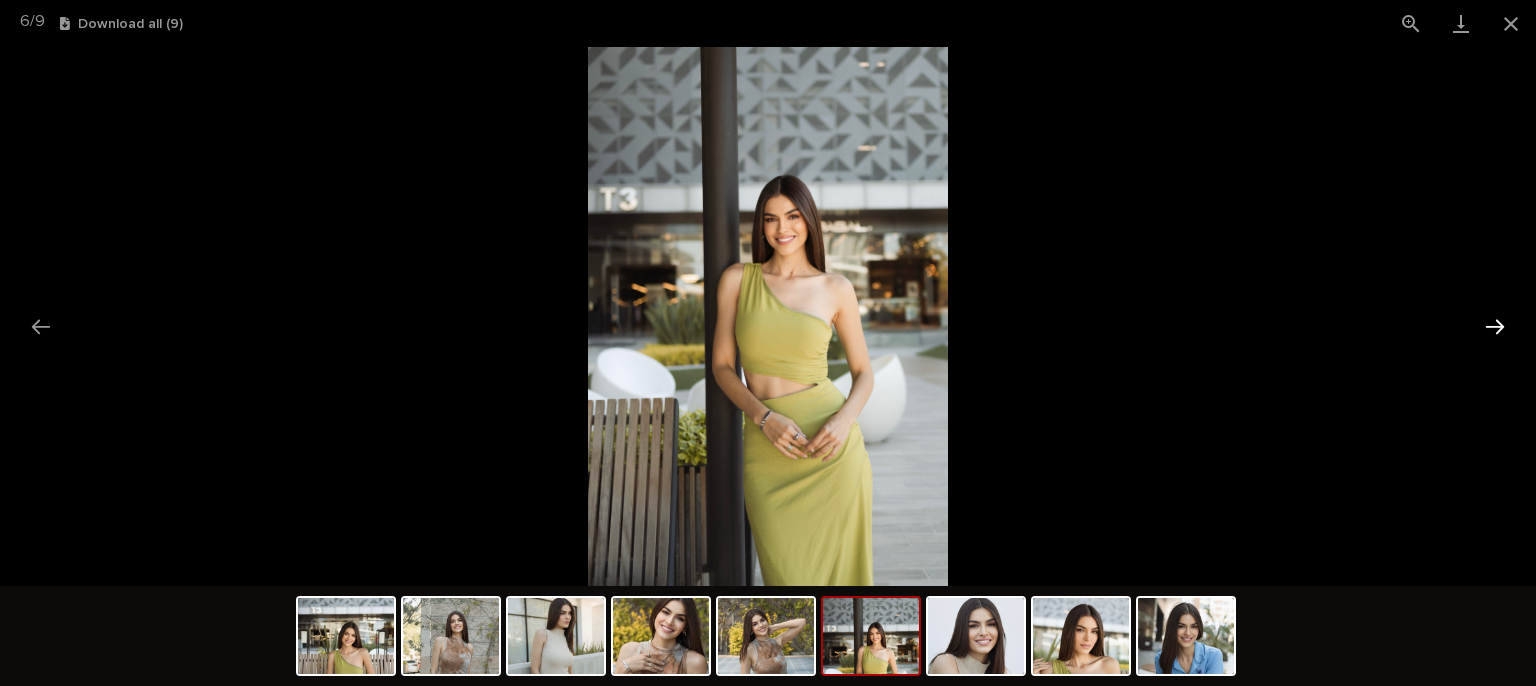 click at bounding box center [1495, 326] 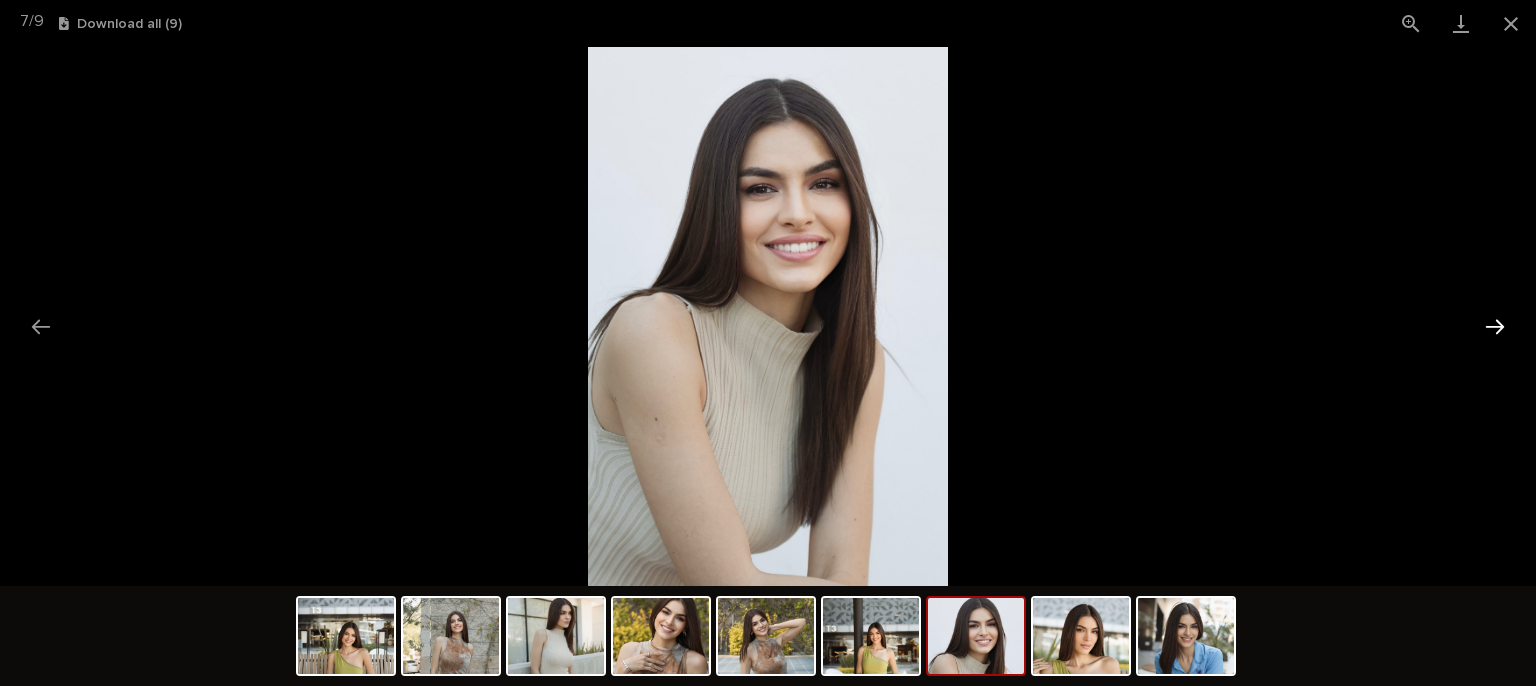 click at bounding box center (1495, 326) 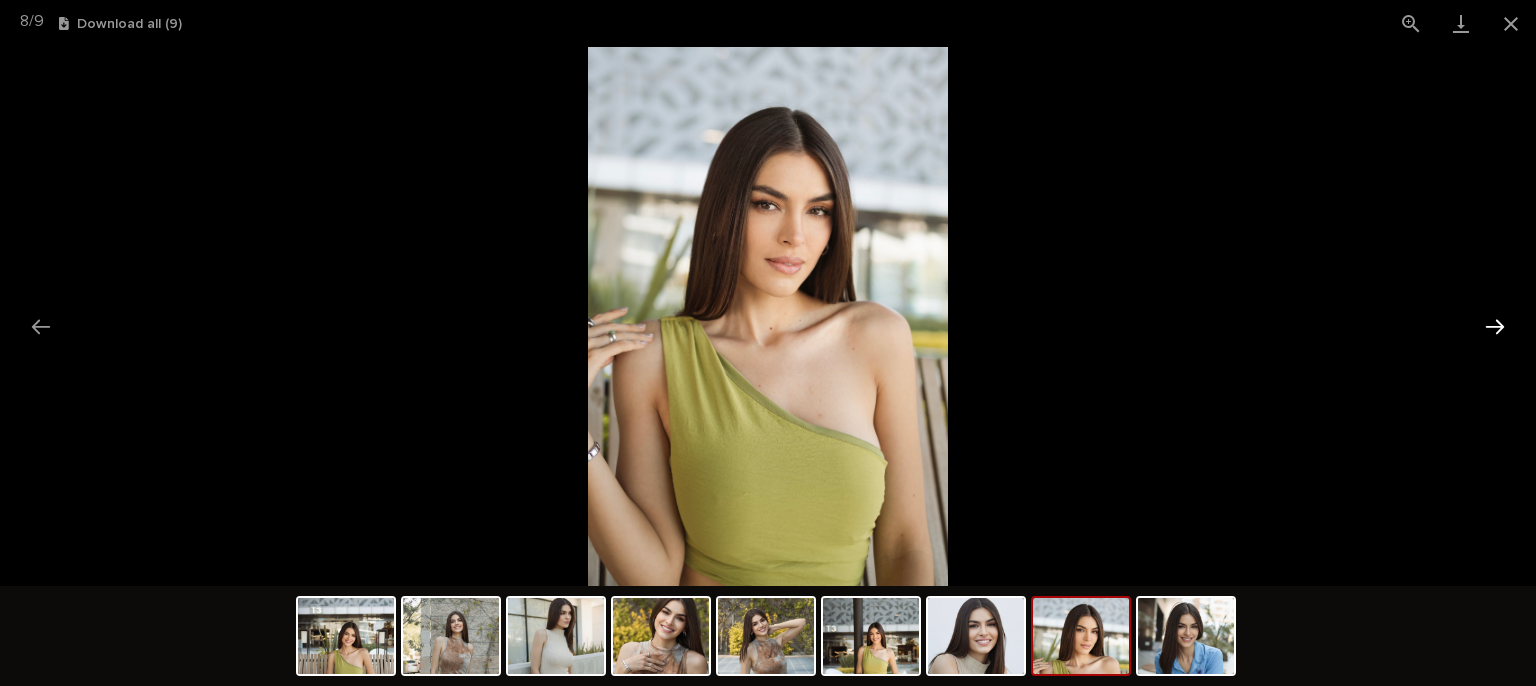 click at bounding box center (1495, 326) 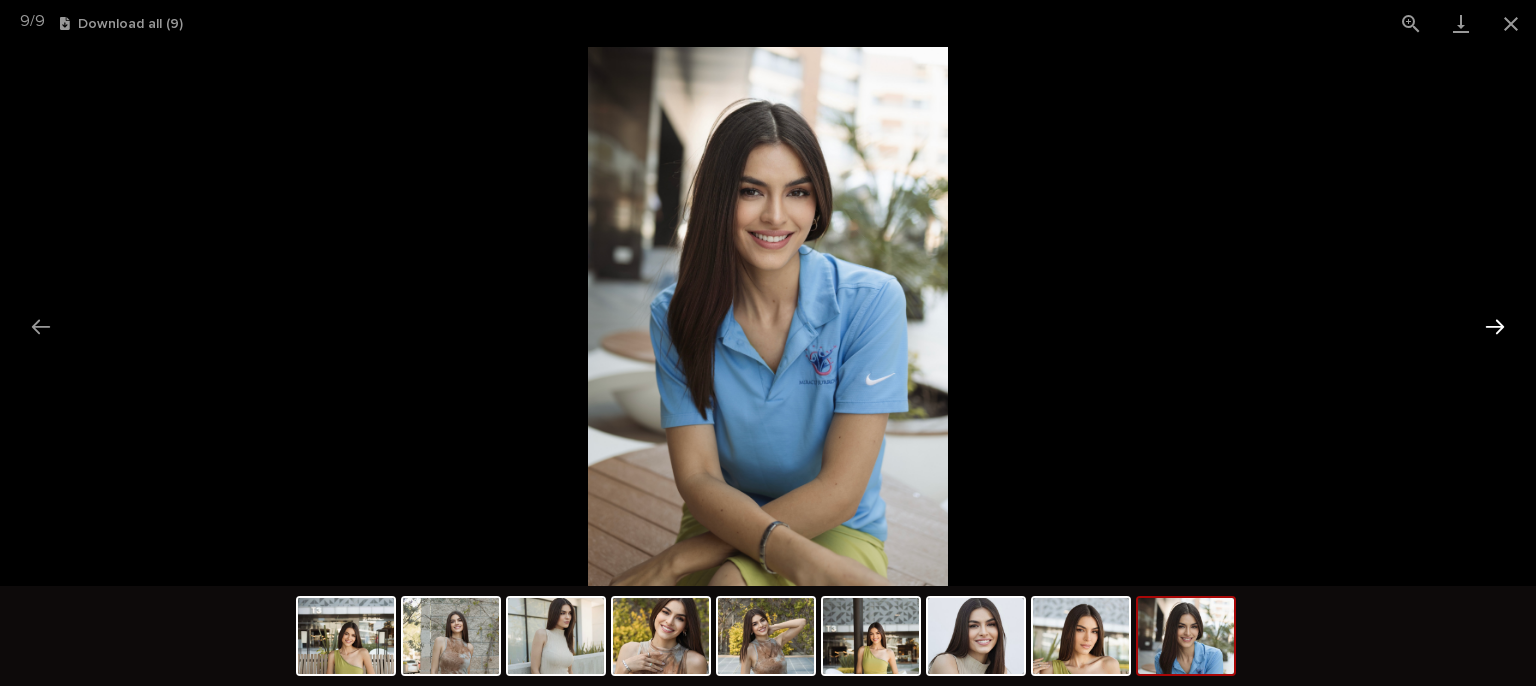 click at bounding box center [1495, 326] 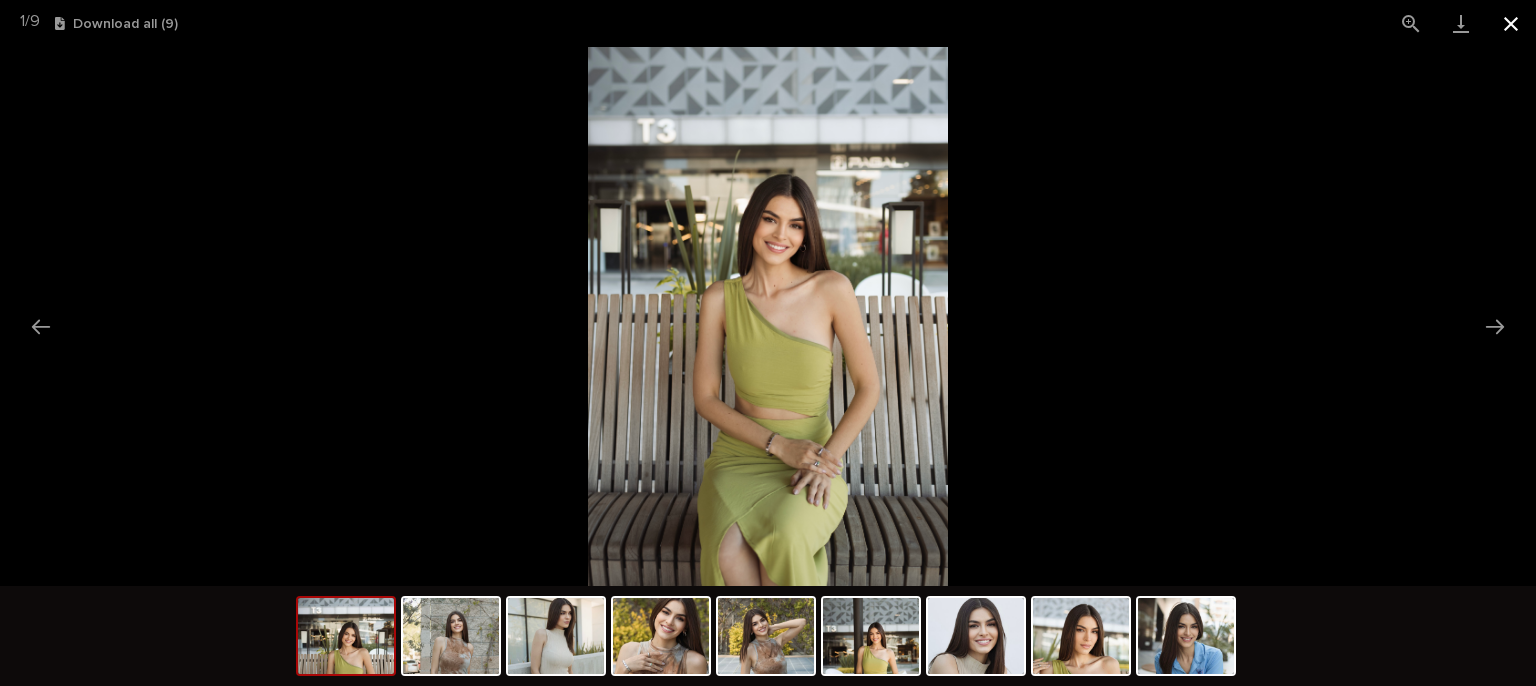 click at bounding box center [1511, 23] 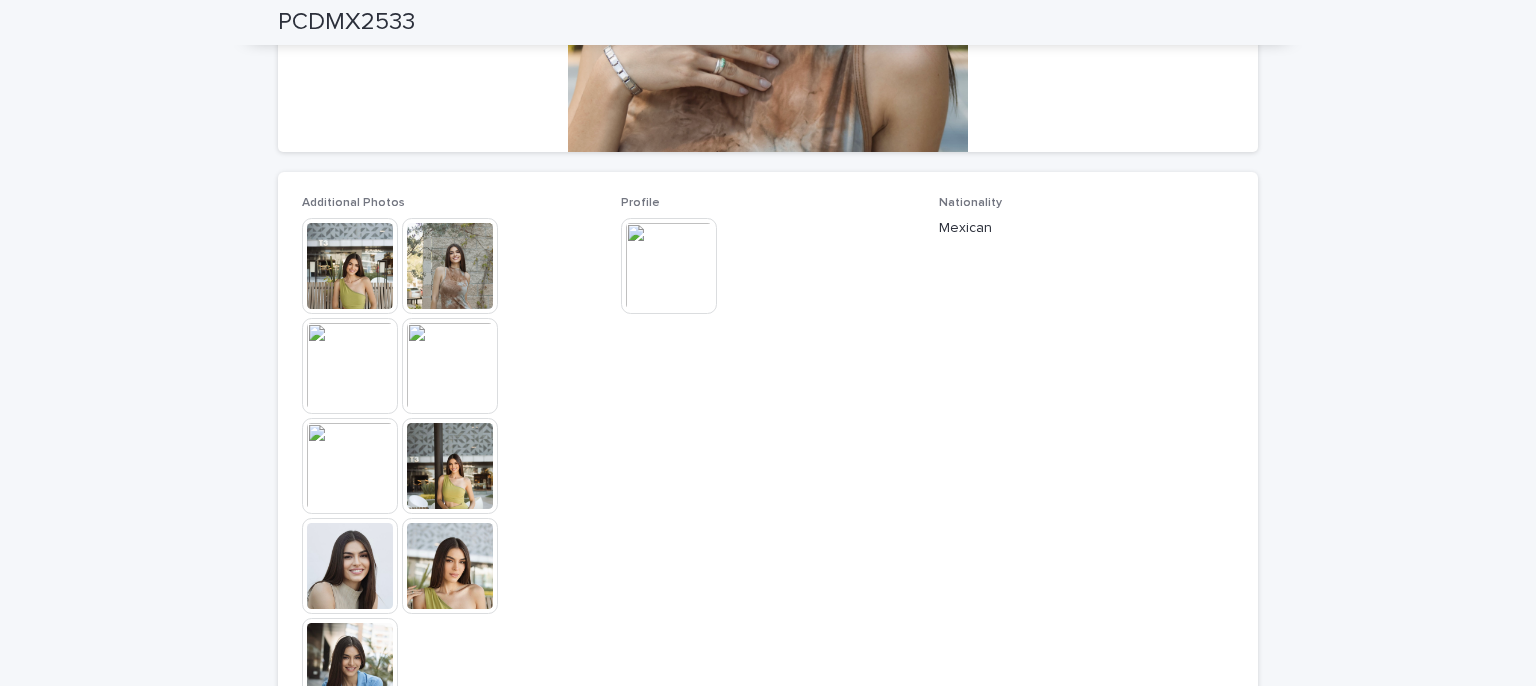 scroll, scrollTop: 200, scrollLeft: 0, axis: vertical 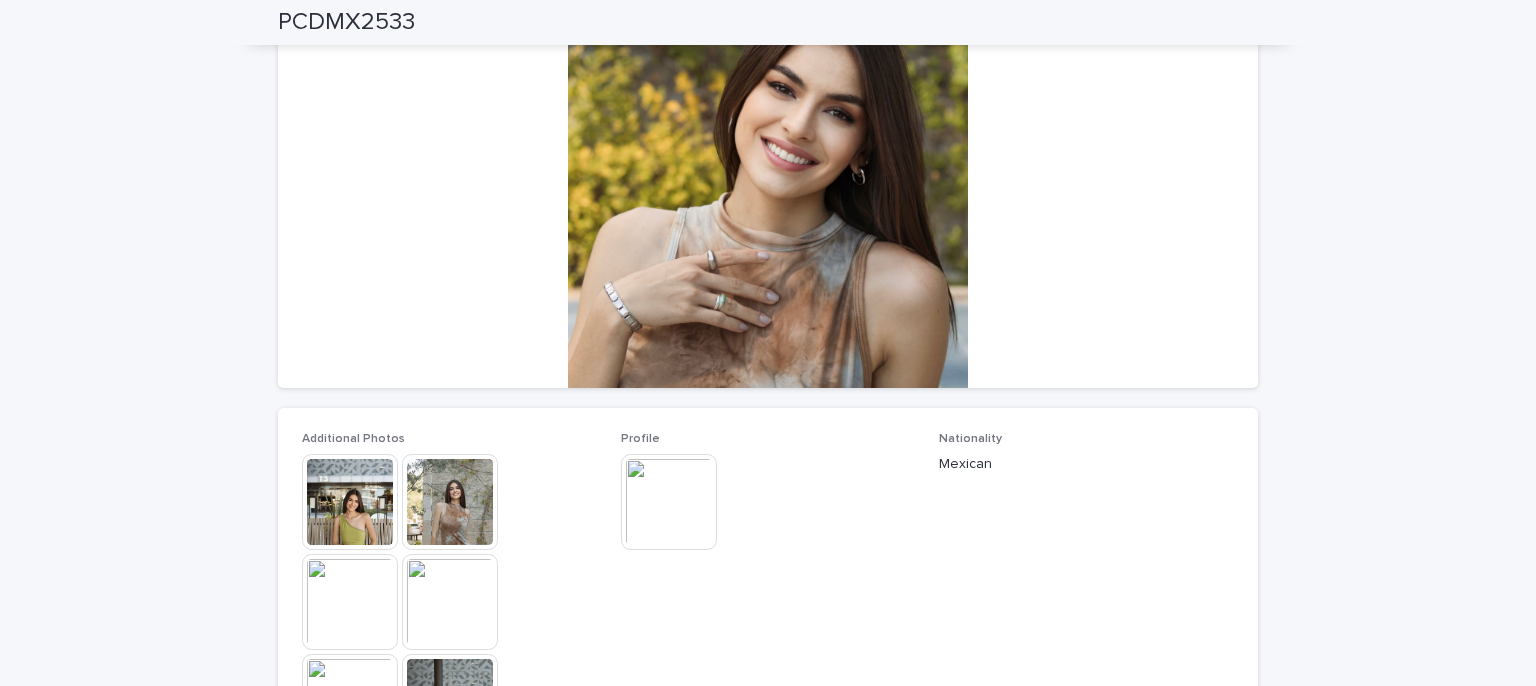 click at bounding box center [669, 502] 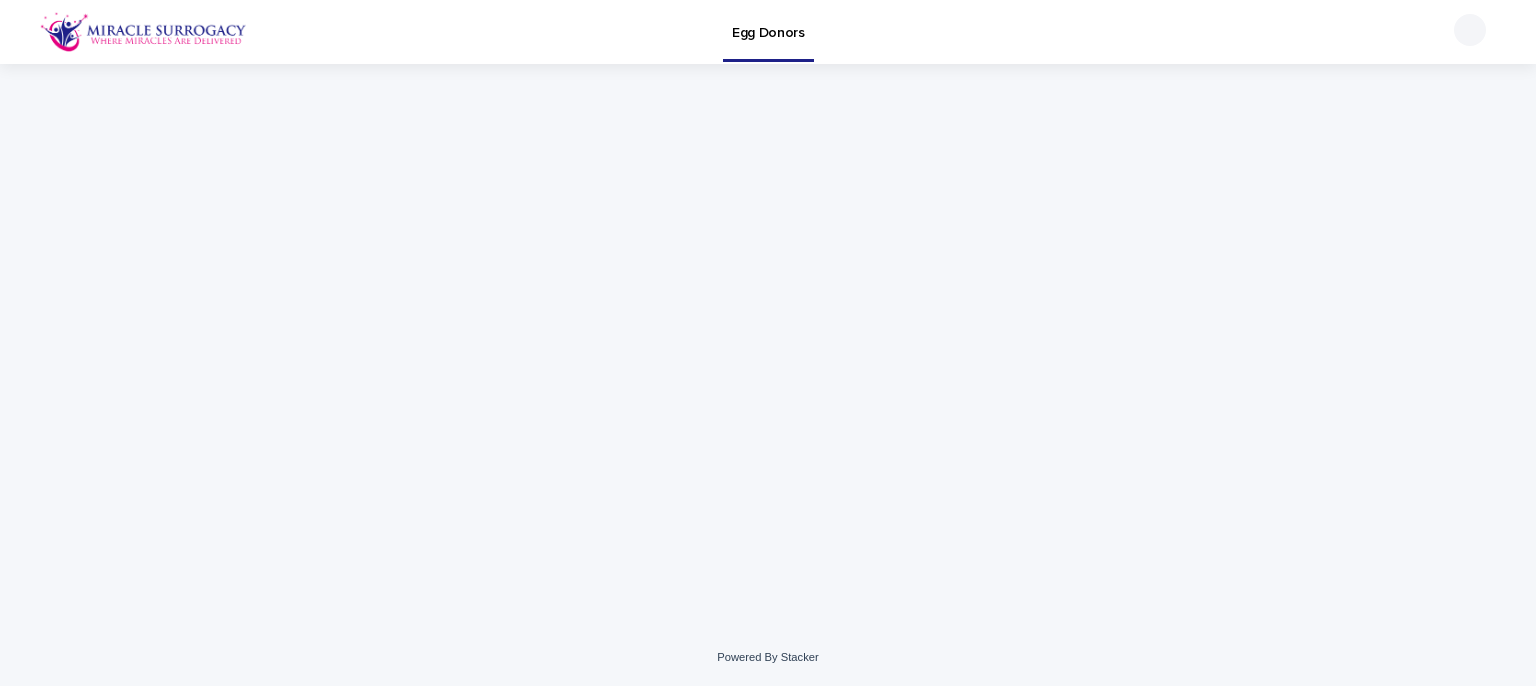scroll, scrollTop: 0, scrollLeft: 0, axis: both 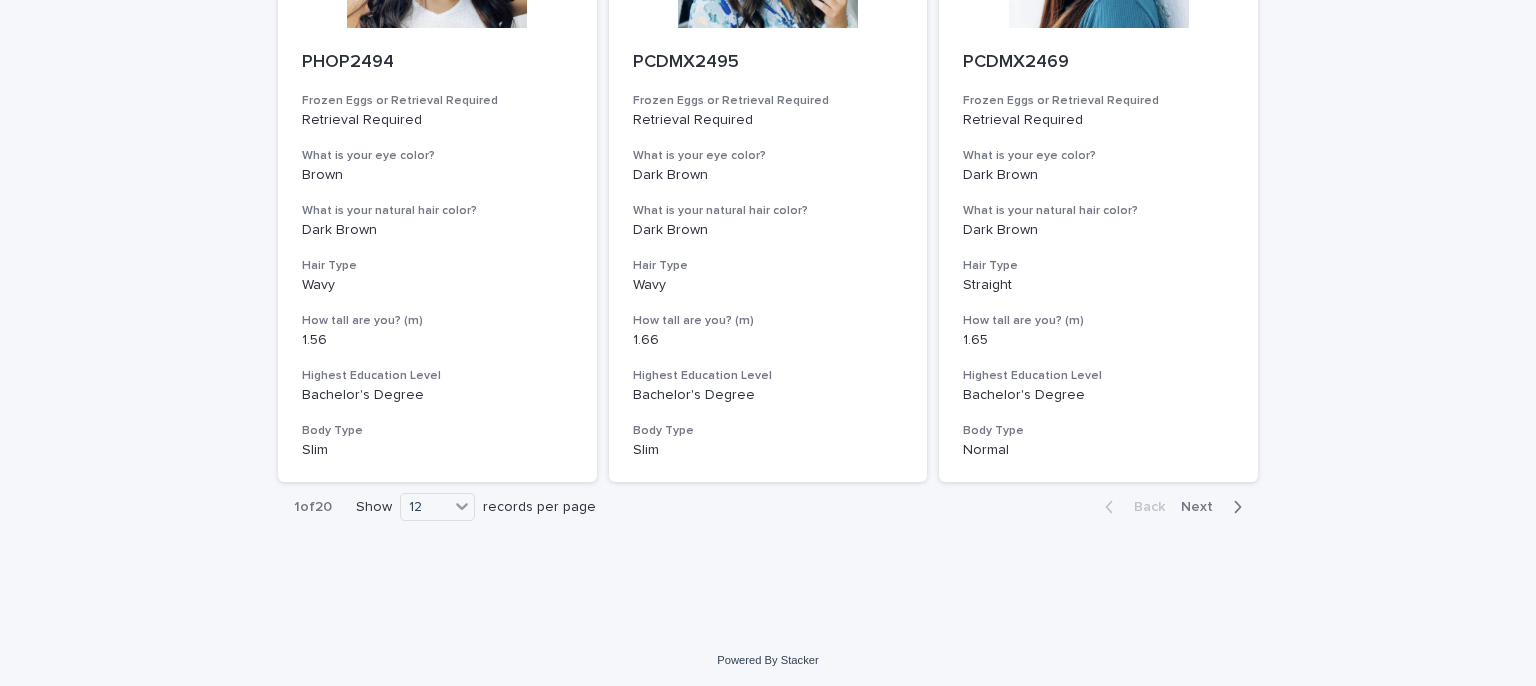 click on "Next" at bounding box center [1203, 507] 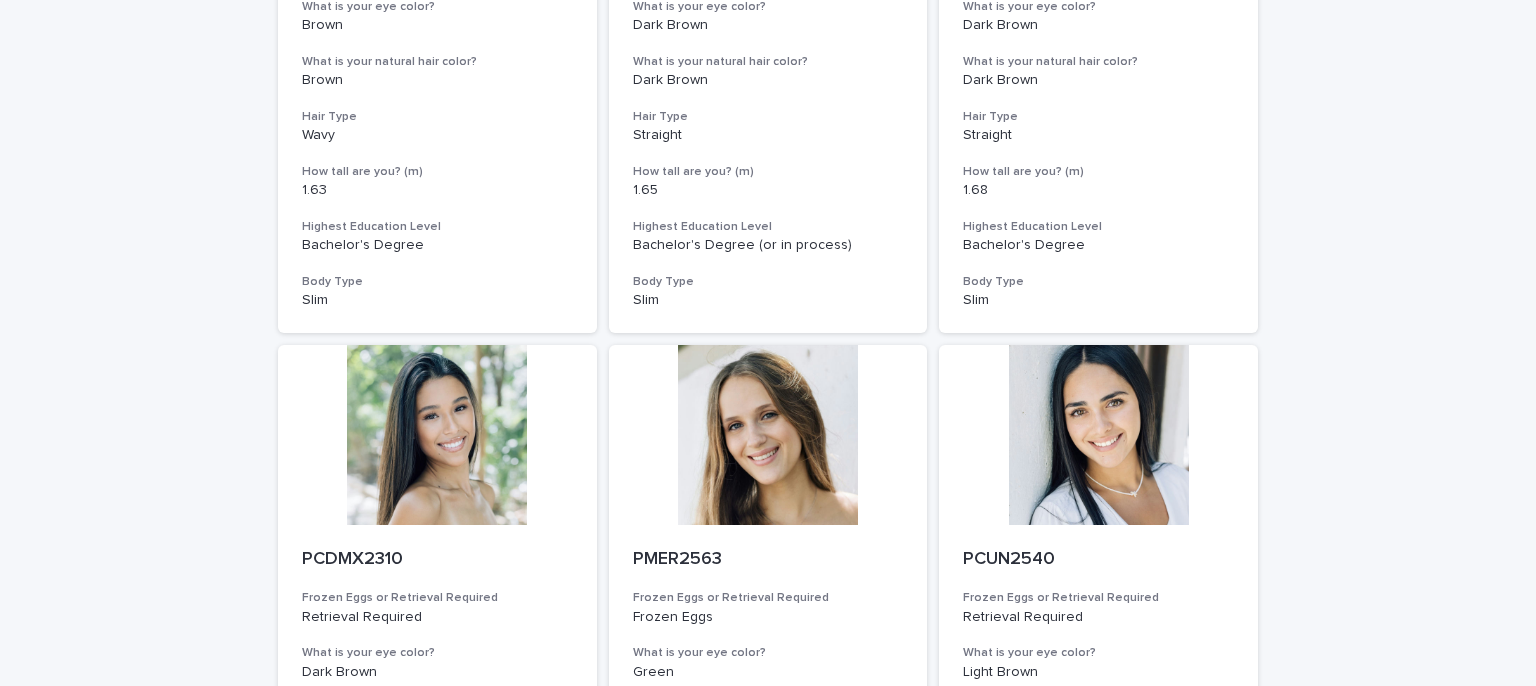 scroll, scrollTop: 1303, scrollLeft: 0, axis: vertical 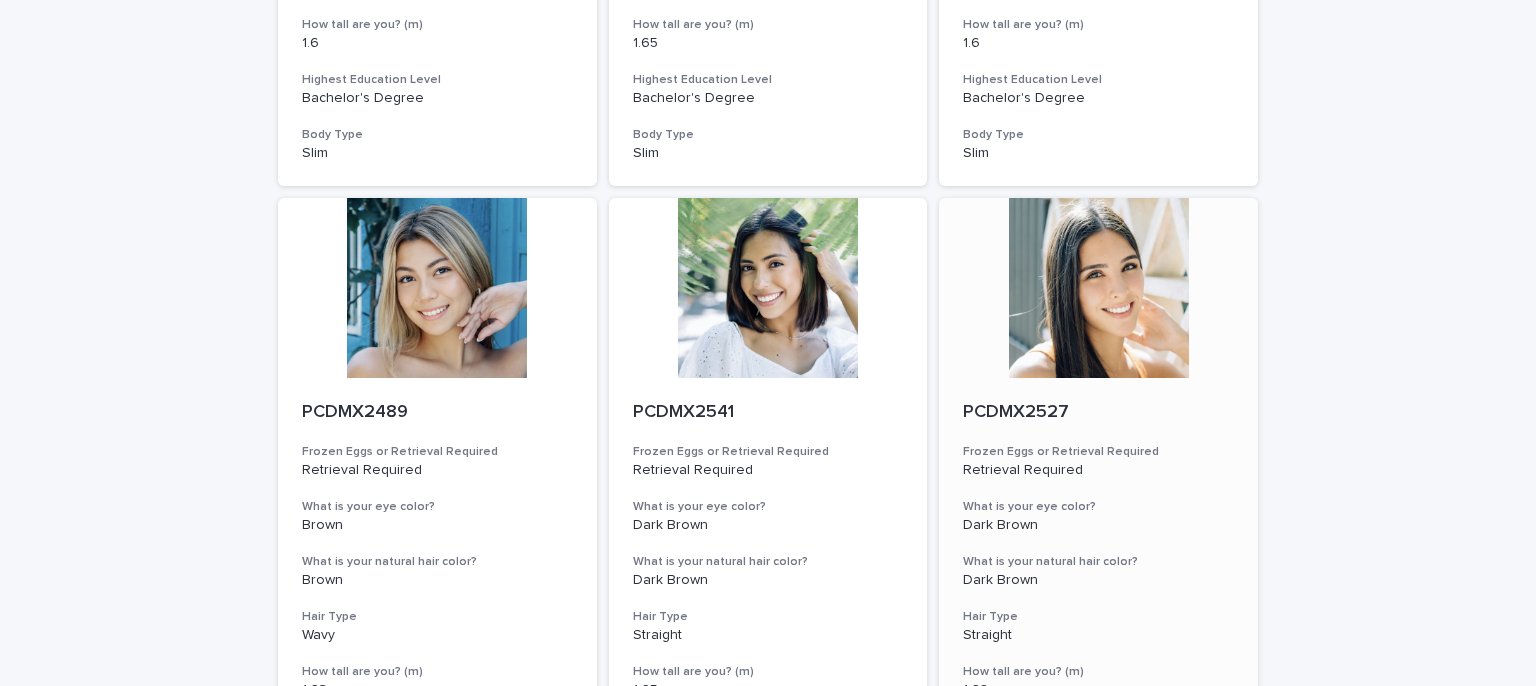 click at bounding box center [1098, 288] 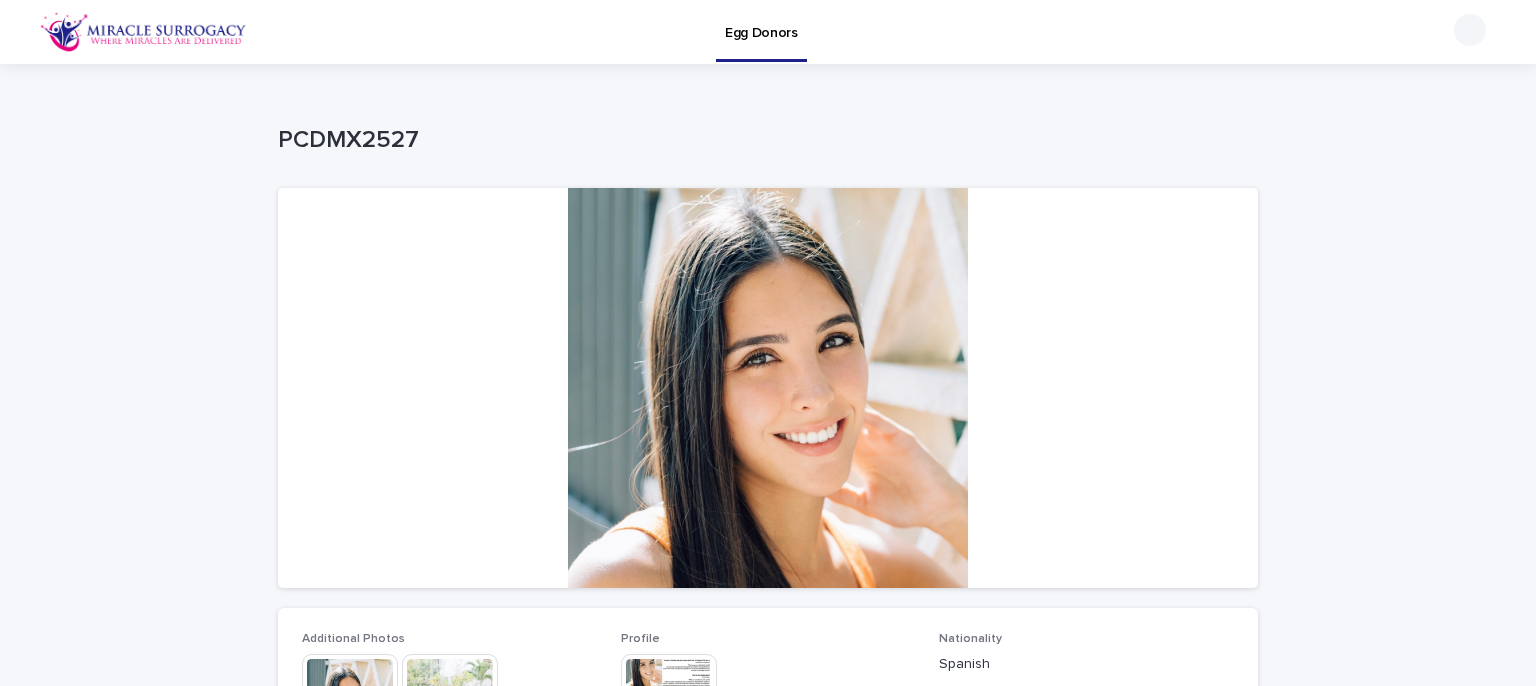 scroll, scrollTop: 400, scrollLeft: 0, axis: vertical 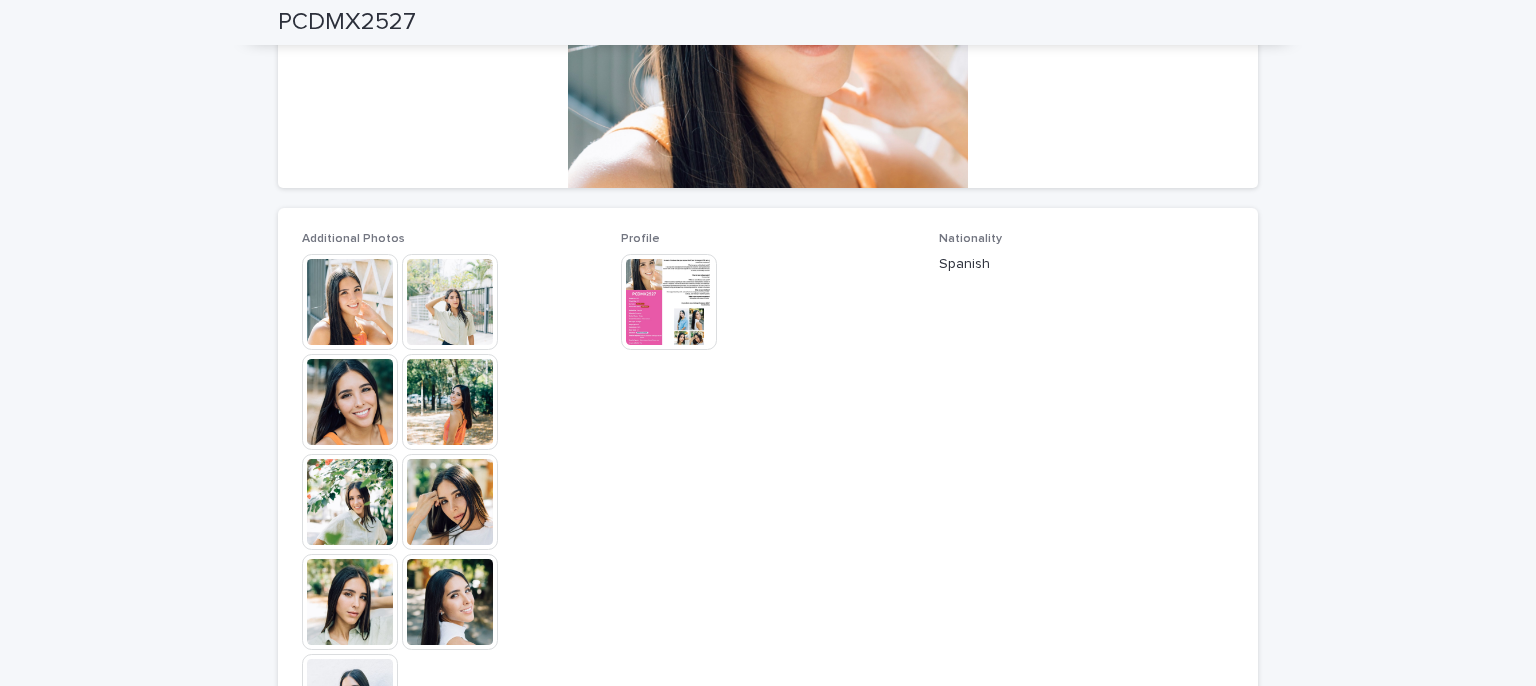 click at bounding box center [350, 302] 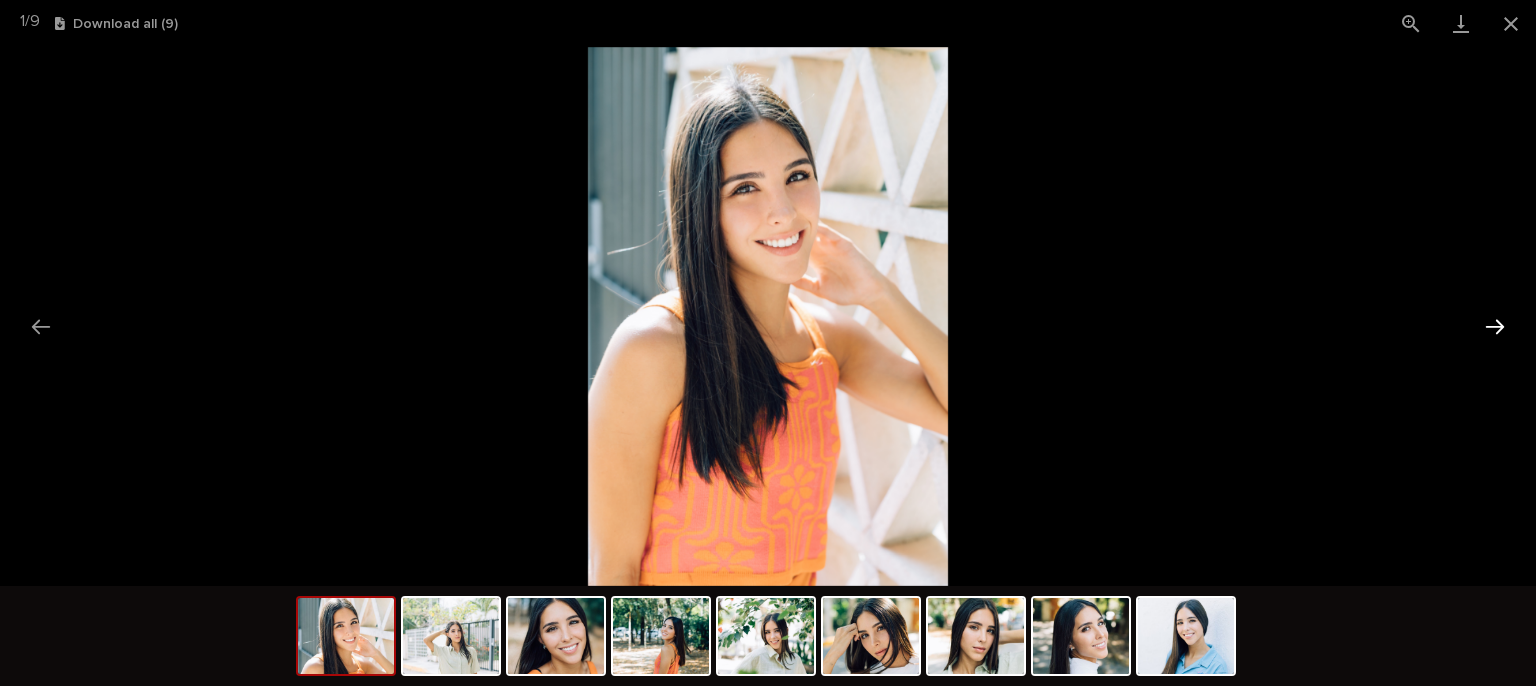 click at bounding box center (1495, 326) 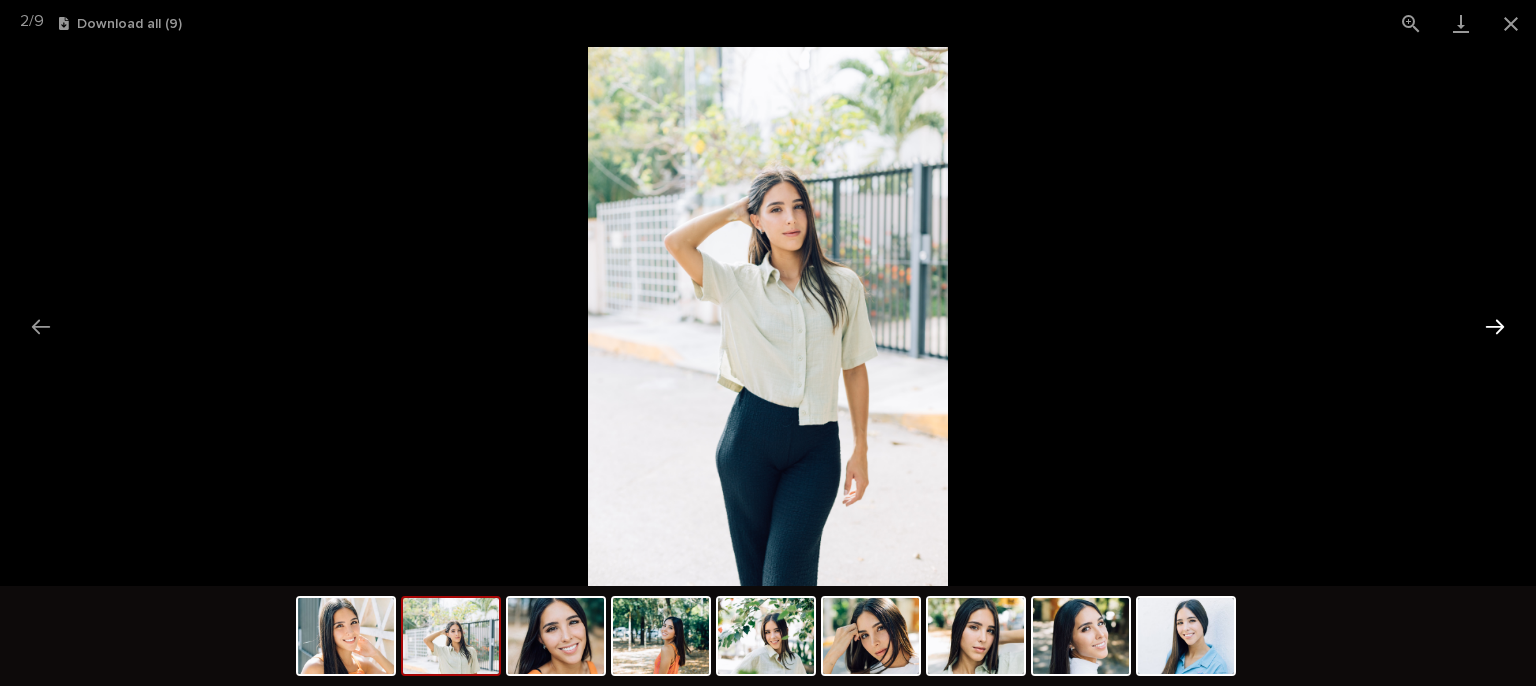 click at bounding box center [1495, 326] 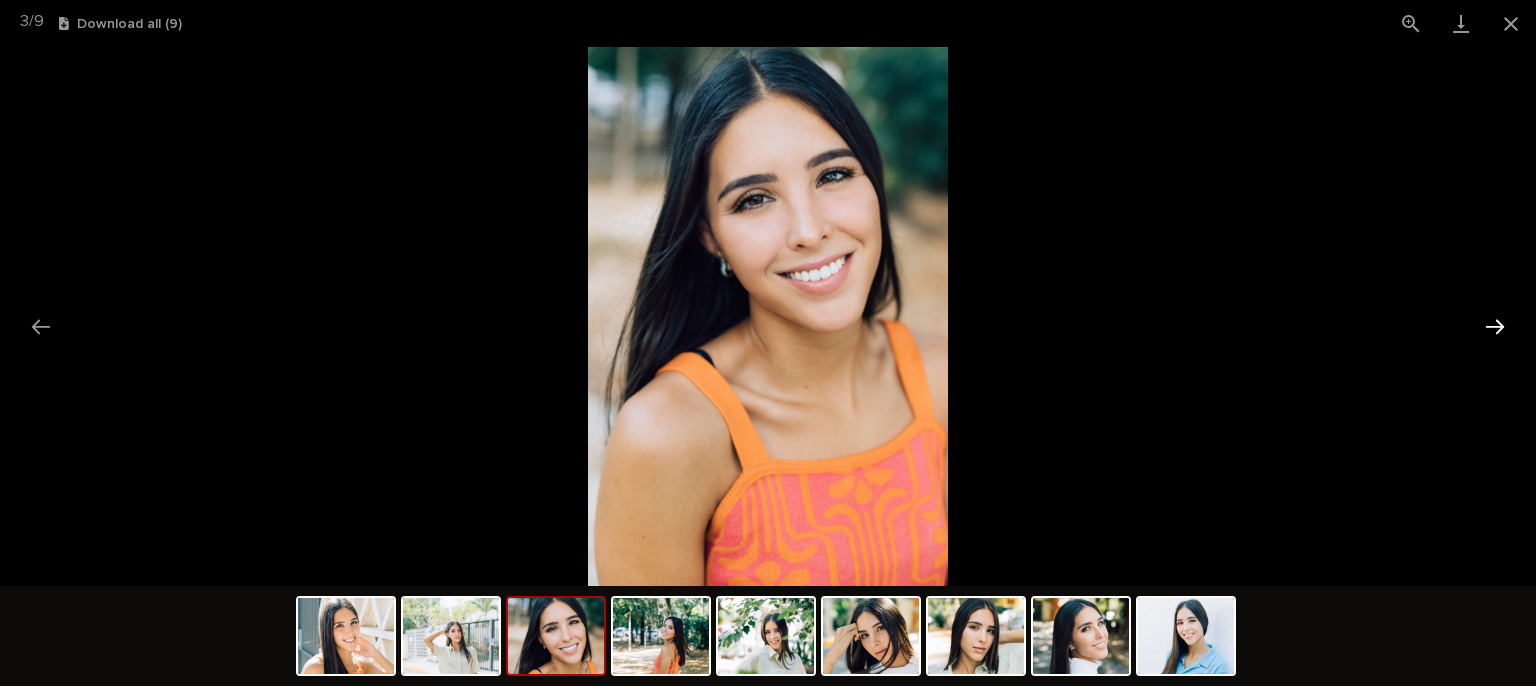 click at bounding box center (1495, 326) 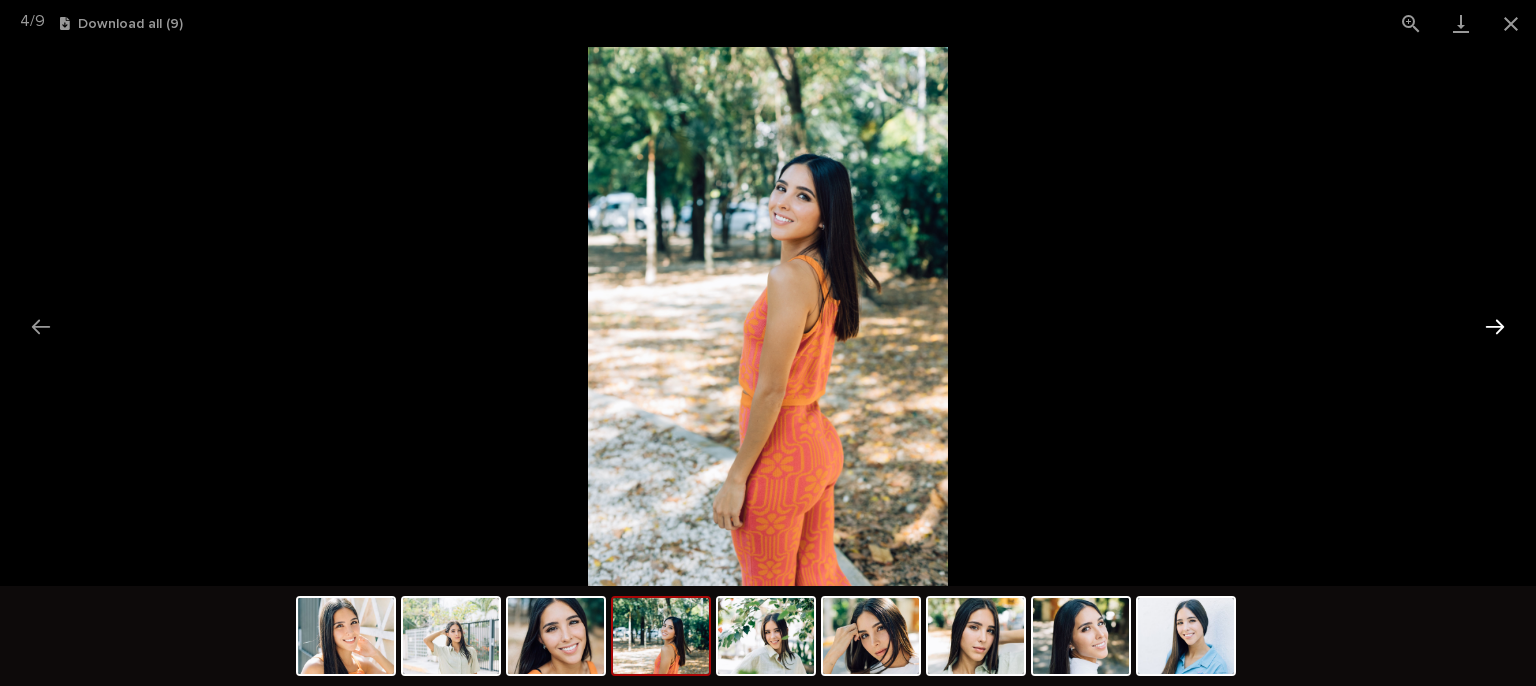 click at bounding box center [1495, 326] 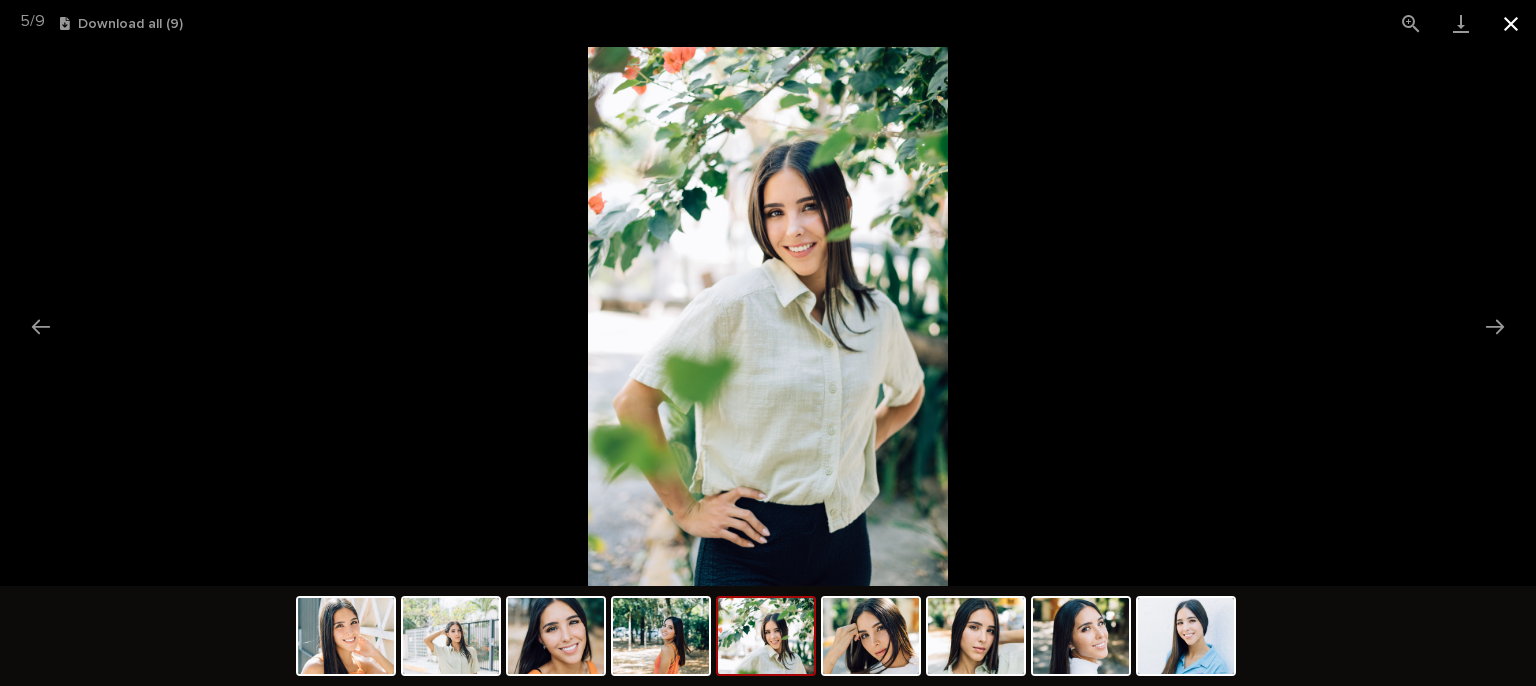 click at bounding box center [1511, 23] 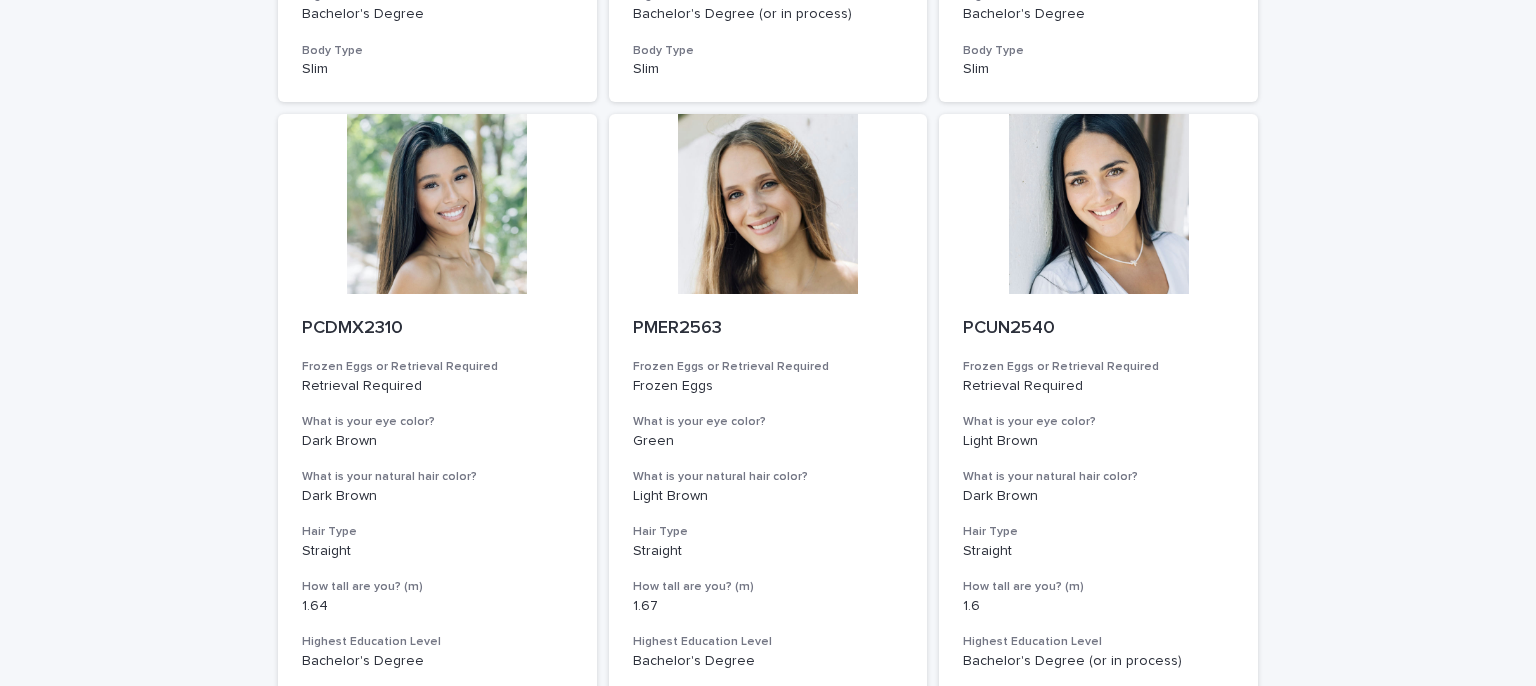 scroll, scrollTop: 2303, scrollLeft: 0, axis: vertical 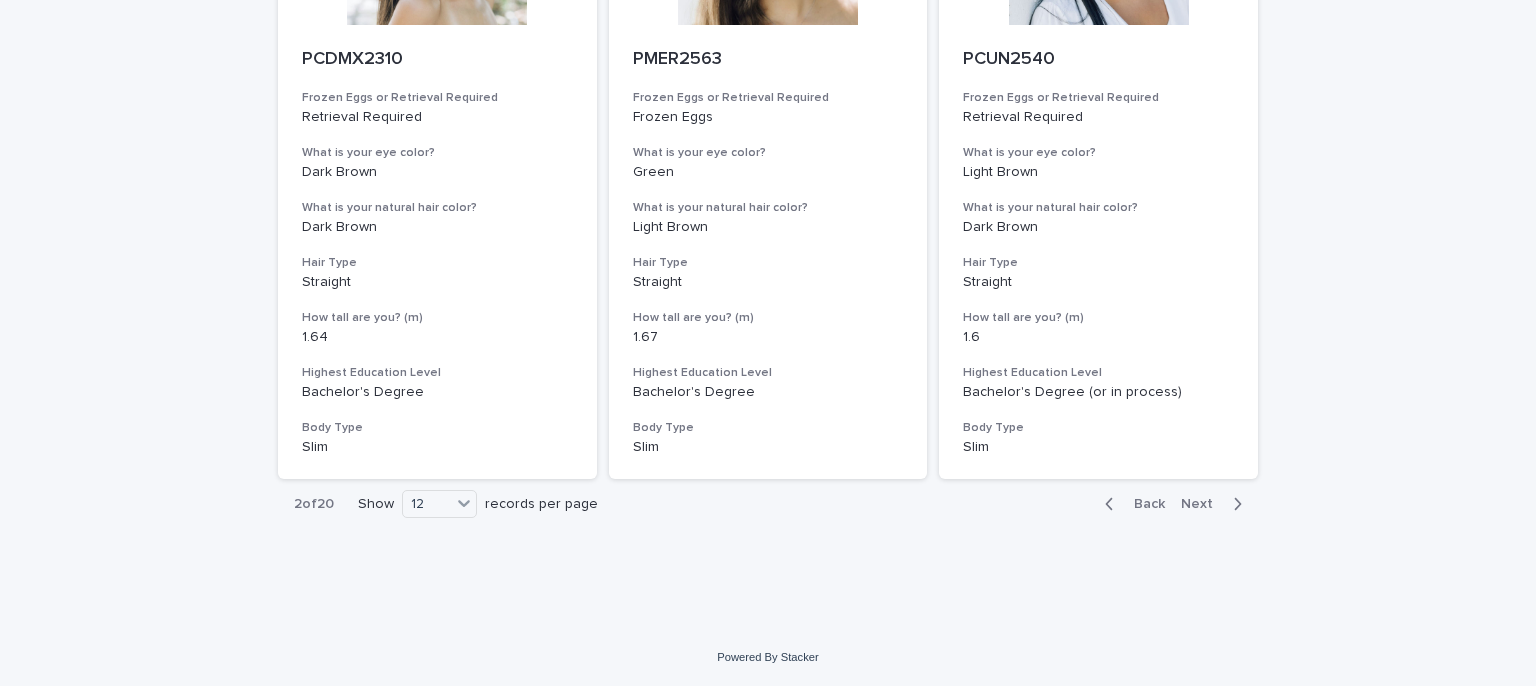 click on "Back Next" at bounding box center (1173, 504) 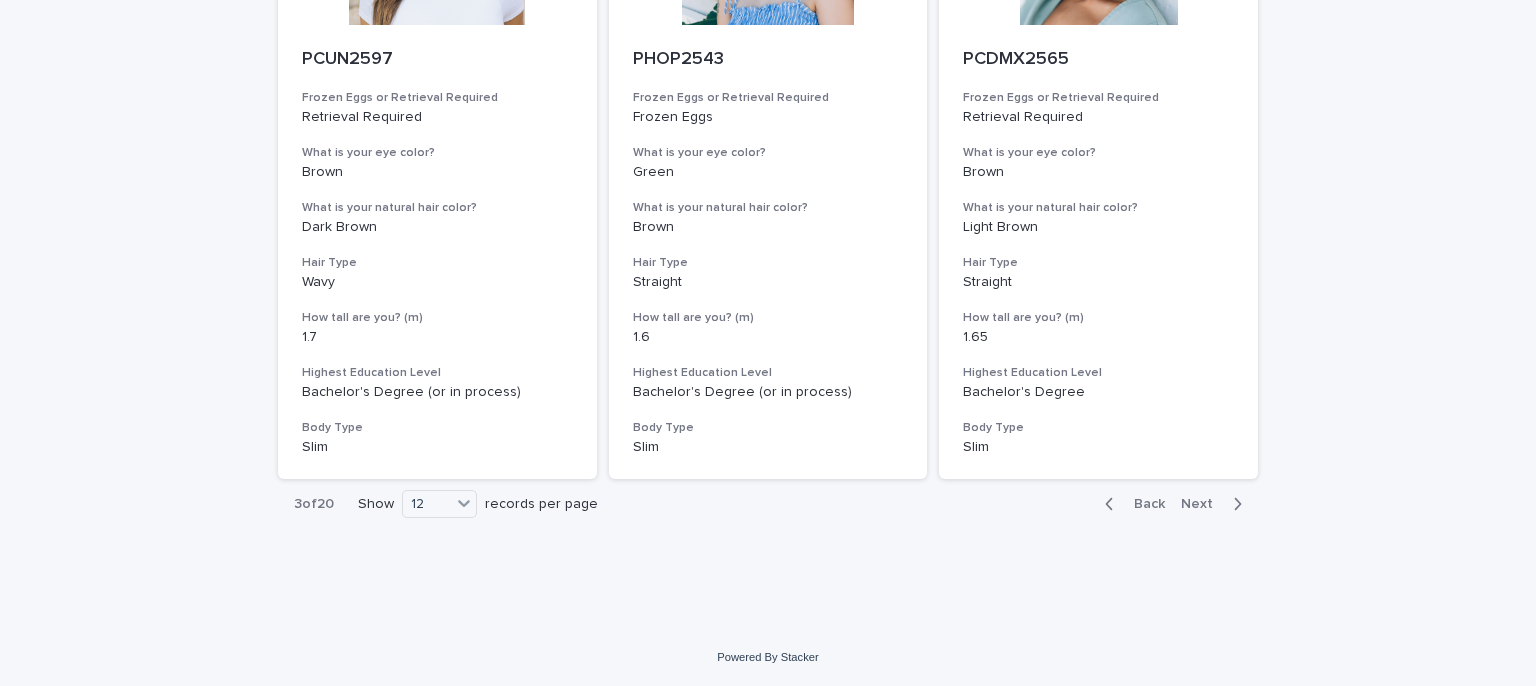 click on "Next" at bounding box center (1203, 504) 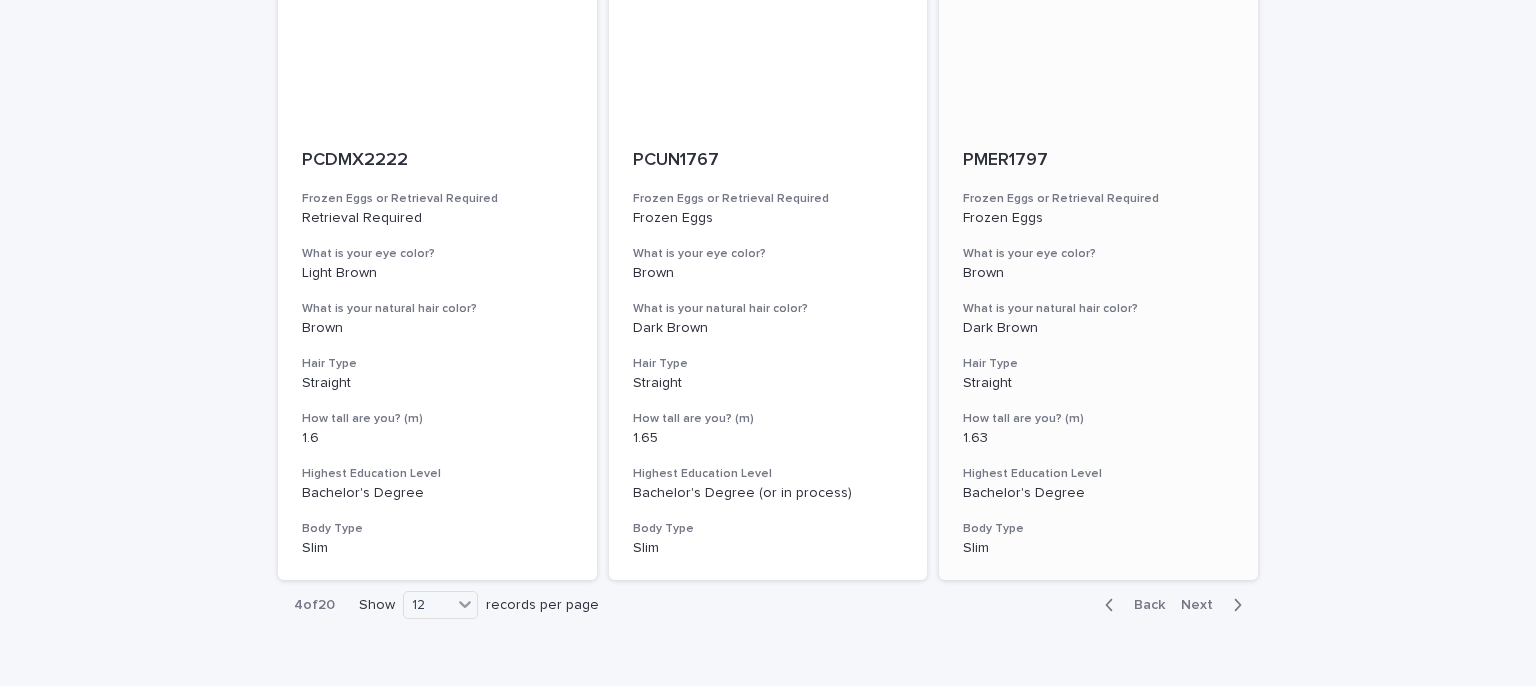 scroll, scrollTop: 2303, scrollLeft: 0, axis: vertical 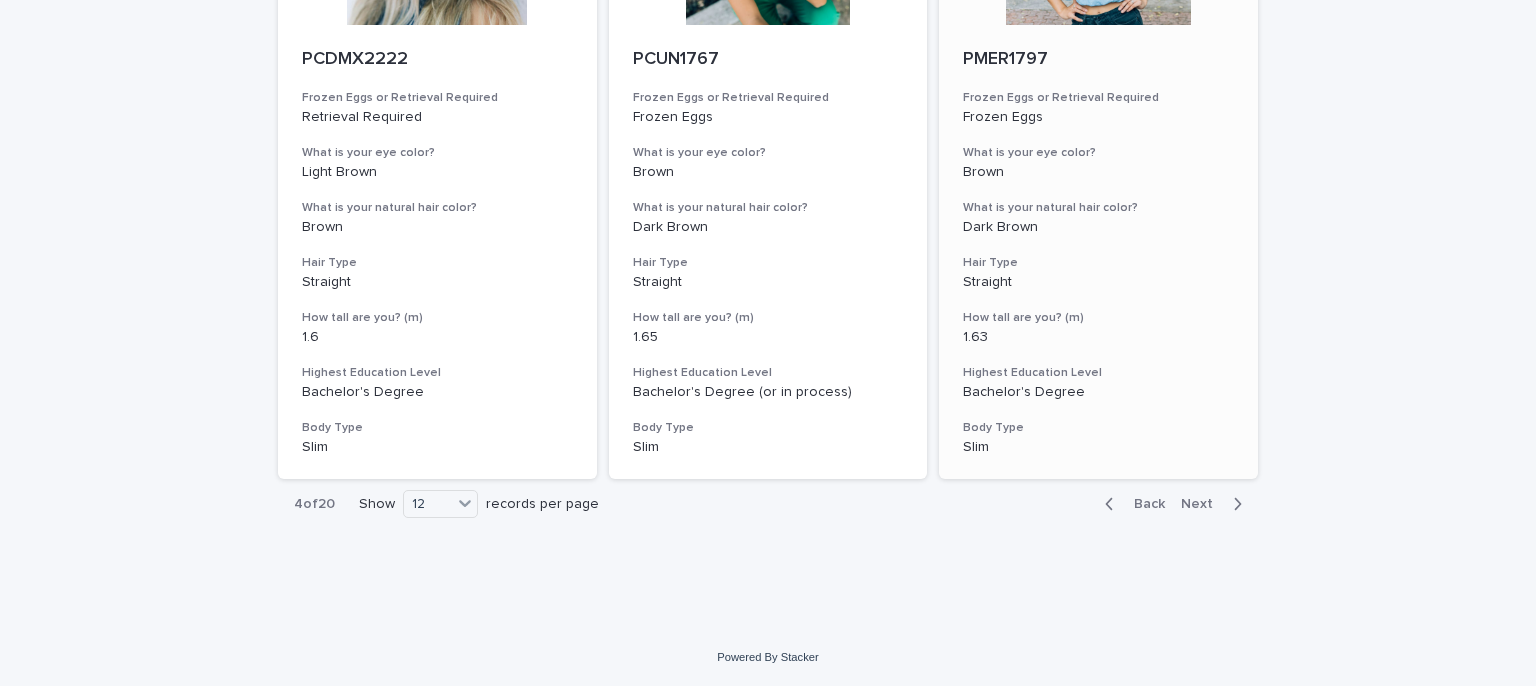click on "Next" at bounding box center (1215, 504) 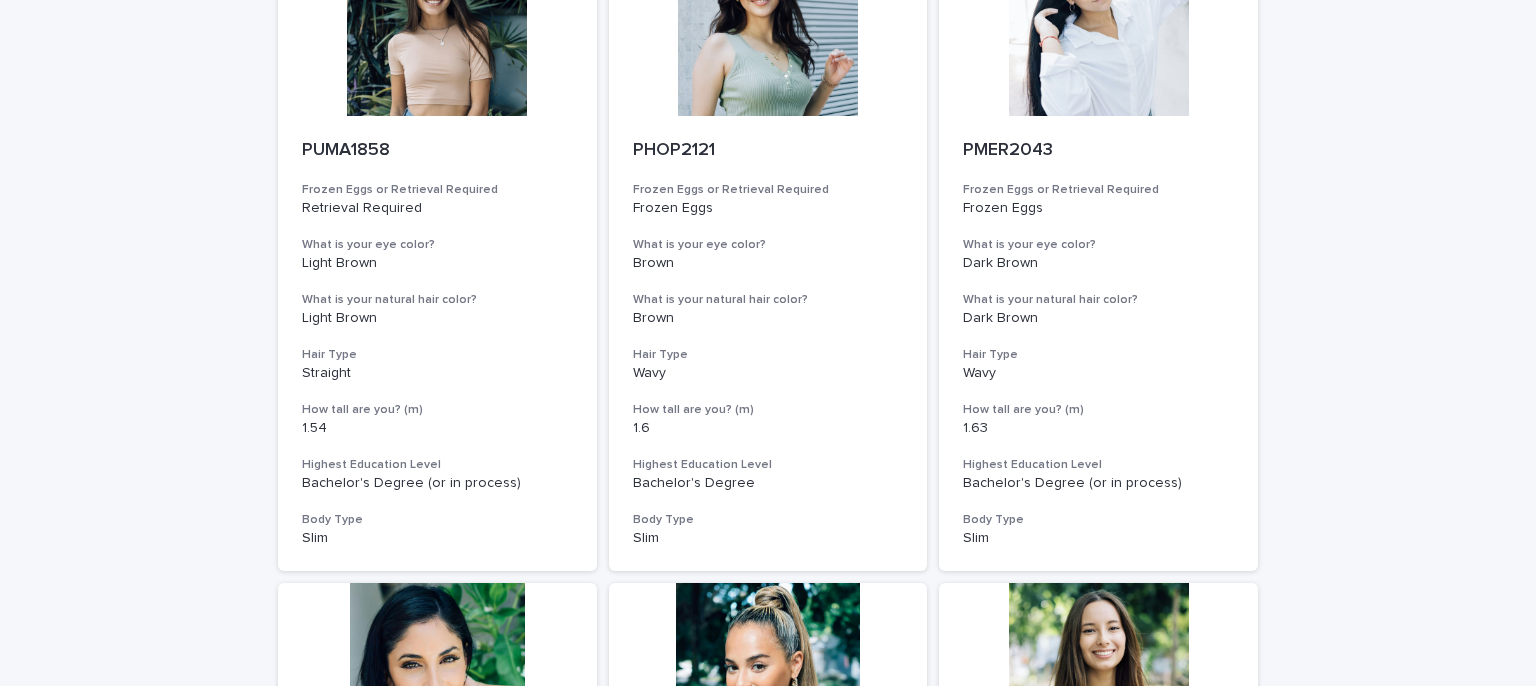 scroll, scrollTop: 0, scrollLeft: 0, axis: both 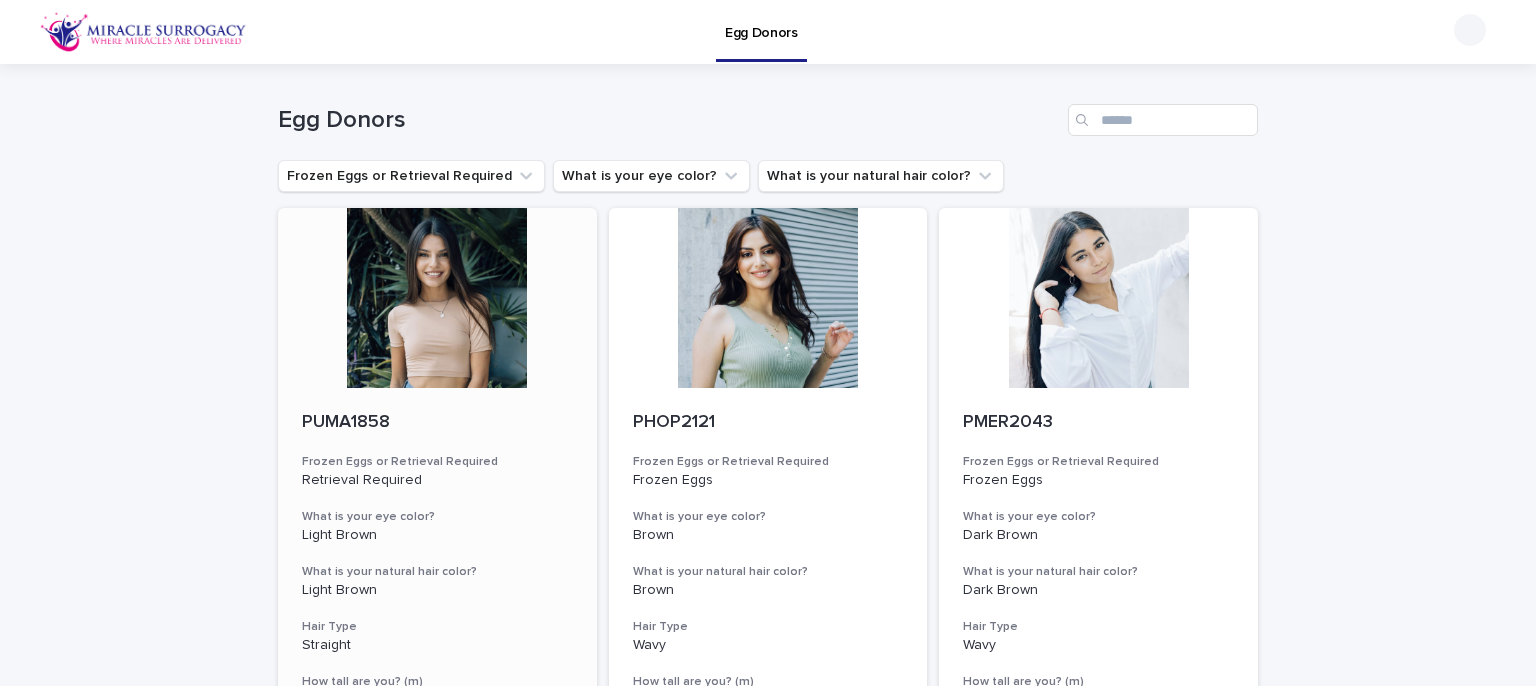 click at bounding box center [437, 298] 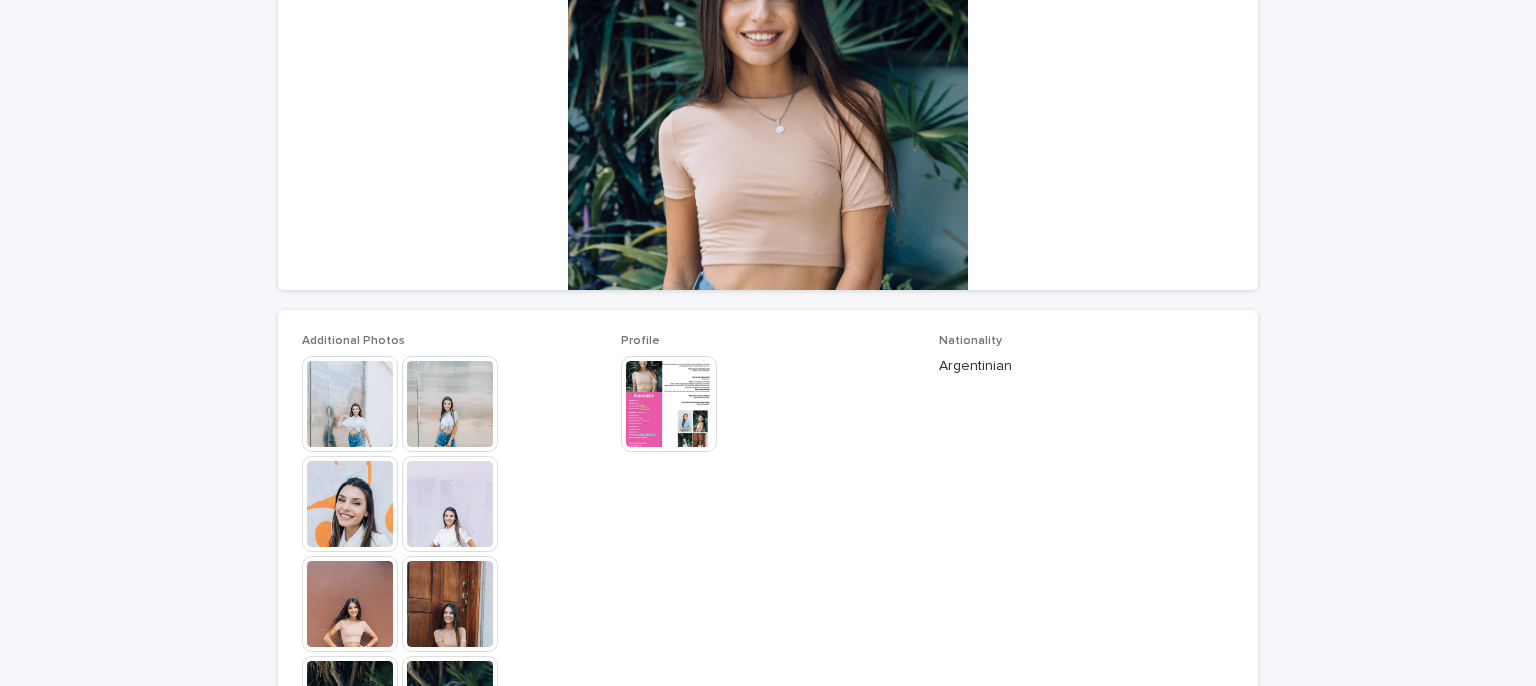 scroll, scrollTop: 300, scrollLeft: 0, axis: vertical 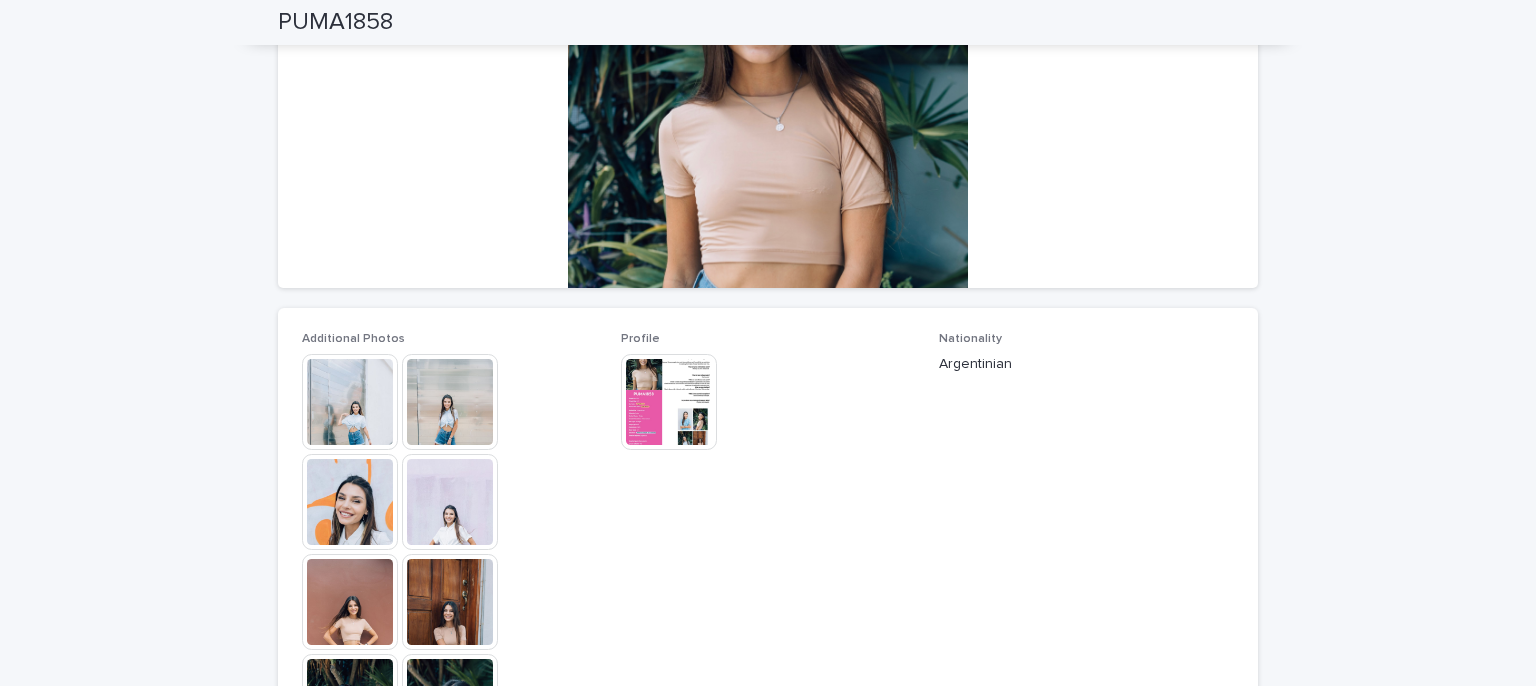 click at bounding box center [350, 402] 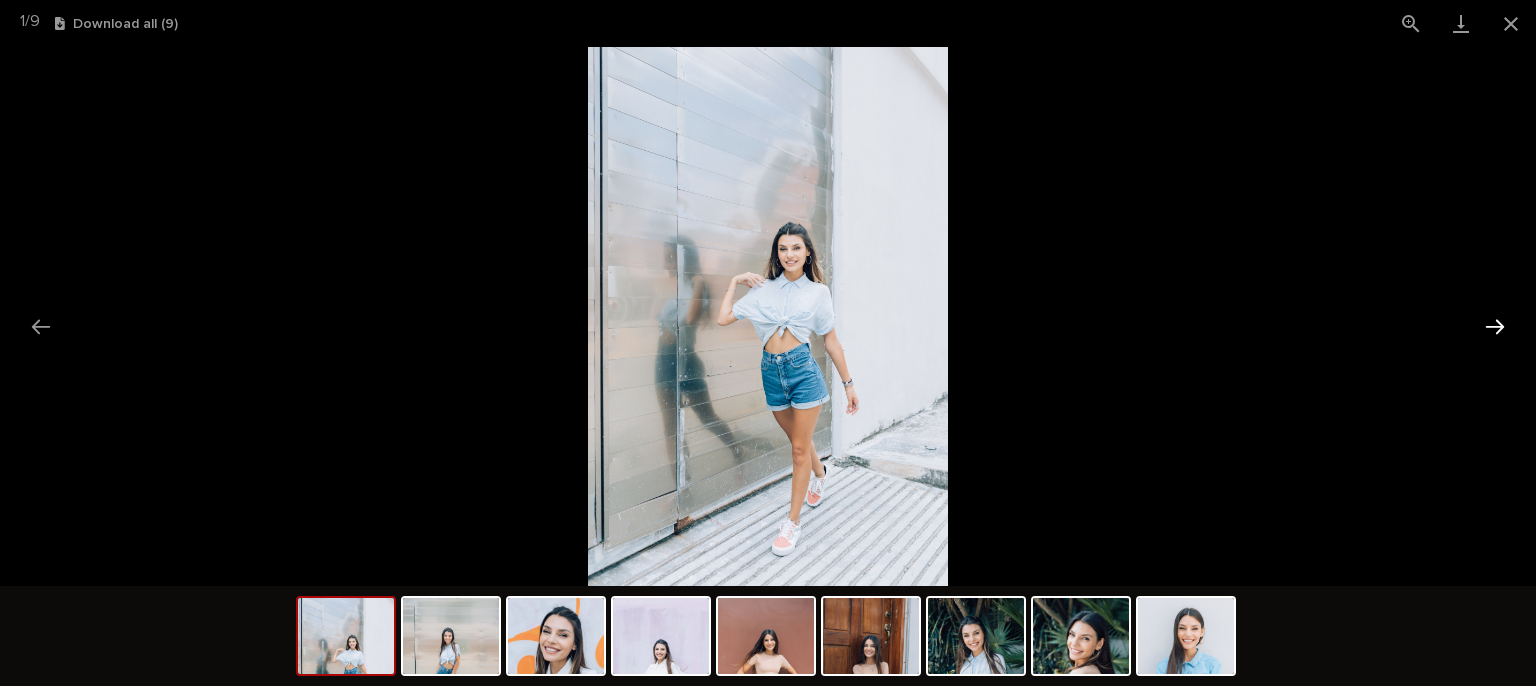 click at bounding box center (1495, 326) 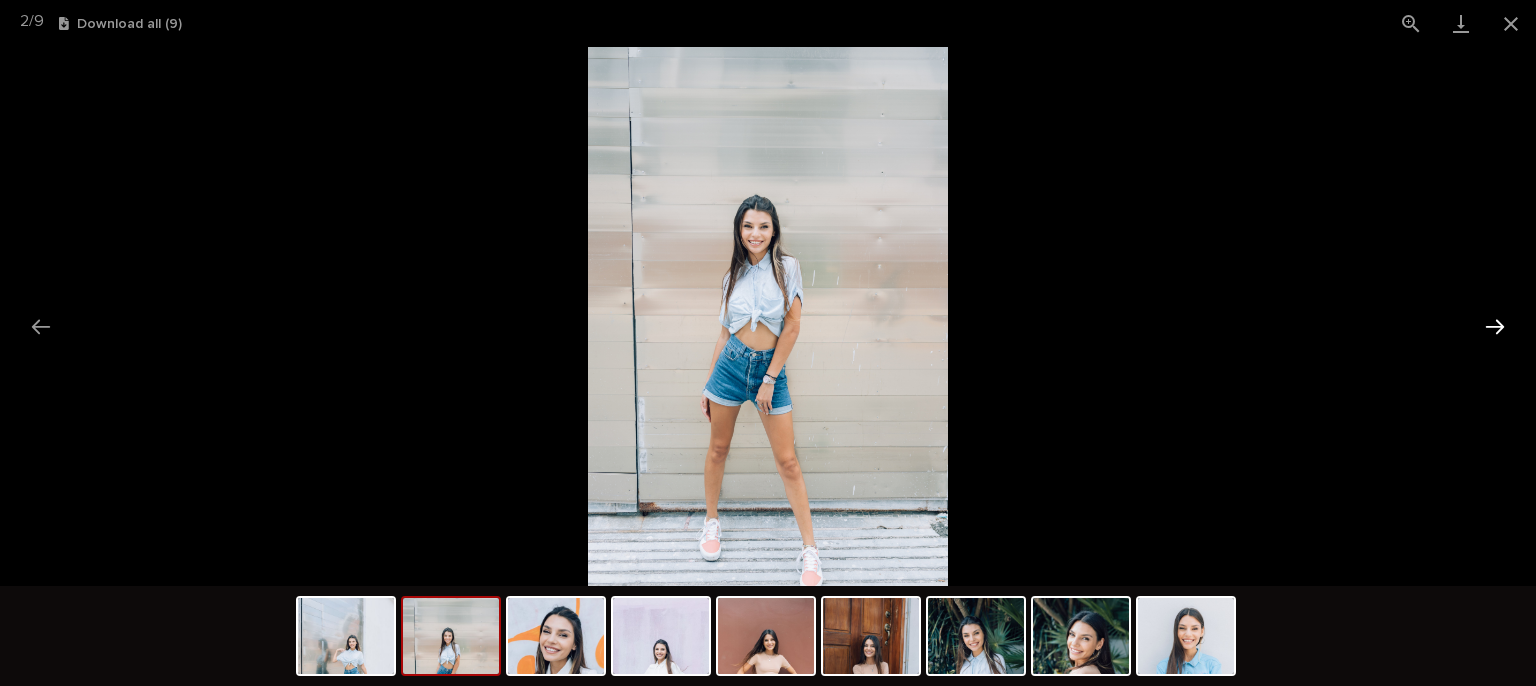 click at bounding box center [1495, 326] 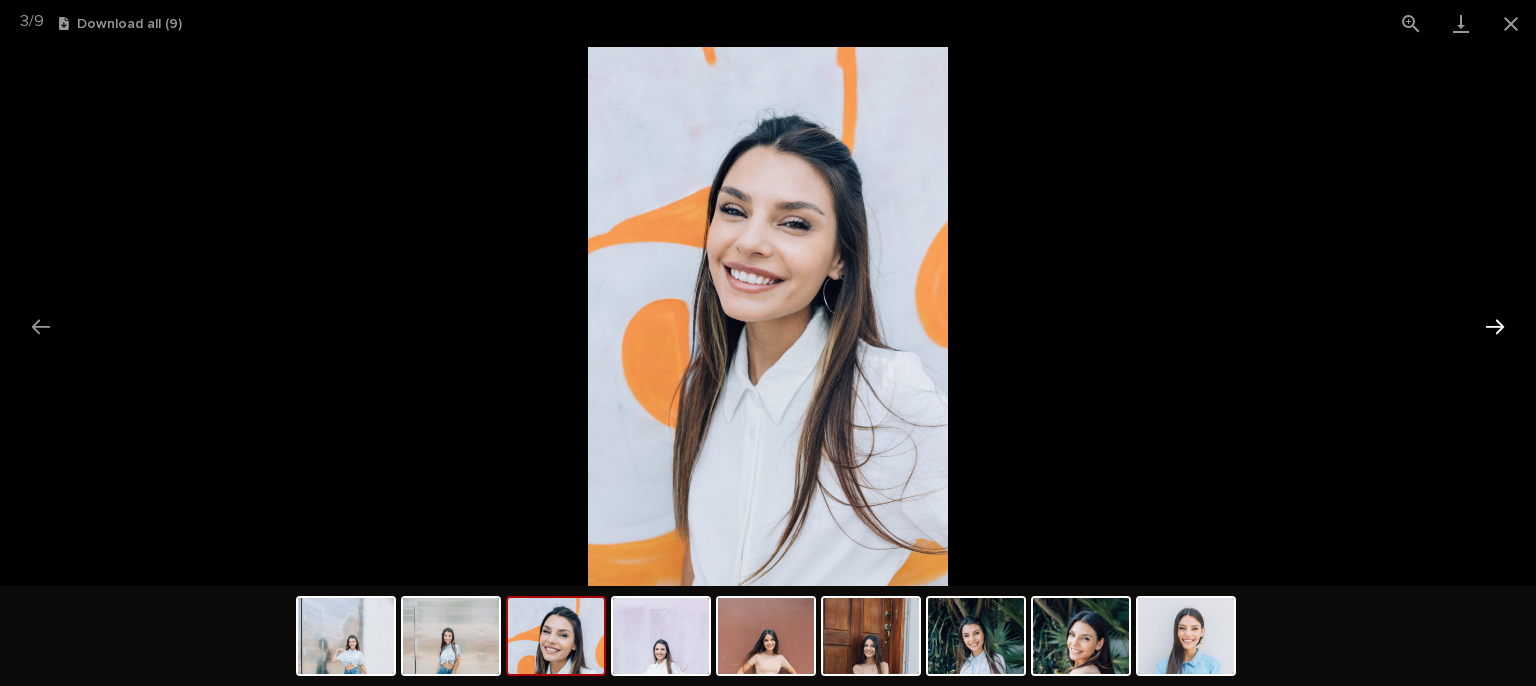 click at bounding box center [1495, 326] 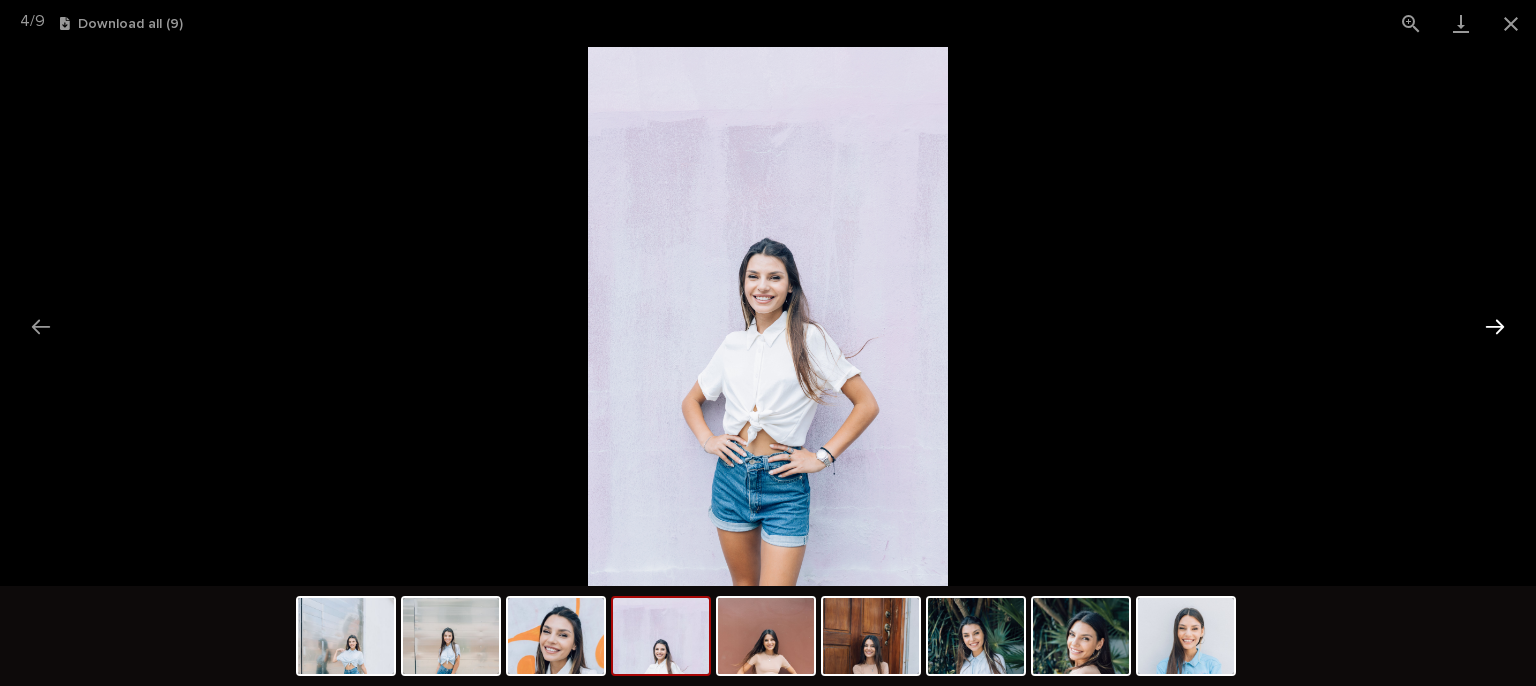 click at bounding box center [1495, 326] 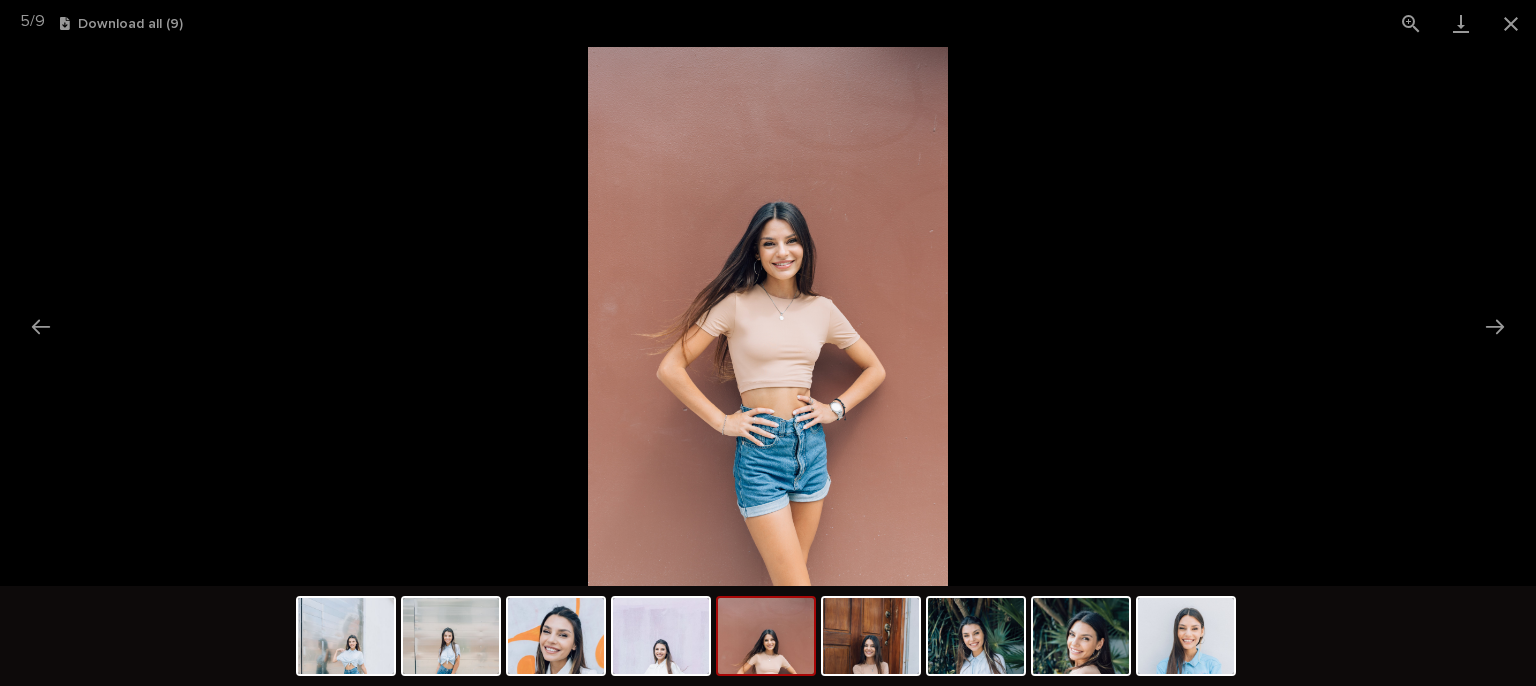scroll, scrollTop: 0, scrollLeft: 0, axis: both 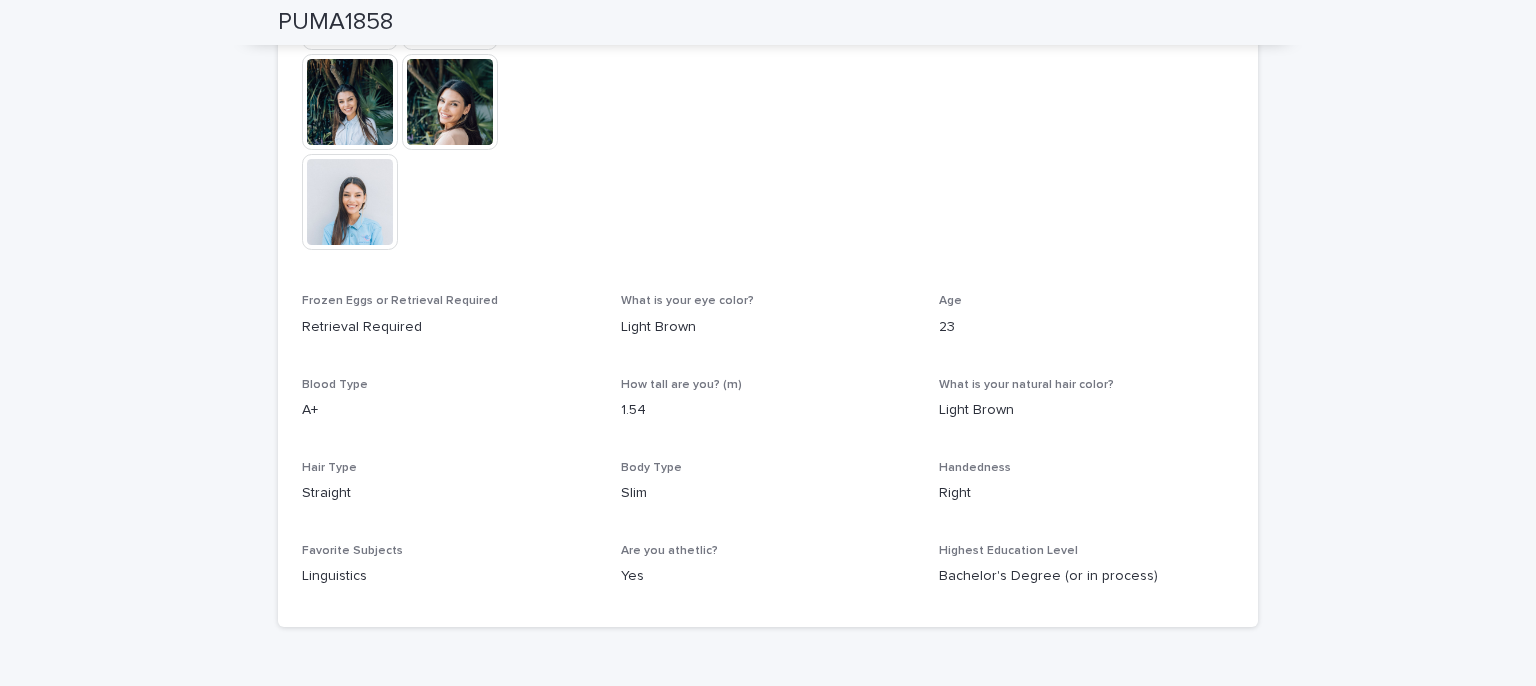 click at bounding box center [350, 202] 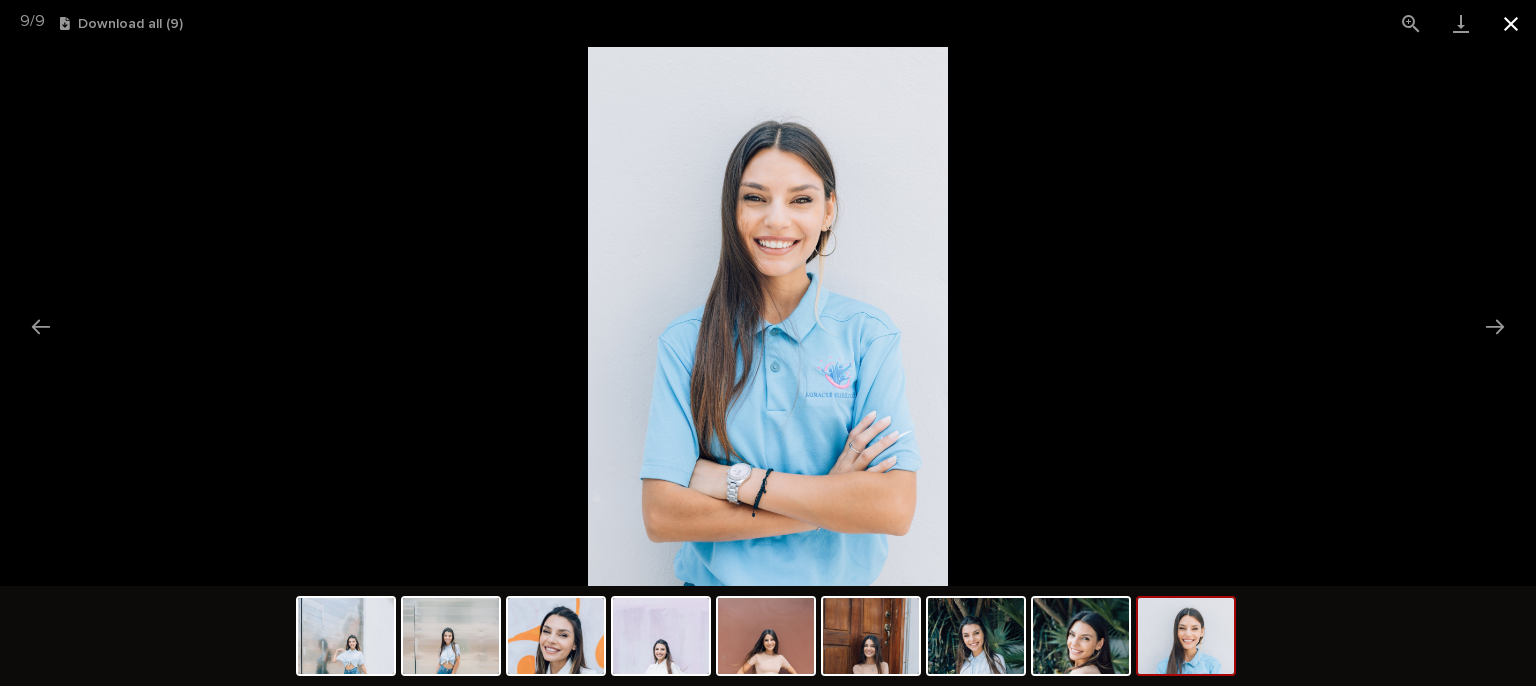 click at bounding box center [1511, 23] 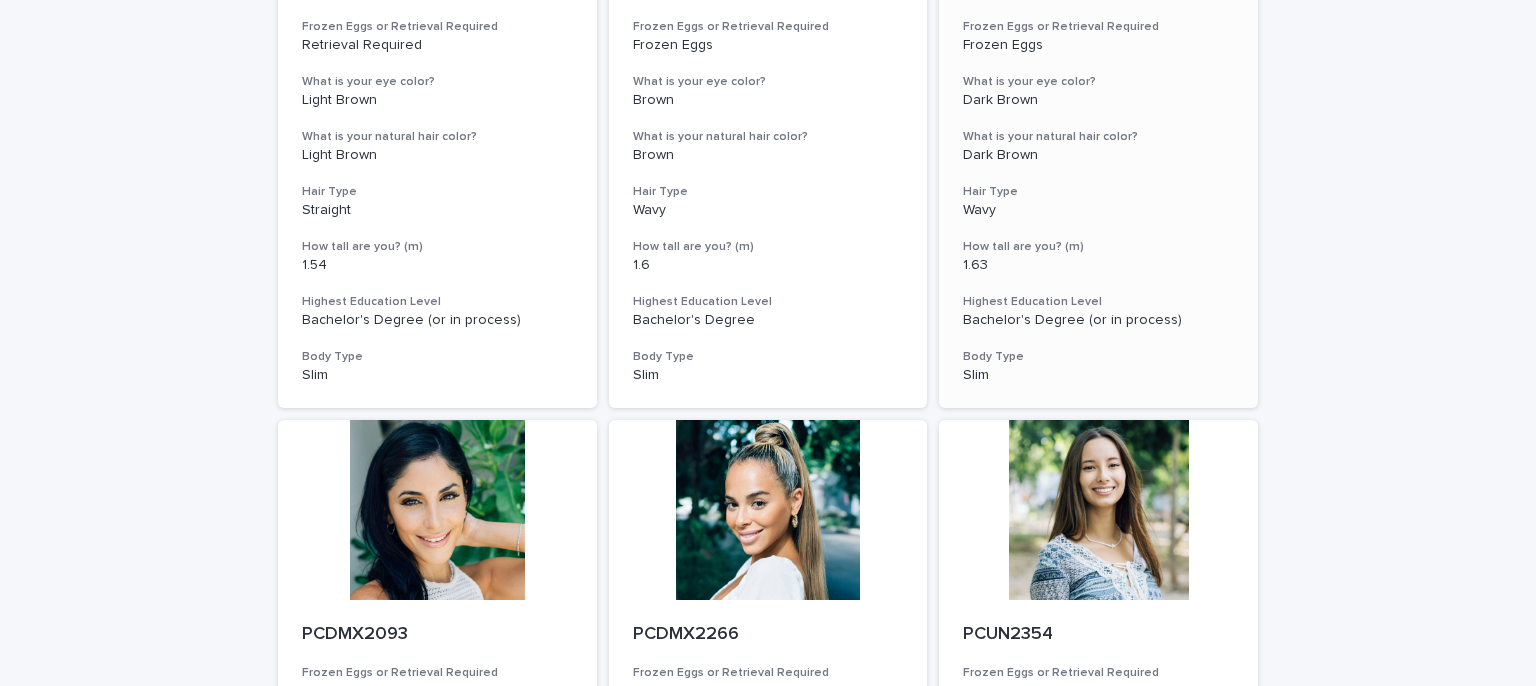 scroll, scrollTop: 600, scrollLeft: 0, axis: vertical 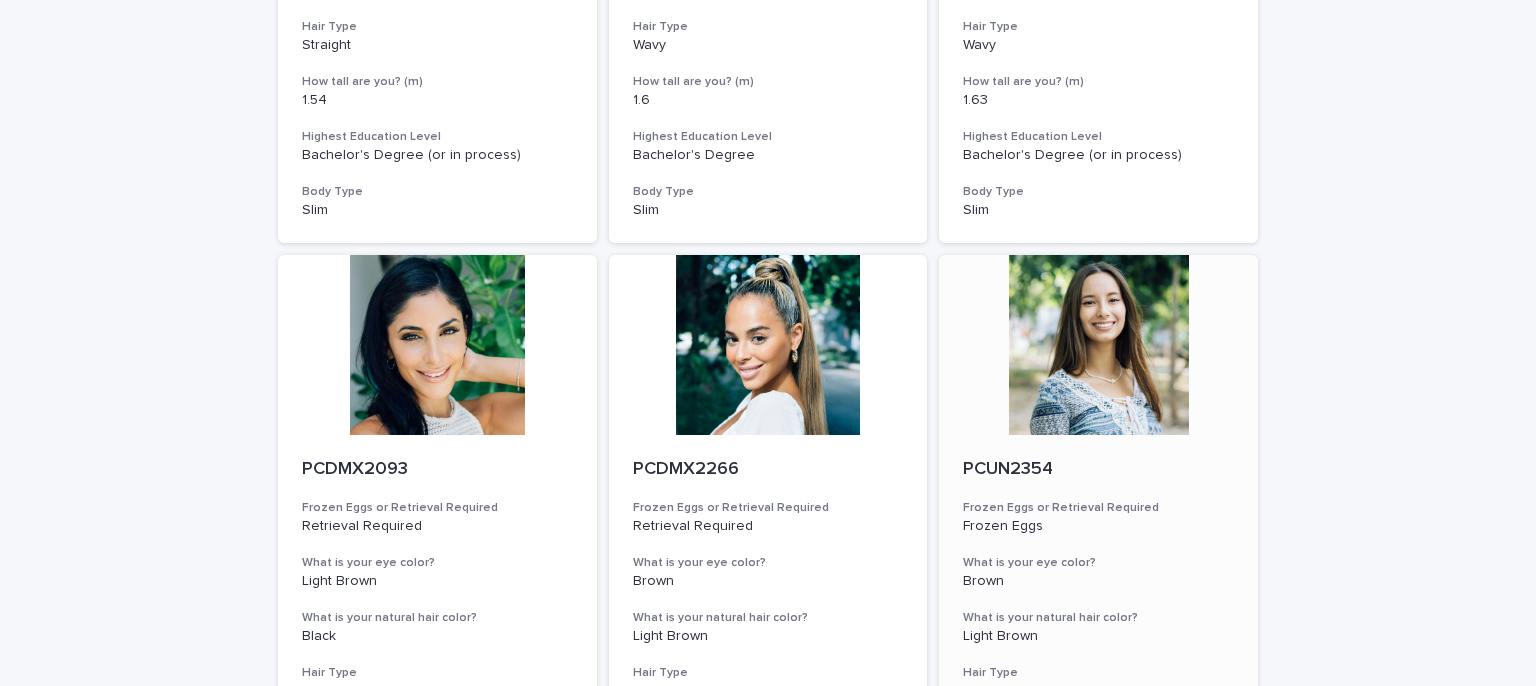 click at bounding box center [1098, 345] 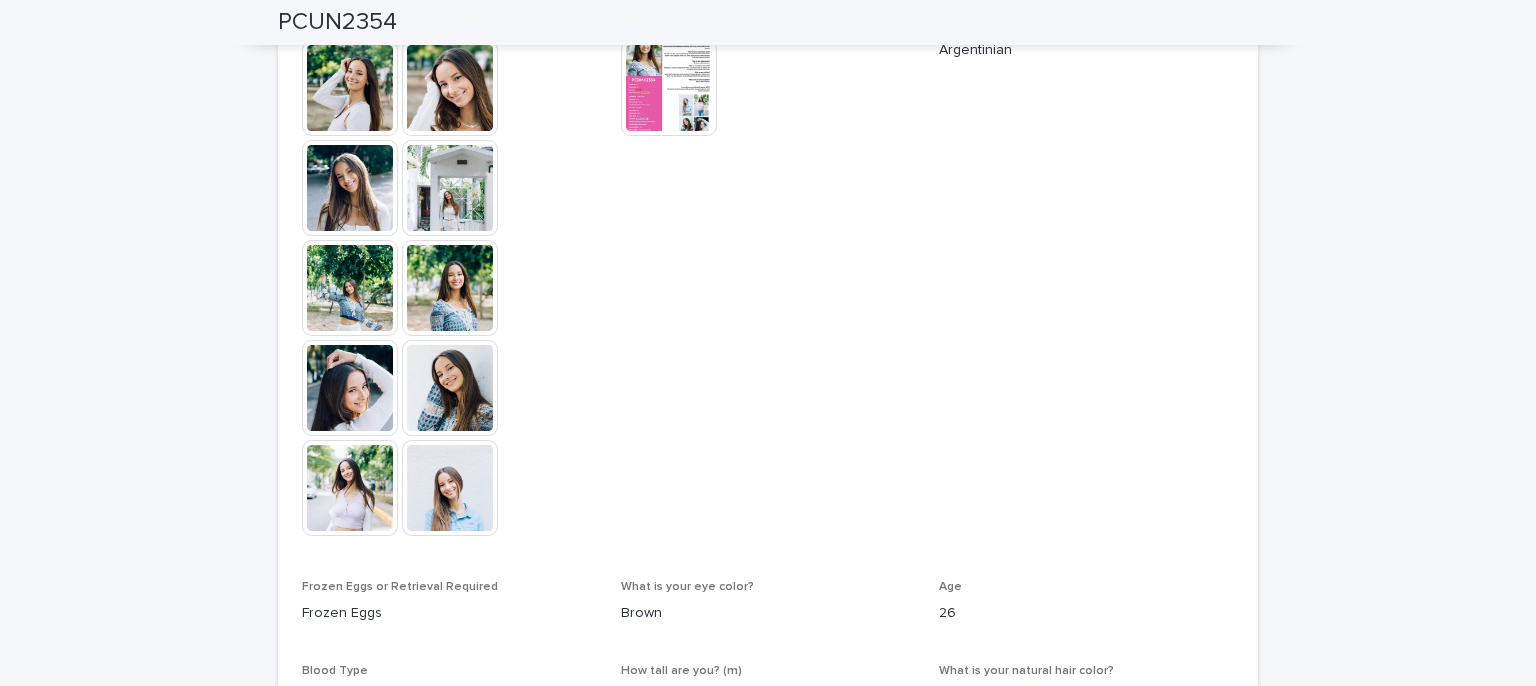 scroll, scrollTop: 514, scrollLeft: 0, axis: vertical 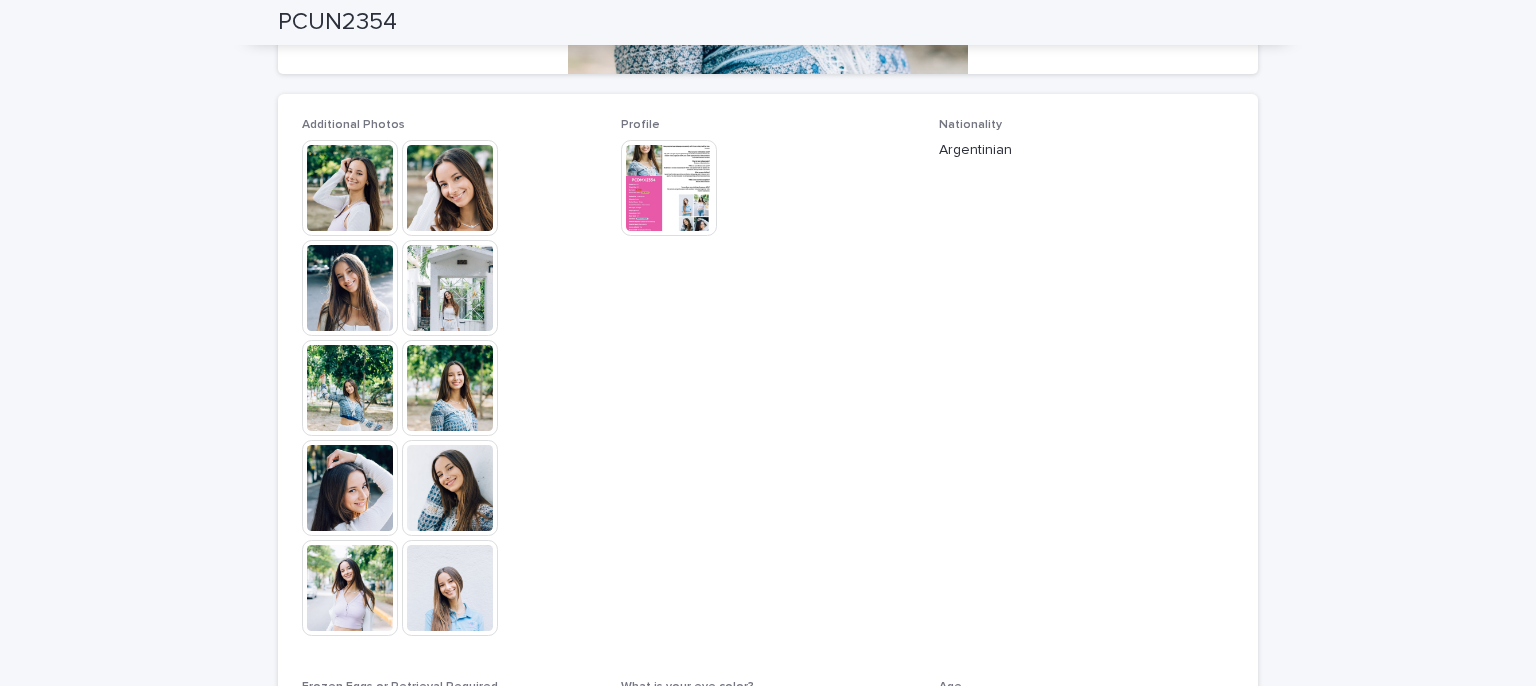click at bounding box center (350, 188) 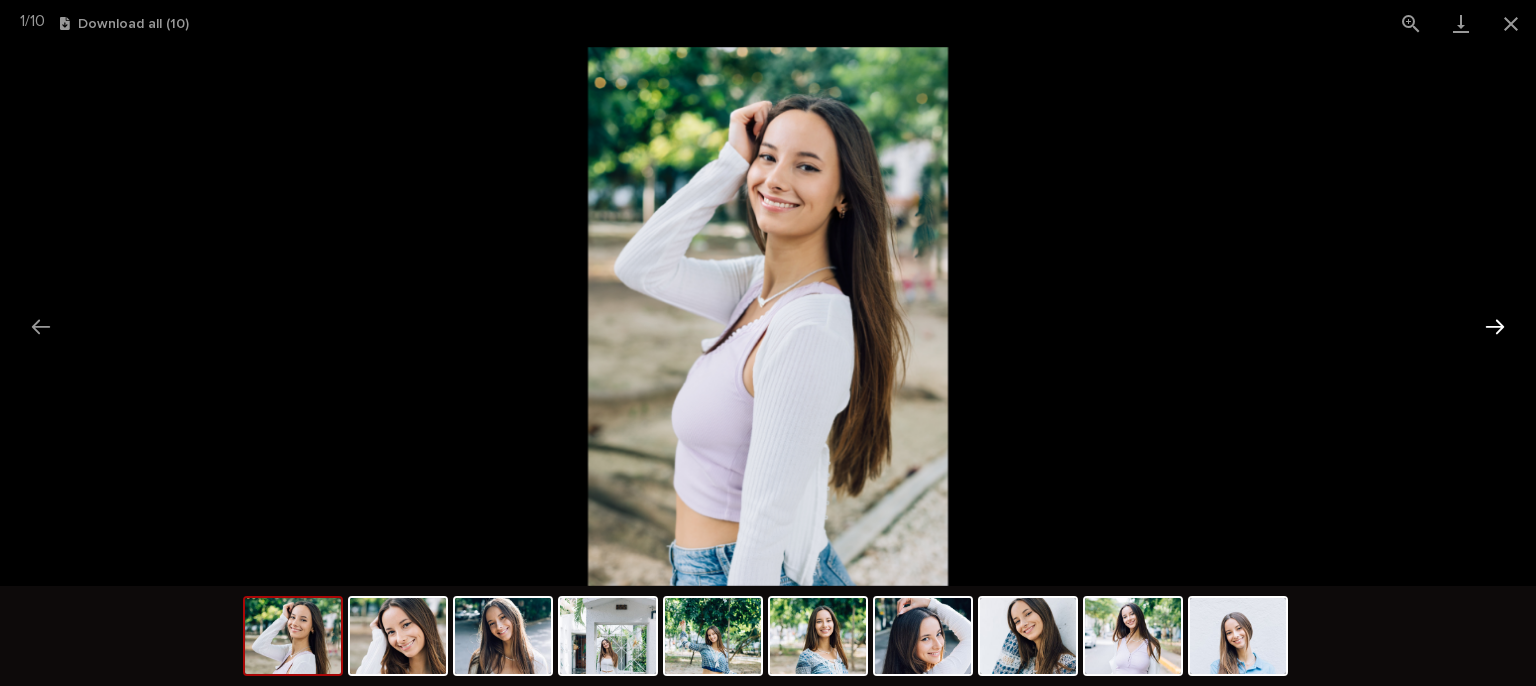 click at bounding box center (1495, 326) 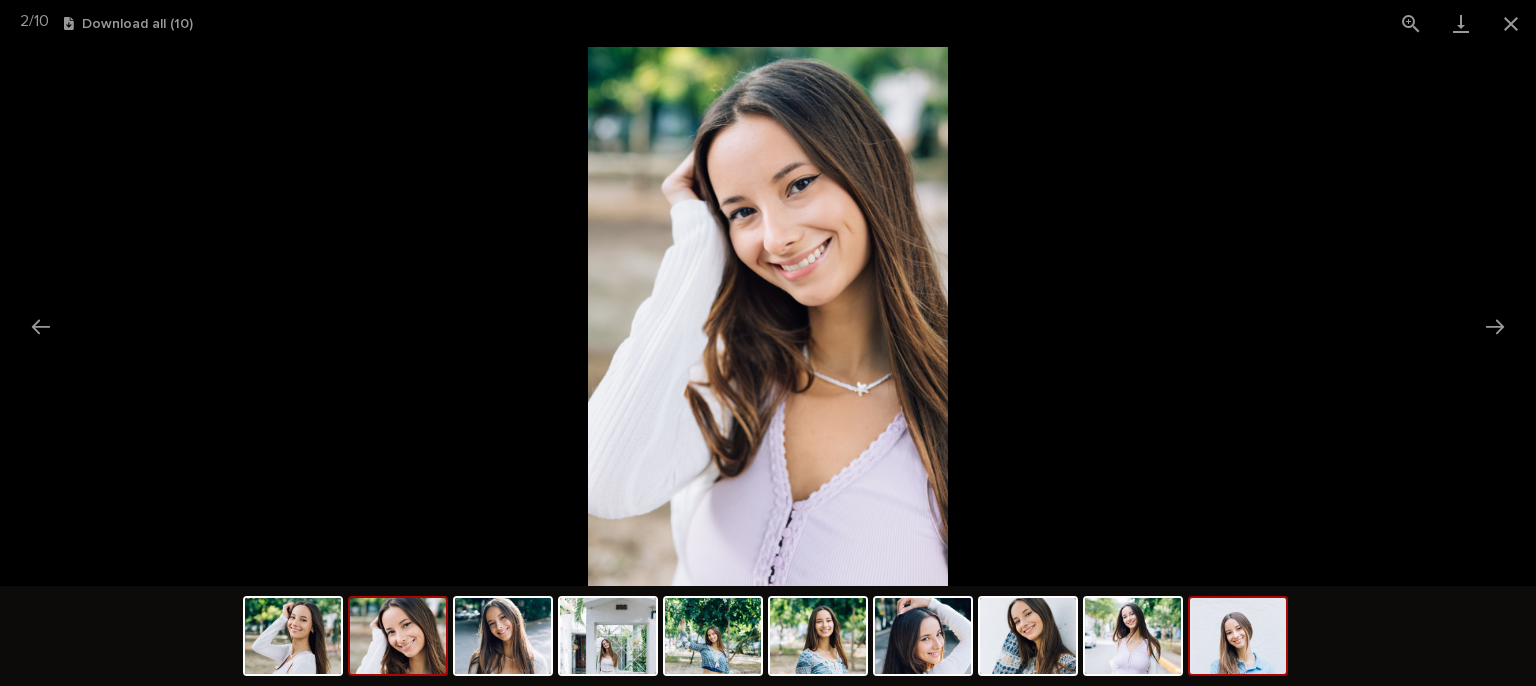 click at bounding box center [1238, 636] 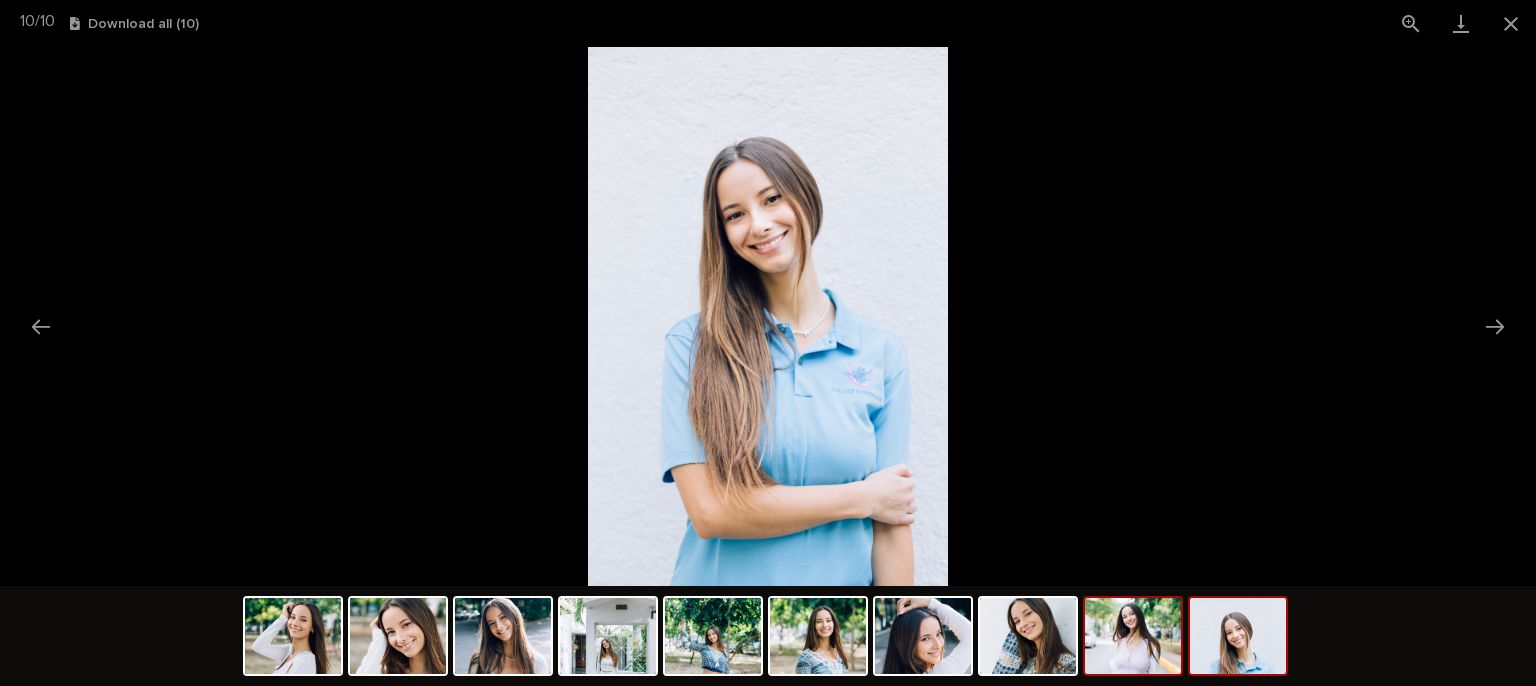 click at bounding box center [1133, 636] 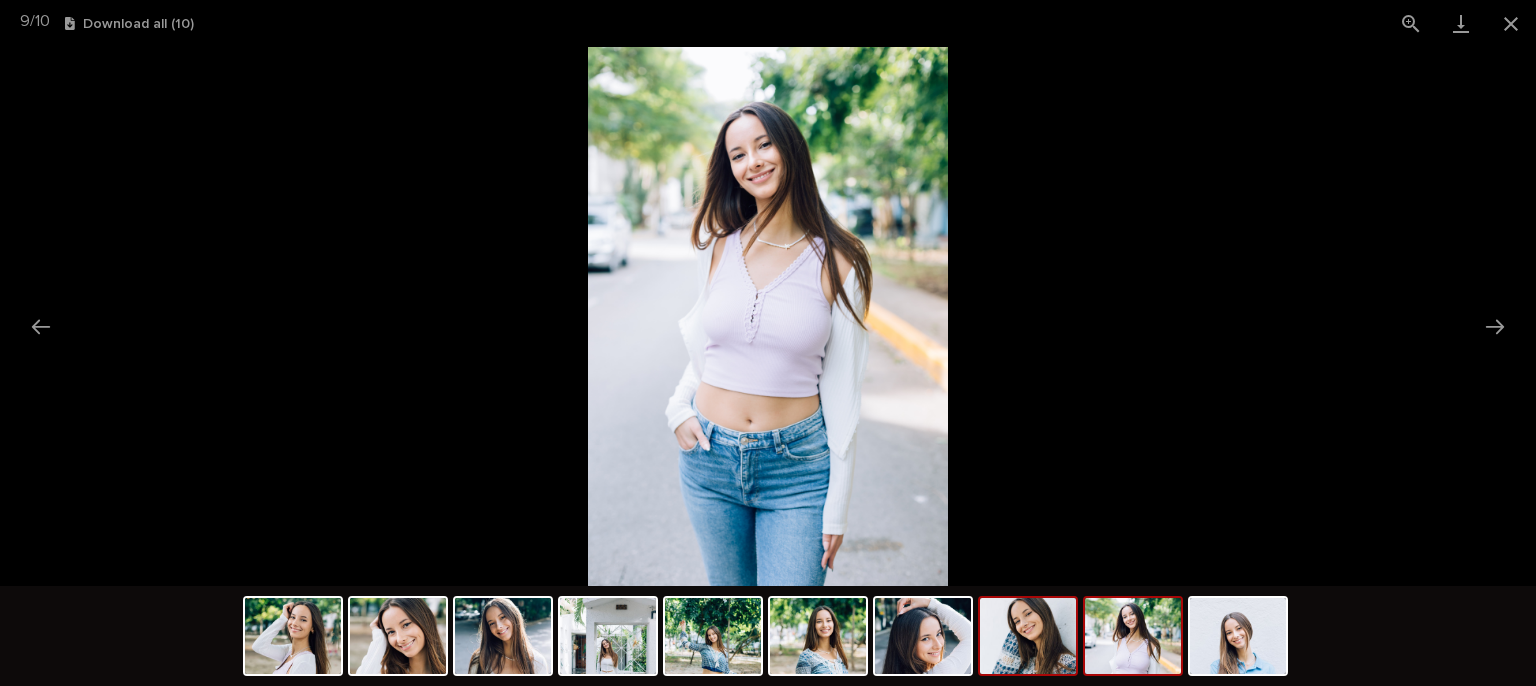 click at bounding box center [1028, 636] 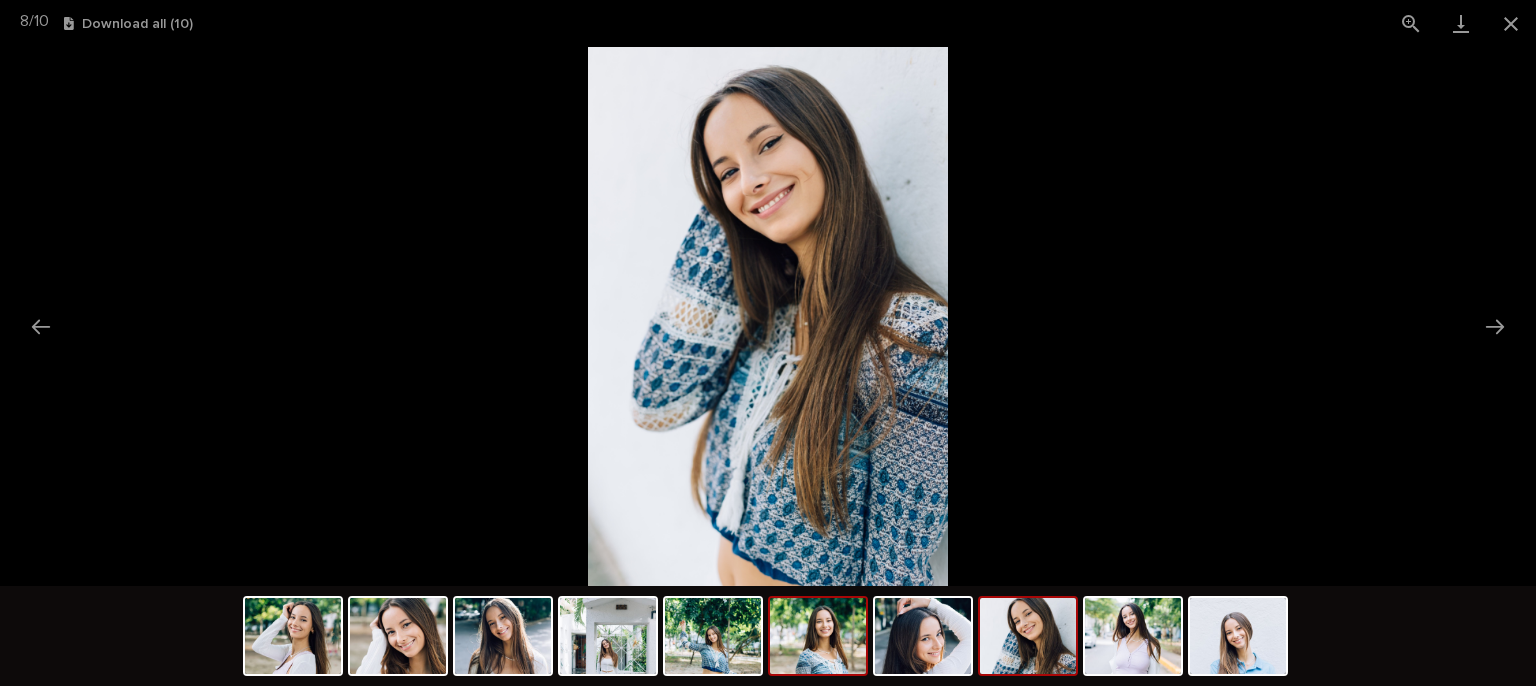 click at bounding box center (818, 636) 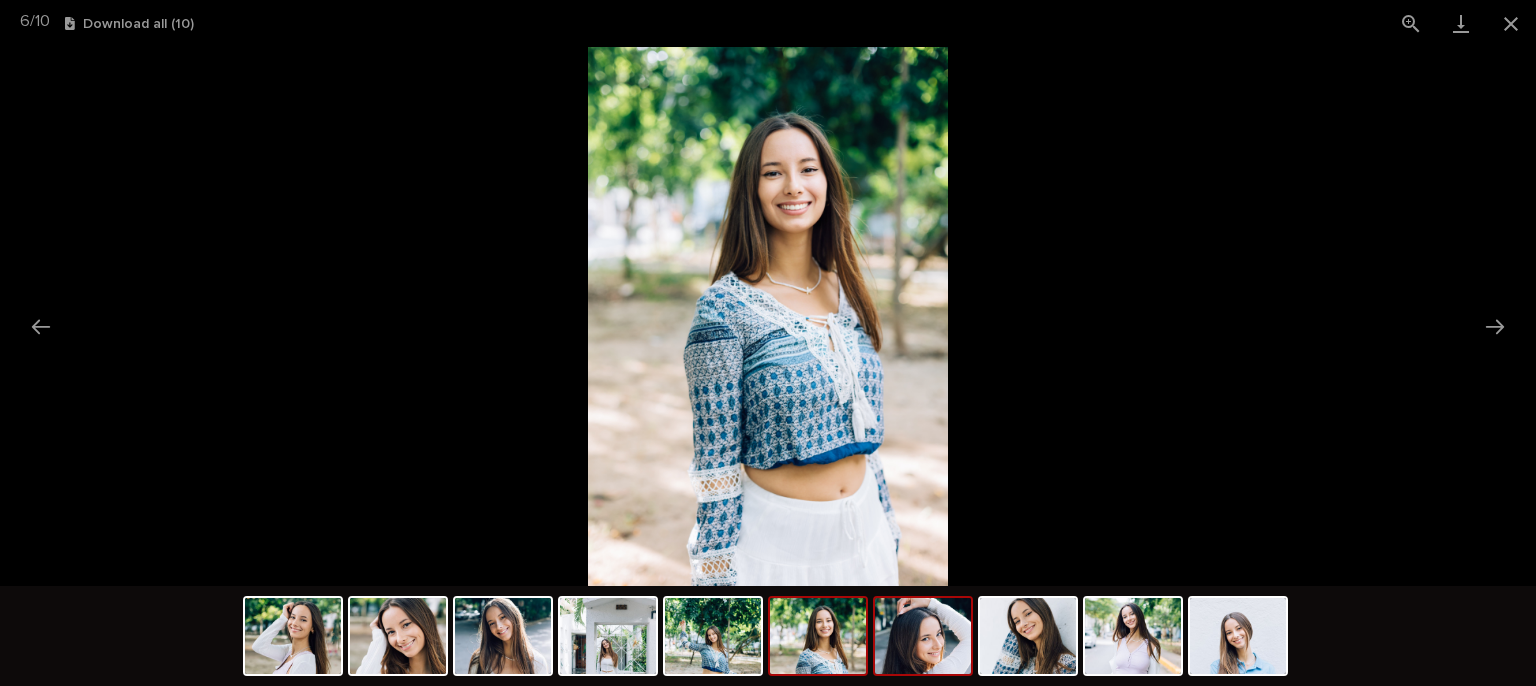 click at bounding box center (923, 636) 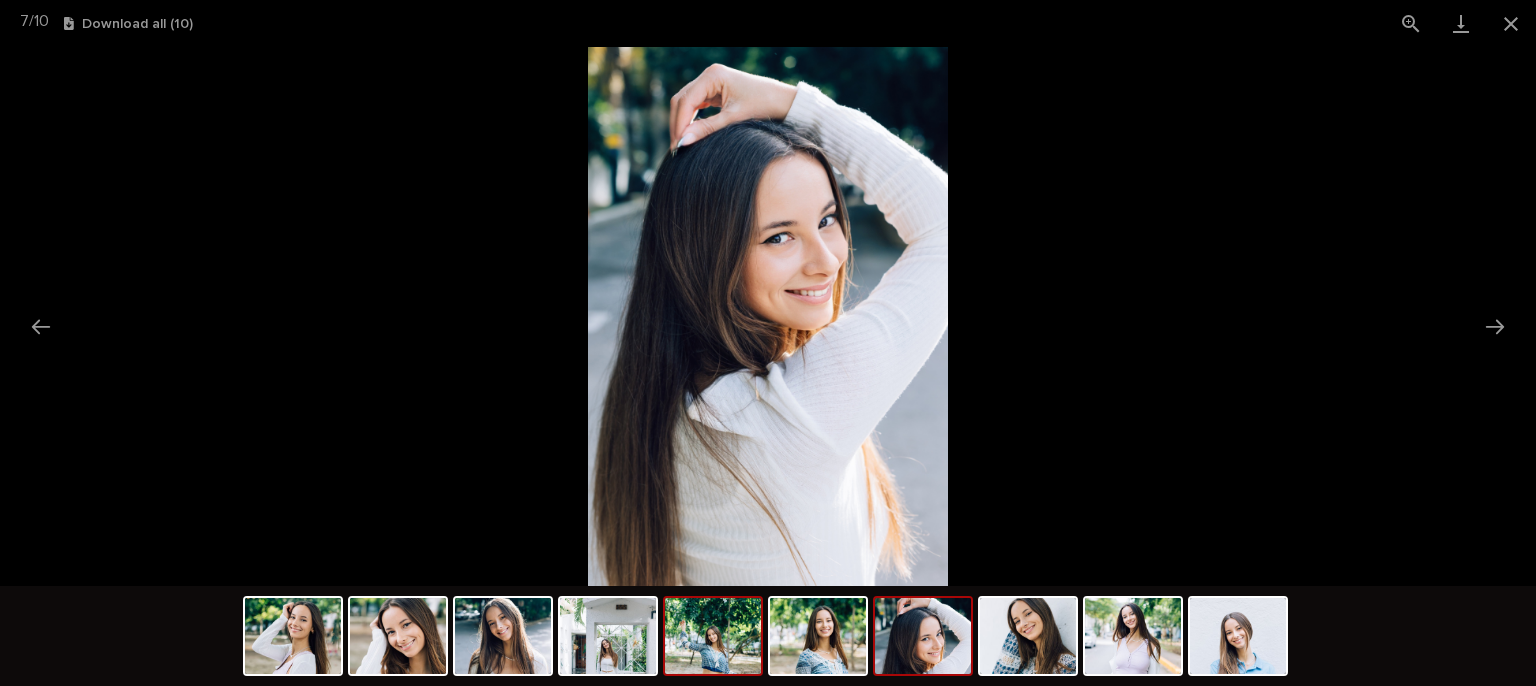 click at bounding box center (713, 636) 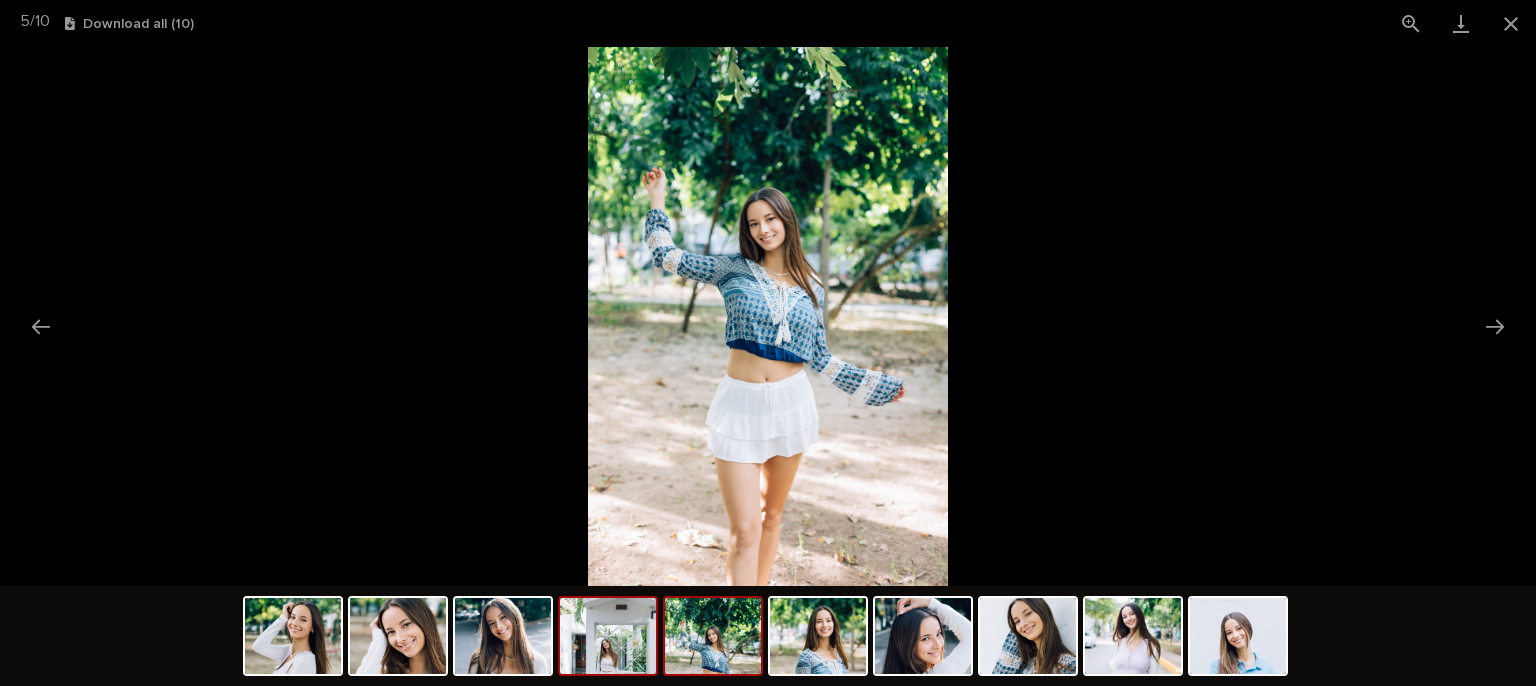 click at bounding box center [608, 636] 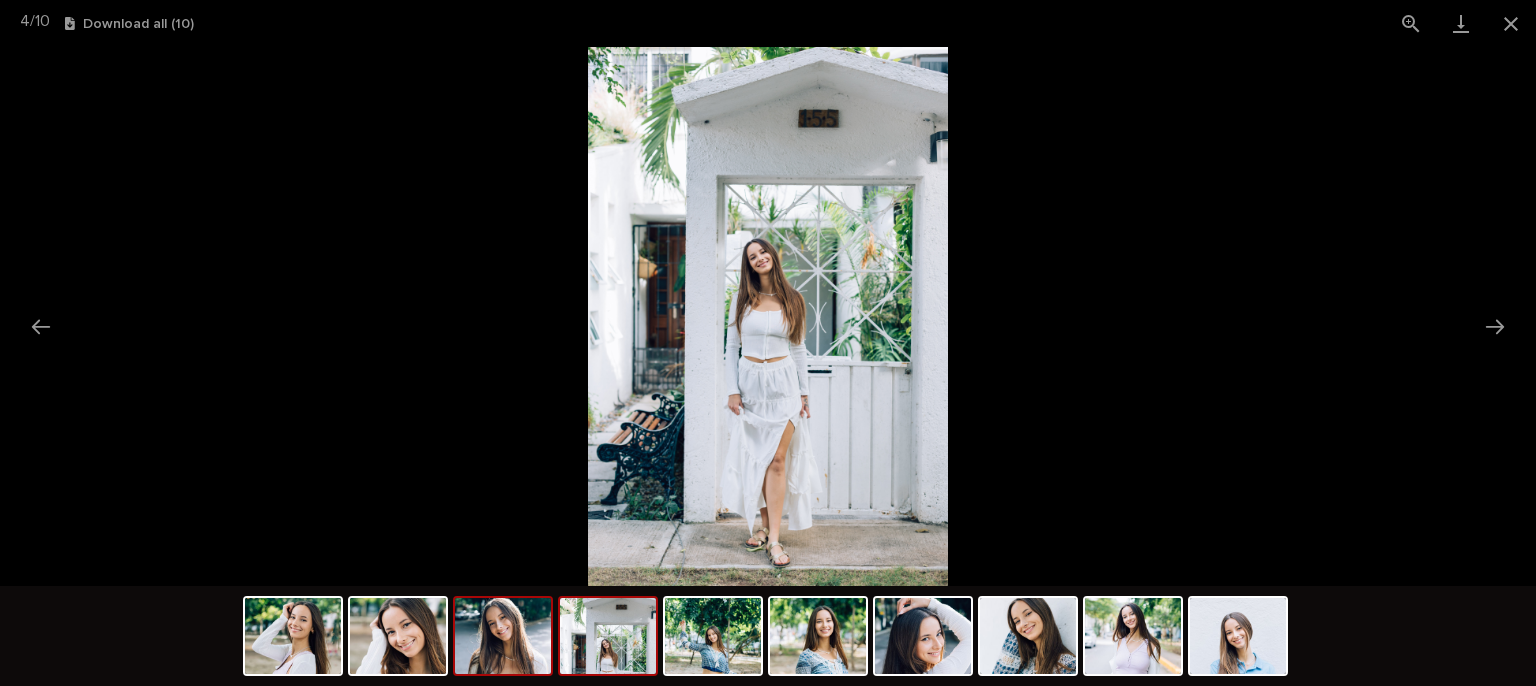 click at bounding box center [503, 636] 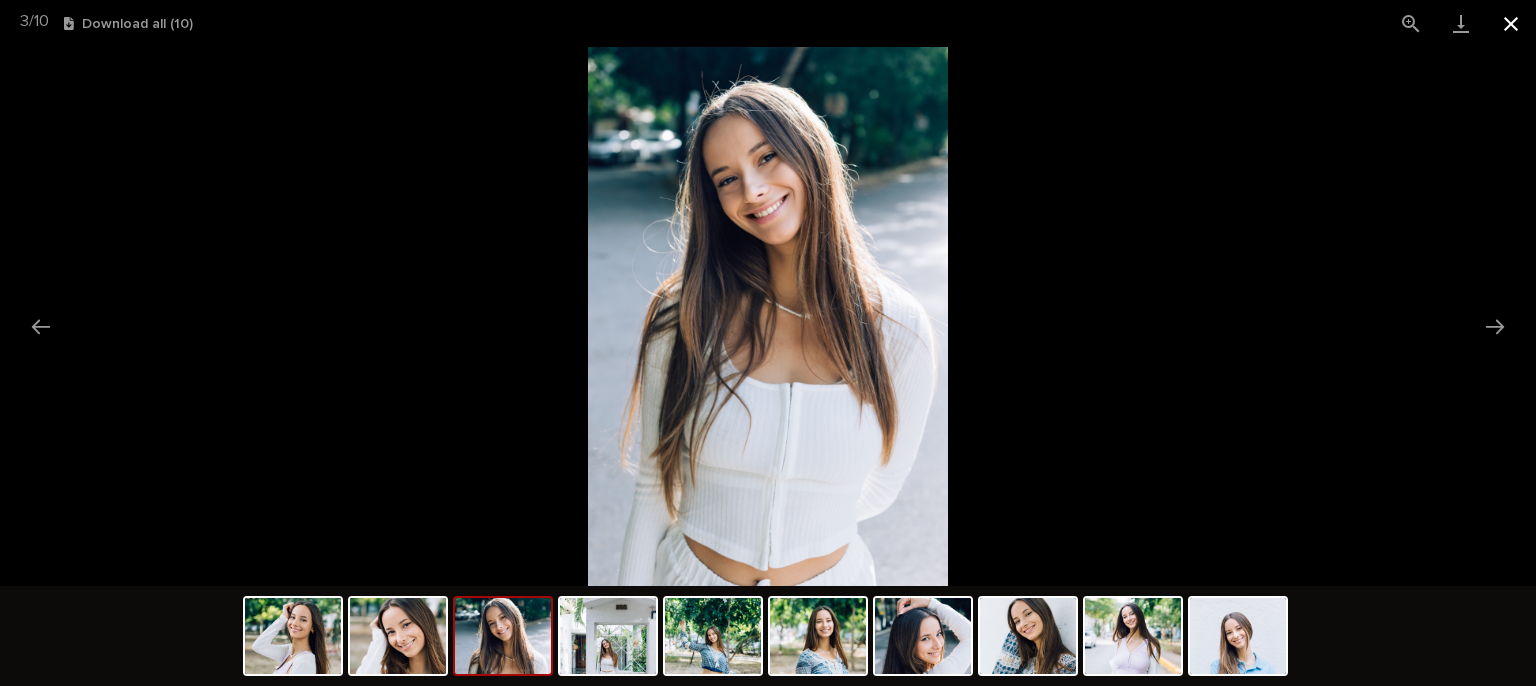 click at bounding box center [1511, 23] 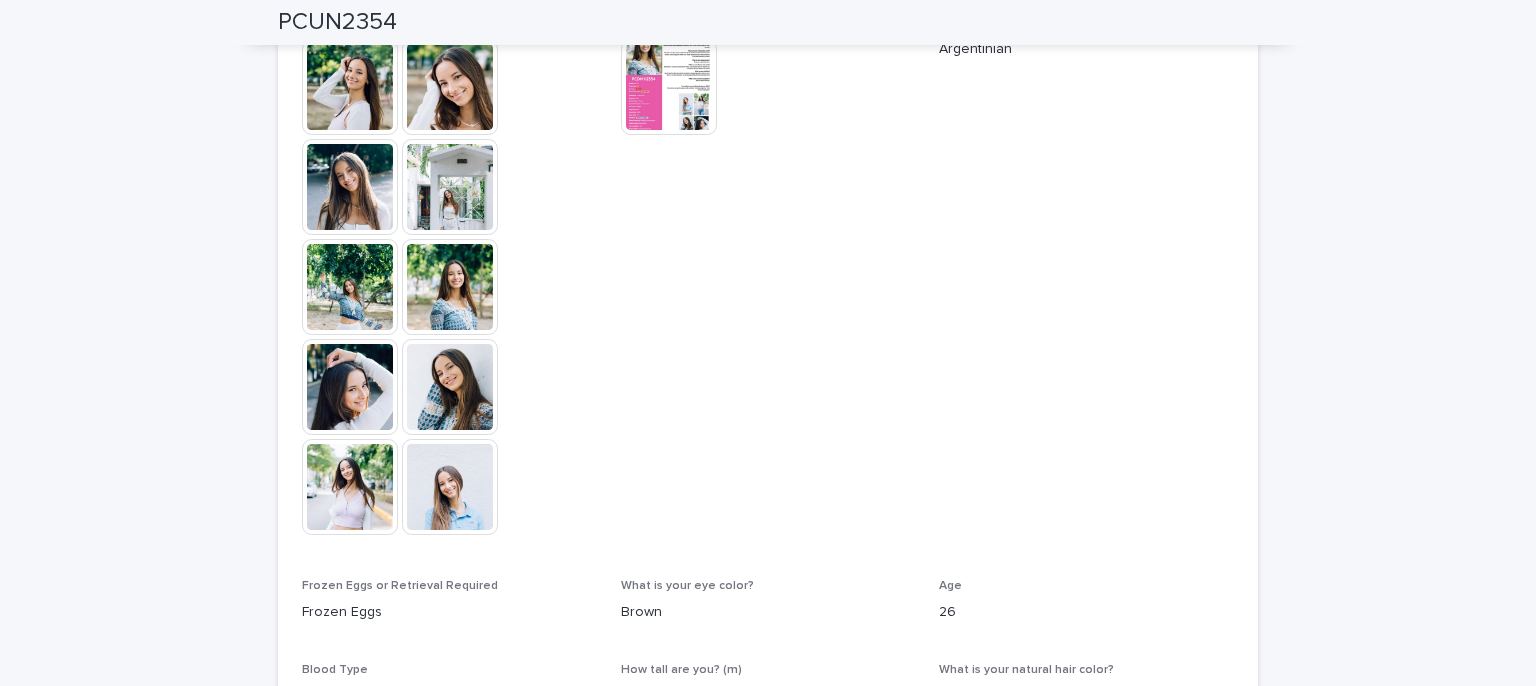 scroll, scrollTop: 614, scrollLeft: 0, axis: vertical 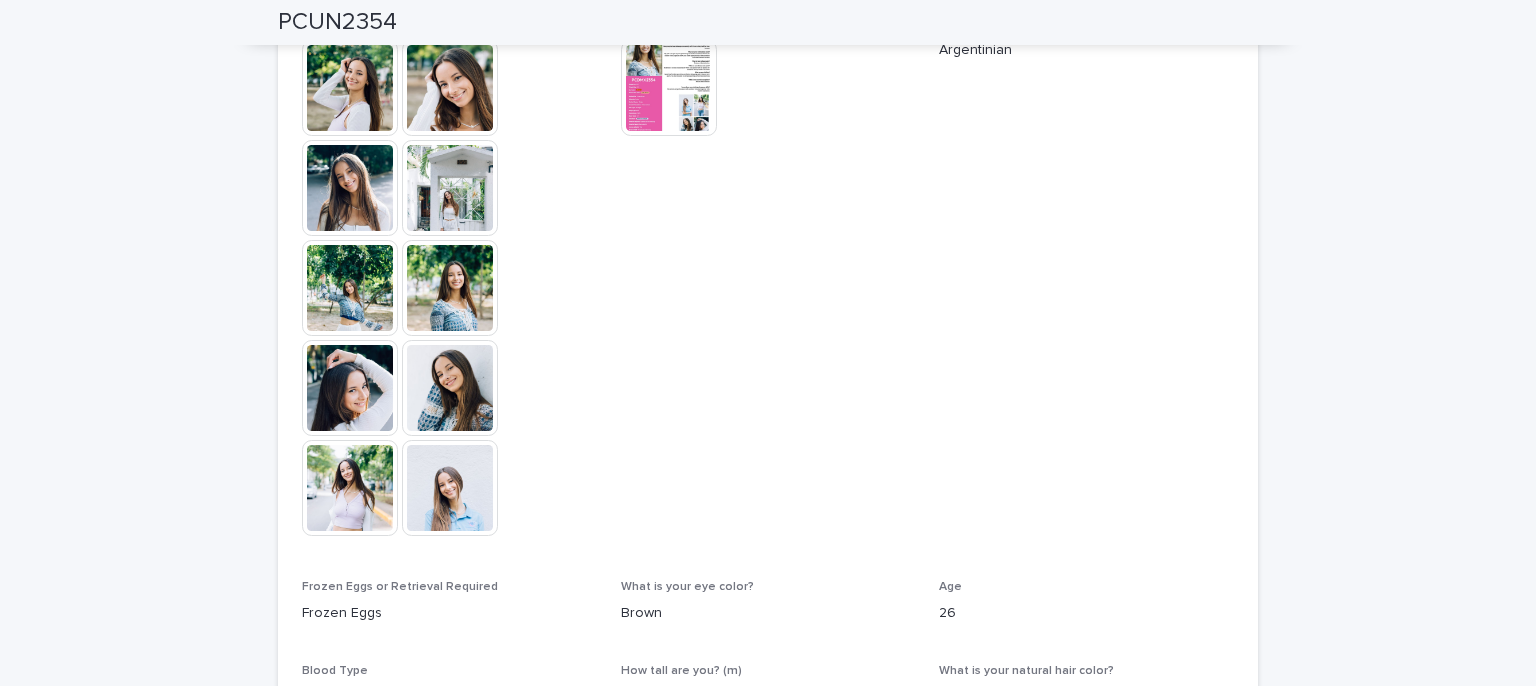 click at bounding box center (671, 90) 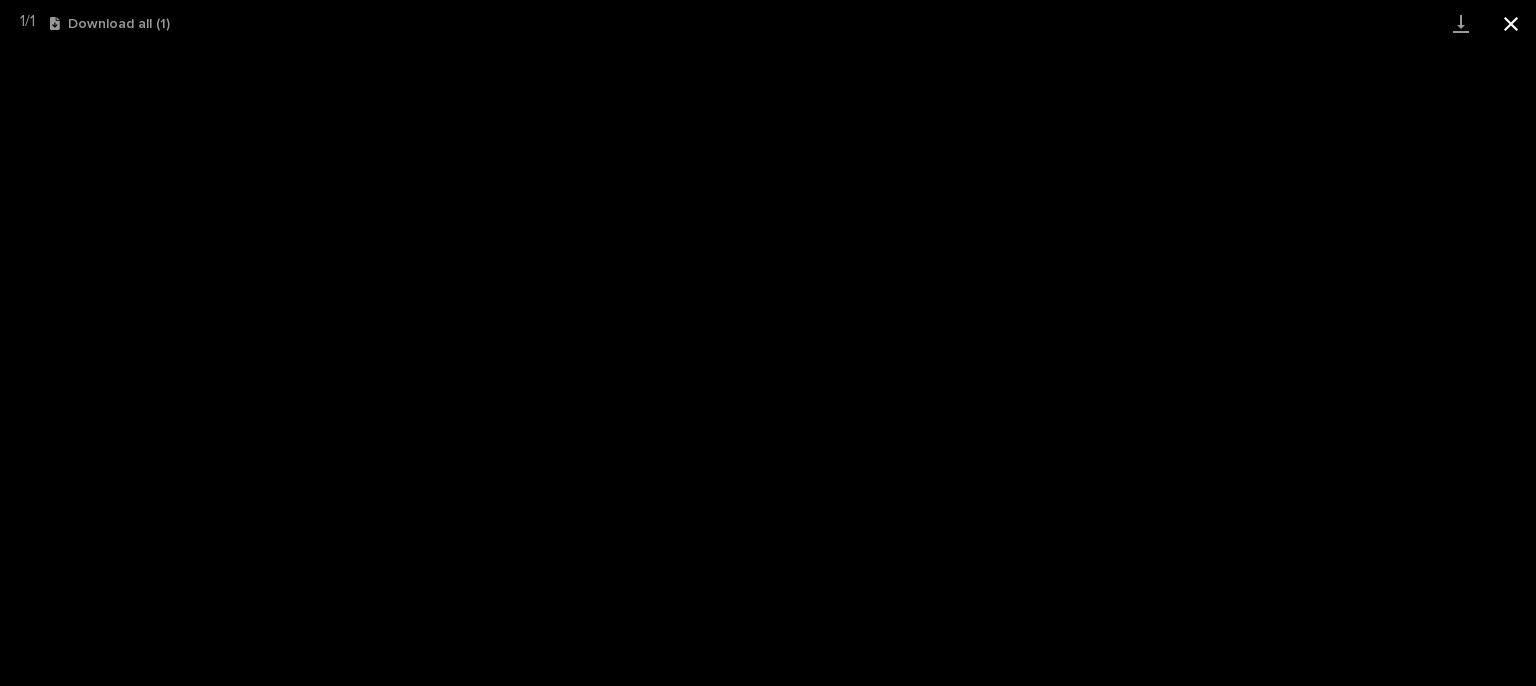 click at bounding box center [1511, 23] 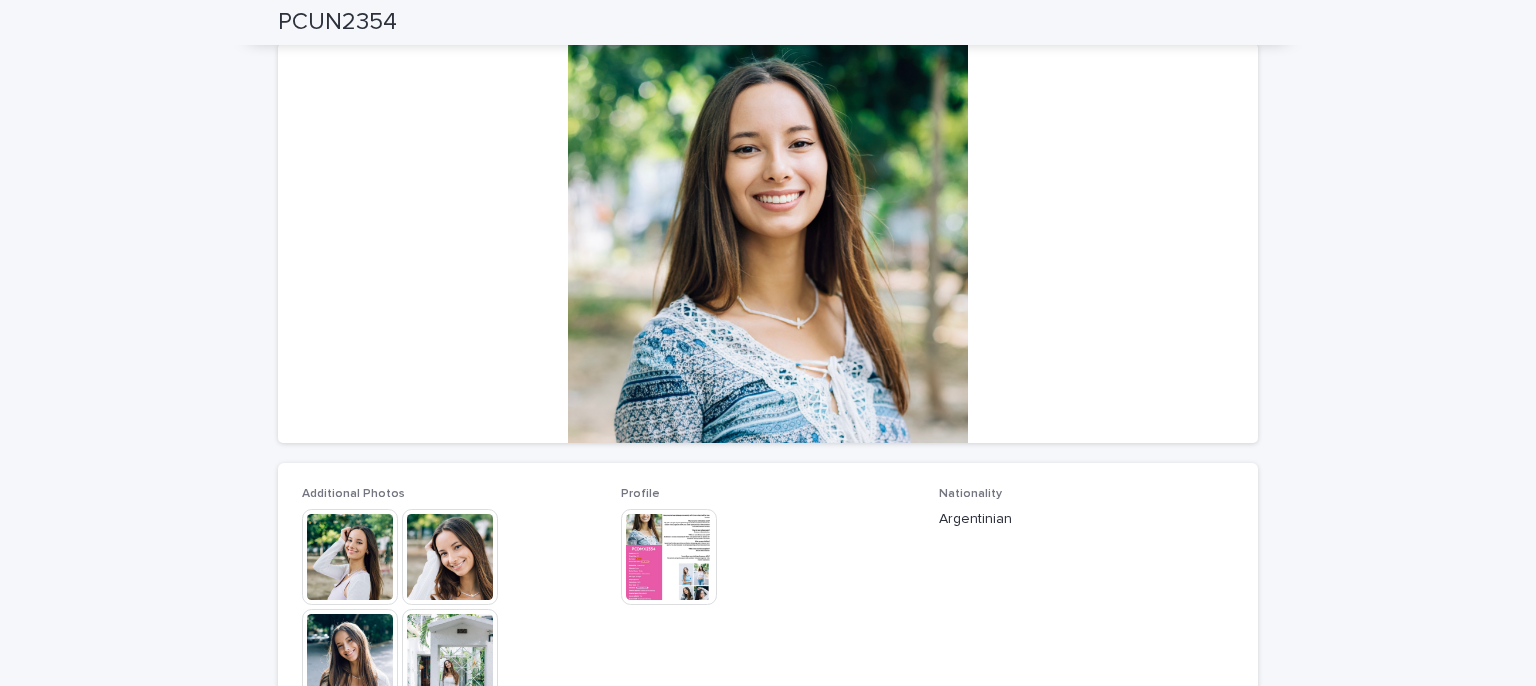 scroll, scrollTop: 0, scrollLeft: 0, axis: both 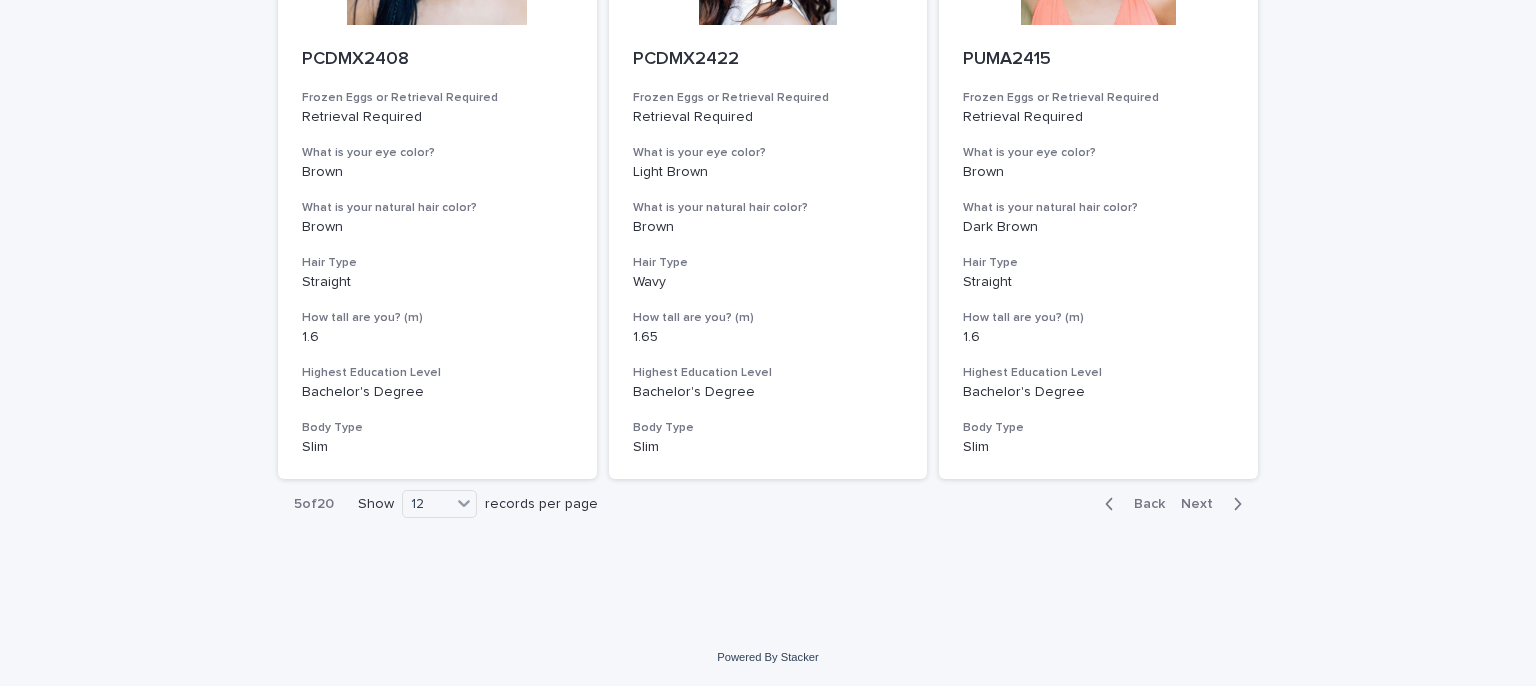 click on "Next" at bounding box center [1203, 504] 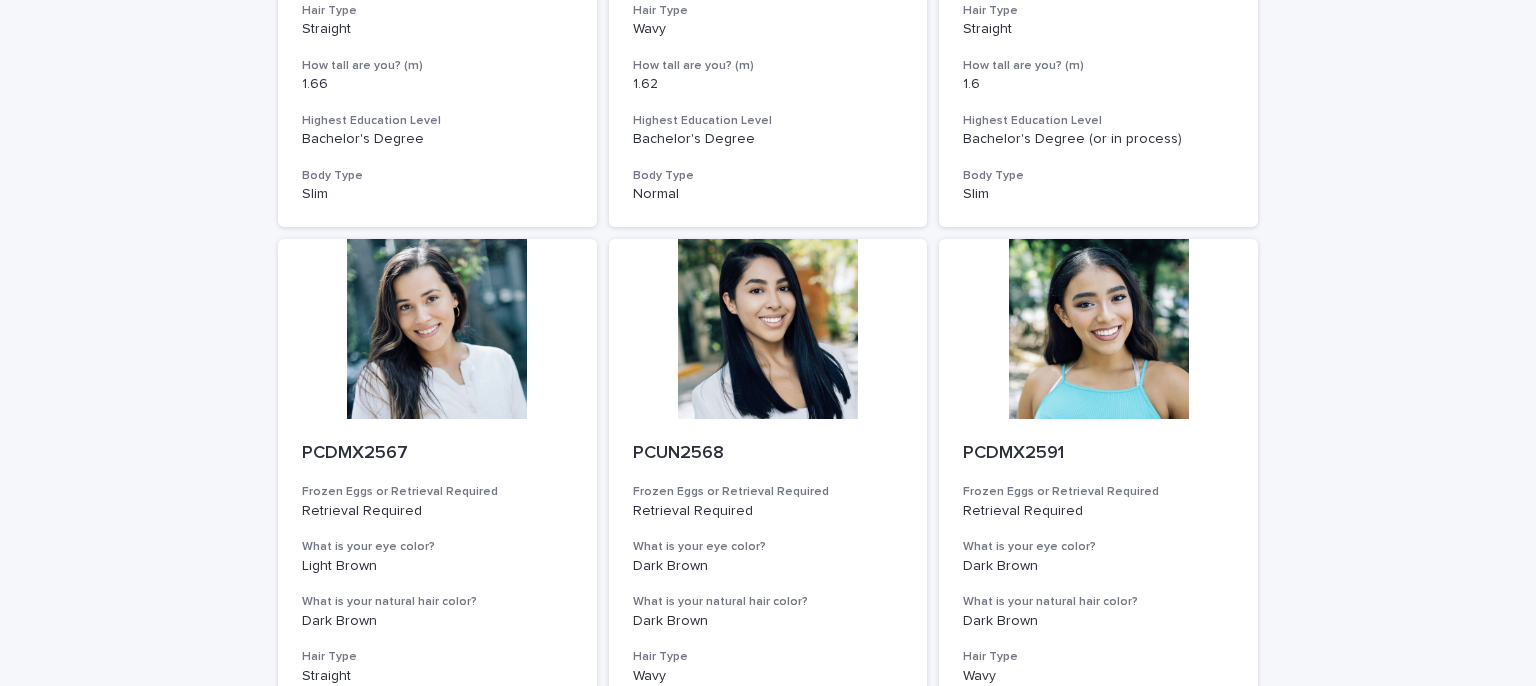 scroll, scrollTop: 2303, scrollLeft: 0, axis: vertical 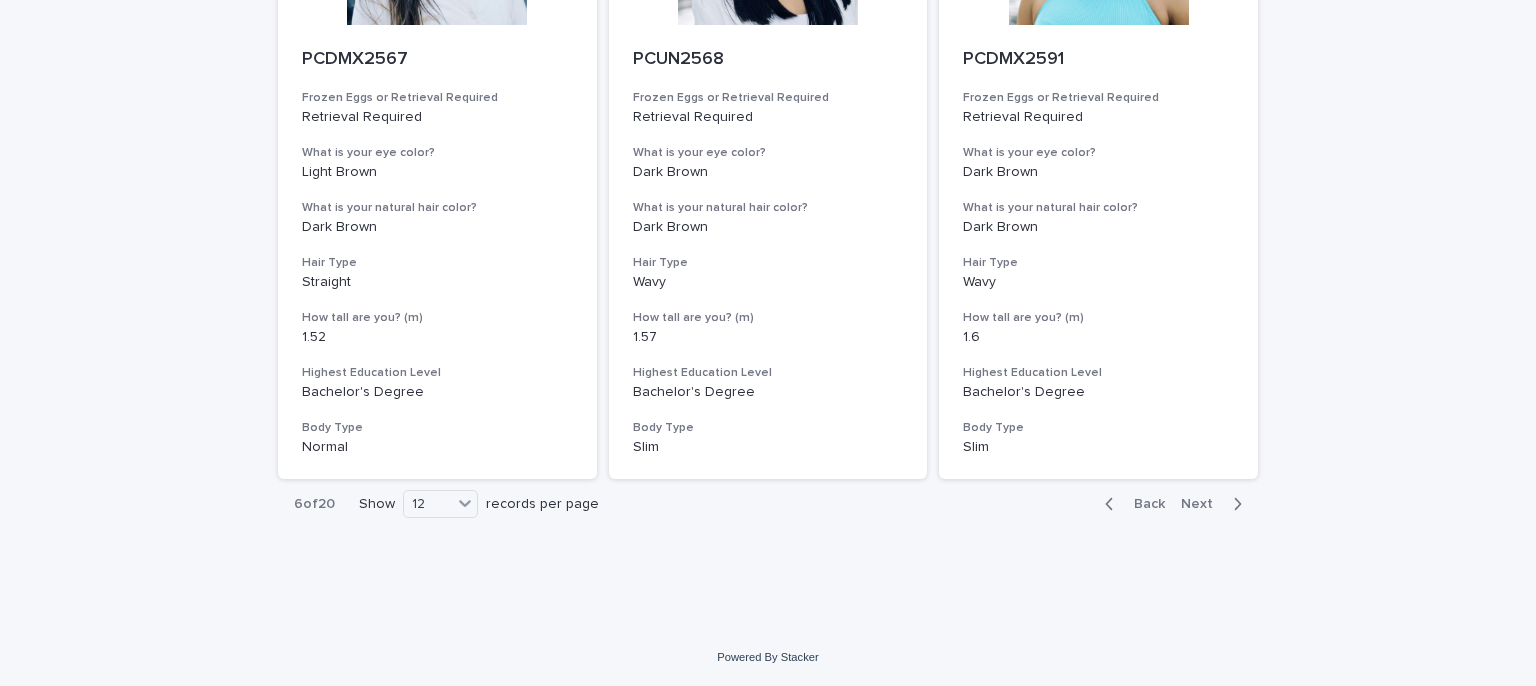 click on "Next" at bounding box center (1203, 504) 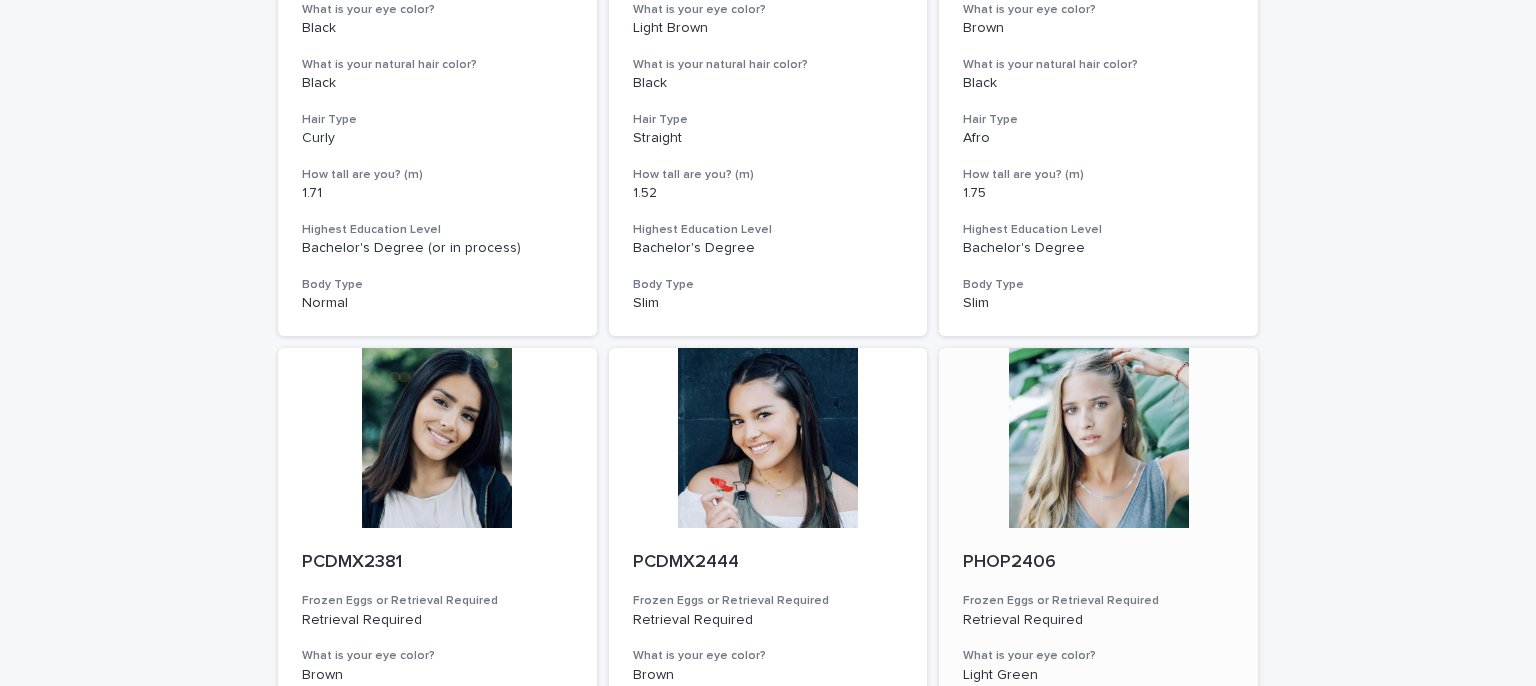 scroll, scrollTop: 2303, scrollLeft: 0, axis: vertical 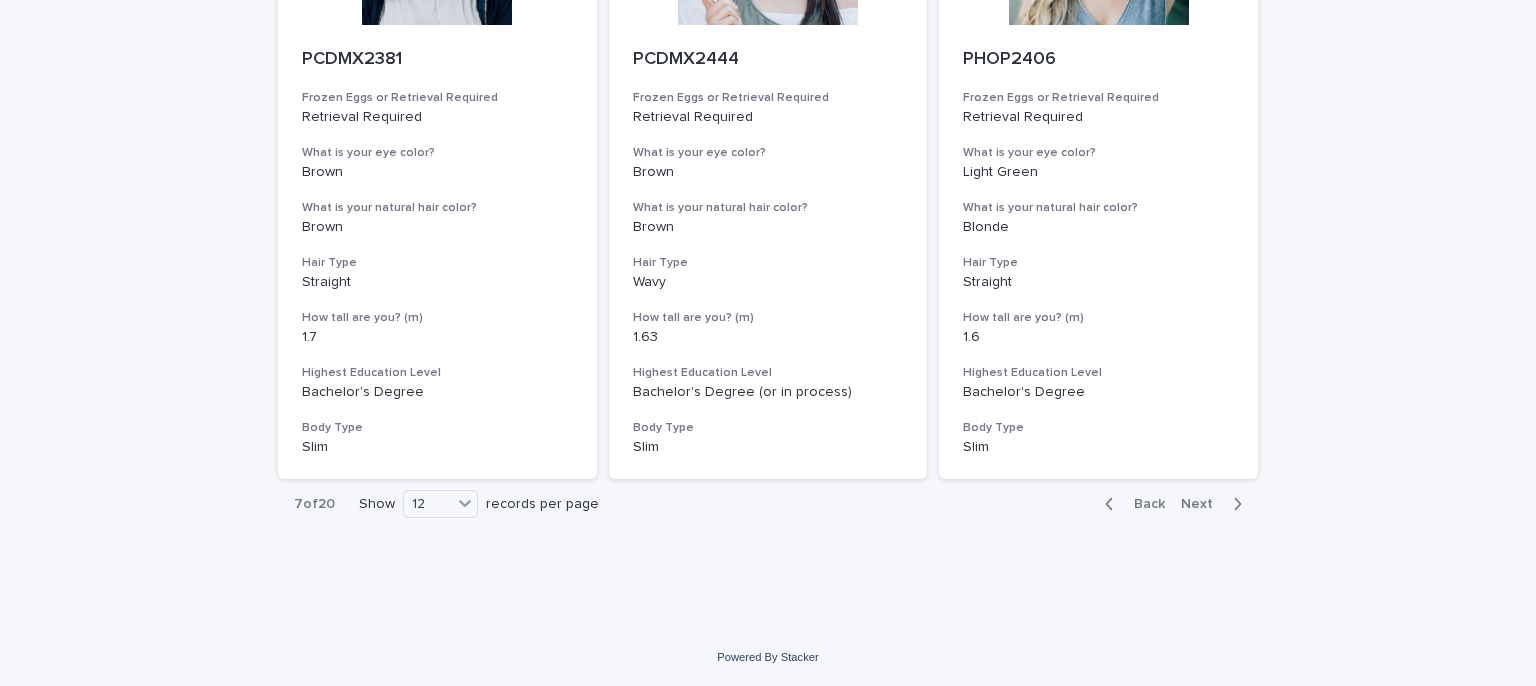 click on "Next" at bounding box center (1203, 504) 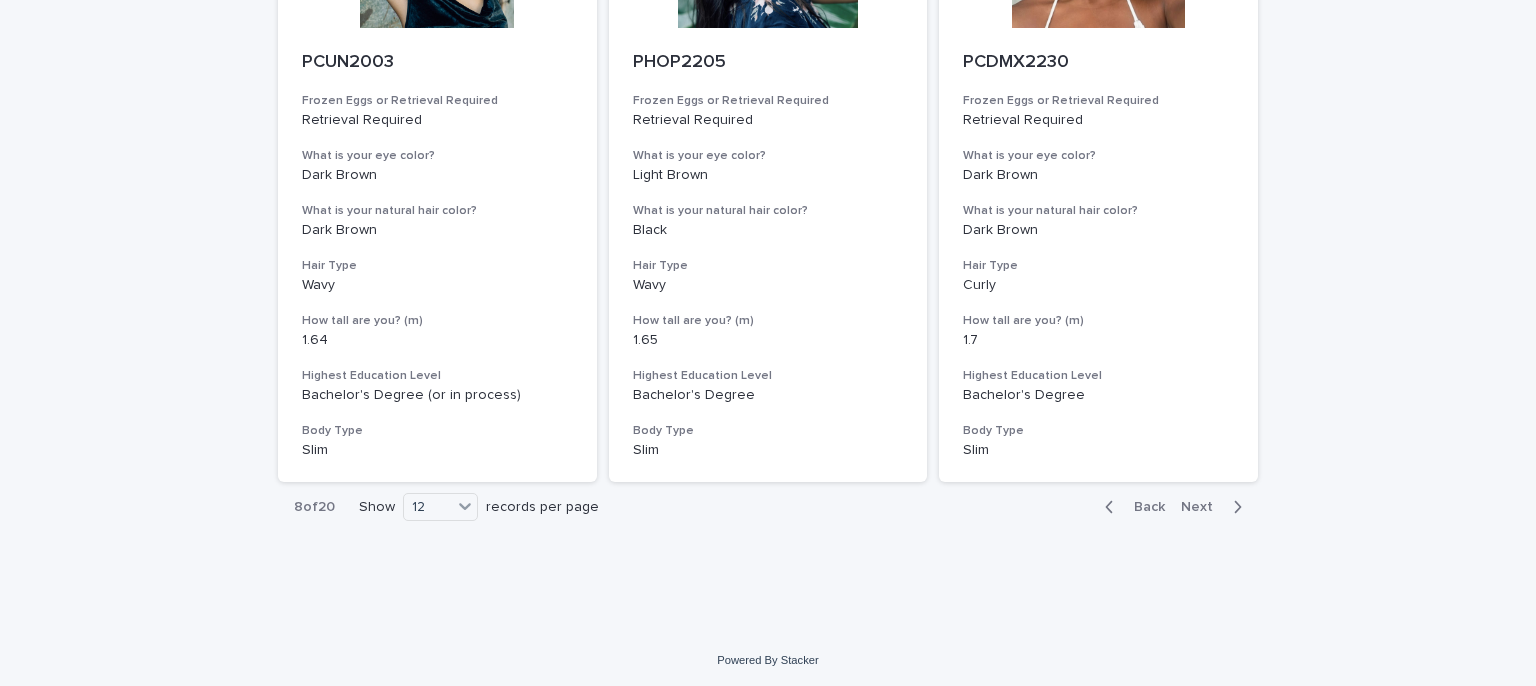 scroll, scrollTop: 2303, scrollLeft: 0, axis: vertical 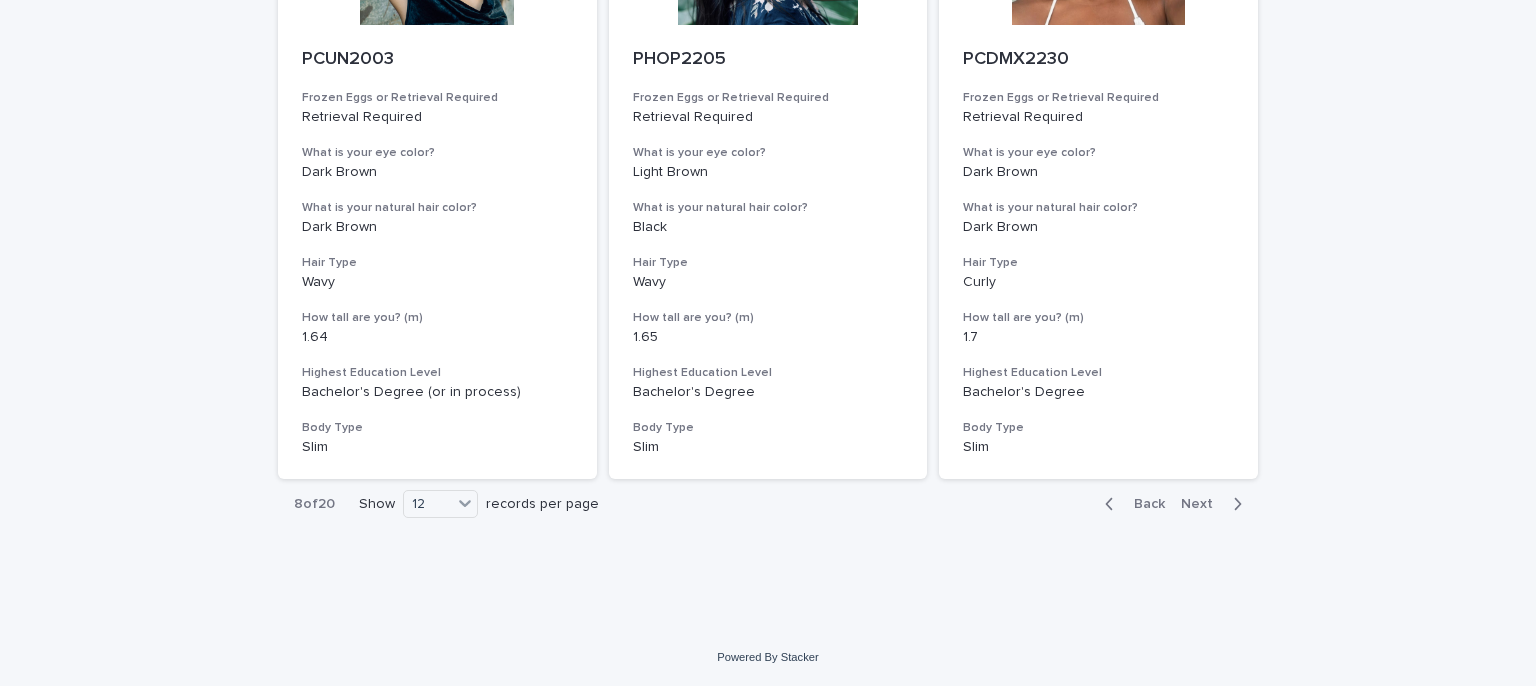 click on "Next" at bounding box center [1203, 504] 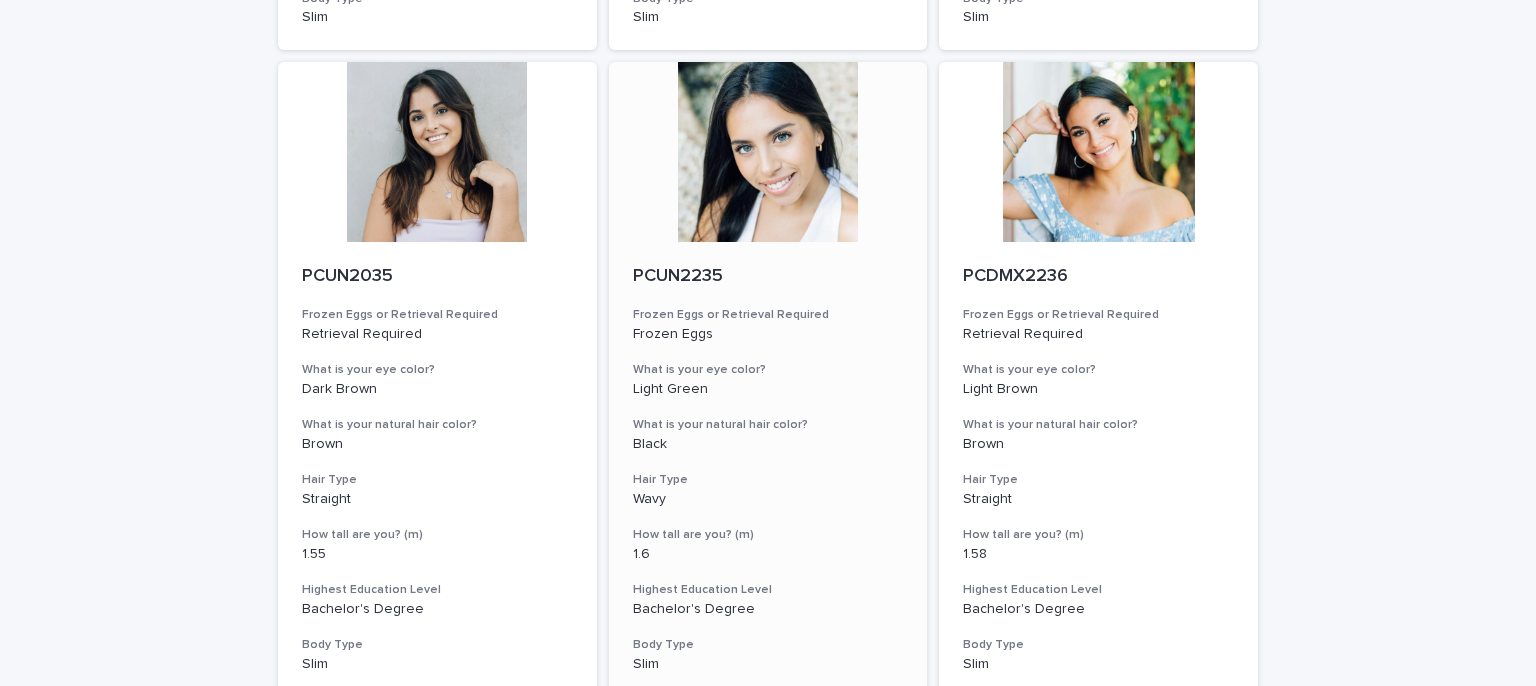 scroll, scrollTop: 2303, scrollLeft: 0, axis: vertical 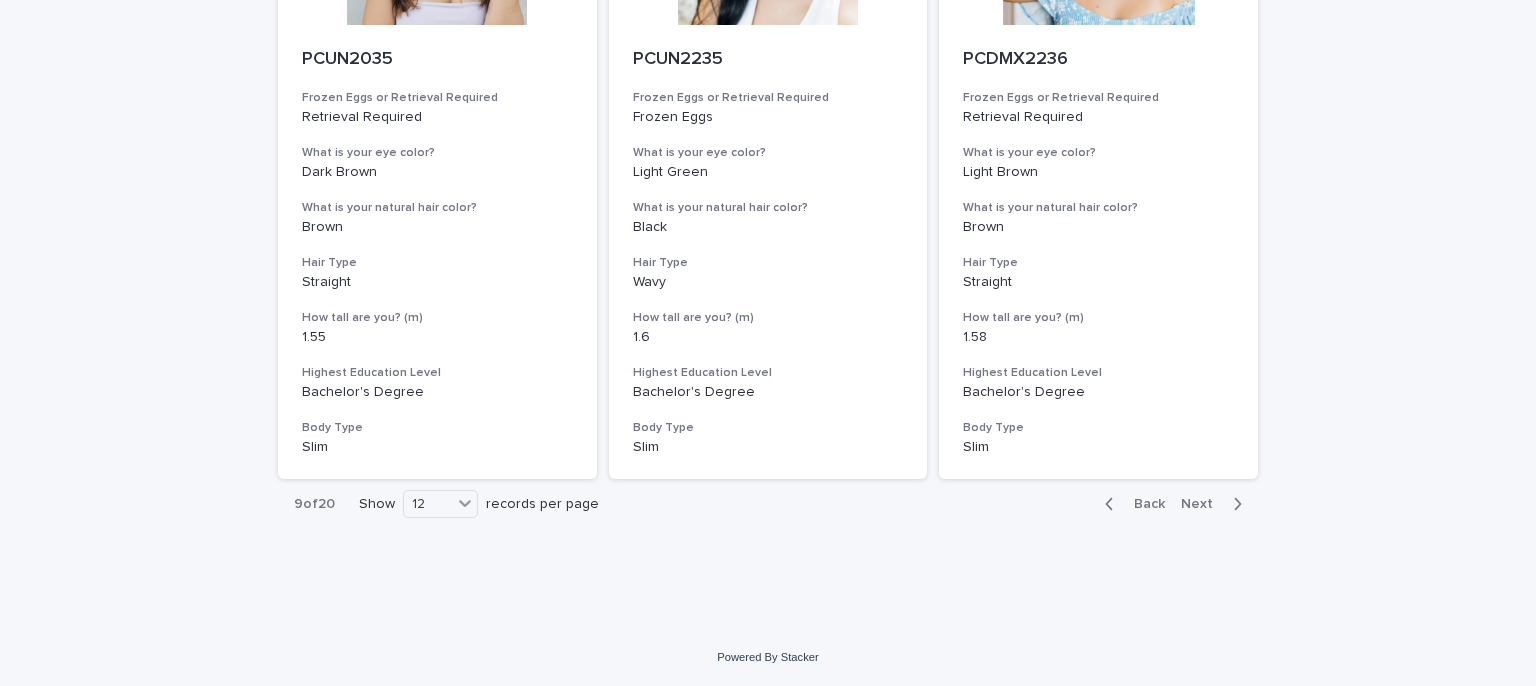 click on "Next" at bounding box center [1203, 504] 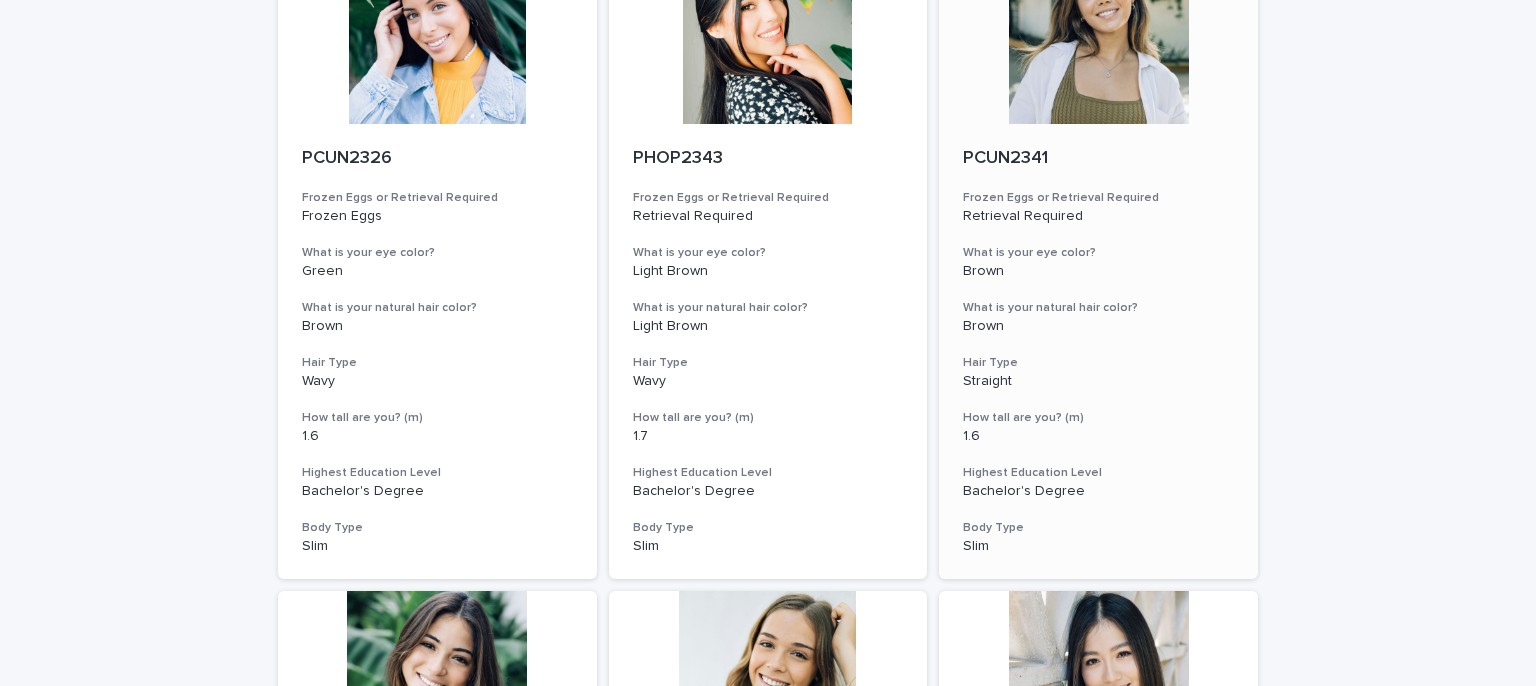 scroll, scrollTop: 0, scrollLeft: 0, axis: both 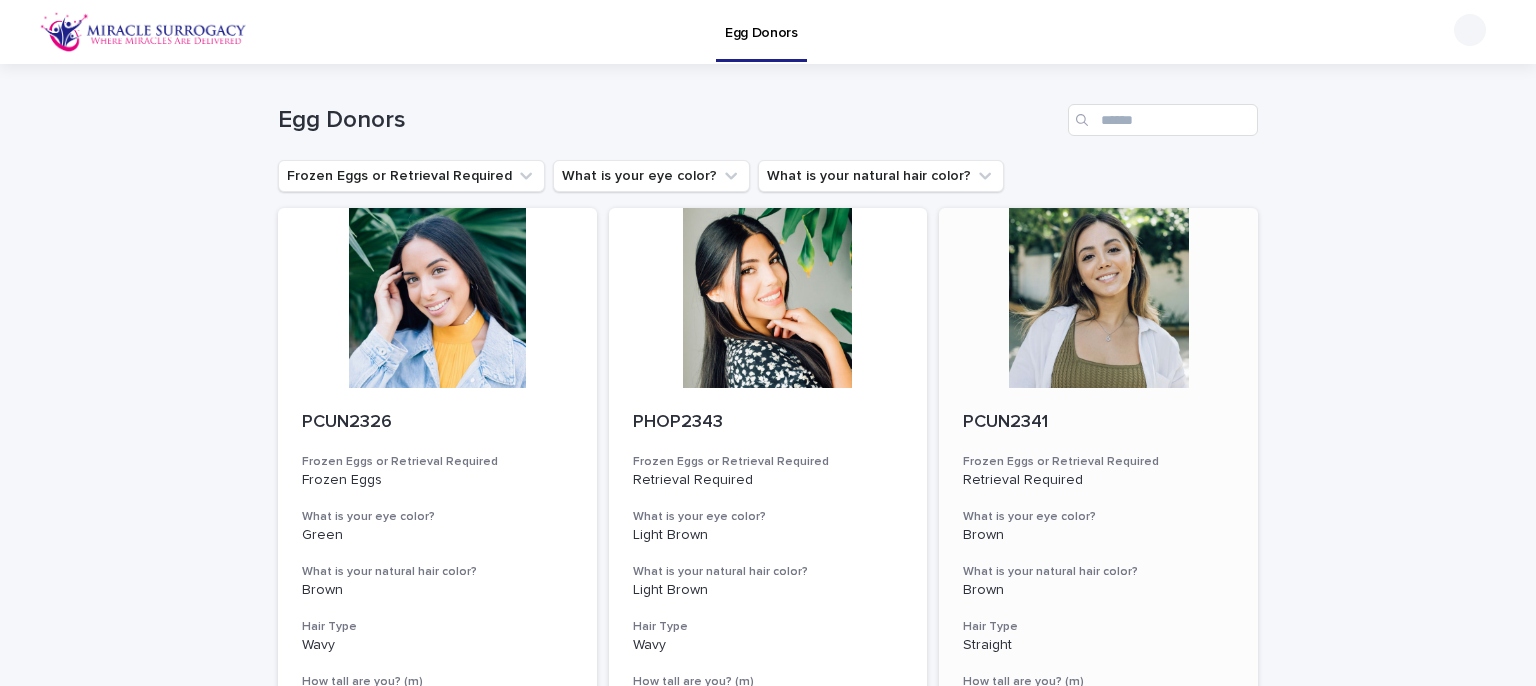 click at bounding box center (1098, 298) 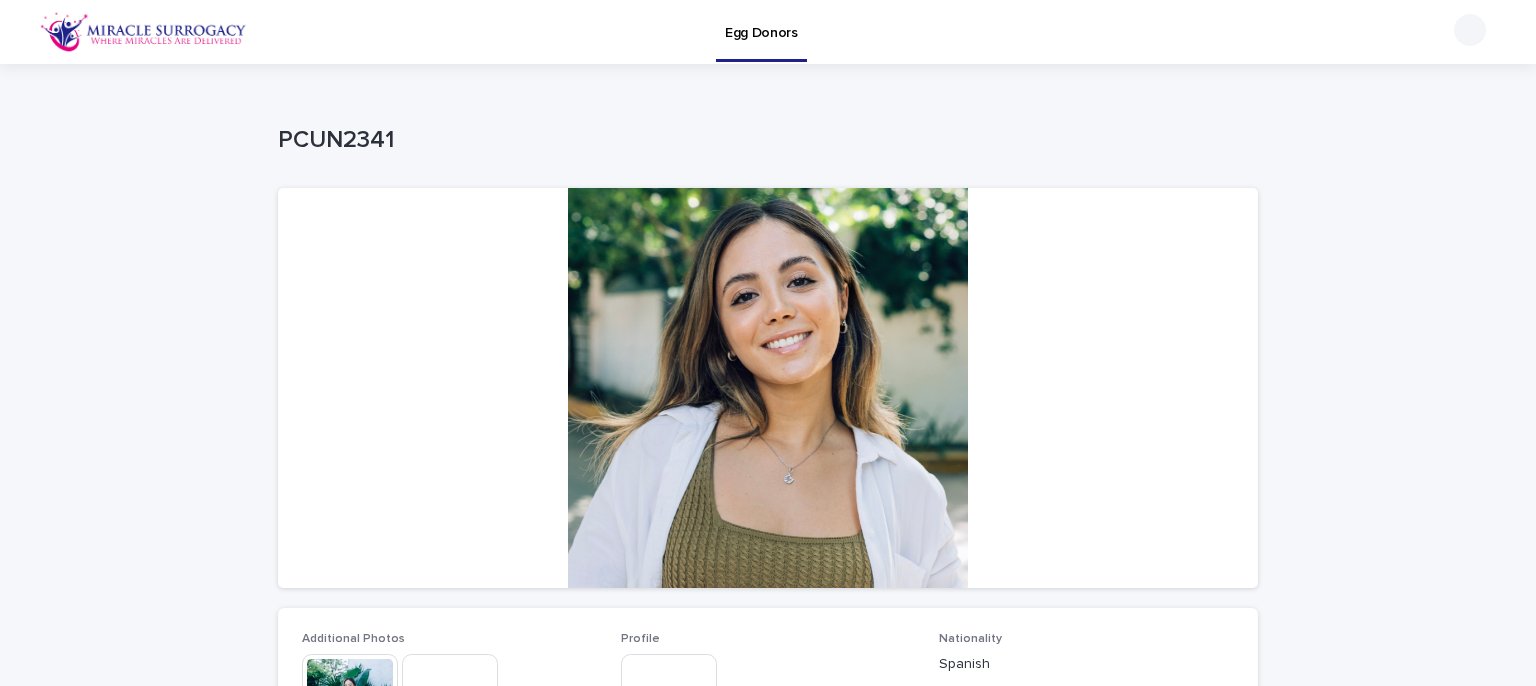 scroll, scrollTop: 200, scrollLeft: 0, axis: vertical 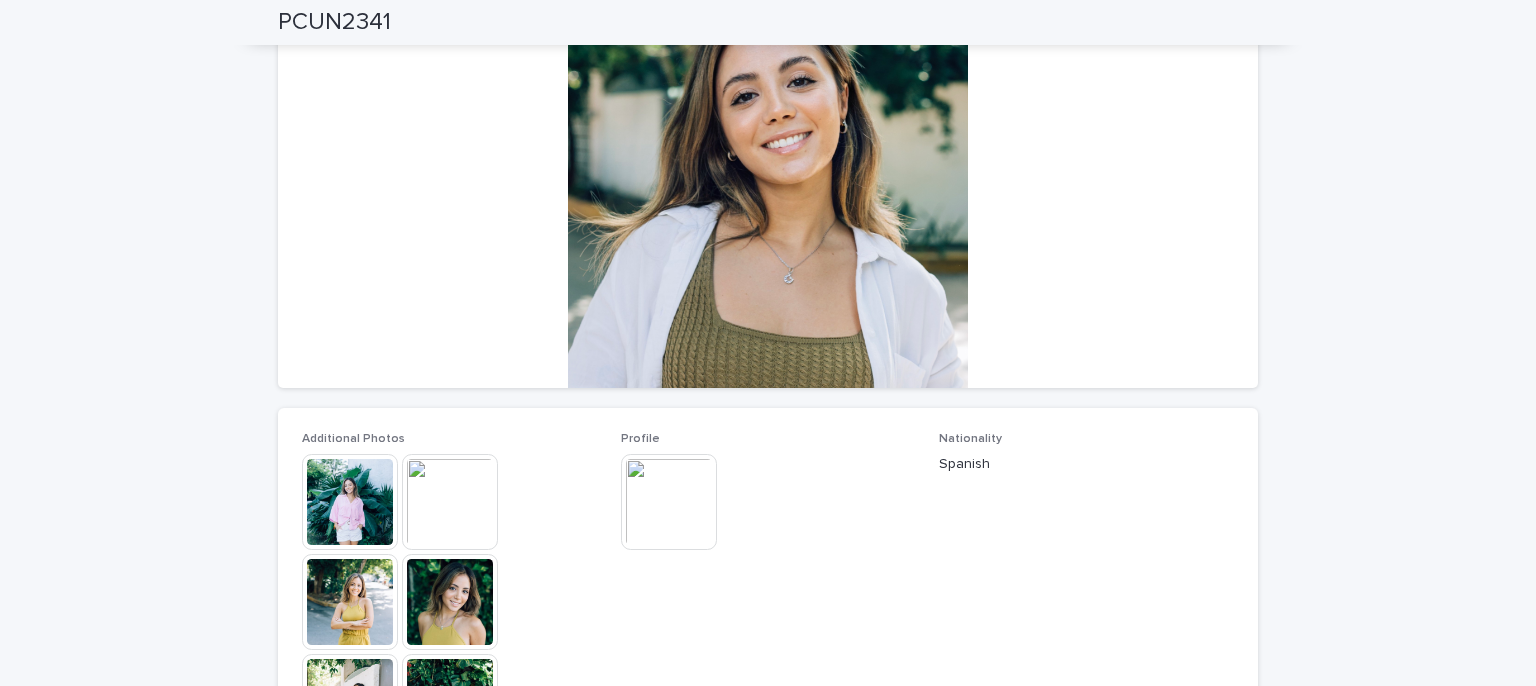 click at bounding box center [350, 502] 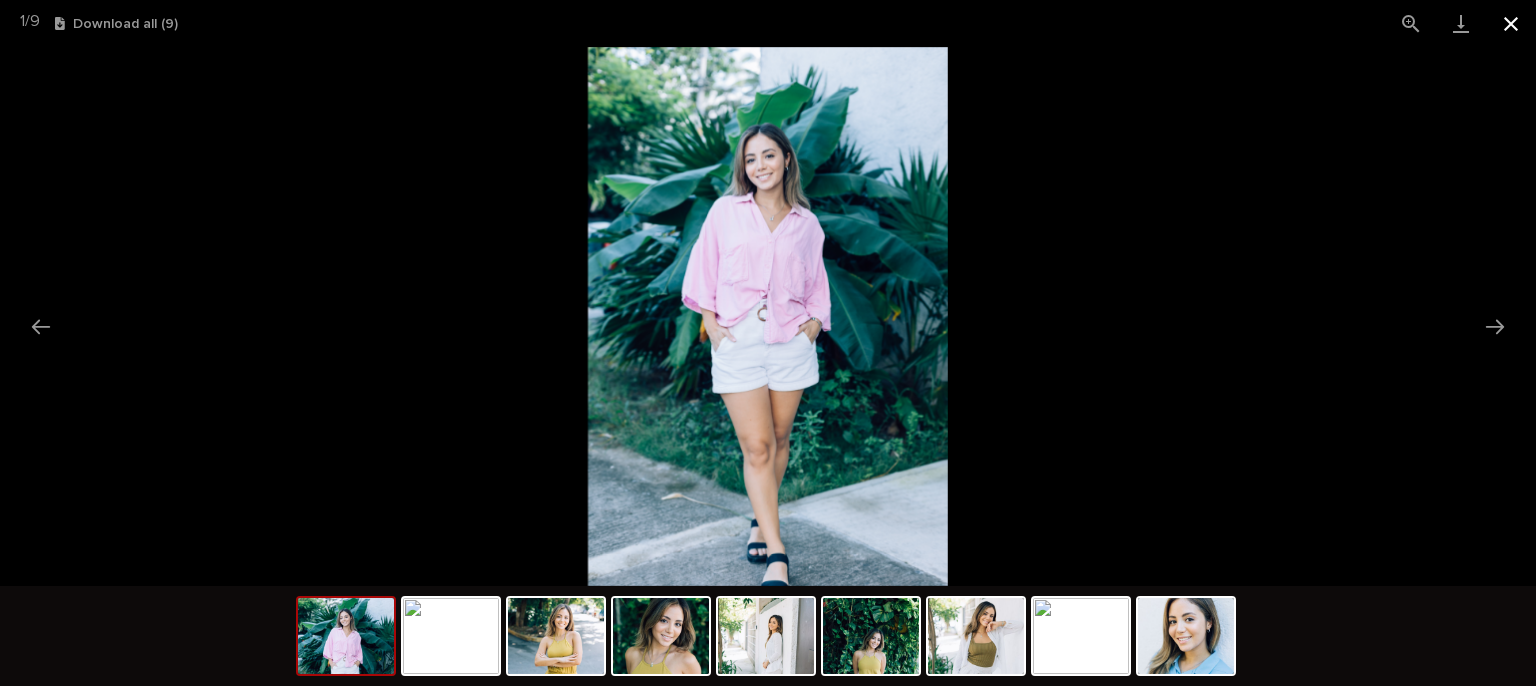 click at bounding box center [1511, 23] 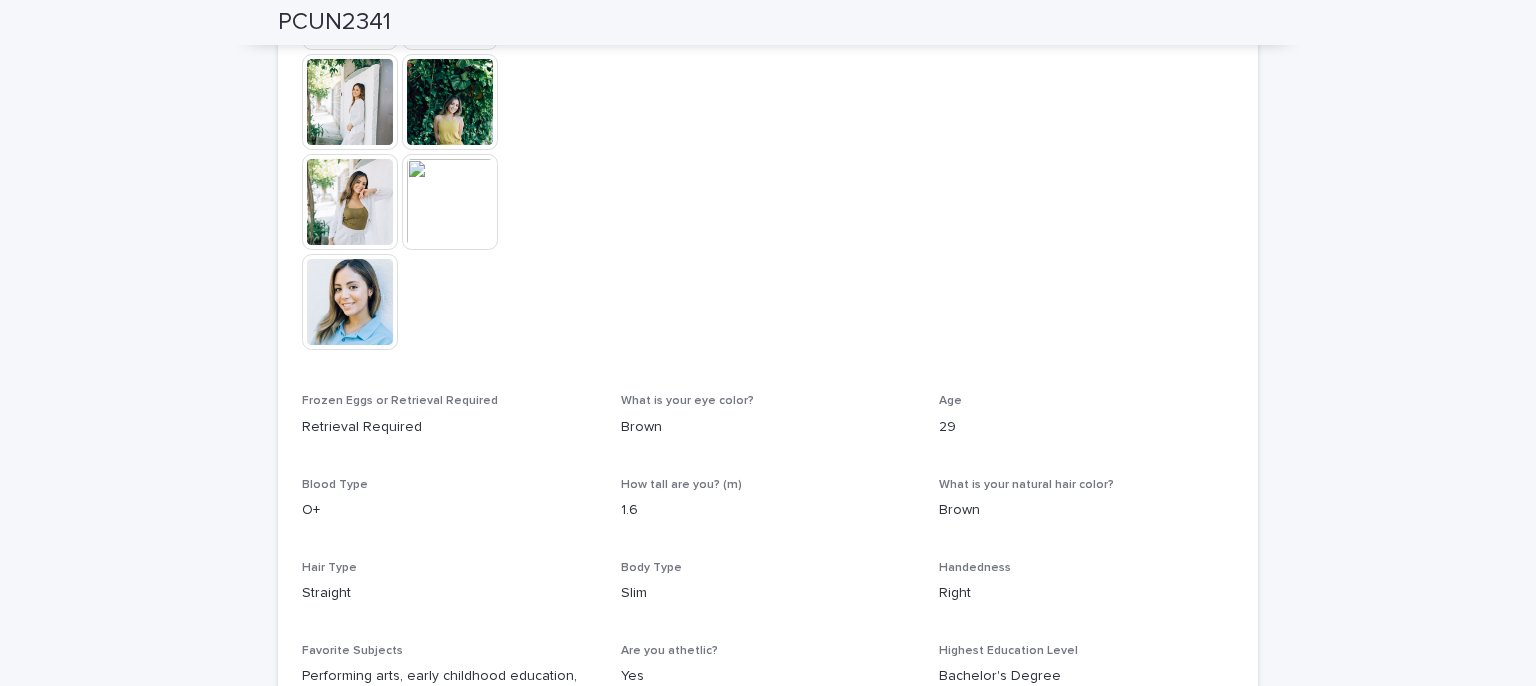 scroll, scrollTop: 1000, scrollLeft: 0, axis: vertical 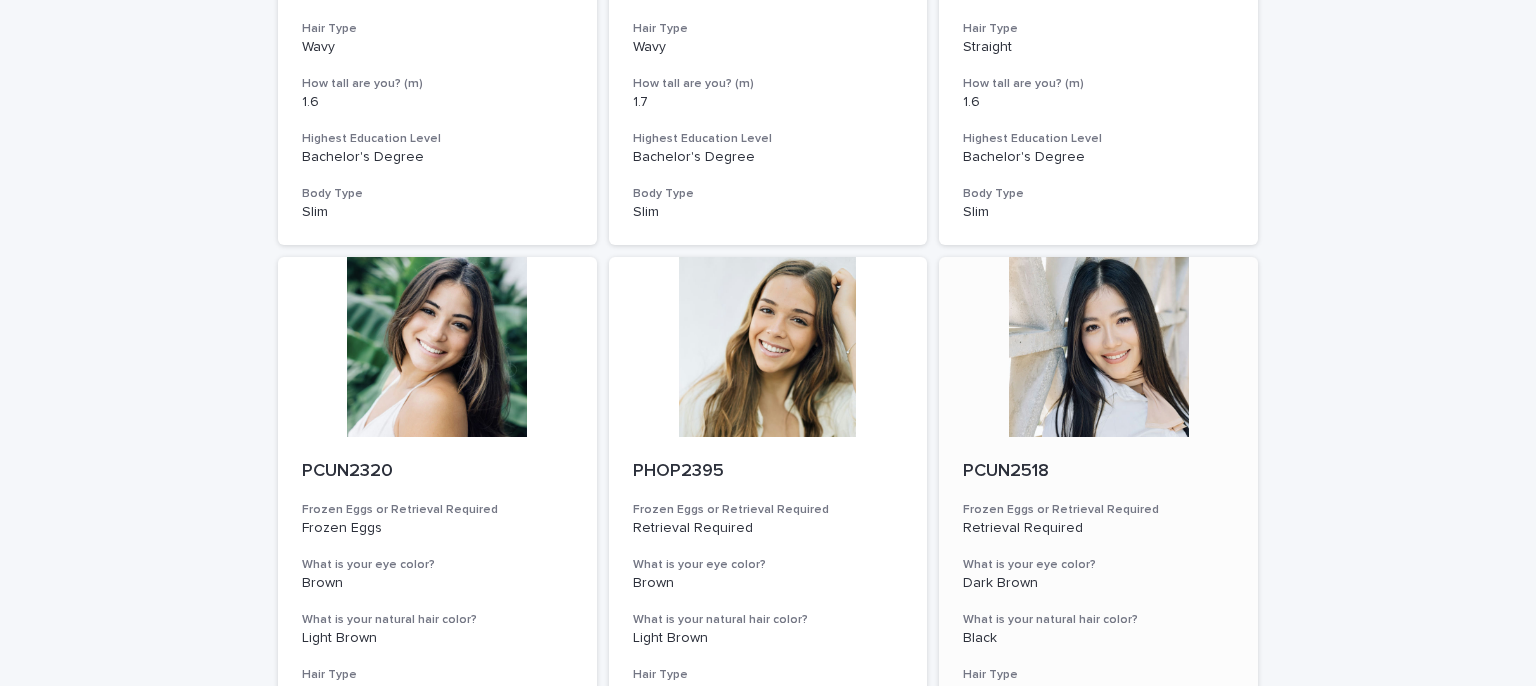 click on "Hair Type" at bounding box center (1098, 675) 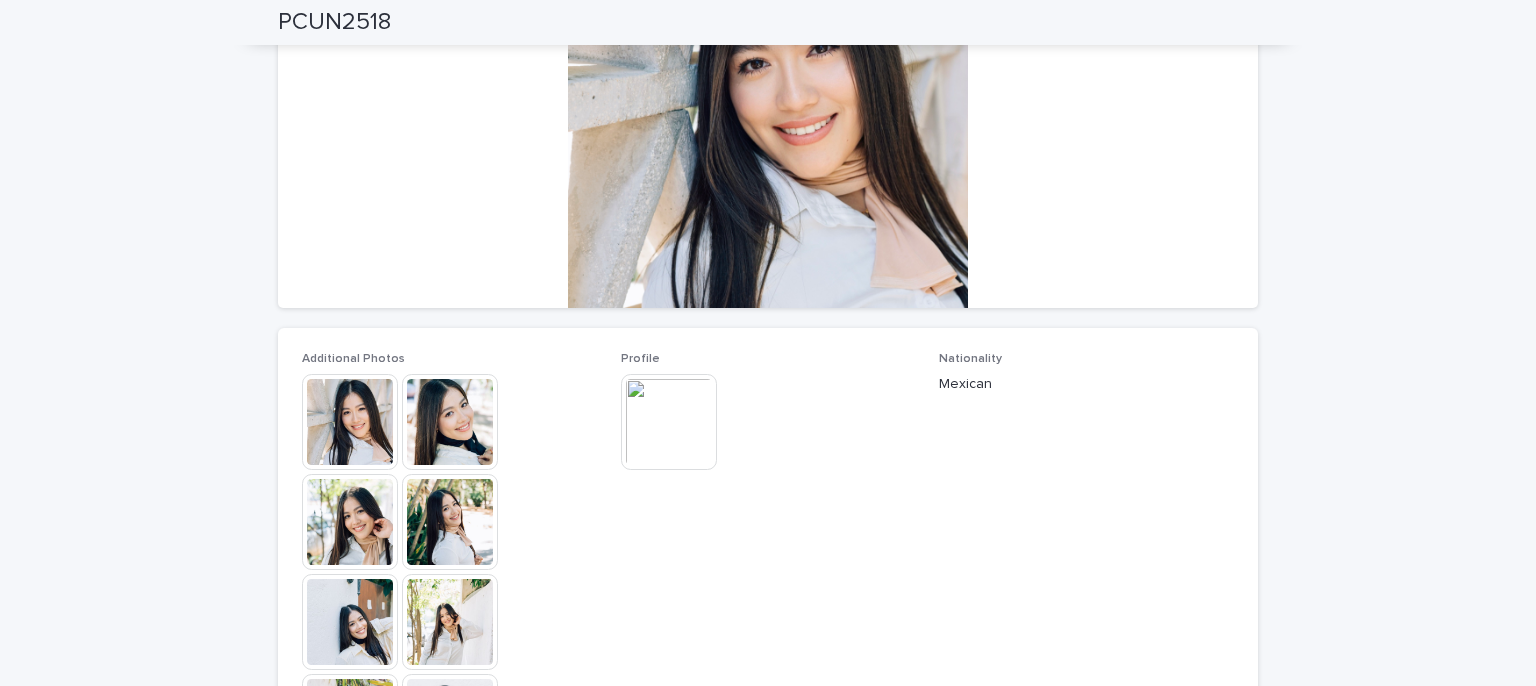 scroll, scrollTop: 400, scrollLeft: 0, axis: vertical 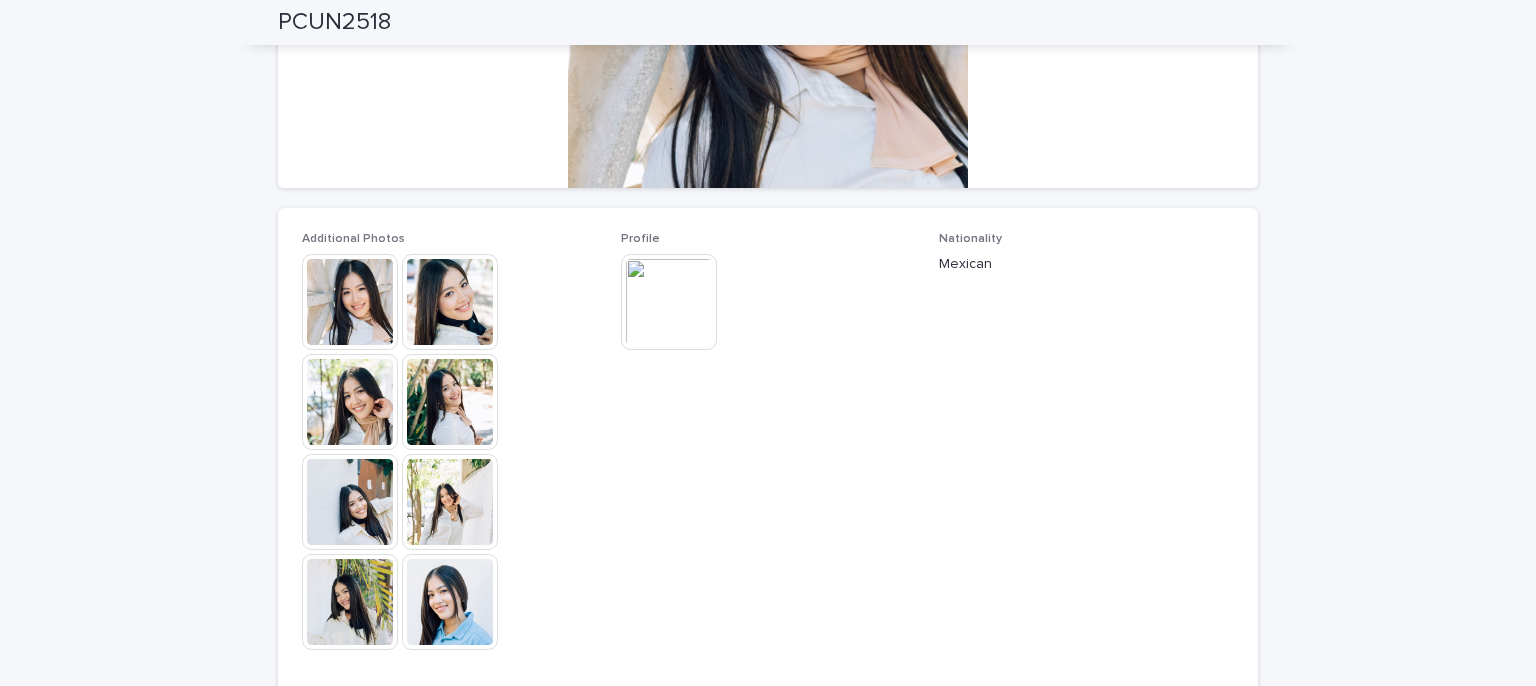 click at bounding box center [350, 302] 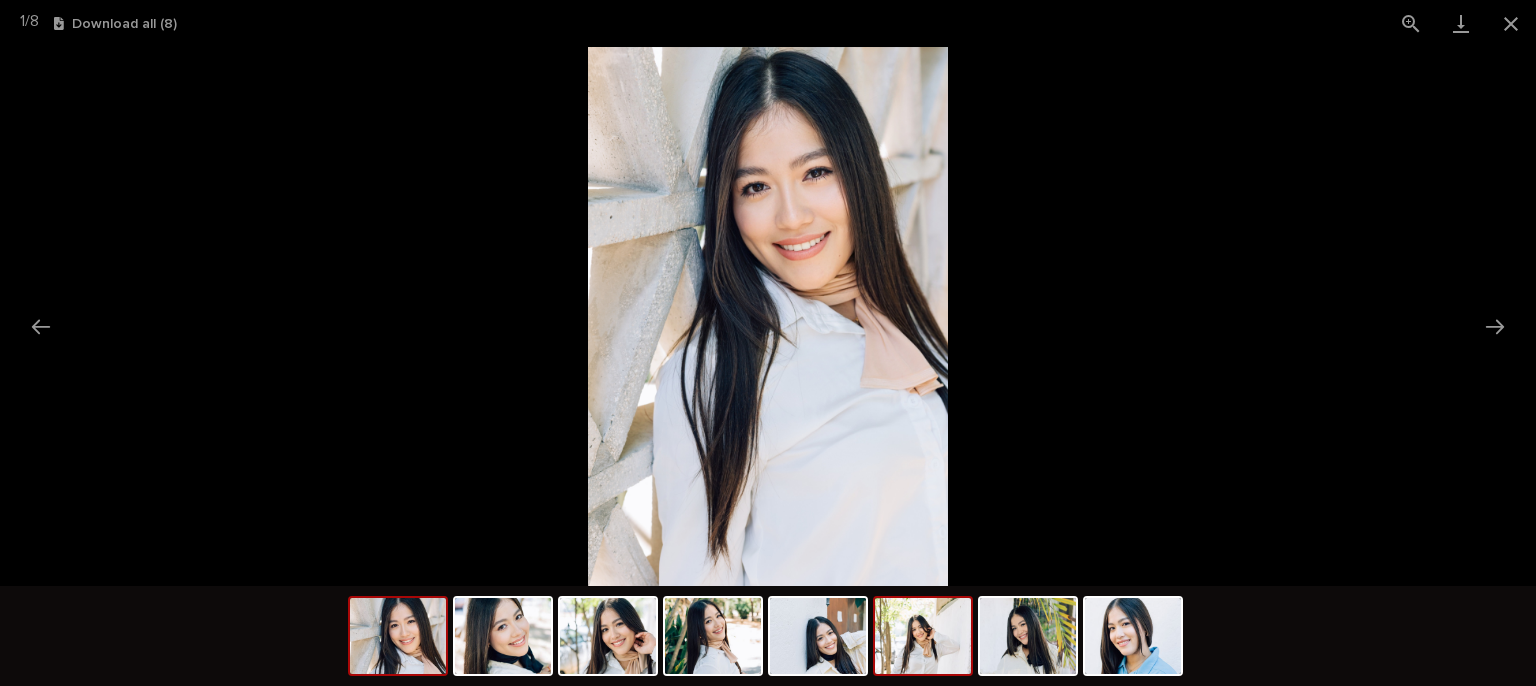 click at bounding box center (923, 636) 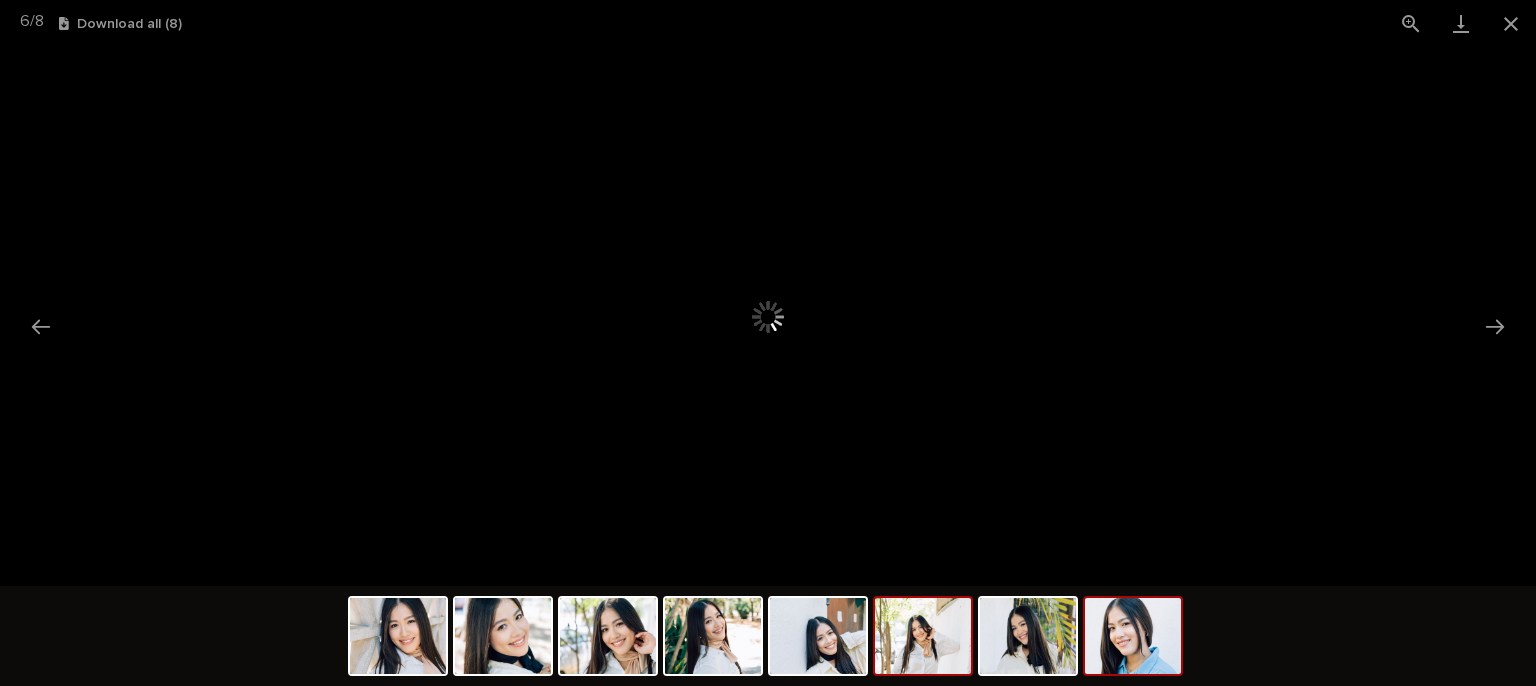 click at bounding box center [1133, 636] 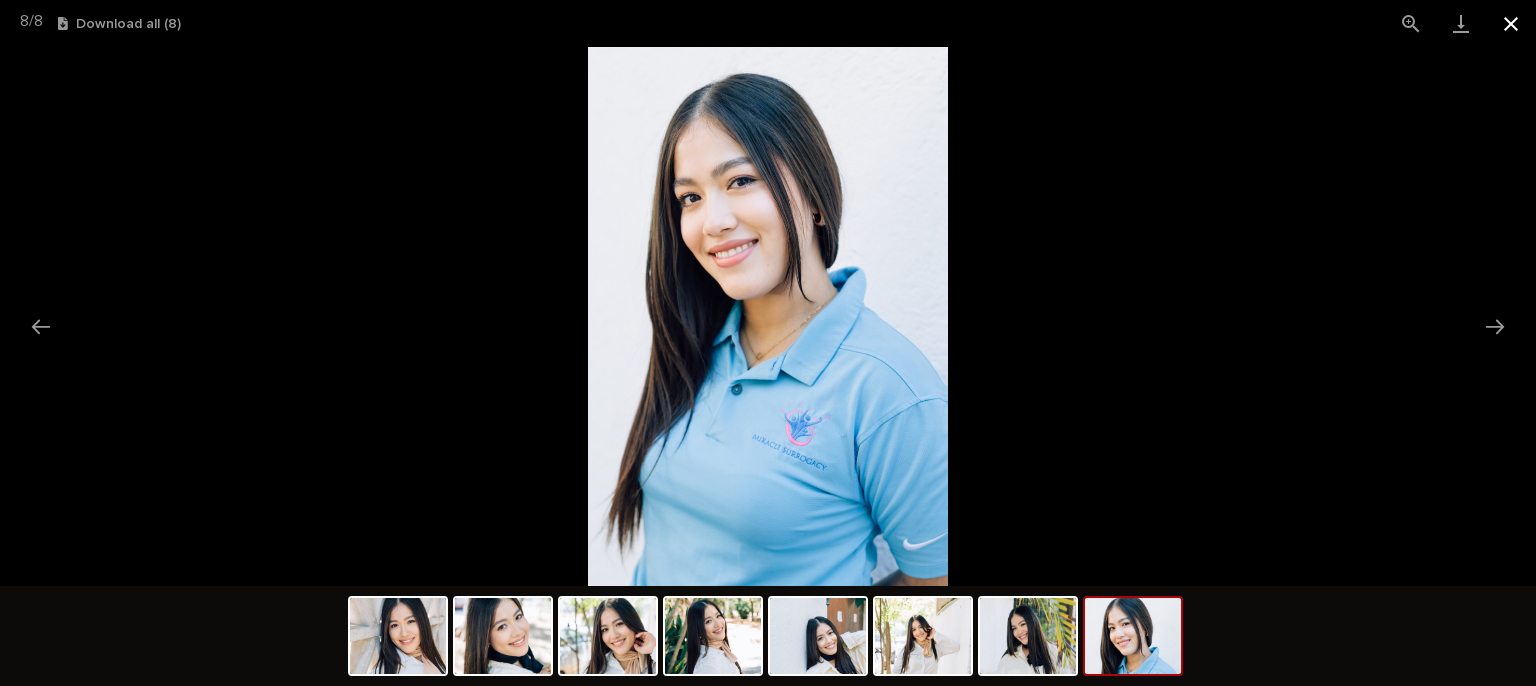 click at bounding box center [1511, 23] 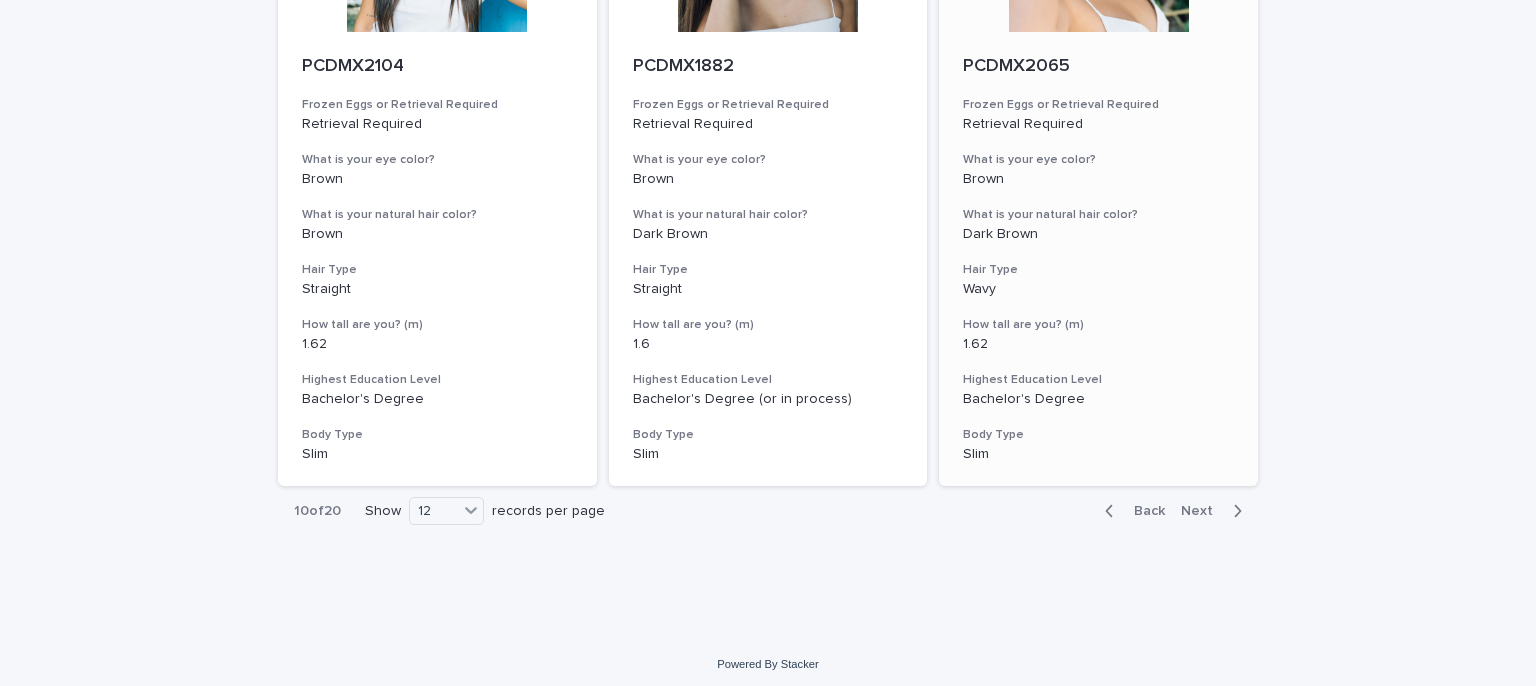 scroll, scrollTop: 2303, scrollLeft: 0, axis: vertical 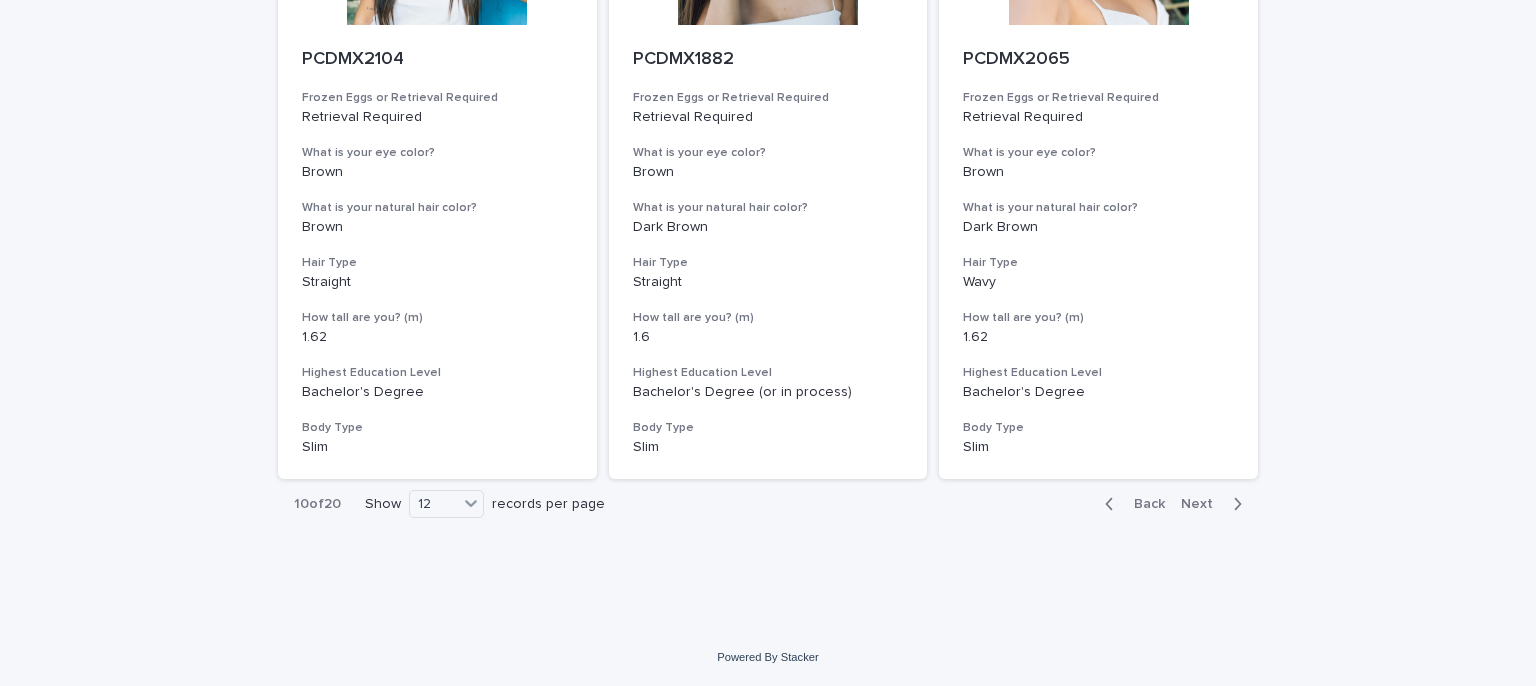 click on "Next" at bounding box center (1203, 504) 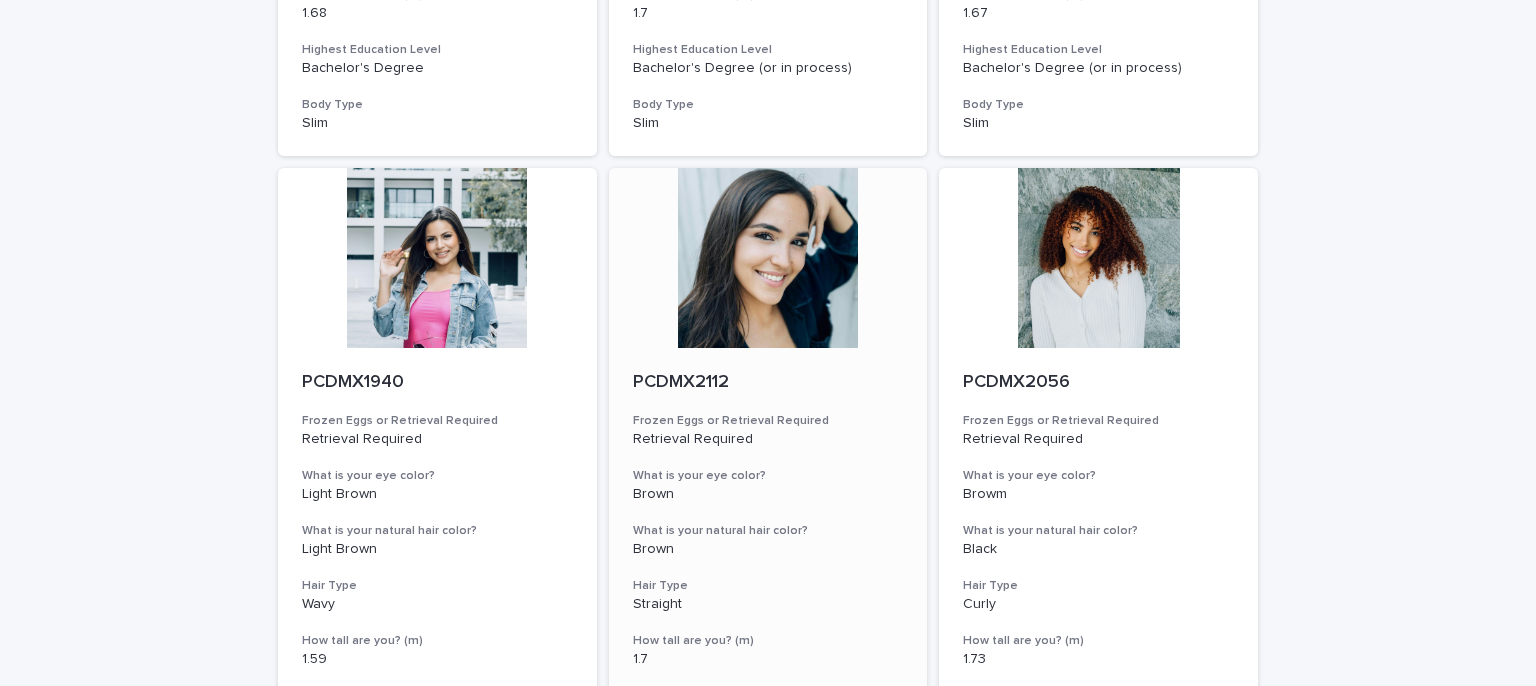 scroll, scrollTop: 703, scrollLeft: 0, axis: vertical 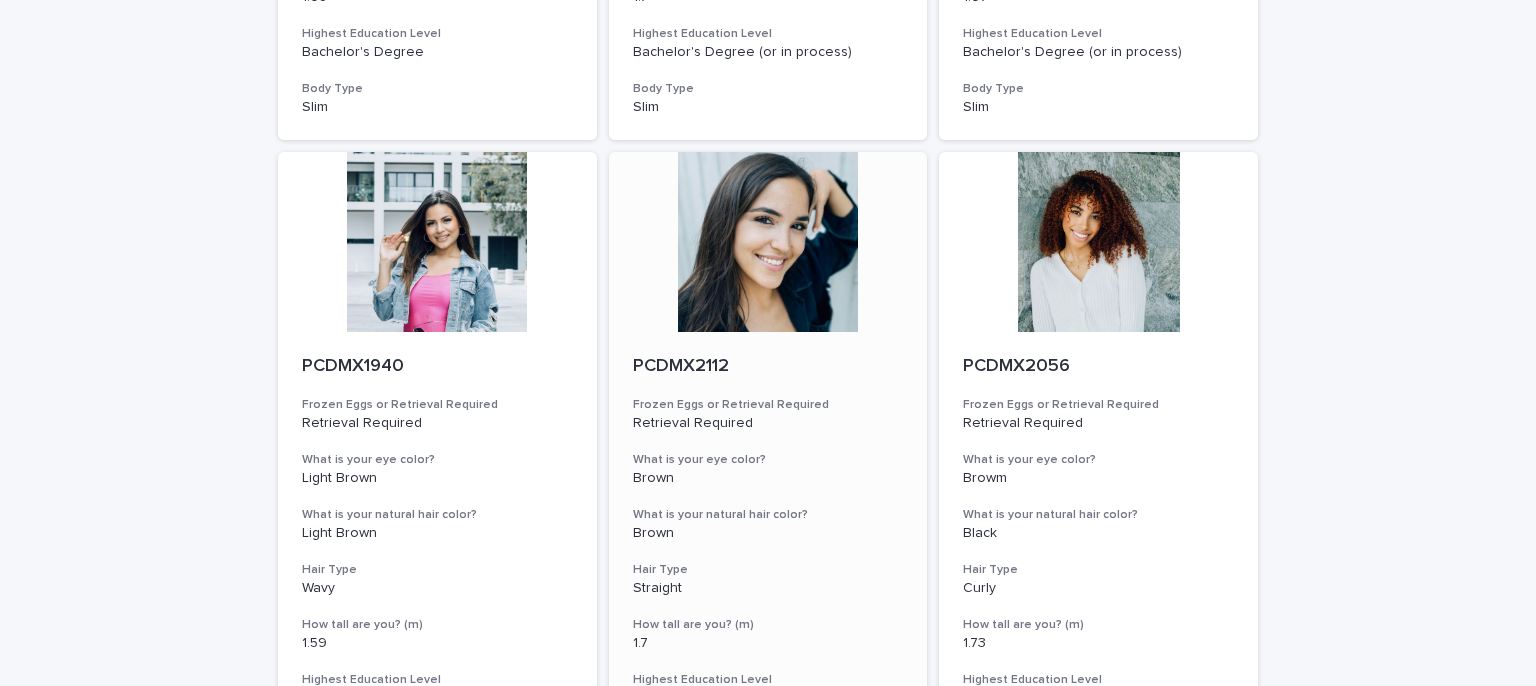 click at bounding box center [768, 242] 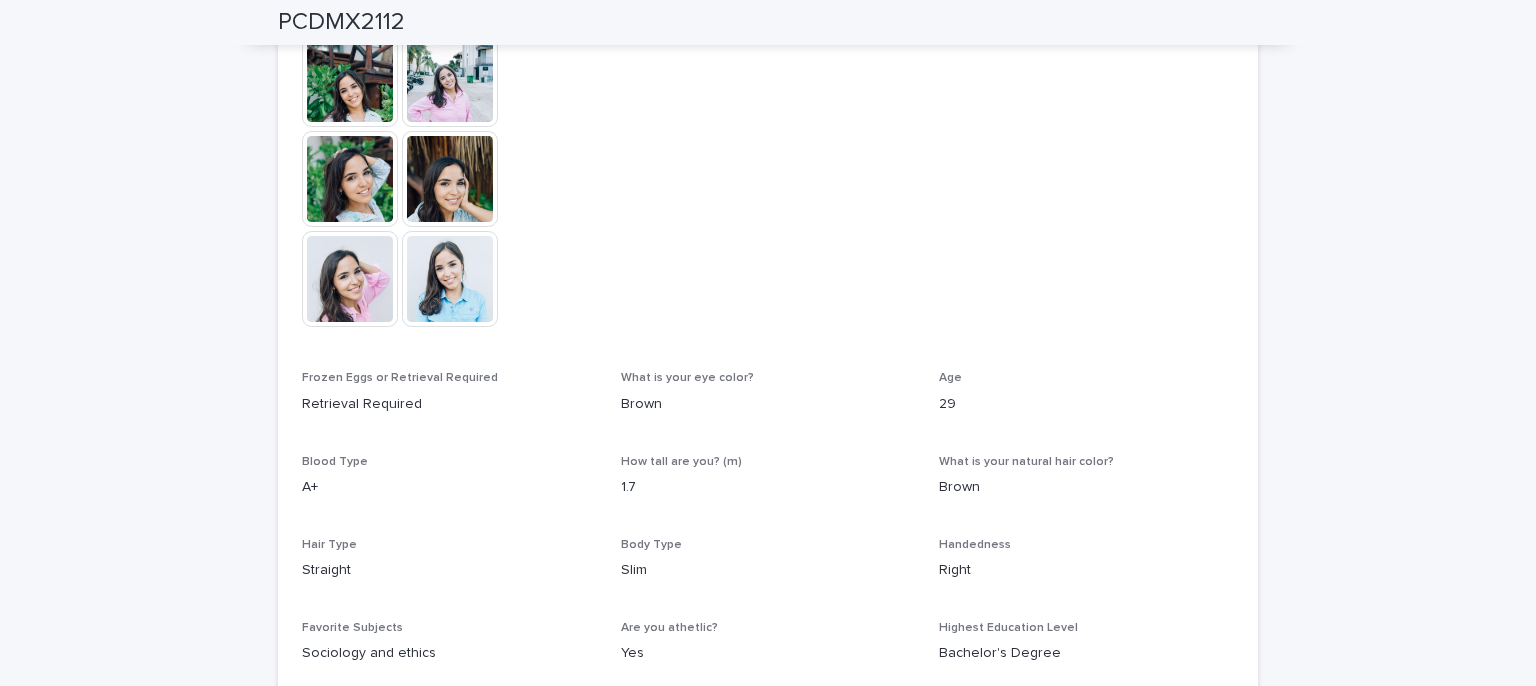 scroll, scrollTop: 500, scrollLeft: 0, axis: vertical 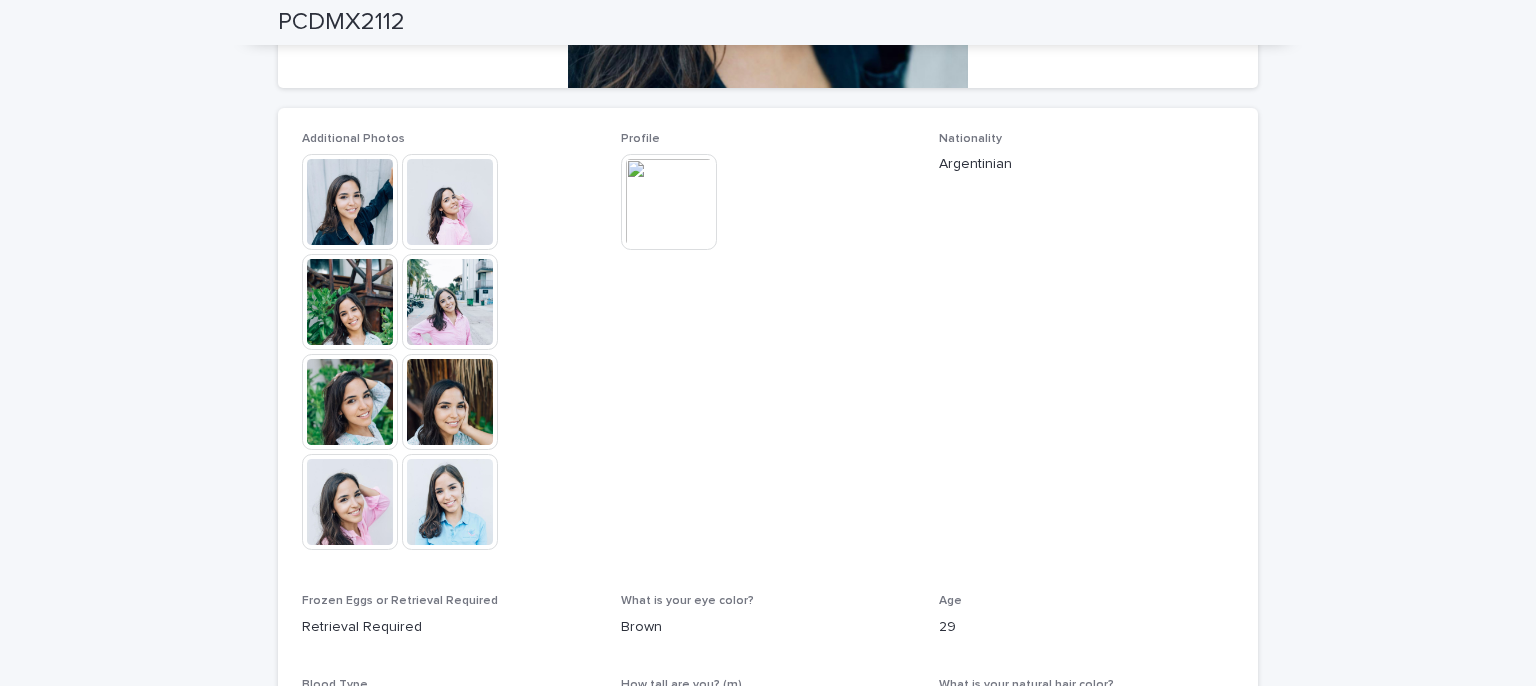 click at bounding box center [669, 202] 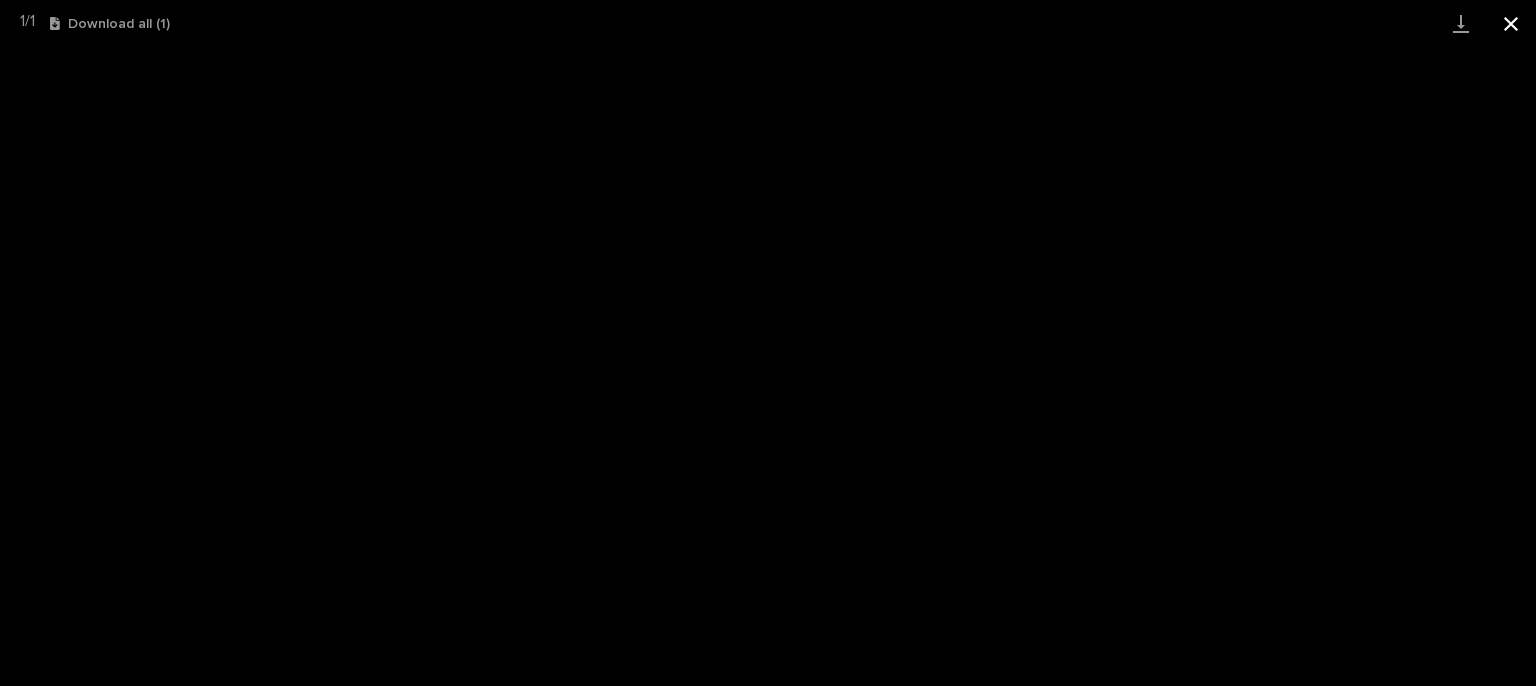 click at bounding box center [1511, 23] 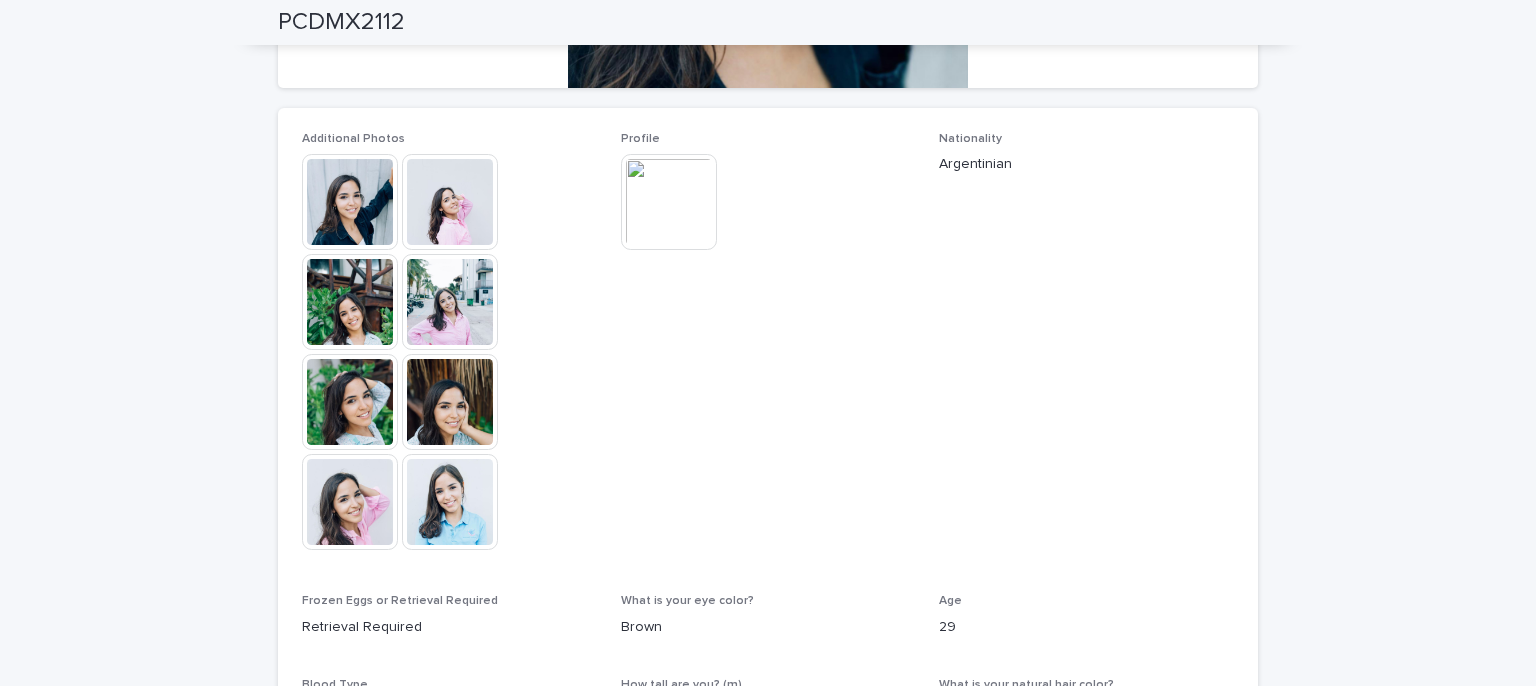 scroll, scrollTop: 800, scrollLeft: 0, axis: vertical 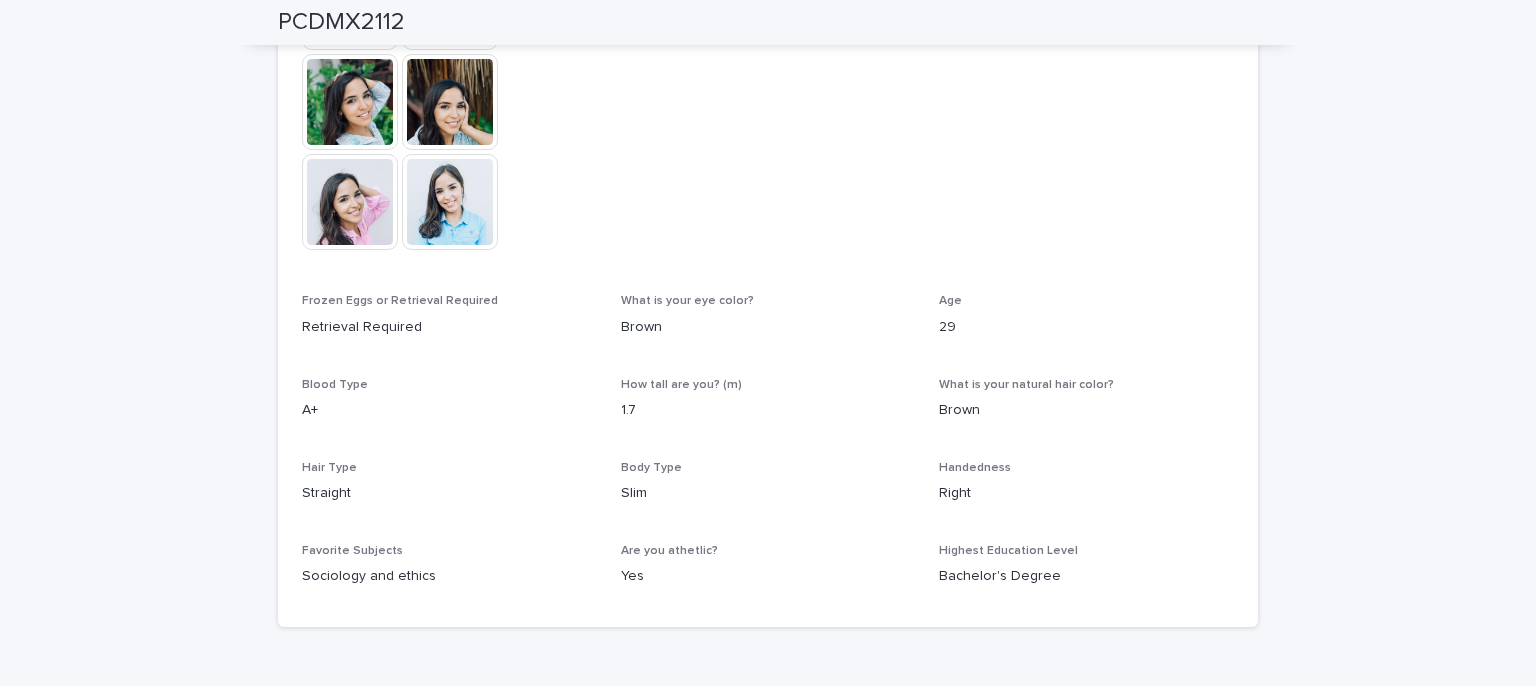 click at bounding box center [450, 202] 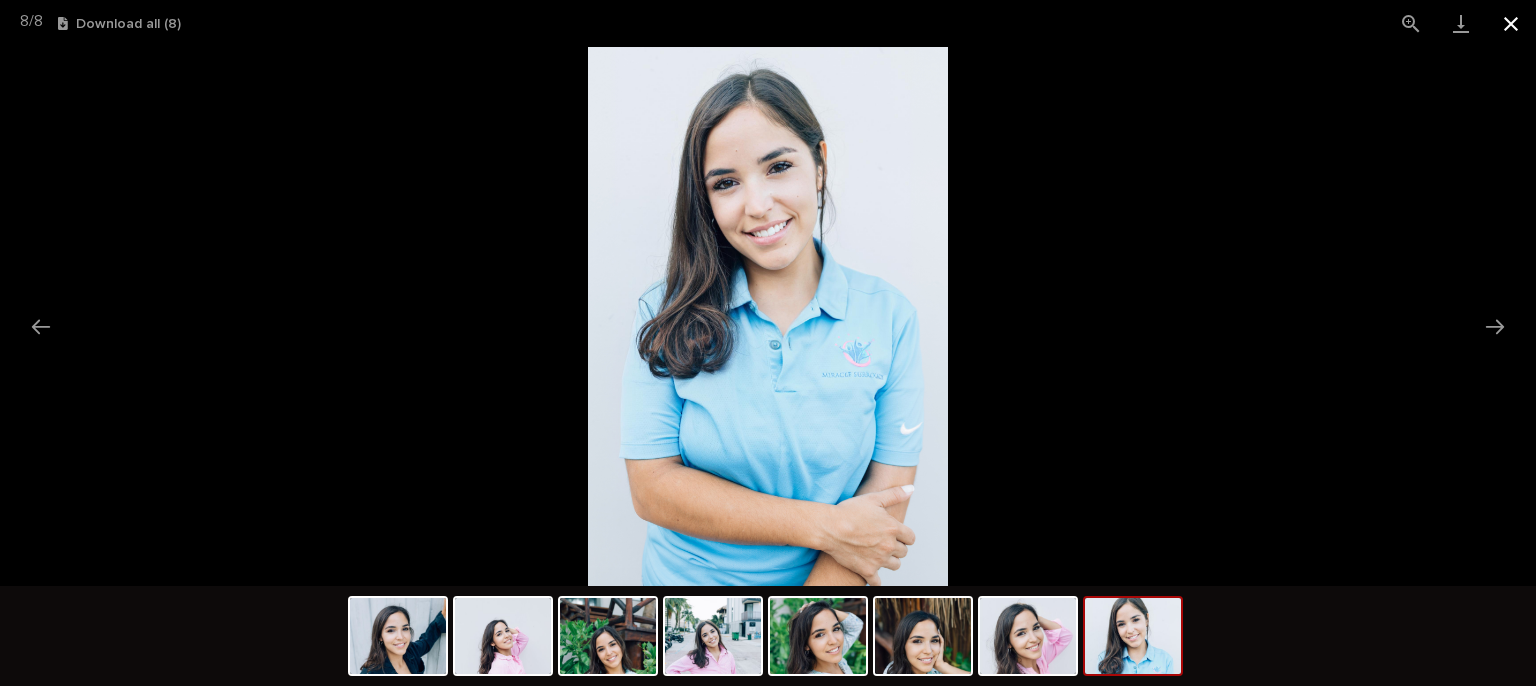 click at bounding box center (1511, 23) 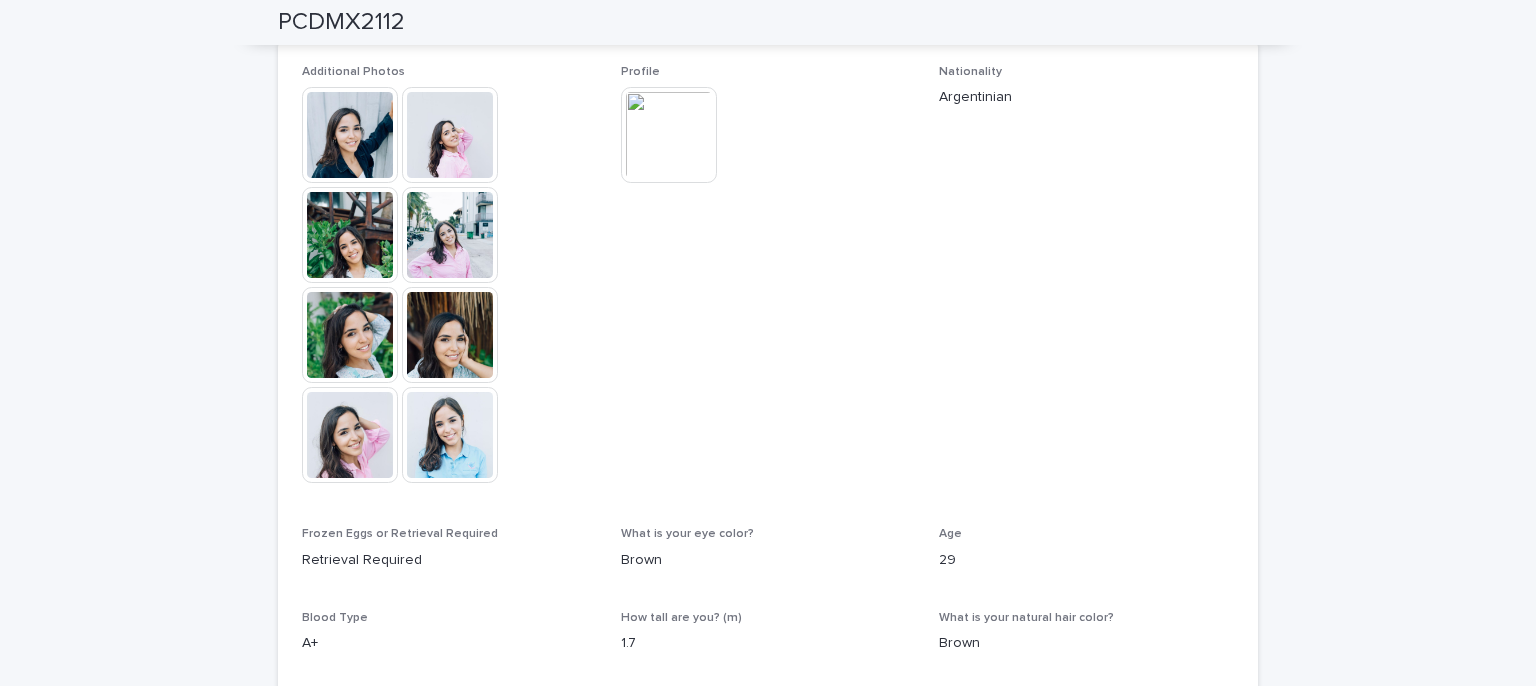 scroll, scrollTop: 400, scrollLeft: 0, axis: vertical 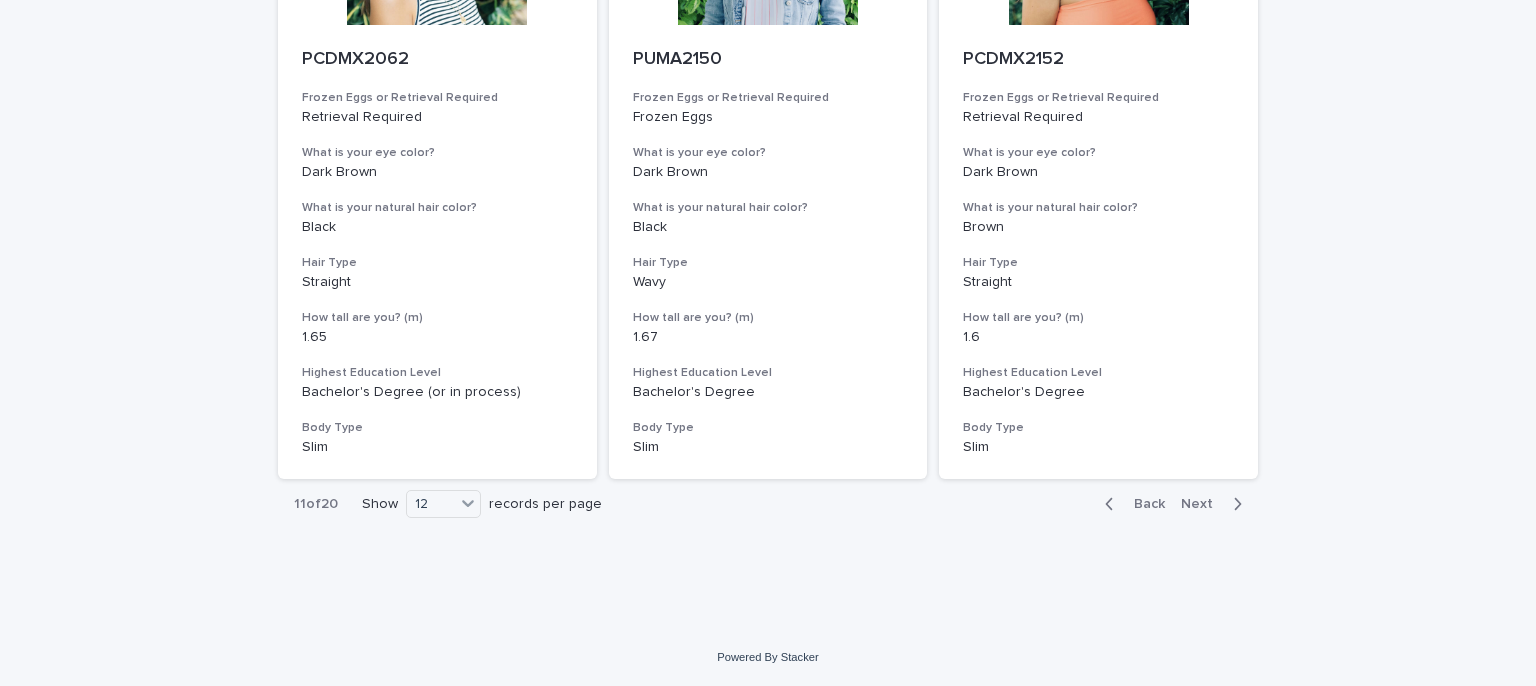 click on "Next" at bounding box center [1215, 504] 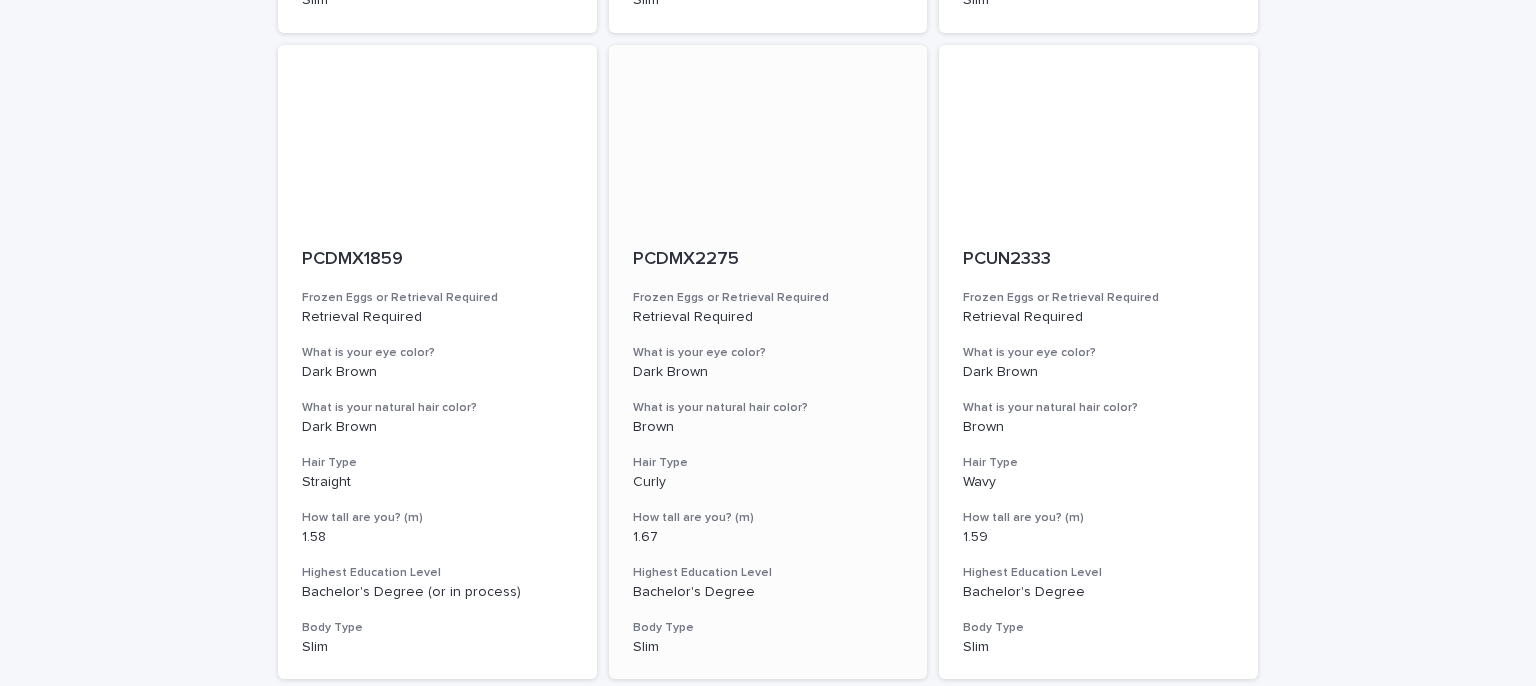 scroll, scrollTop: 2303, scrollLeft: 0, axis: vertical 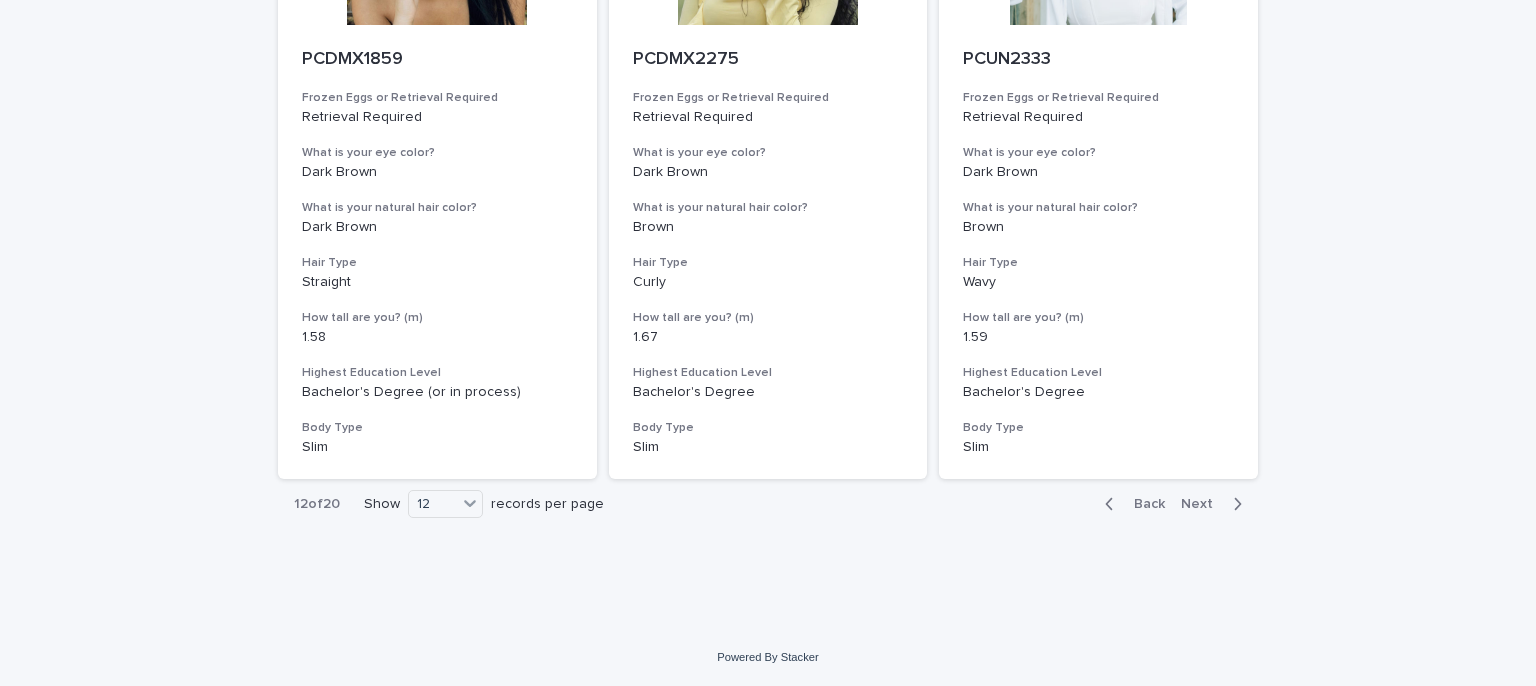 click on "Next" at bounding box center [1203, 504] 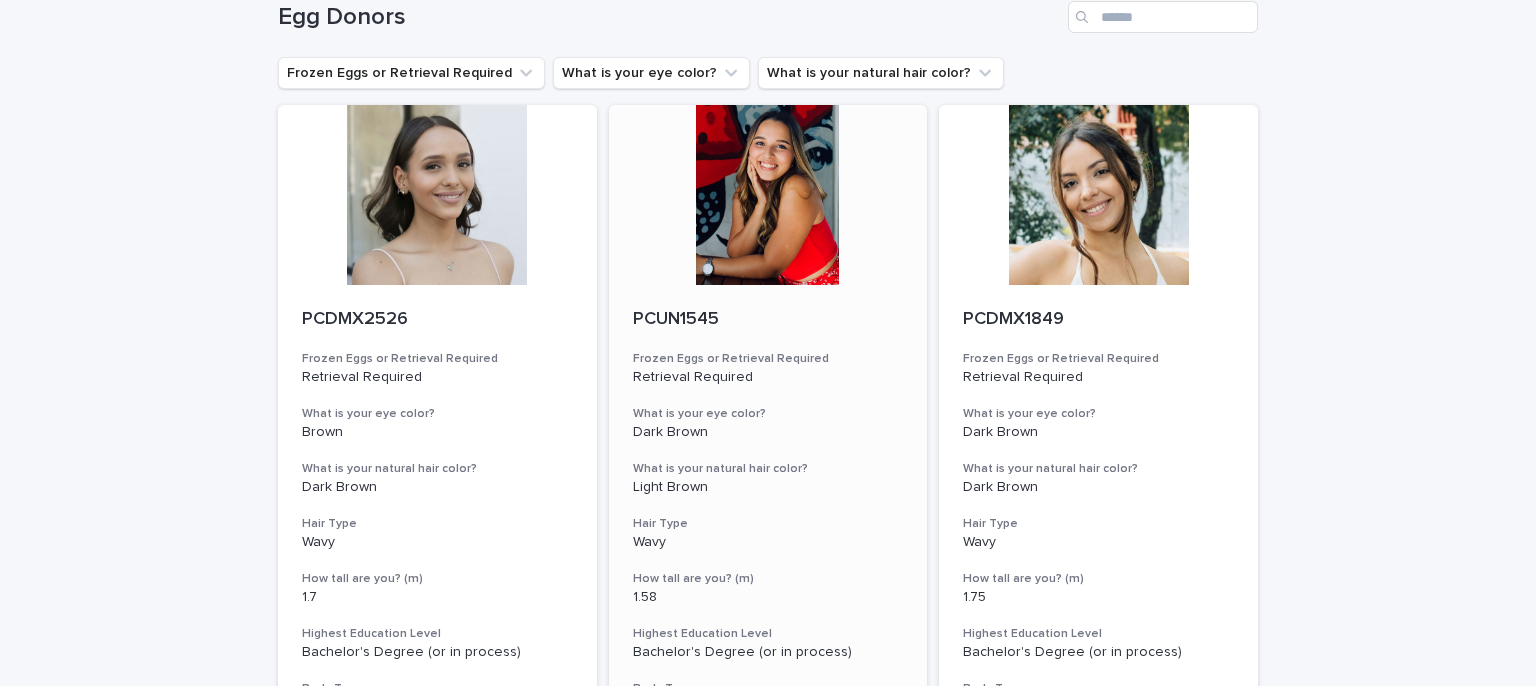 scroll, scrollTop: 703, scrollLeft: 0, axis: vertical 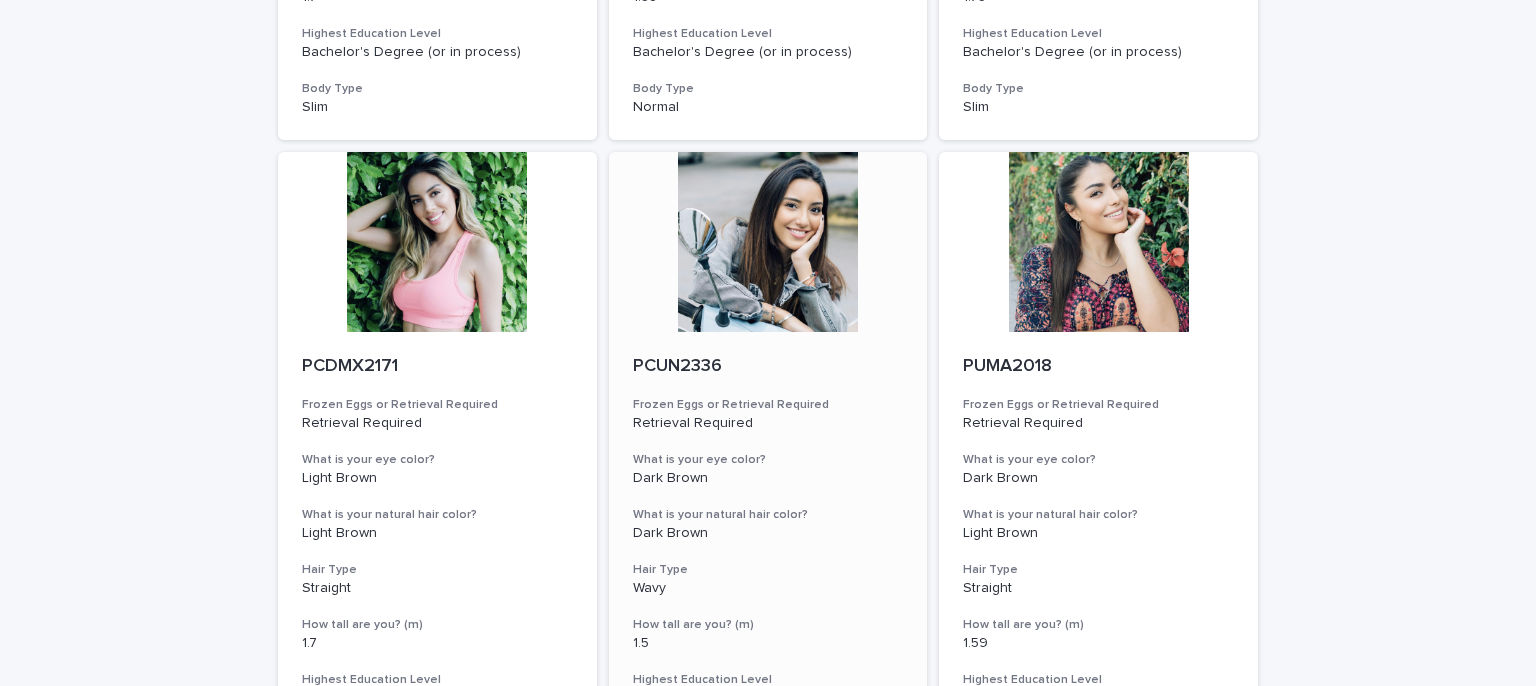 click at bounding box center [768, 242] 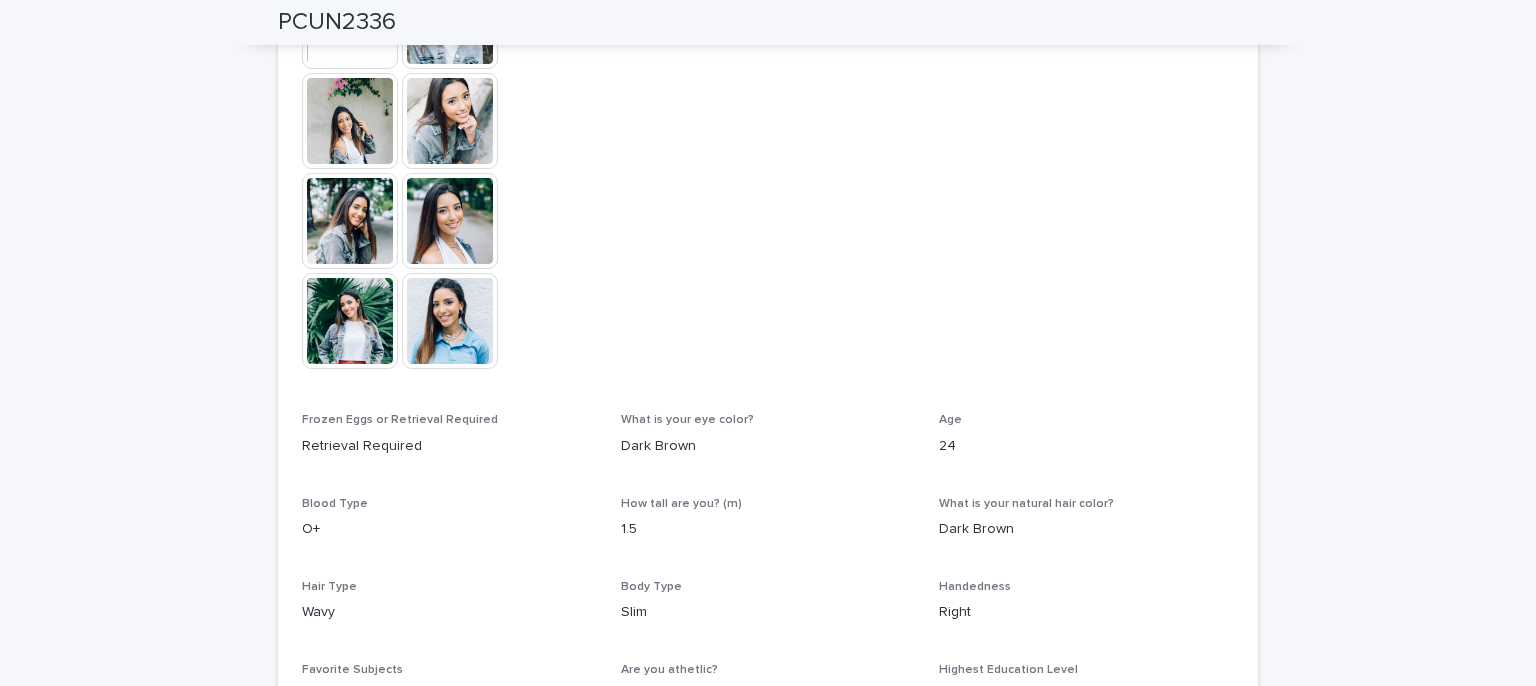 scroll, scrollTop: 614, scrollLeft: 0, axis: vertical 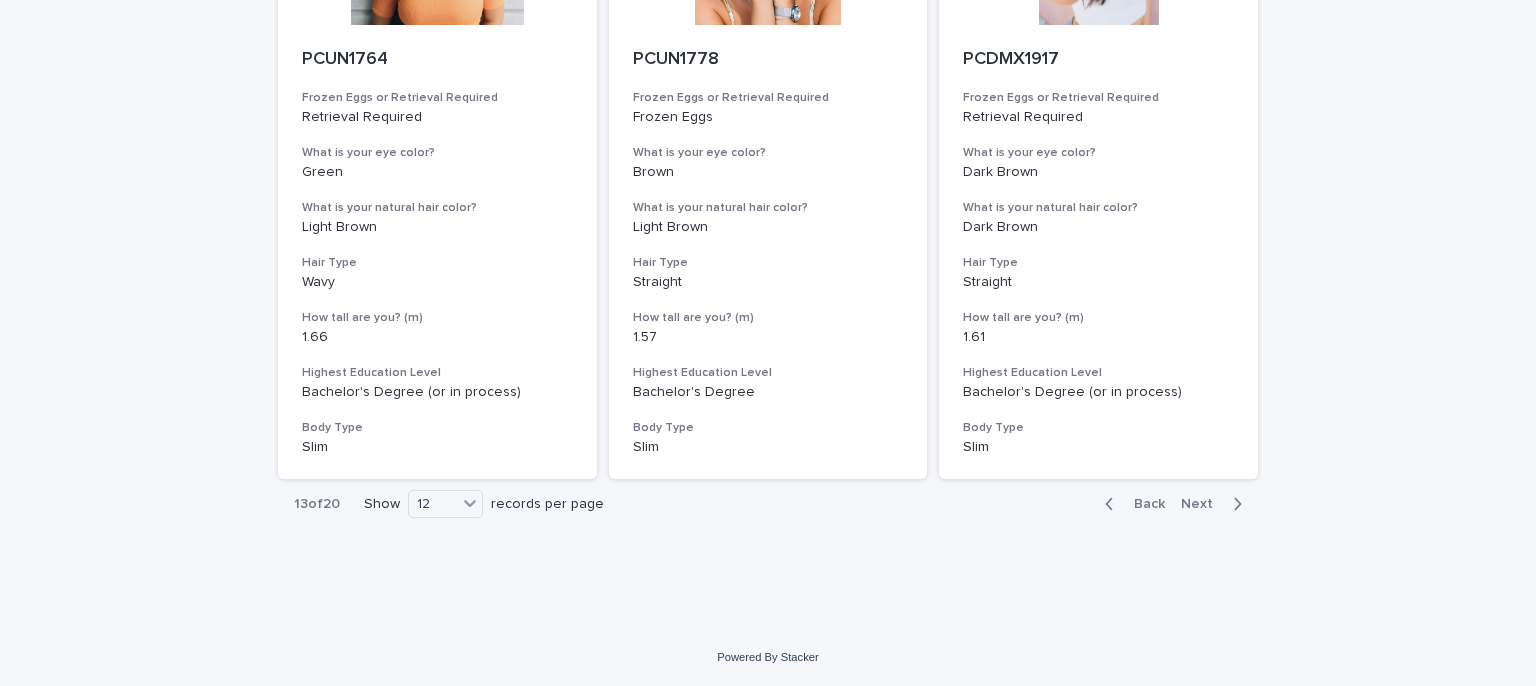 click on "Next" at bounding box center [1203, 504] 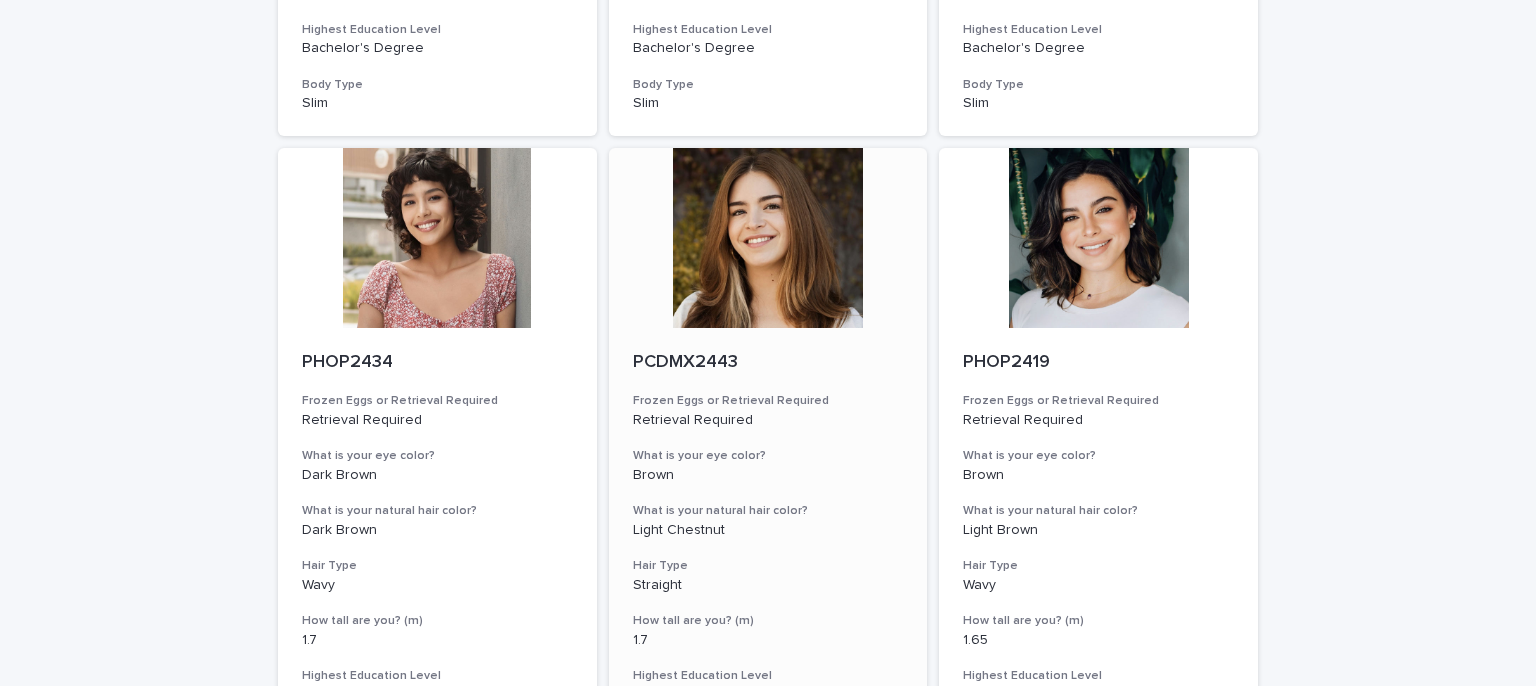 scroll, scrollTop: 2100, scrollLeft: 0, axis: vertical 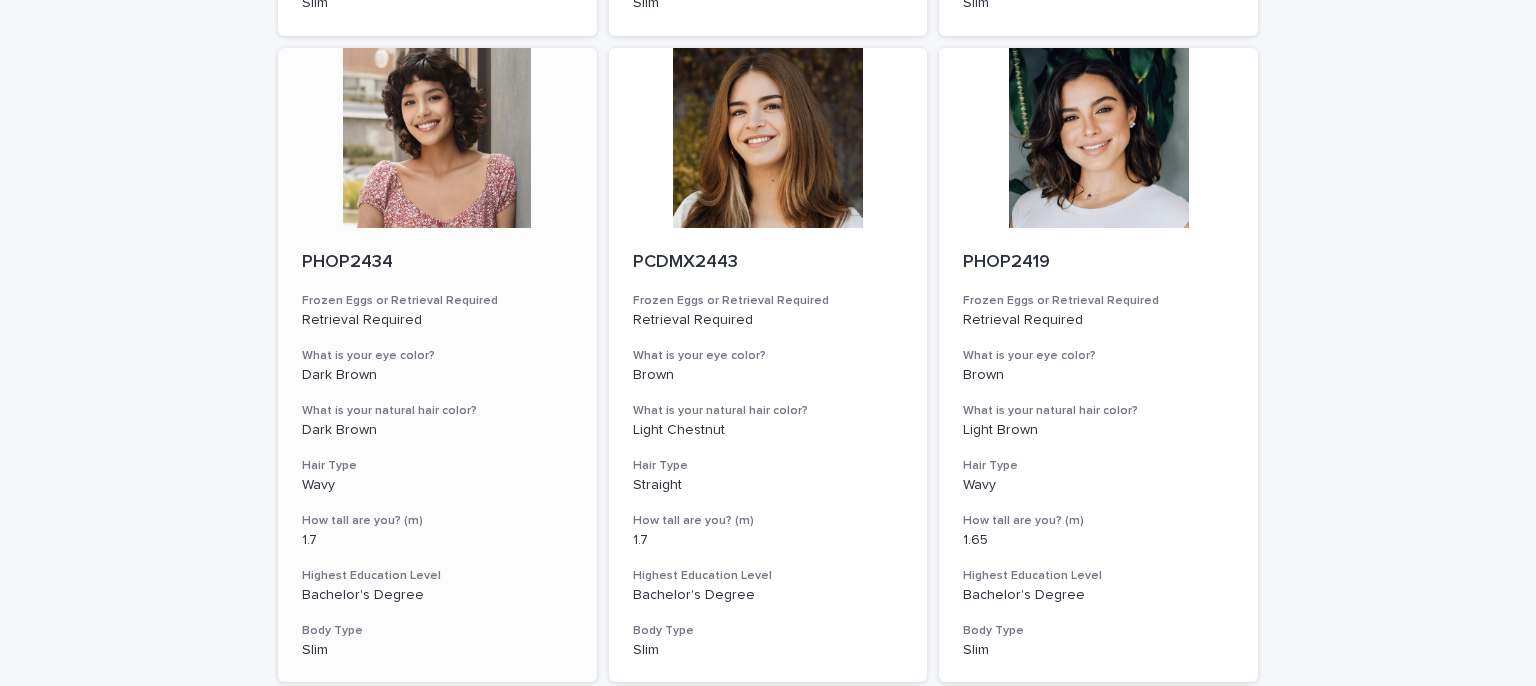 click at bounding box center [437, 138] 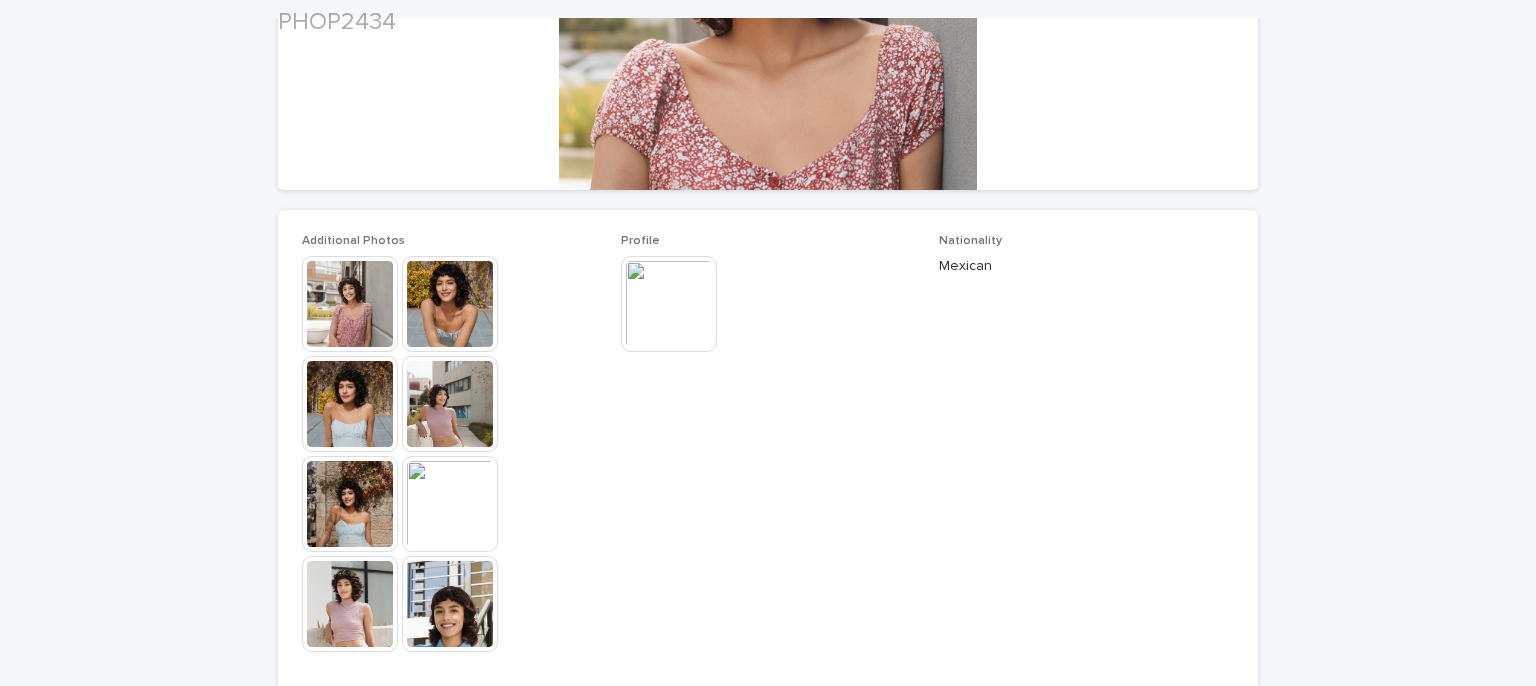scroll, scrollTop: 400, scrollLeft: 0, axis: vertical 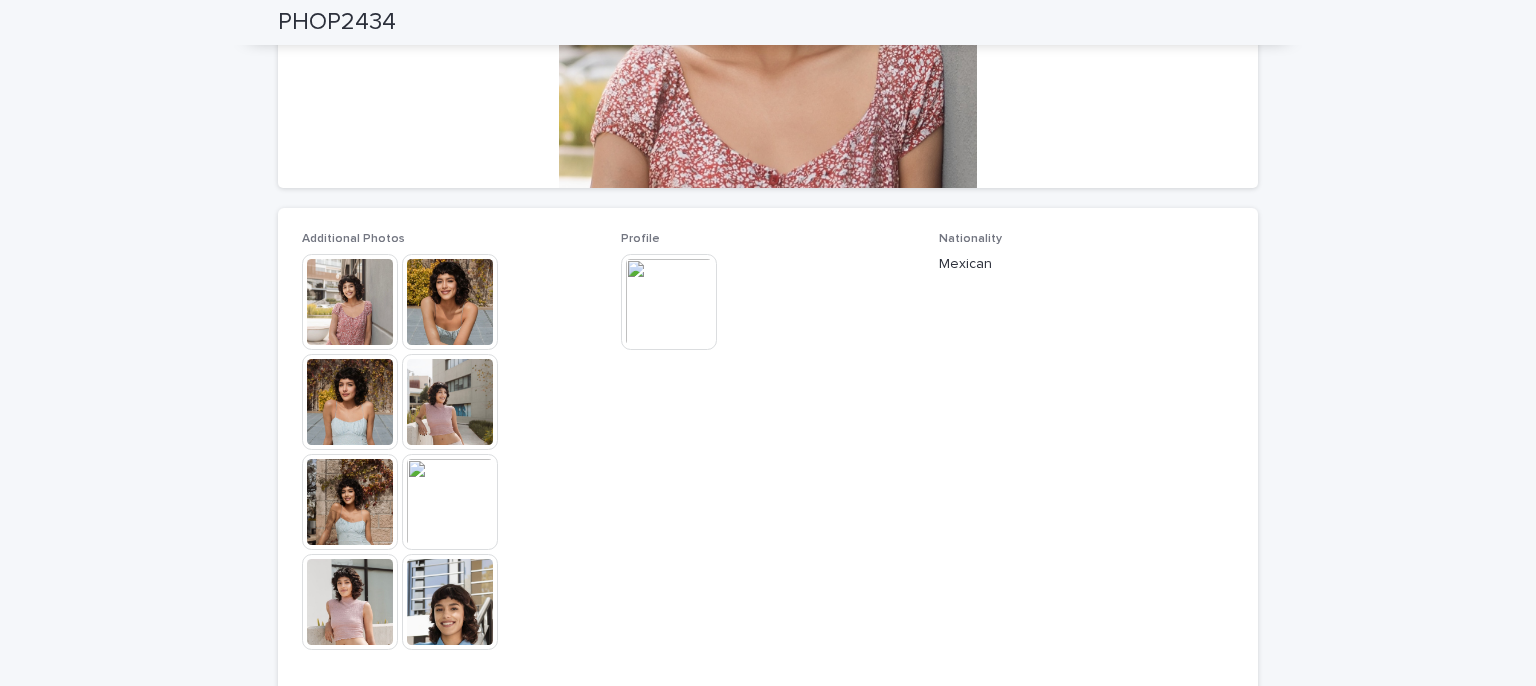 click at bounding box center (450, 502) 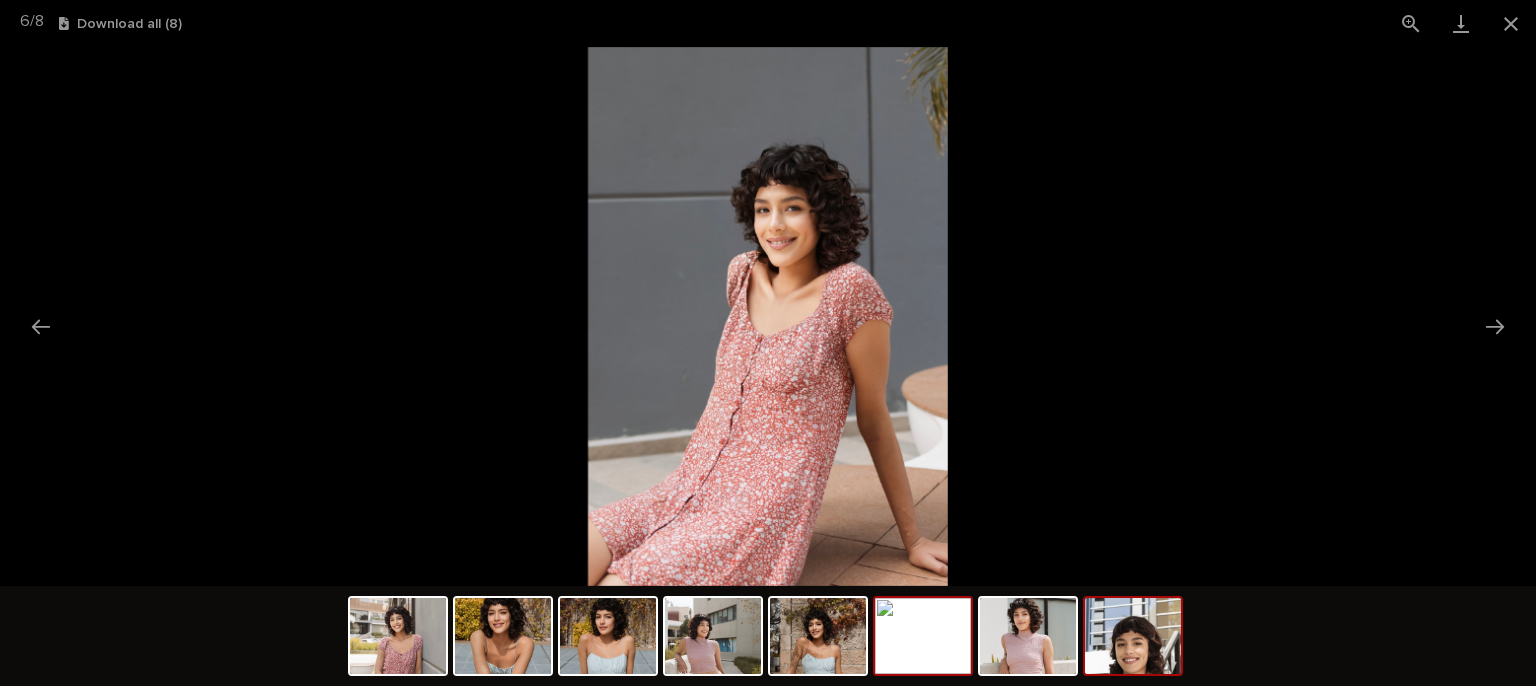 click at bounding box center [1133, 636] 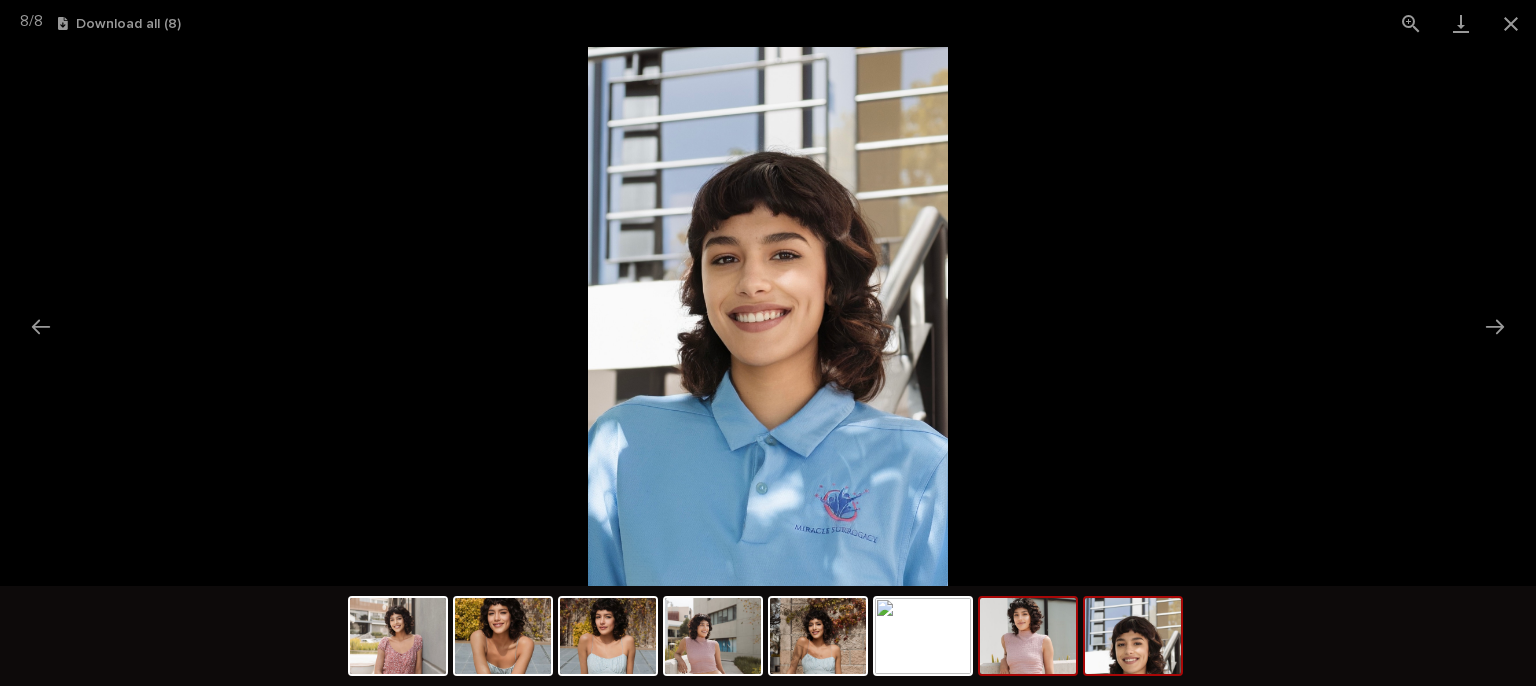 click at bounding box center [1028, 636] 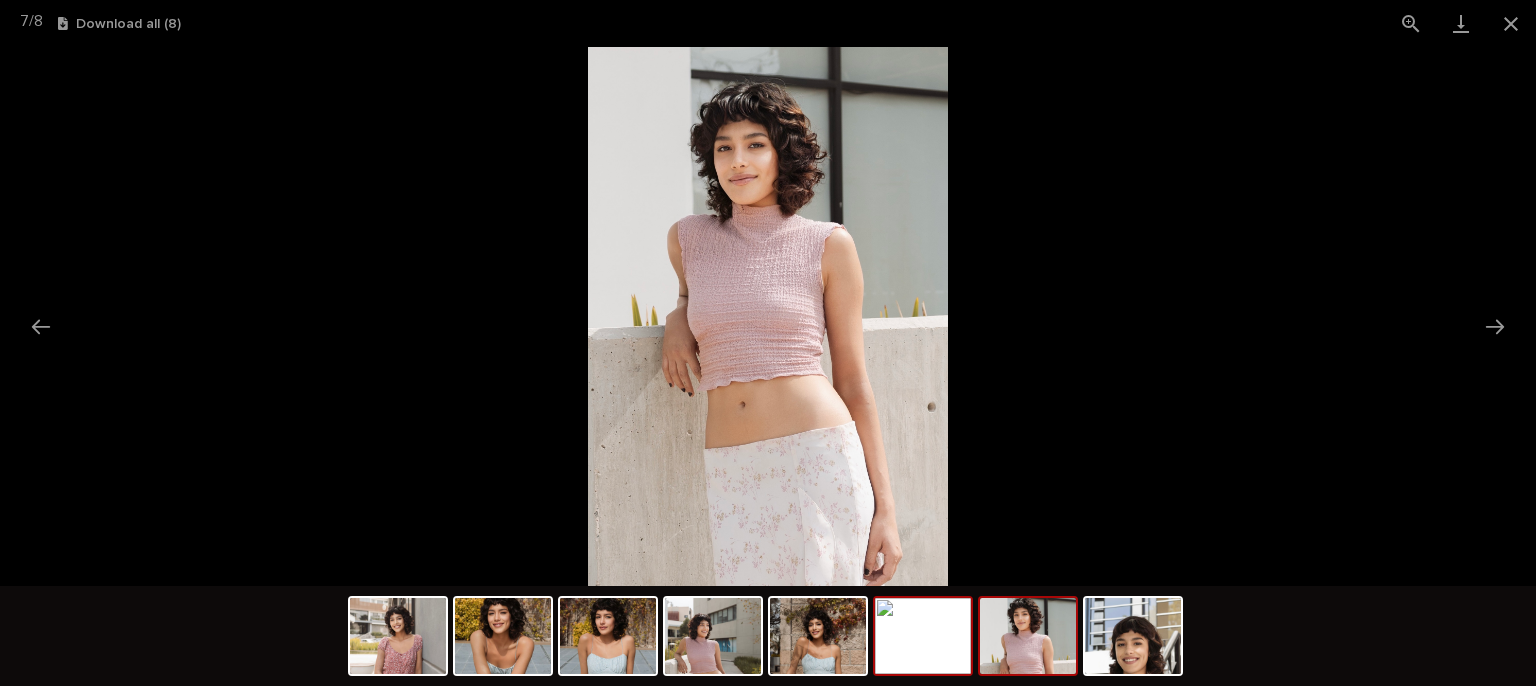 click at bounding box center (923, 636) 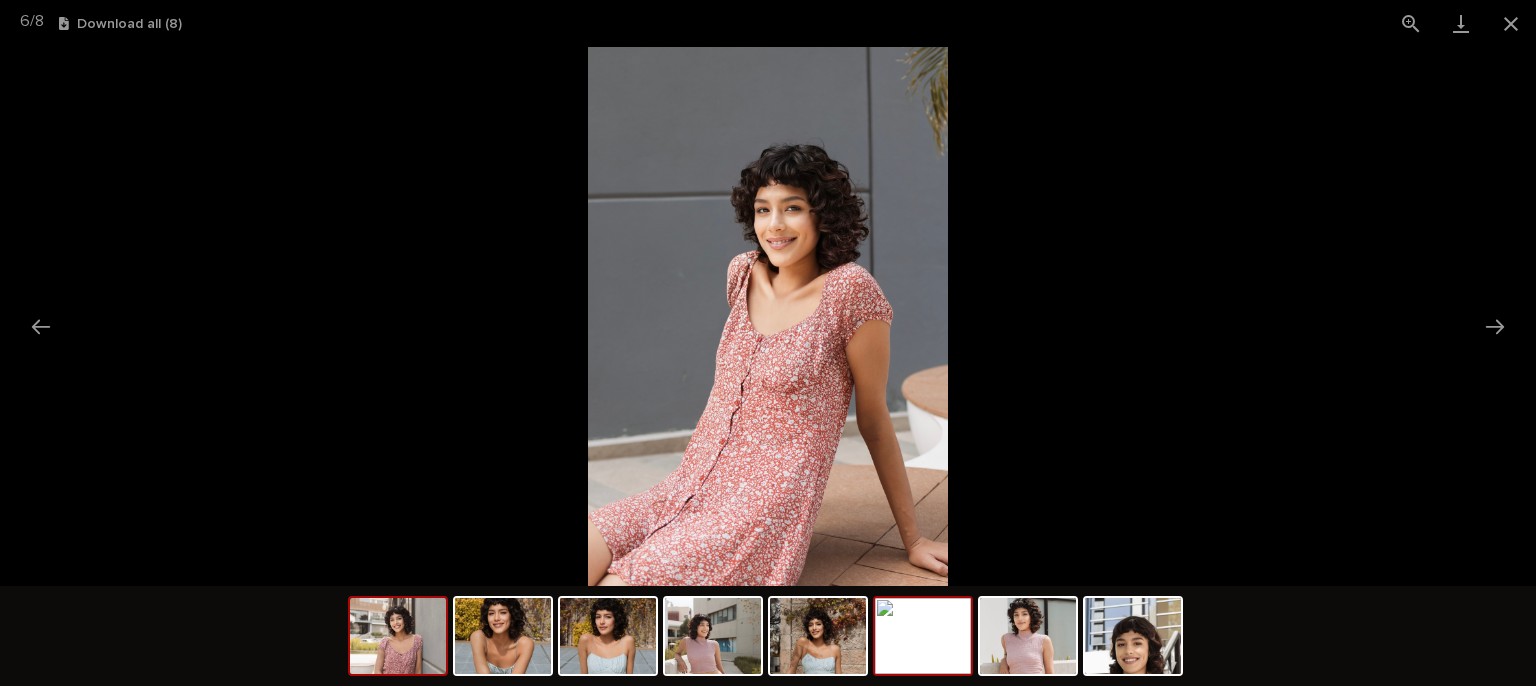 click at bounding box center [398, 636] 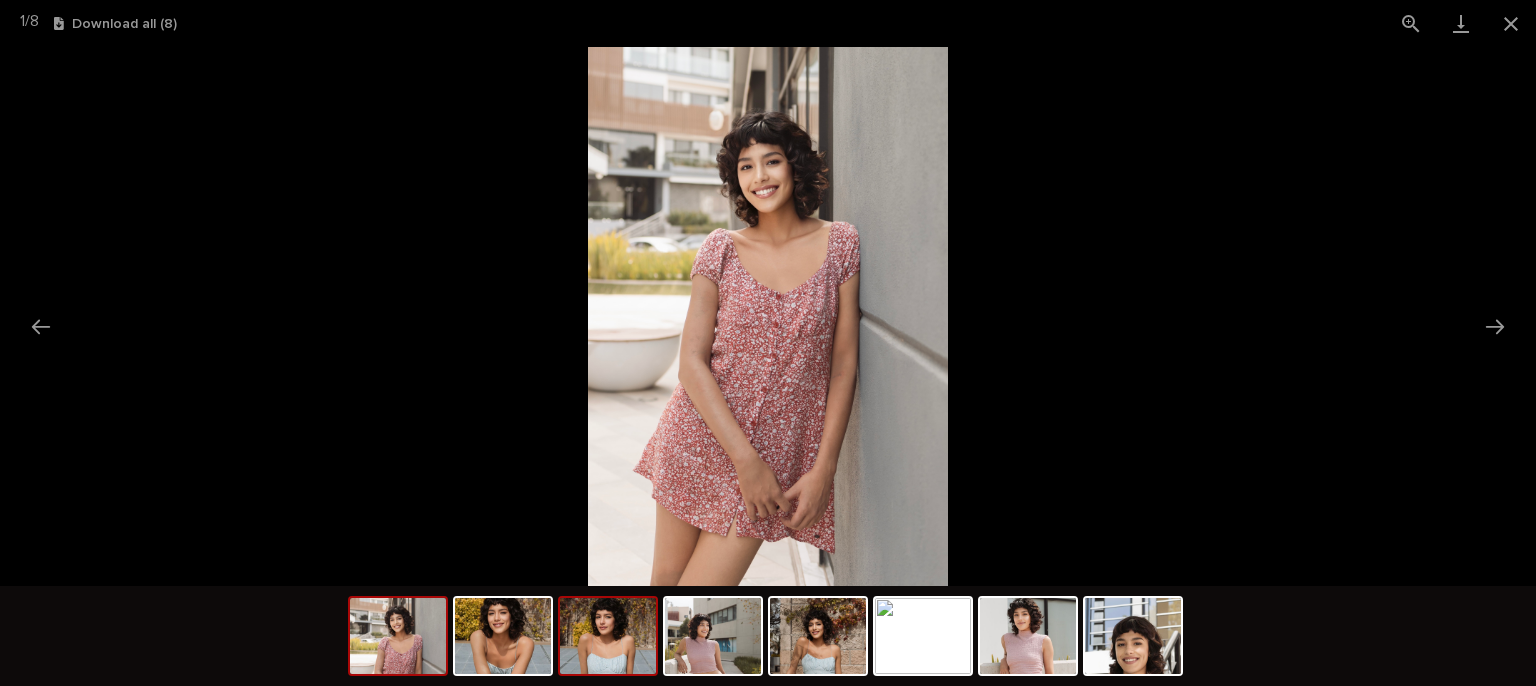 click at bounding box center (608, 636) 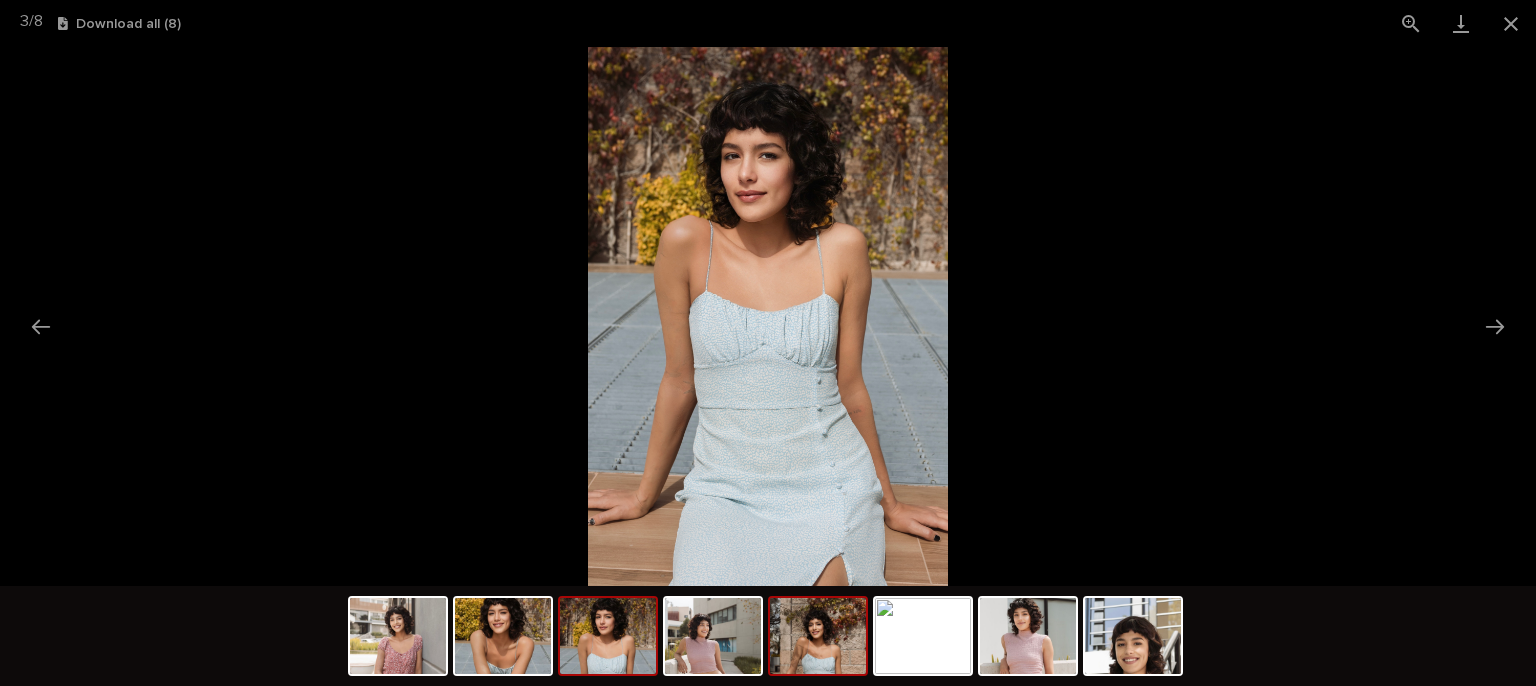 click at bounding box center (818, 636) 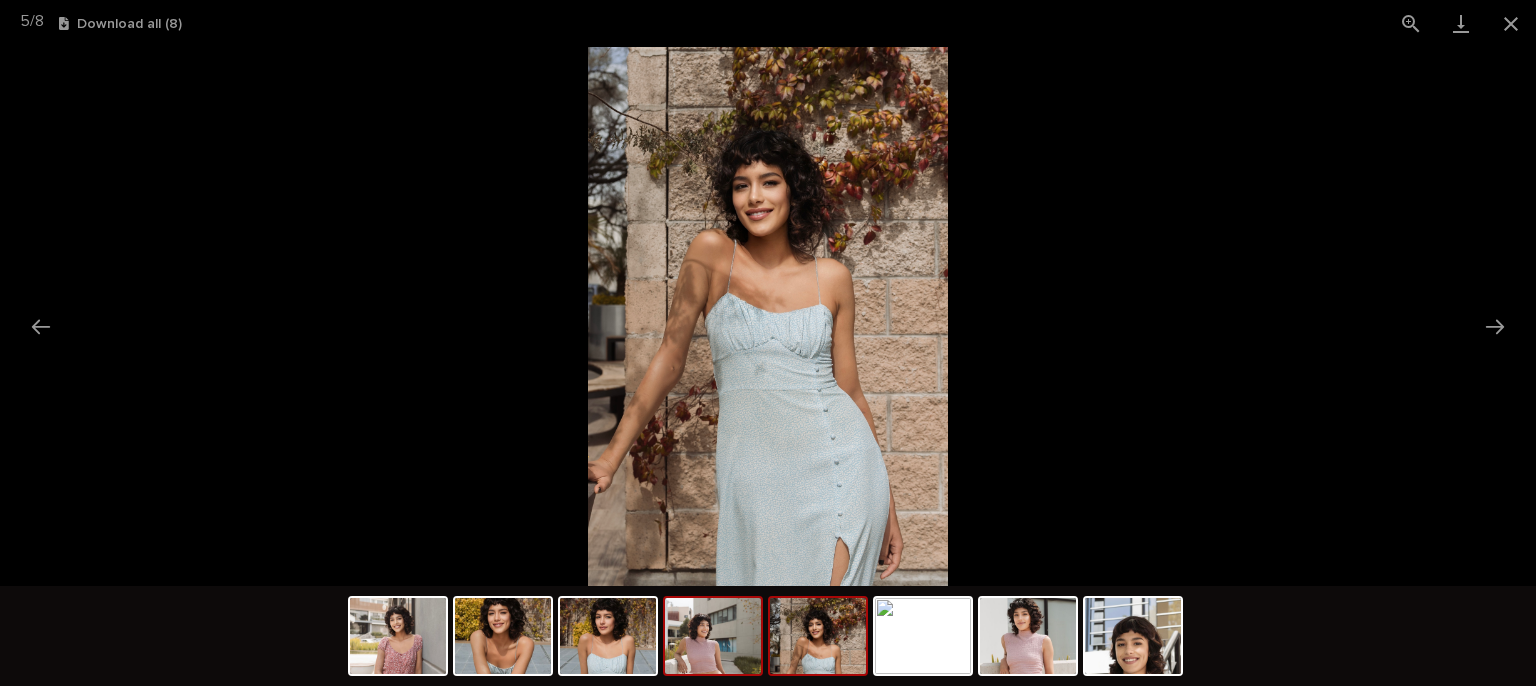 click at bounding box center (713, 636) 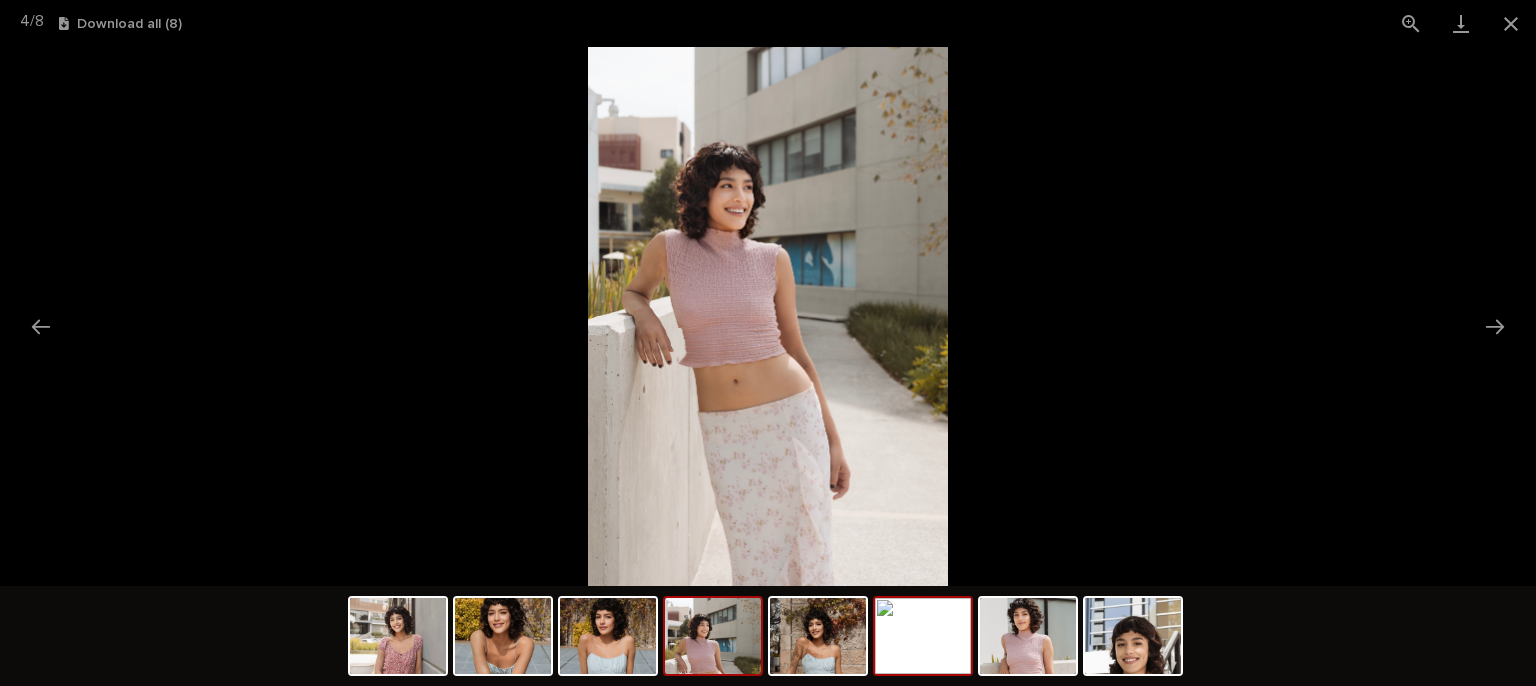click at bounding box center [923, 636] 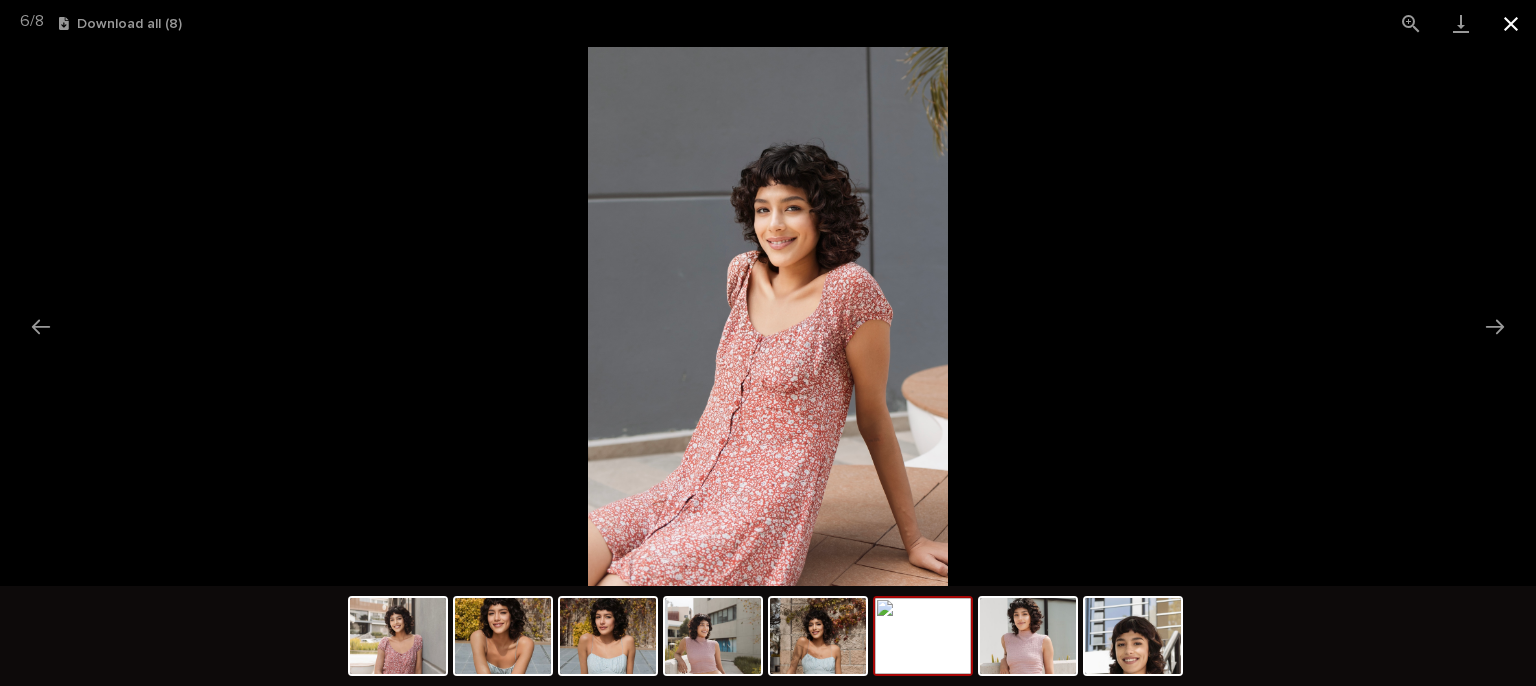 click at bounding box center (1511, 23) 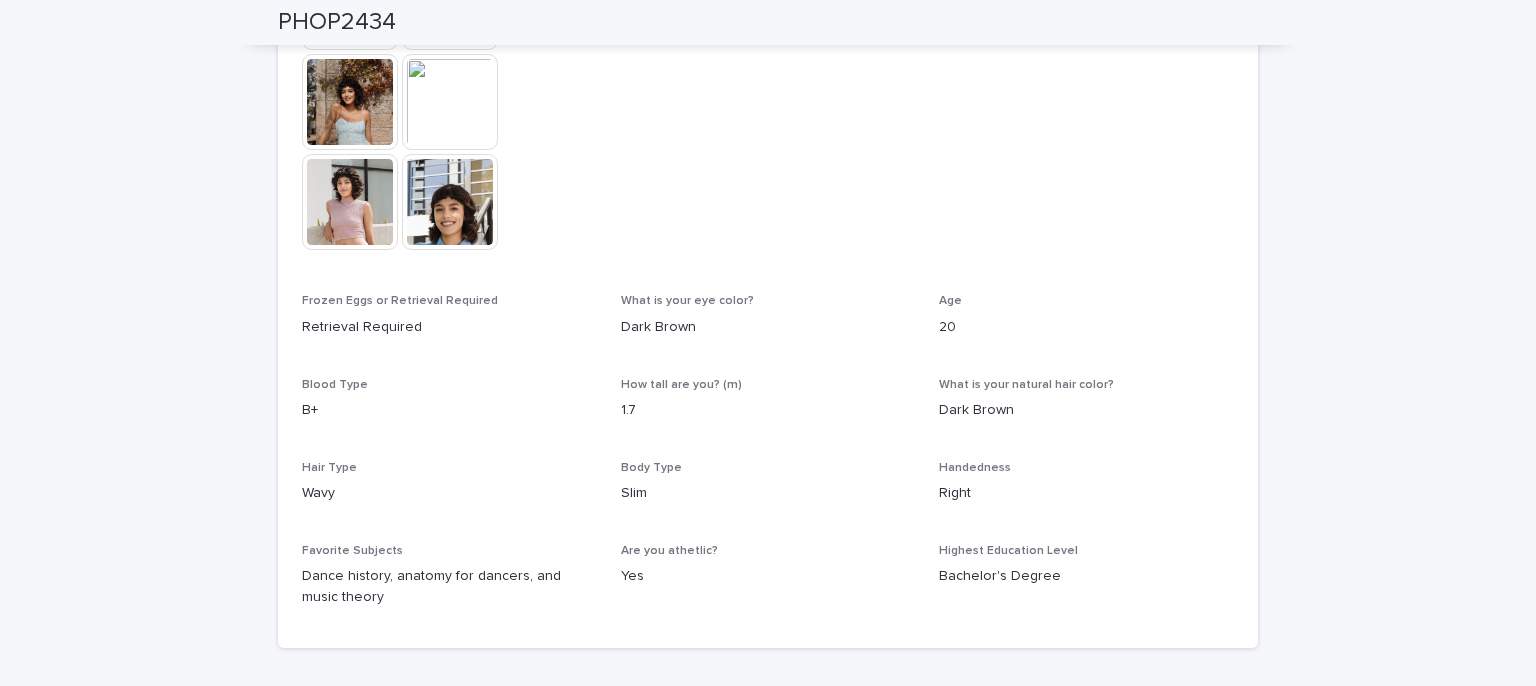 scroll, scrollTop: 500, scrollLeft: 0, axis: vertical 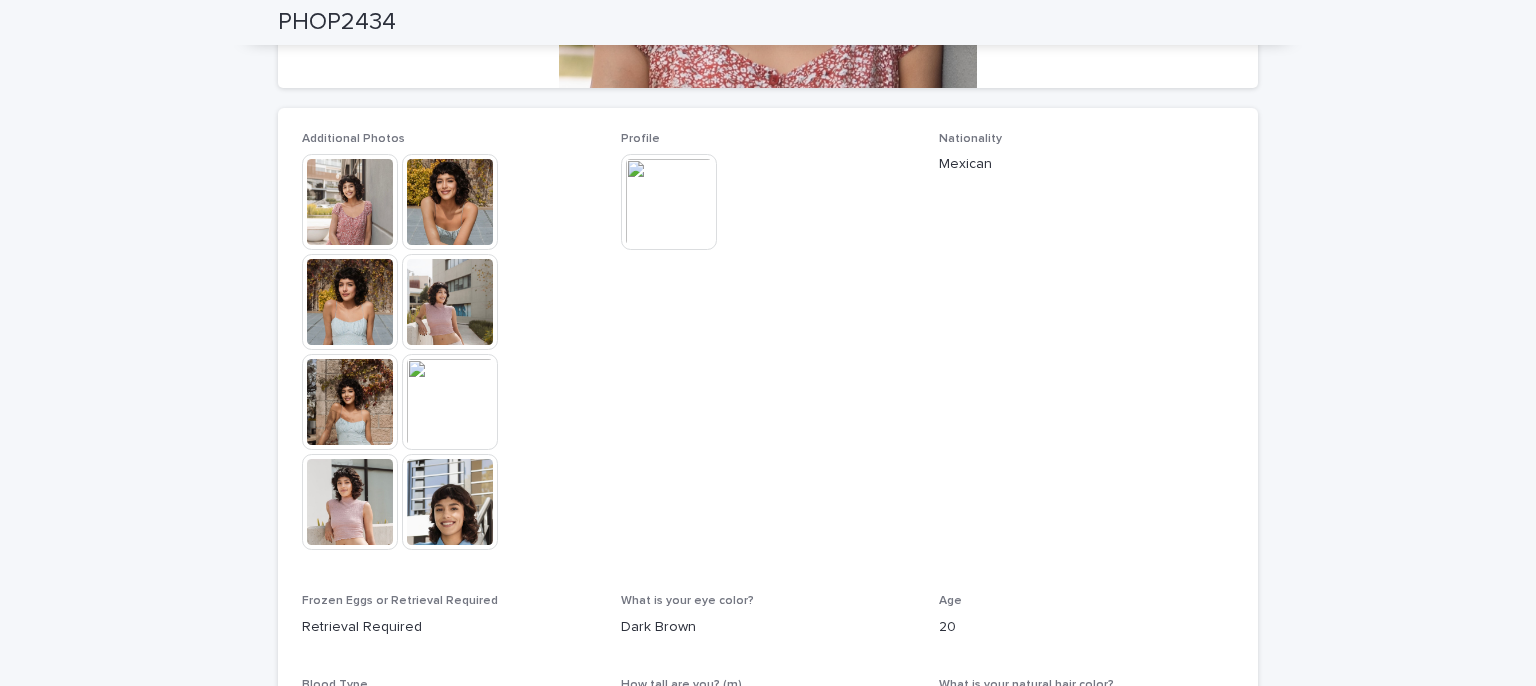 click at bounding box center [669, 202] 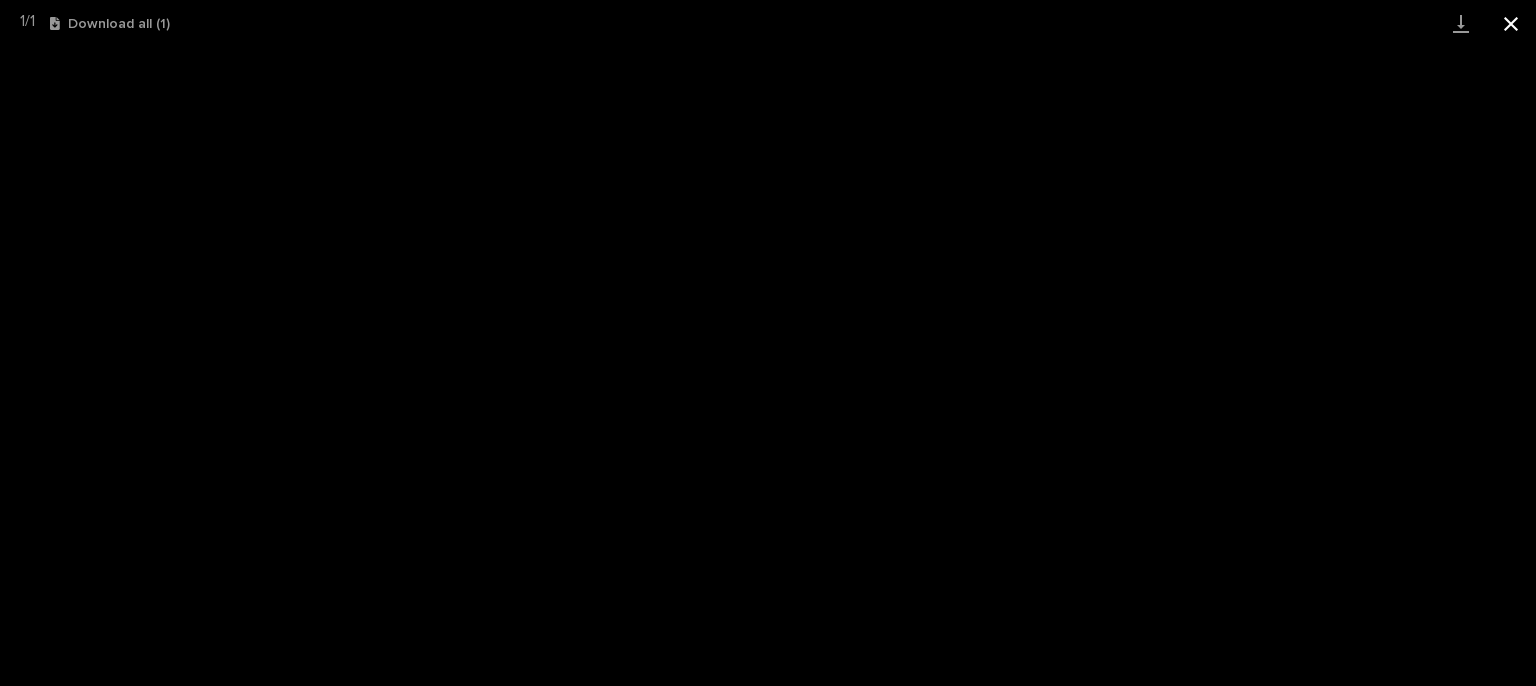 click at bounding box center (1511, 23) 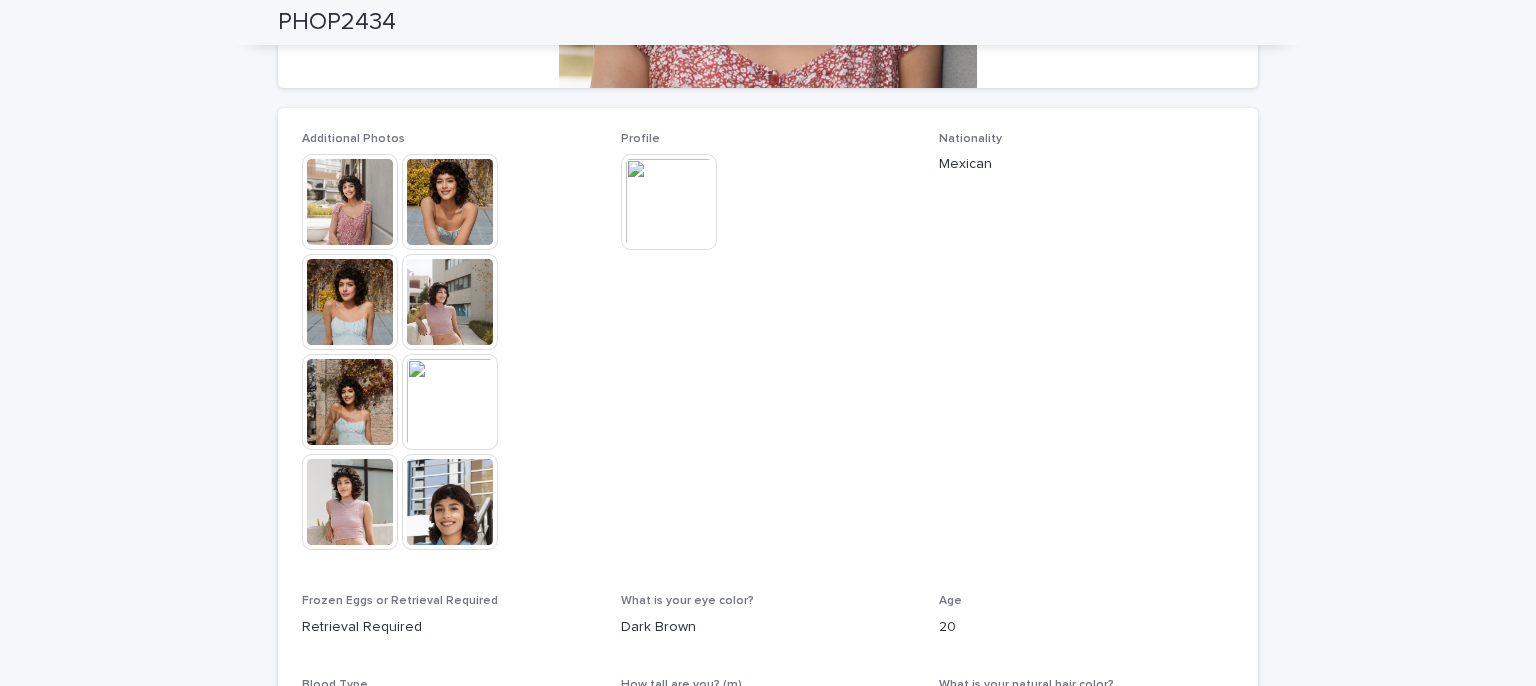 click at bounding box center [450, 302] 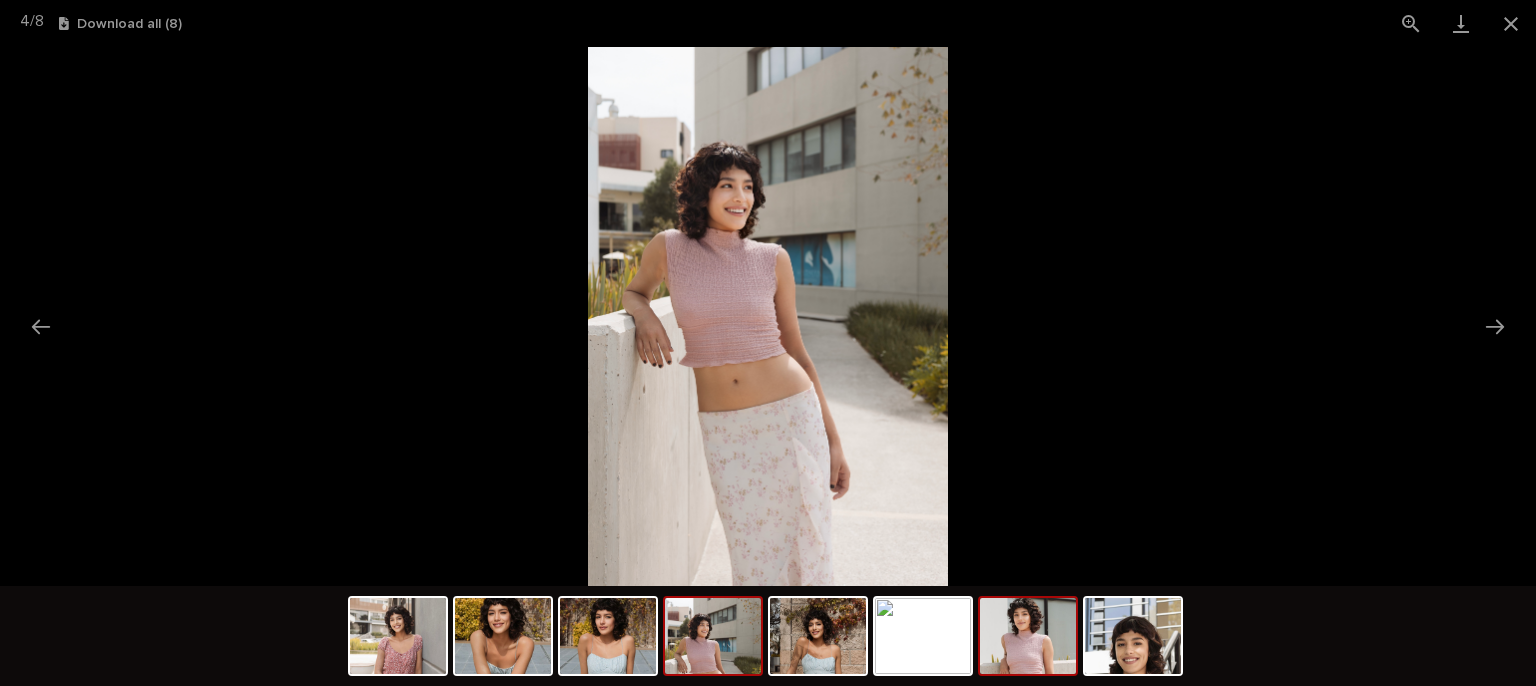click at bounding box center [1028, 636] 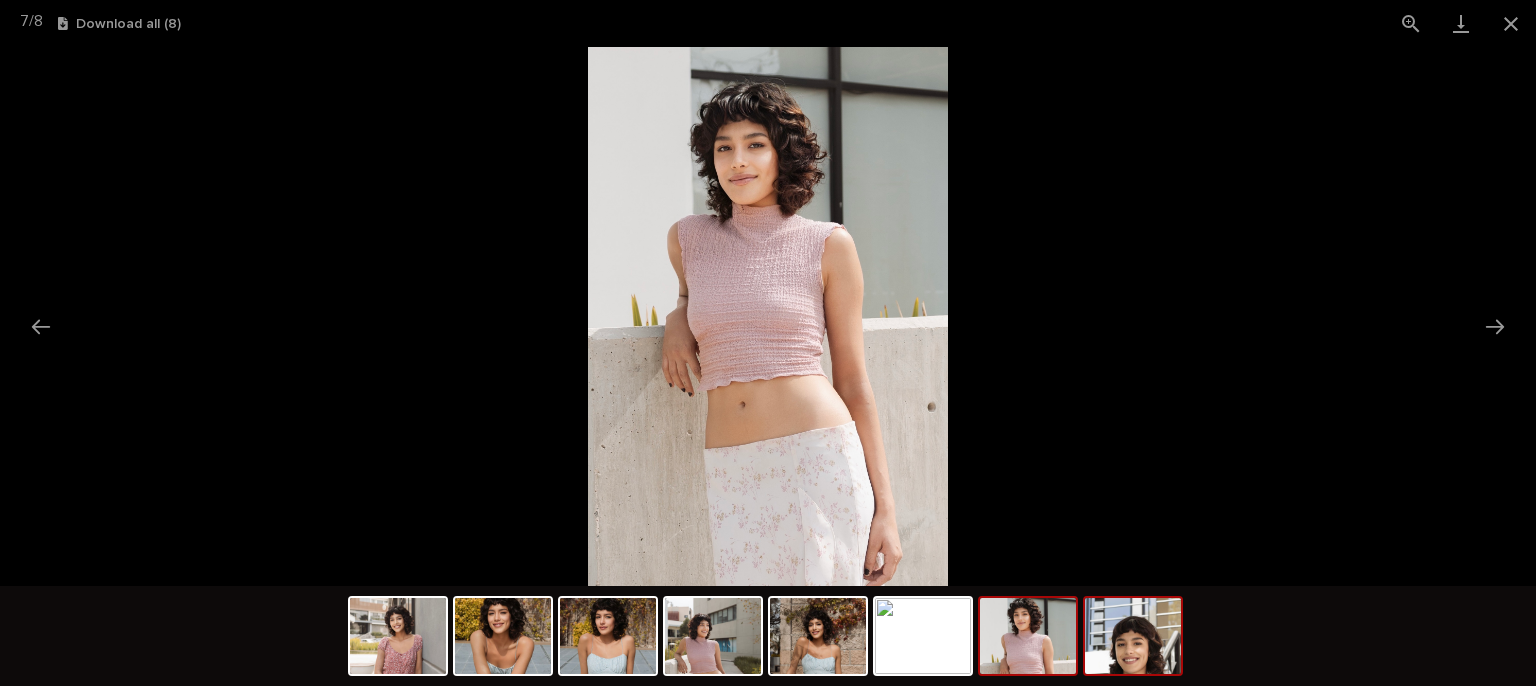 click at bounding box center (1133, 636) 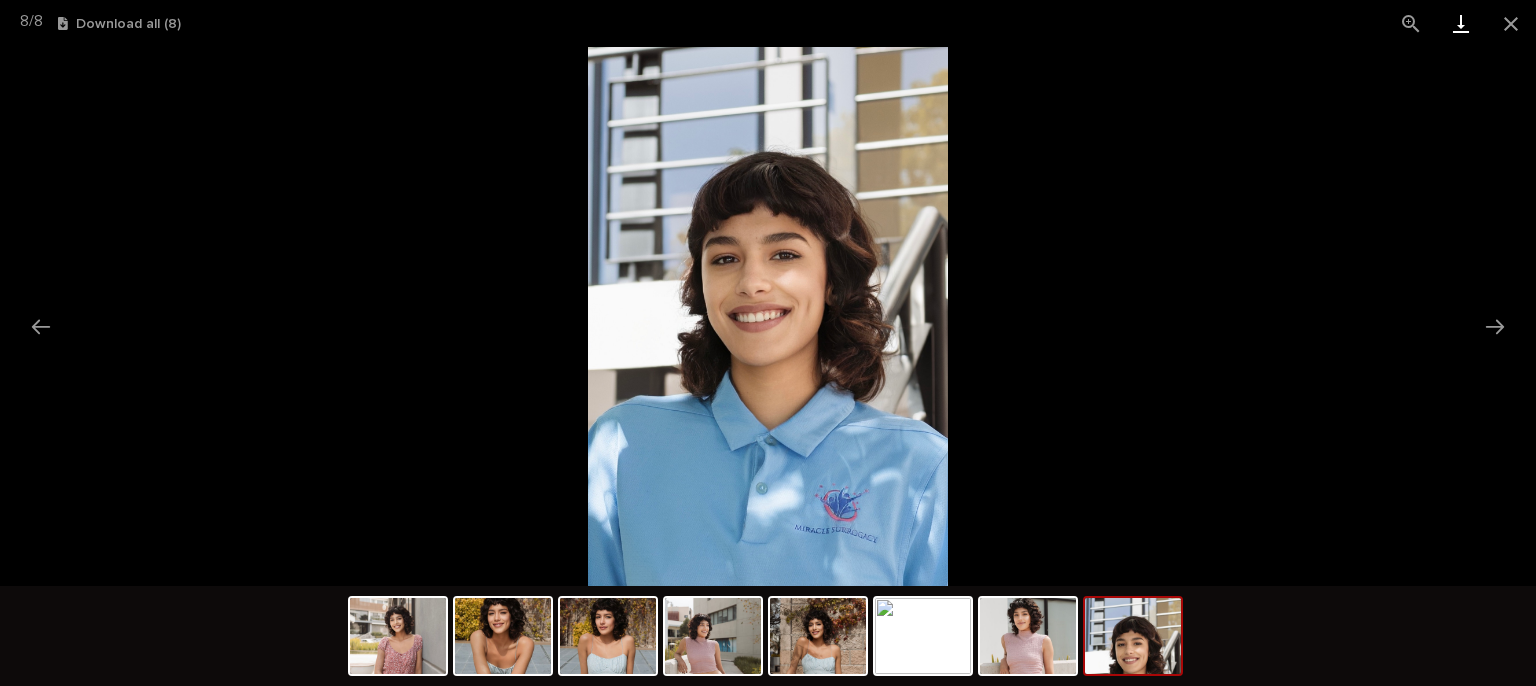 drag, startPoint x: 1506, startPoint y: 25, endPoint x: 1448, endPoint y: 20, distance: 58.21512 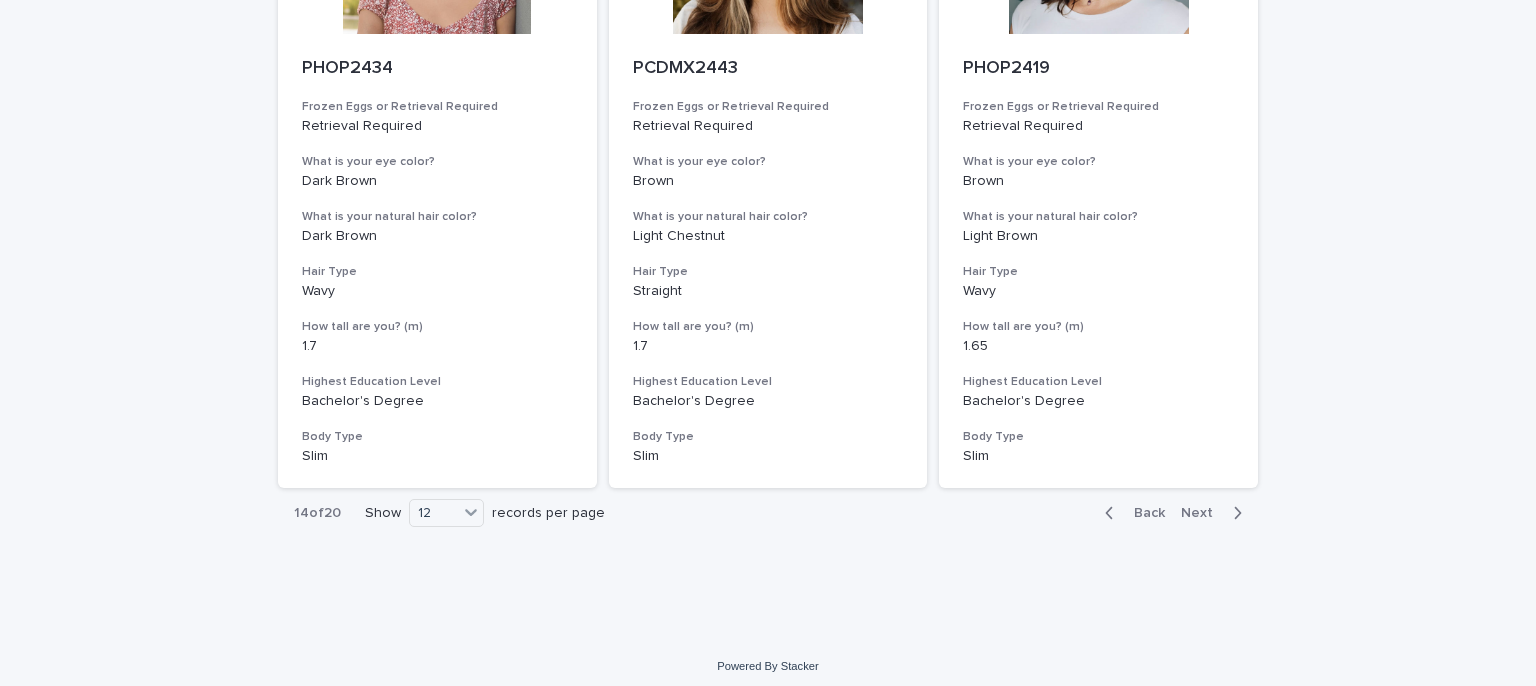 scroll, scrollTop: 2303, scrollLeft: 0, axis: vertical 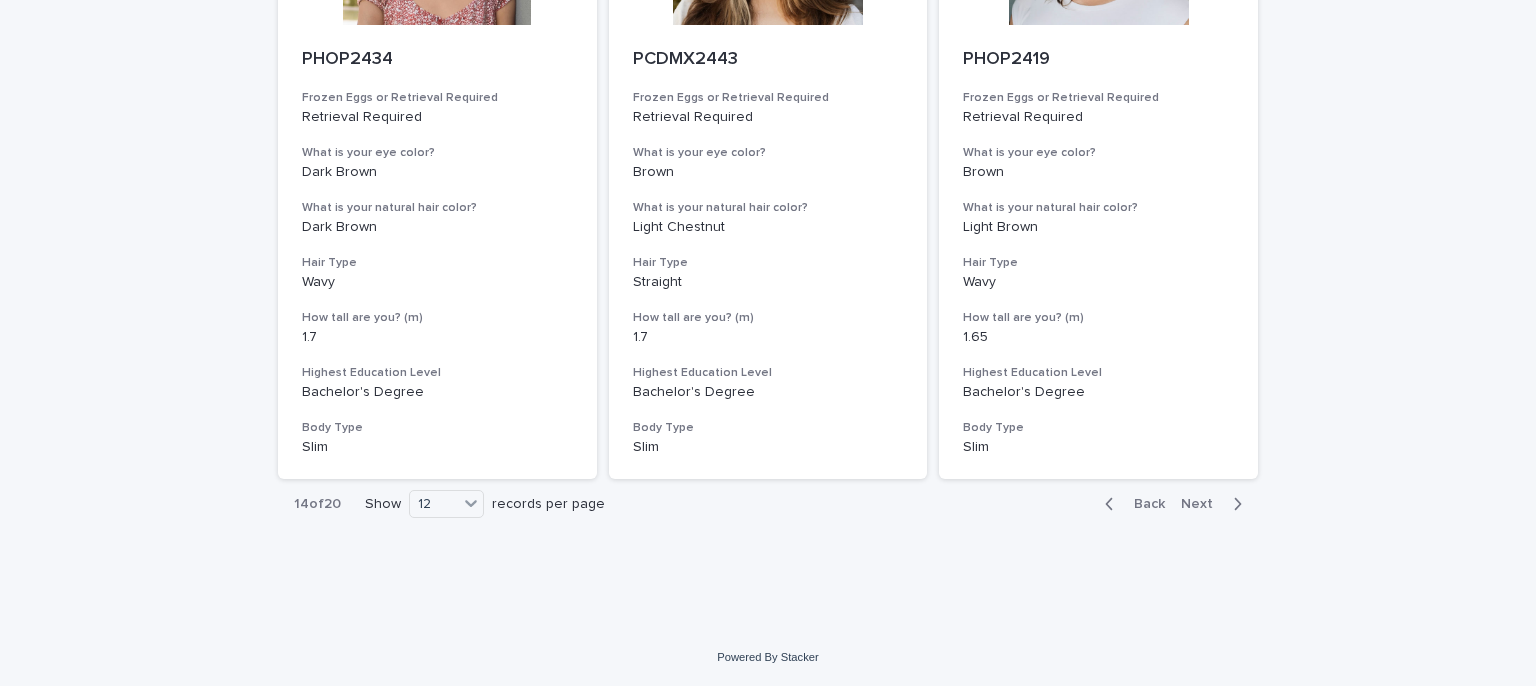click on "Next" at bounding box center (1203, 504) 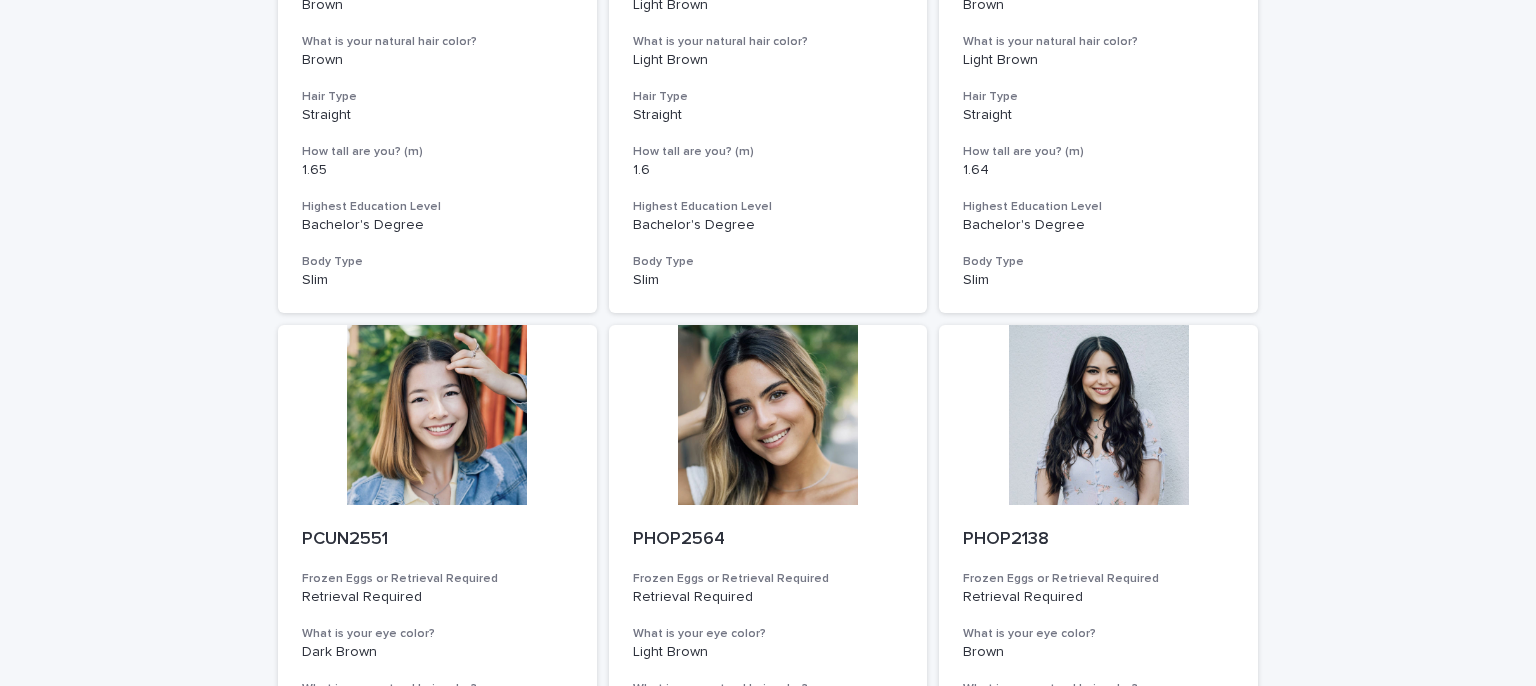 scroll, scrollTop: 1103, scrollLeft: 0, axis: vertical 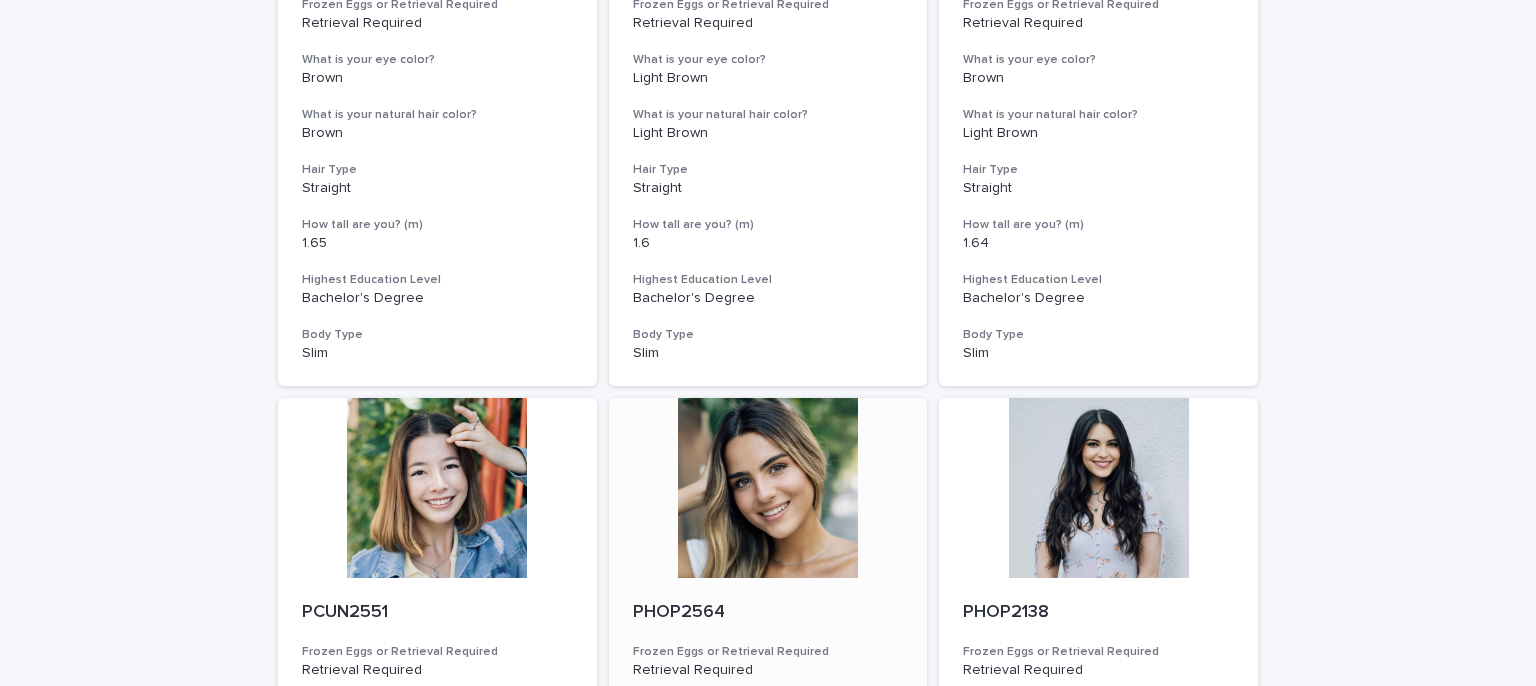 click at bounding box center [768, 488] 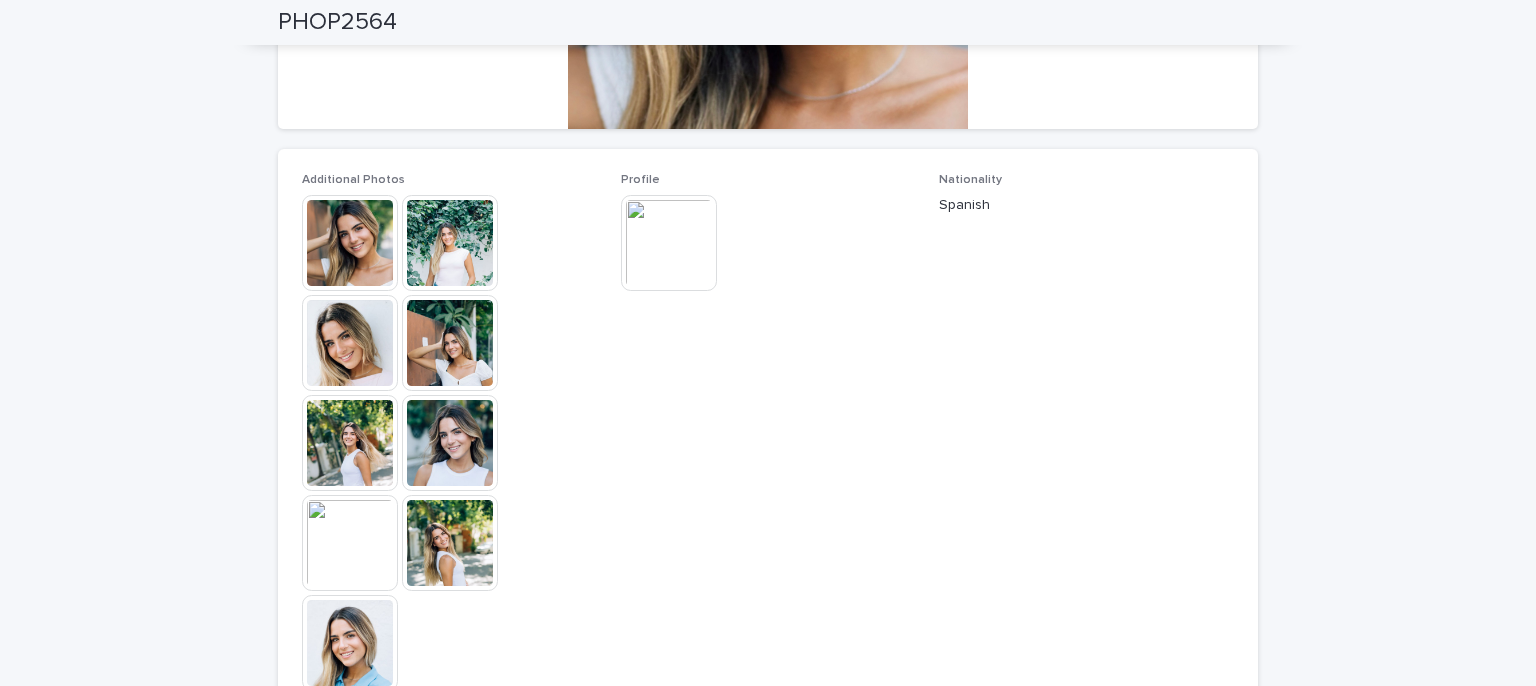 scroll, scrollTop: 300, scrollLeft: 0, axis: vertical 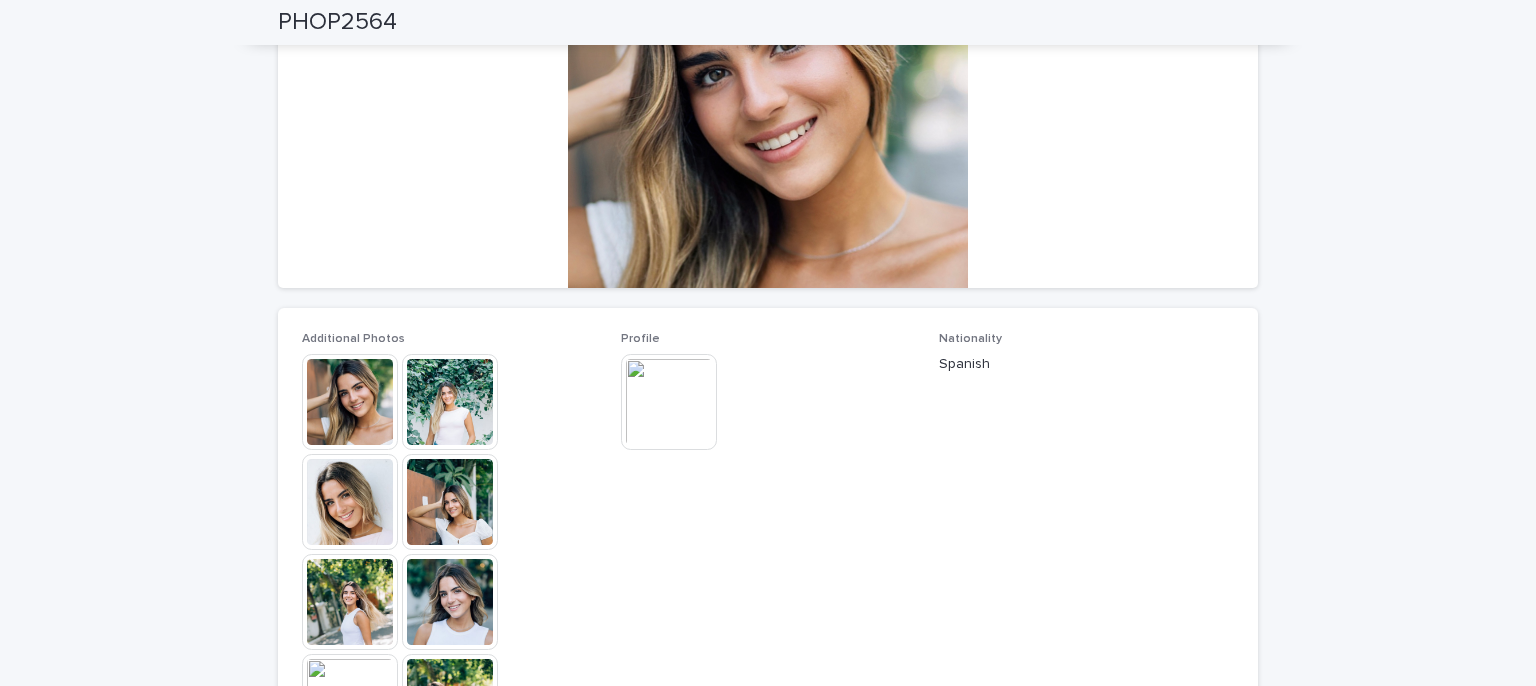 click at bounding box center (350, 402) 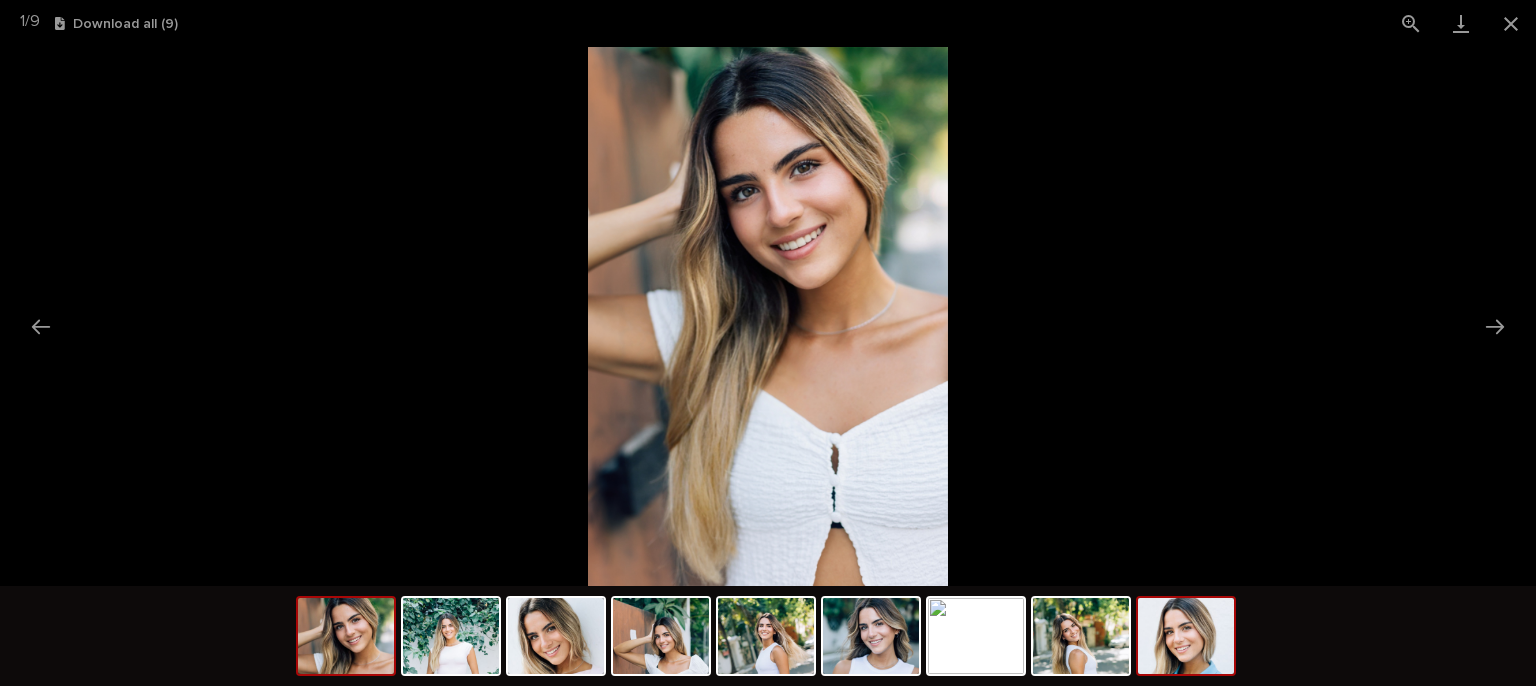 click at bounding box center (1186, 636) 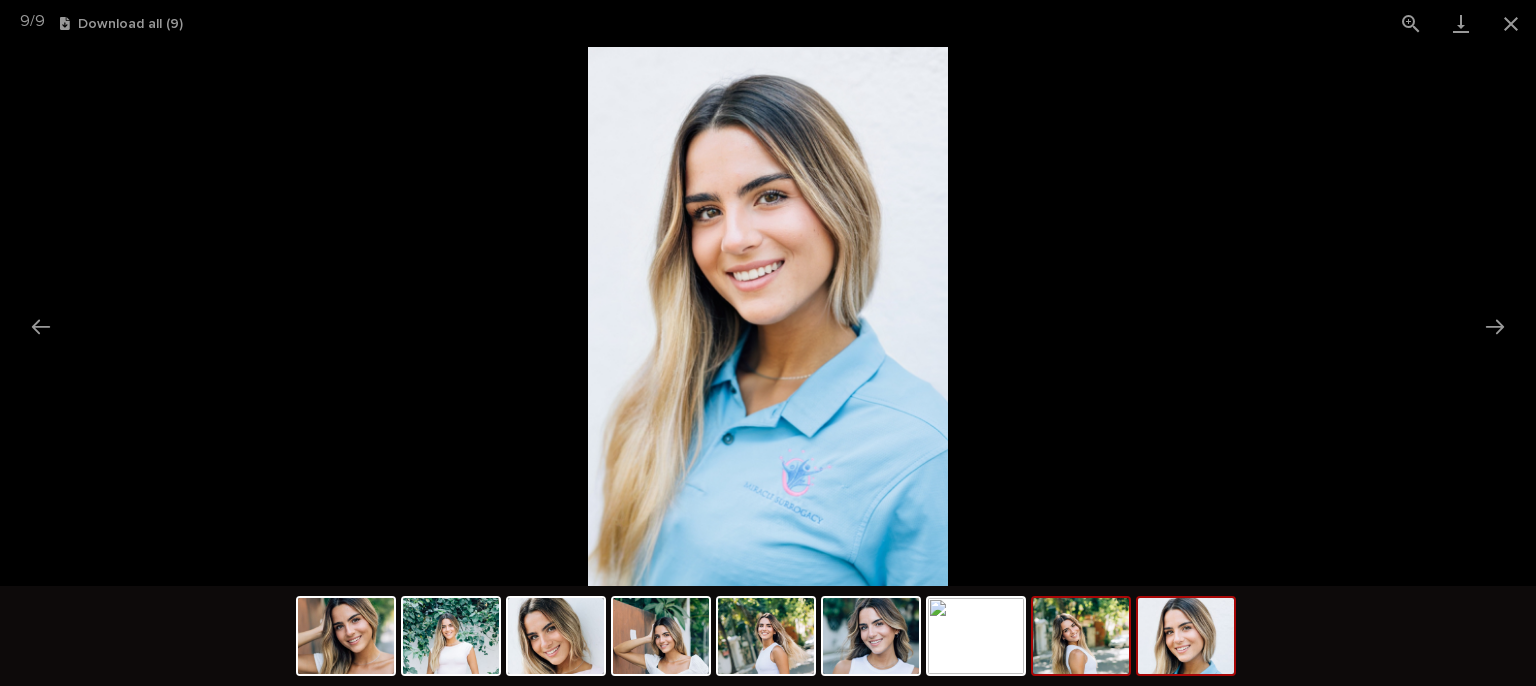 click at bounding box center [1081, 636] 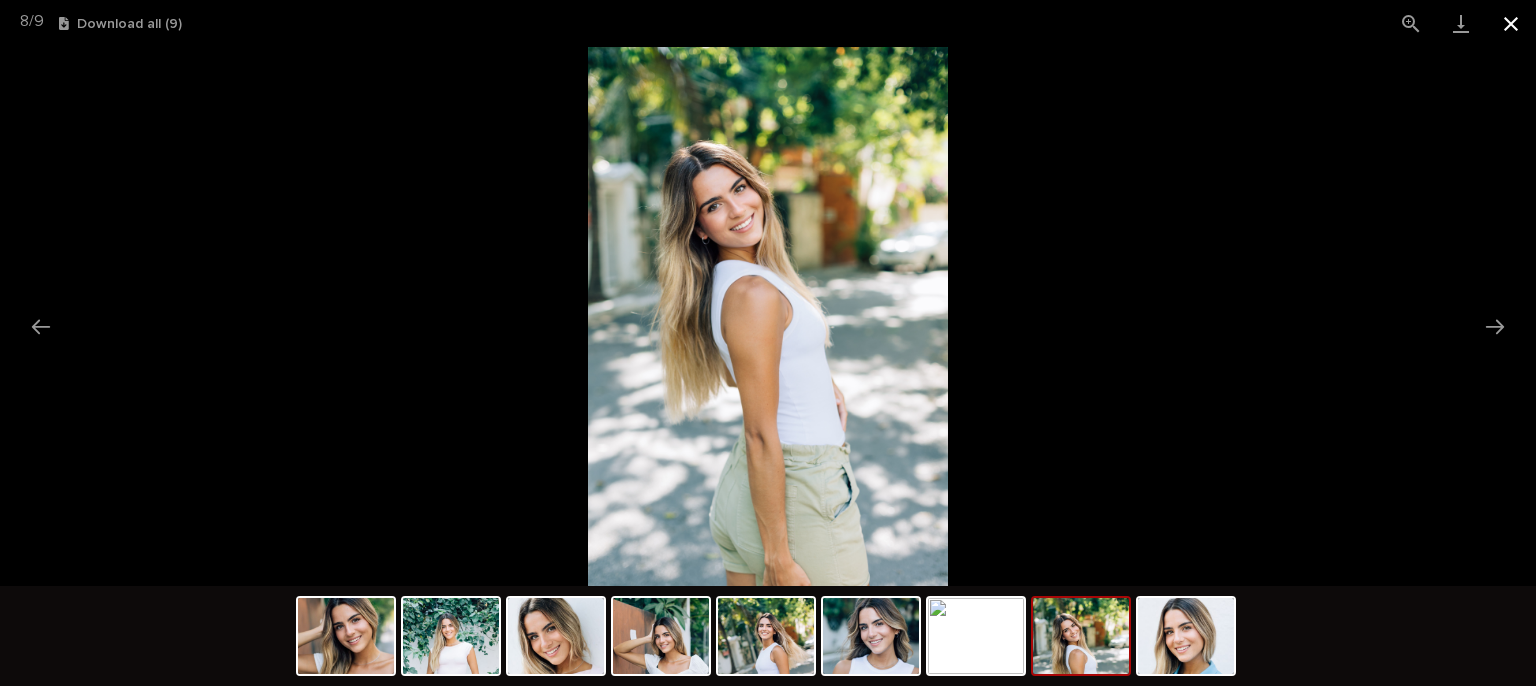 click at bounding box center (1511, 23) 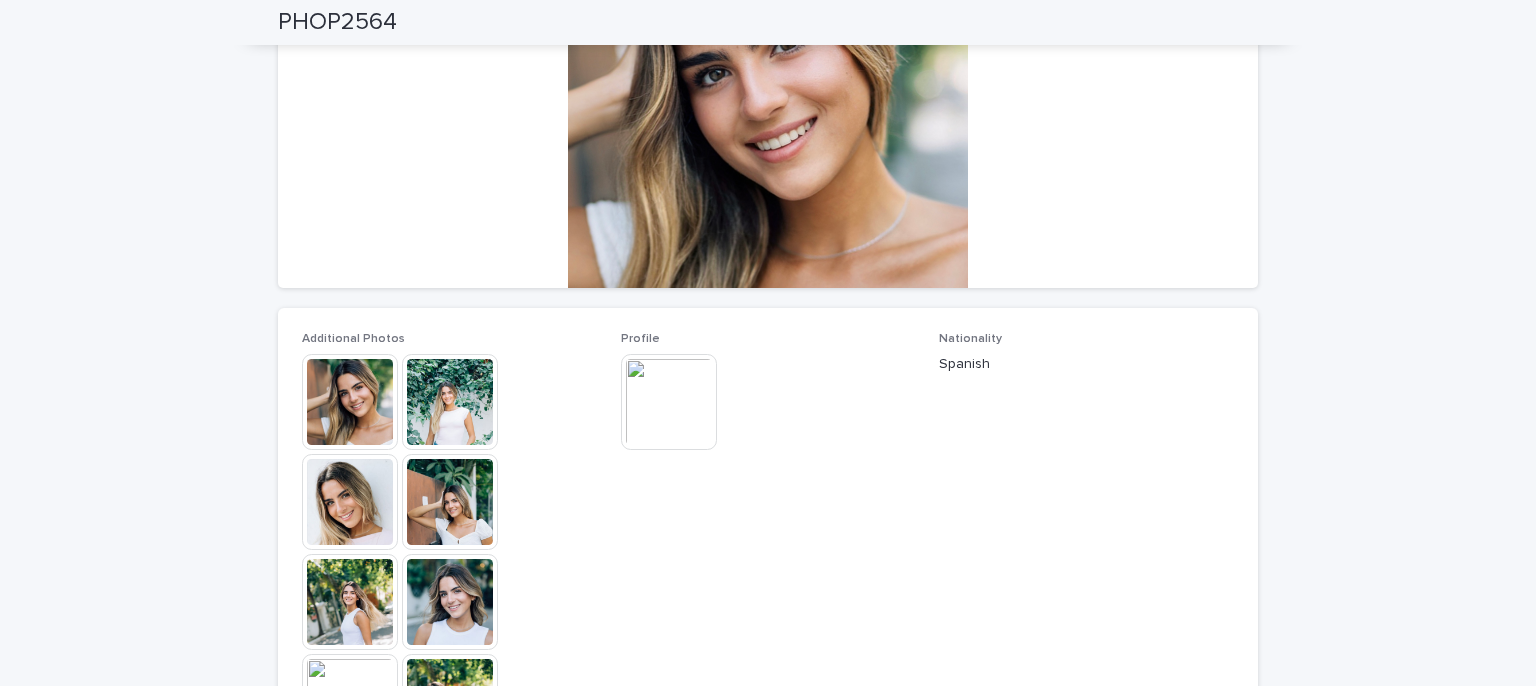 click at bounding box center [669, 402] 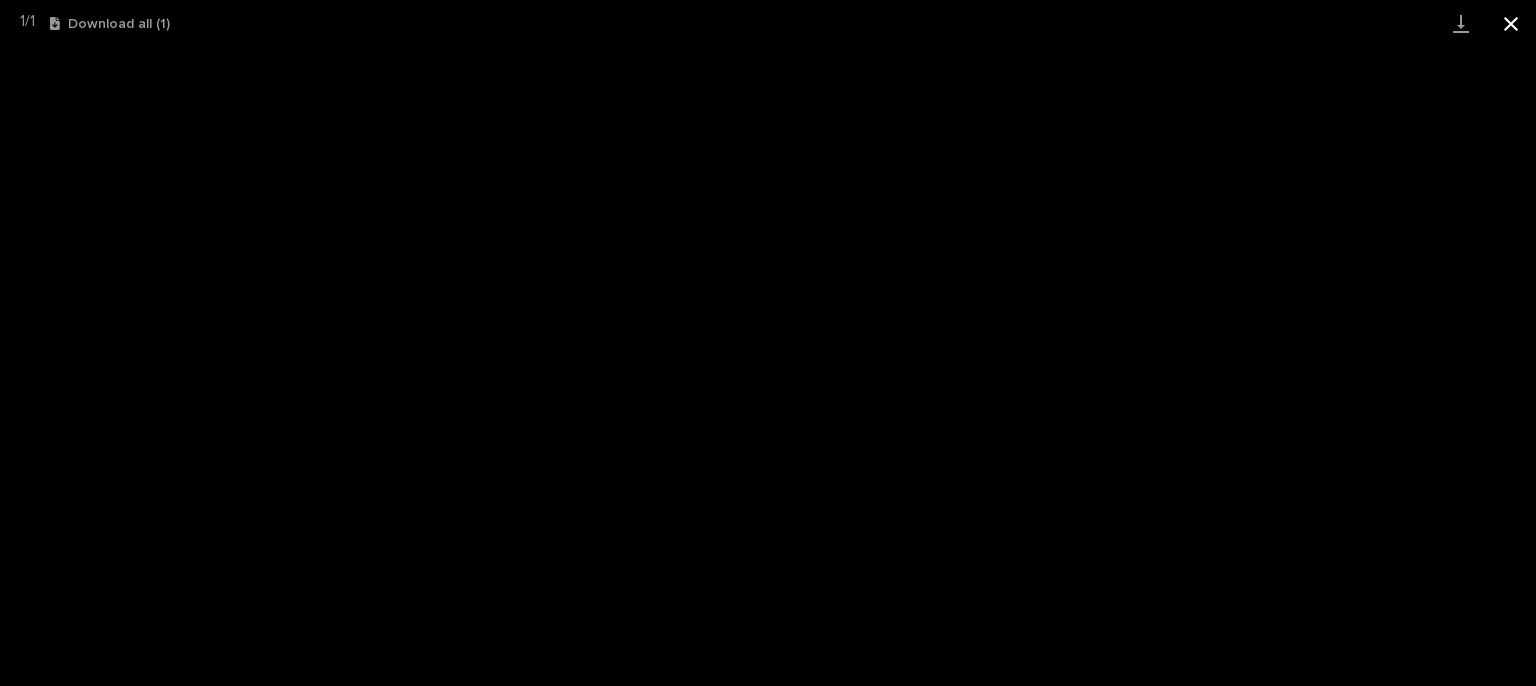 click at bounding box center (1511, 23) 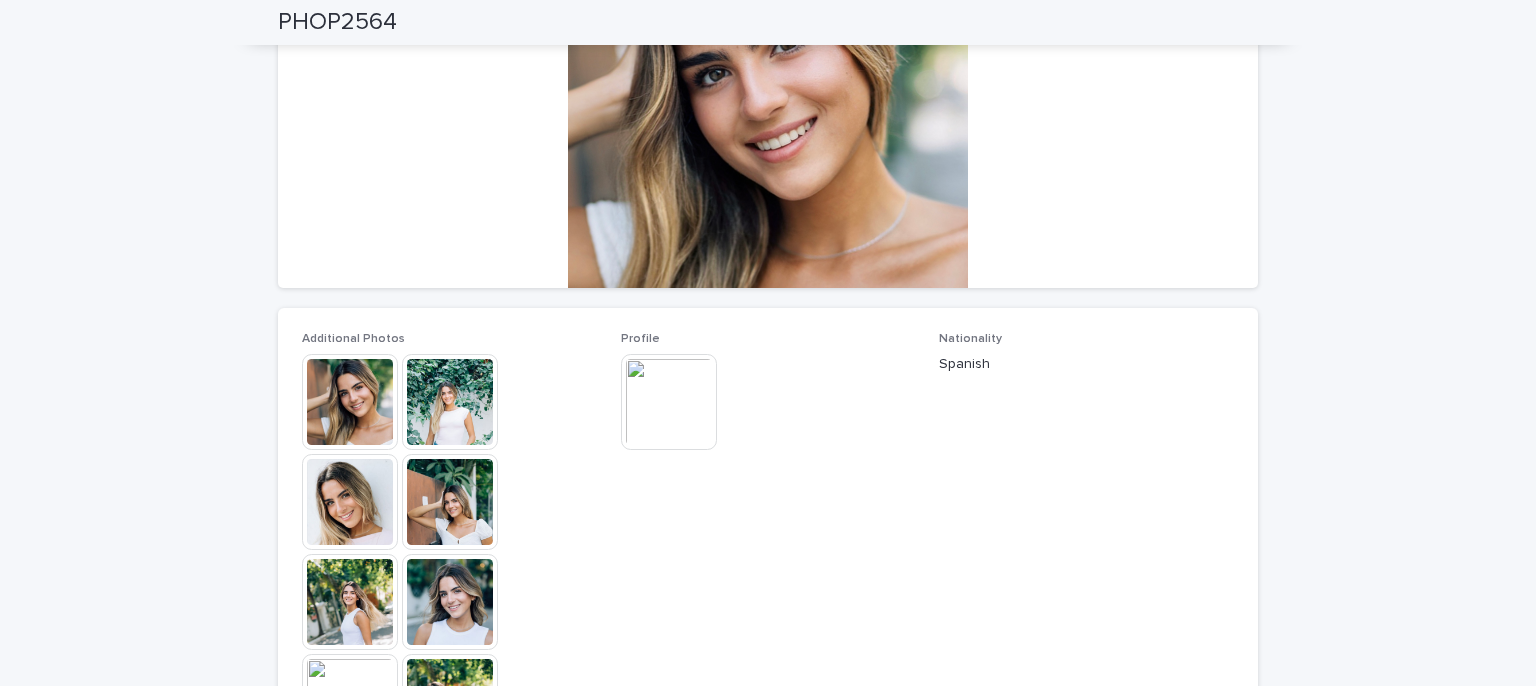 click at bounding box center [450, 602] 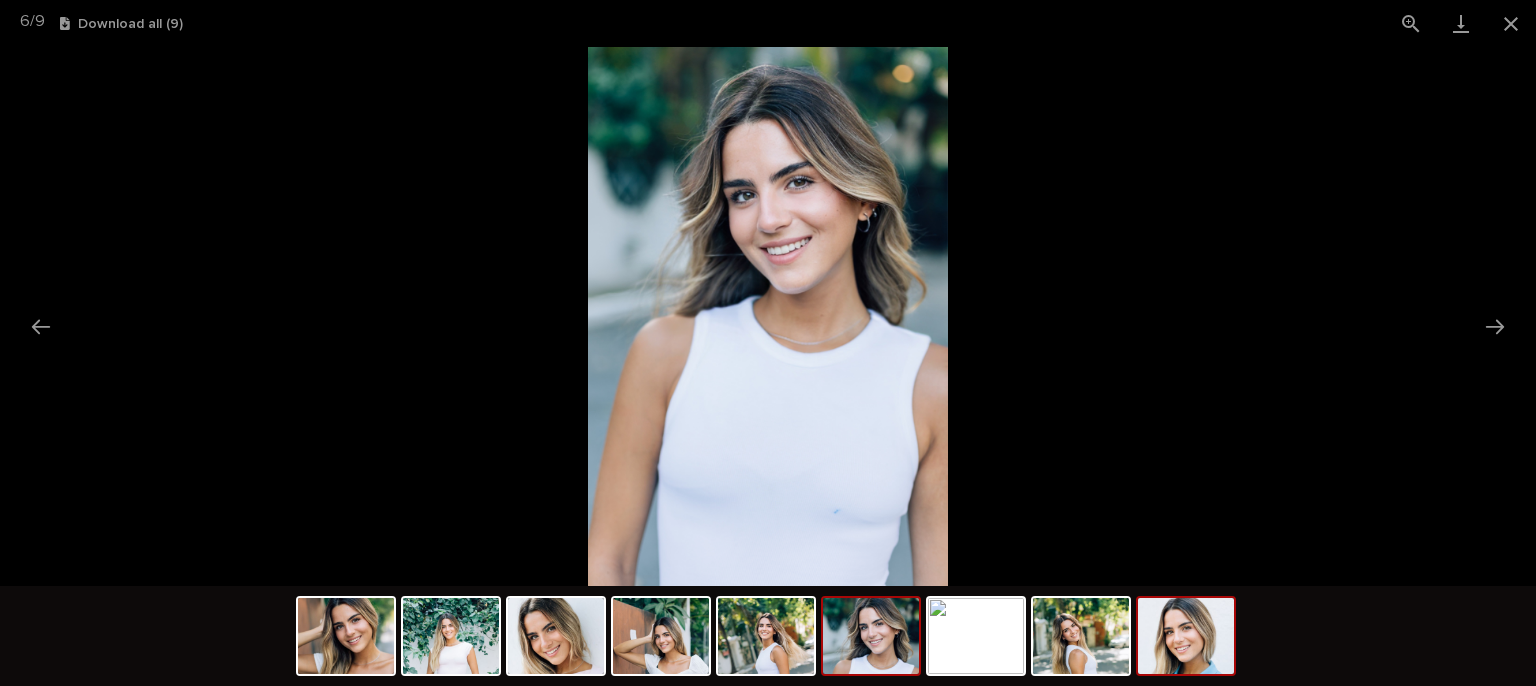 click at bounding box center [1186, 636] 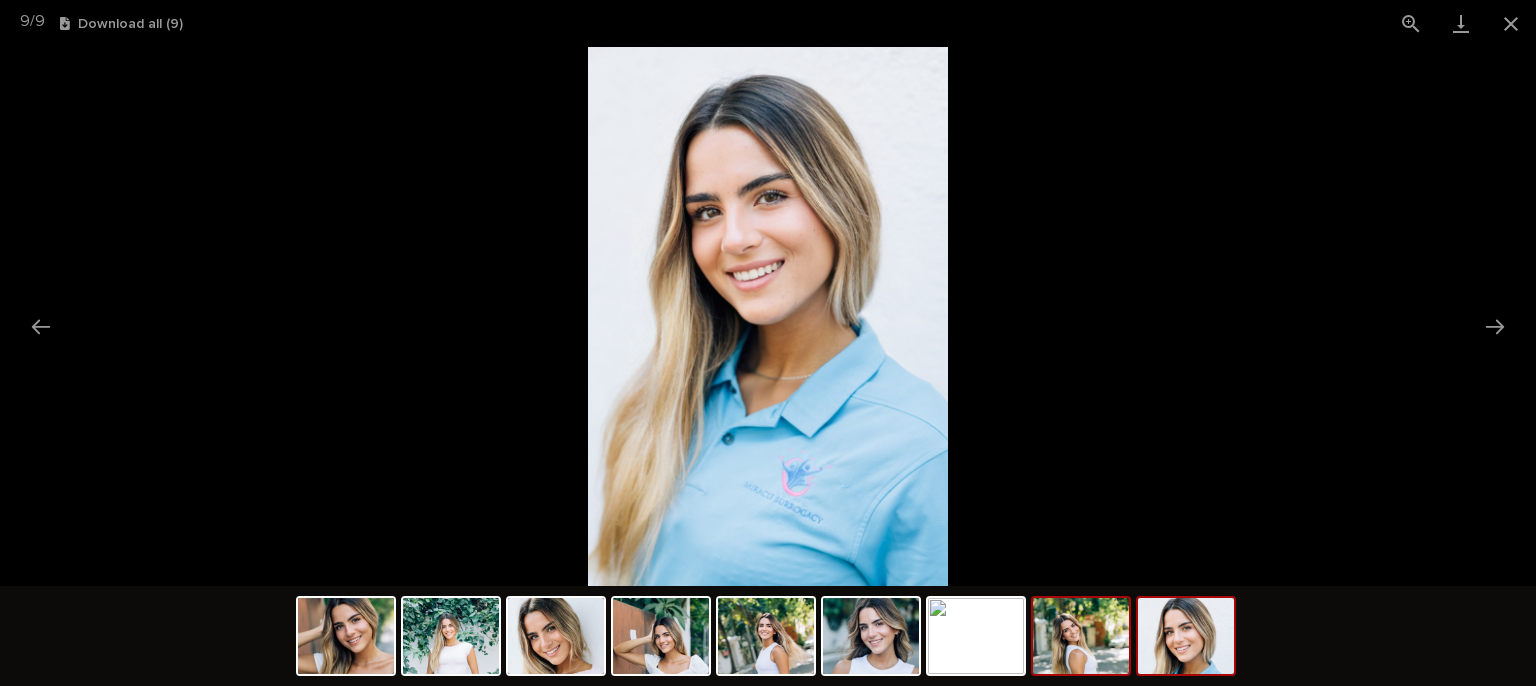 click at bounding box center (1081, 636) 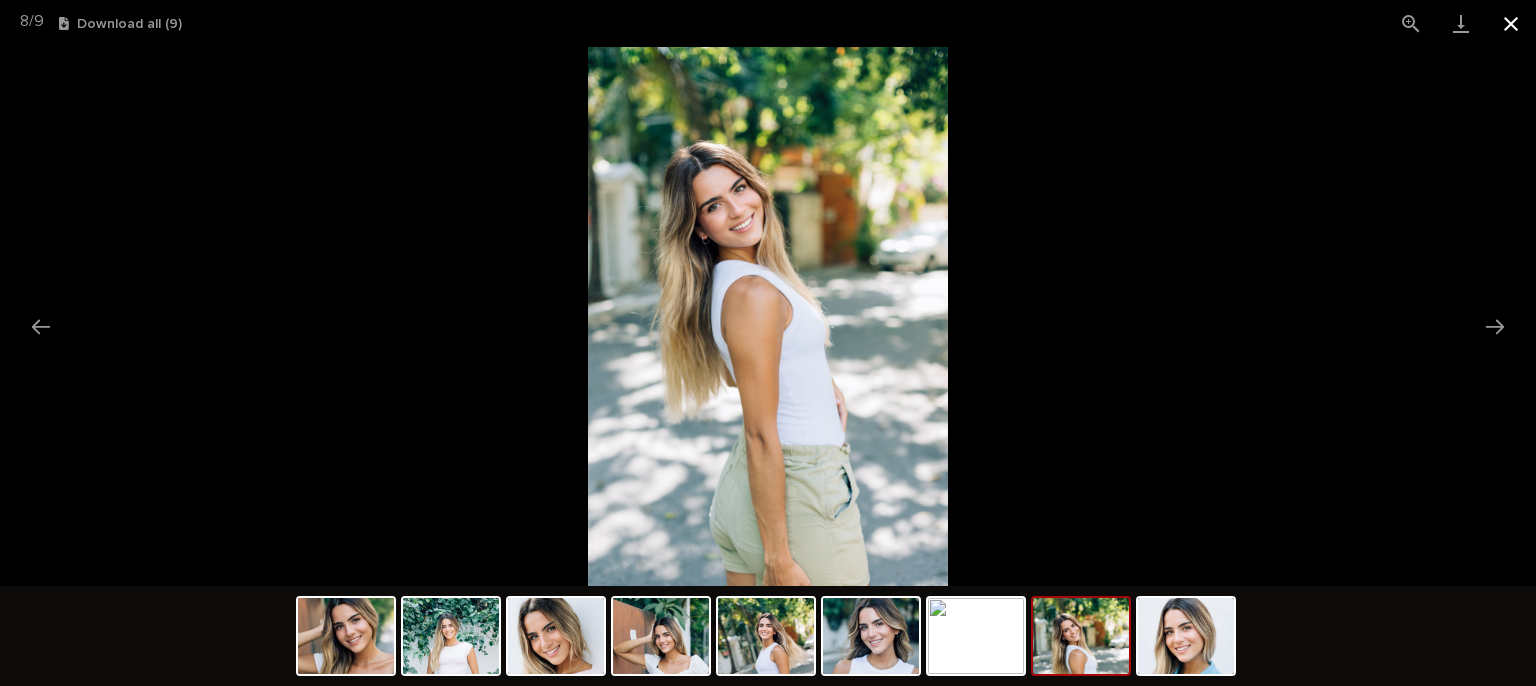 click at bounding box center [1511, 23] 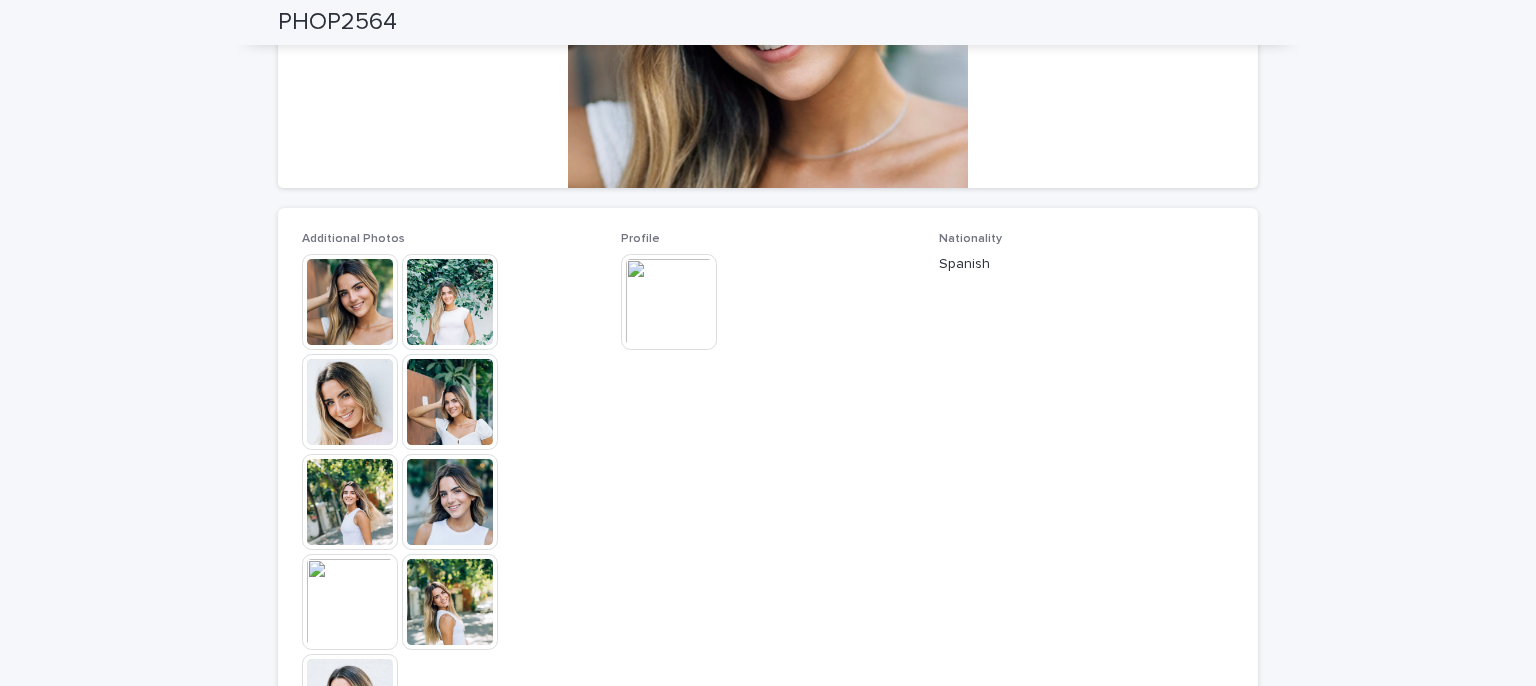 scroll, scrollTop: 0, scrollLeft: 0, axis: both 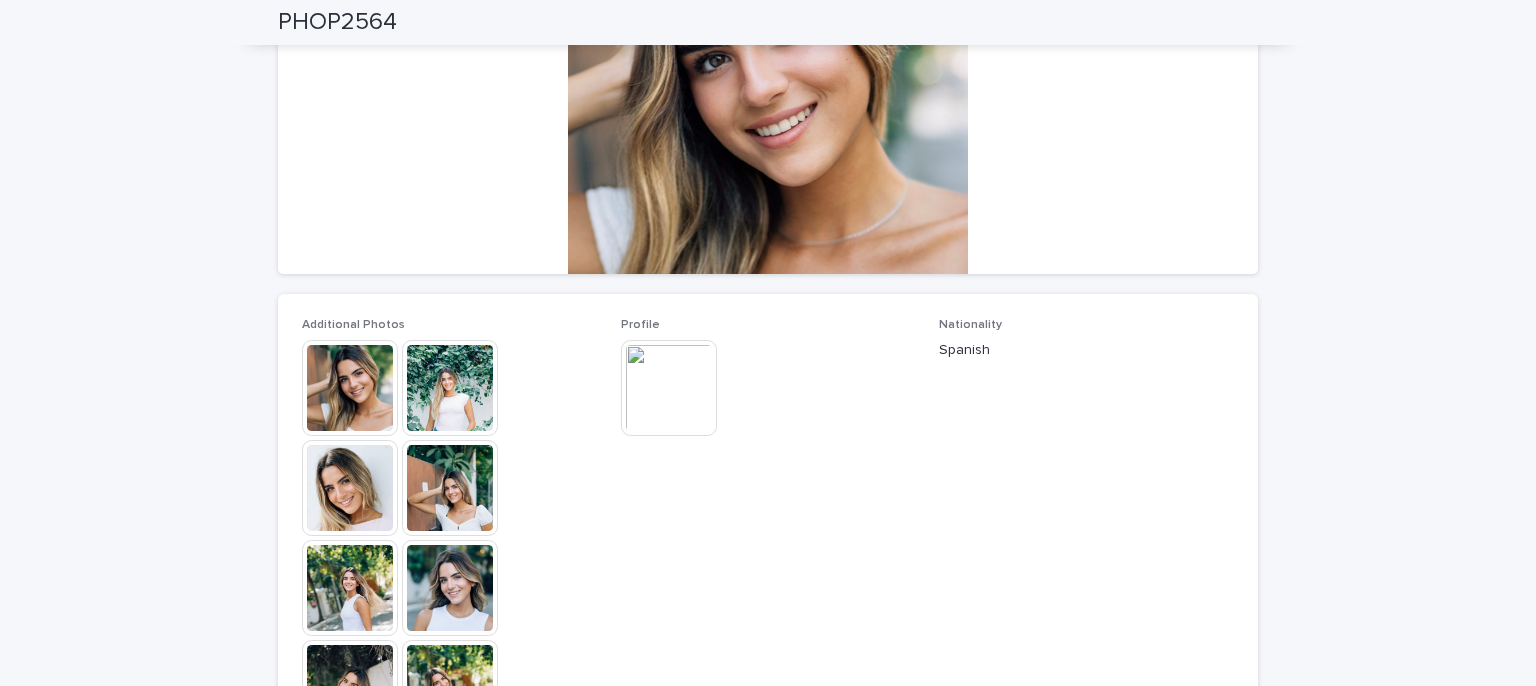 click at bounding box center [669, 388] 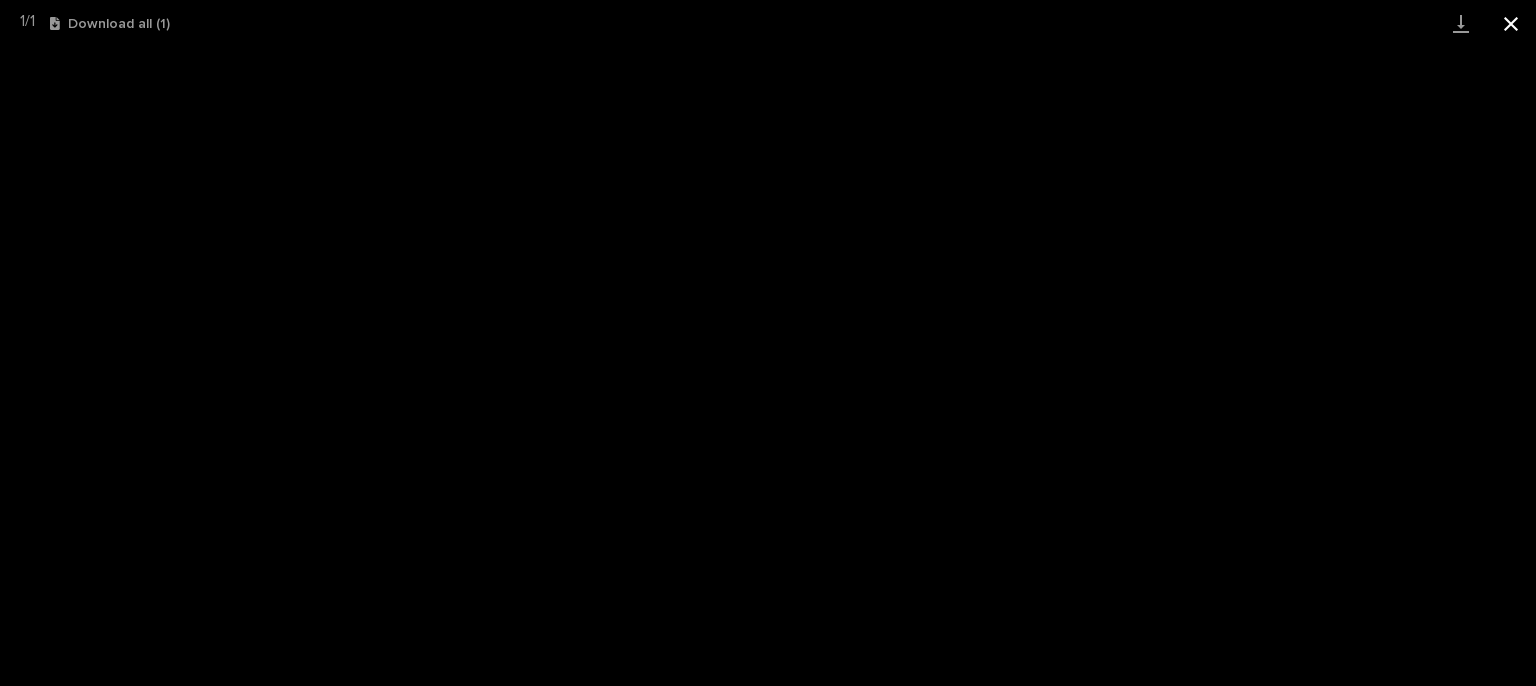 click at bounding box center (1511, 23) 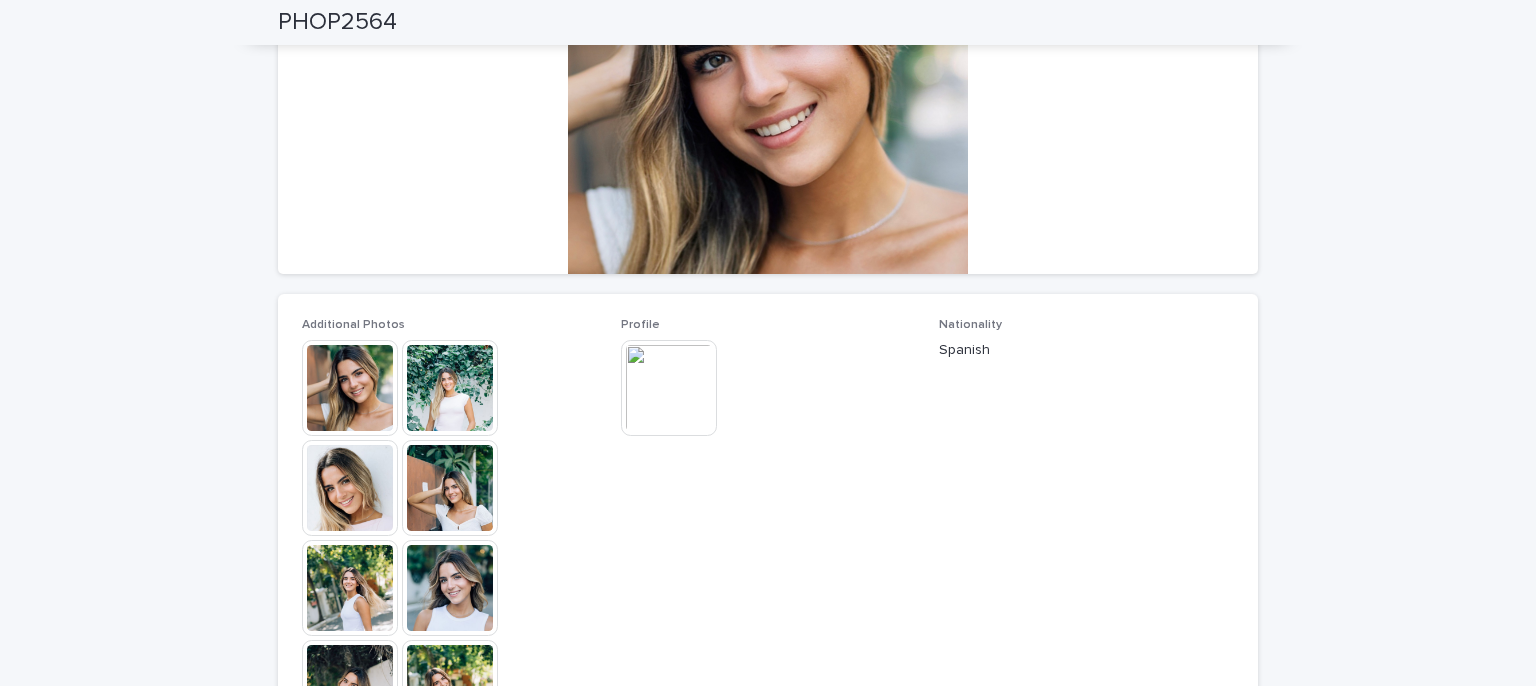 click at bounding box center [669, 388] 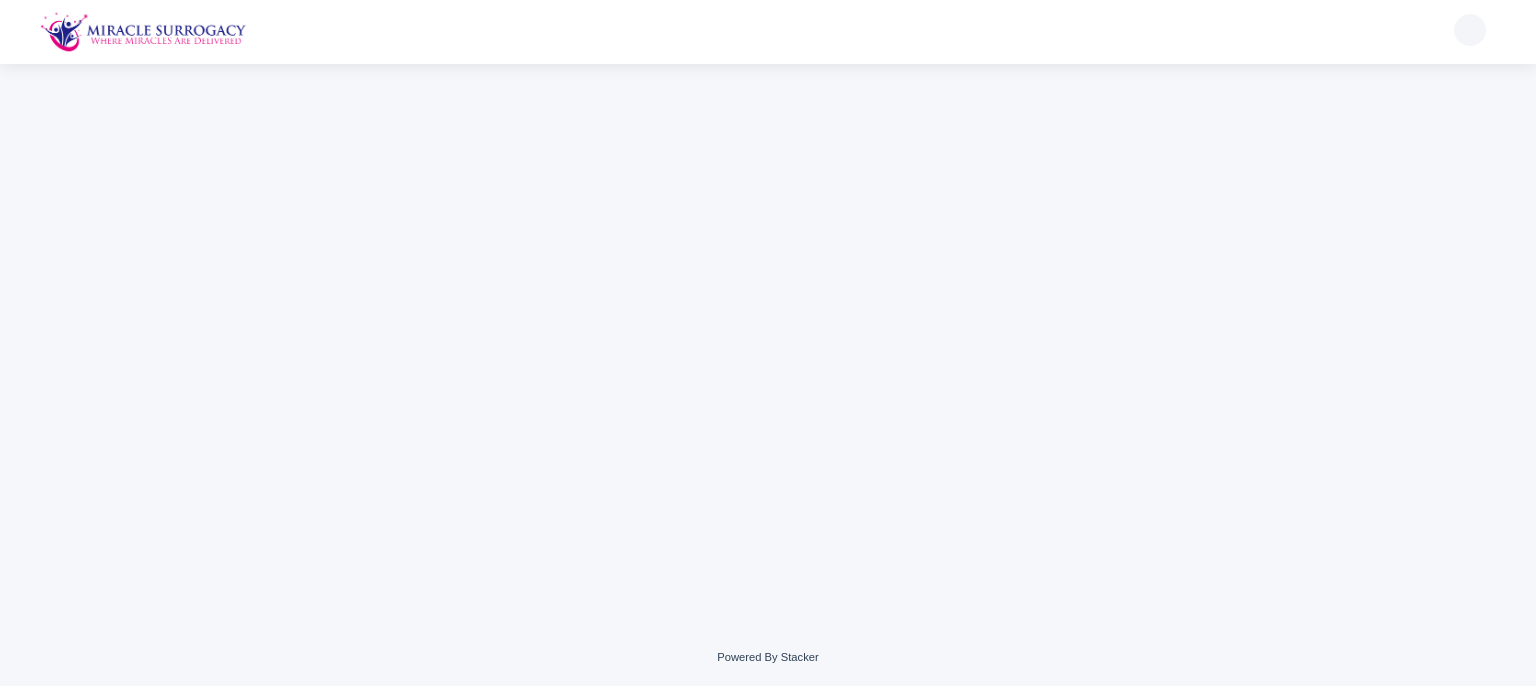 scroll, scrollTop: 0, scrollLeft: 0, axis: both 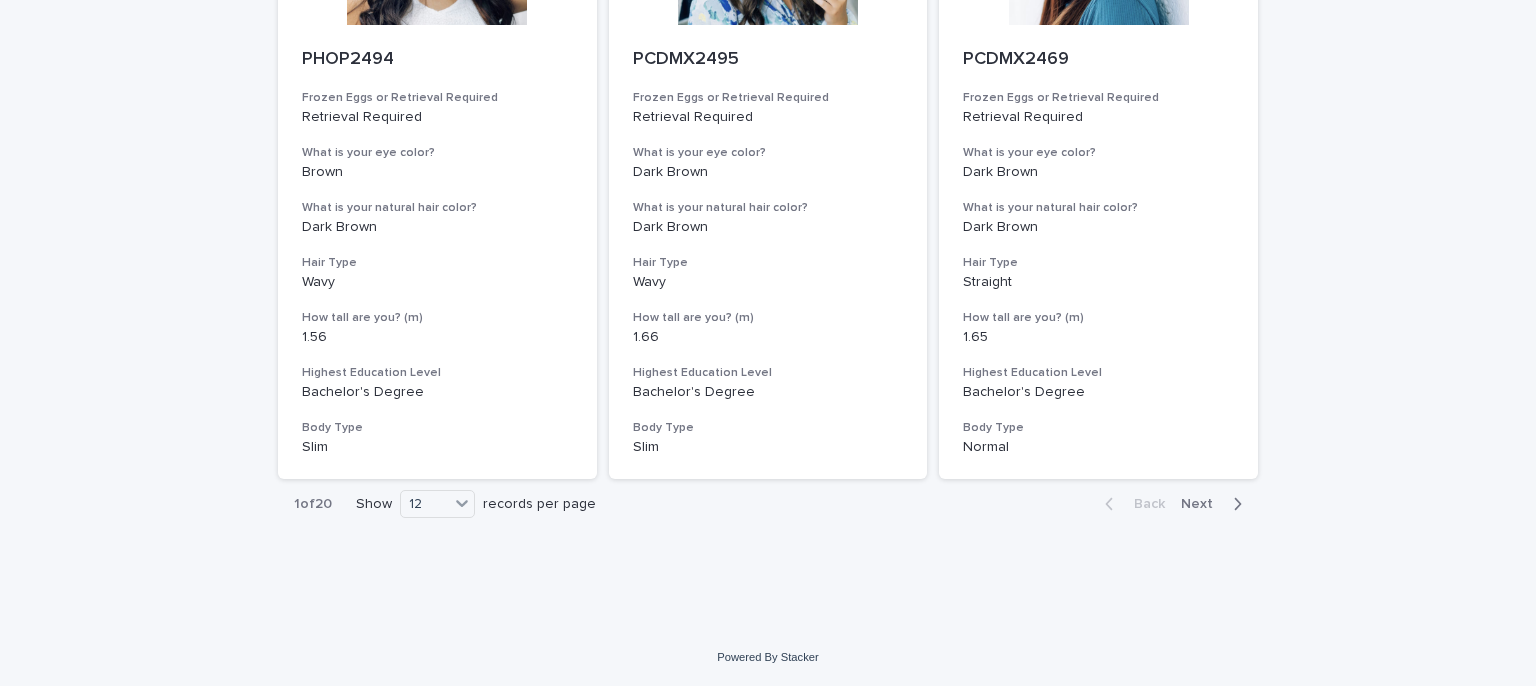 click on "Next" at bounding box center [1203, 504] 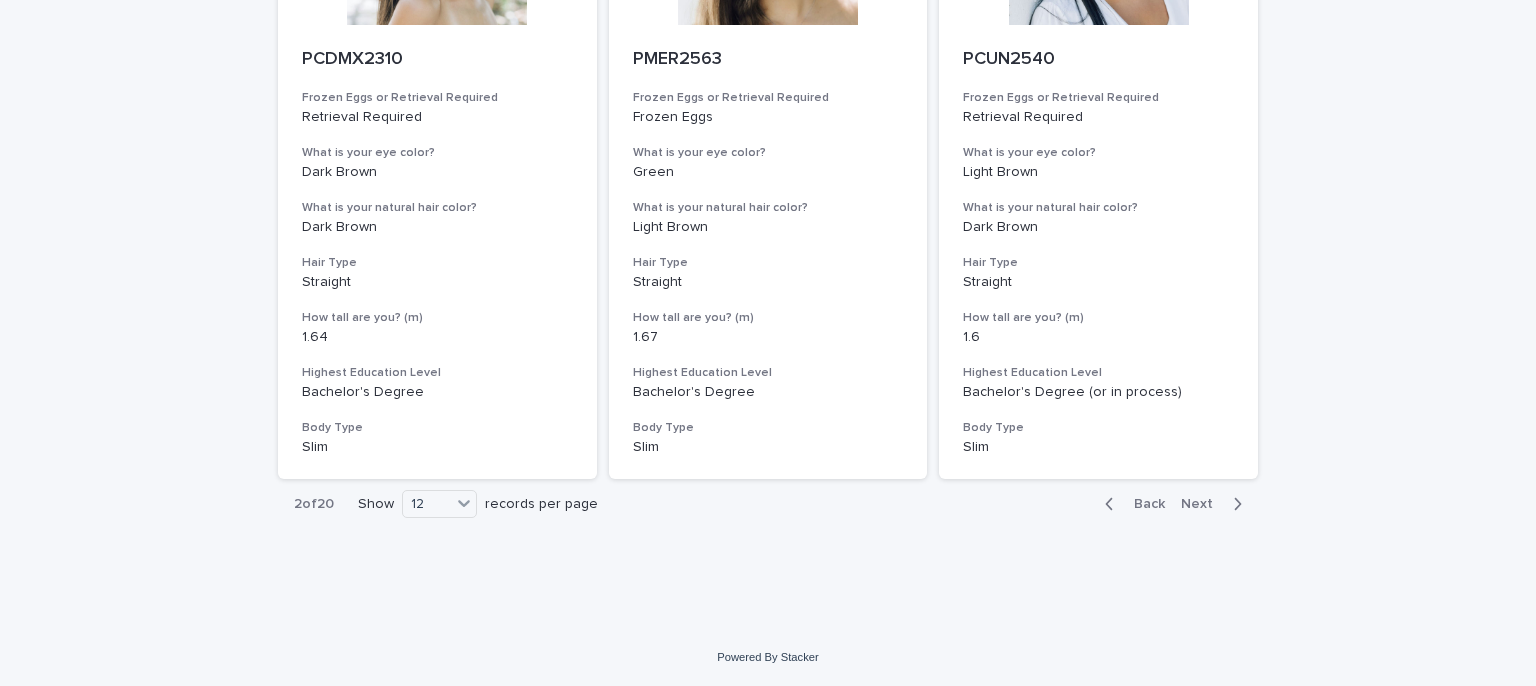 click on "Next" at bounding box center (1215, 504) 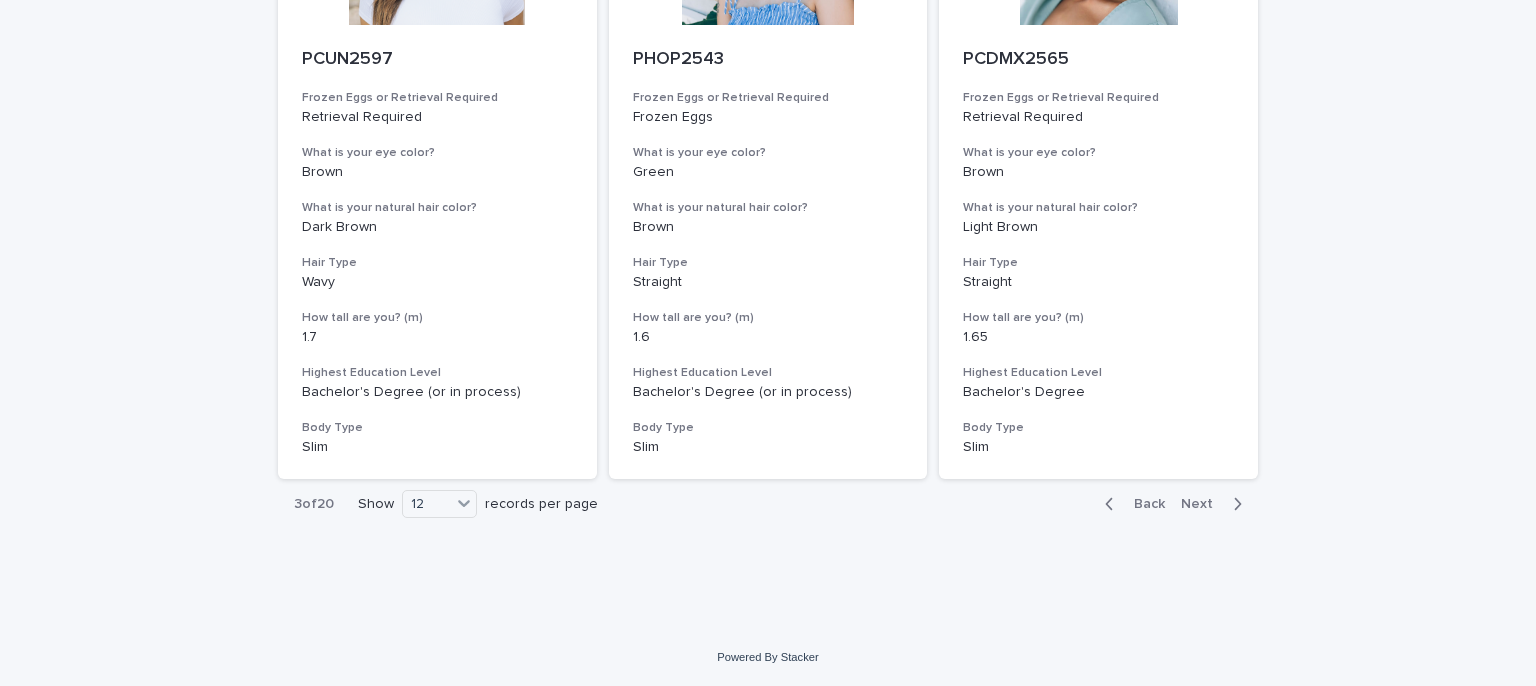 click 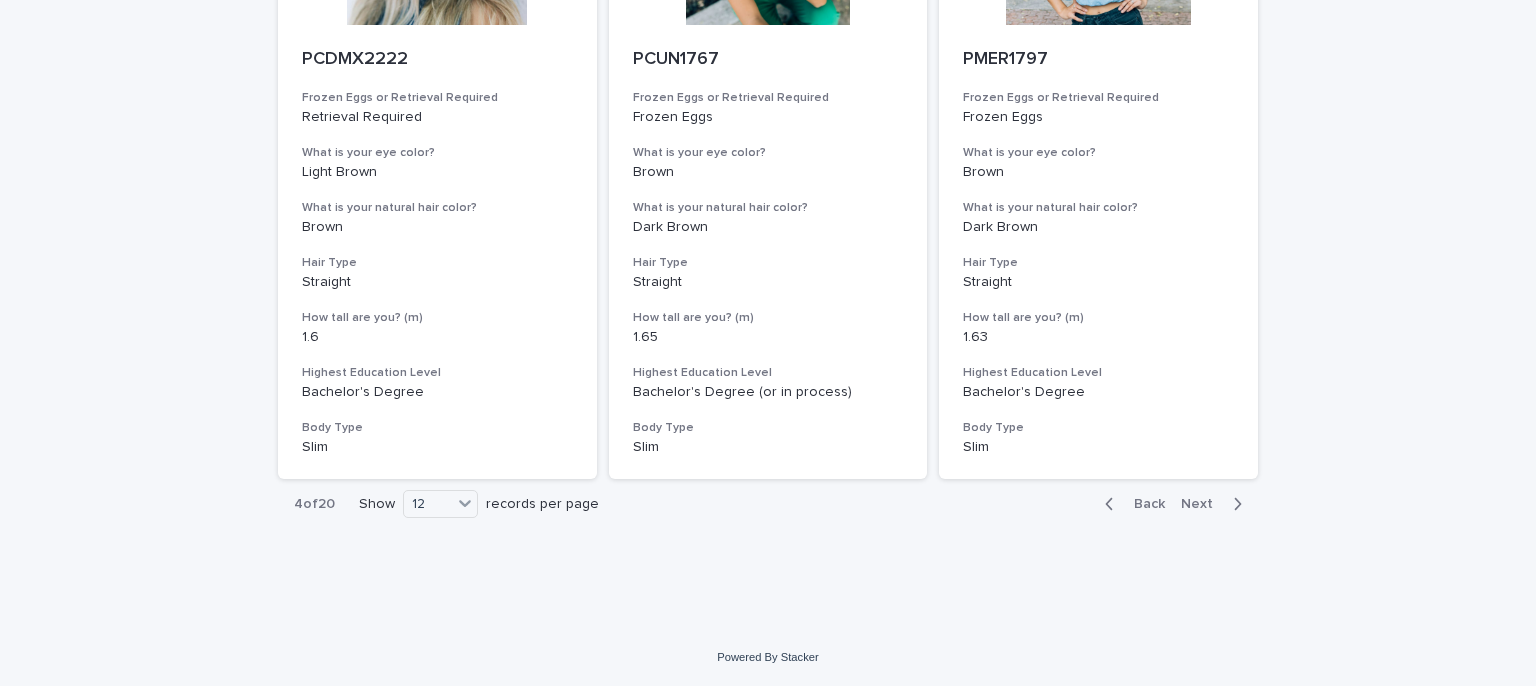 click 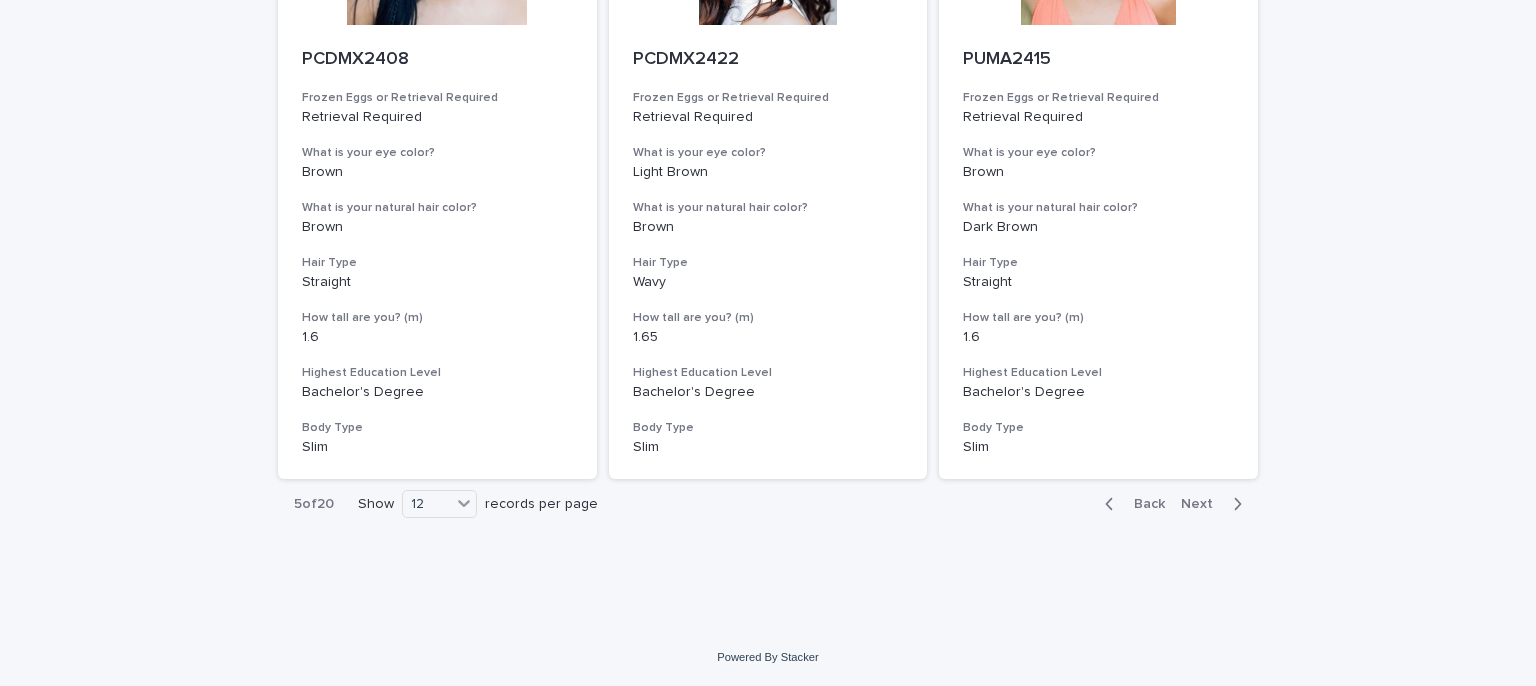 click 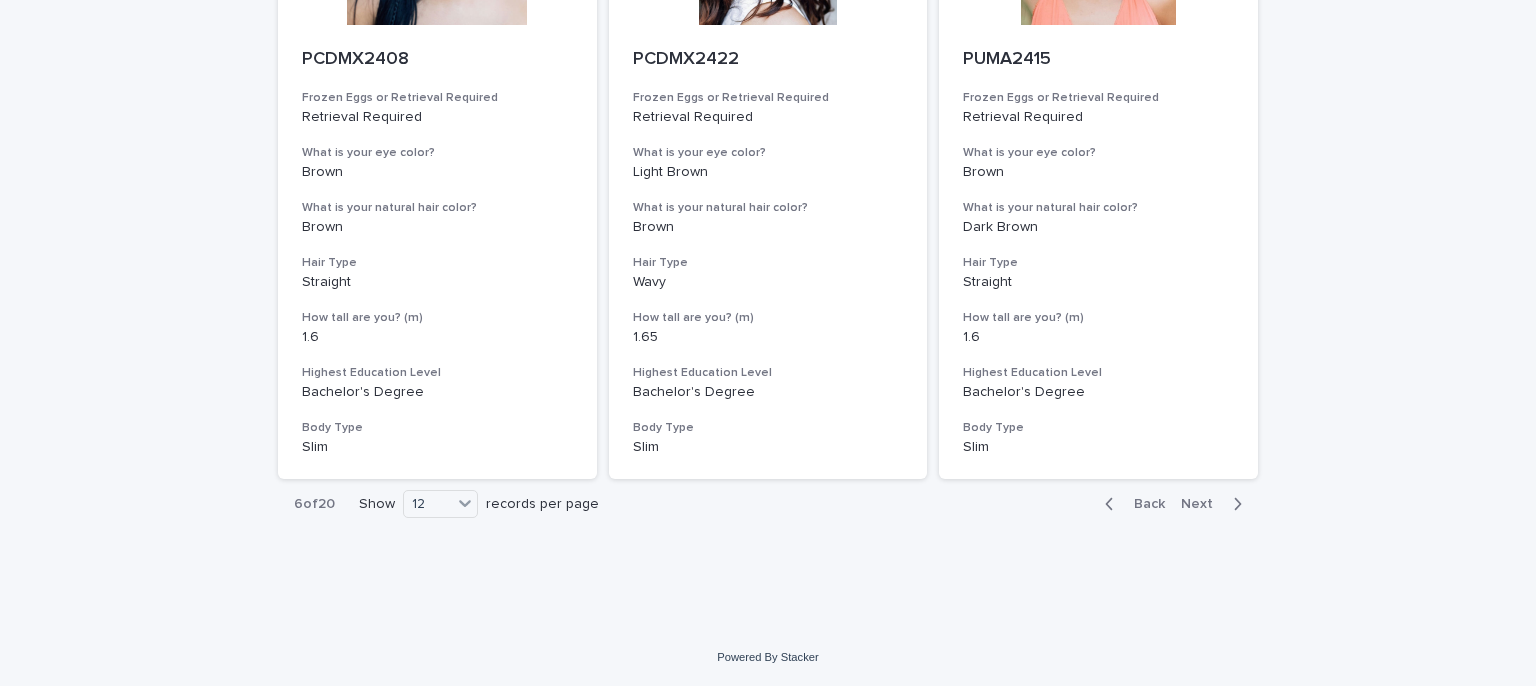 click 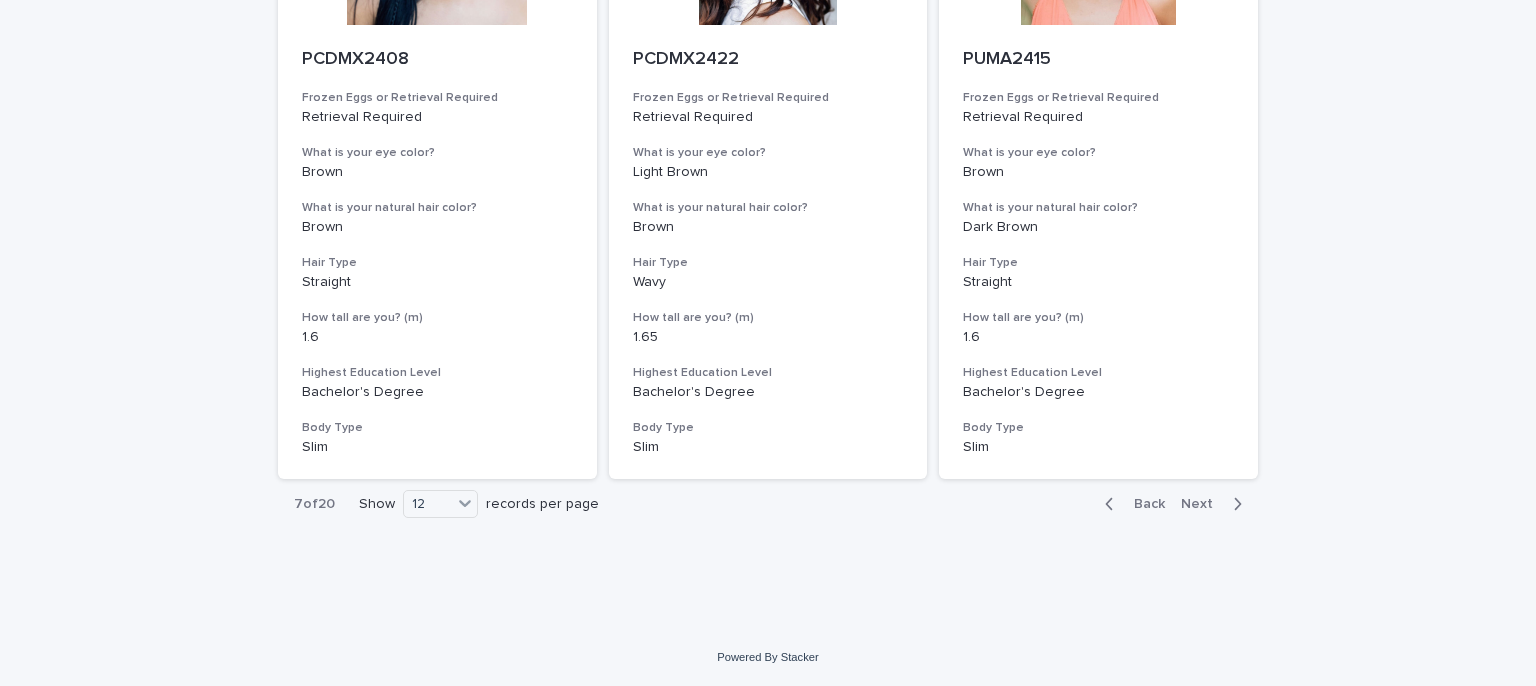 click 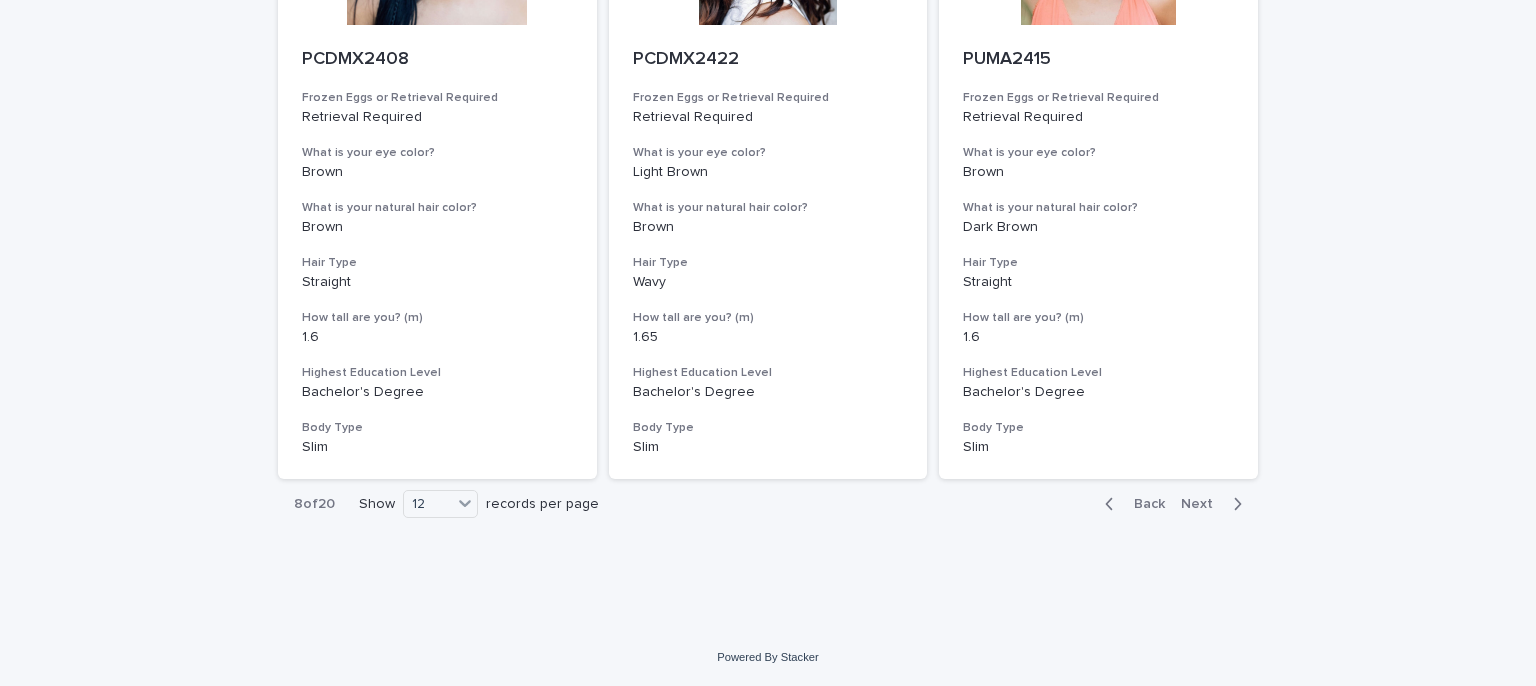 click 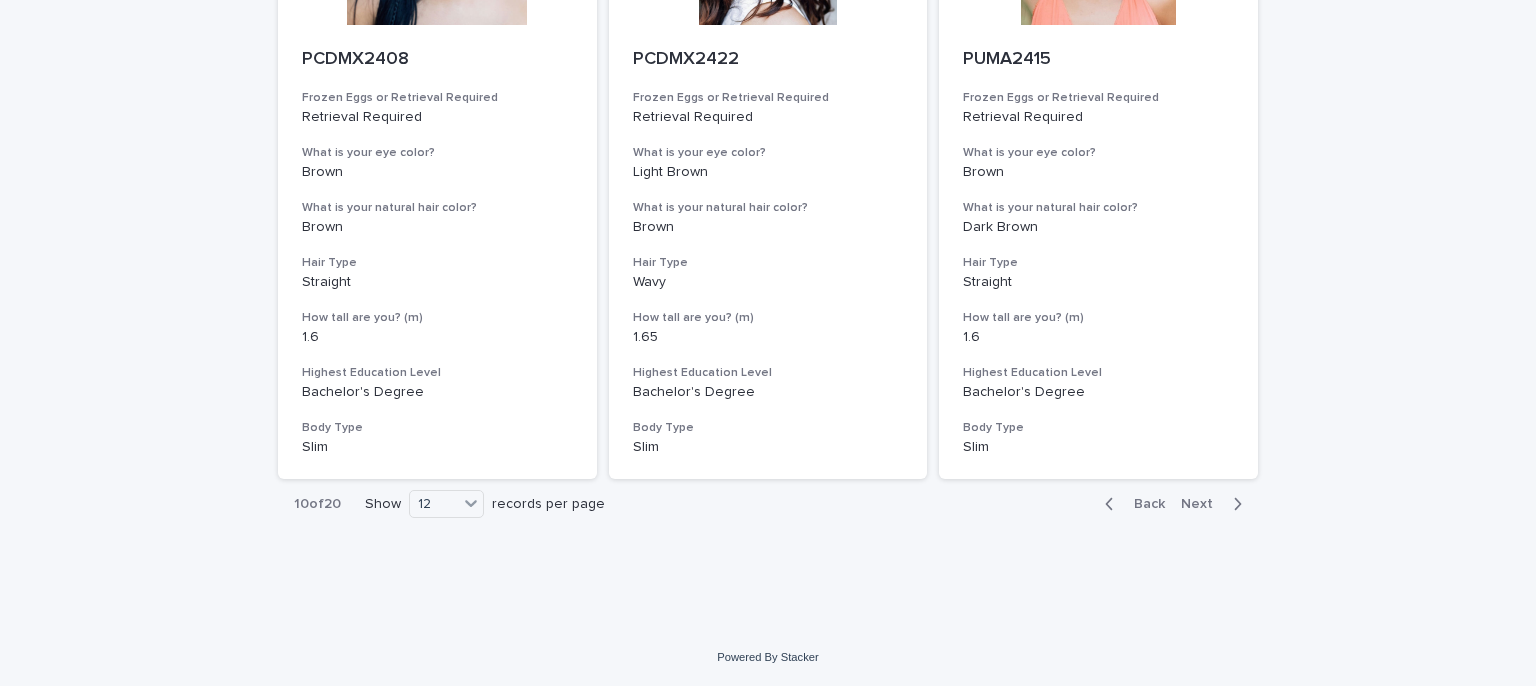 click on "Next" at bounding box center [1215, 504] 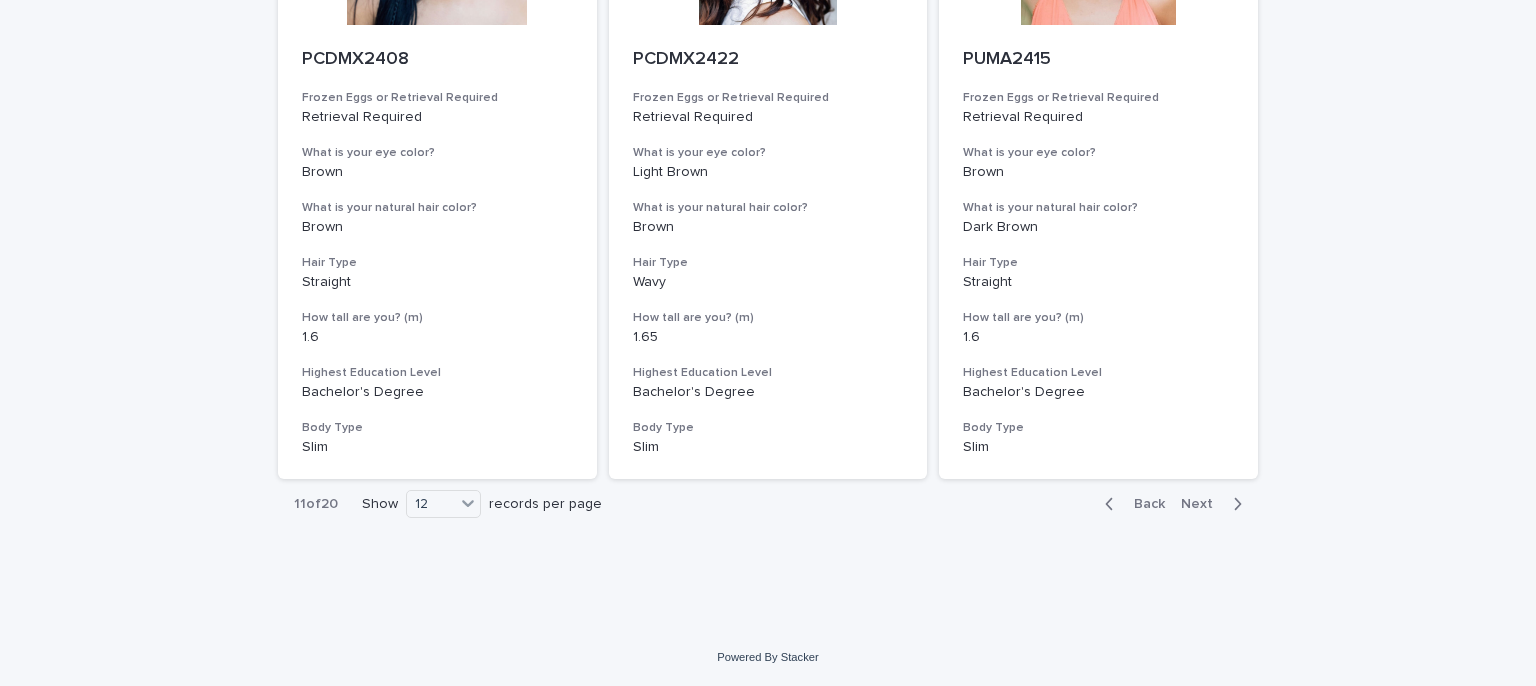 click on "Next" at bounding box center [1215, 504] 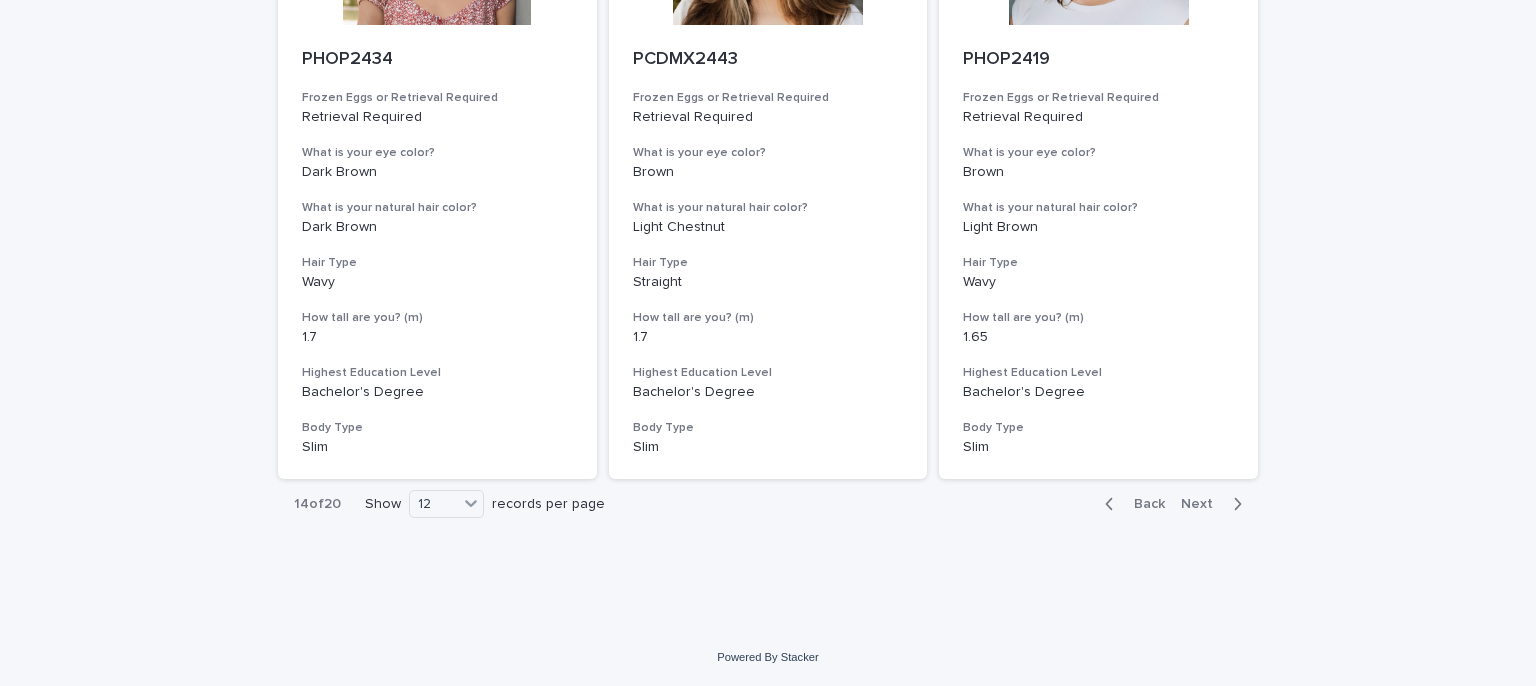 click on "Next" at bounding box center [1215, 504] 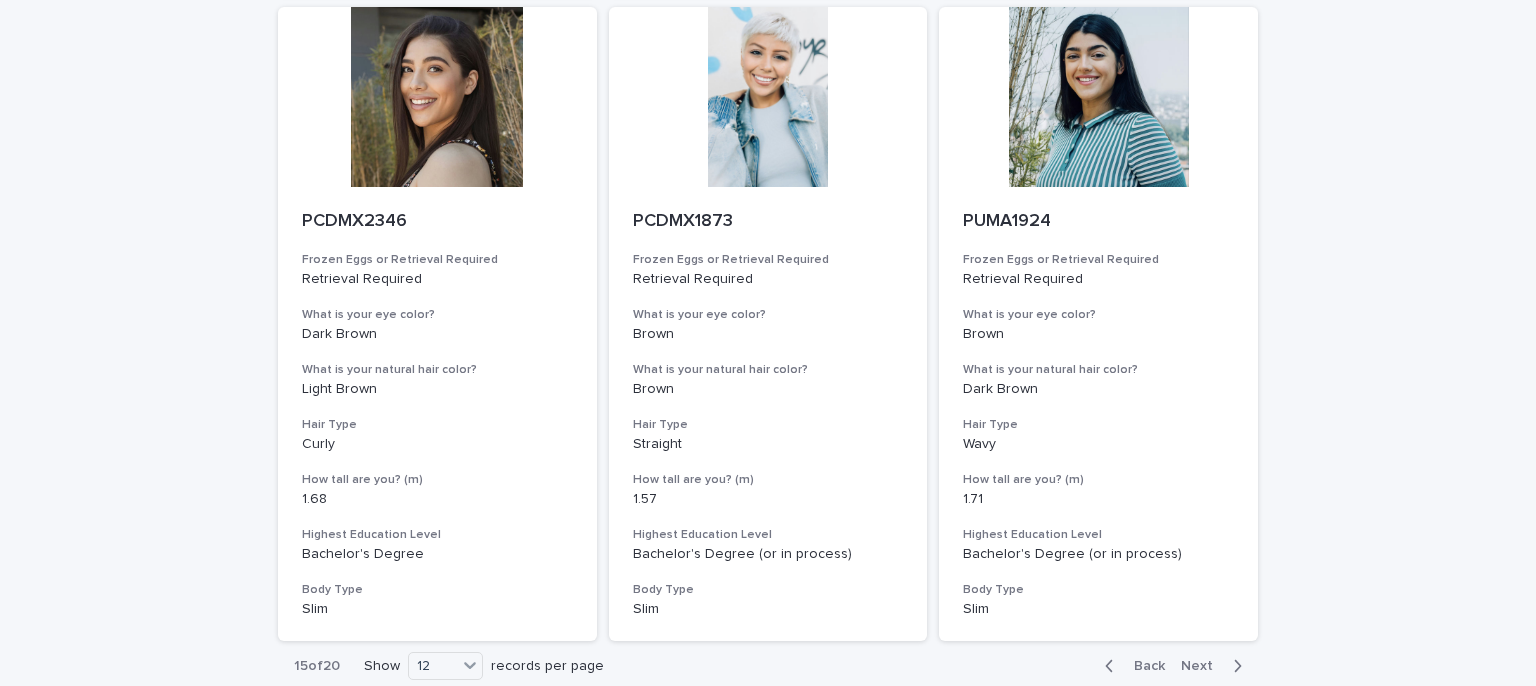 scroll, scrollTop: 2303, scrollLeft: 0, axis: vertical 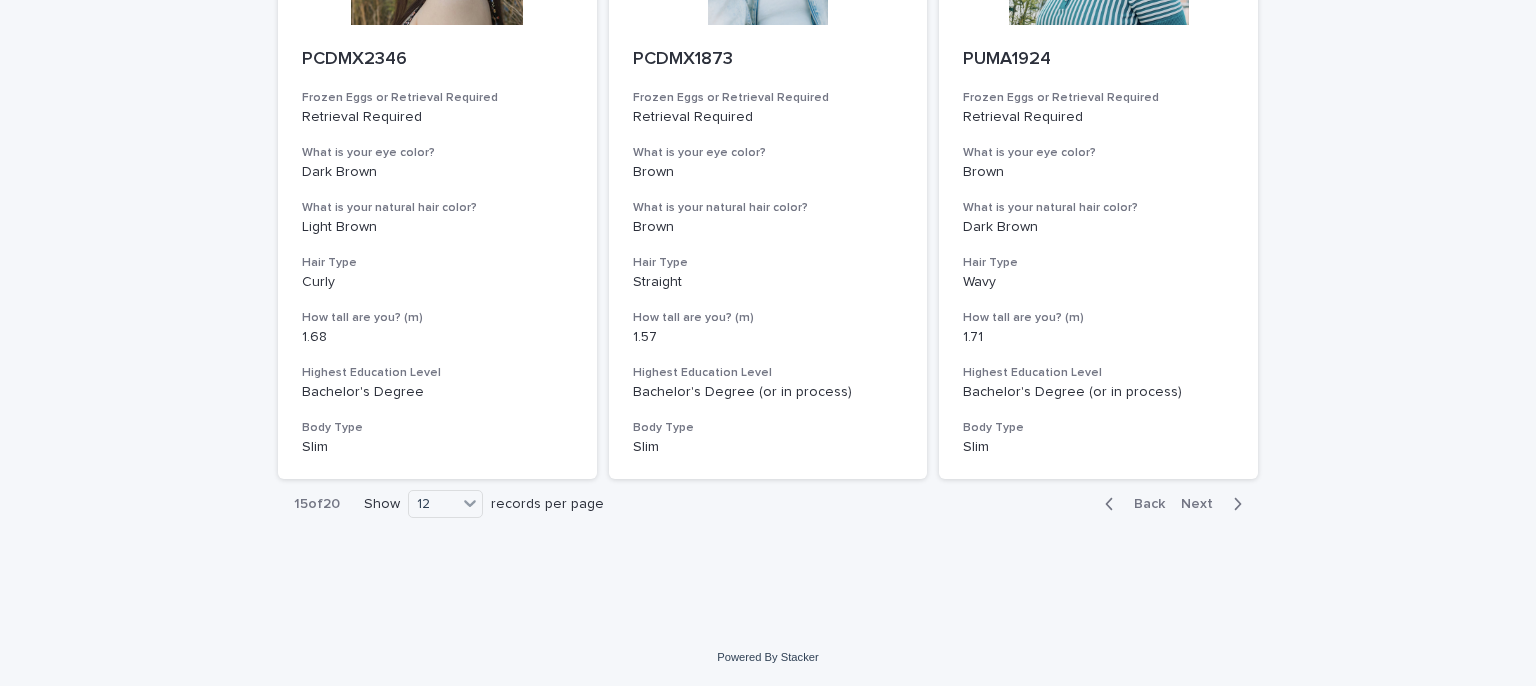 click on "Next" at bounding box center (1203, 504) 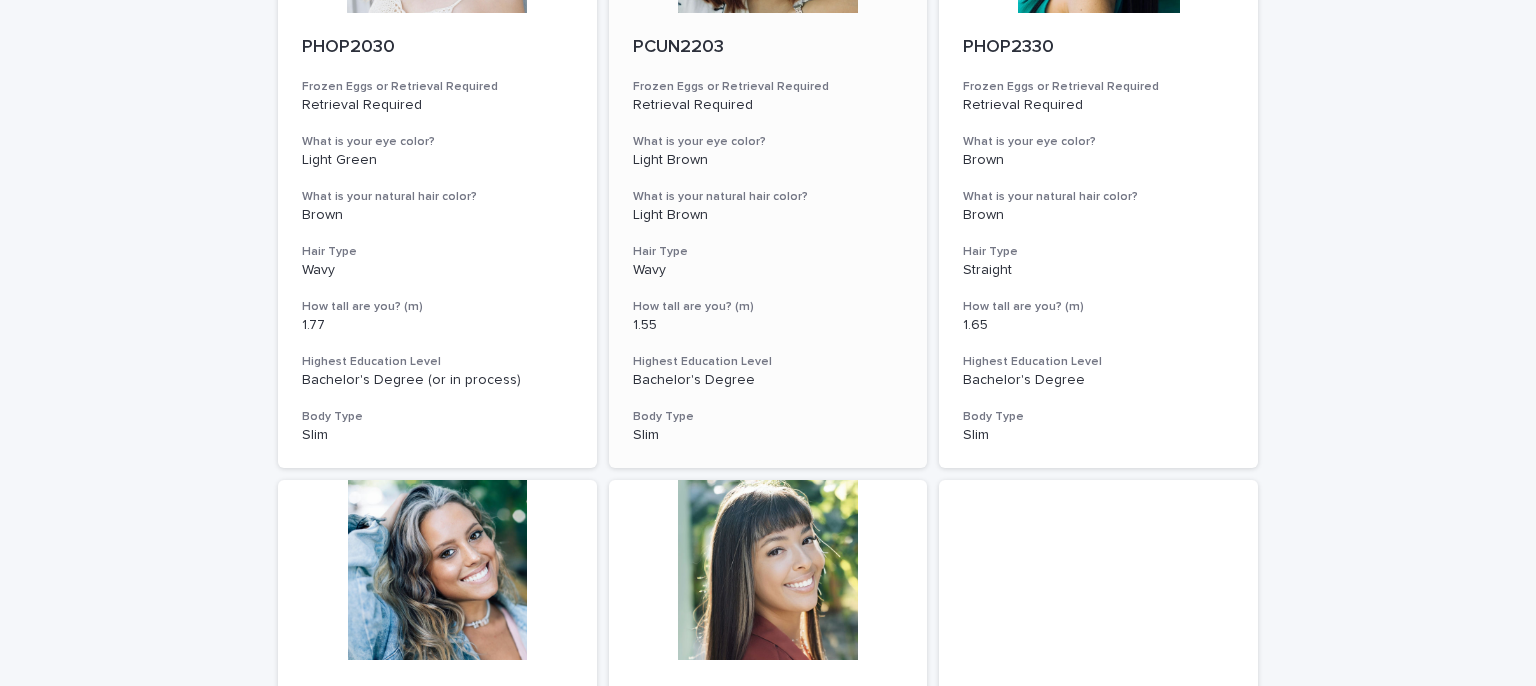 scroll, scrollTop: 1403, scrollLeft: 0, axis: vertical 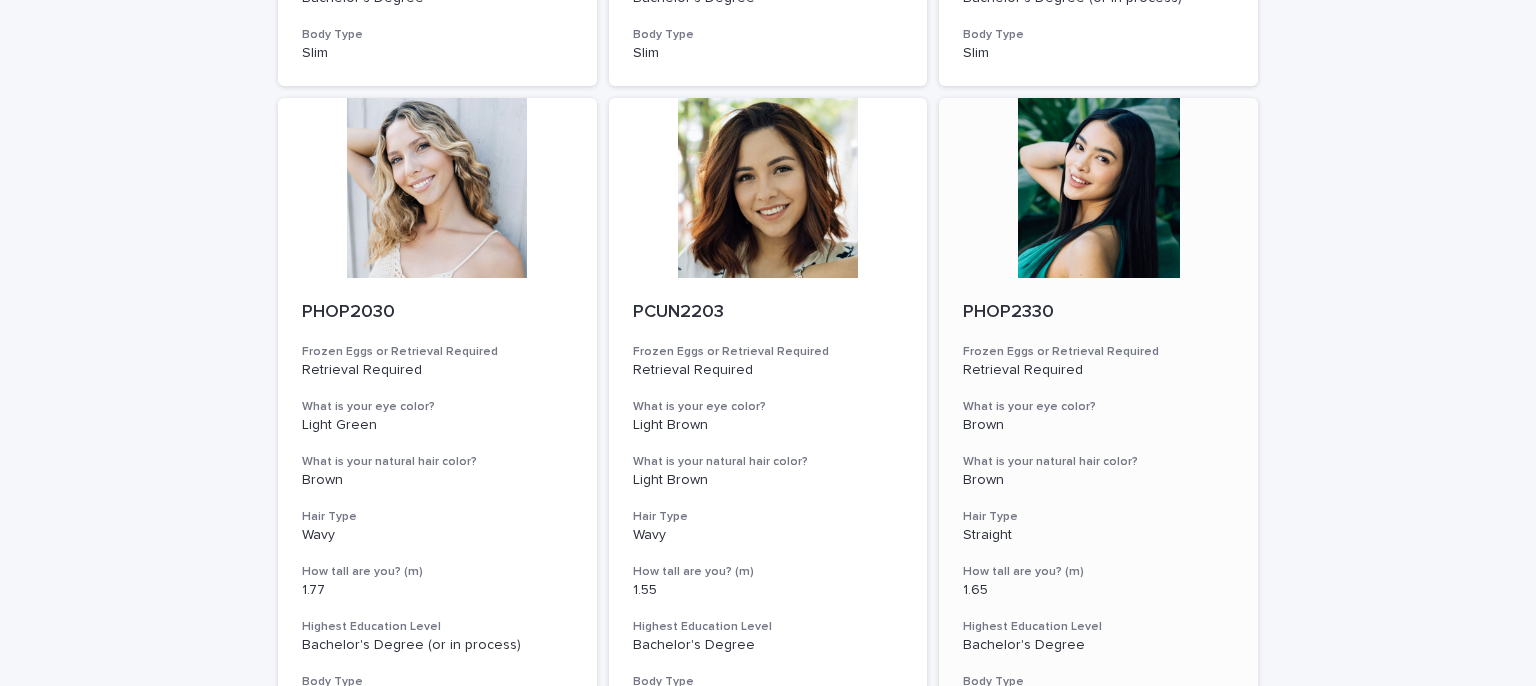 click at bounding box center (1098, 188) 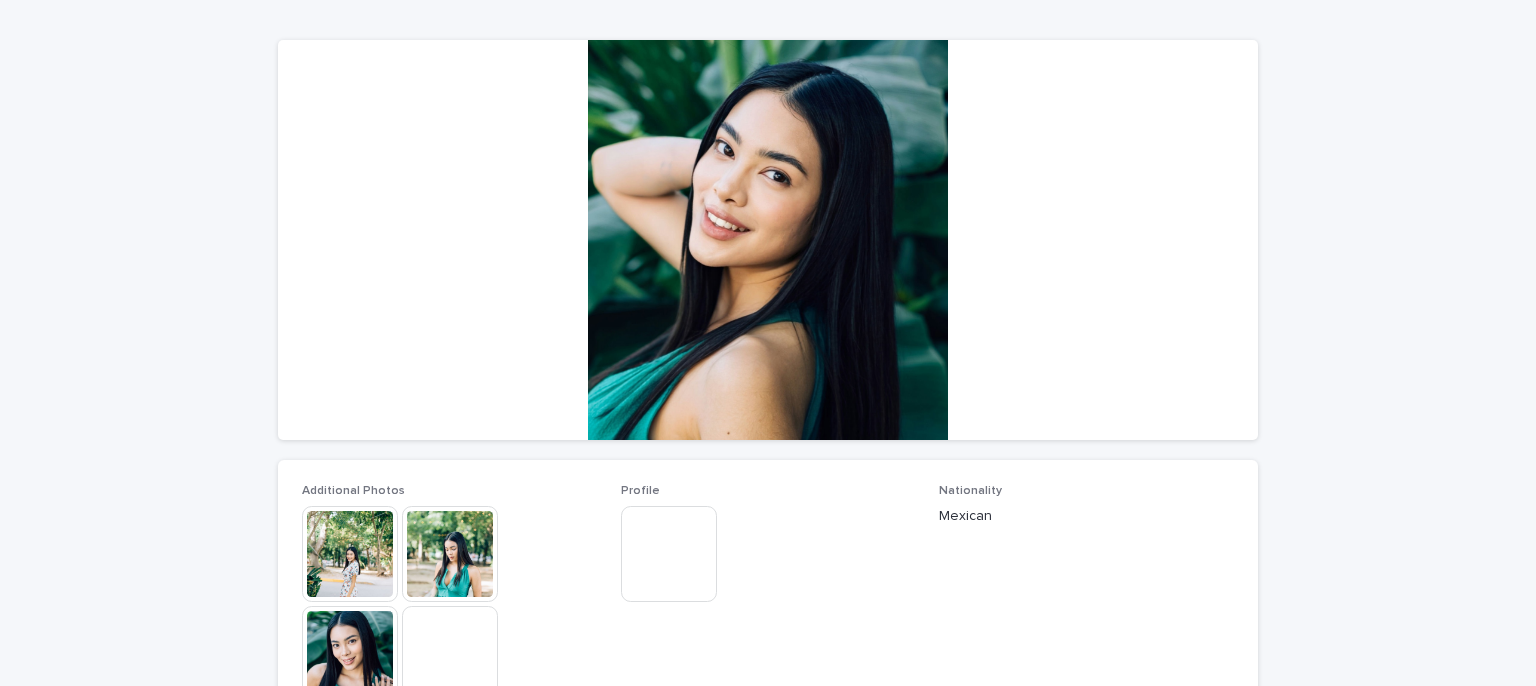 scroll, scrollTop: 200, scrollLeft: 0, axis: vertical 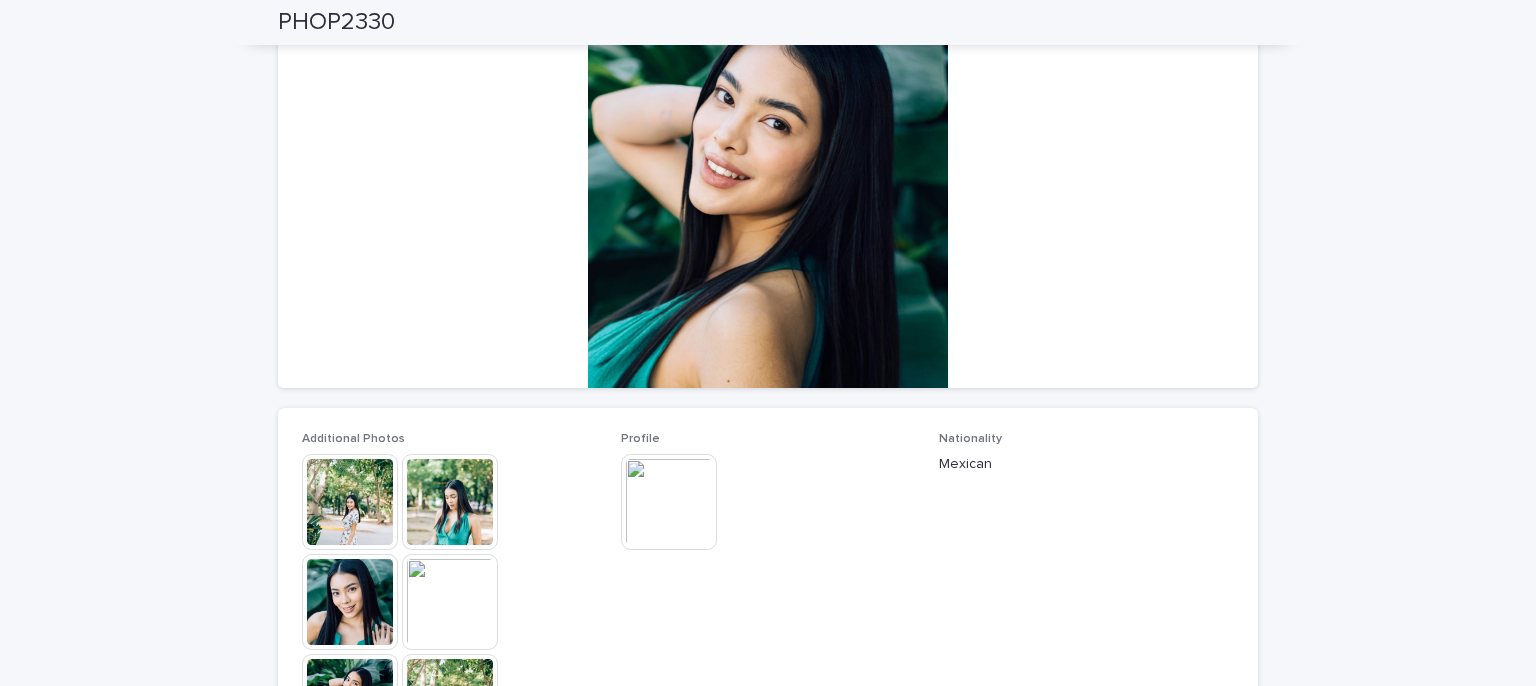 click at bounding box center (450, 602) 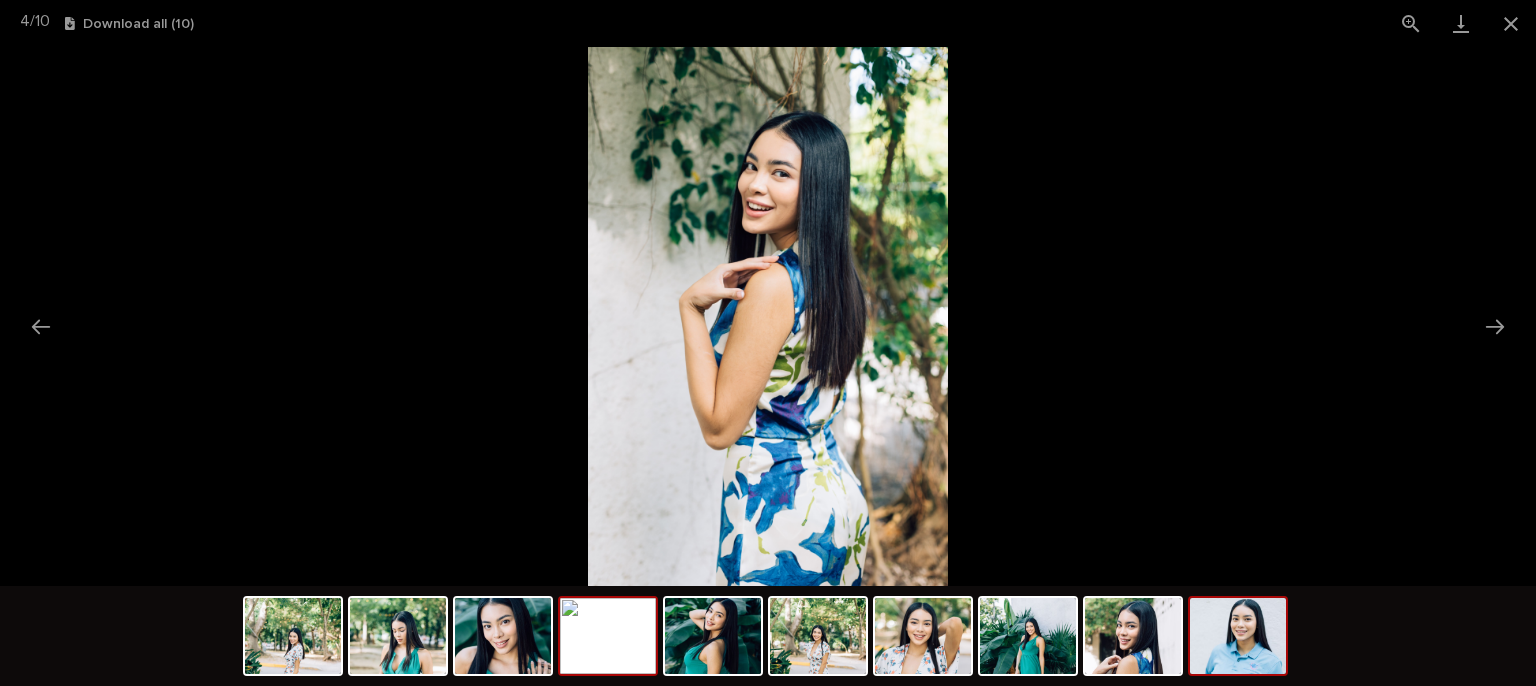 click at bounding box center (1238, 636) 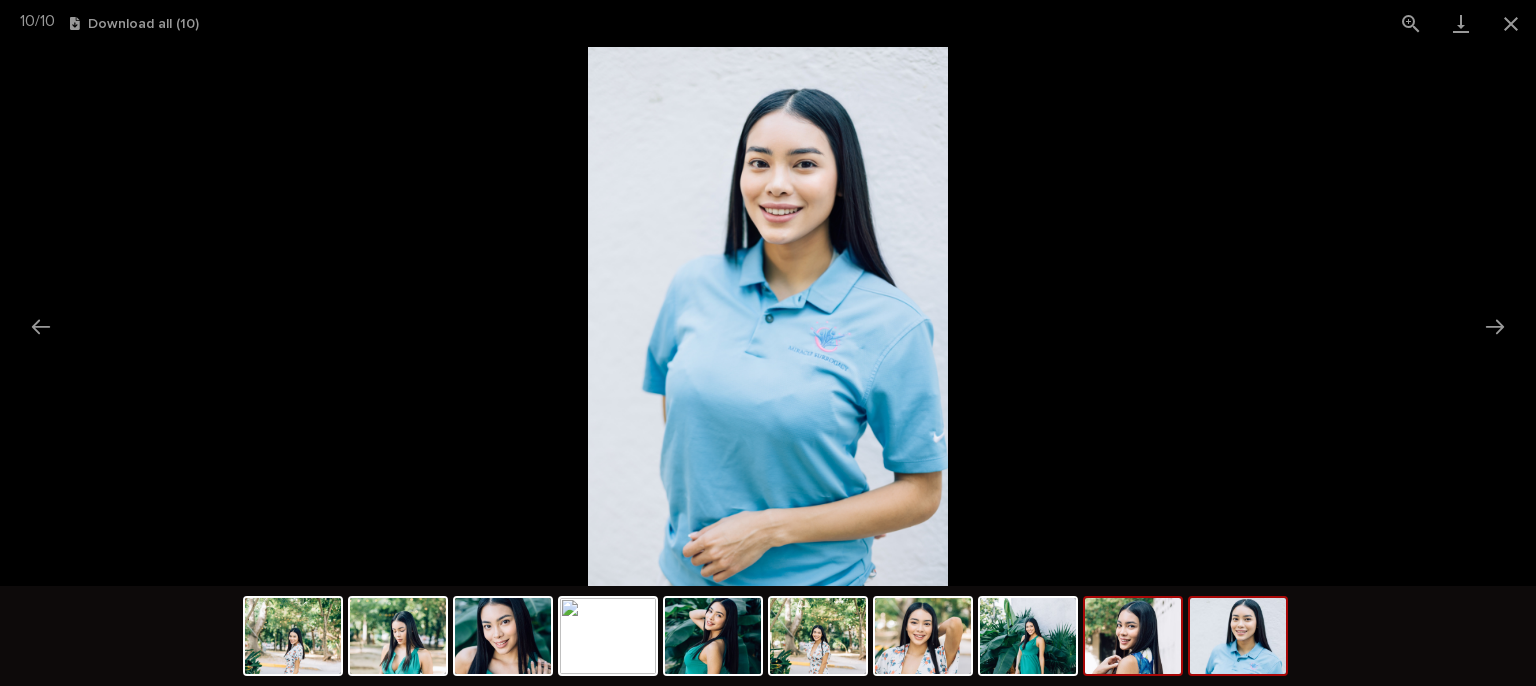 click at bounding box center (1133, 636) 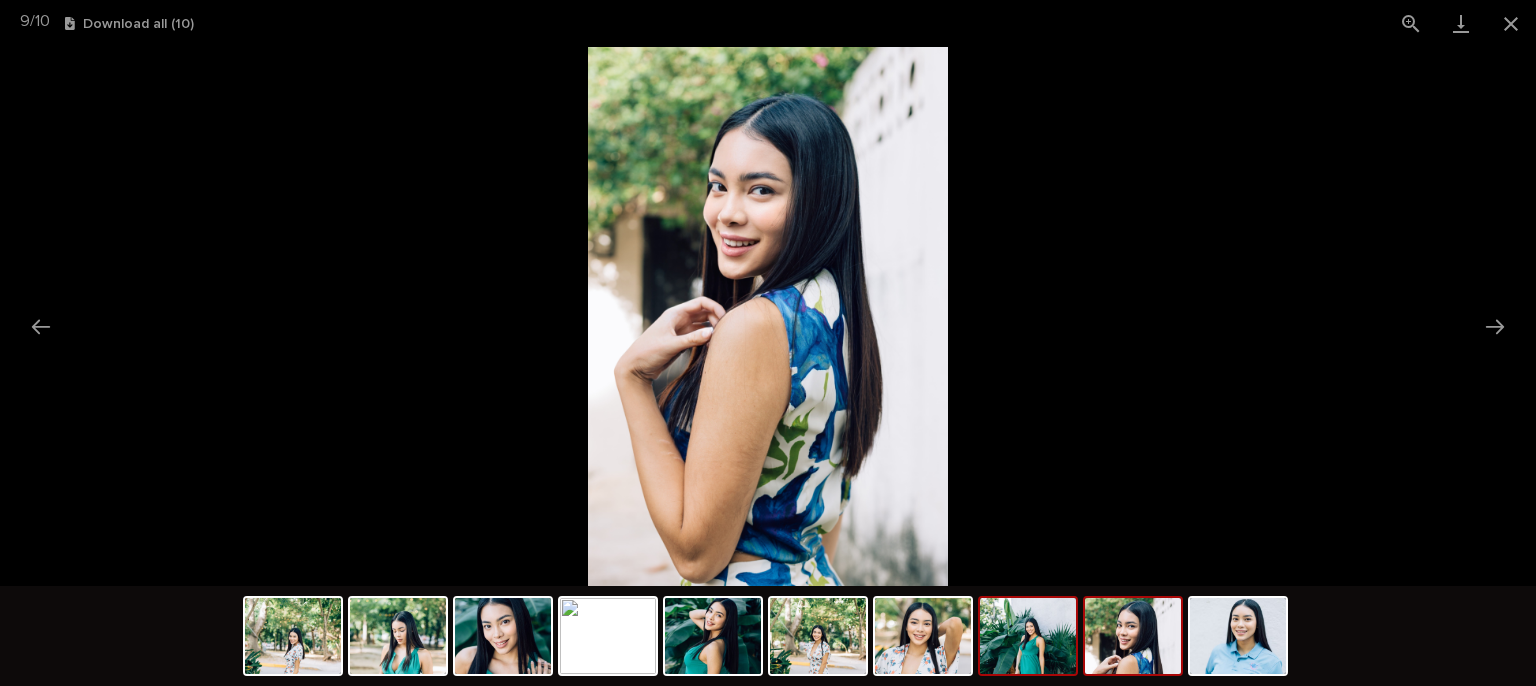 click at bounding box center (1028, 636) 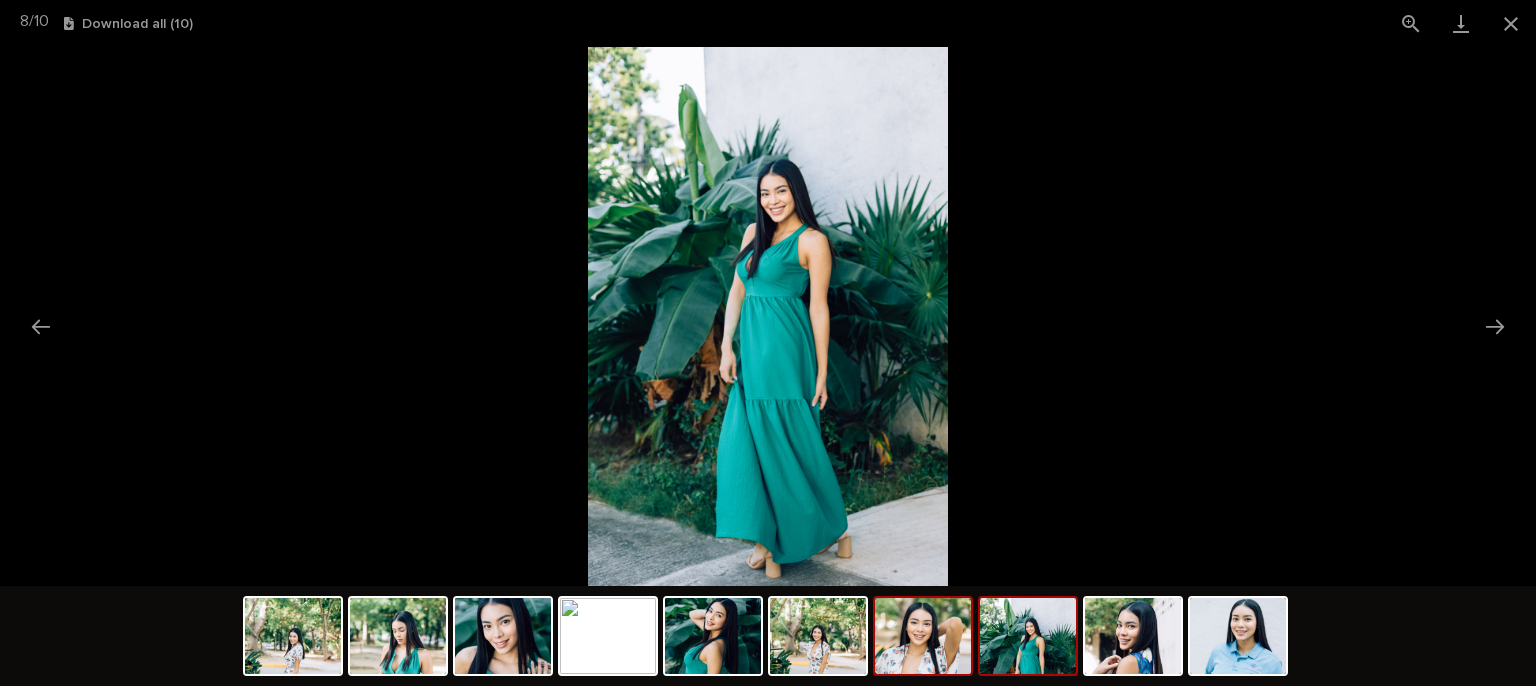 click at bounding box center [923, 636] 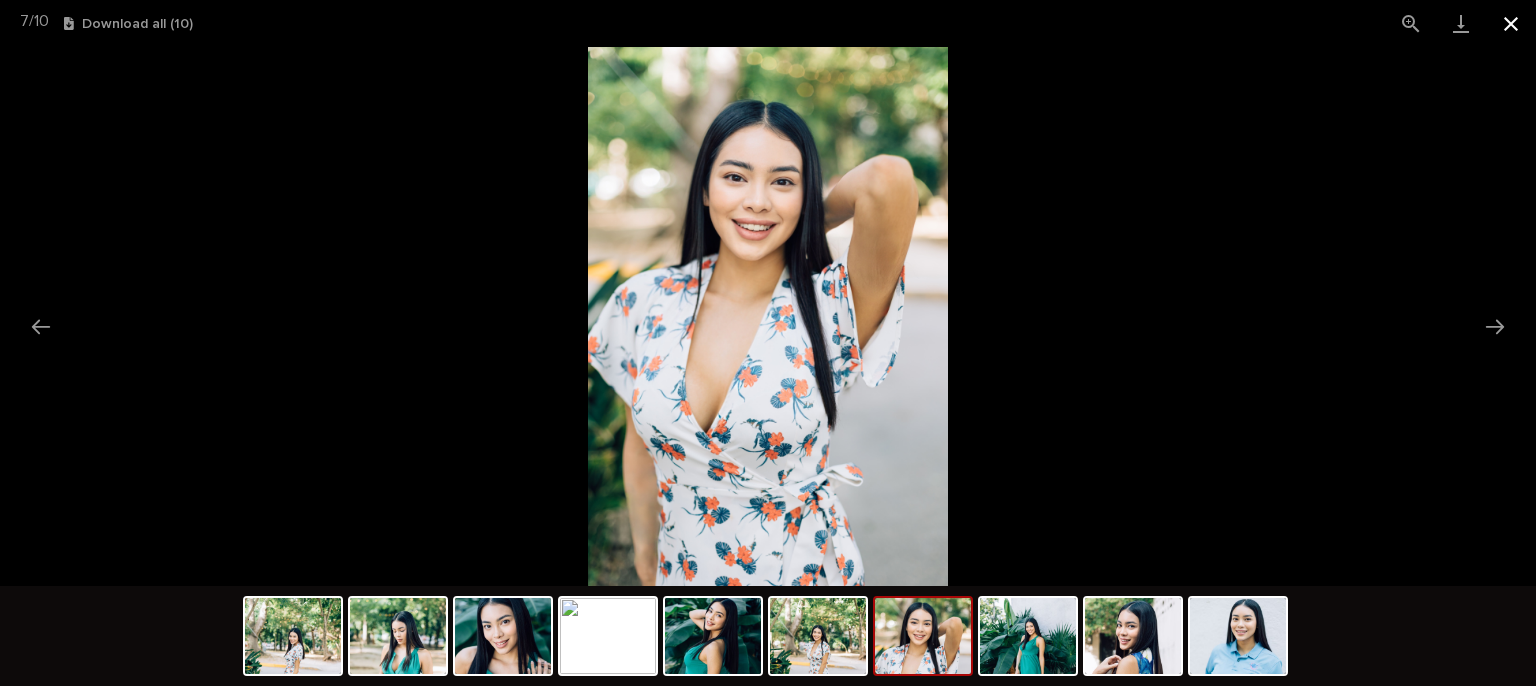 click at bounding box center (1511, 23) 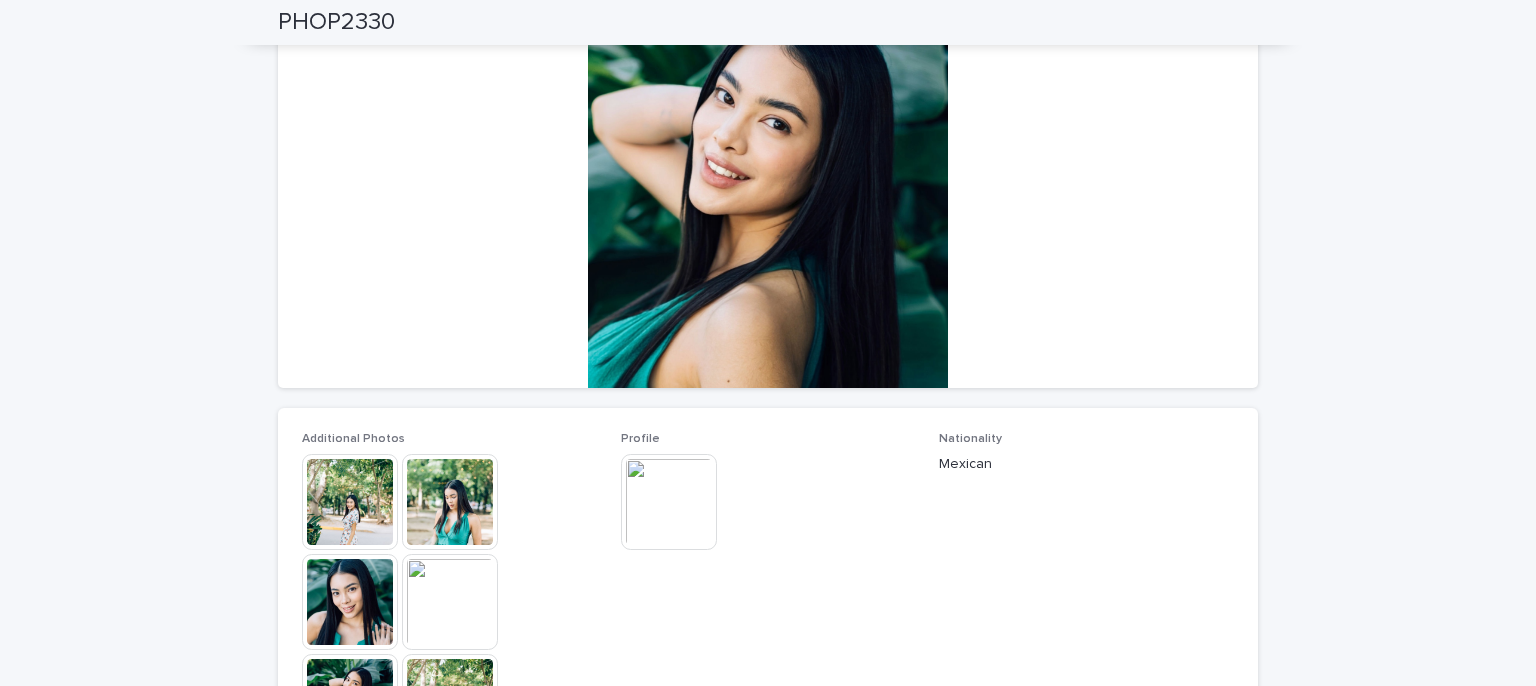 click at bounding box center [669, 502] 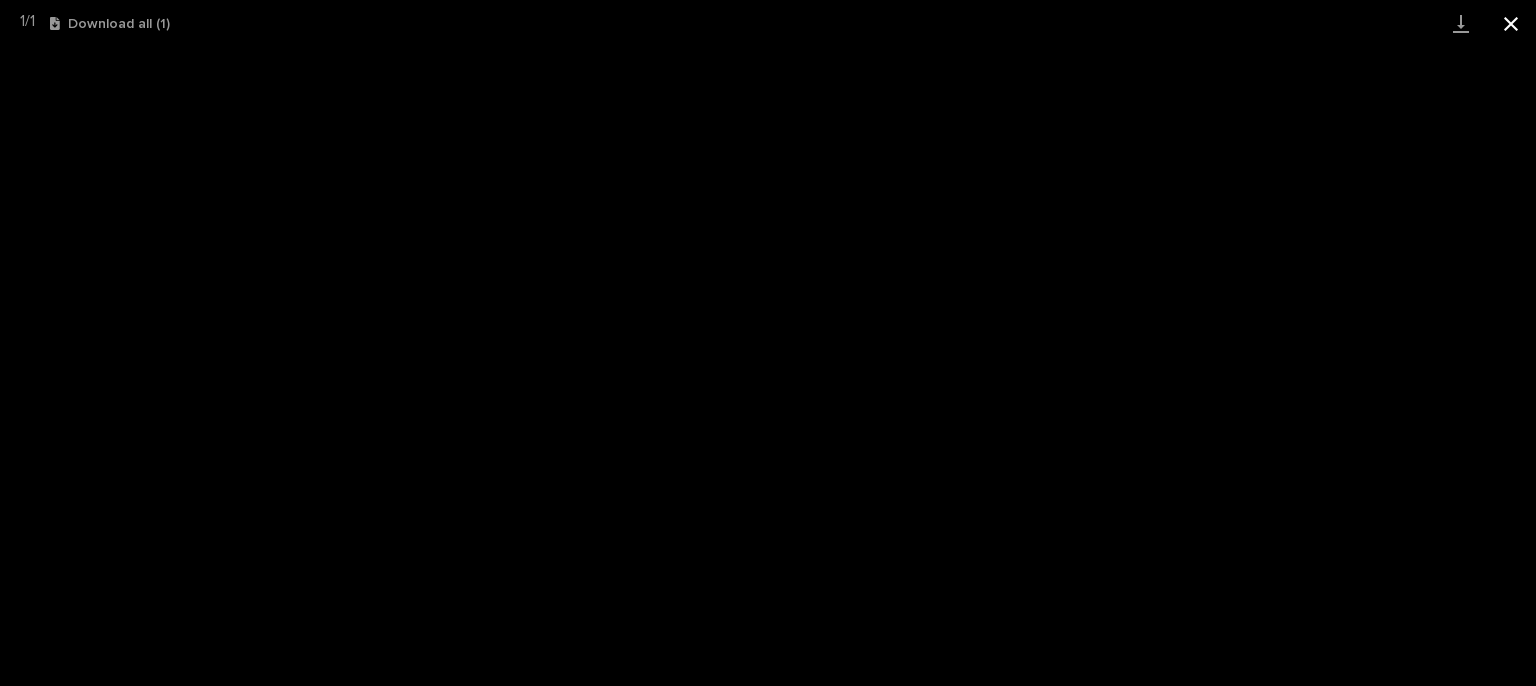 click at bounding box center [1511, 23] 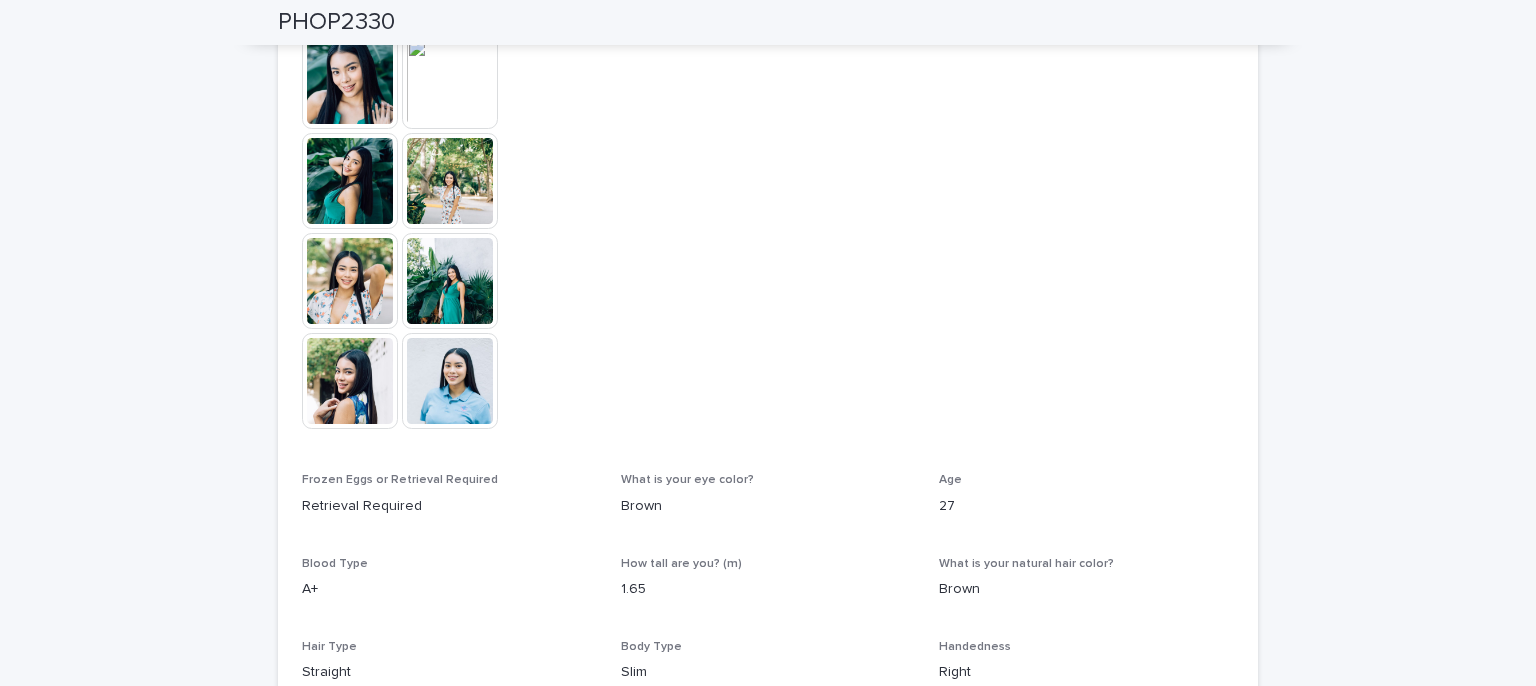 scroll, scrollTop: 800, scrollLeft: 0, axis: vertical 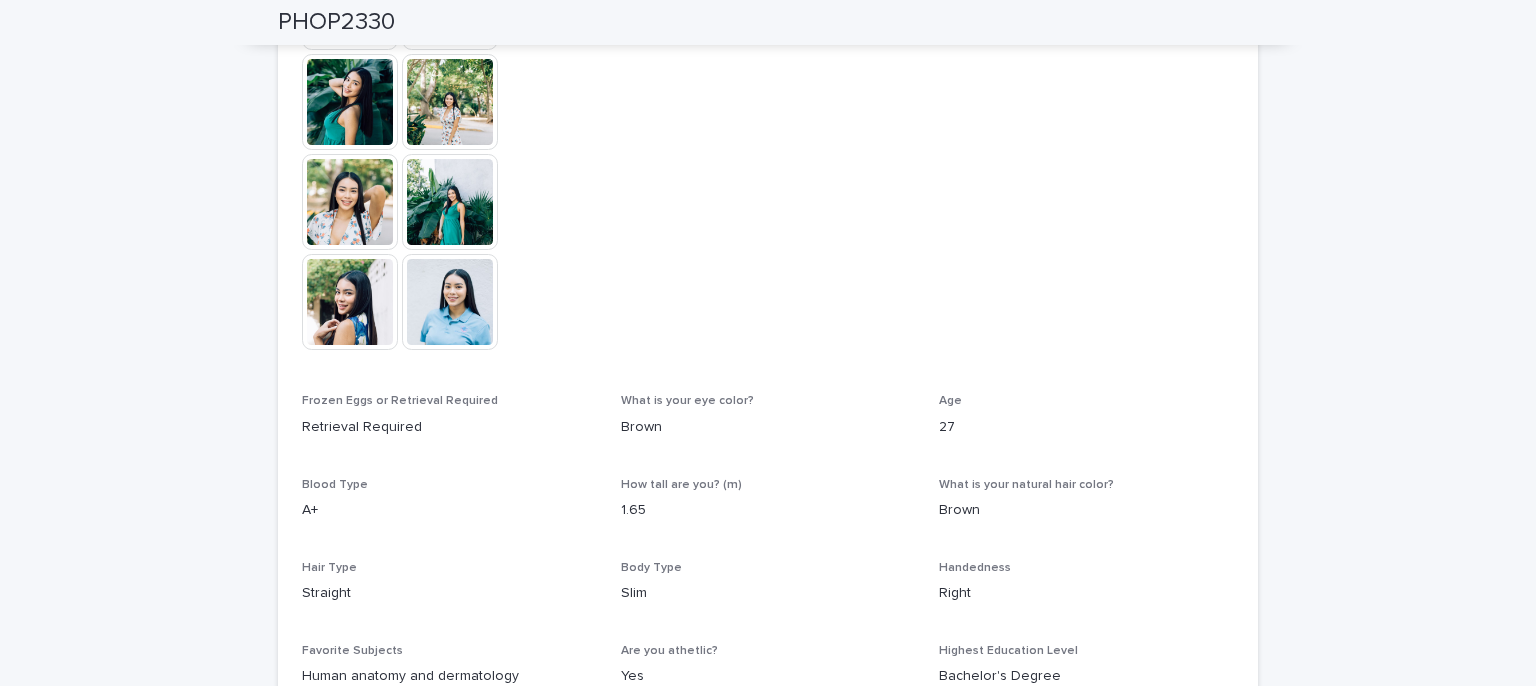 click at bounding box center (450, 302) 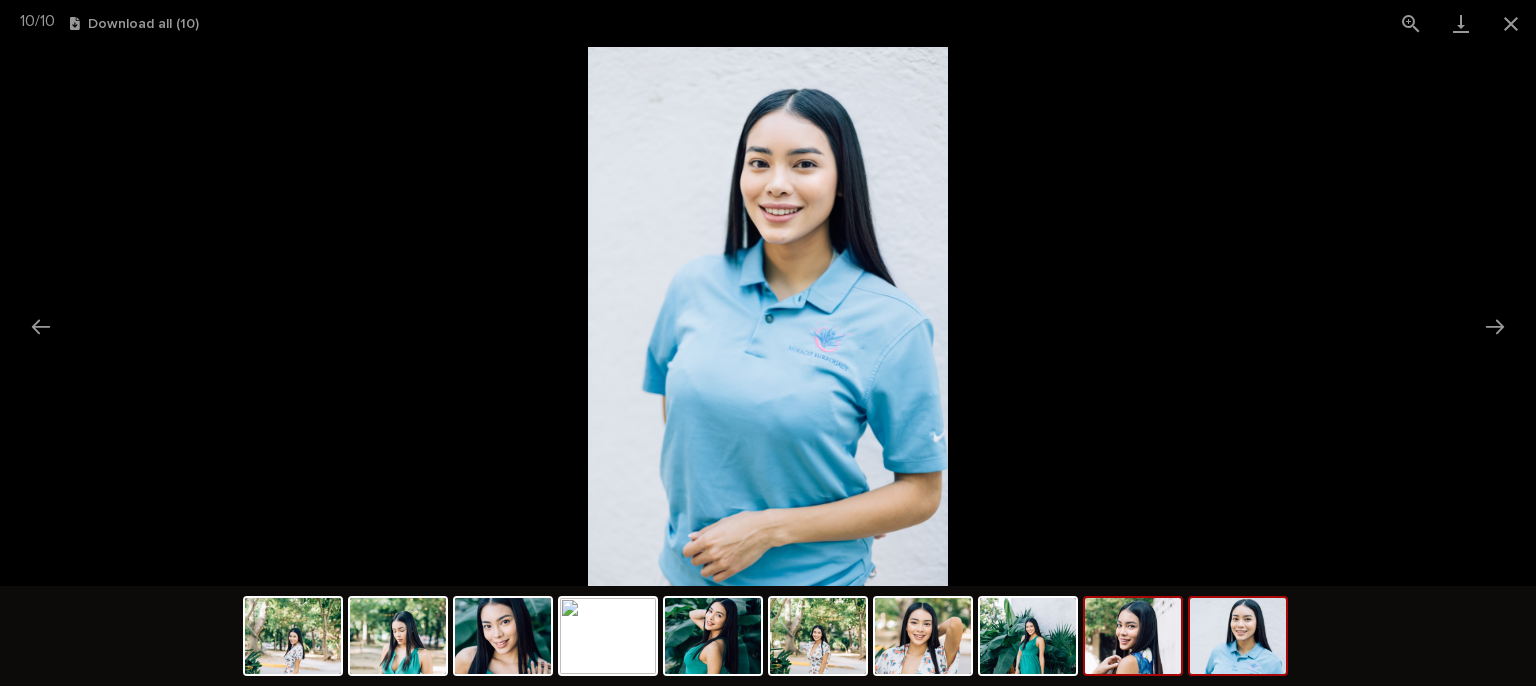 click at bounding box center [1133, 636] 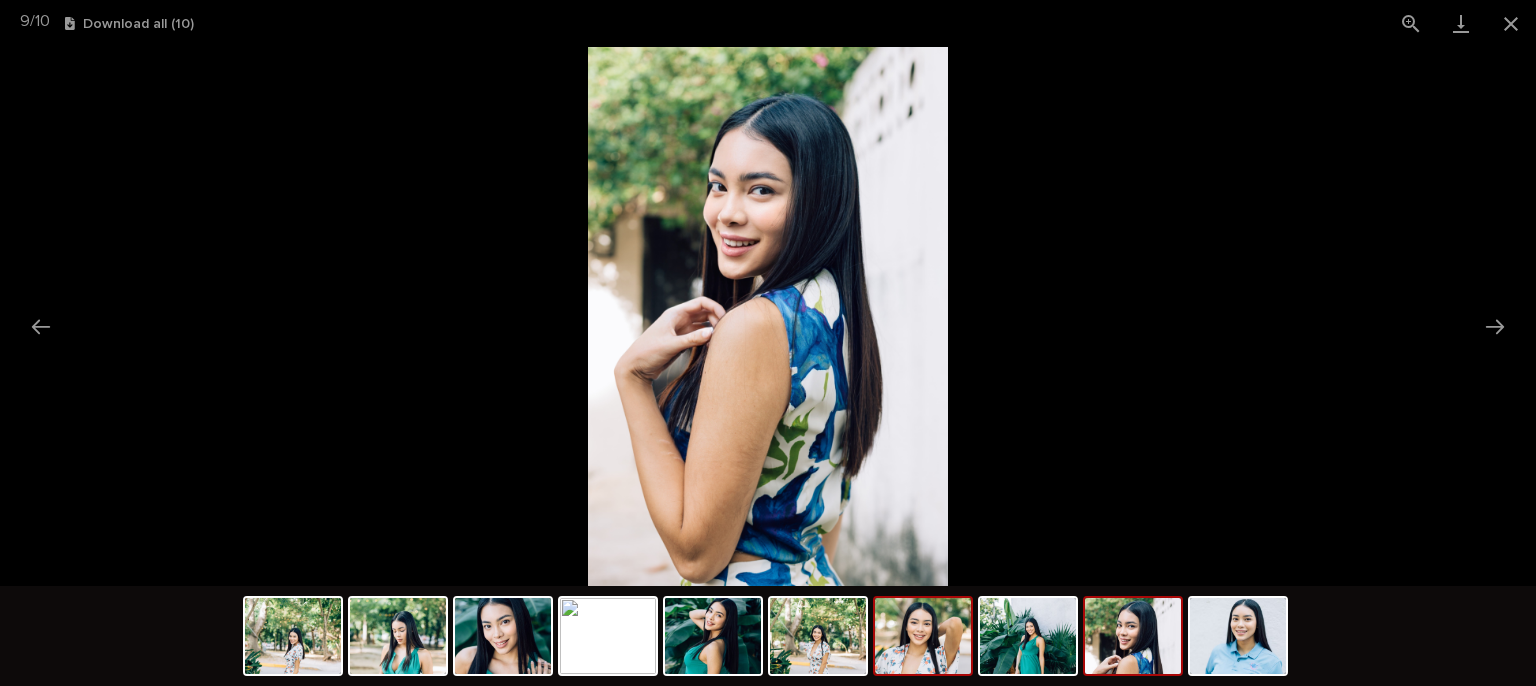 click at bounding box center [923, 636] 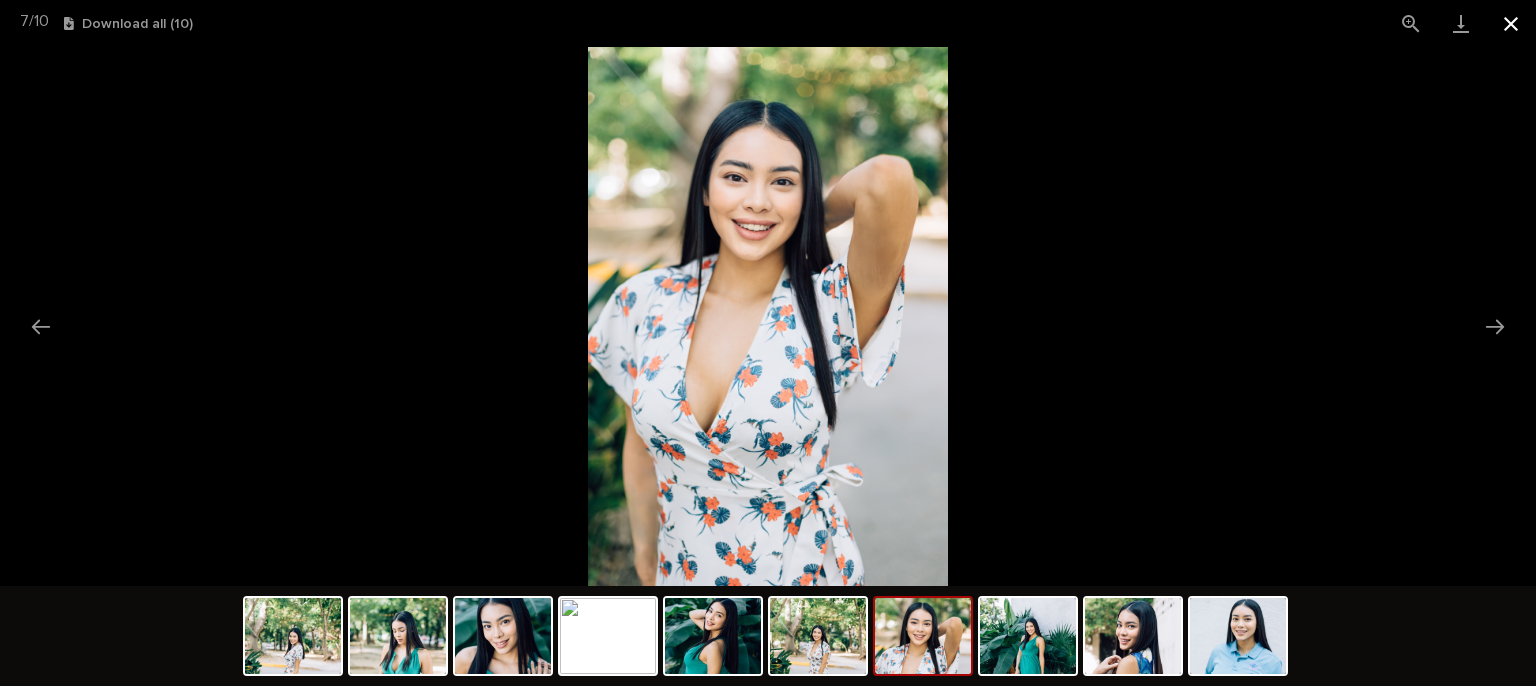 click at bounding box center [1511, 23] 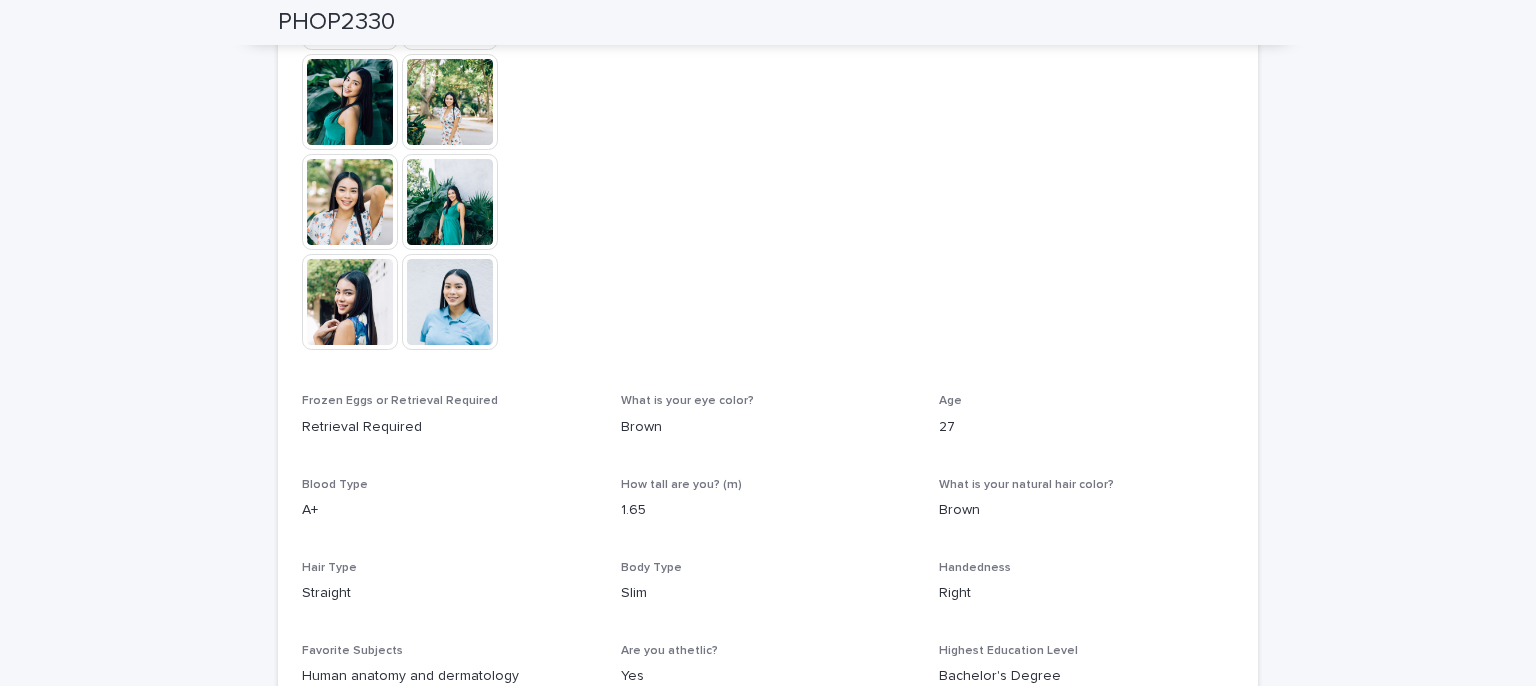 click at bounding box center [450, 202] 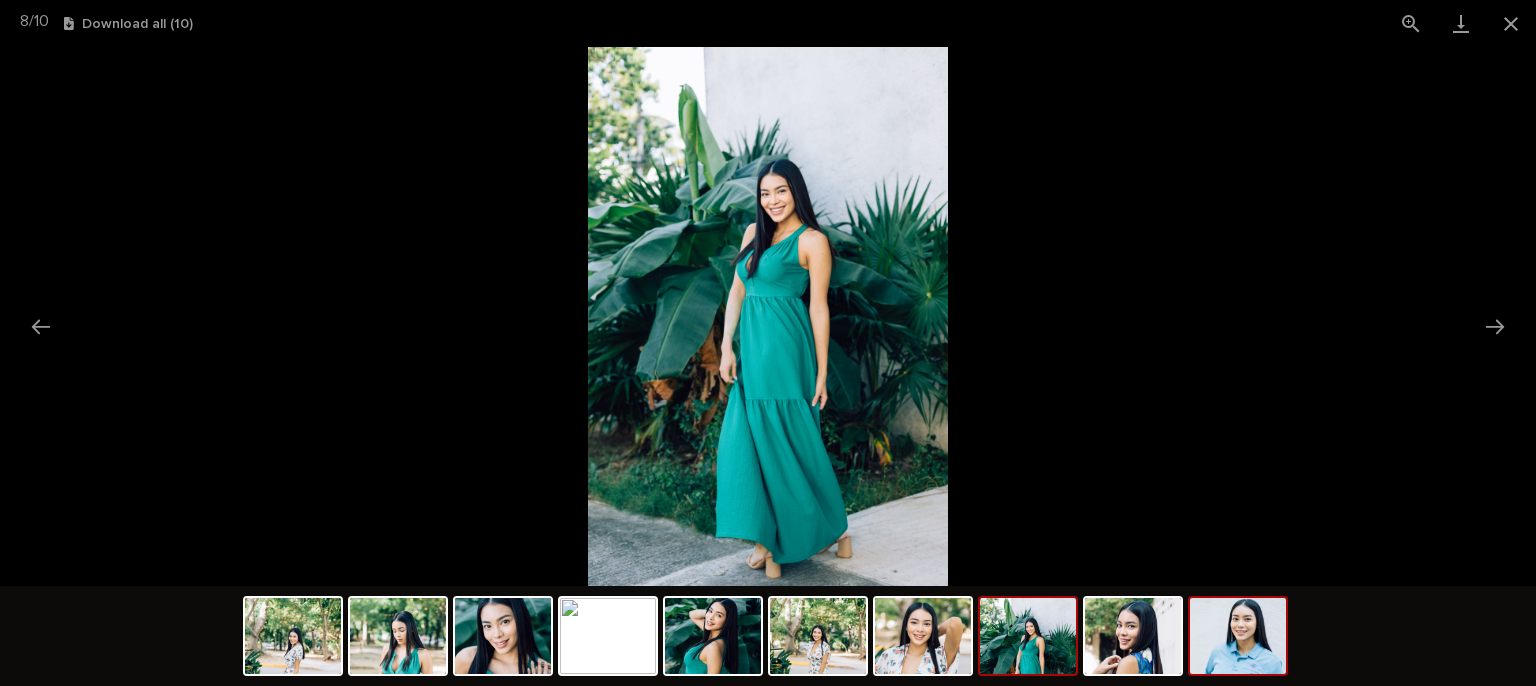 click at bounding box center (1238, 636) 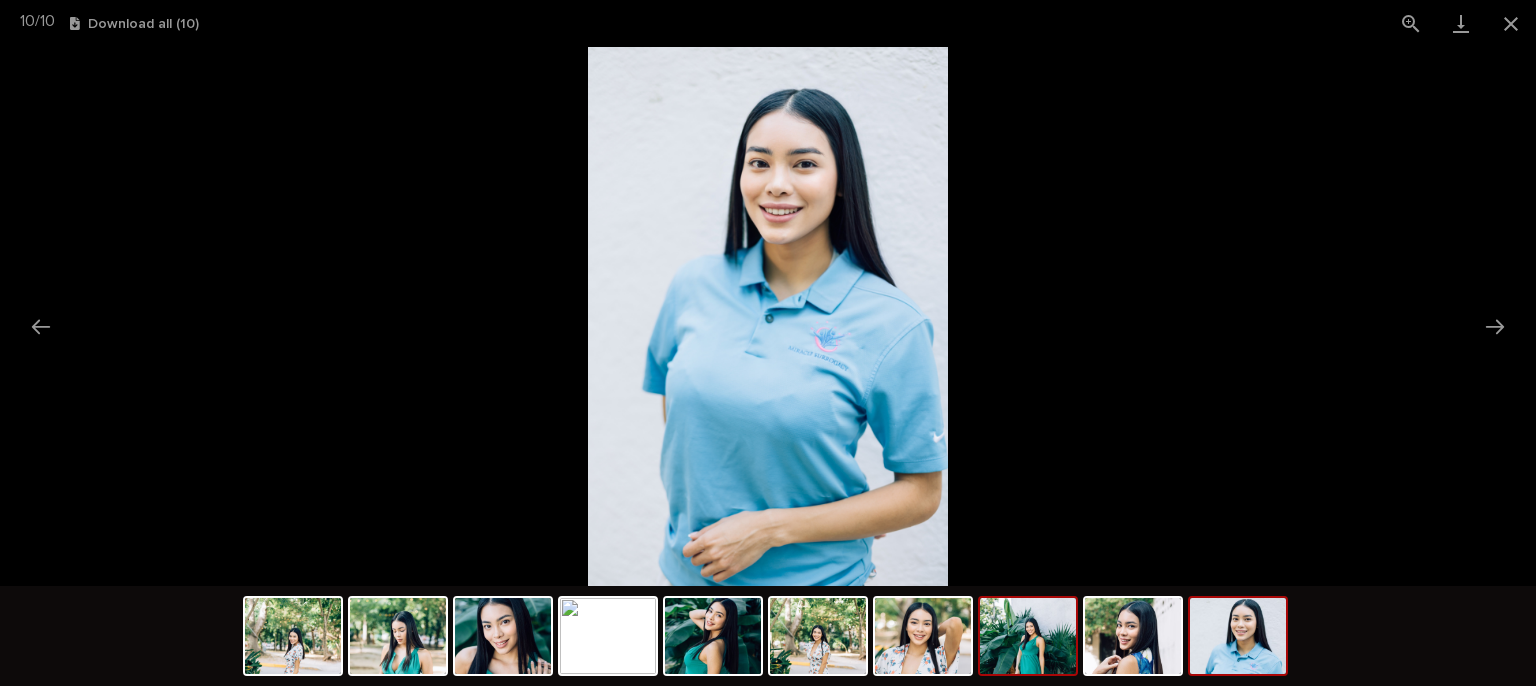 click at bounding box center [1028, 636] 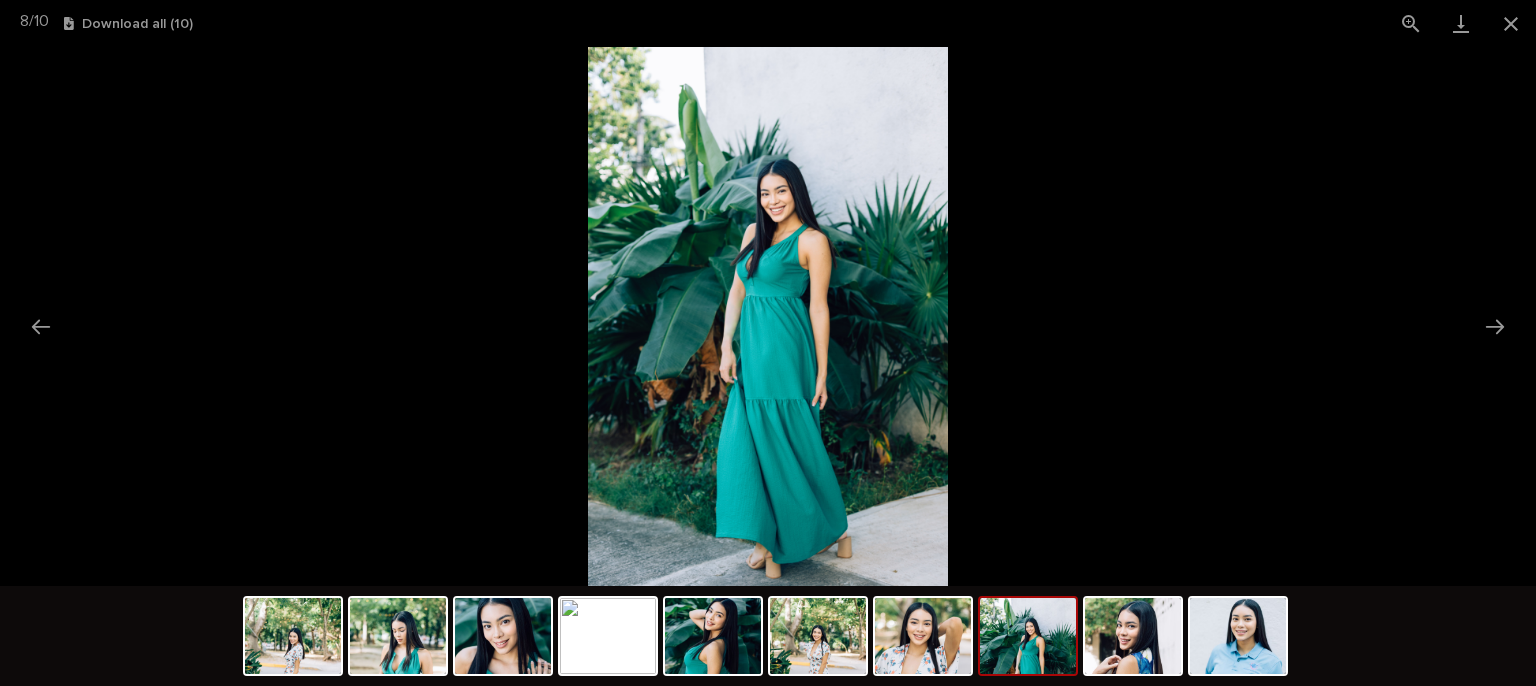 click at bounding box center [768, 638] 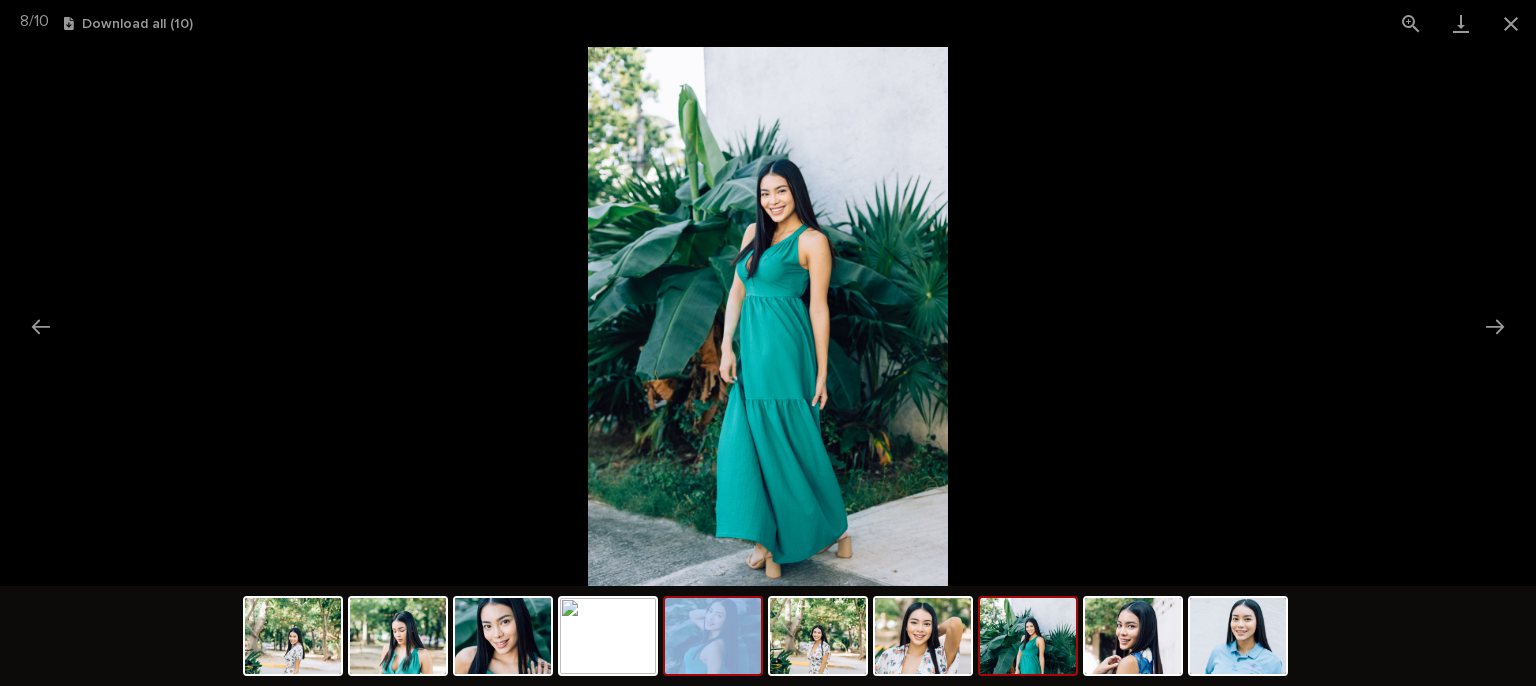 click at bounding box center [713, 636] 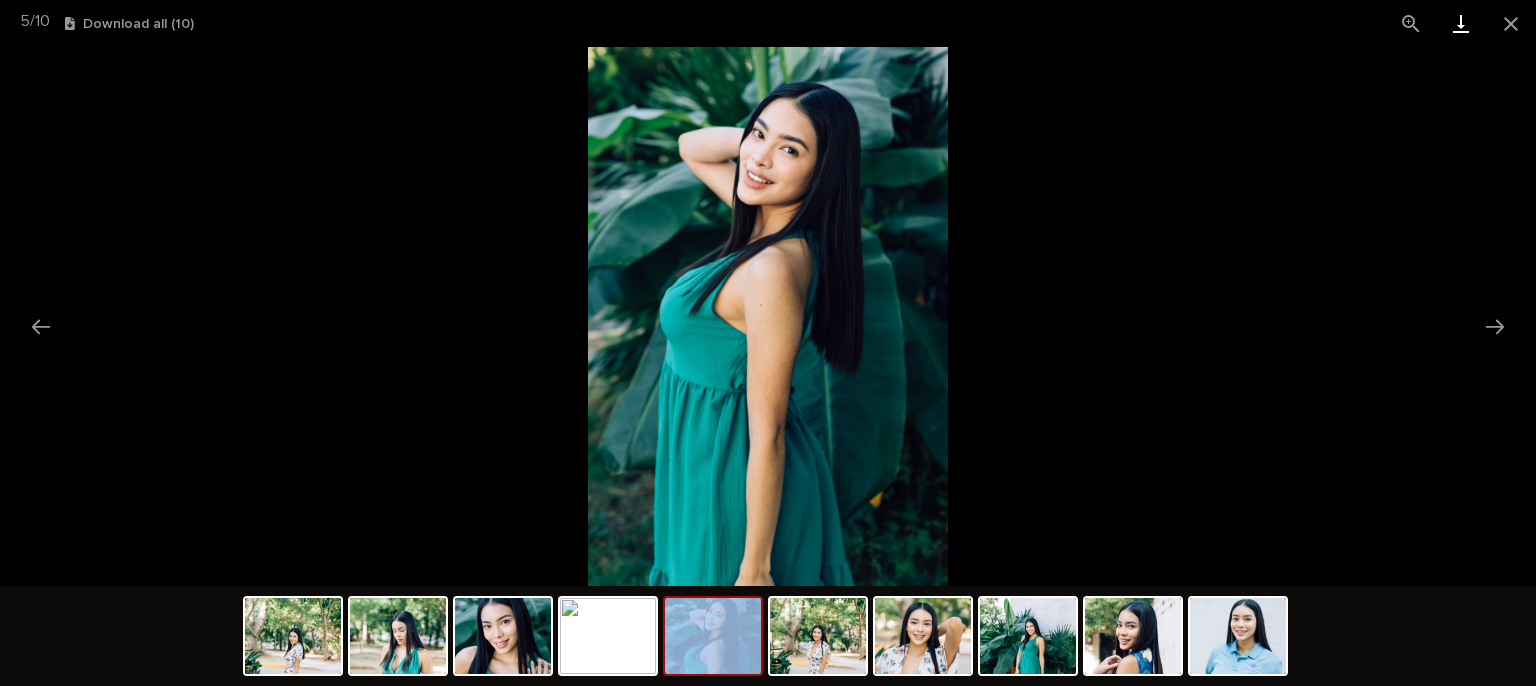 click at bounding box center [1461, 23] 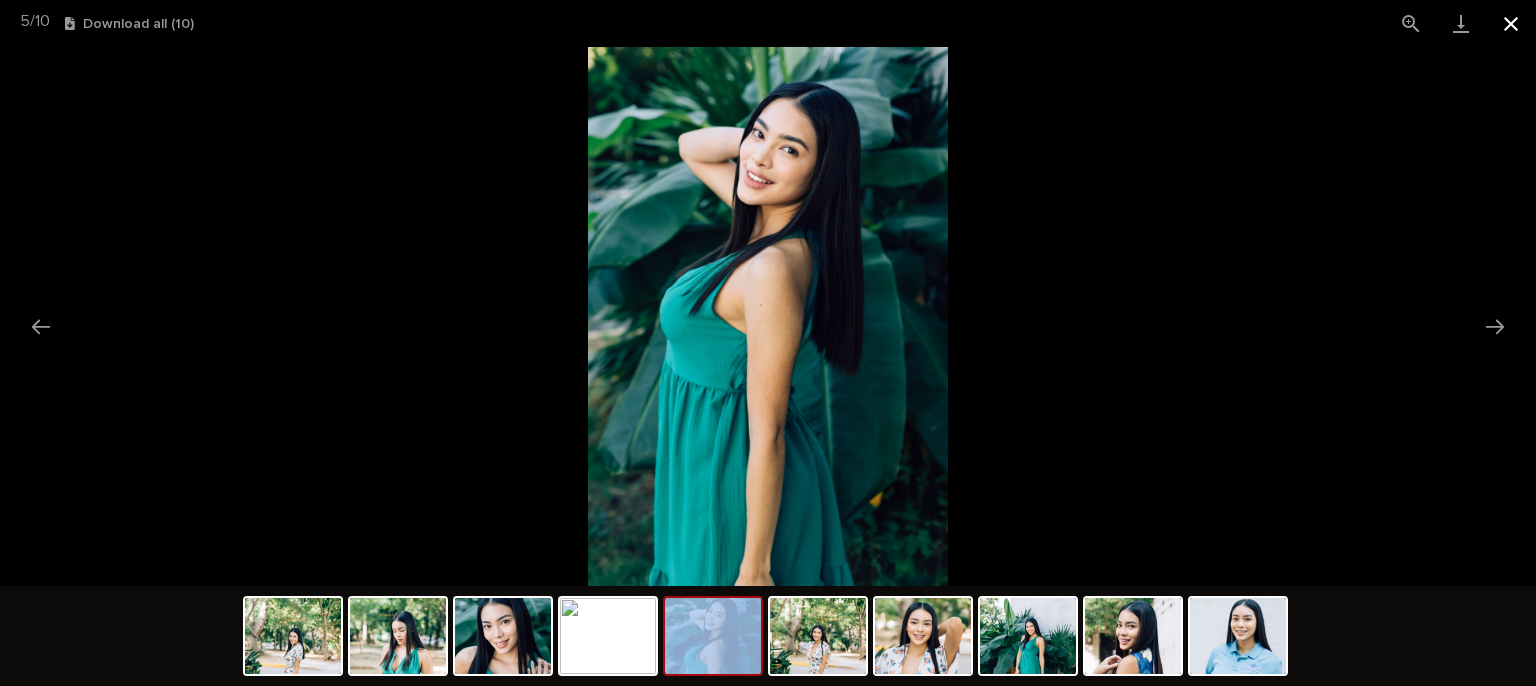 click at bounding box center [1511, 23] 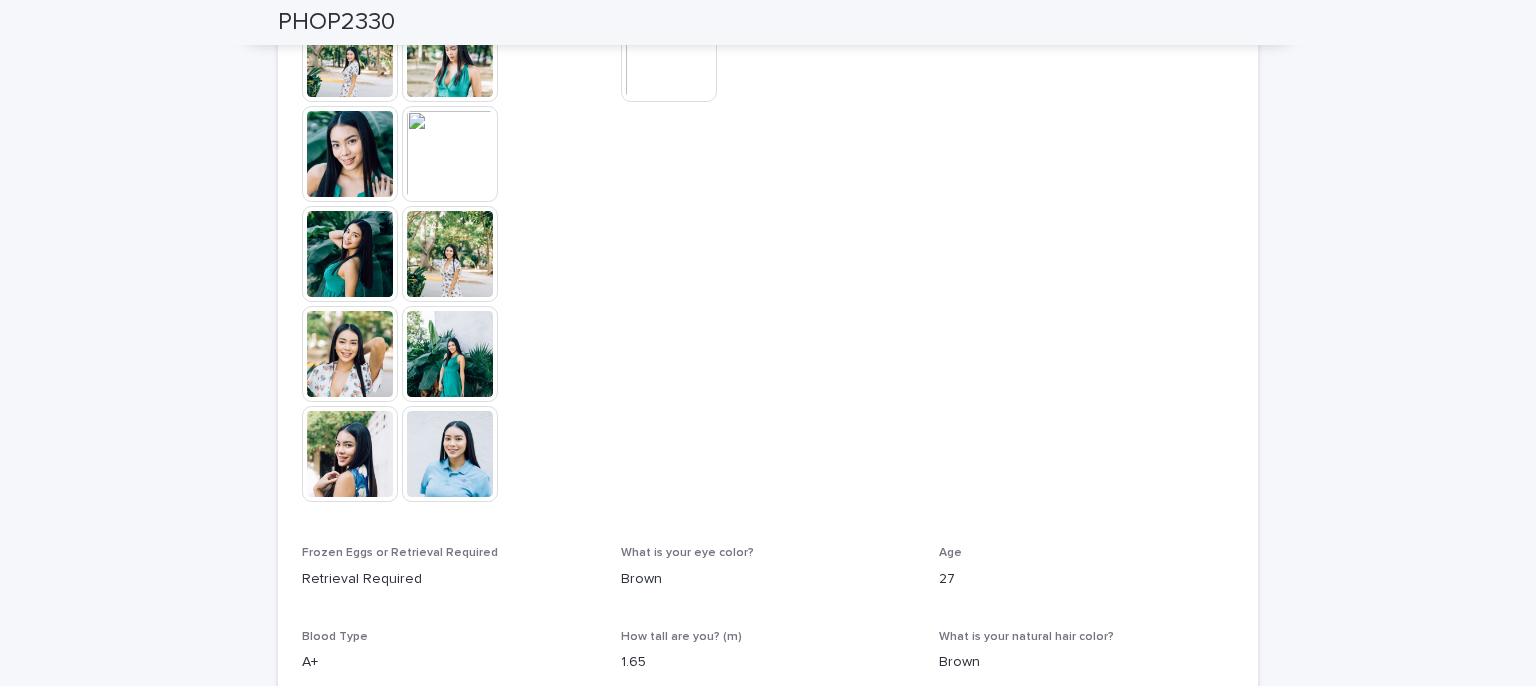 scroll, scrollTop: 600, scrollLeft: 0, axis: vertical 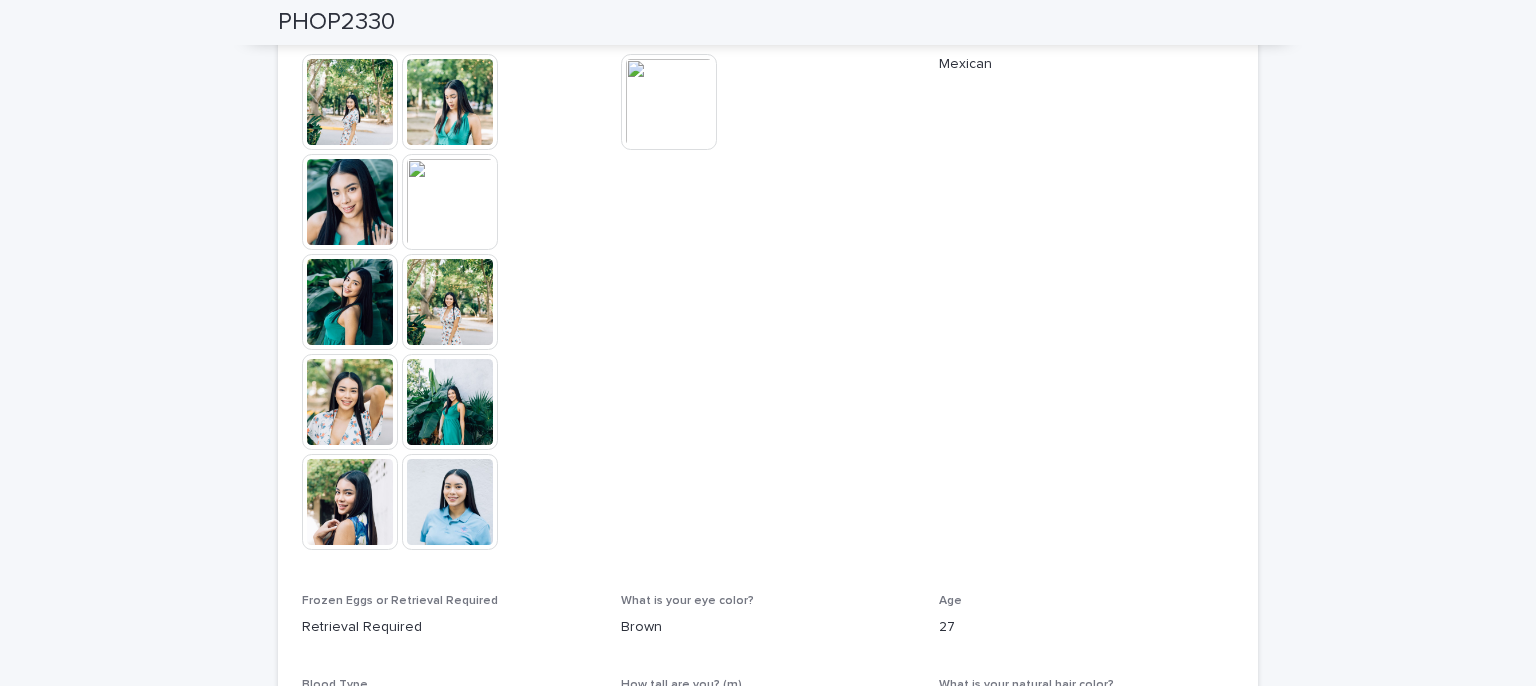 click at bounding box center (669, 102) 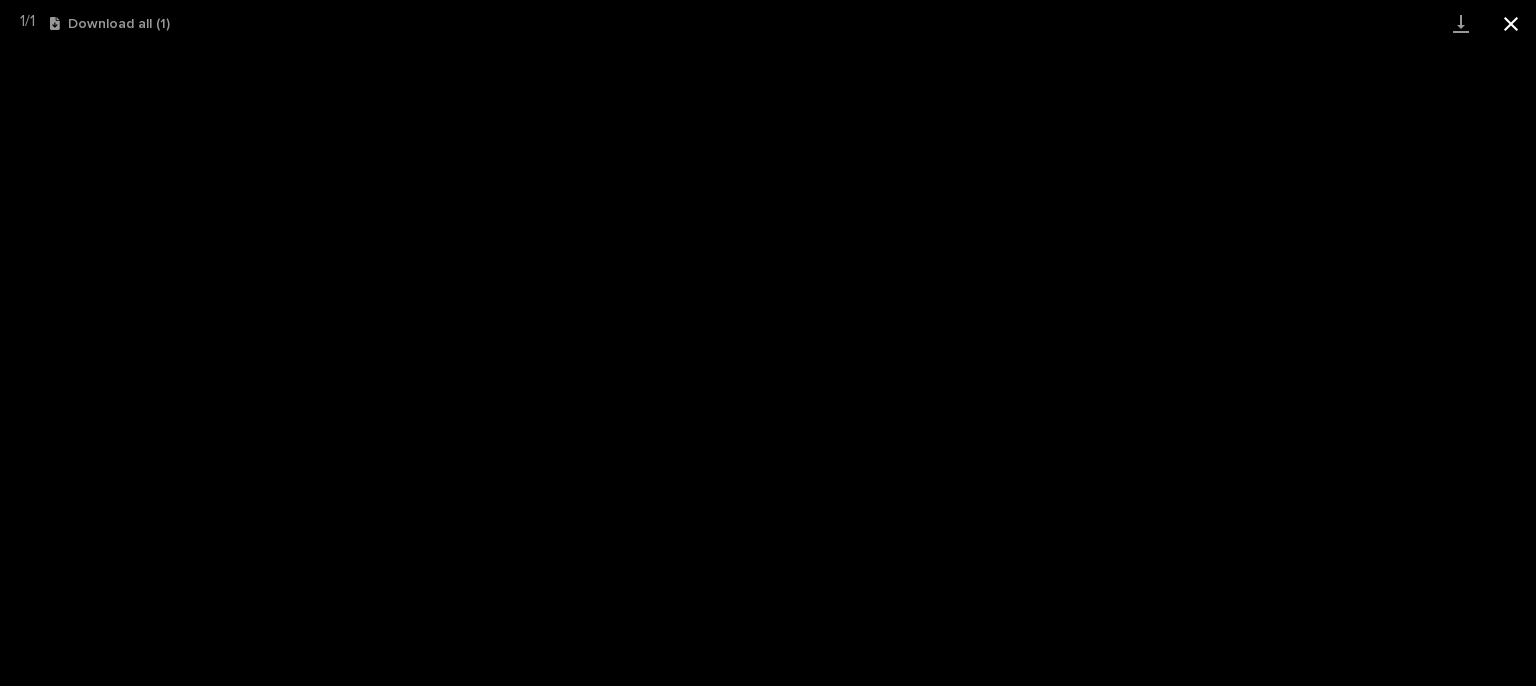 click at bounding box center (1511, 23) 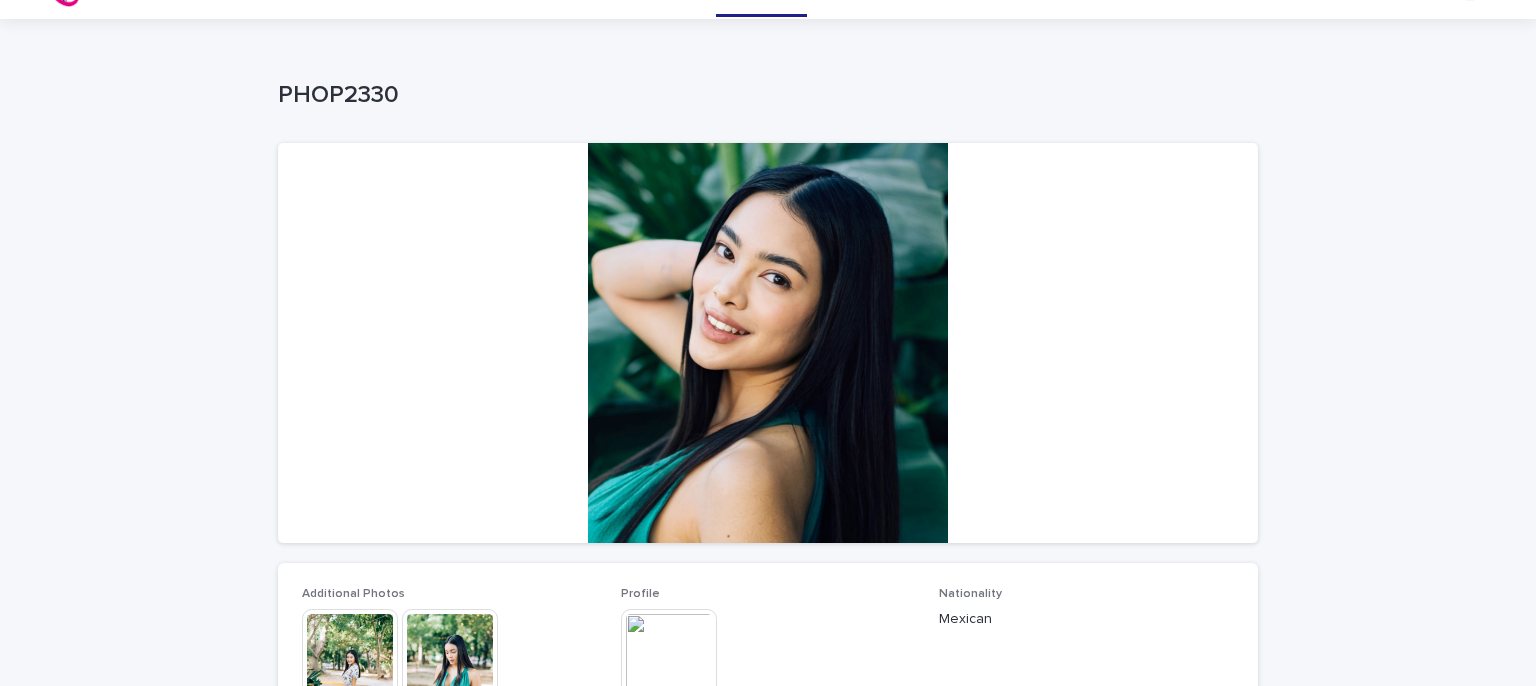 scroll, scrollTop: 14, scrollLeft: 0, axis: vertical 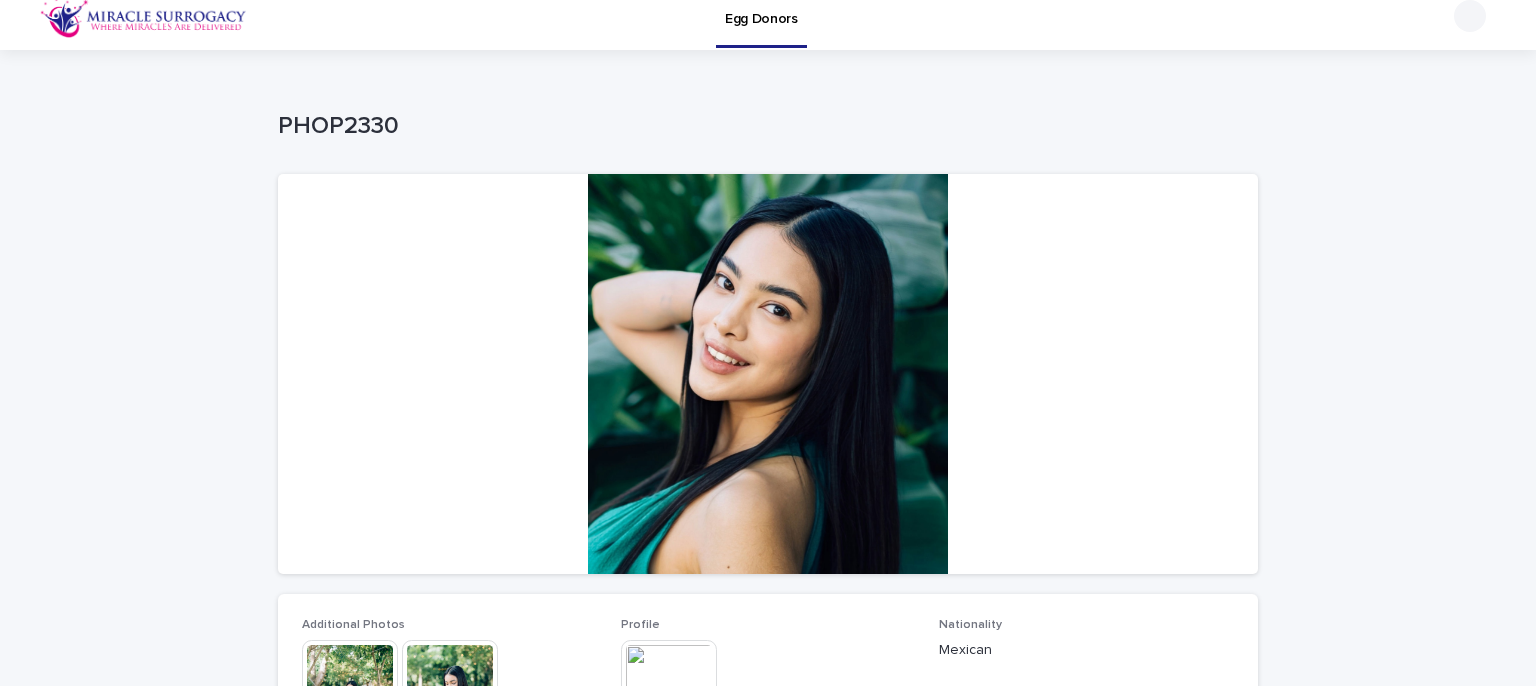 click at bounding box center (768, 374) 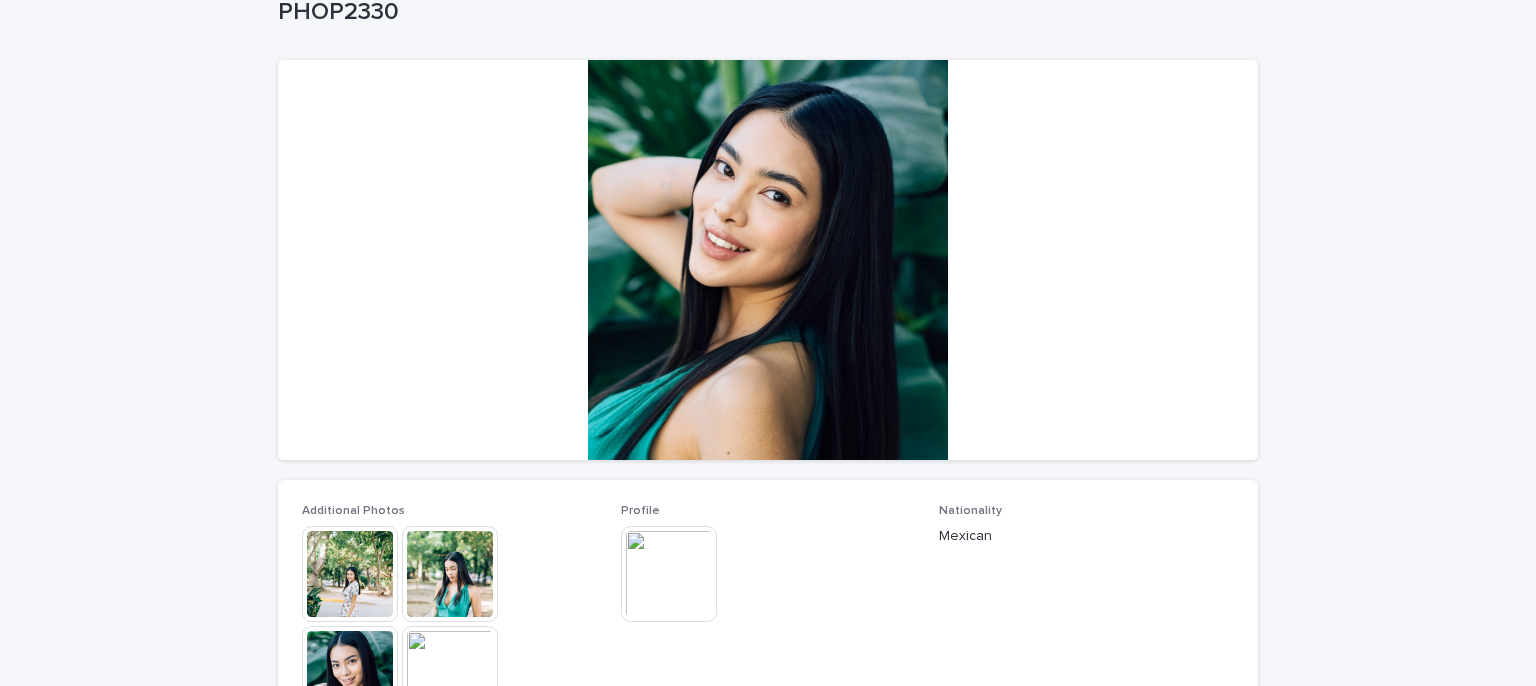 scroll, scrollTop: 214, scrollLeft: 0, axis: vertical 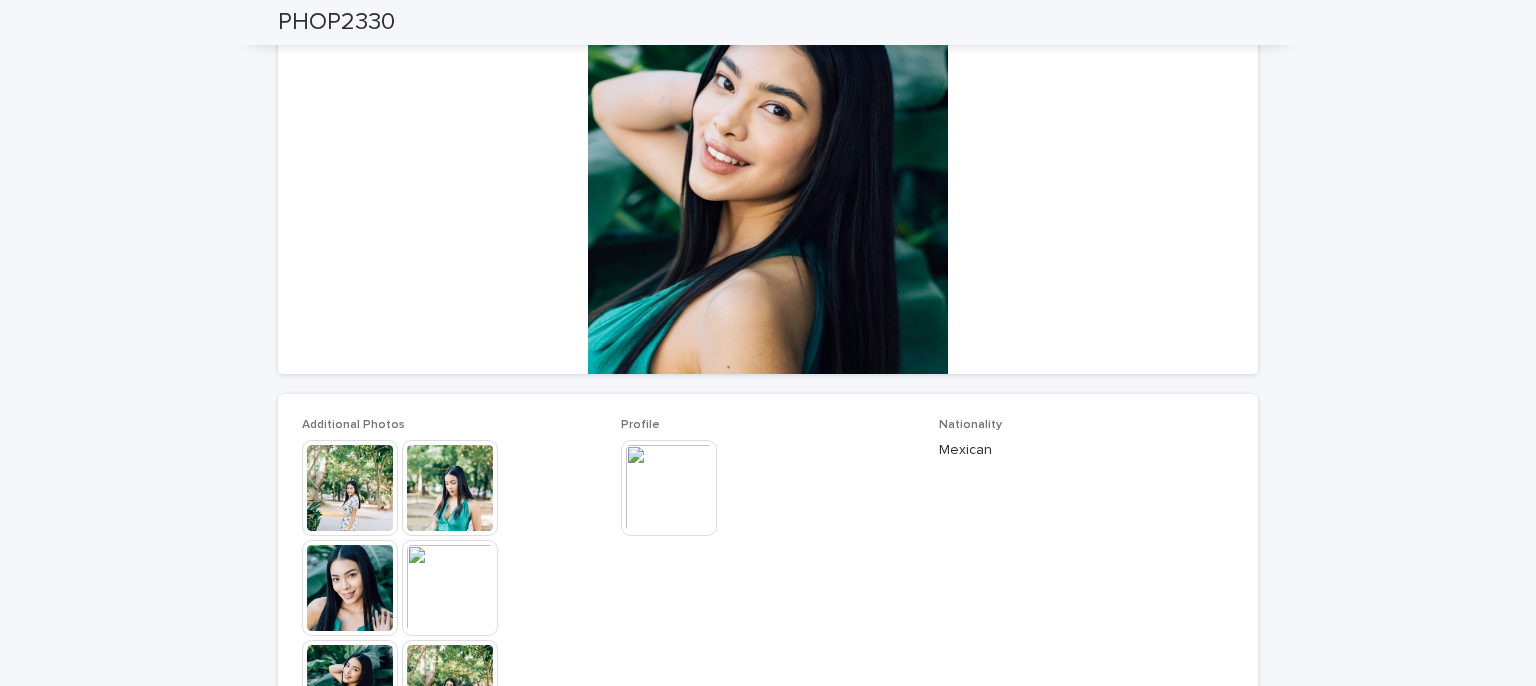 click at bounding box center (669, 488) 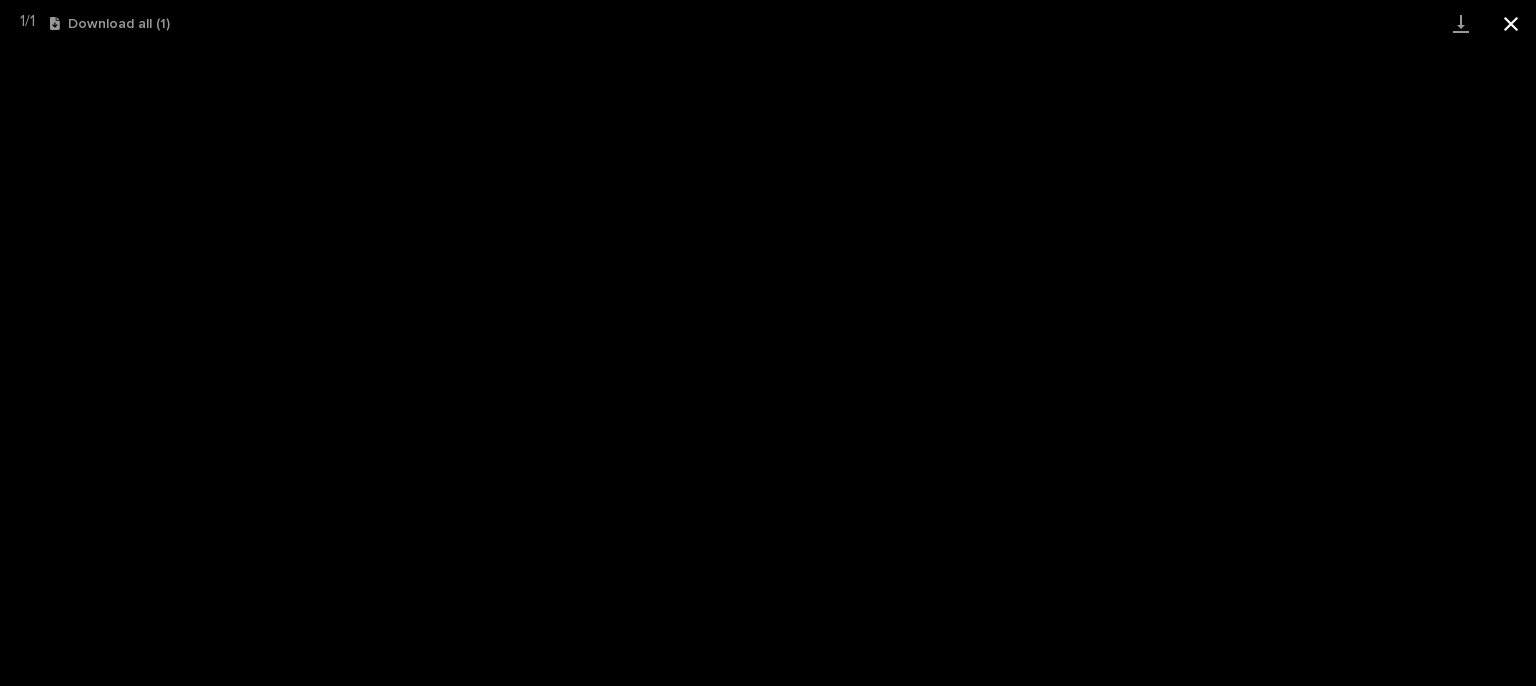 click at bounding box center [1511, 23] 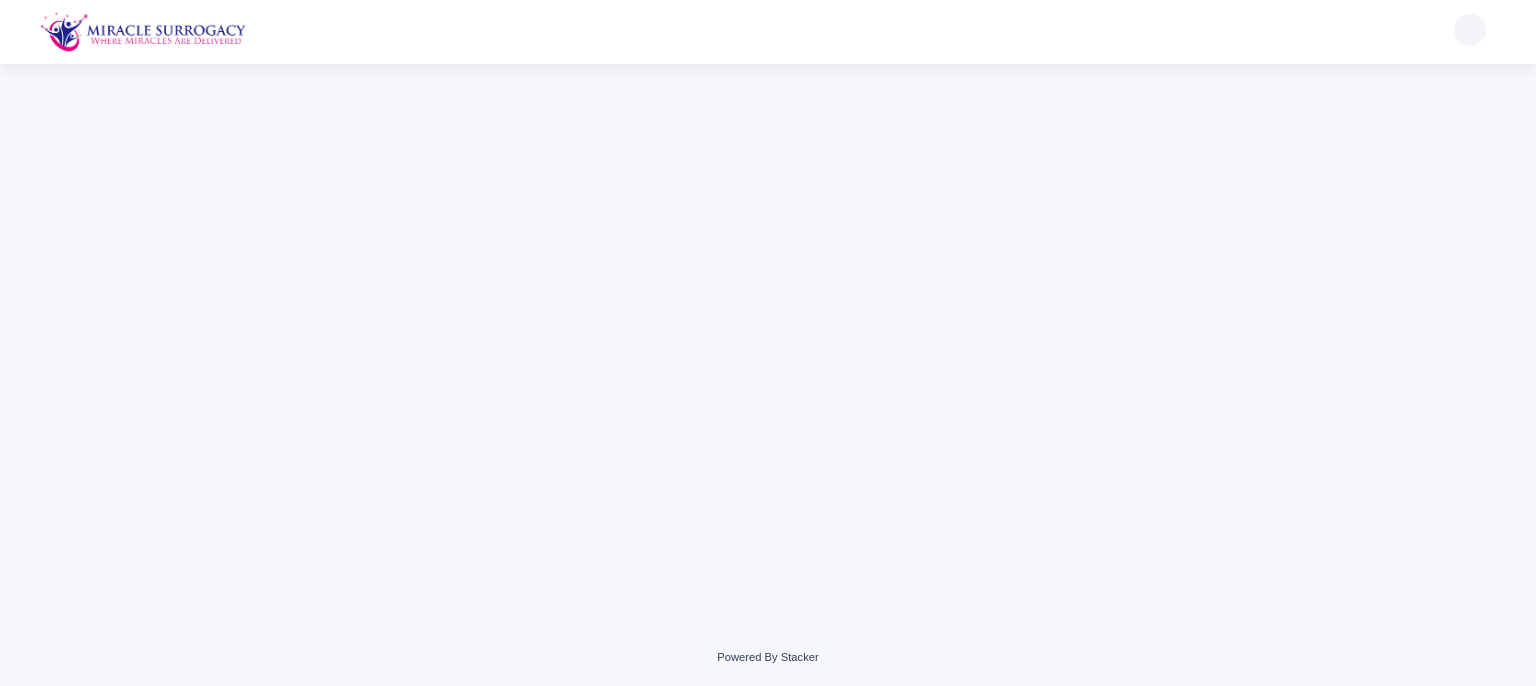 scroll, scrollTop: 0, scrollLeft: 0, axis: both 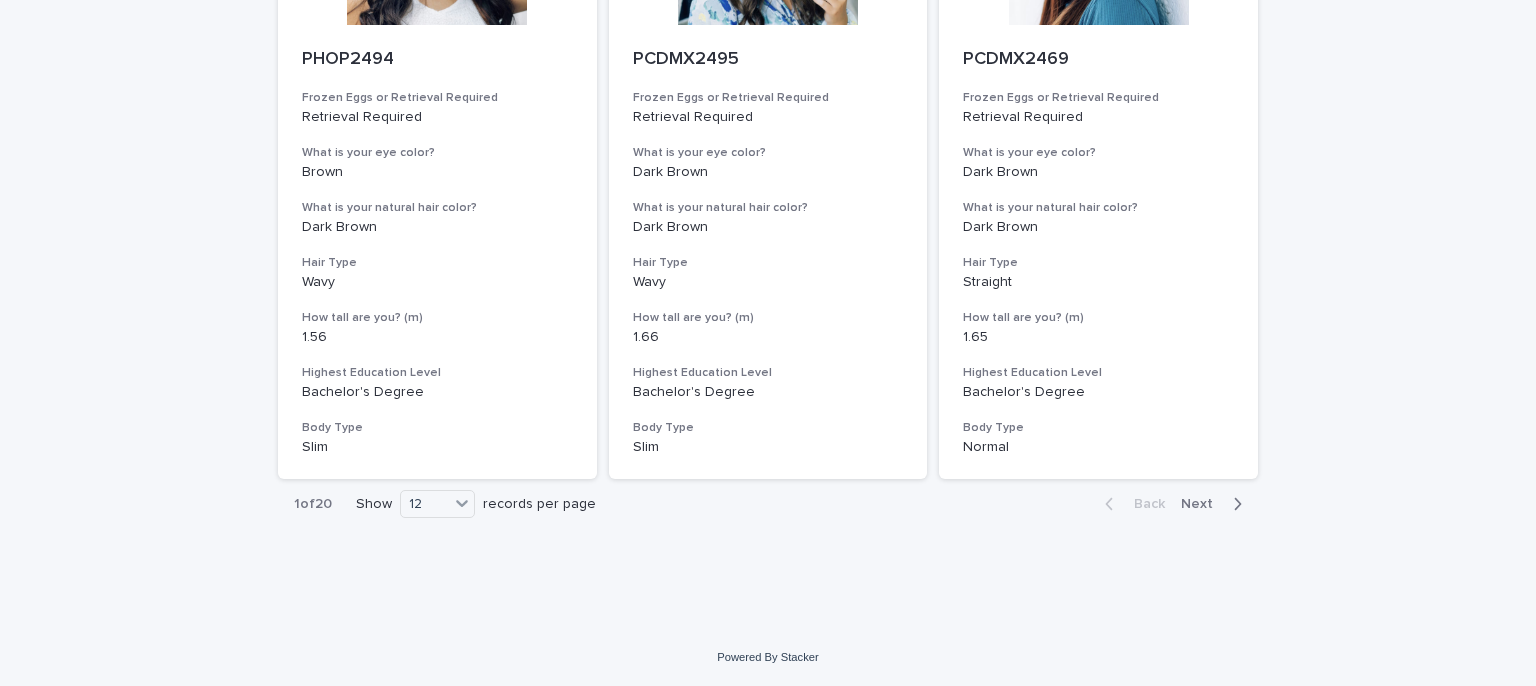 click on "Back Next" at bounding box center (1173, 504) 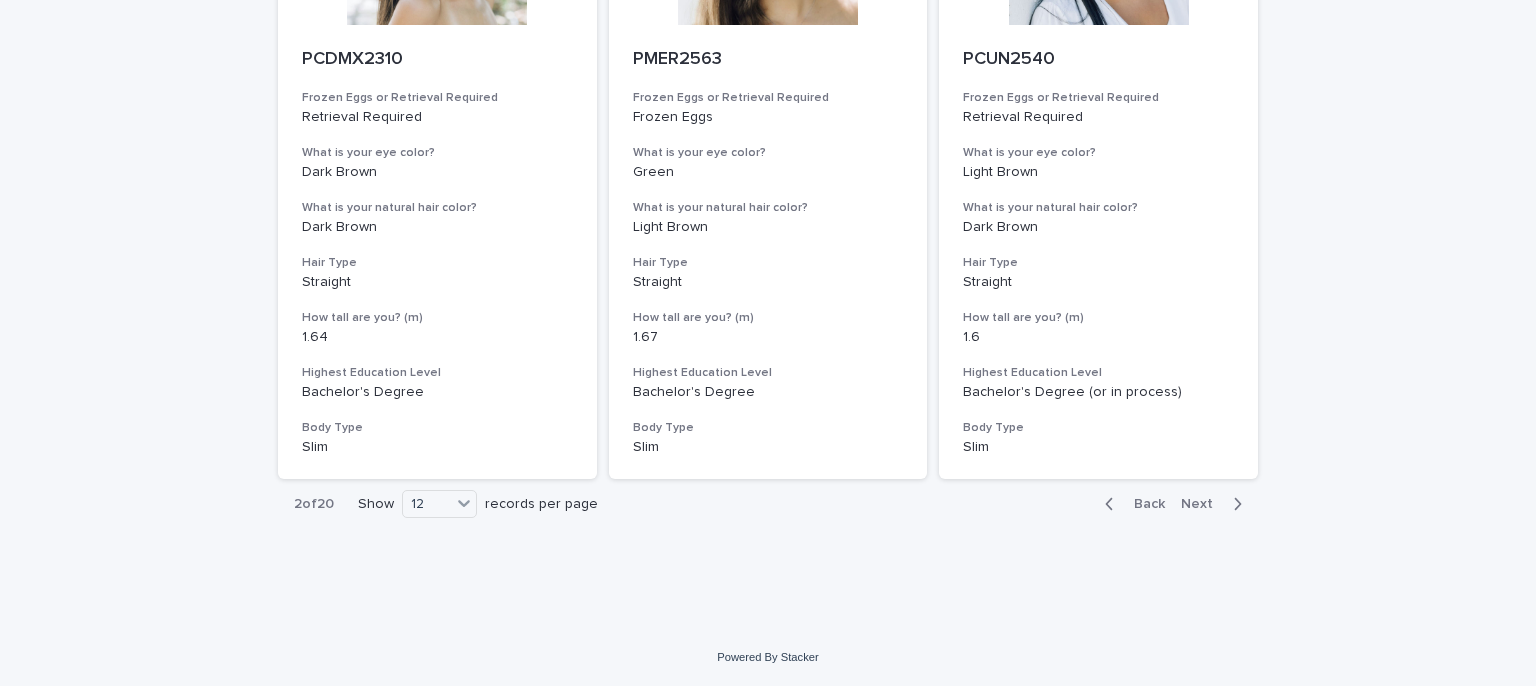 click on "Next" at bounding box center [1203, 504] 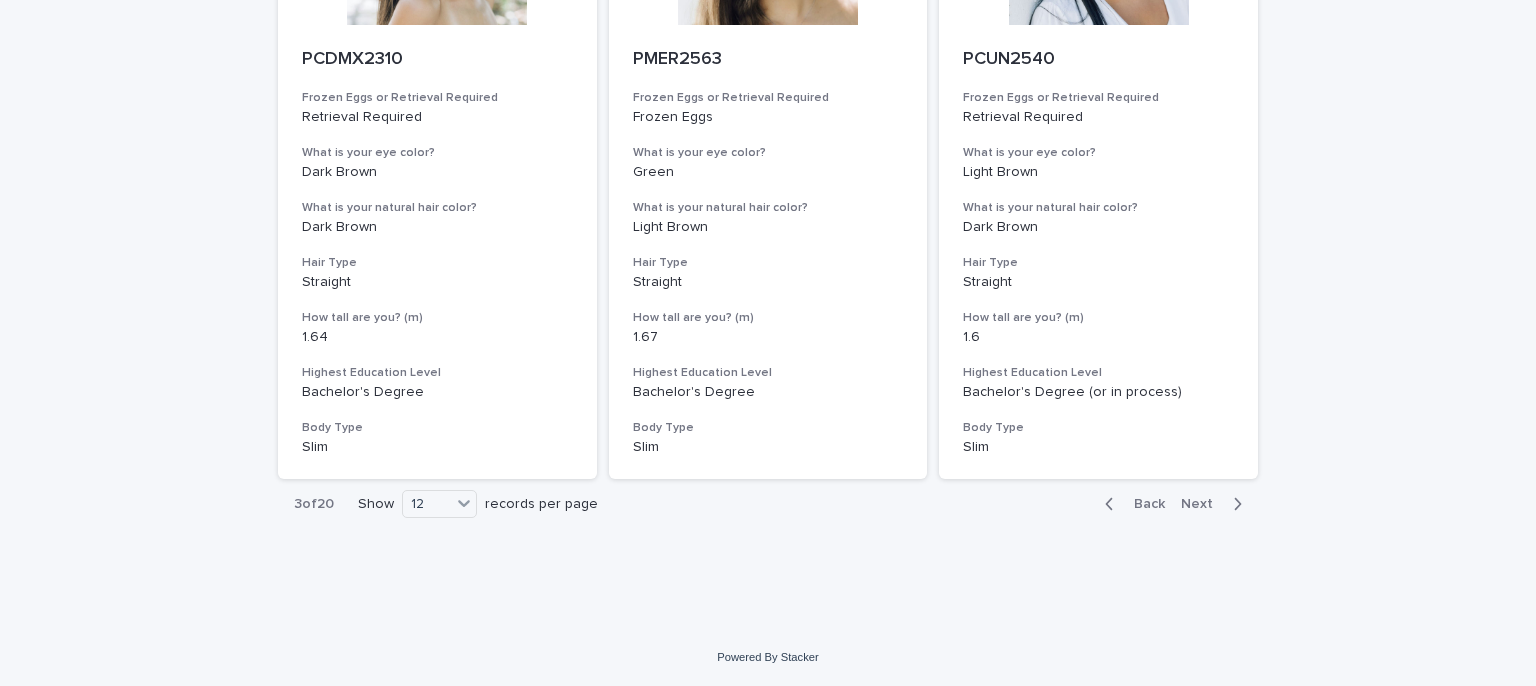 click on "Next" at bounding box center [1203, 504] 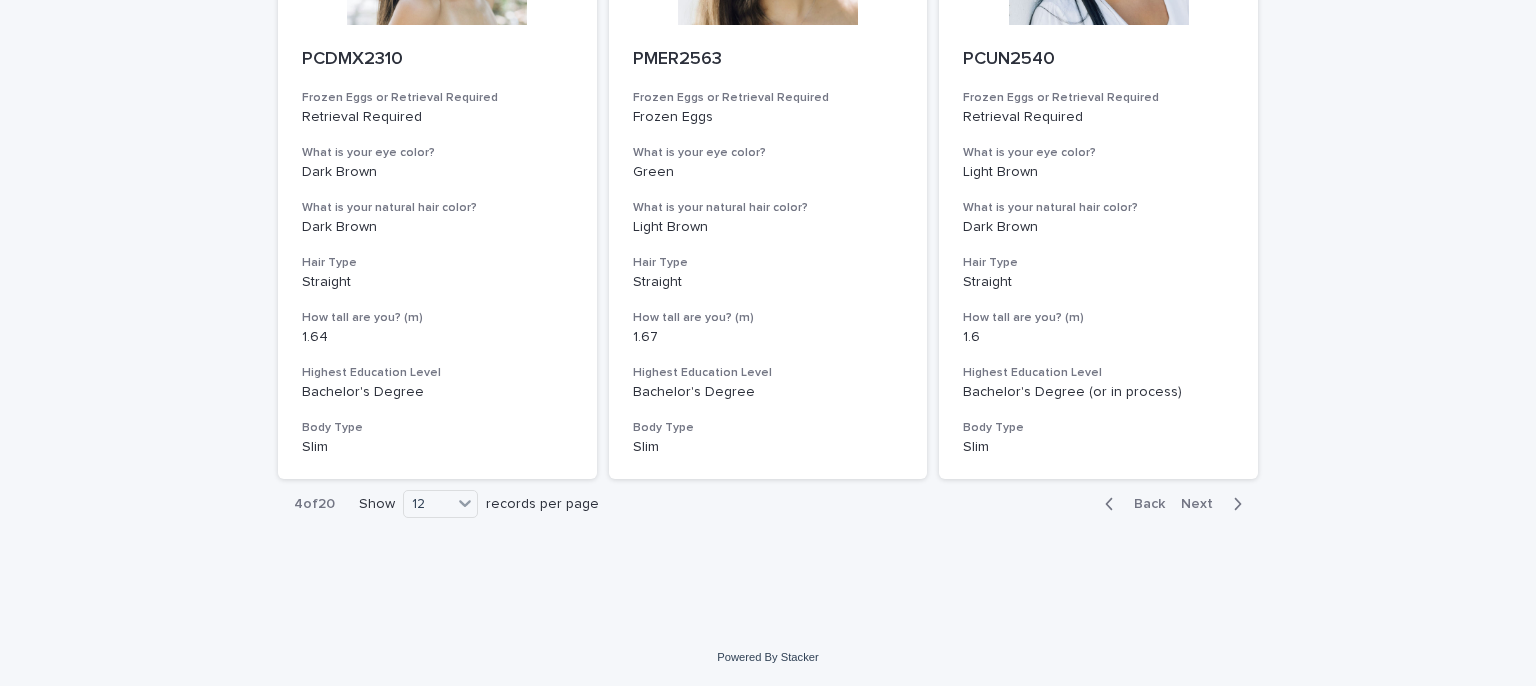 click on "Next" at bounding box center [1203, 504] 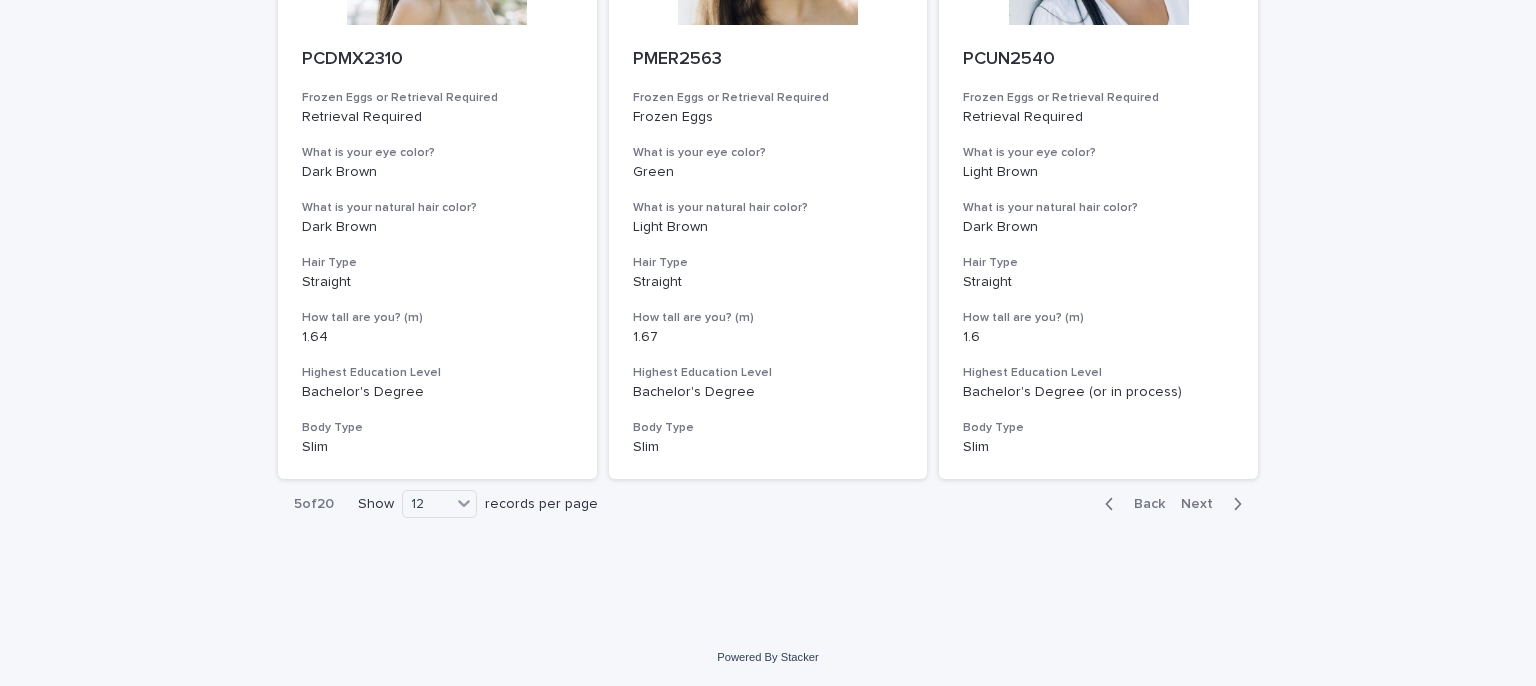 click on "Next" at bounding box center [1203, 504] 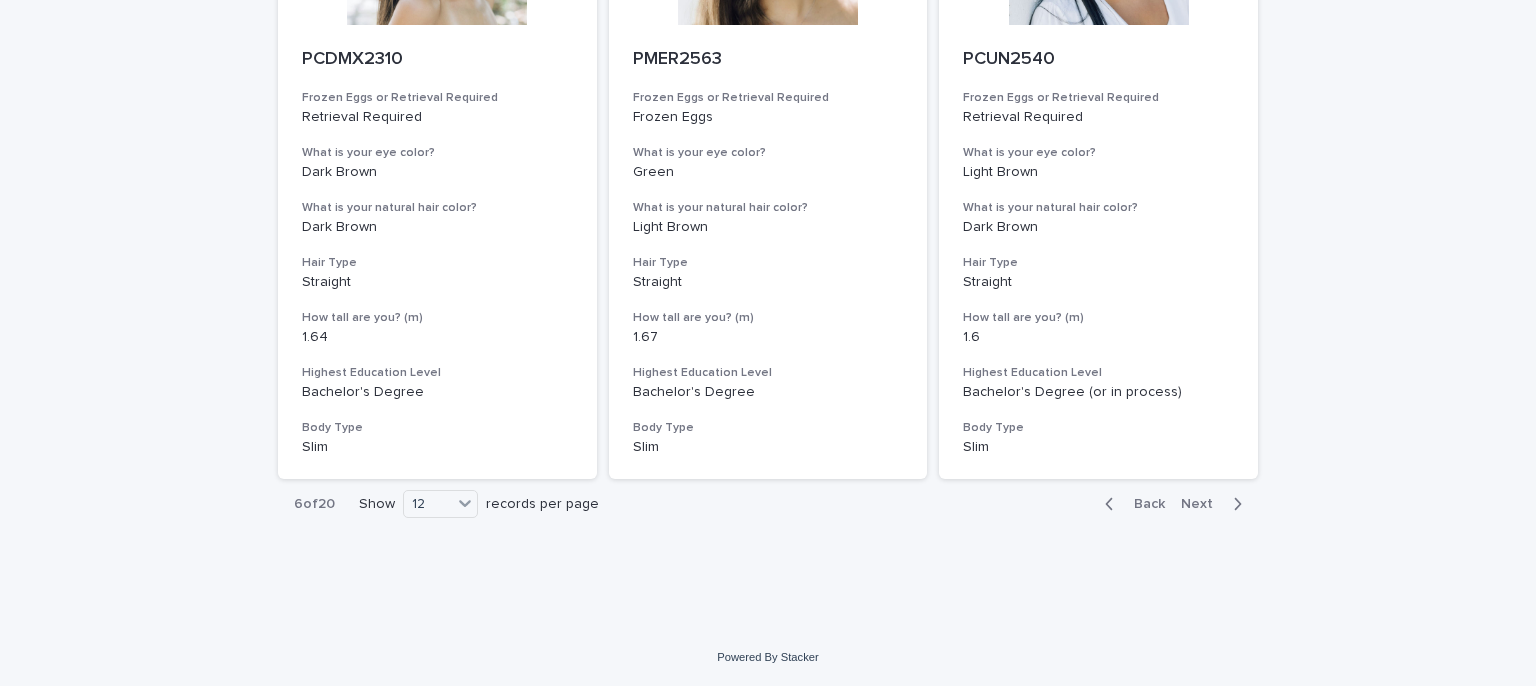 click on "Next" at bounding box center (1203, 504) 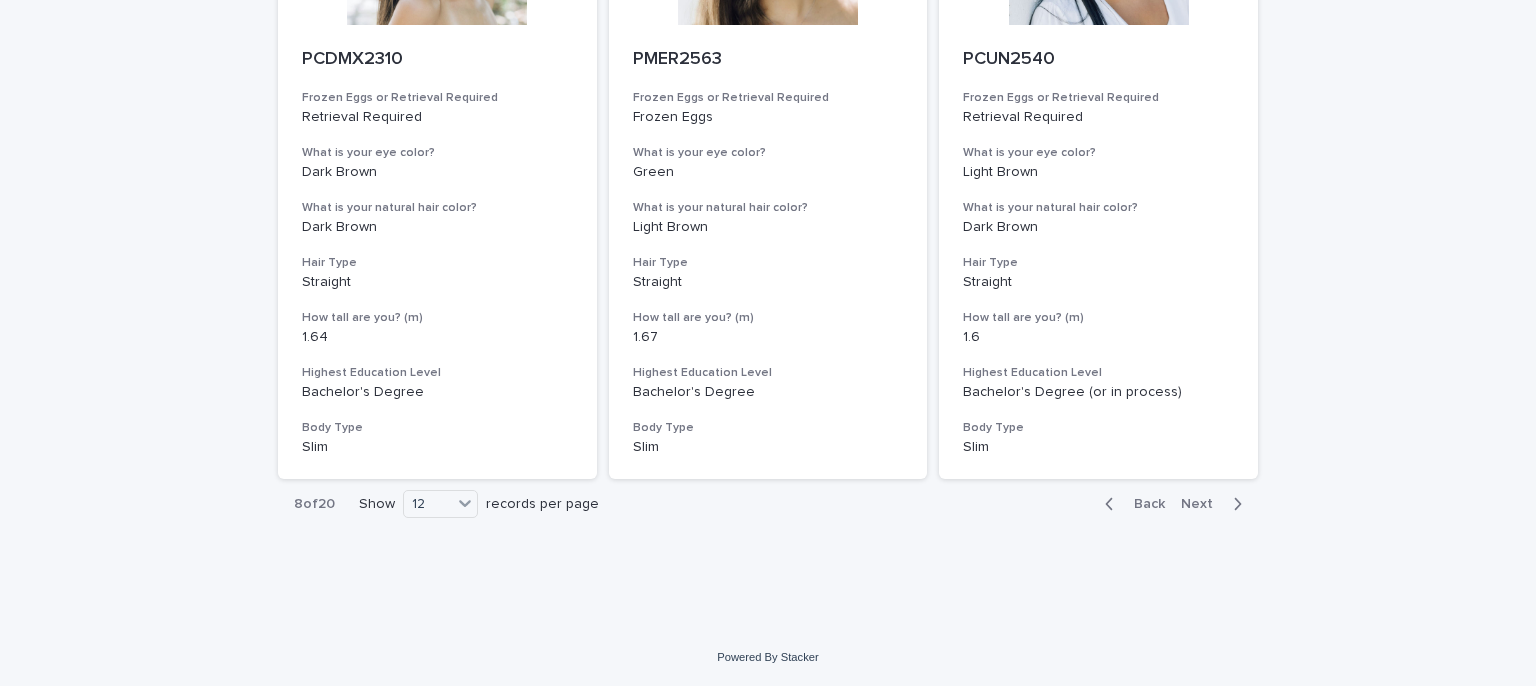 click on "Next" at bounding box center (1203, 504) 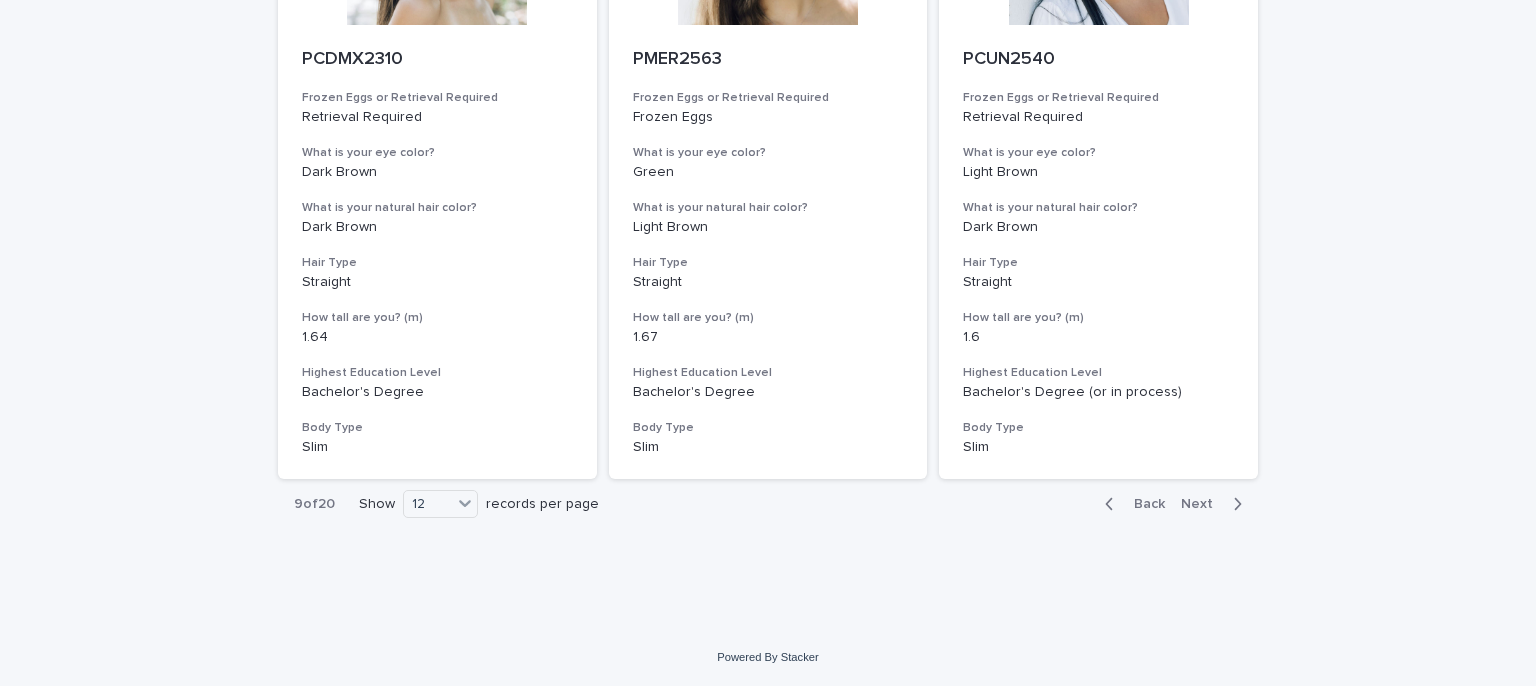 click on "Next" at bounding box center [1203, 504] 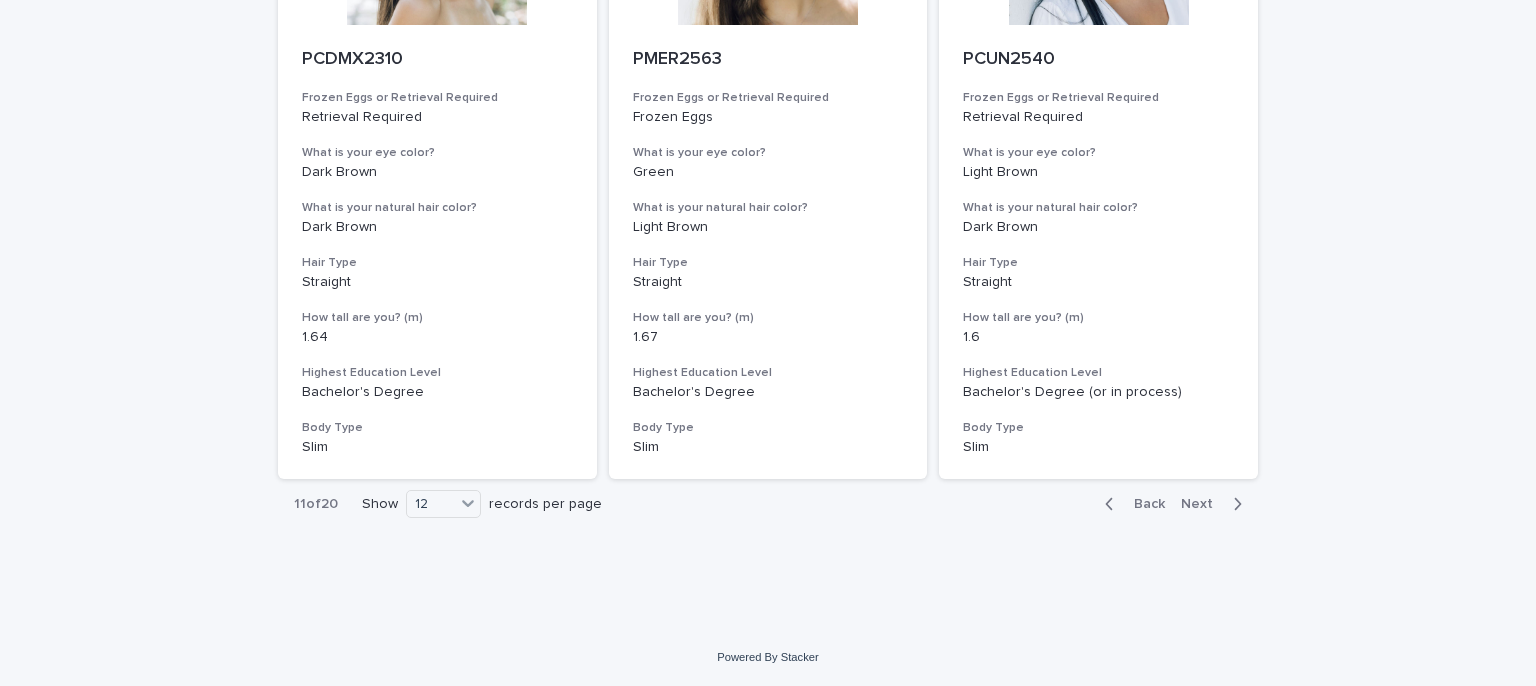 click on "Next" at bounding box center [1203, 504] 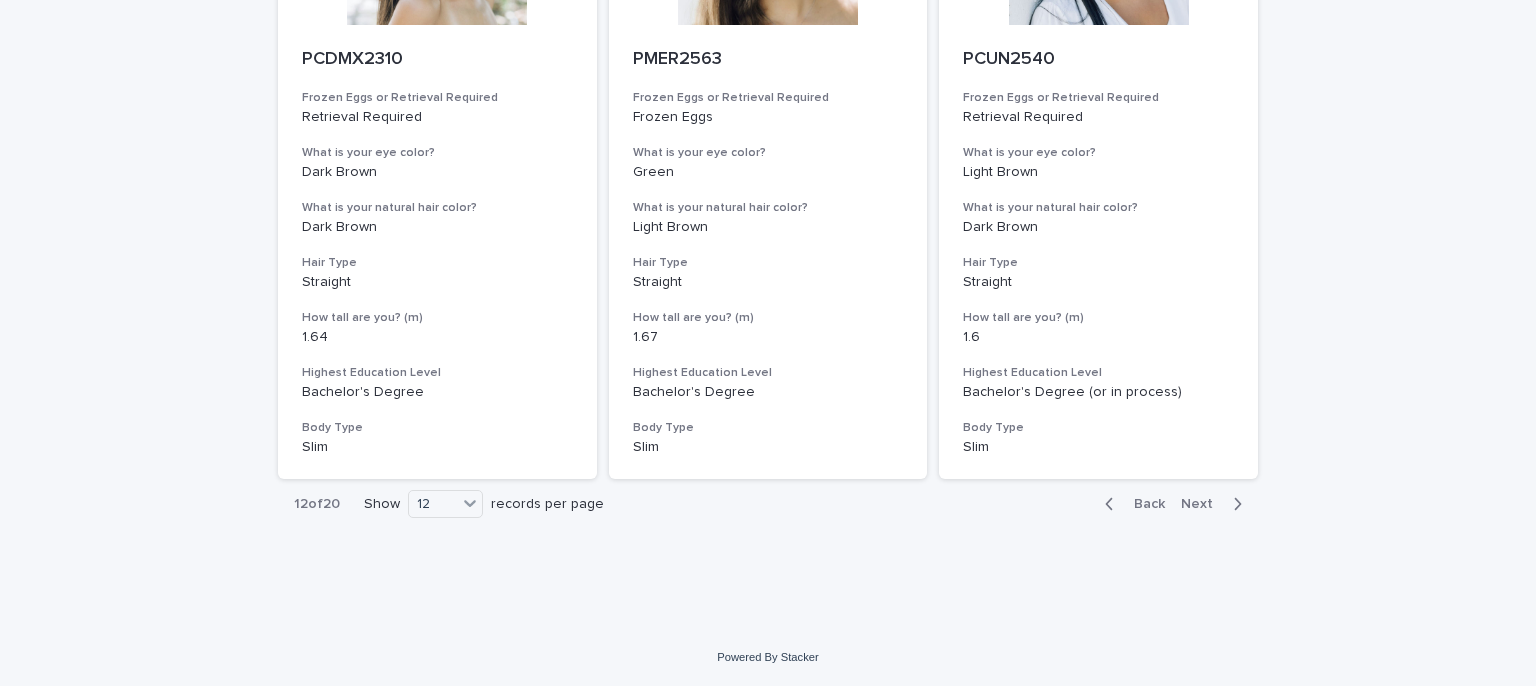 click on "Next" at bounding box center [1203, 504] 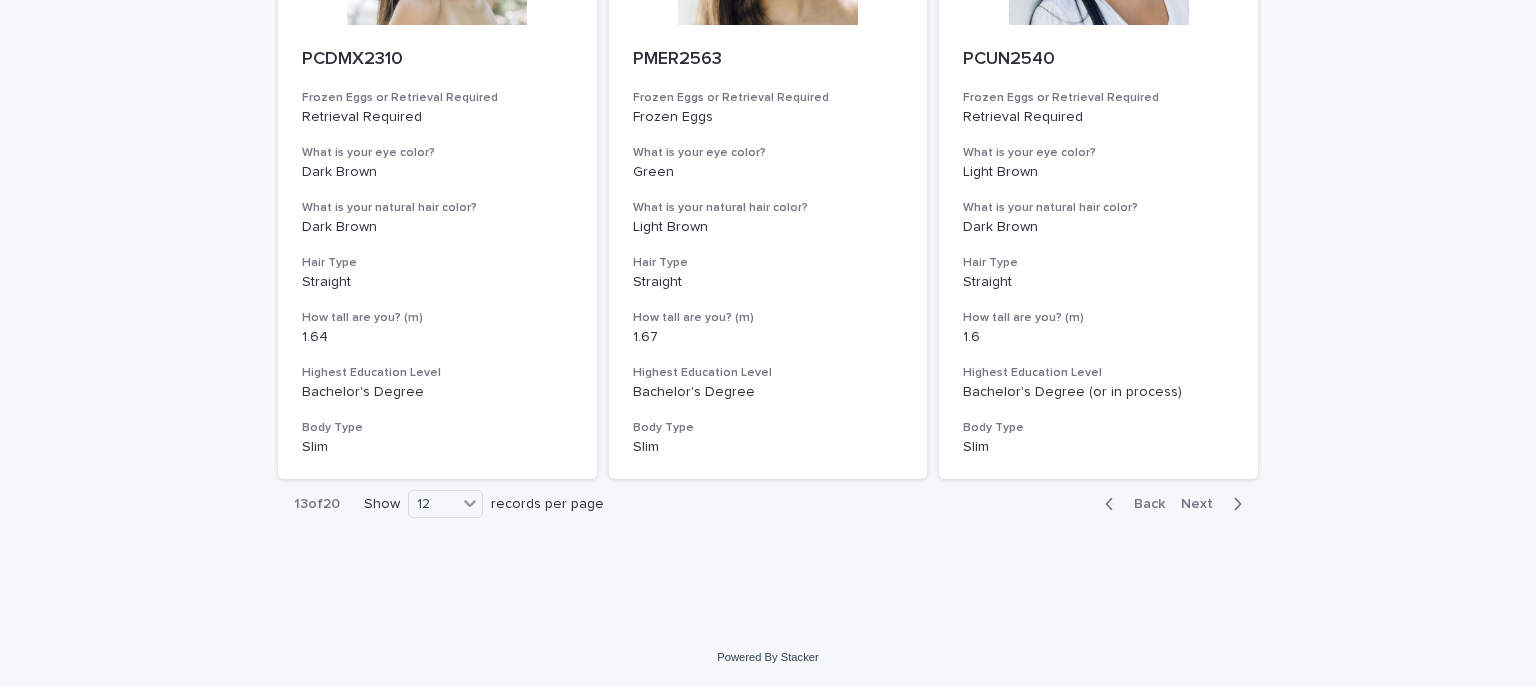 click on "Next" at bounding box center (1203, 504) 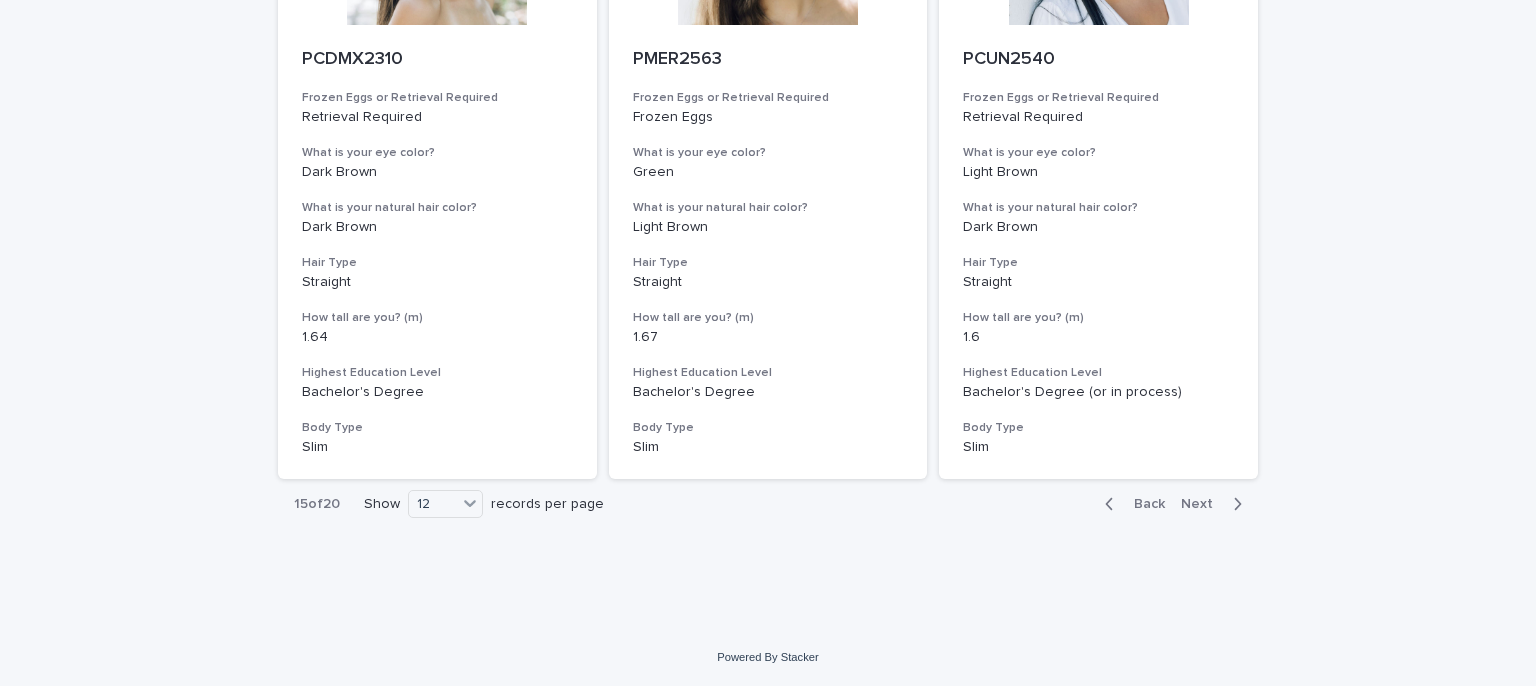 click on "Next" at bounding box center [1203, 504] 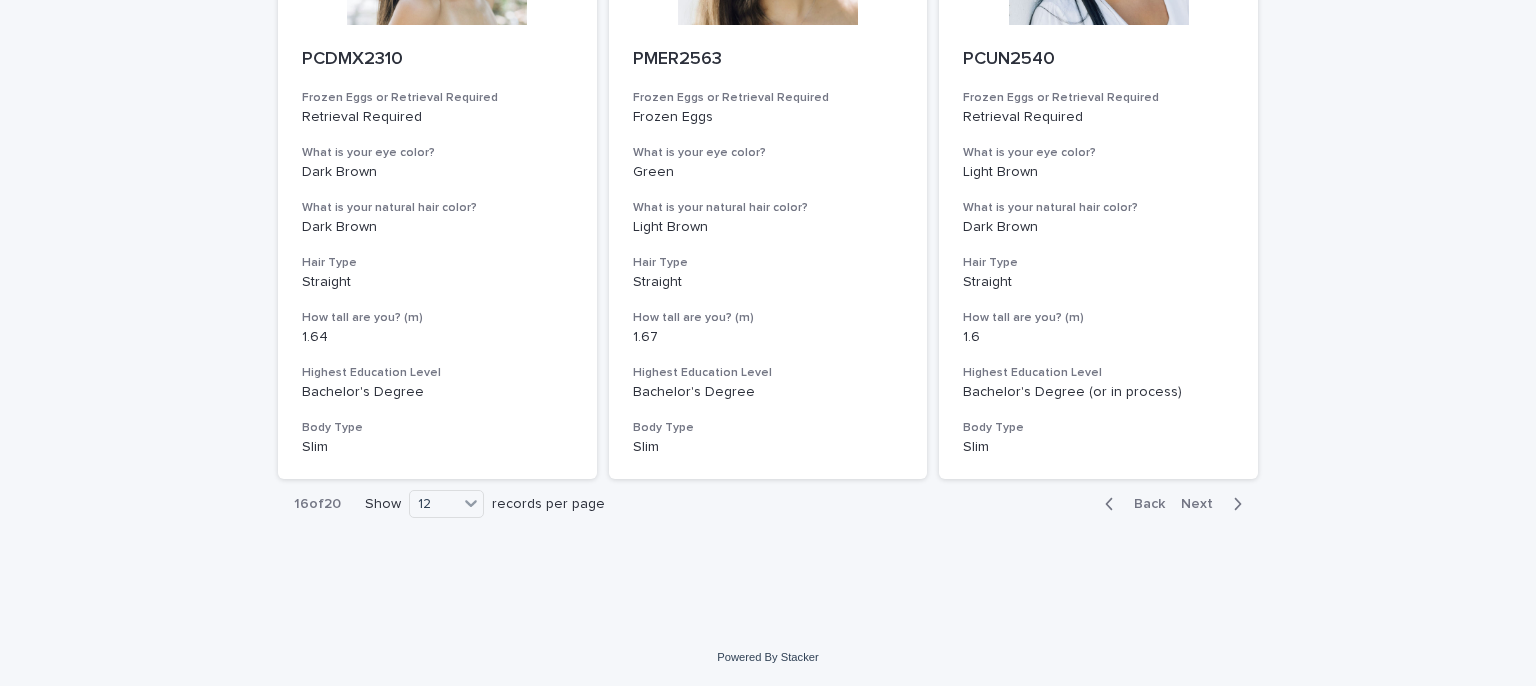 click on "Next" at bounding box center (1203, 504) 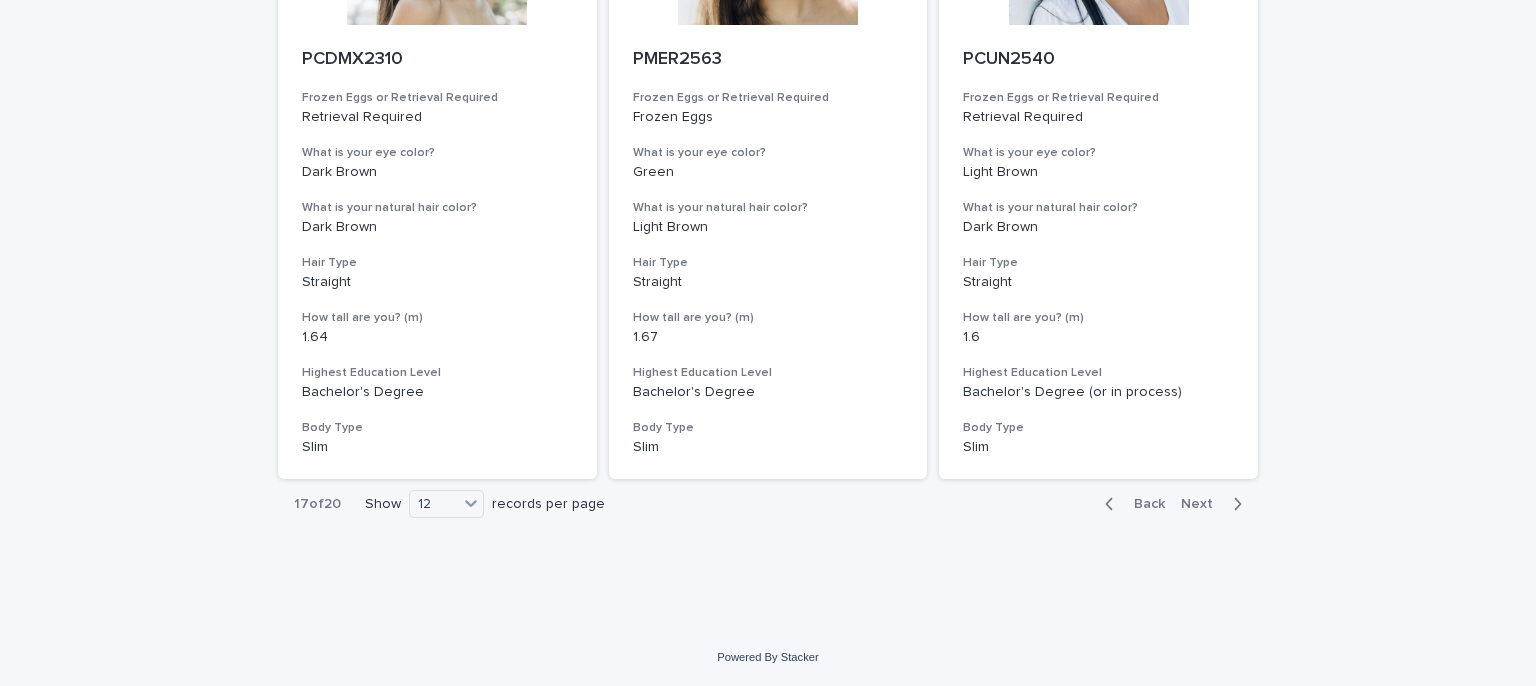 click on "Next" at bounding box center (1203, 504) 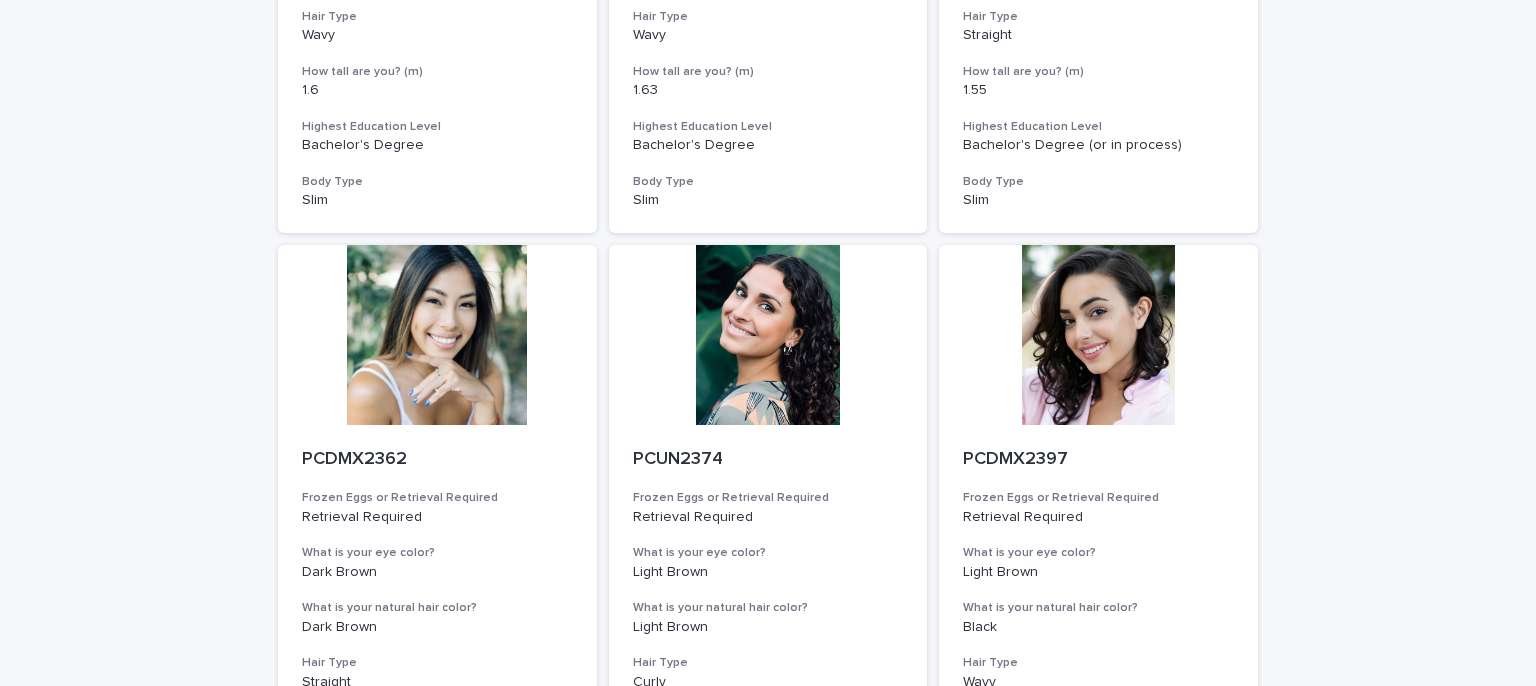 scroll, scrollTop: 2303, scrollLeft: 0, axis: vertical 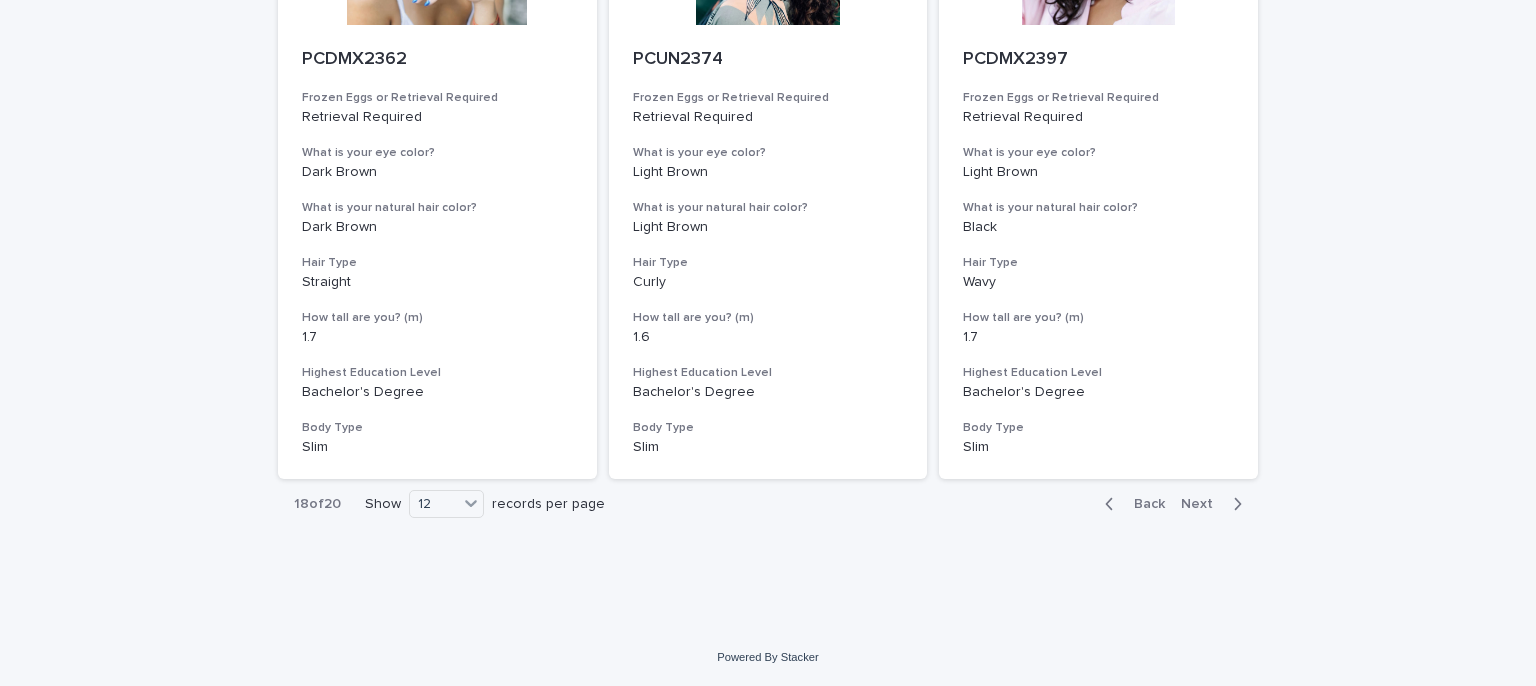 click on "Back Next" at bounding box center [1173, 504] 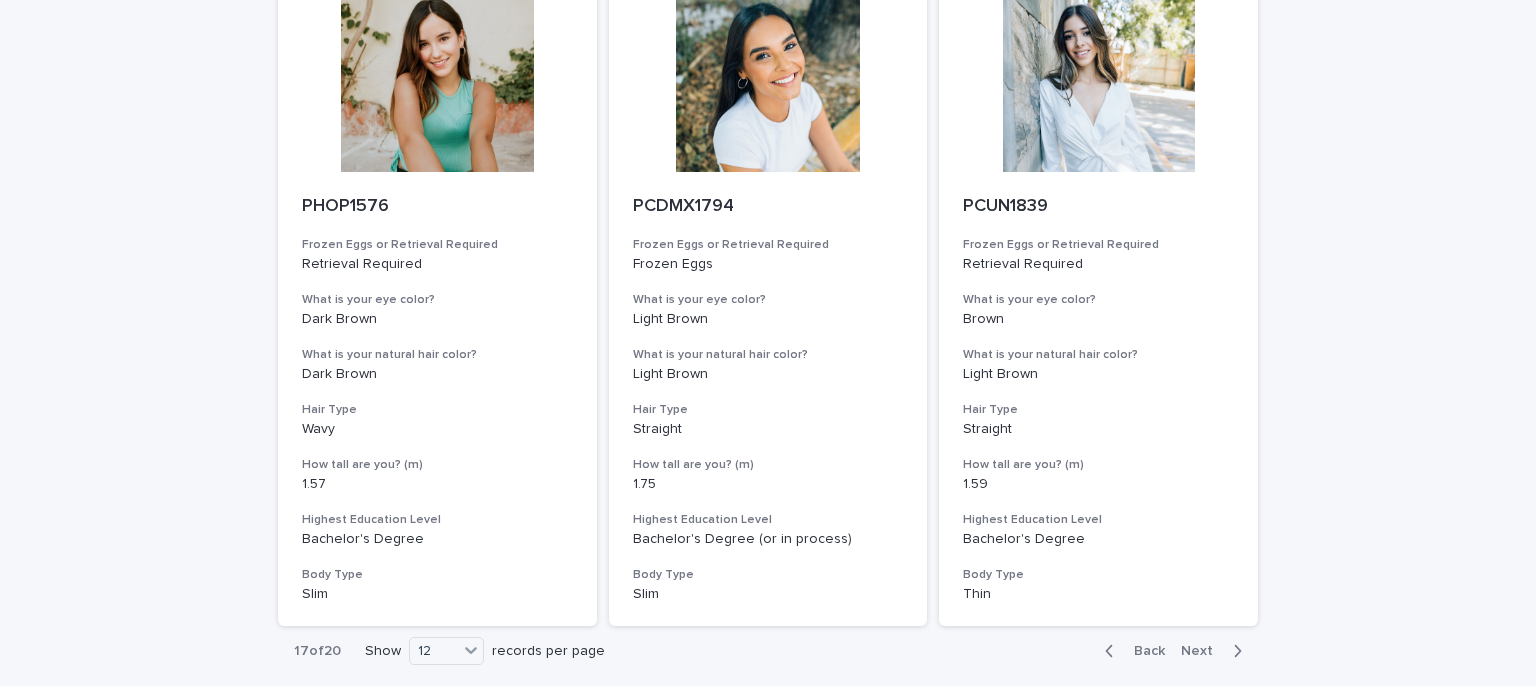 scroll, scrollTop: 2303, scrollLeft: 0, axis: vertical 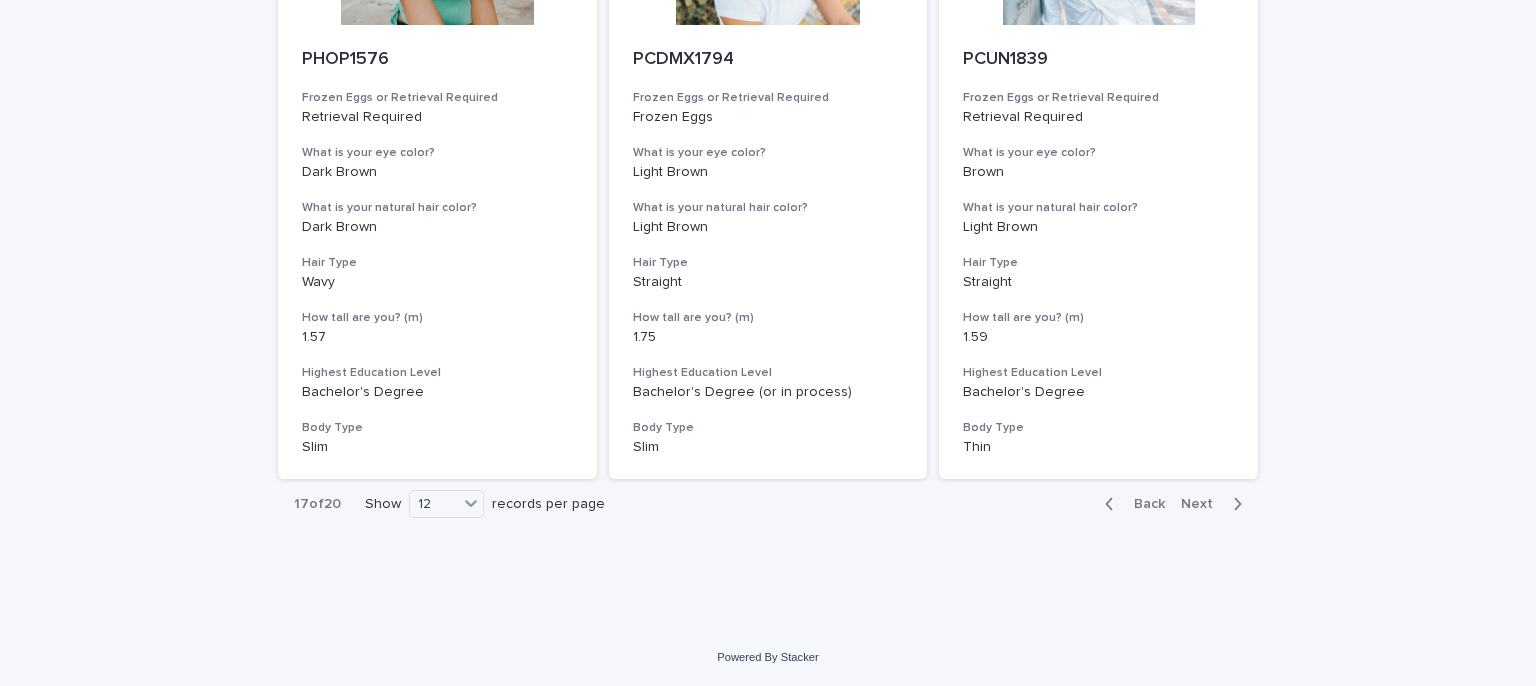 click on "Next" at bounding box center [1203, 504] 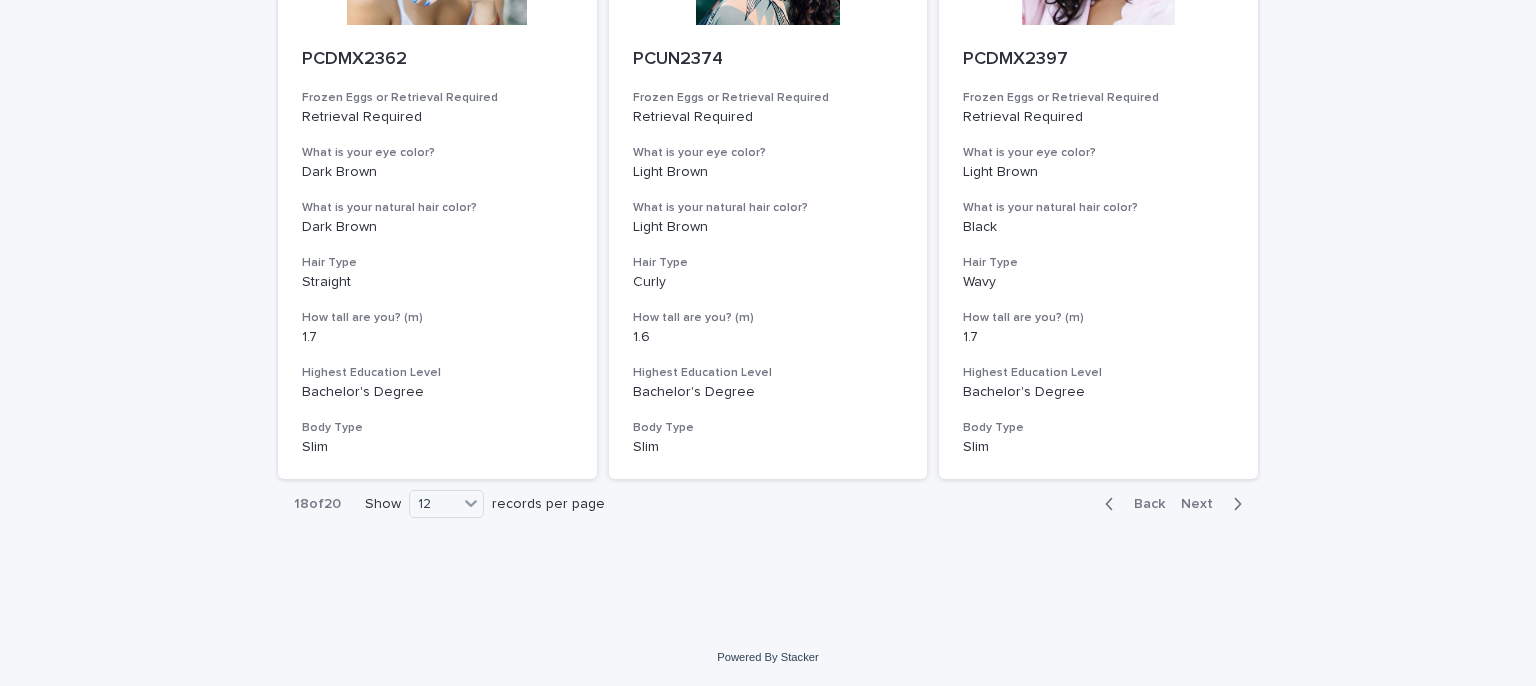 click 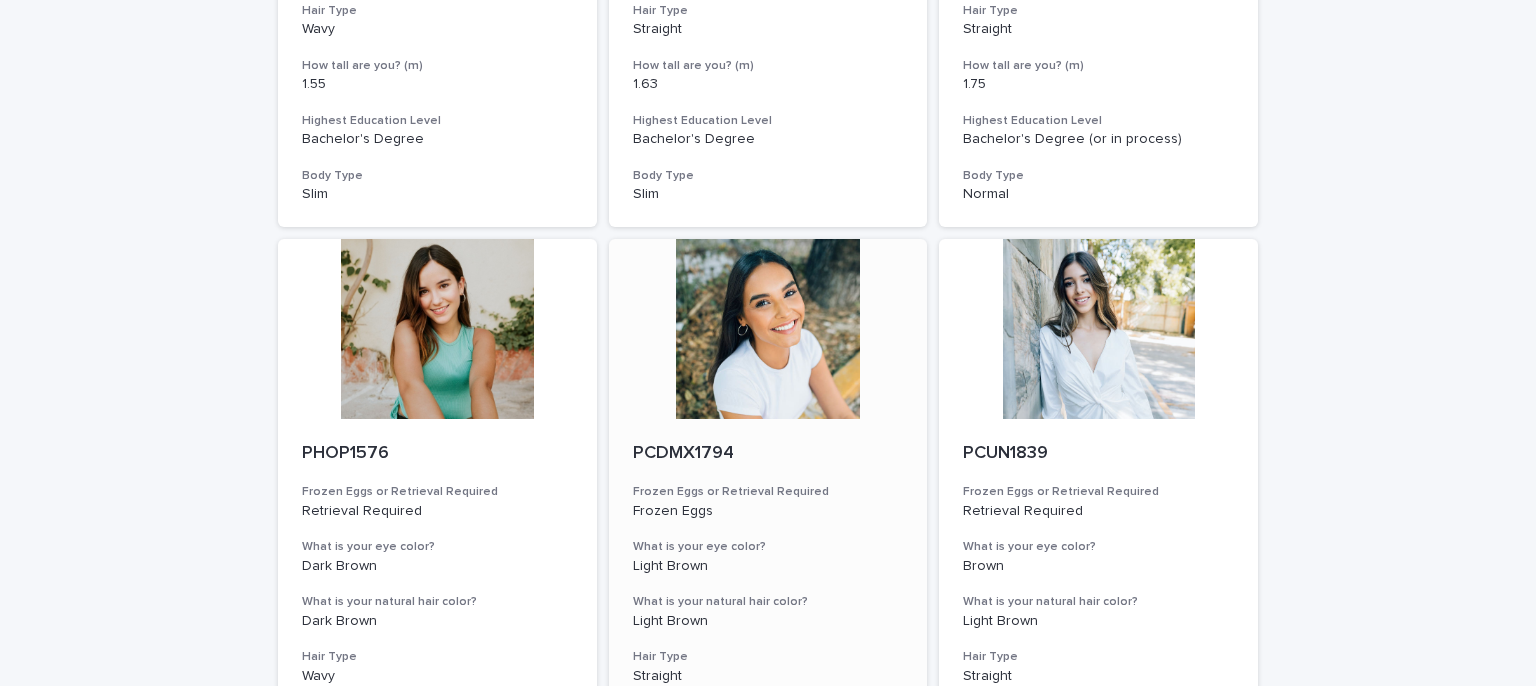 scroll, scrollTop: 1903, scrollLeft: 0, axis: vertical 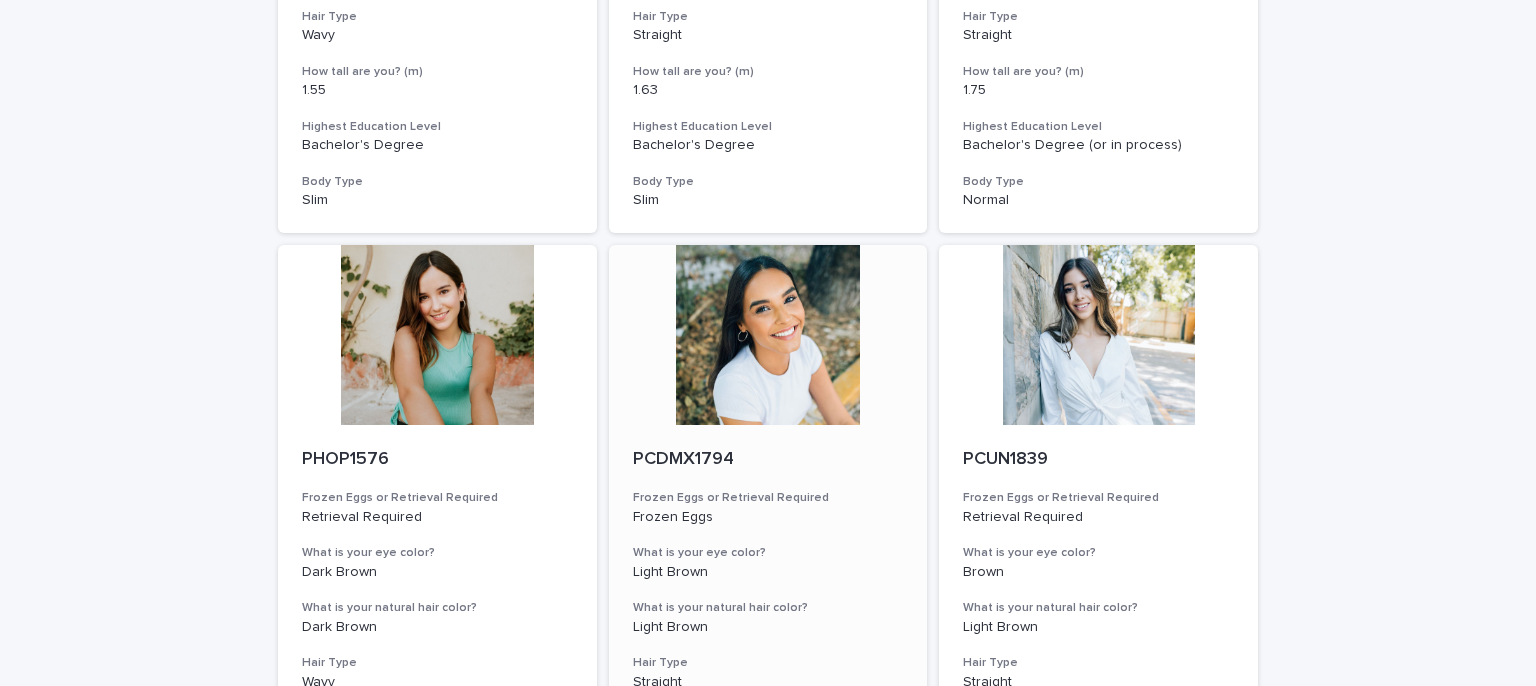 click at bounding box center [768, 335] 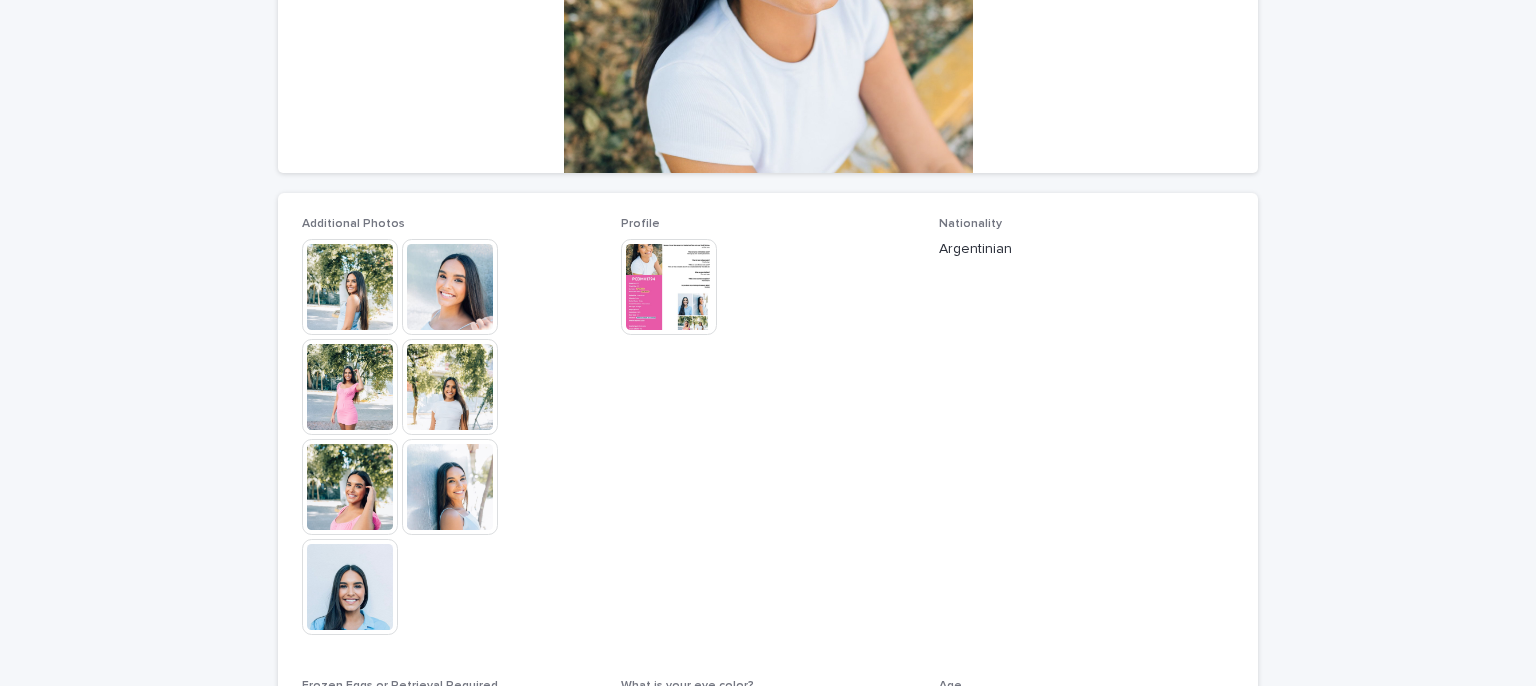 scroll, scrollTop: 500, scrollLeft: 0, axis: vertical 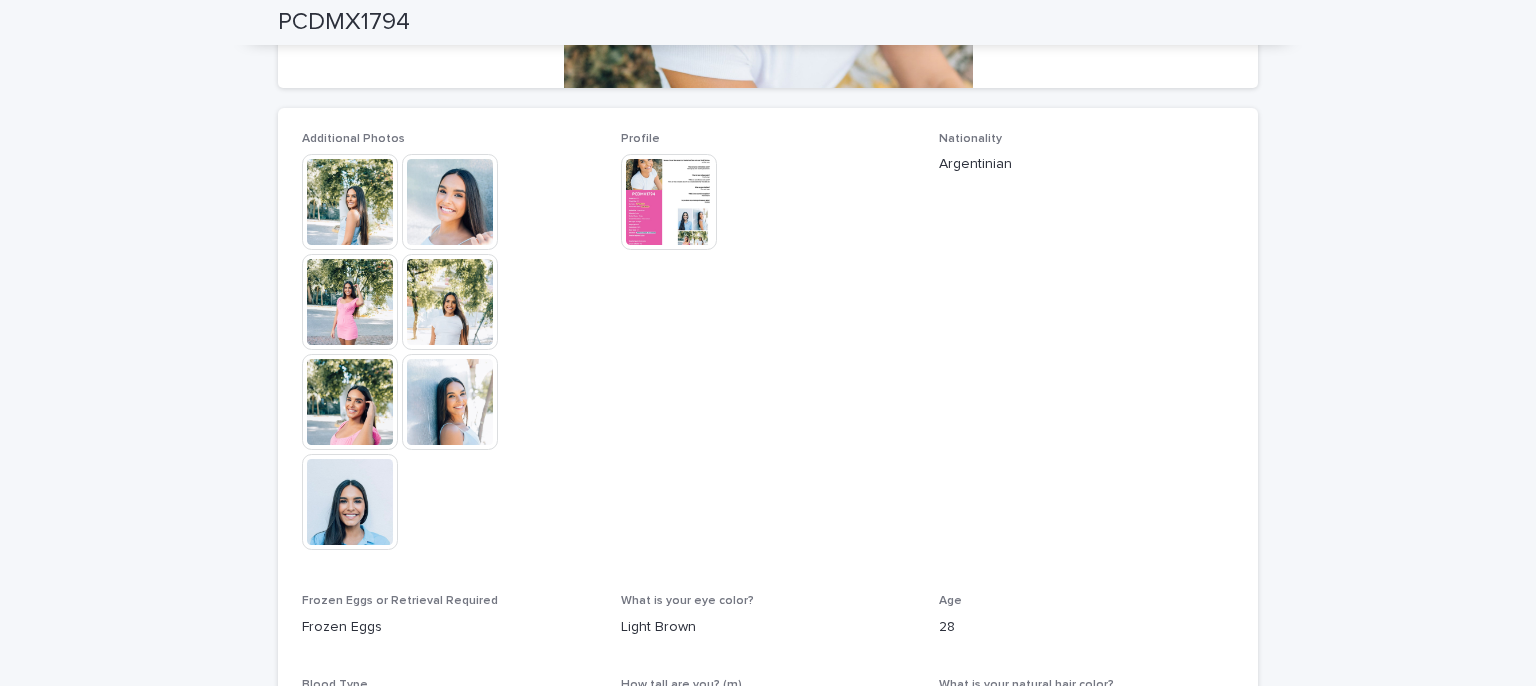 click at bounding box center [350, 502] 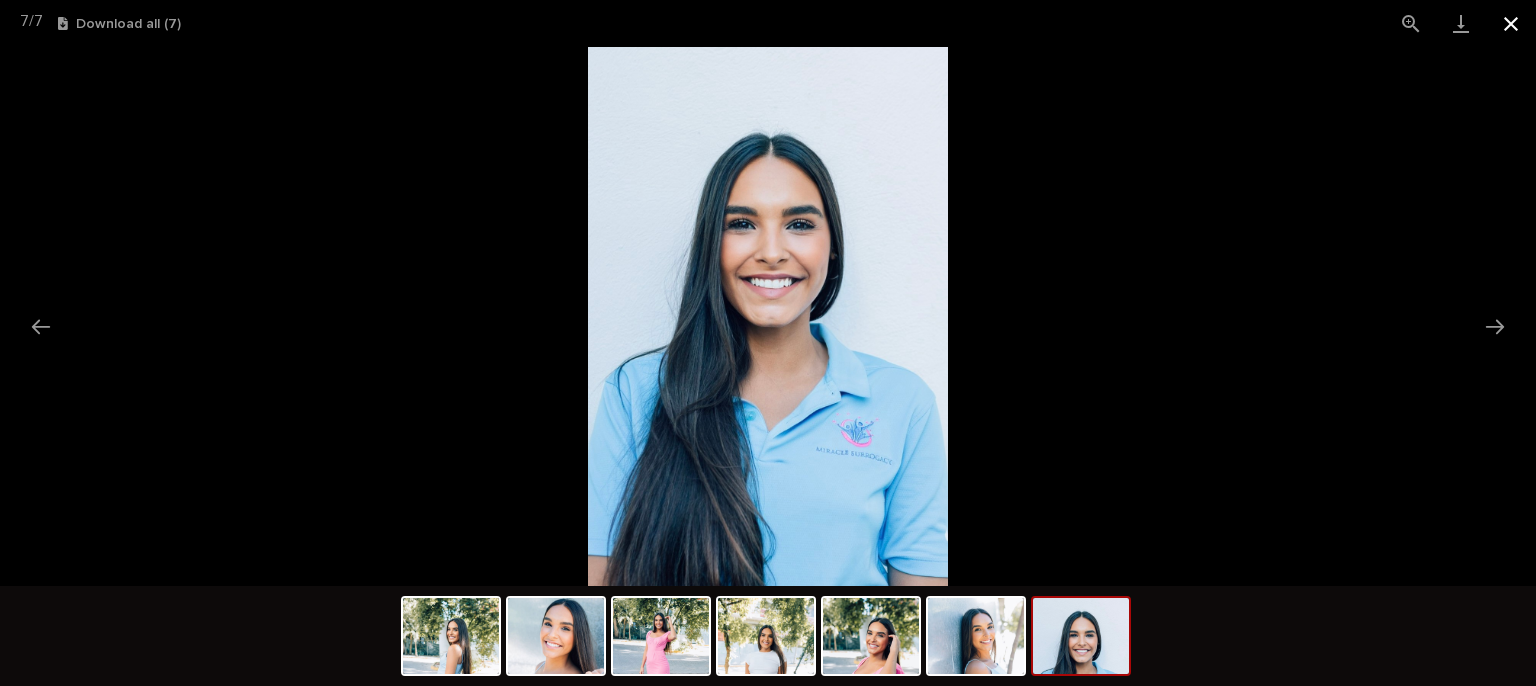click at bounding box center (1511, 23) 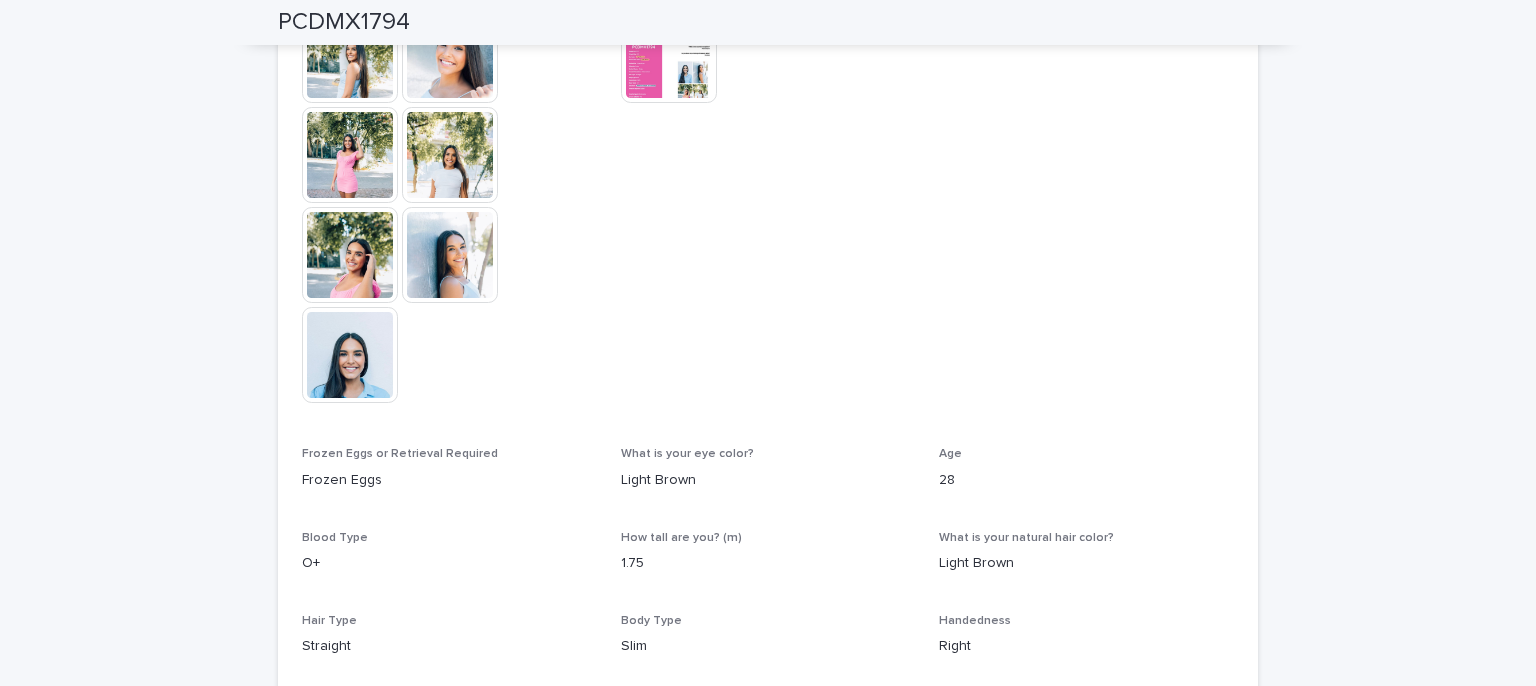 scroll, scrollTop: 400, scrollLeft: 0, axis: vertical 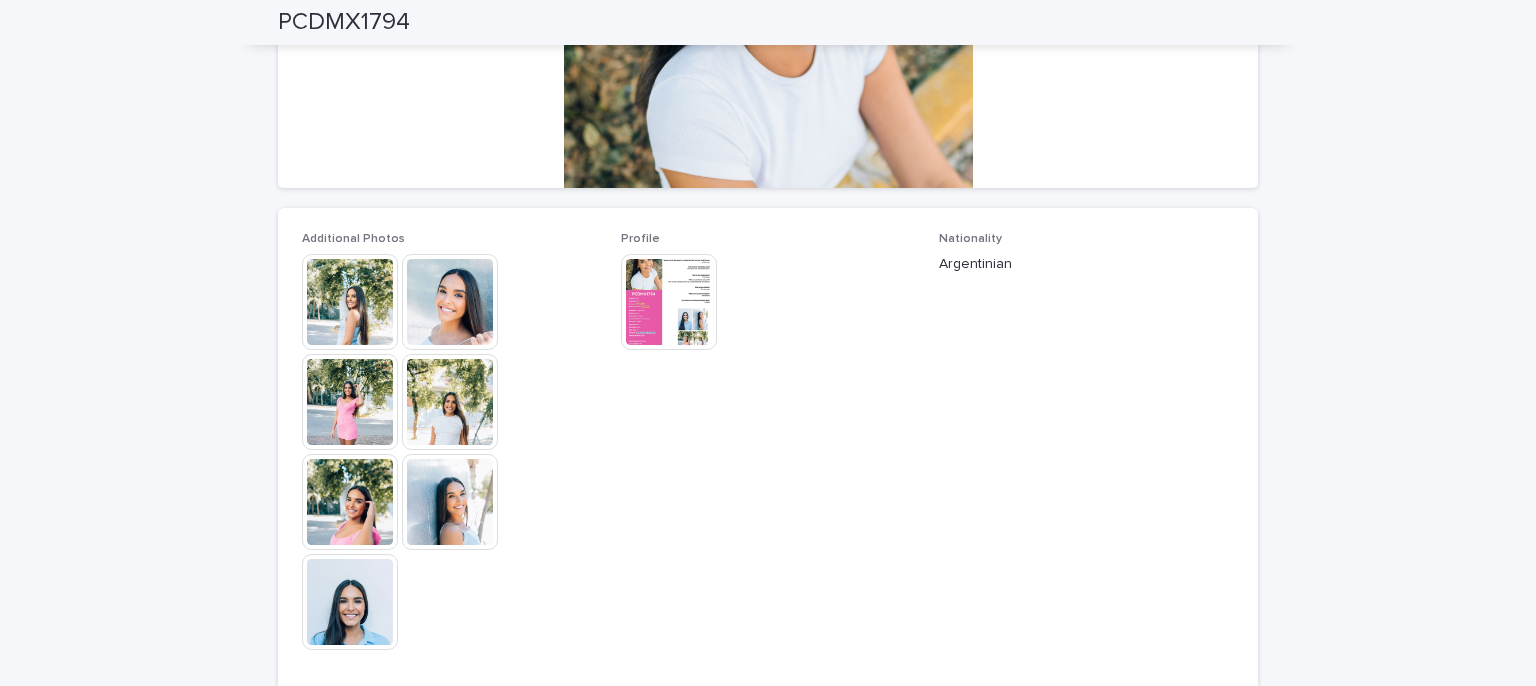 click at bounding box center [669, 302] 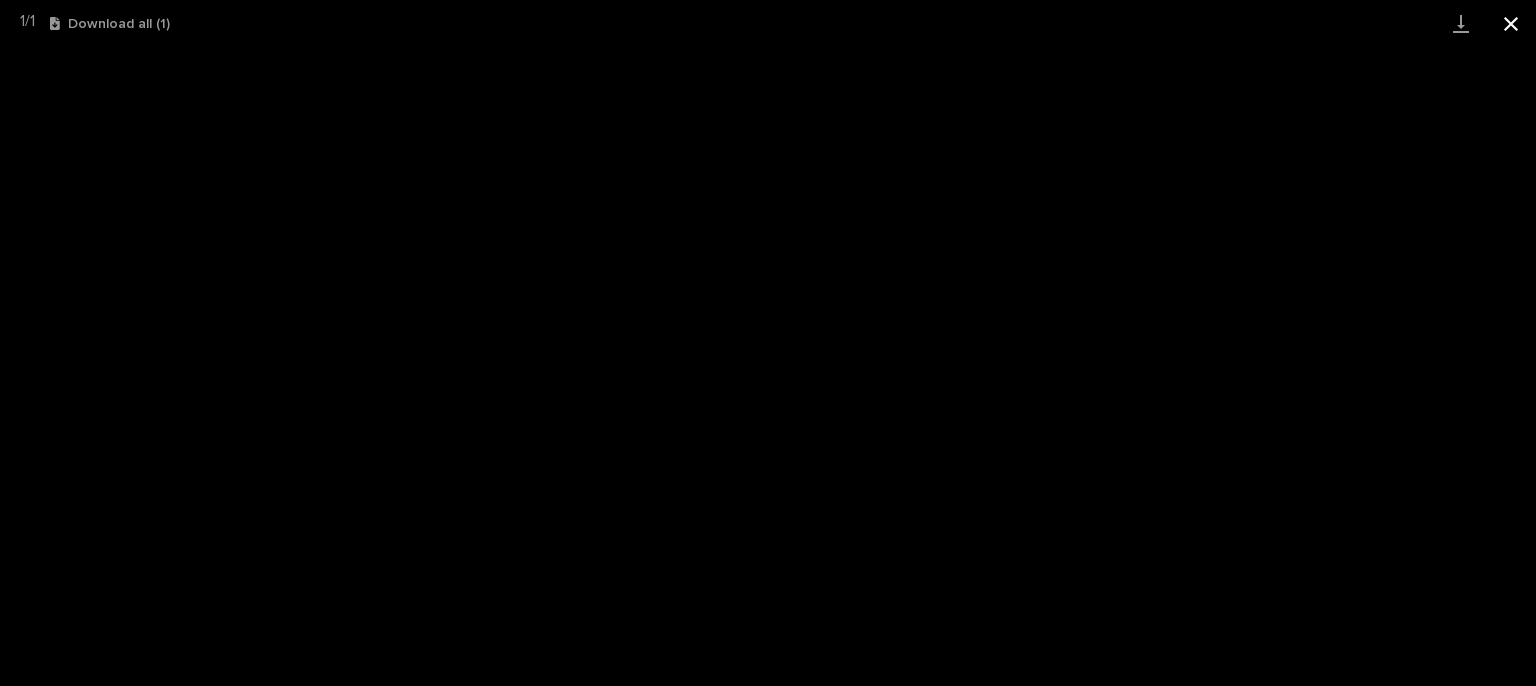 click at bounding box center (1511, 23) 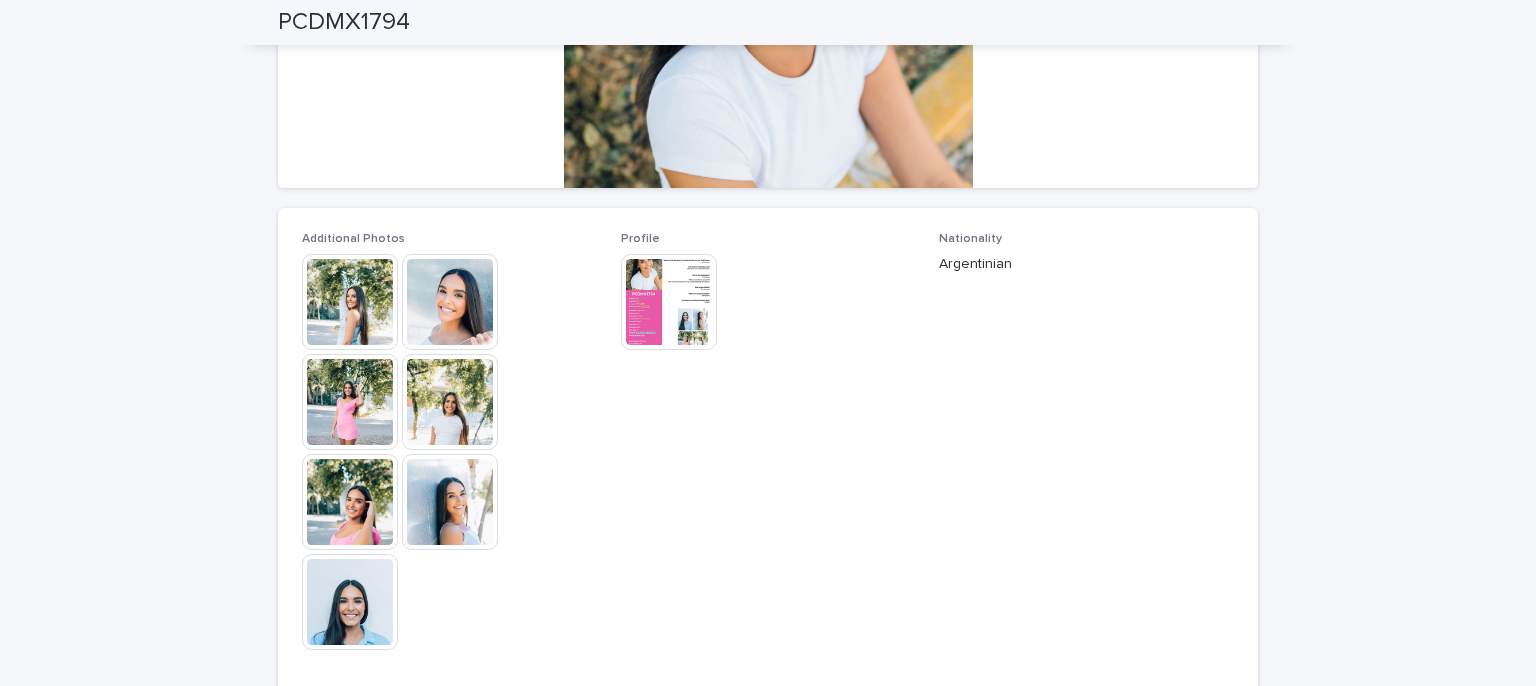 scroll, scrollTop: 500, scrollLeft: 0, axis: vertical 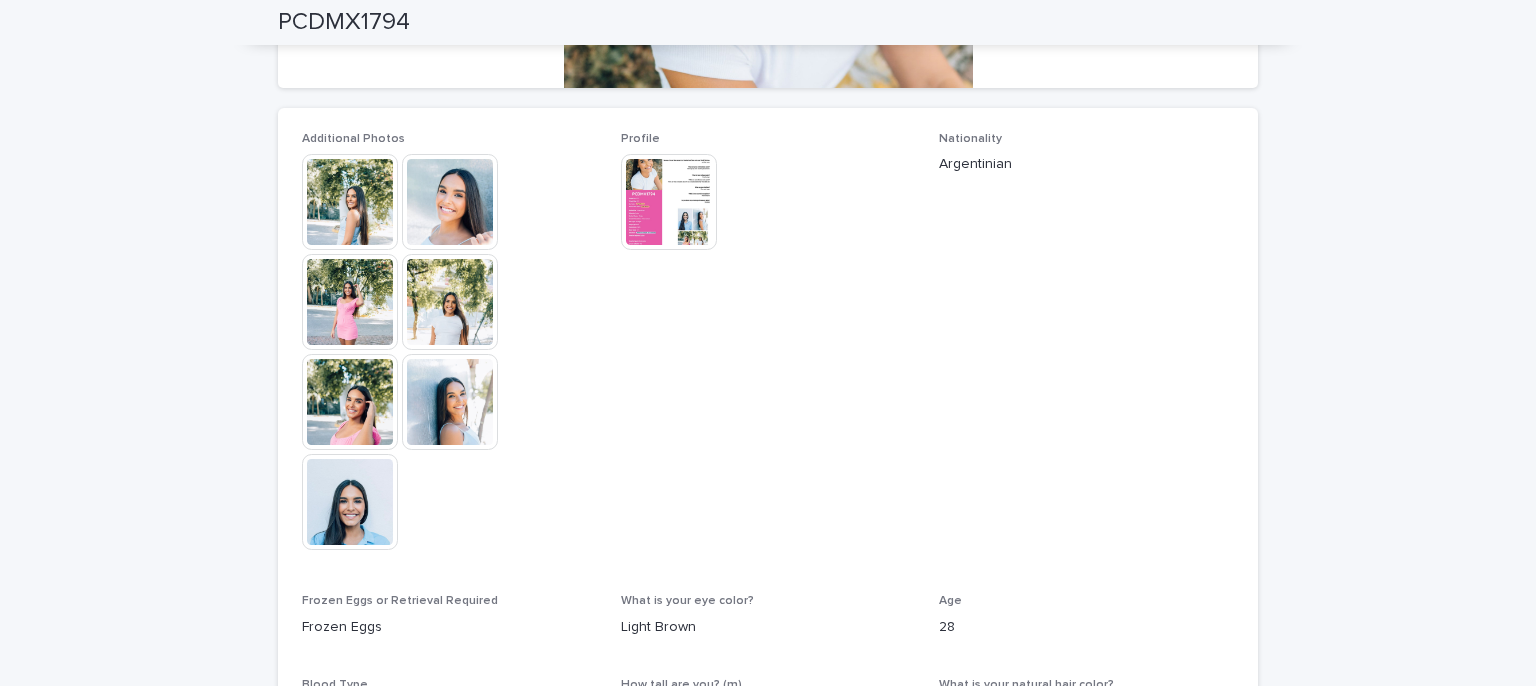 click at bounding box center (450, 402) 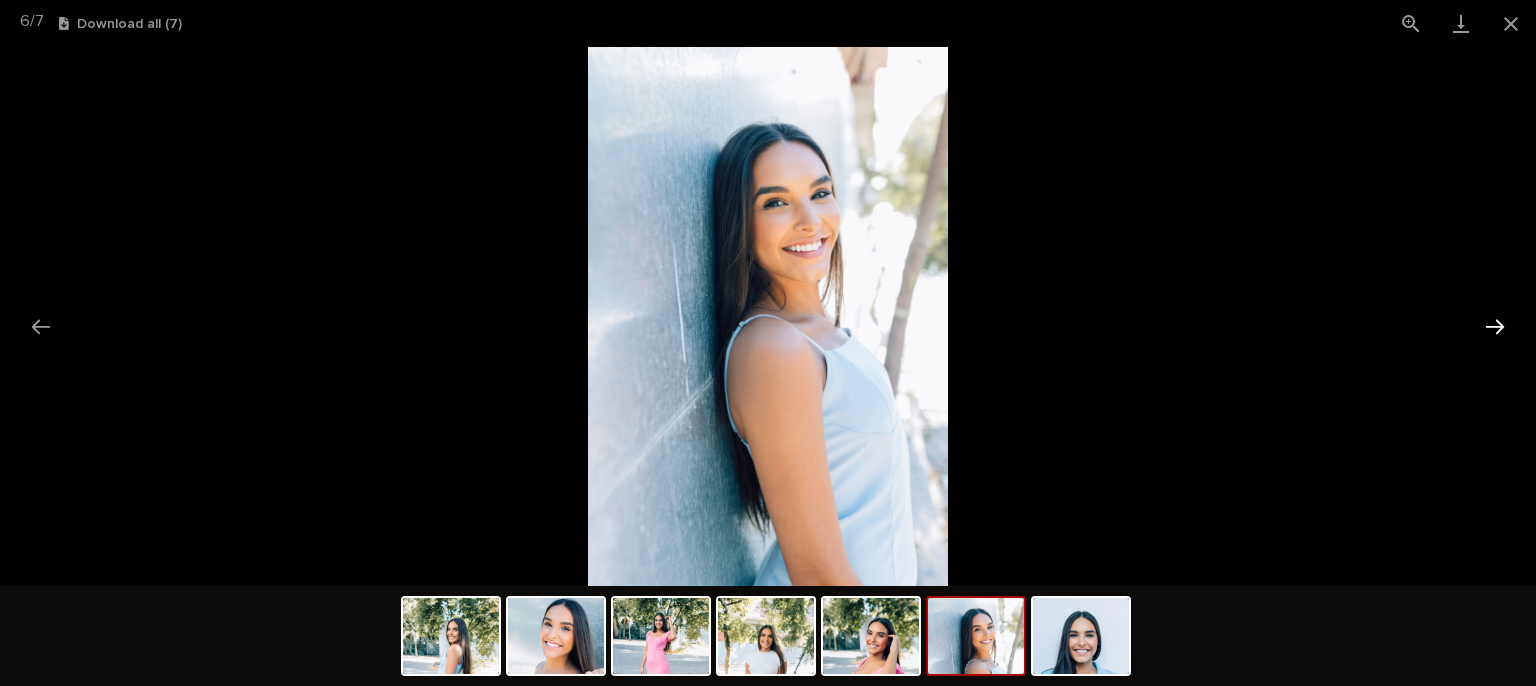 click at bounding box center [1495, 326] 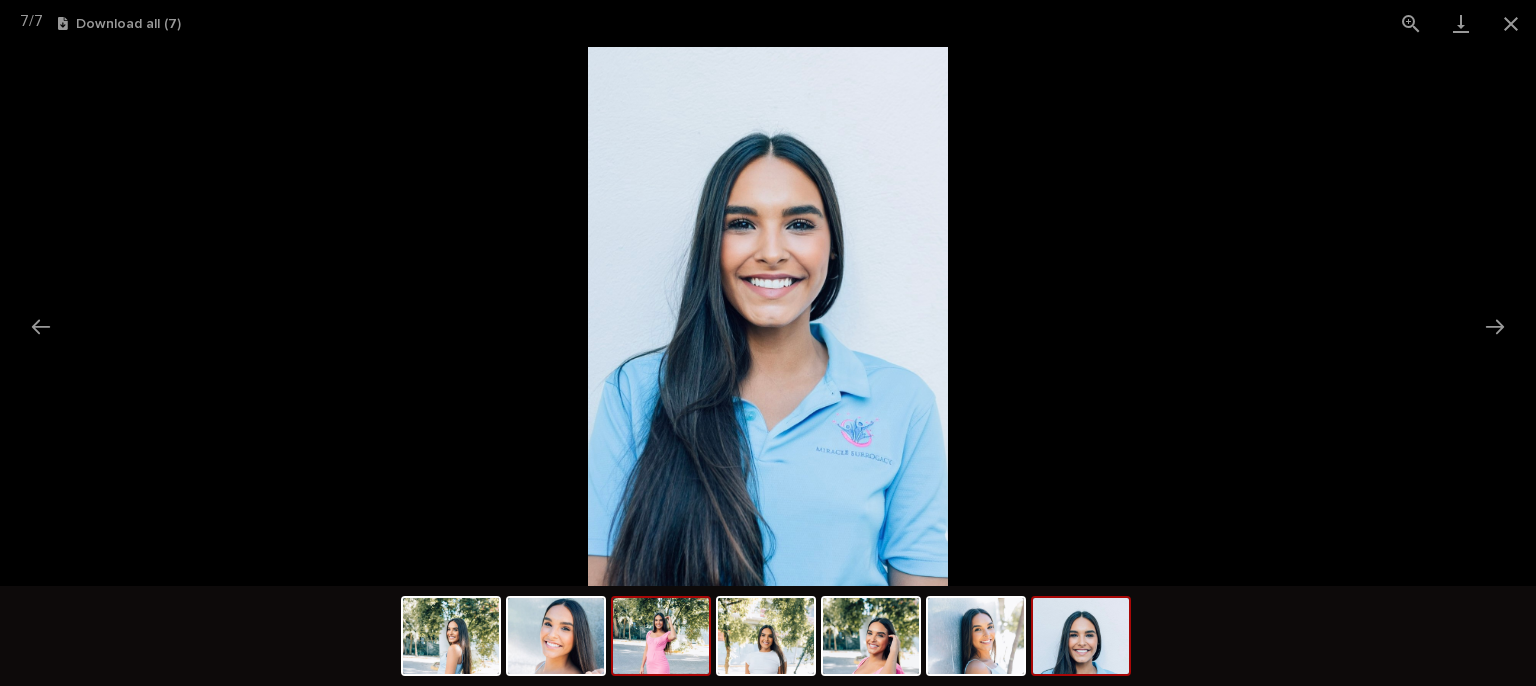 click at bounding box center [661, 636] 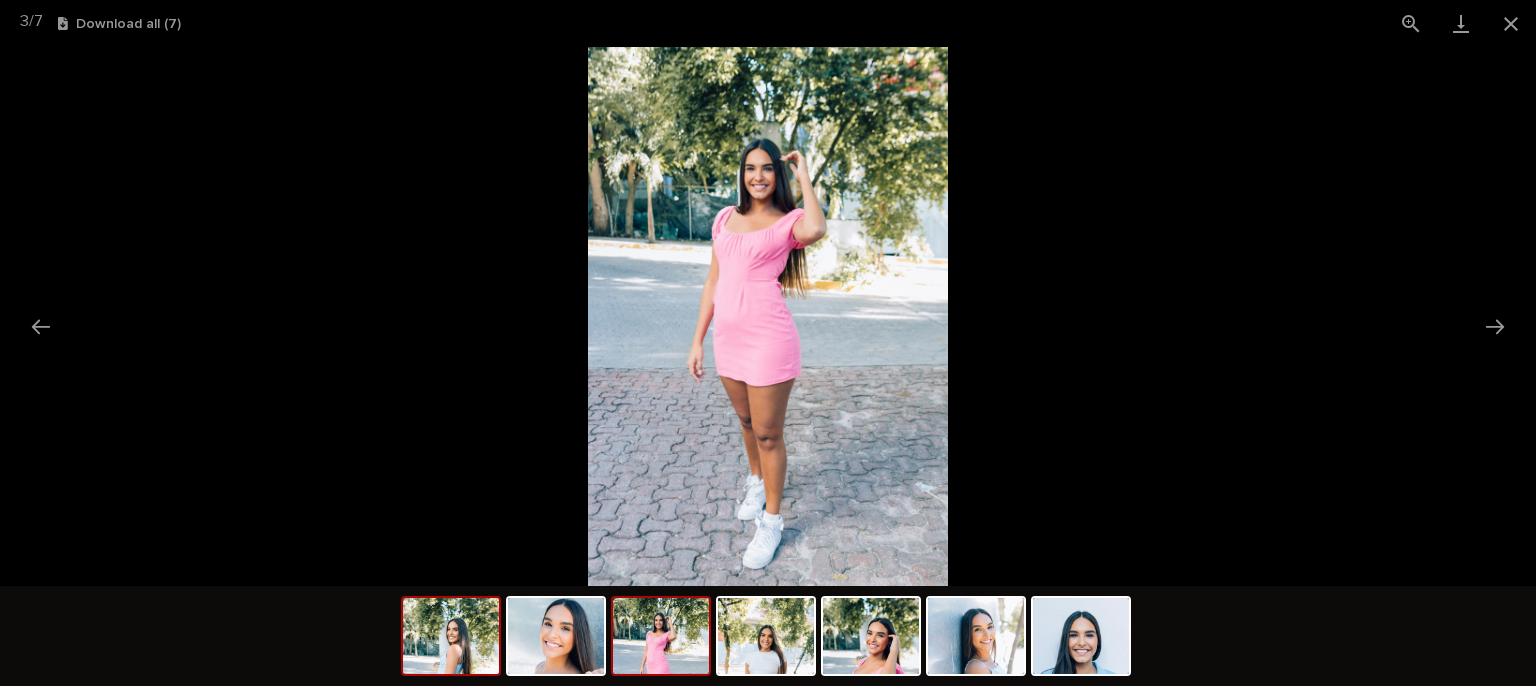 click at bounding box center (451, 636) 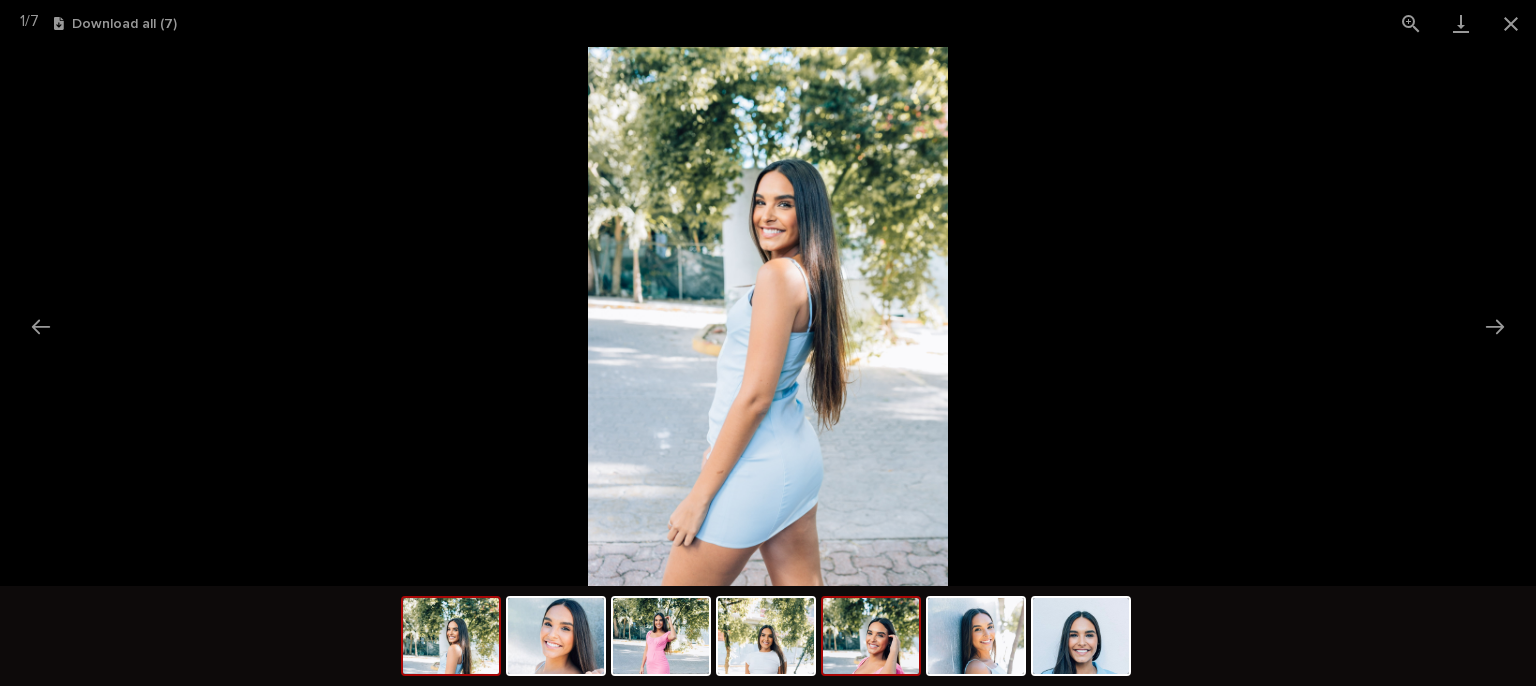 click at bounding box center [871, 636] 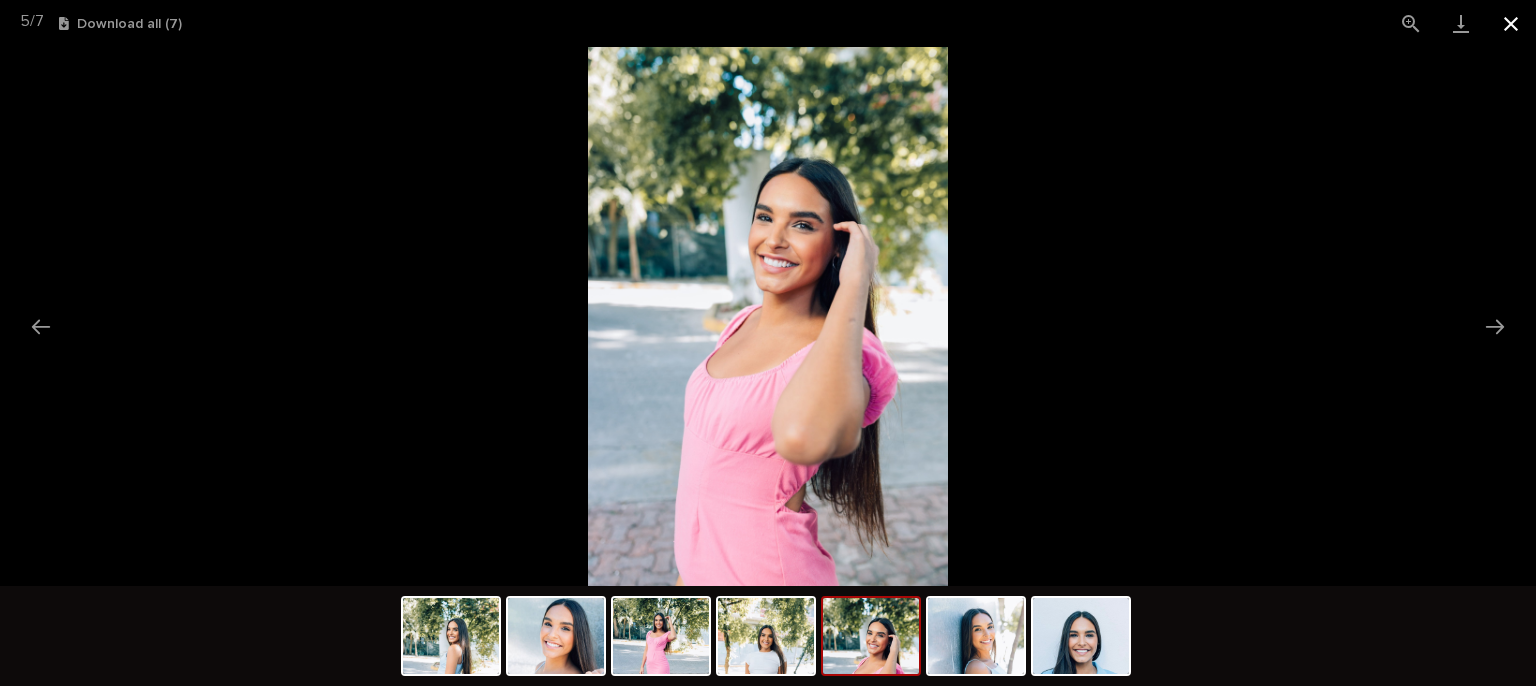 click at bounding box center (1511, 23) 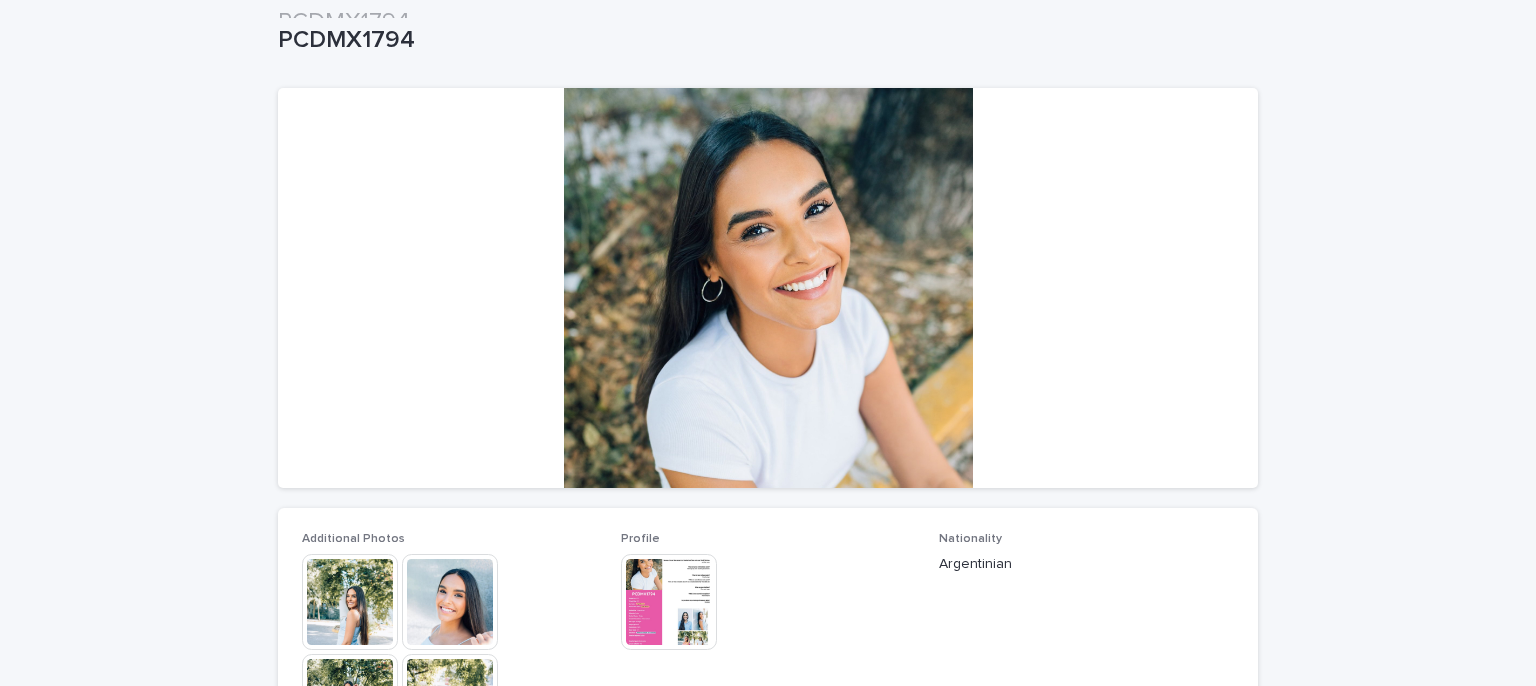 scroll, scrollTop: 0, scrollLeft: 0, axis: both 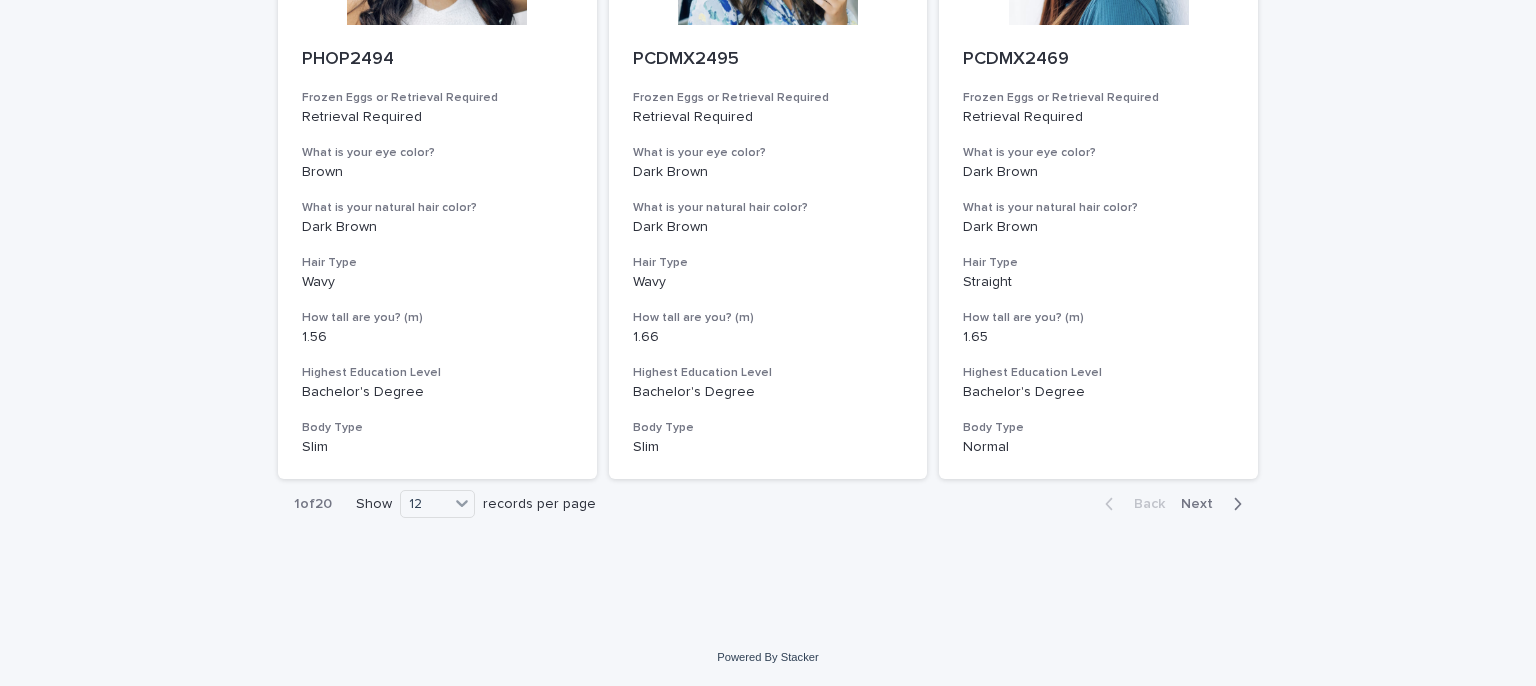click 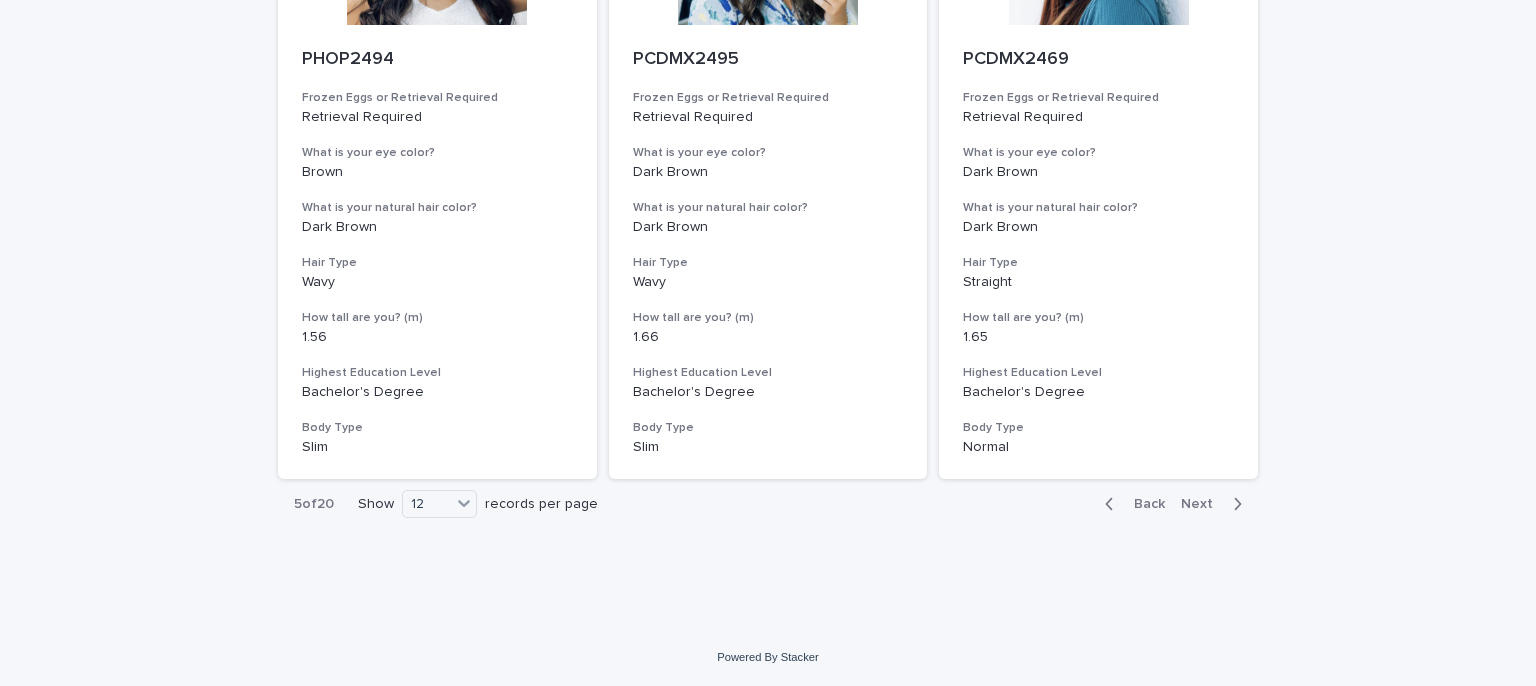 click 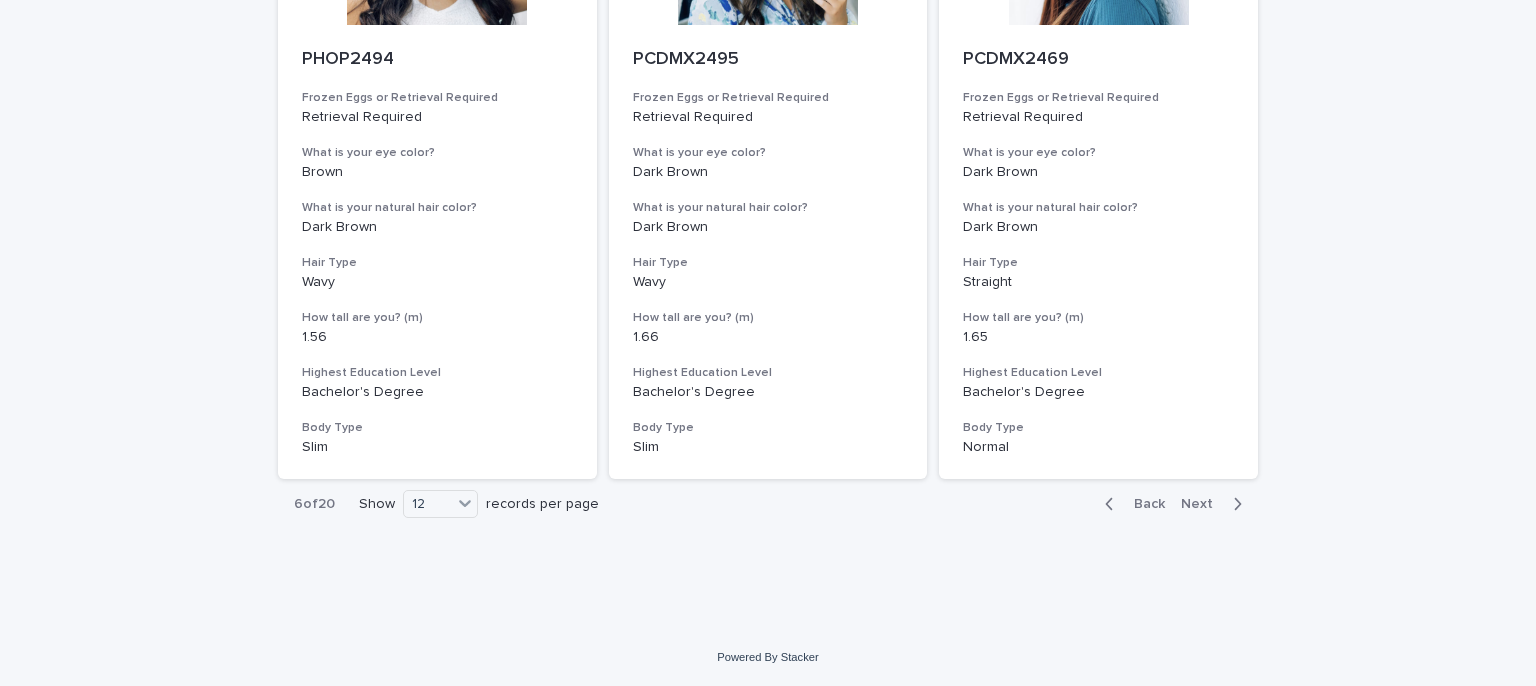 click 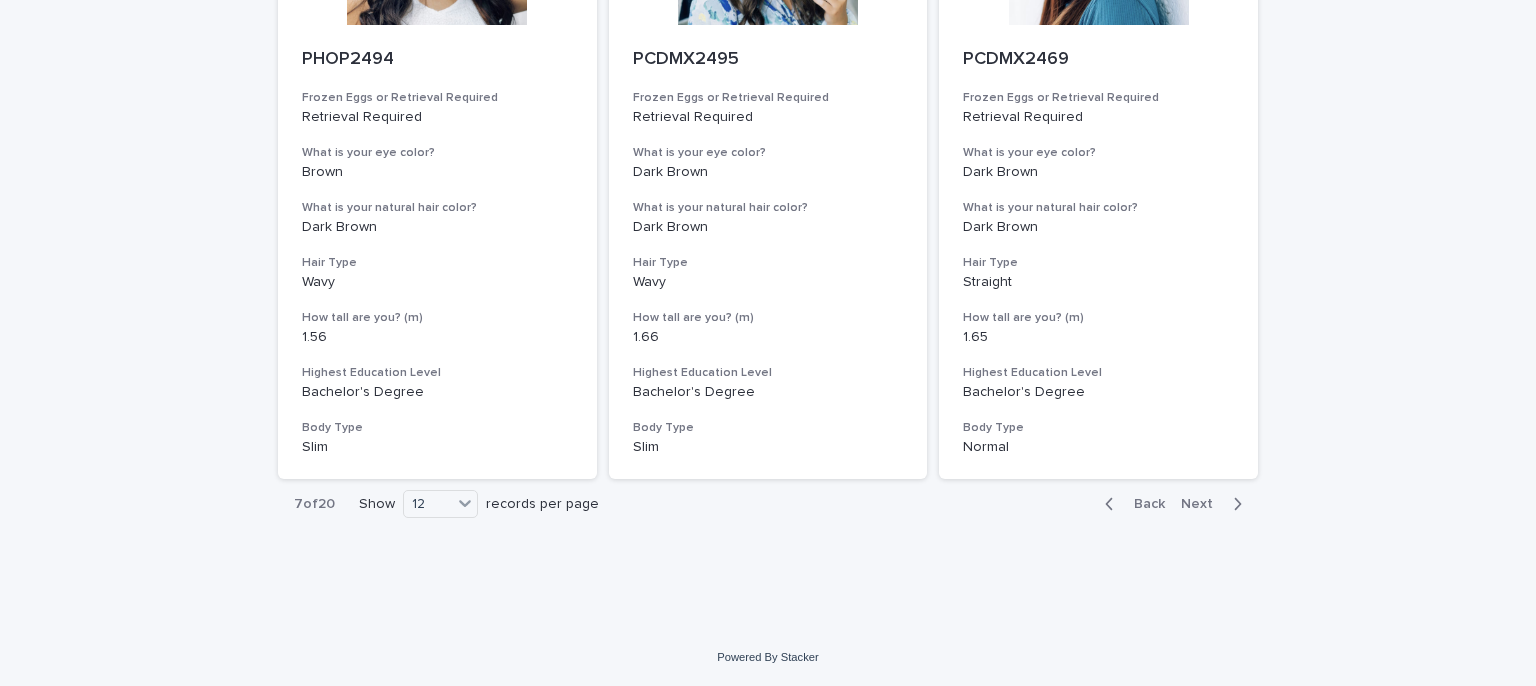 click 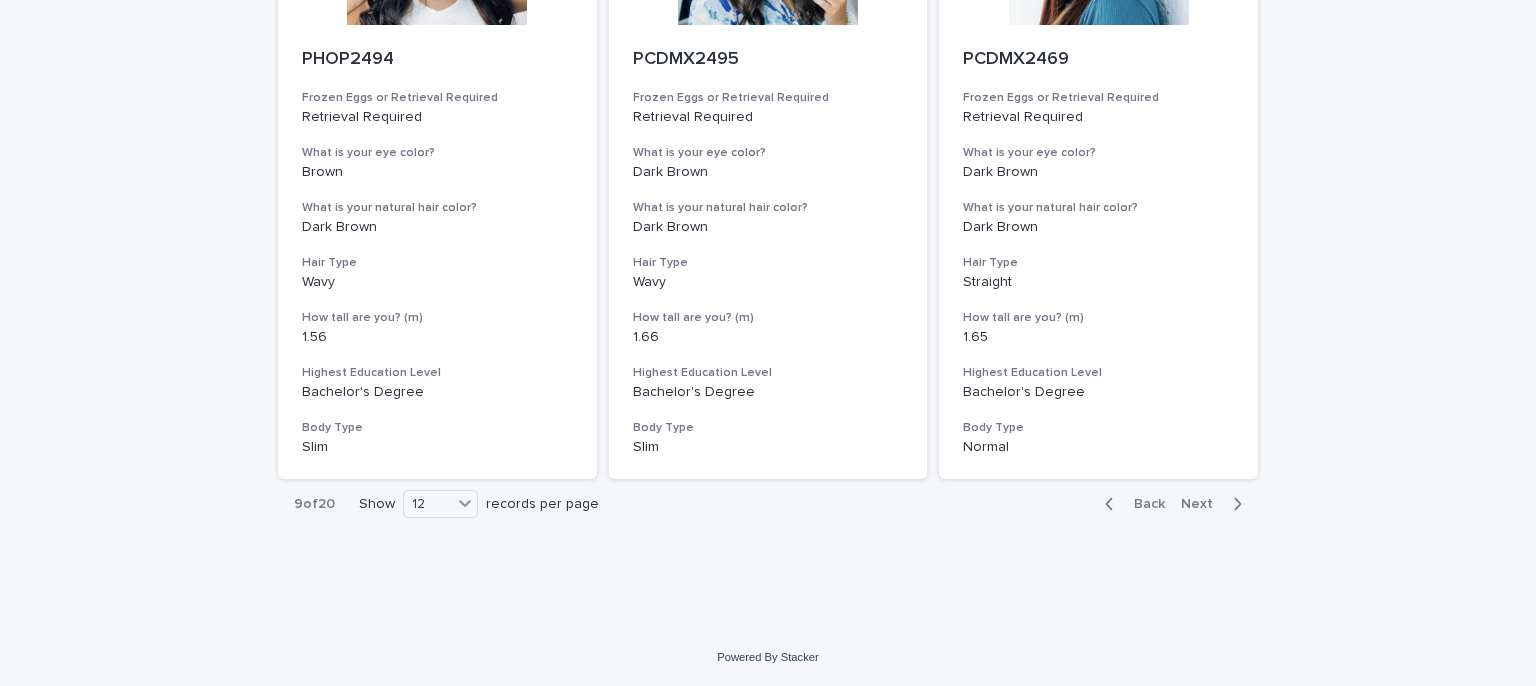 click 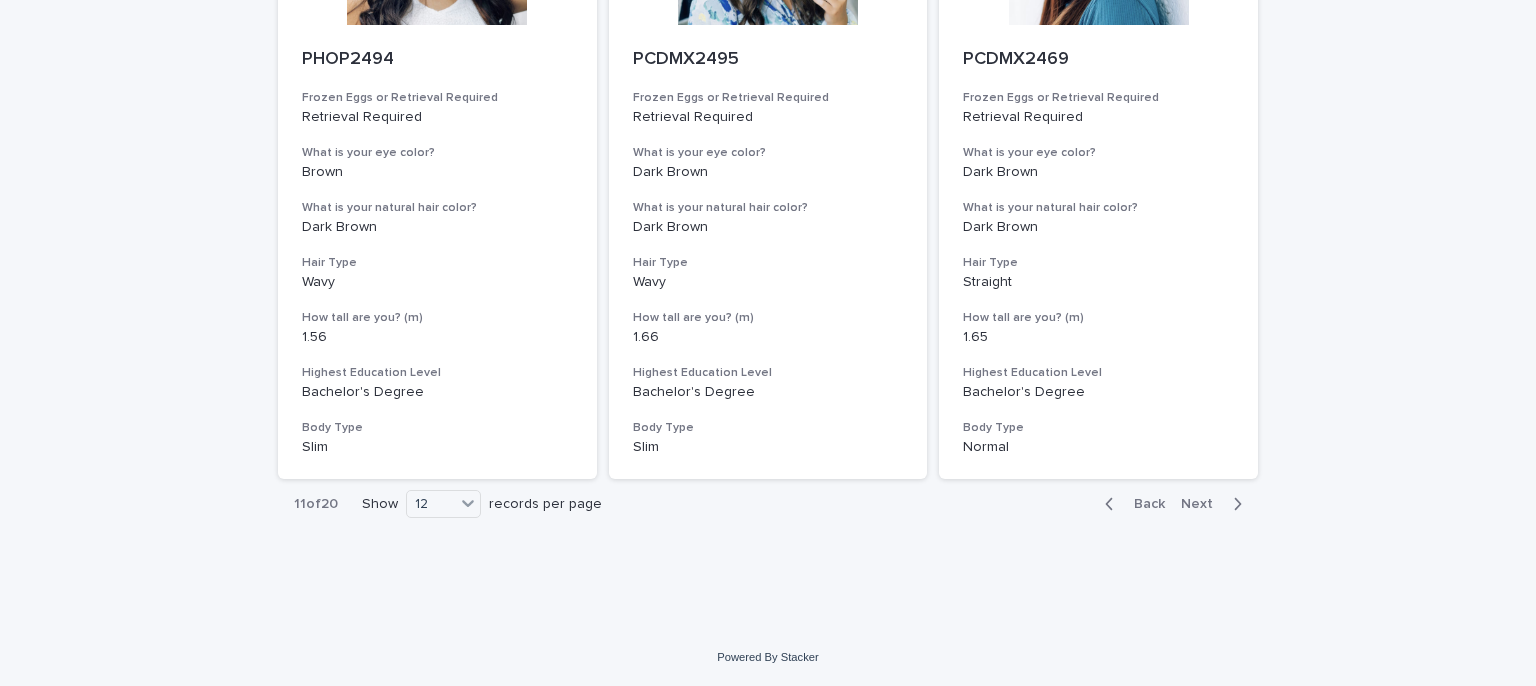 click 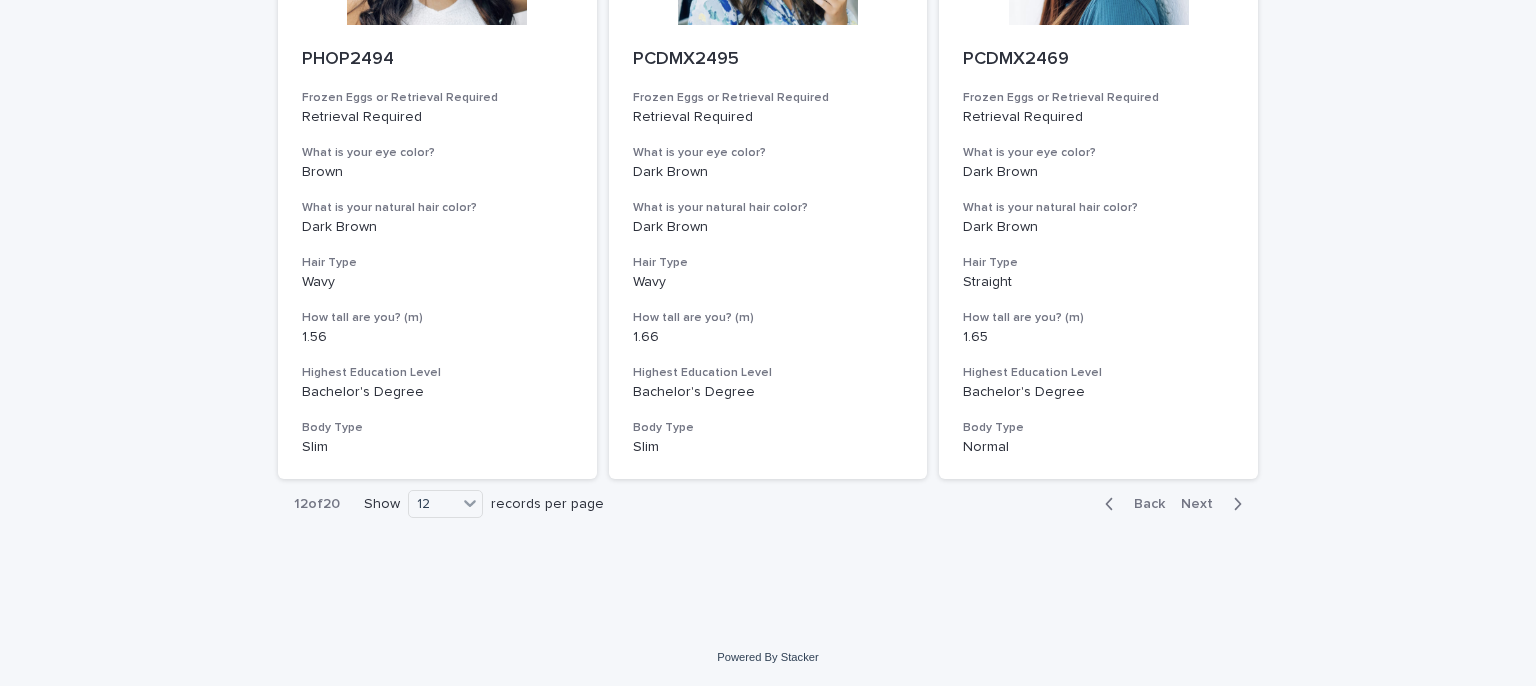 click 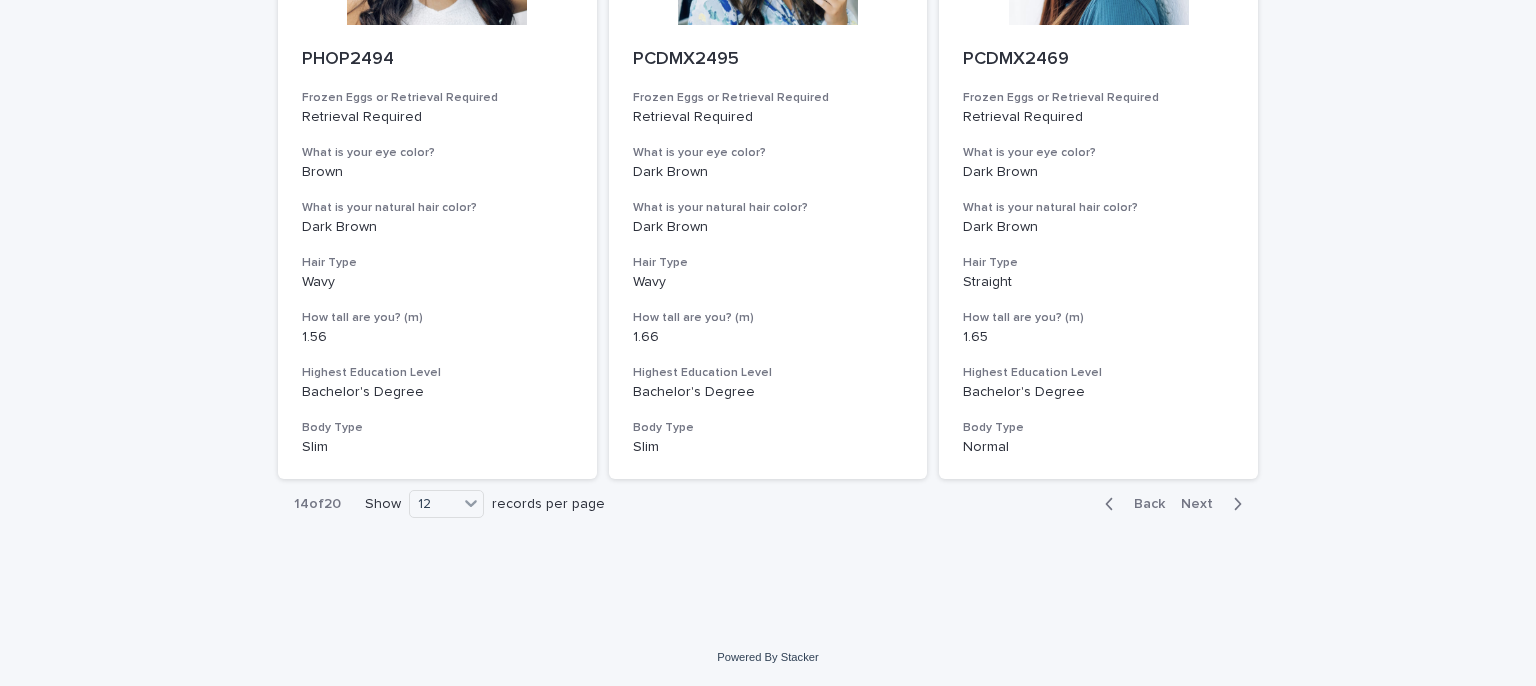 click 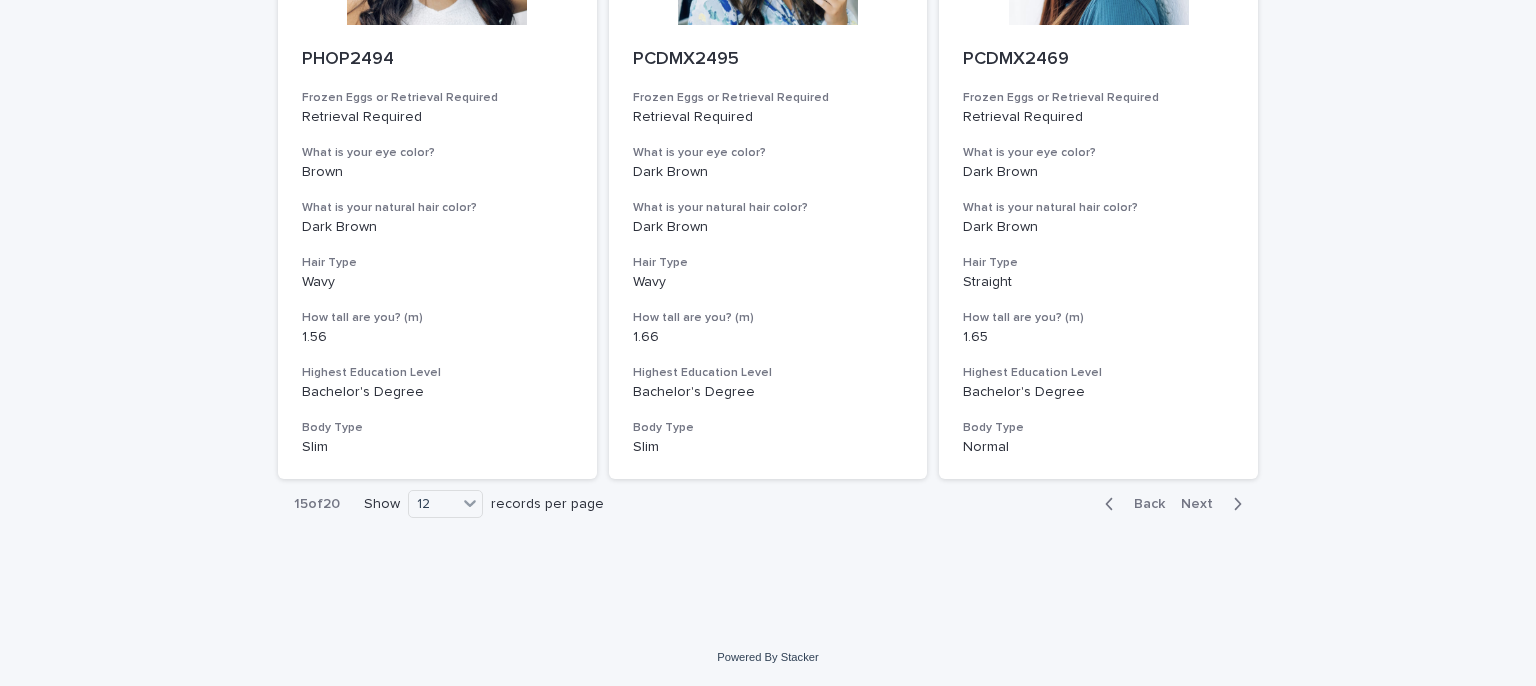 click 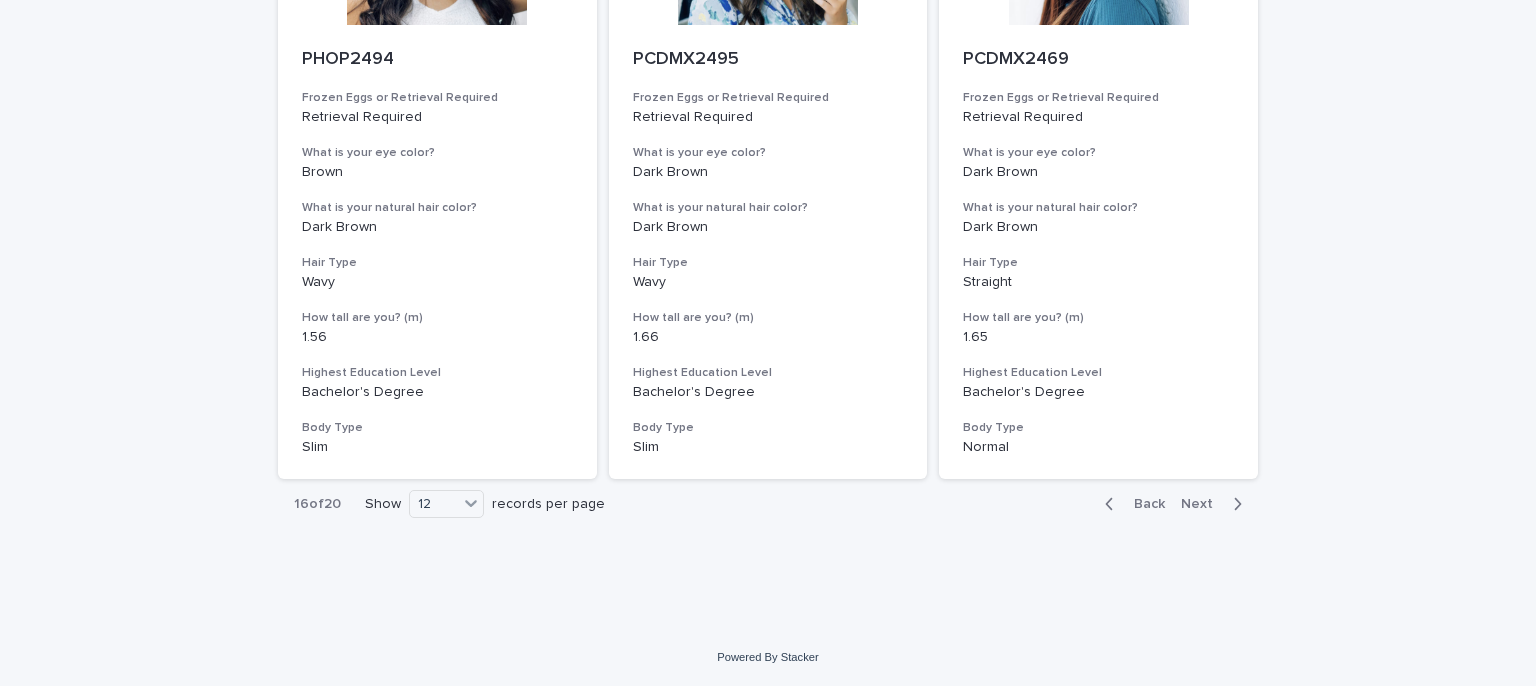 click 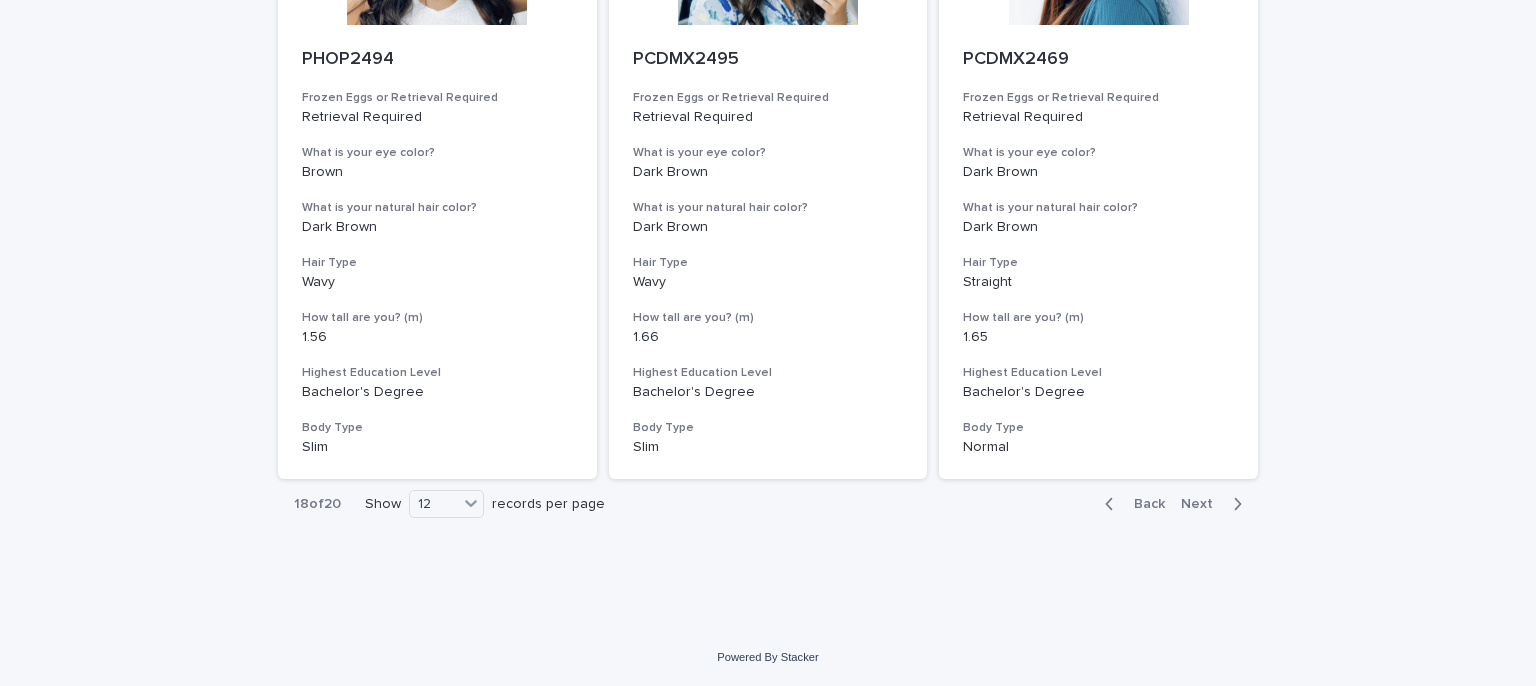 click 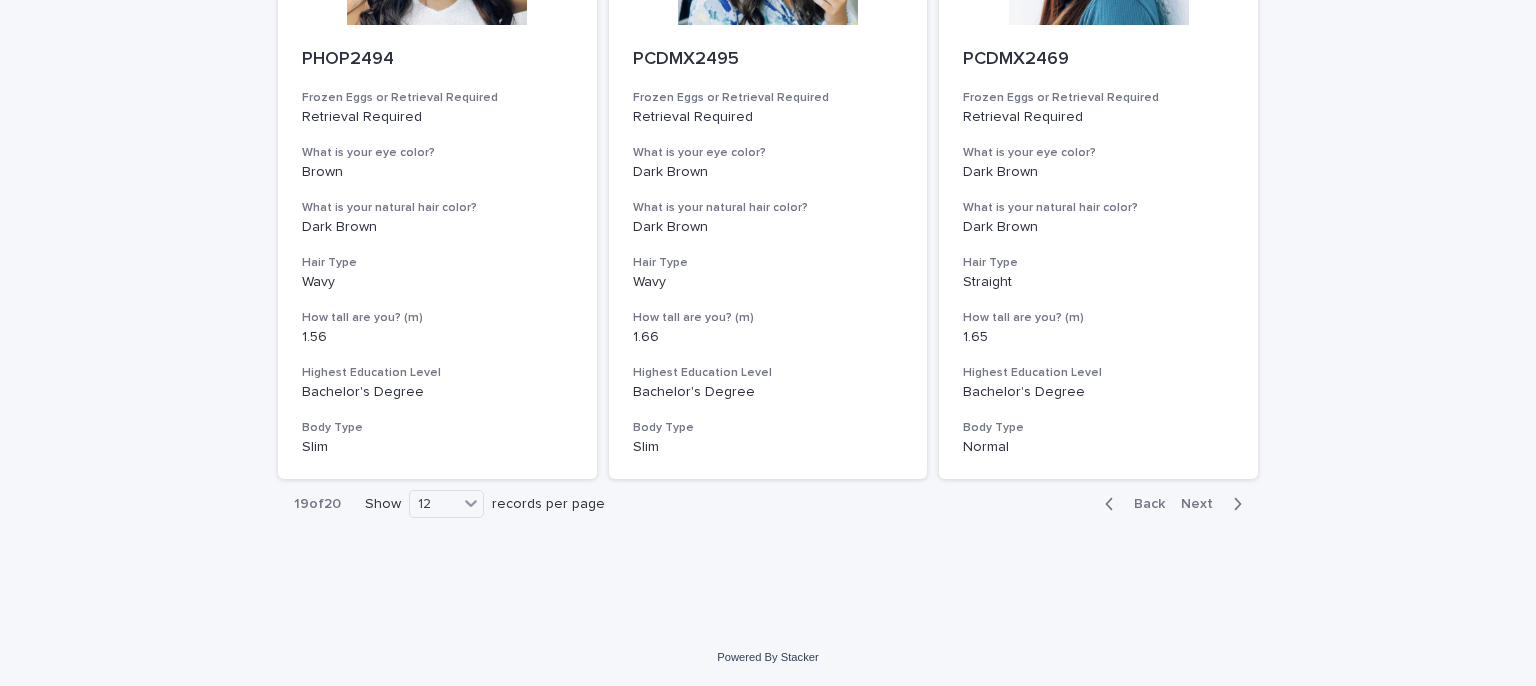 click 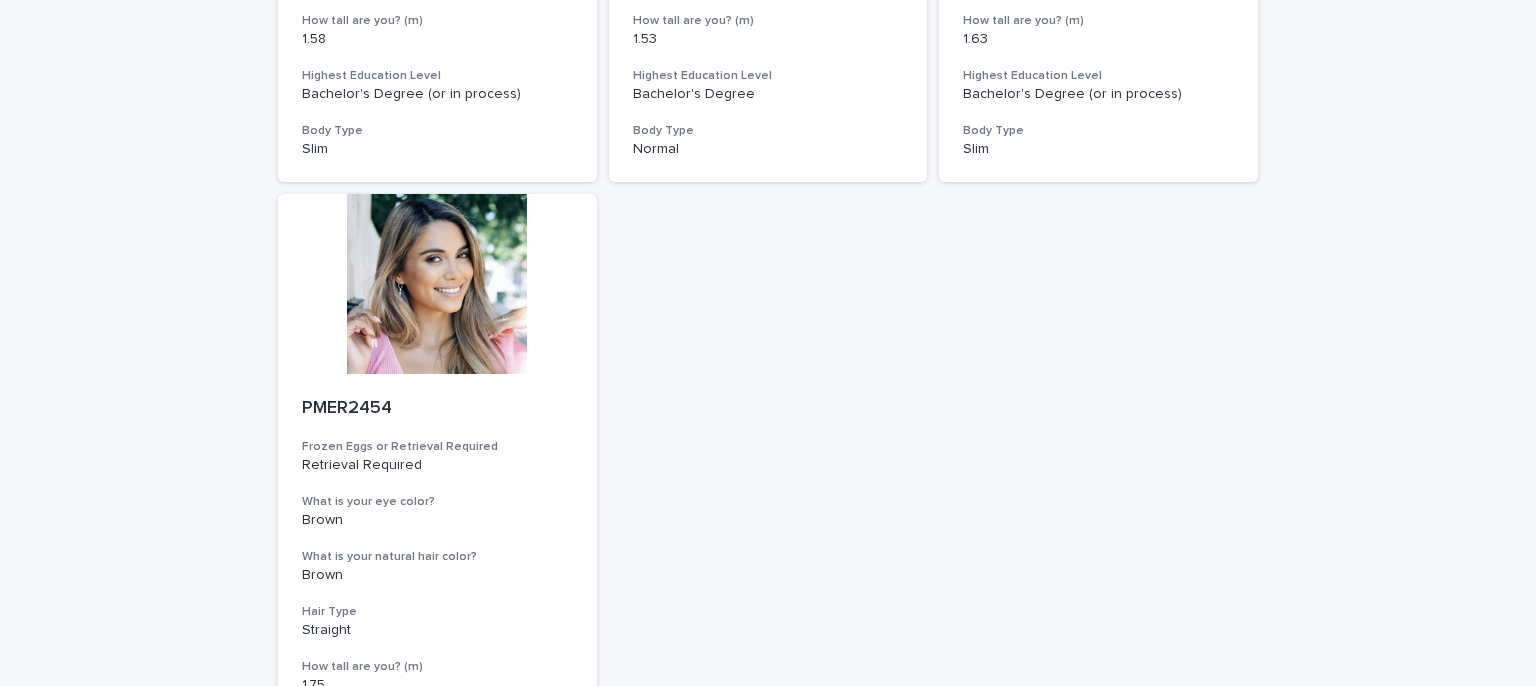 scroll, scrollTop: 710, scrollLeft: 0, axis: vertical 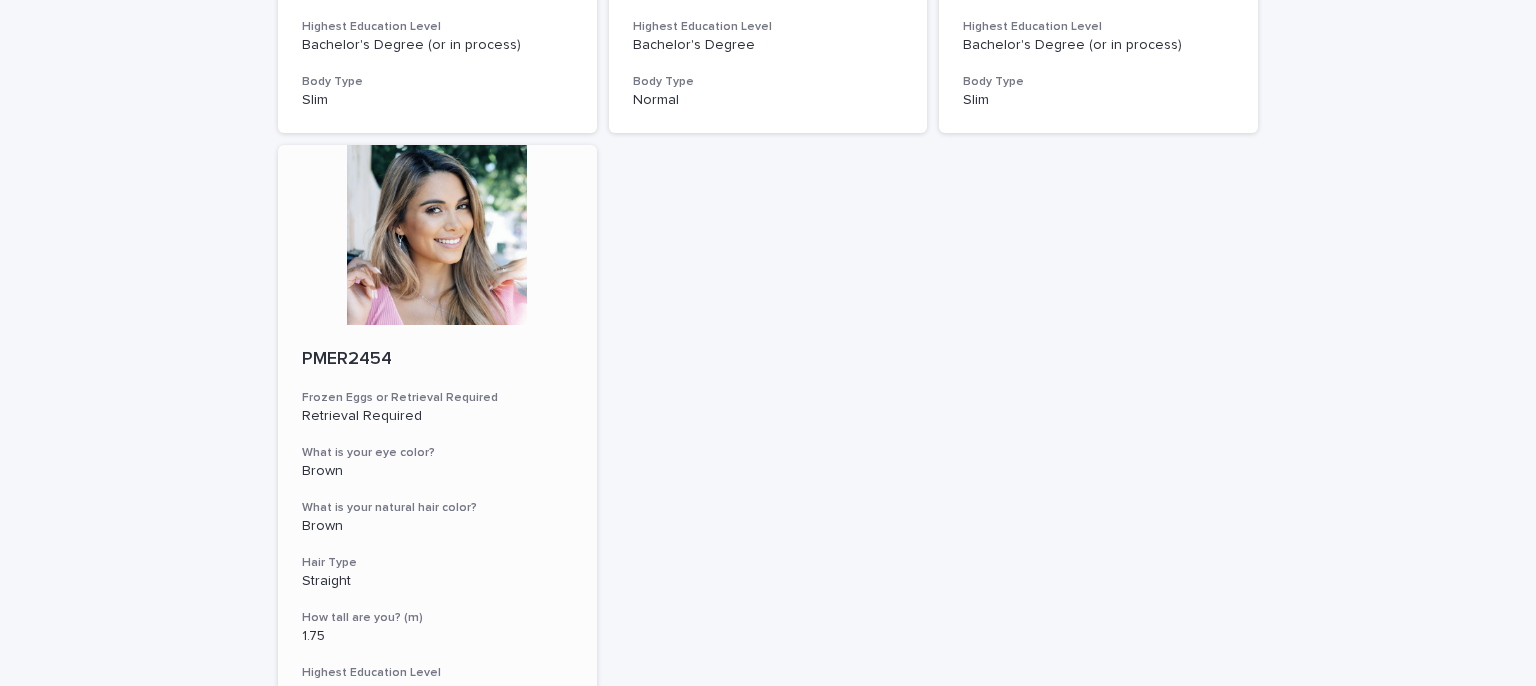 click at bounding box center [437, 235] 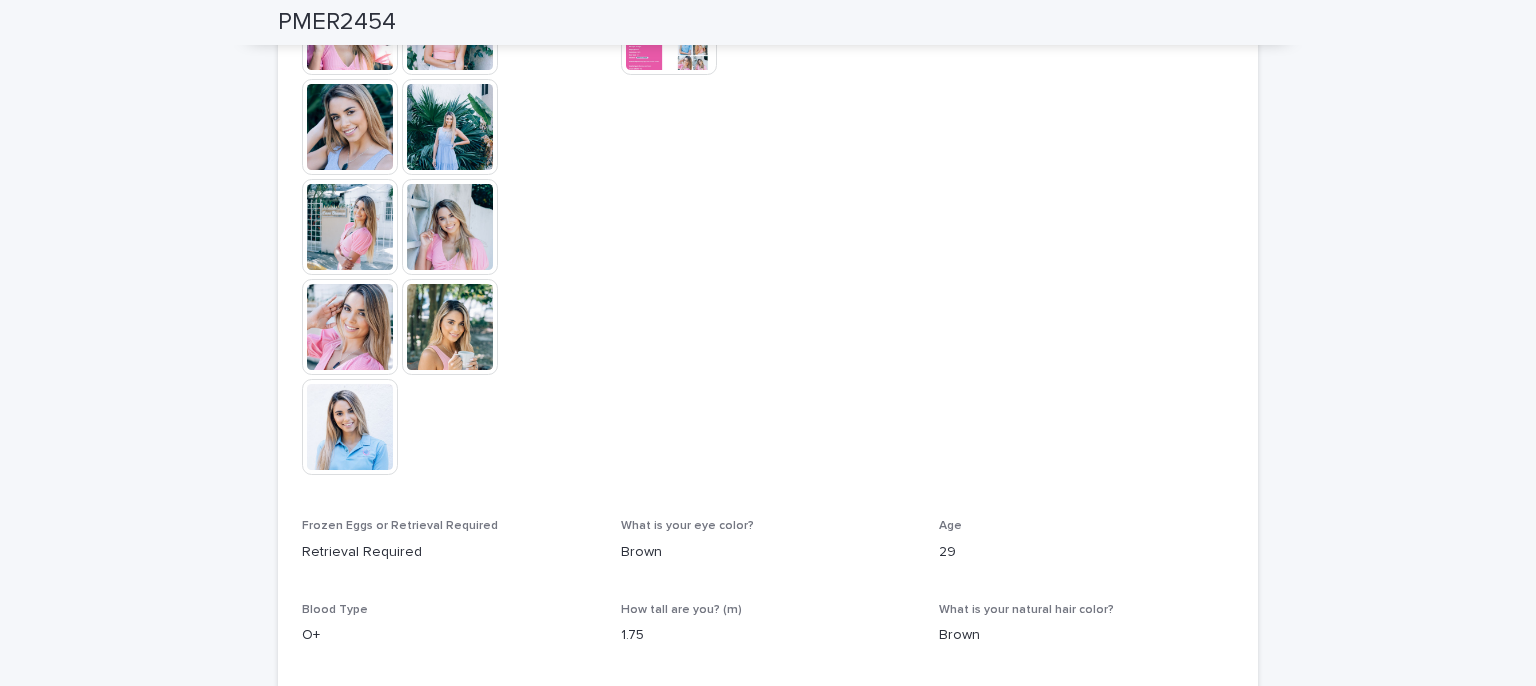 scroll, scrollTop: 500, scrollLeft: 0, axis: vertical 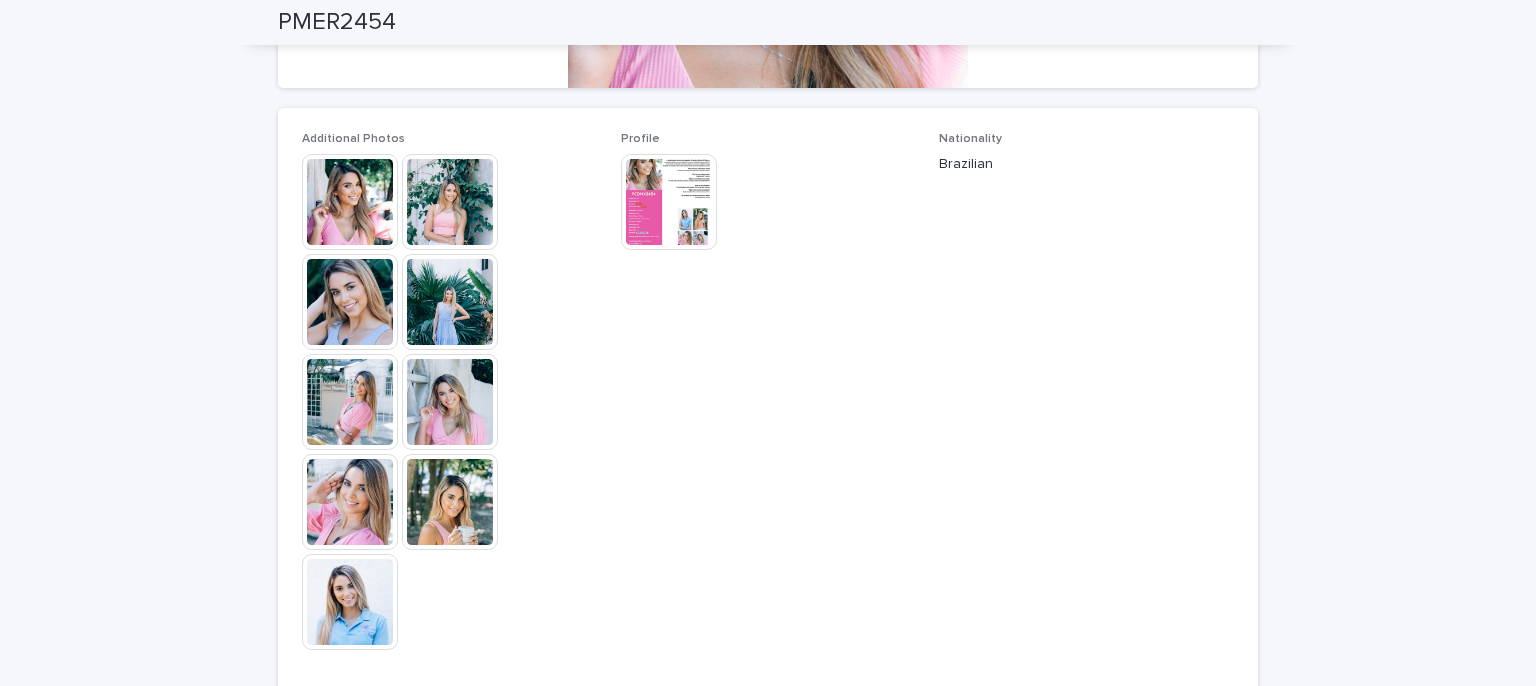 click at bounding box center [450, 402] 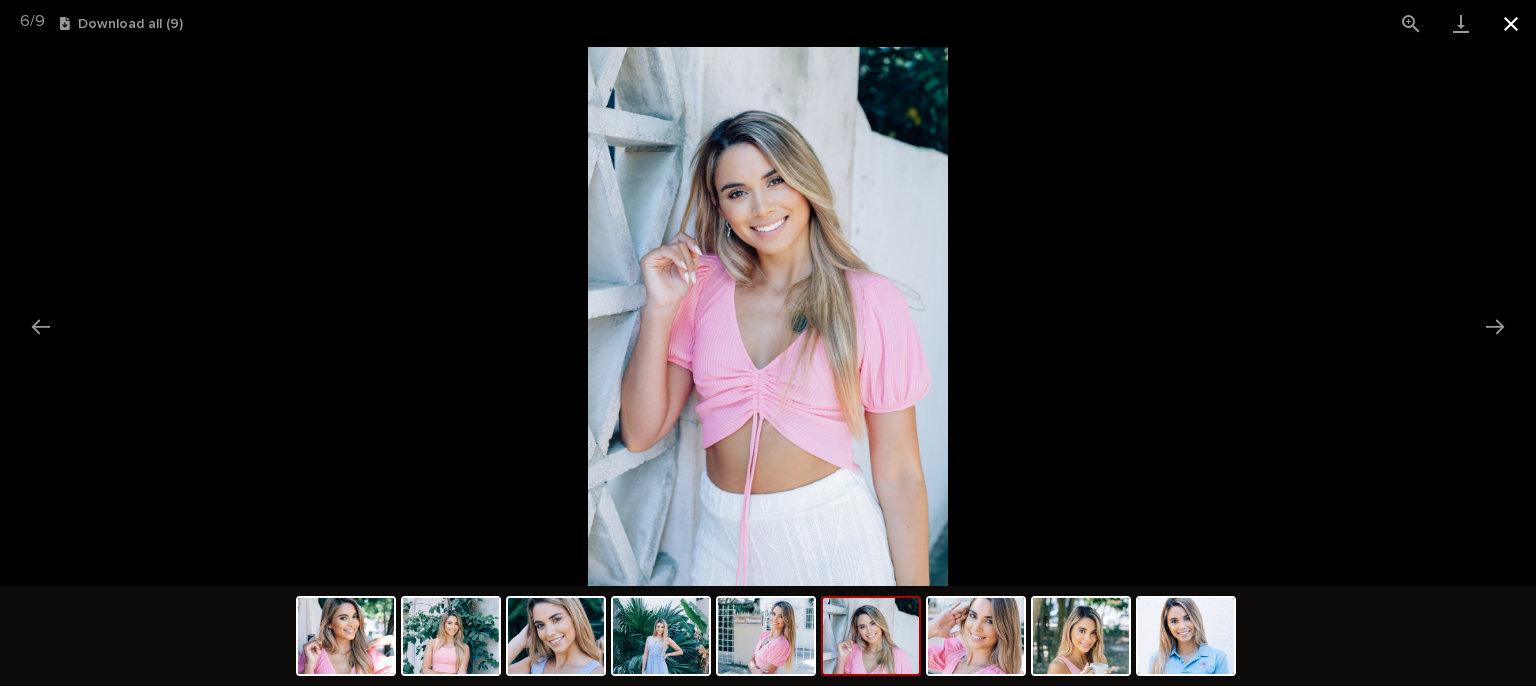 click at bounding box center [1511, 23] 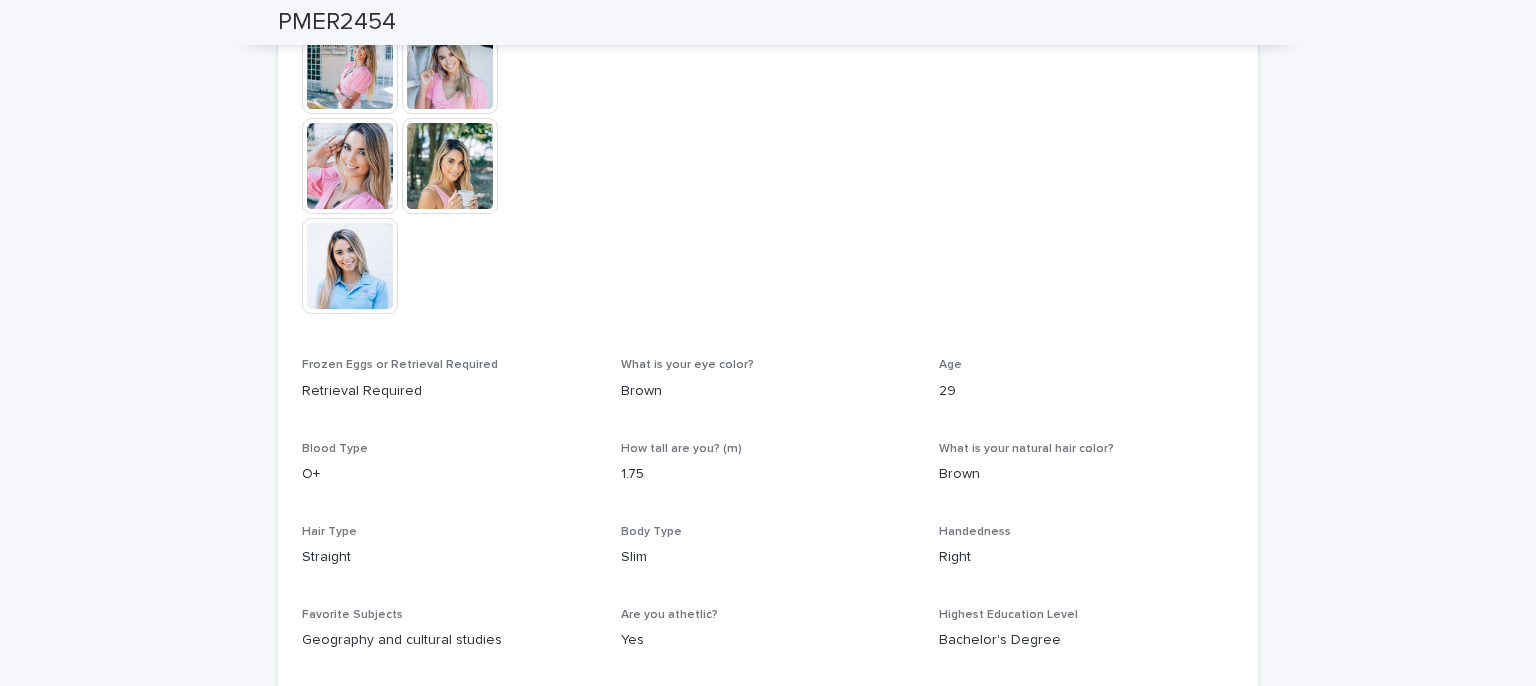 scroll, scrollTop: 600, scrollLeft: 0, axis: vertical 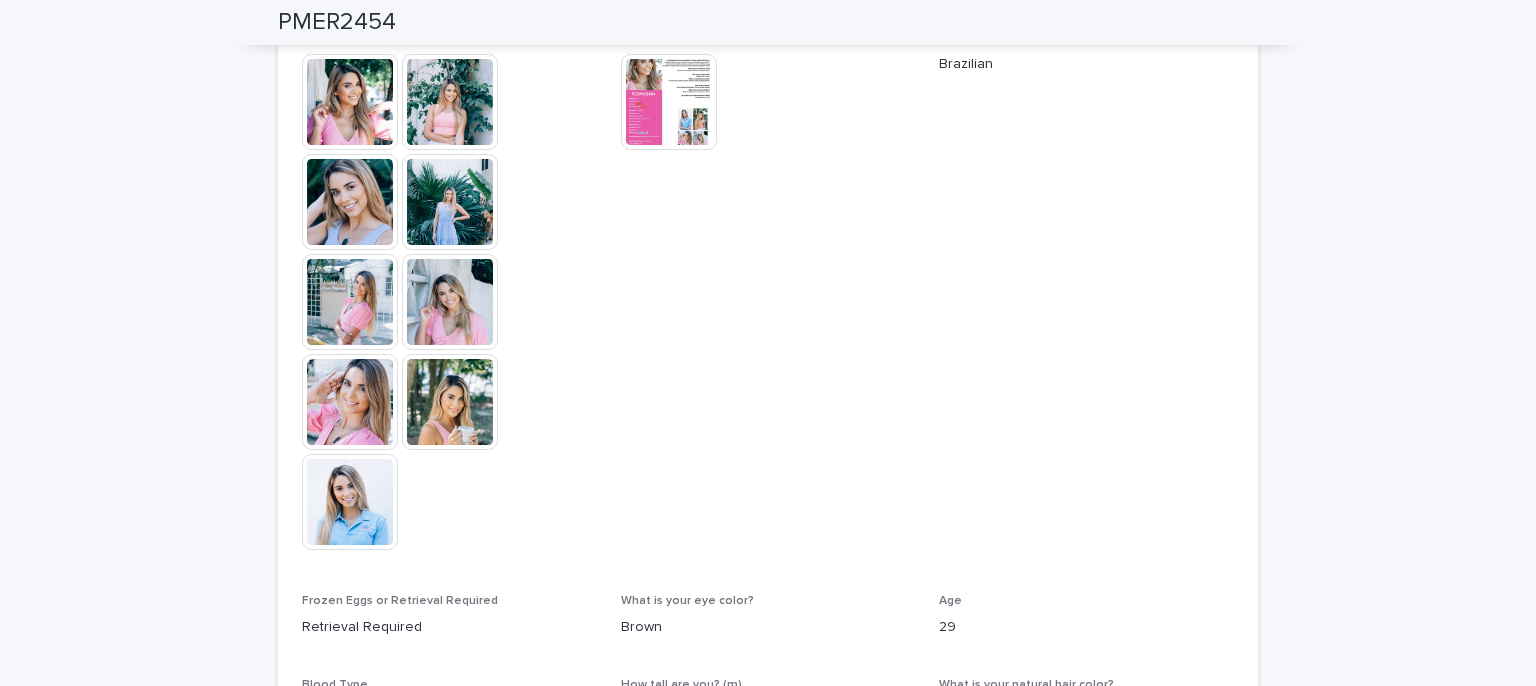 click at bounding box center (671, 102) 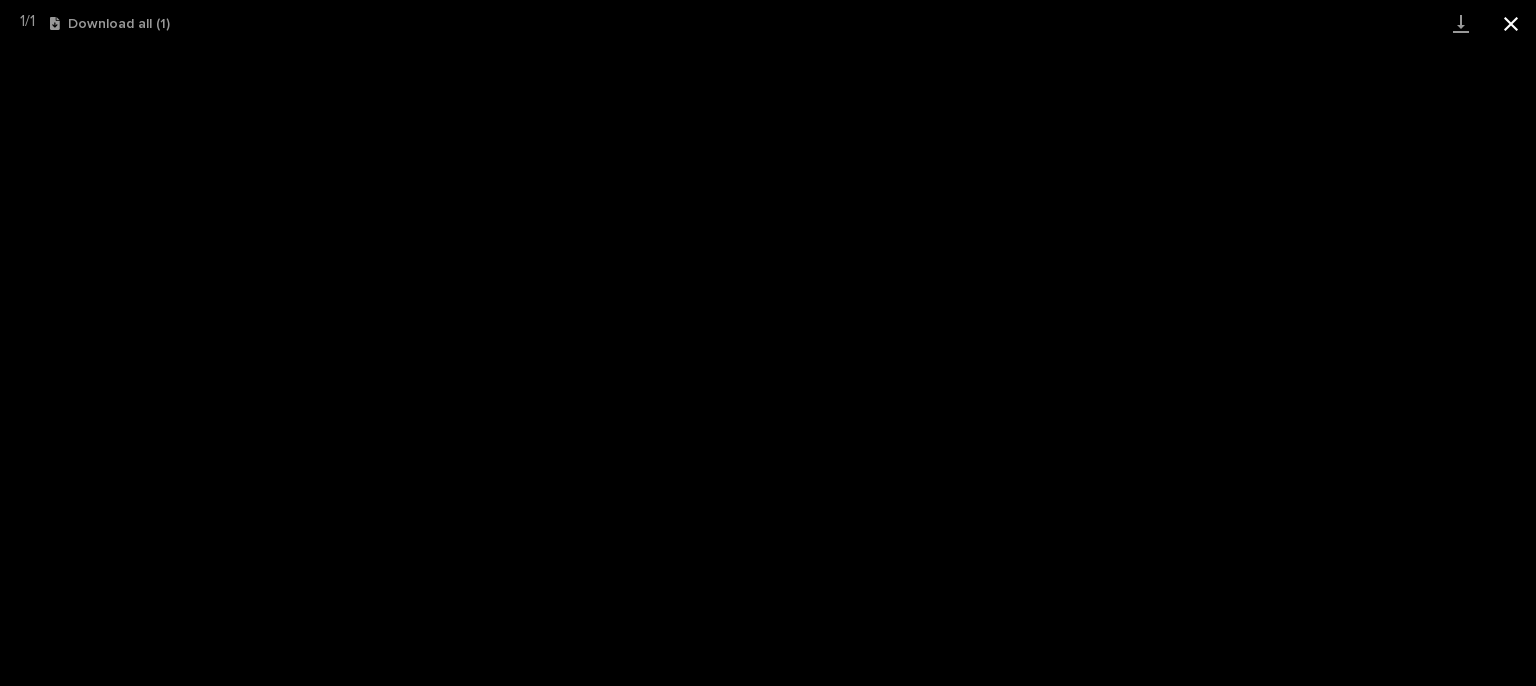 click at bounding box center [1511, 23] 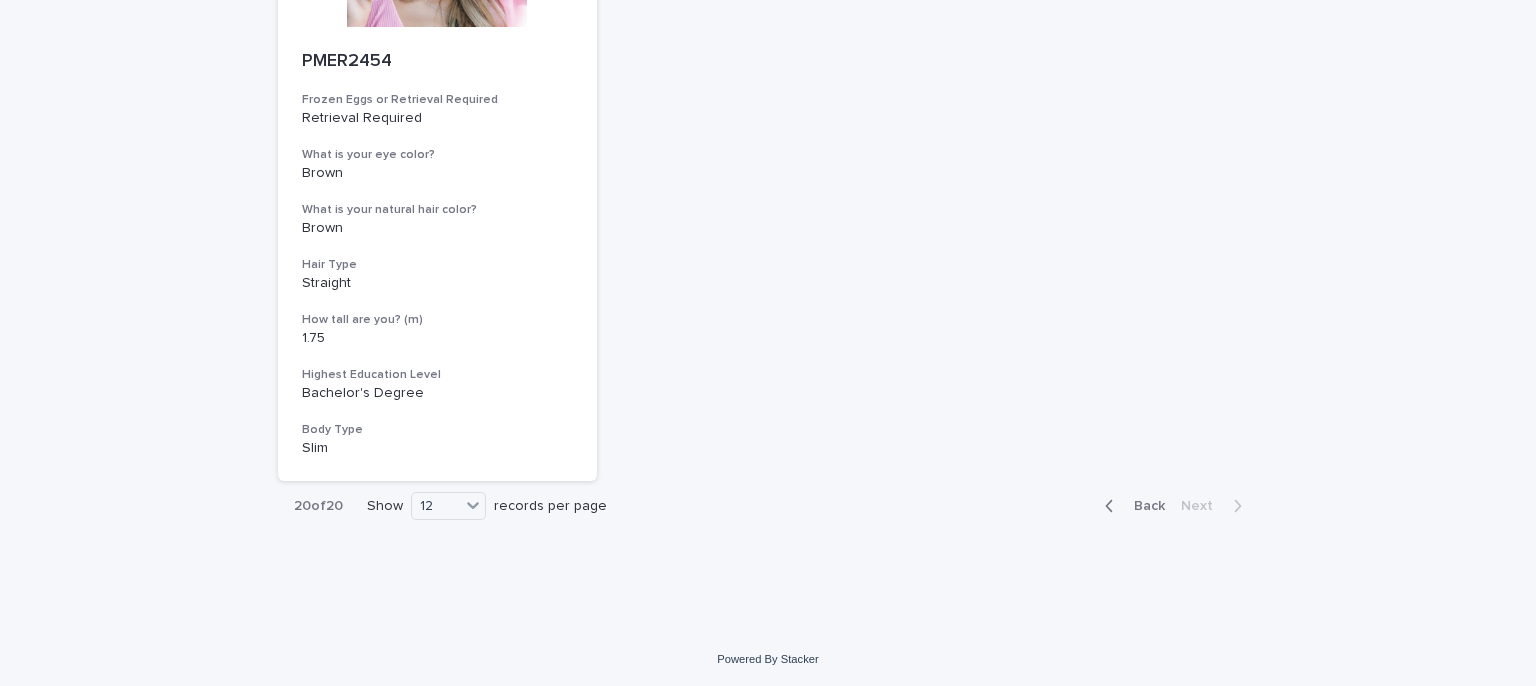 scroll, scrollTop: 1010, scrollLeft: 0, axis: vertical 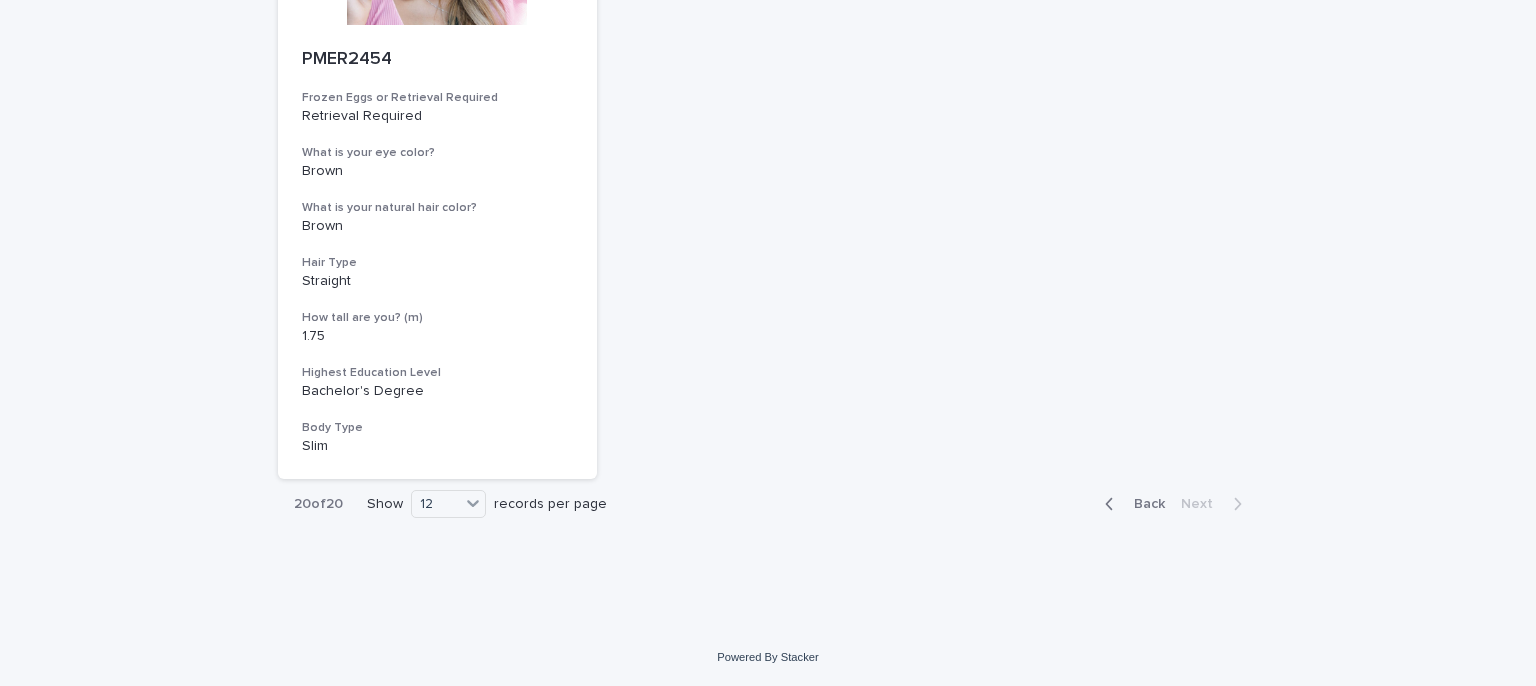 click 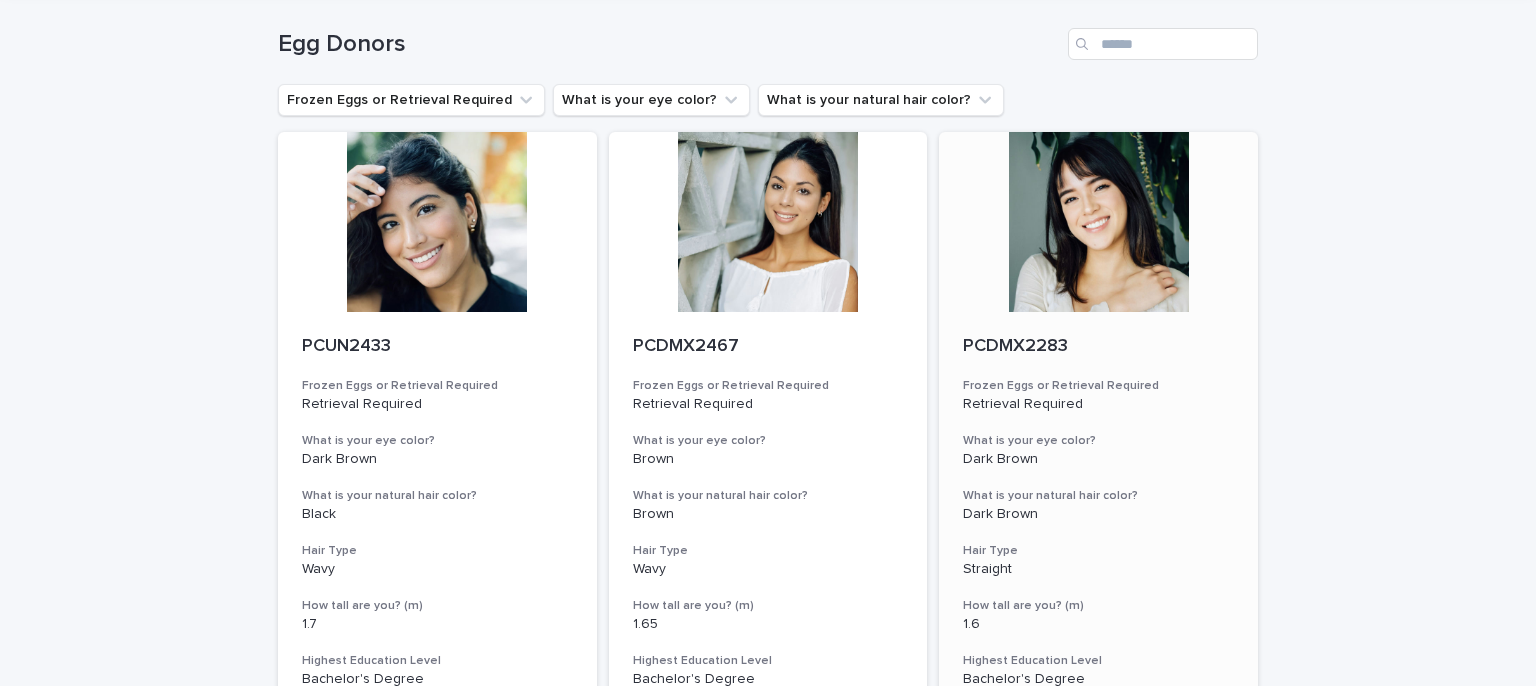 scroll, scrollTop: 110, scrollLeft: 0, axis: vertical 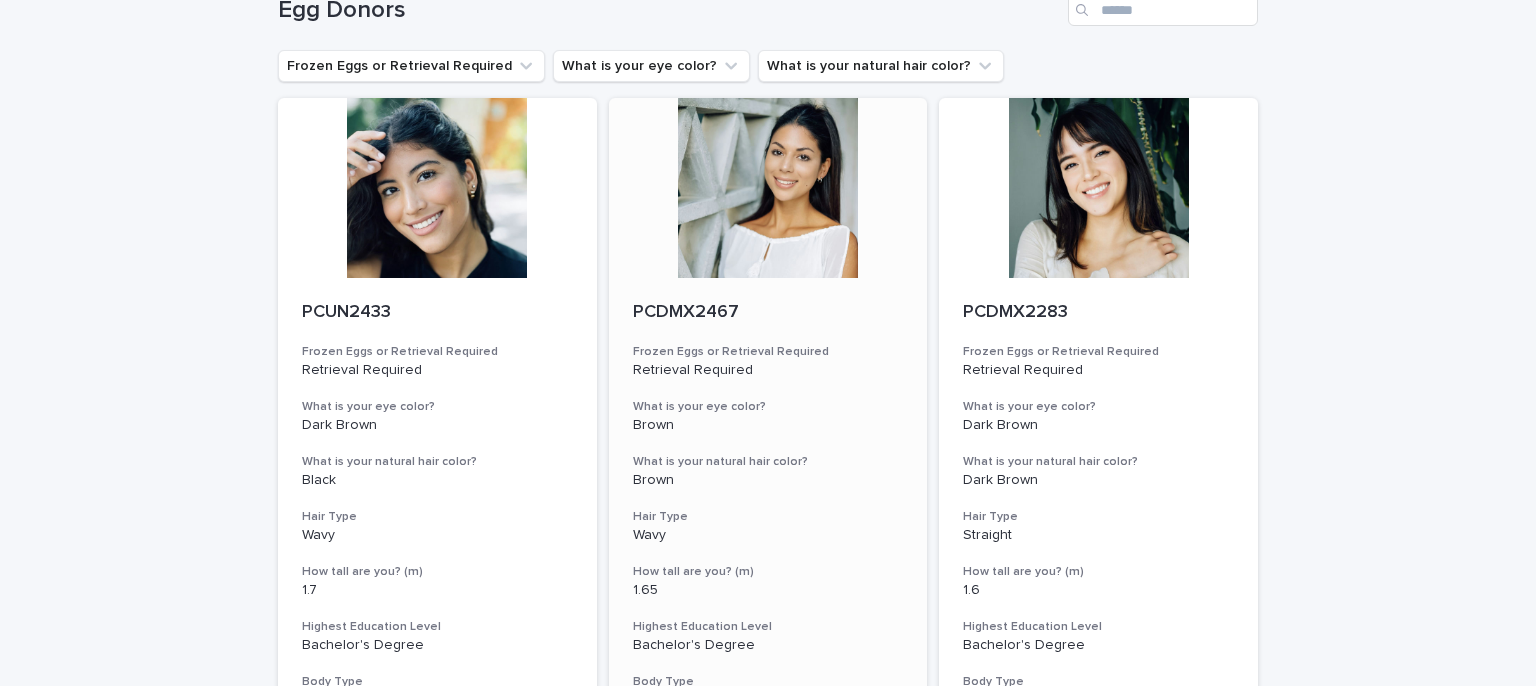 click at bounding box center (768, 188) 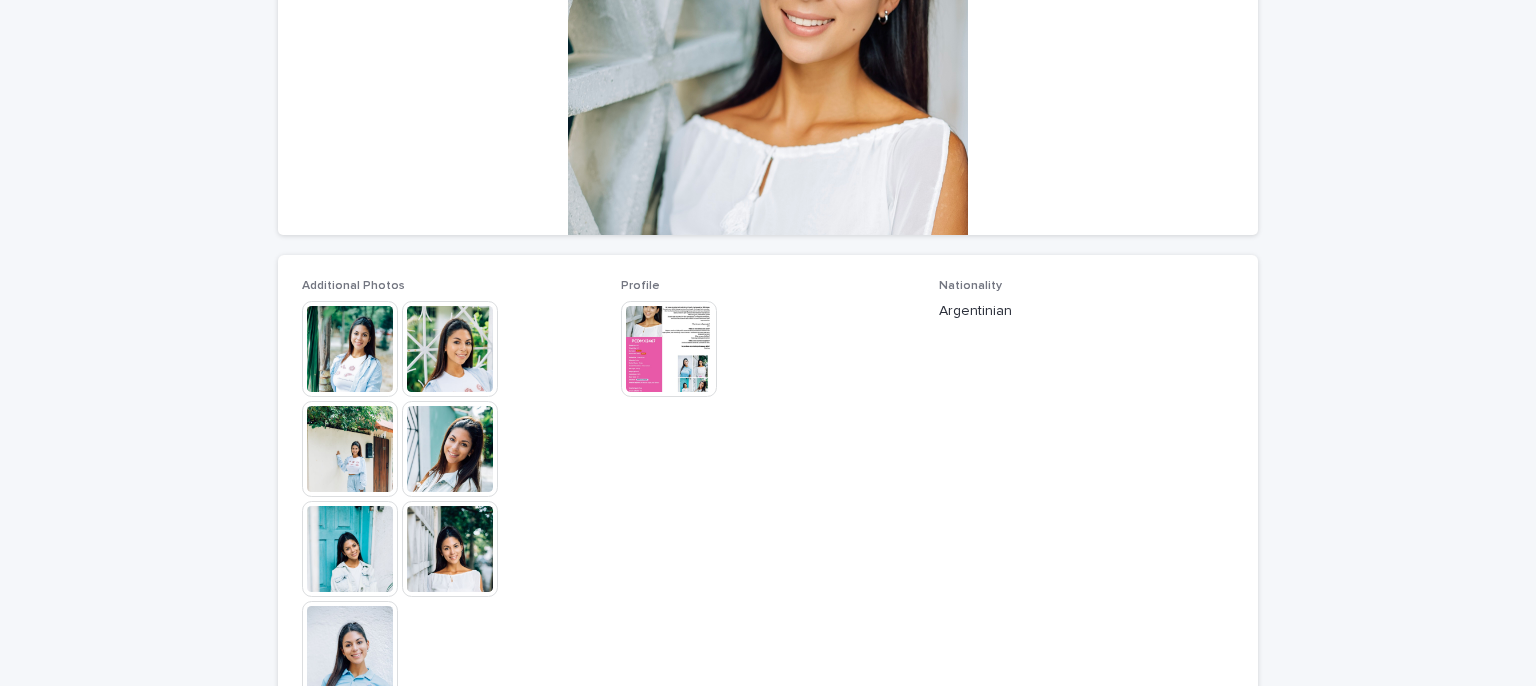 scroll, scrollTop: 500, scrollLeft: 0, axis: vertical 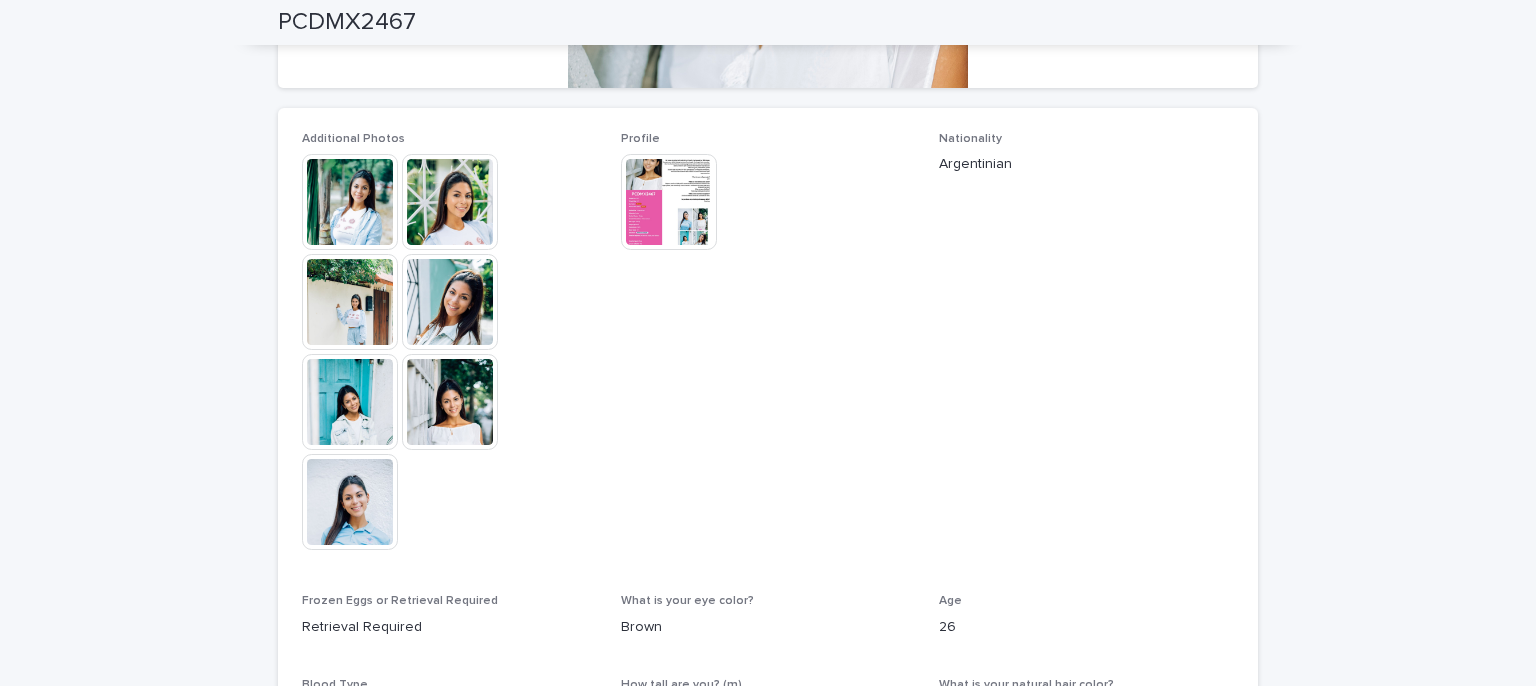 click at bounding box center (350, 502) 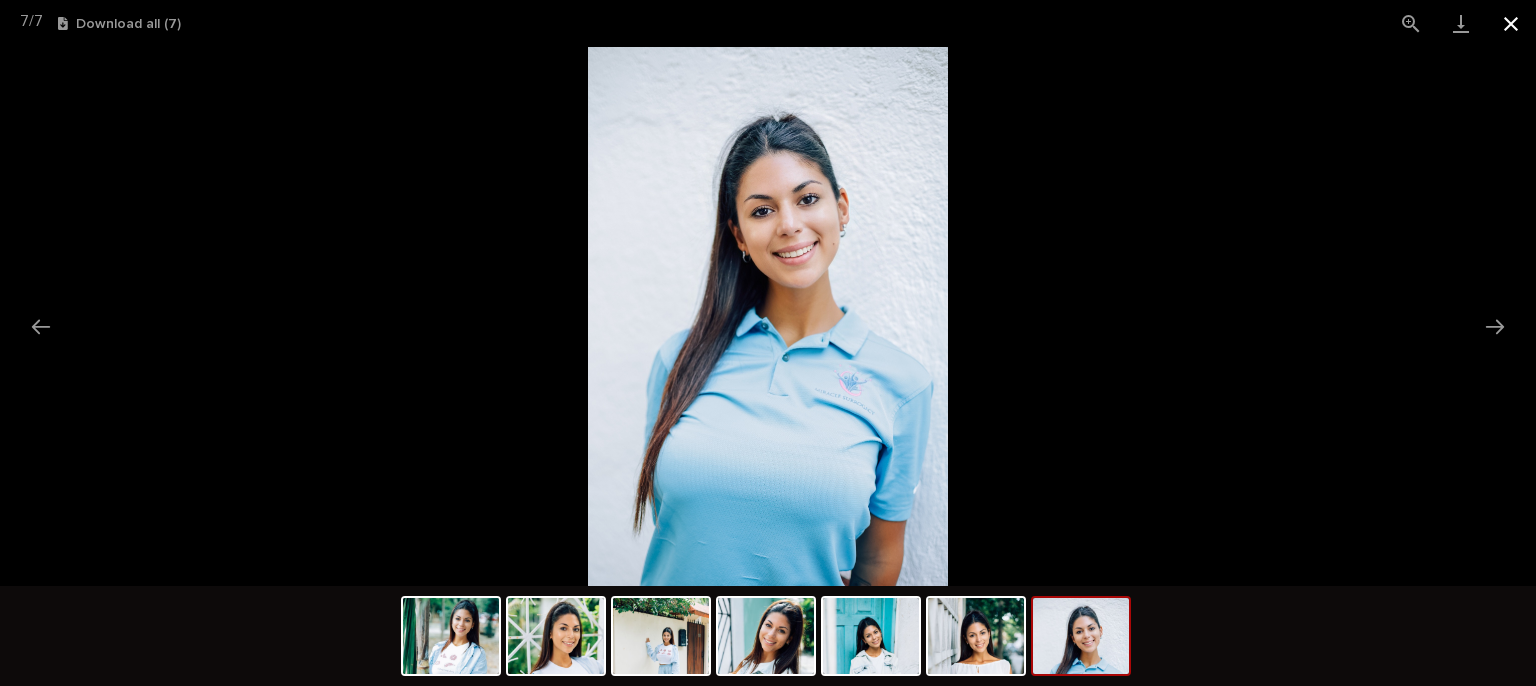 drag, startPoint x: 1512, startPoint y: 18, endPoint x: 1319, endPoint y: 53, distance: 196.1479 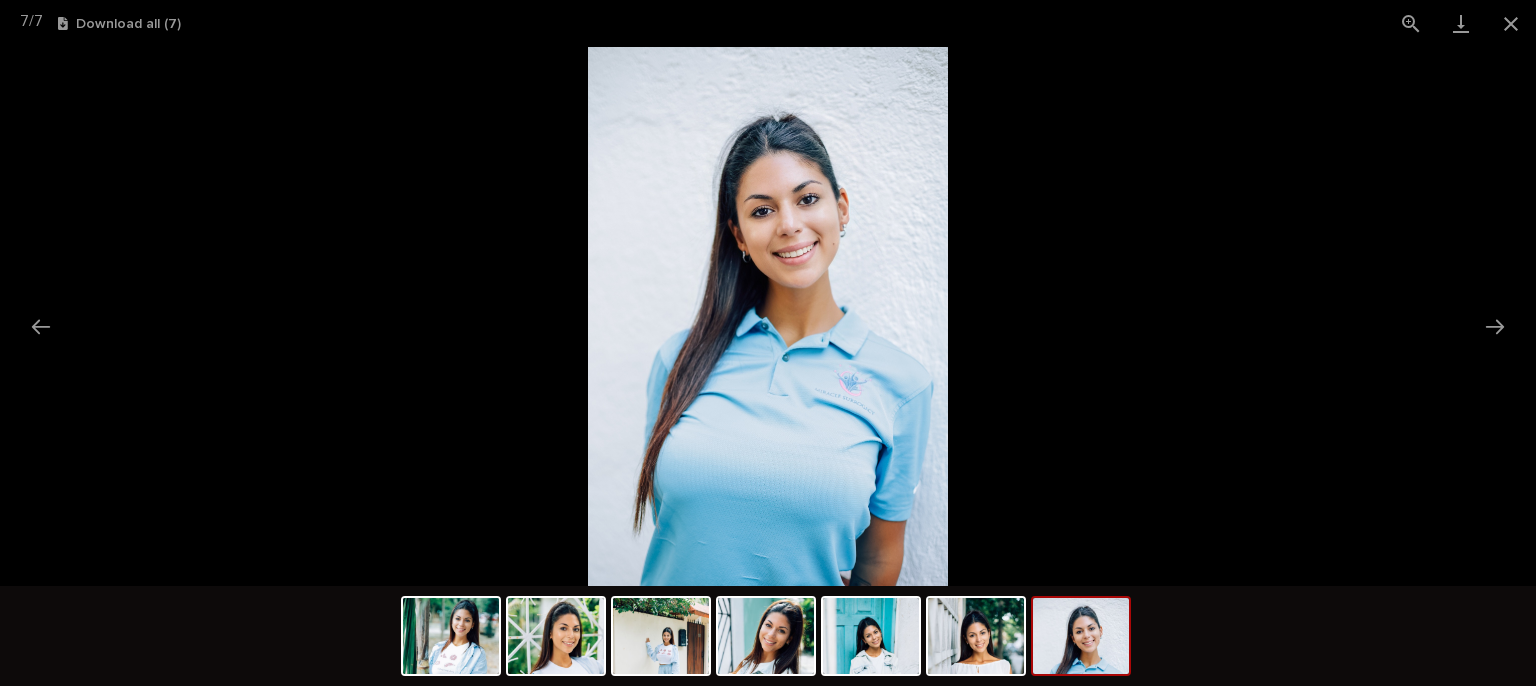 click at bounding box center (1511, 23) 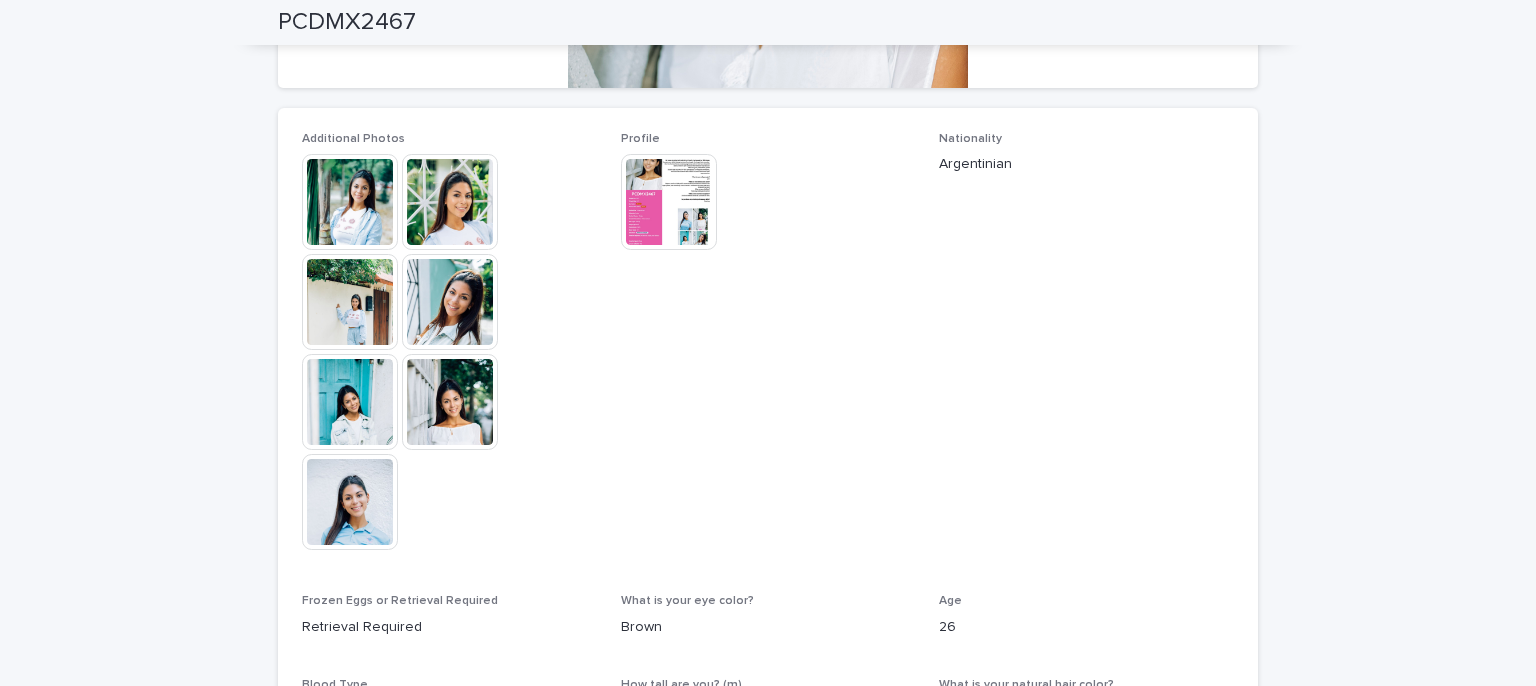 click at bounding box center (669, 202) 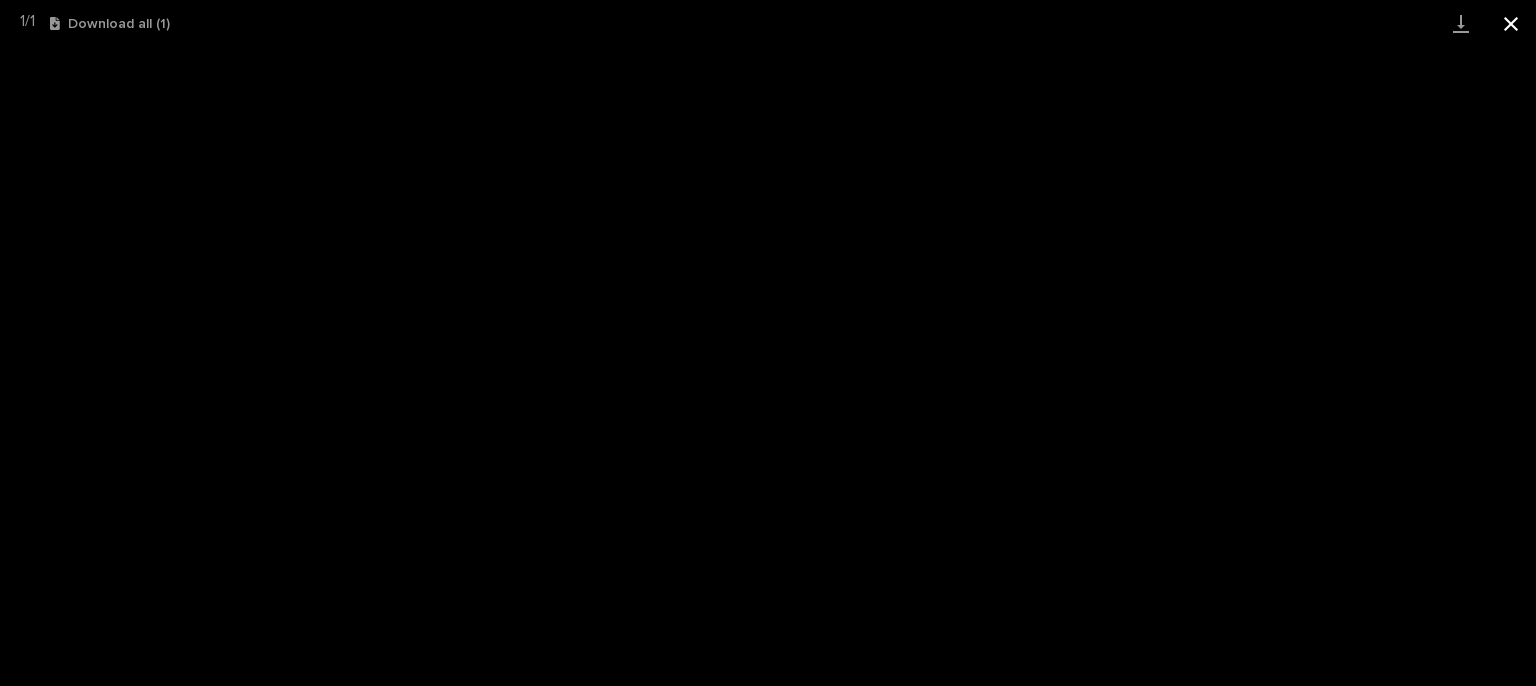 click at bounding box center [1511, 23] 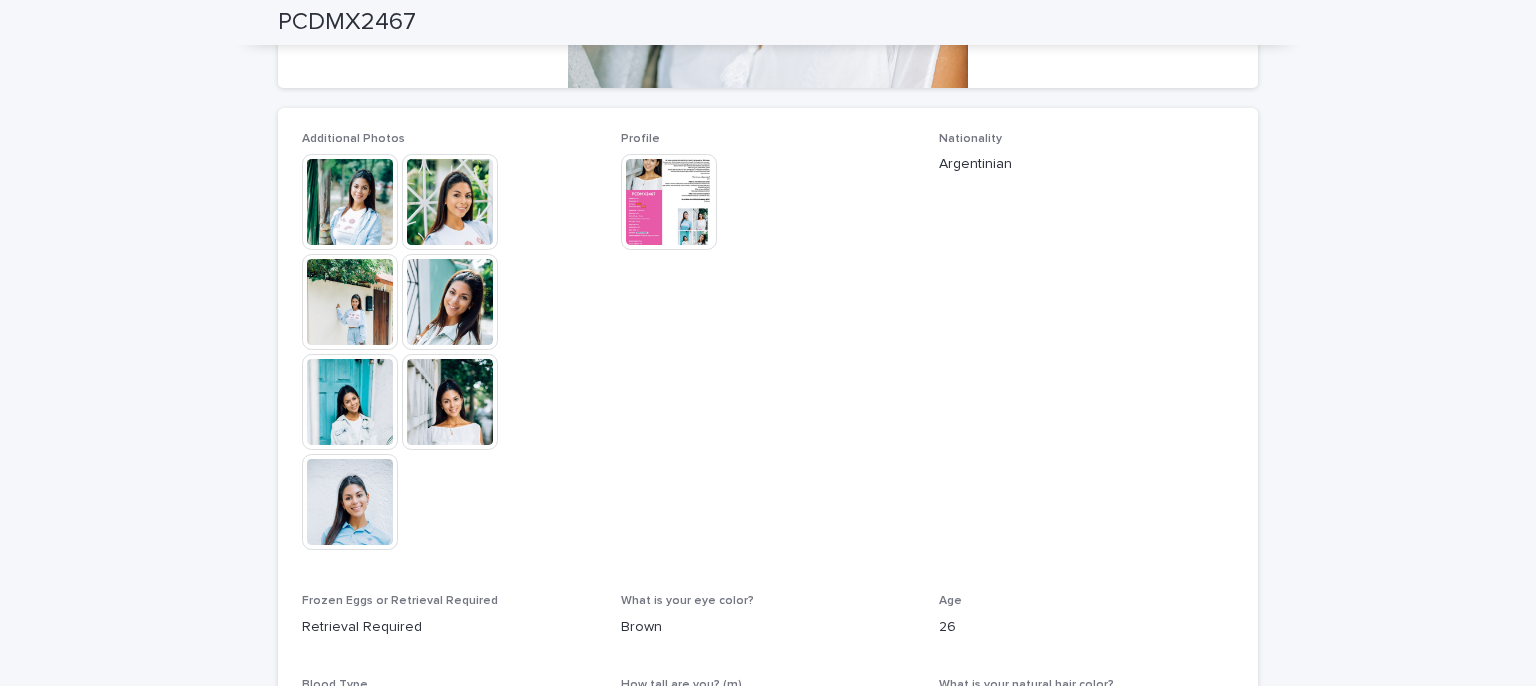 click at bounding box center (450, 402) 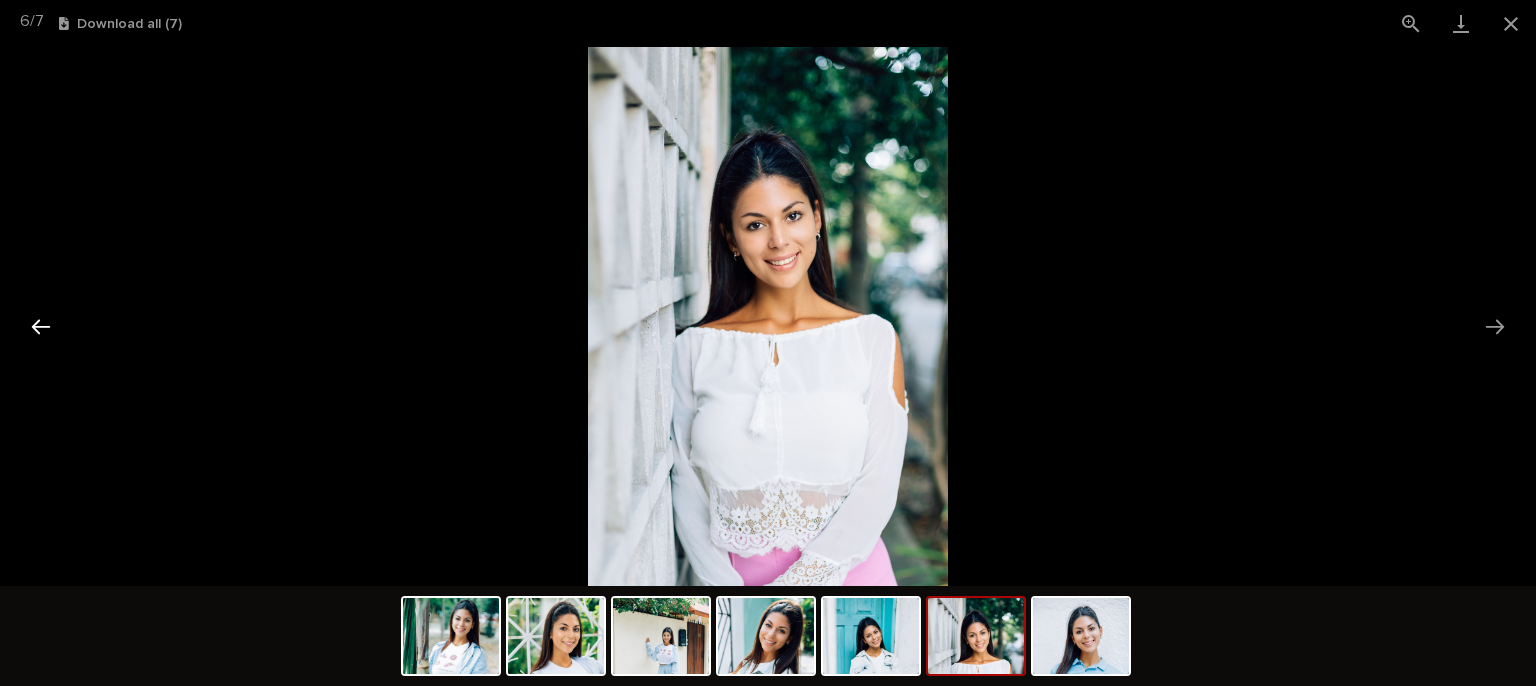 click at bounding box center [41, 326] 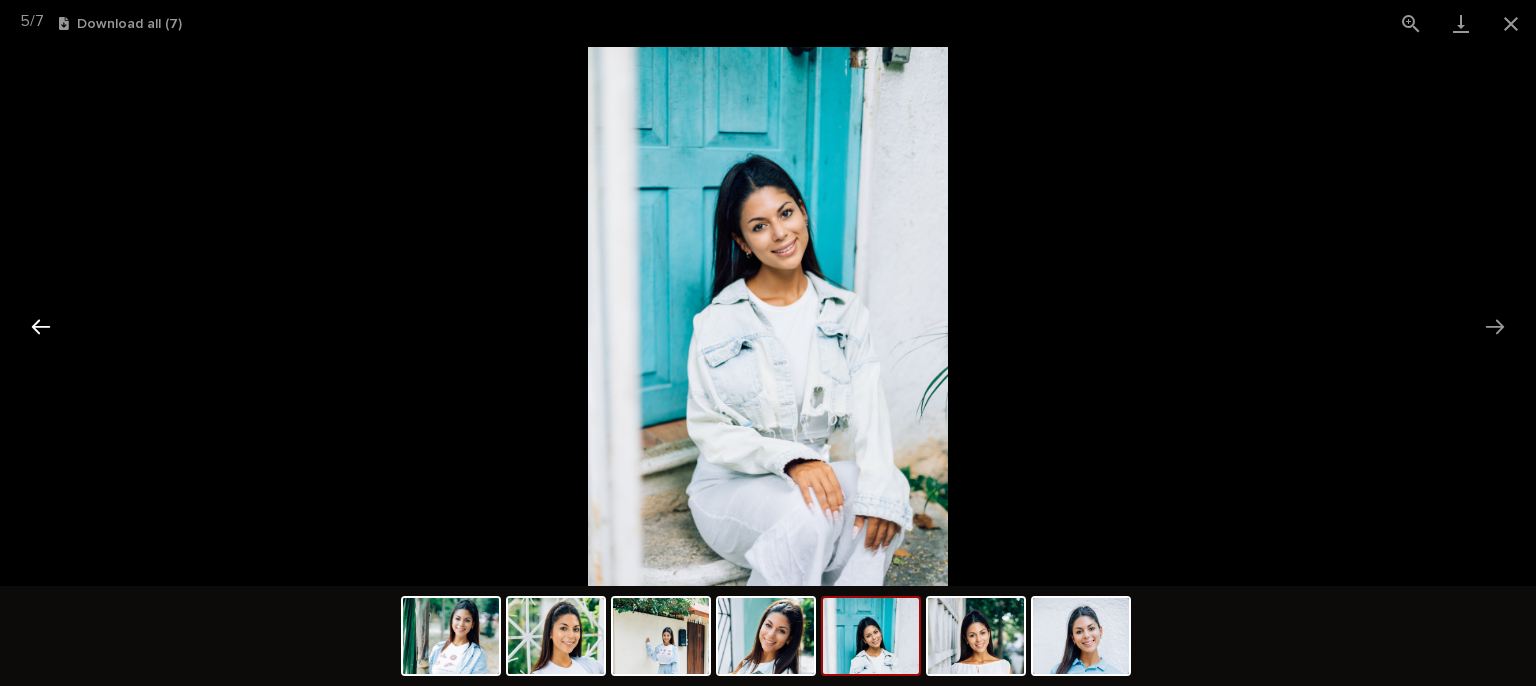 click at bounding box center (41, 326) 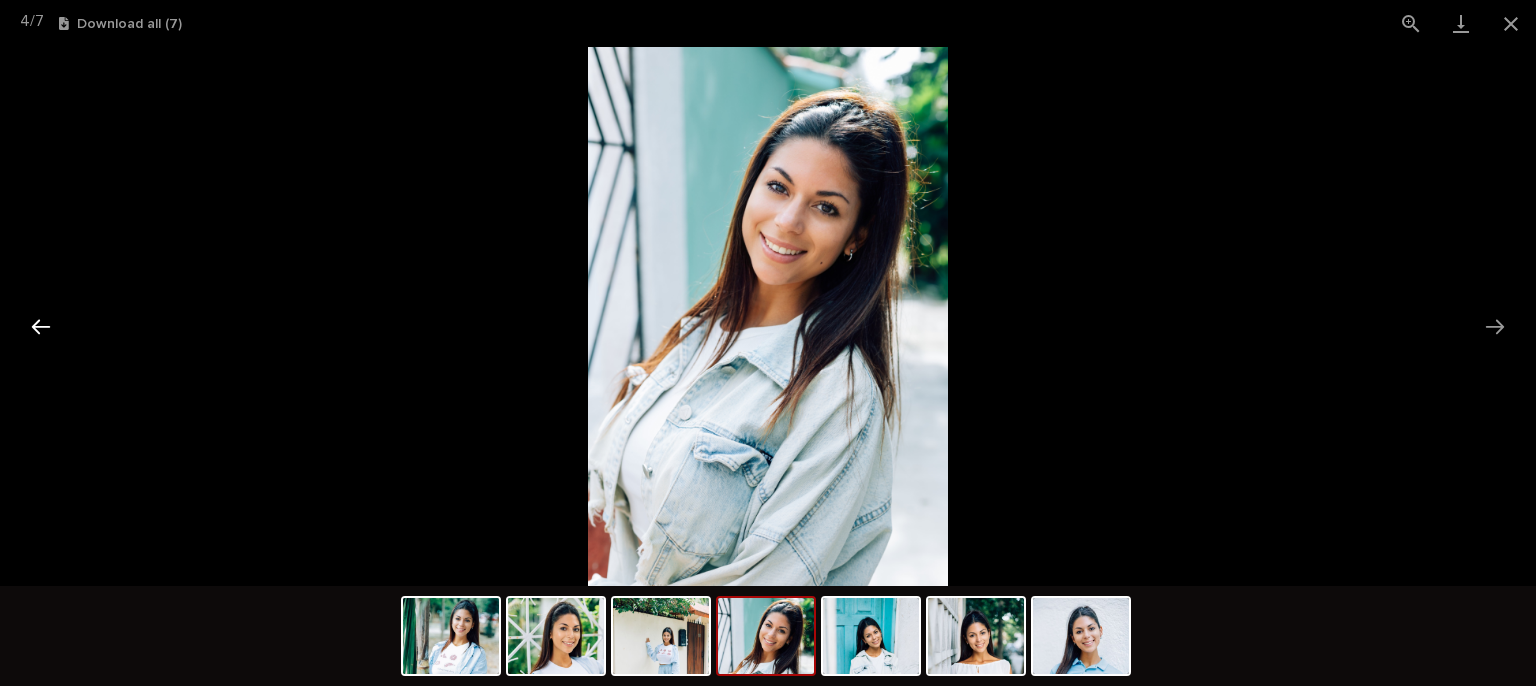 click at bounding box center [41, 326] 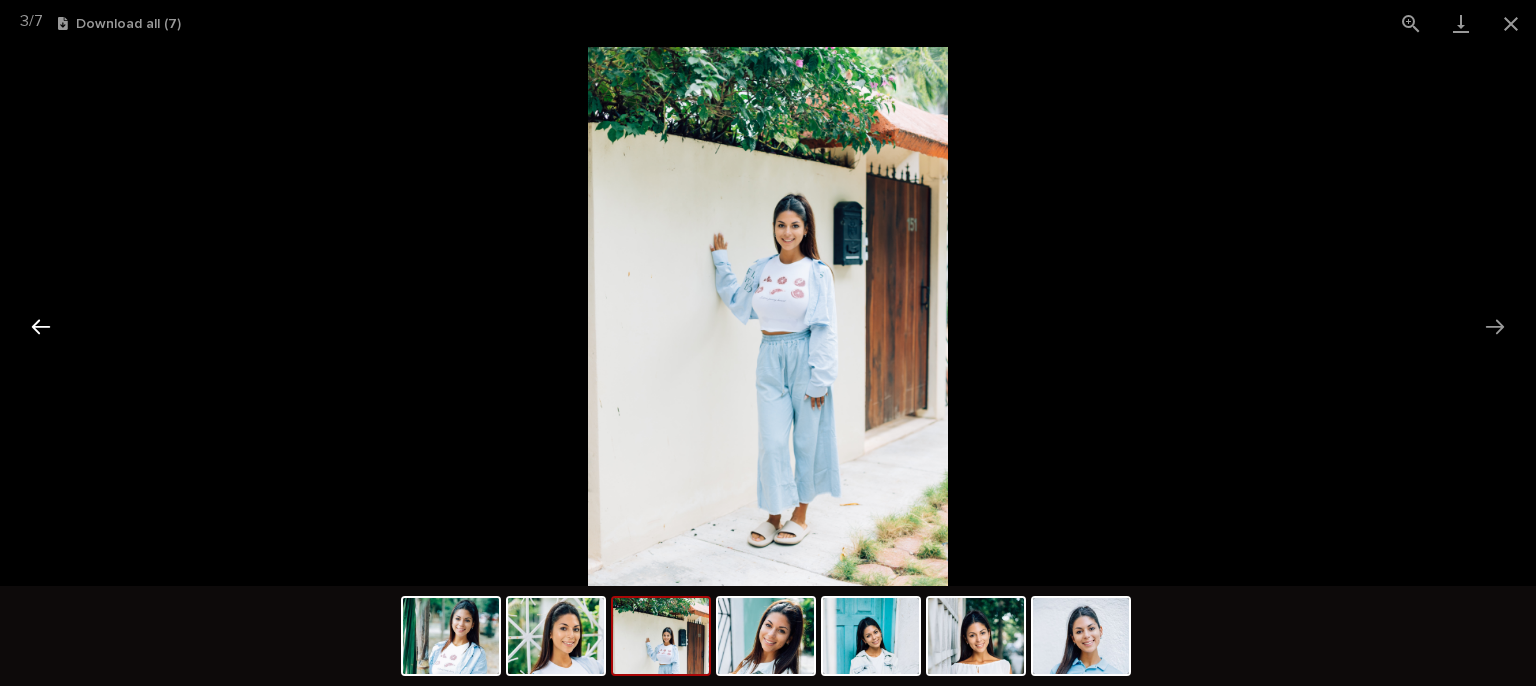 click at bounding box center [41, 326] 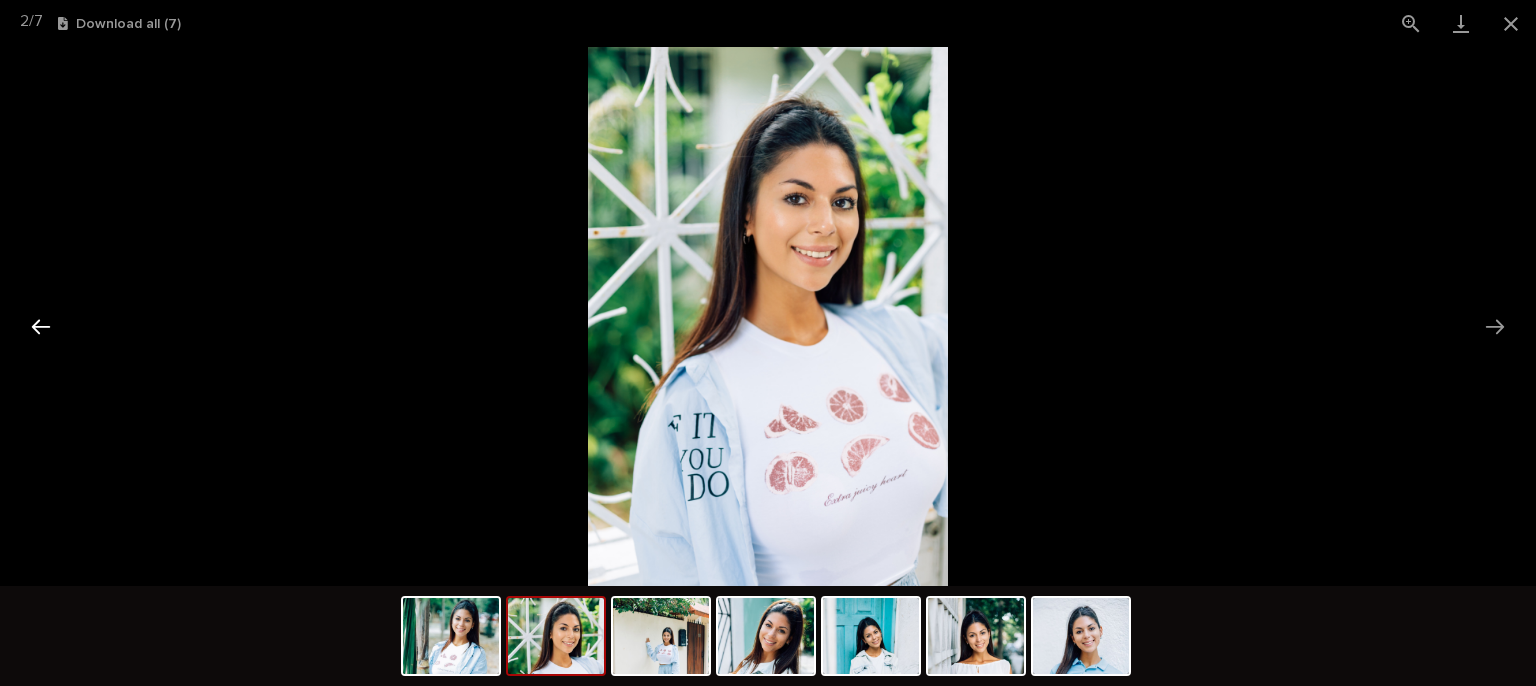 click at bounding box center [41, 326] 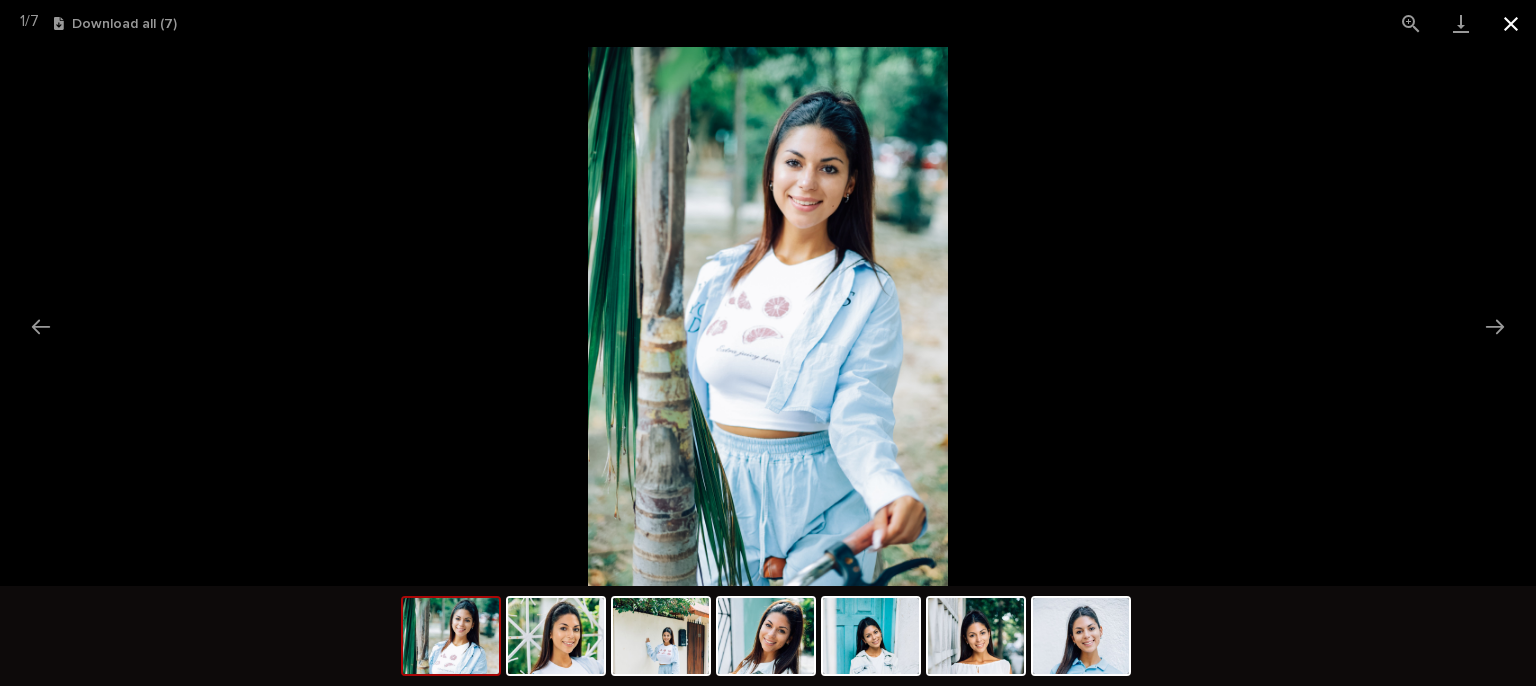 click at bounding box center (1511, 23) 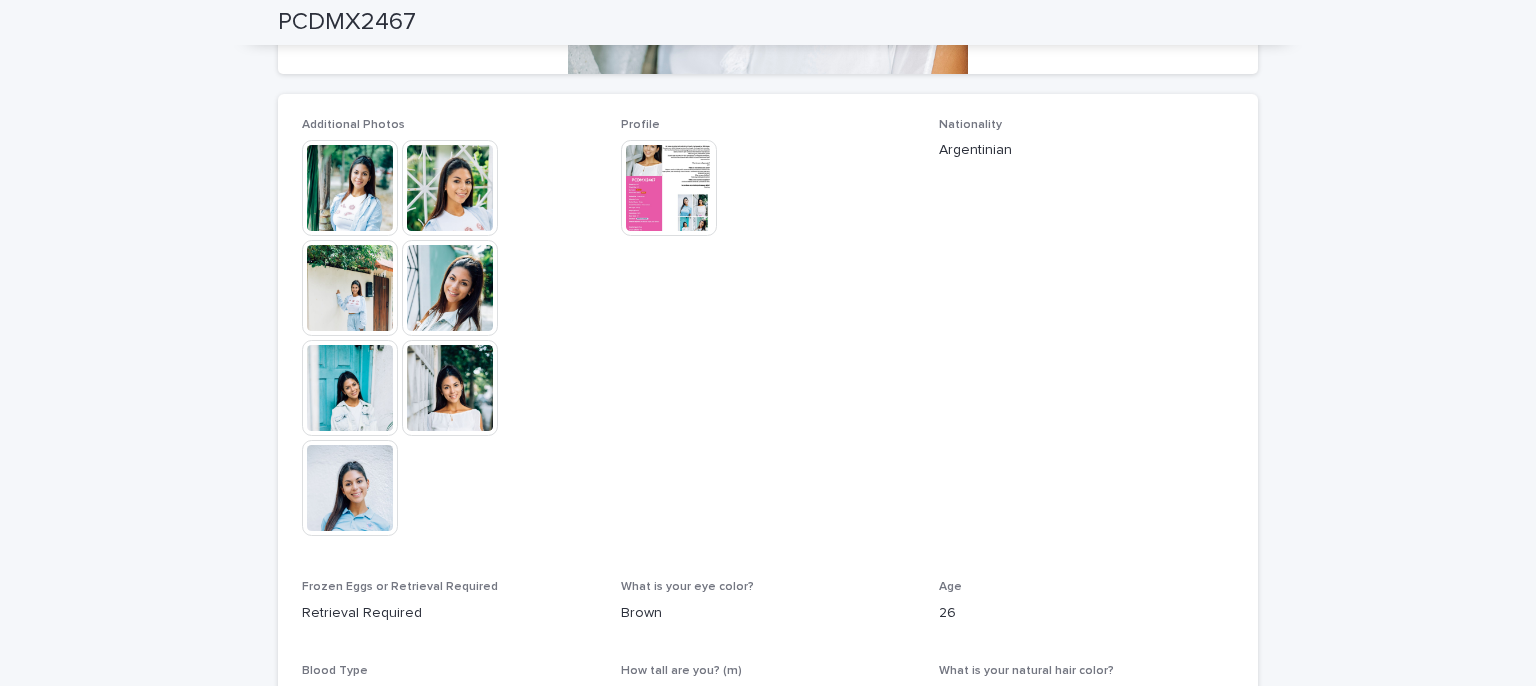 scroll, scrollTop: 0, scrollLeft: 0, axis: both 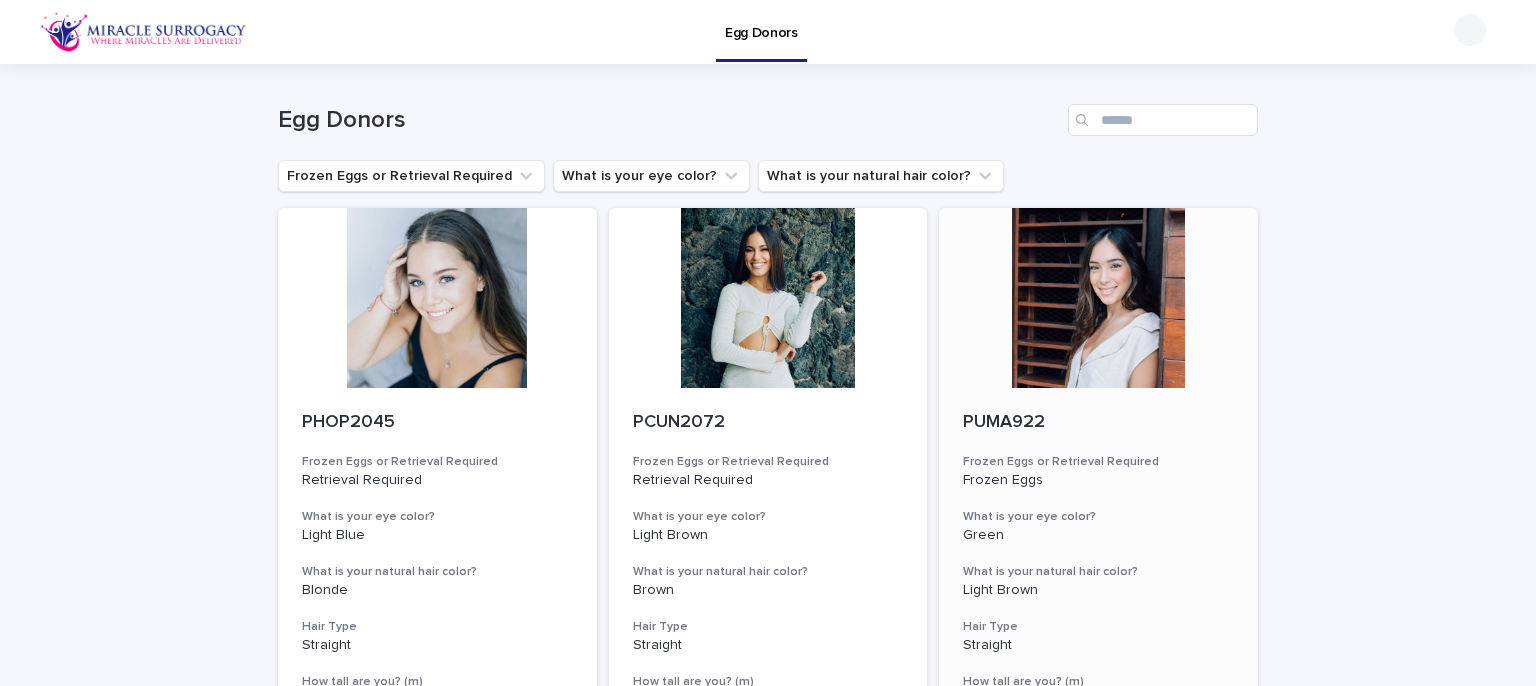 click at bounding box center [1098, 298] 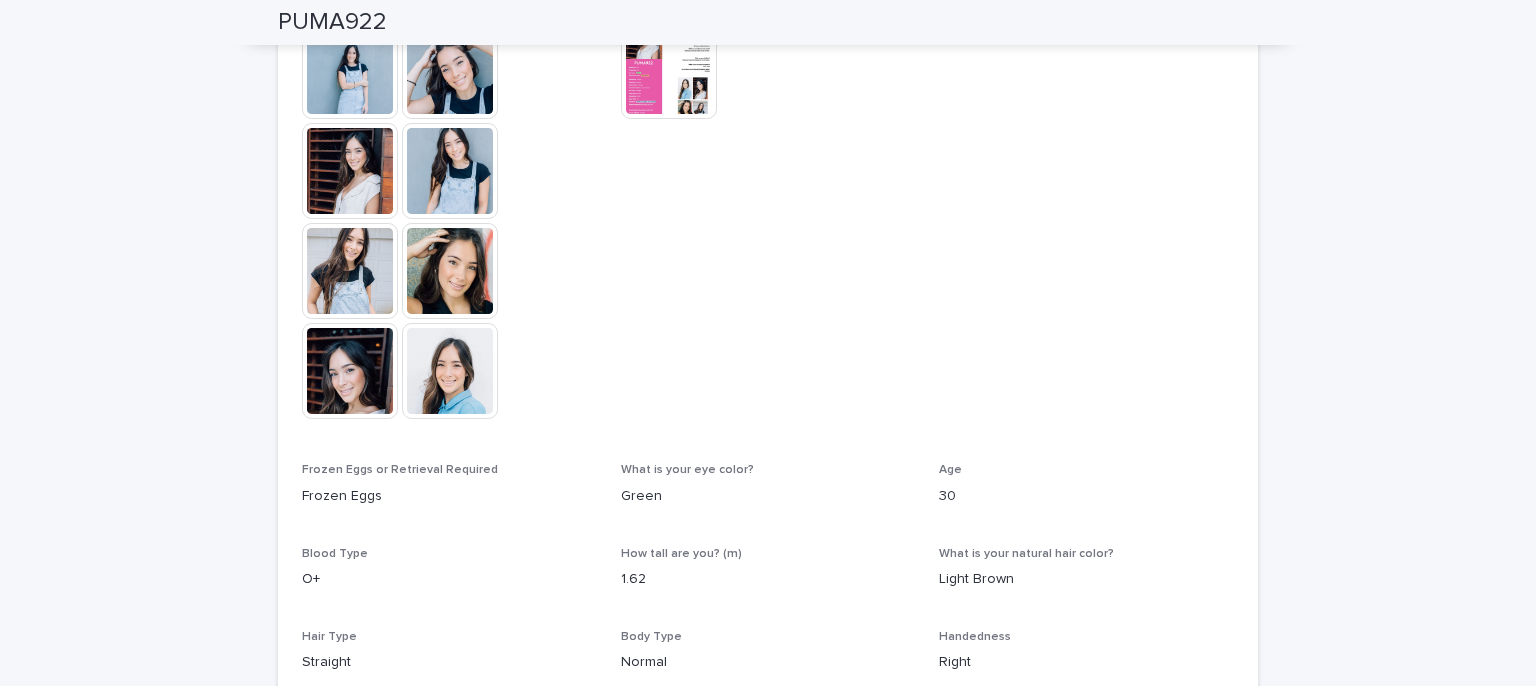 scroll, scrollTop: 900, scrollLeft: 0, axis: vertical 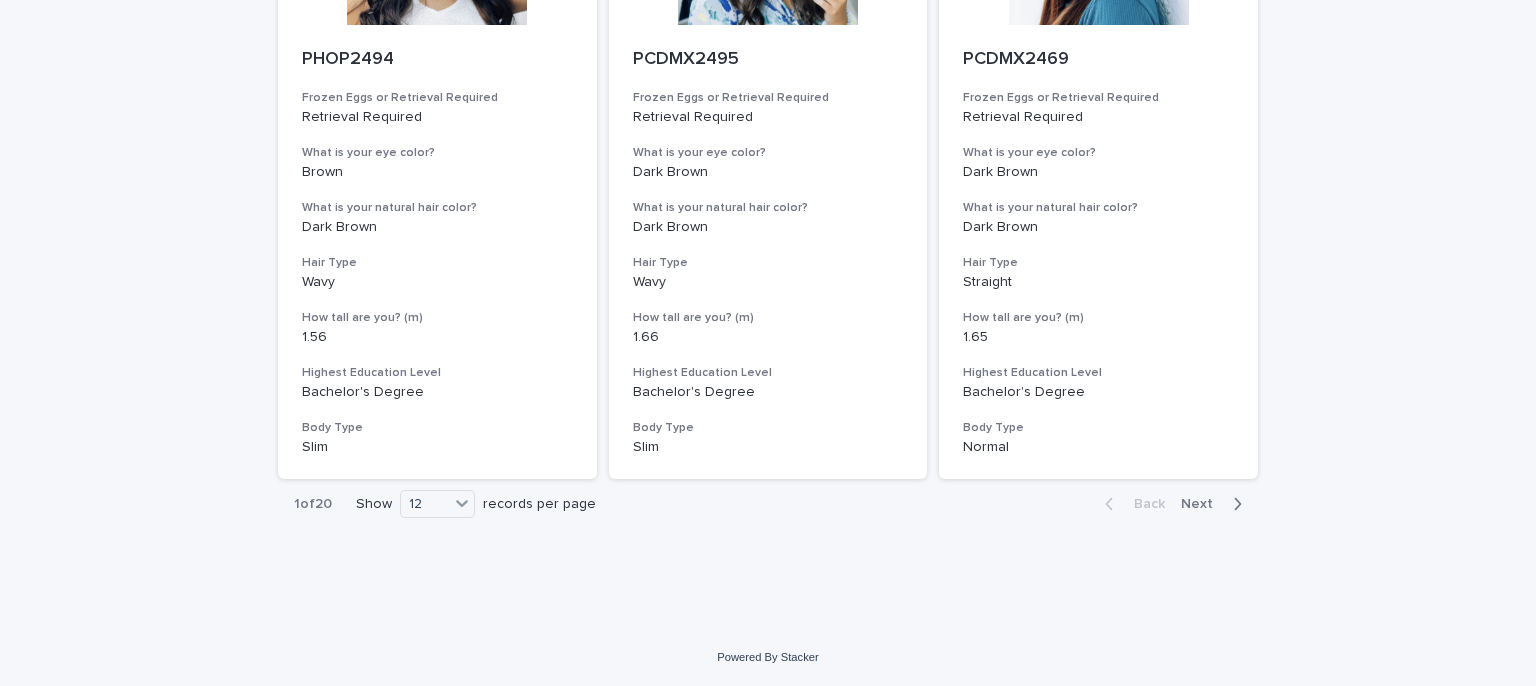 click 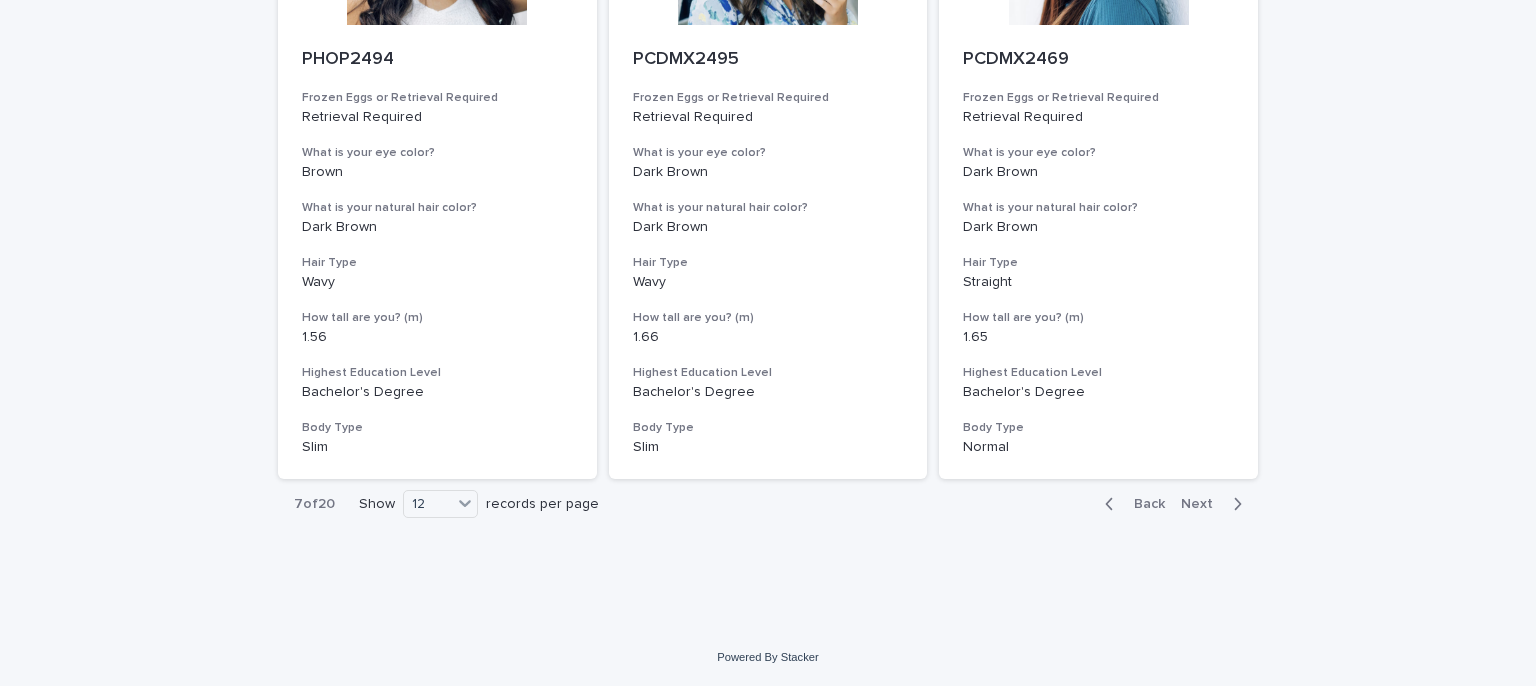 click 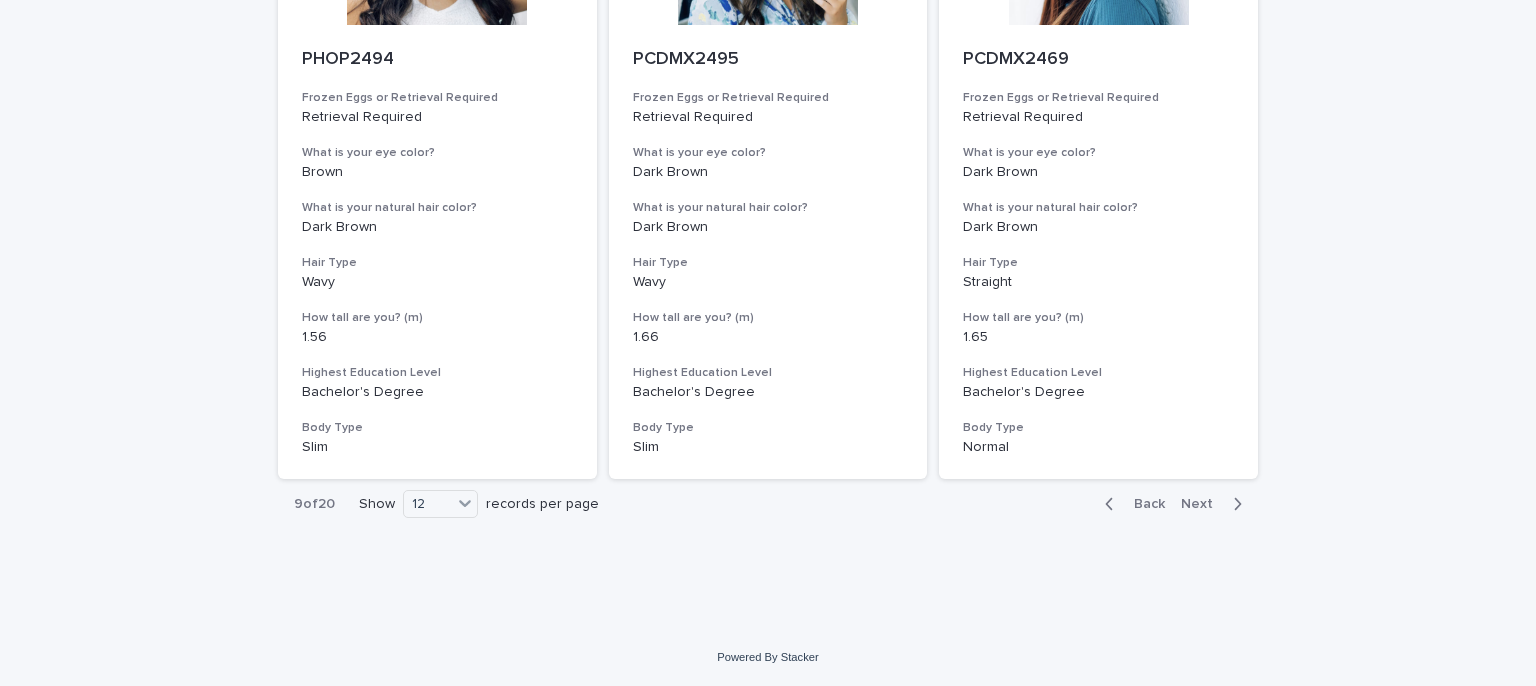 click 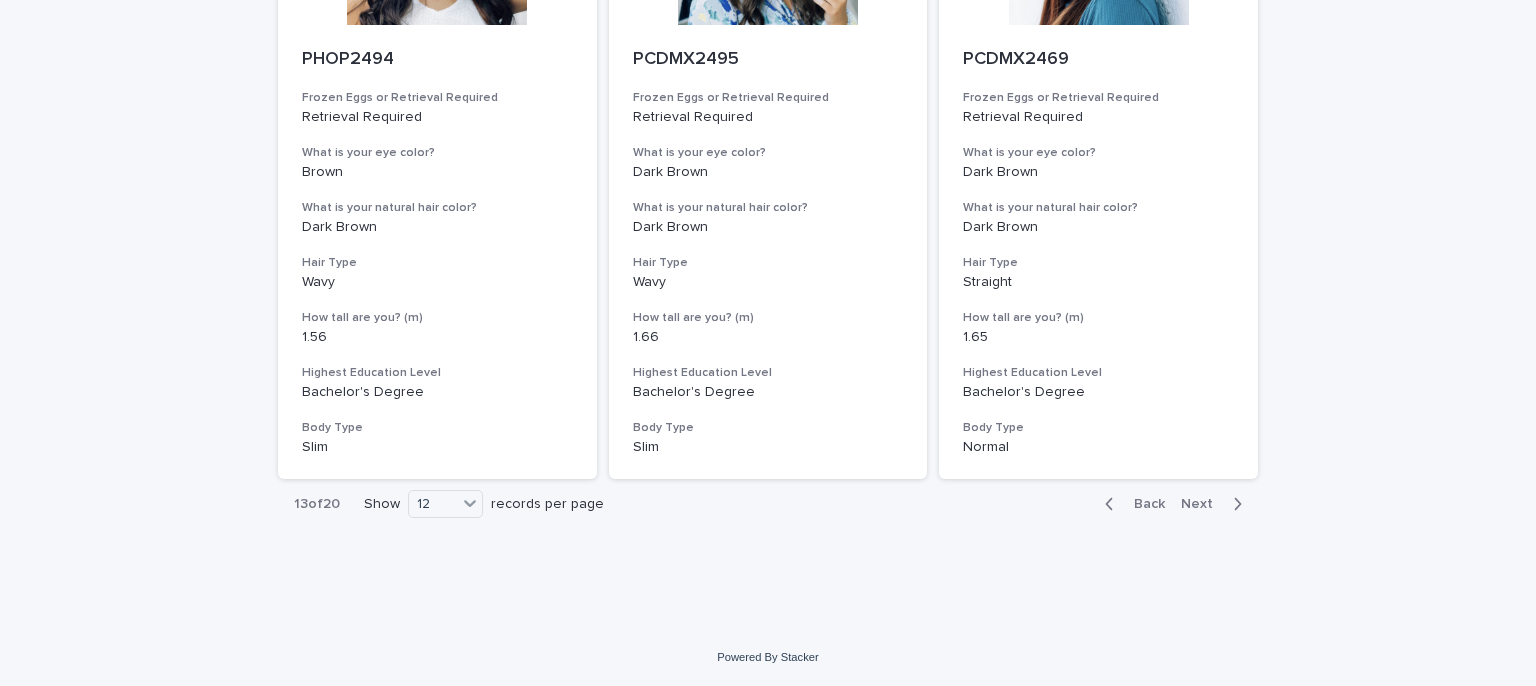 click 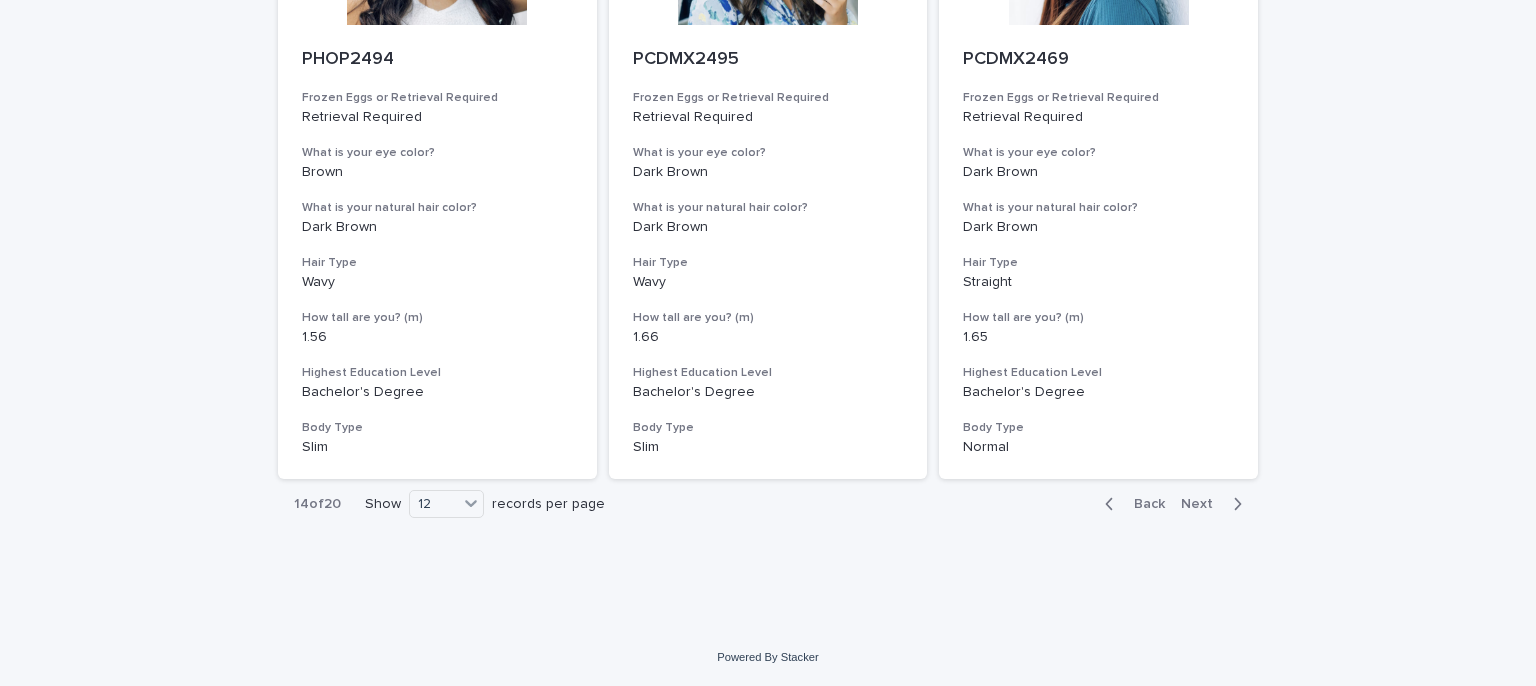 click 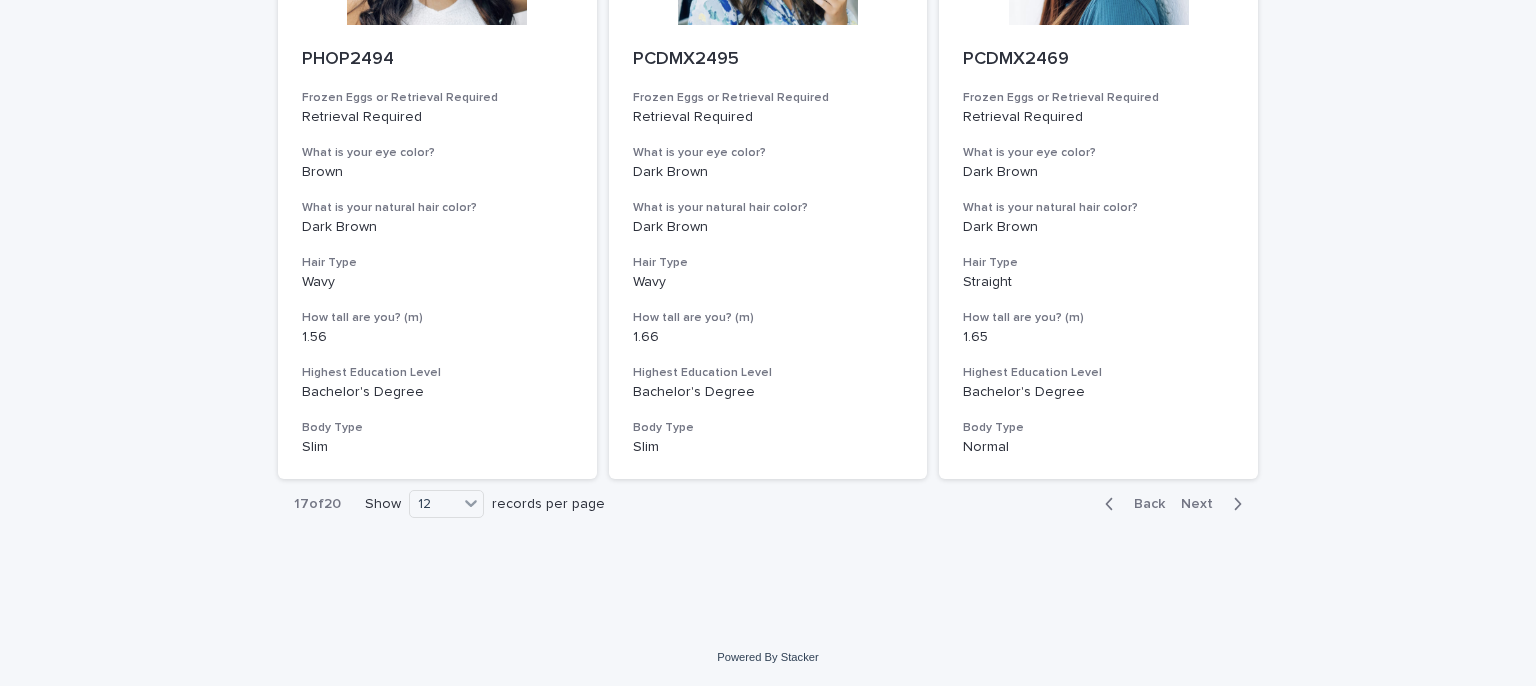 click at bounding box center (1233, 504) 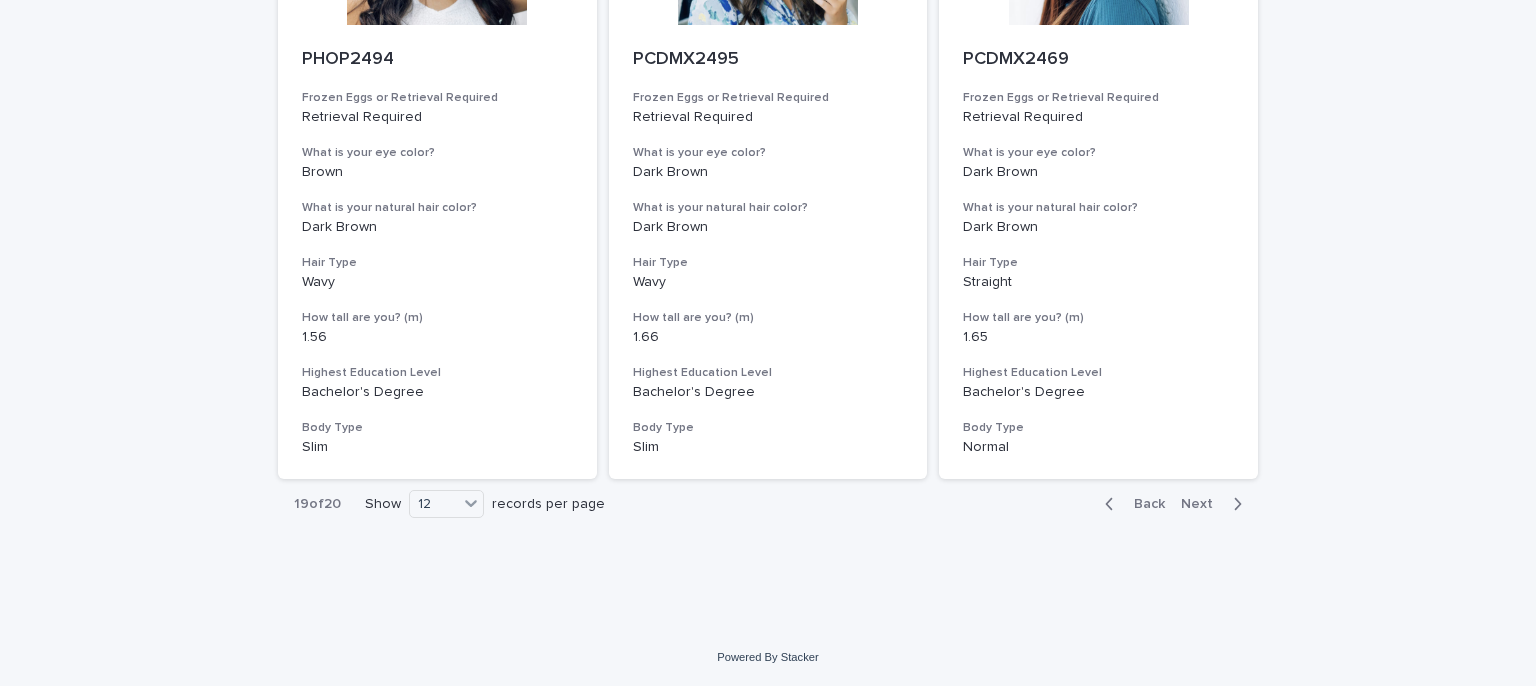 click at bounding box center (1233, 504) 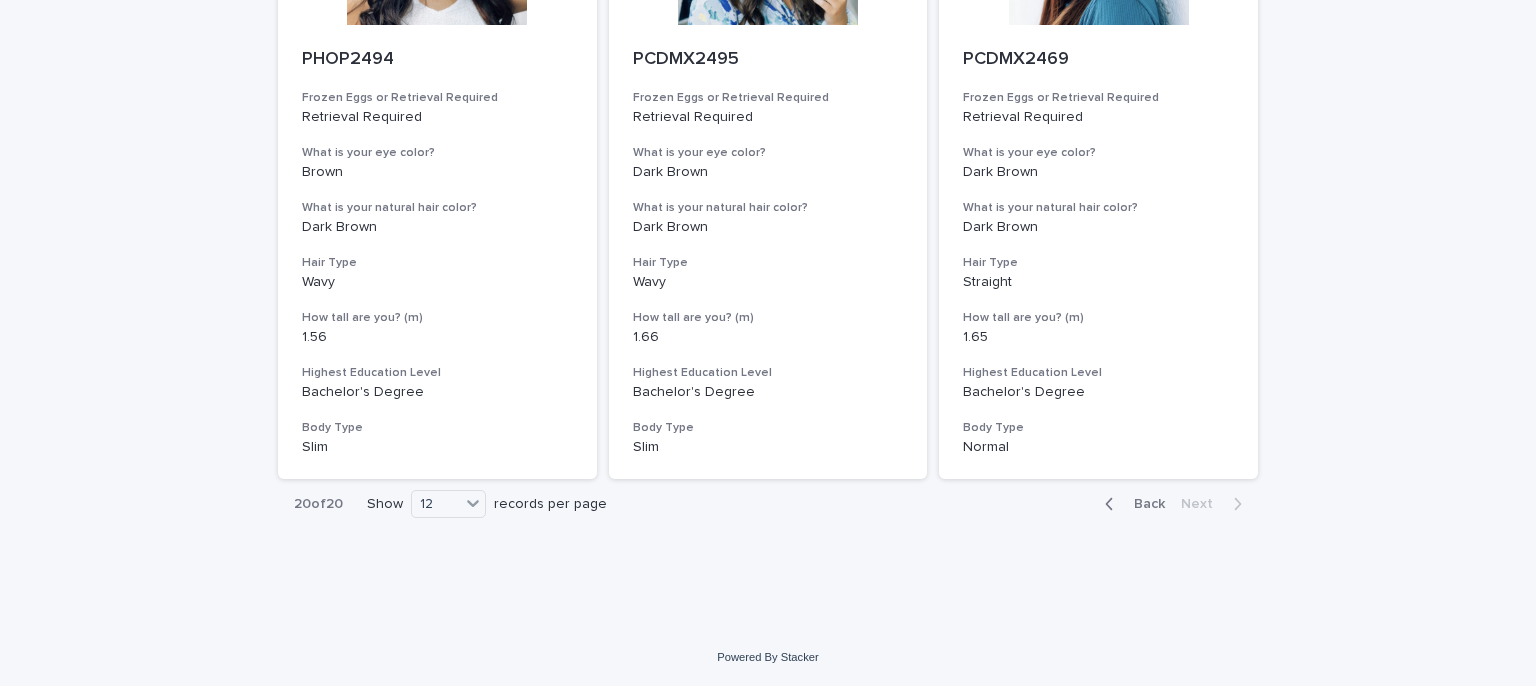 scroll, scrollTop: 1010, scrollLeft: 0, axis: vertical 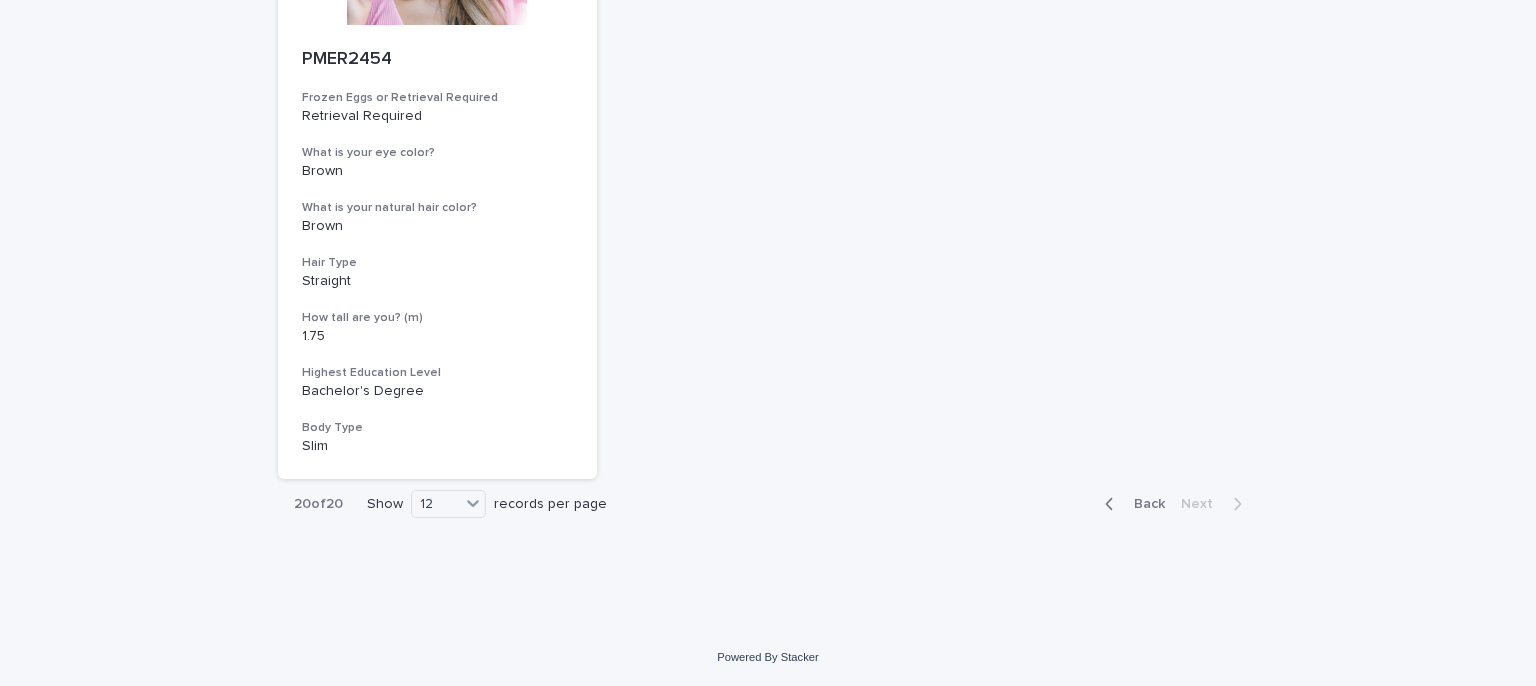 click 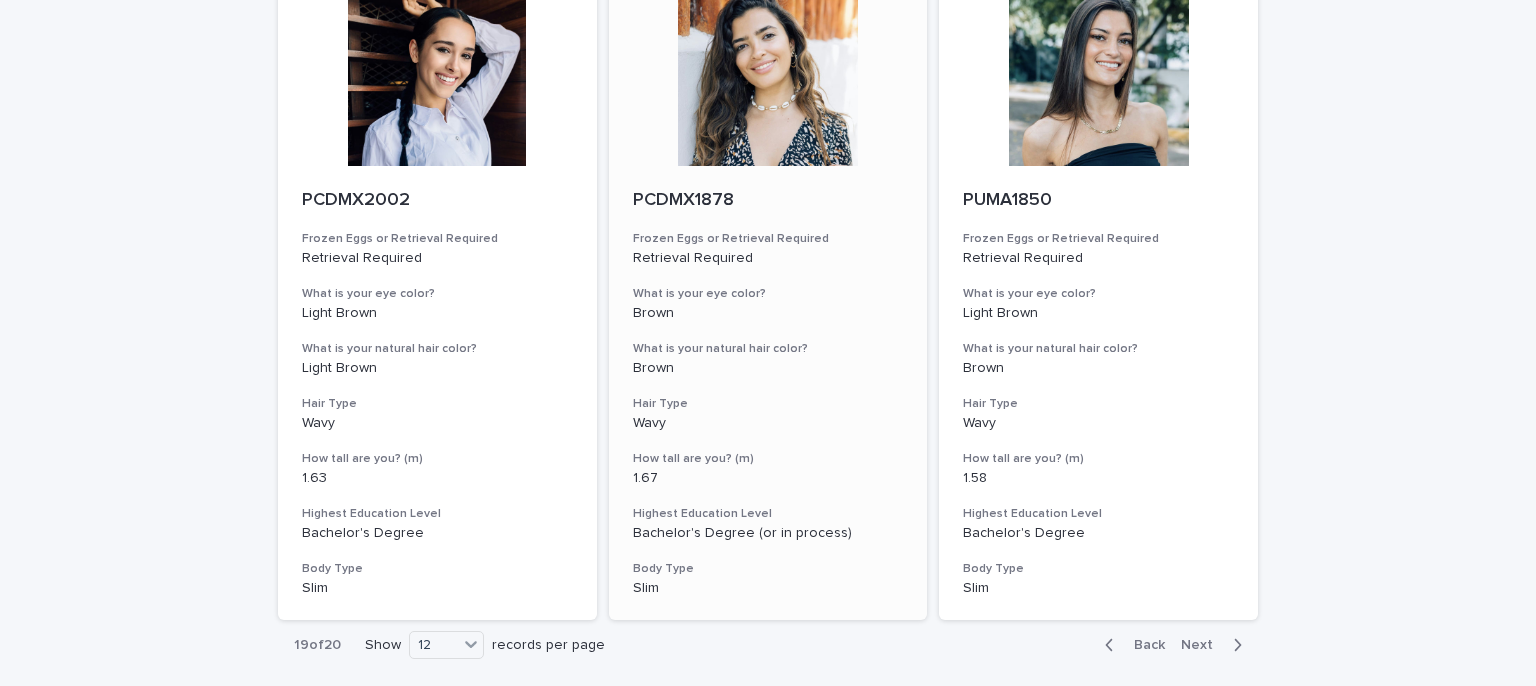 scroll, scrollTop: 2303, scrollLeft: 0, axis: vertical 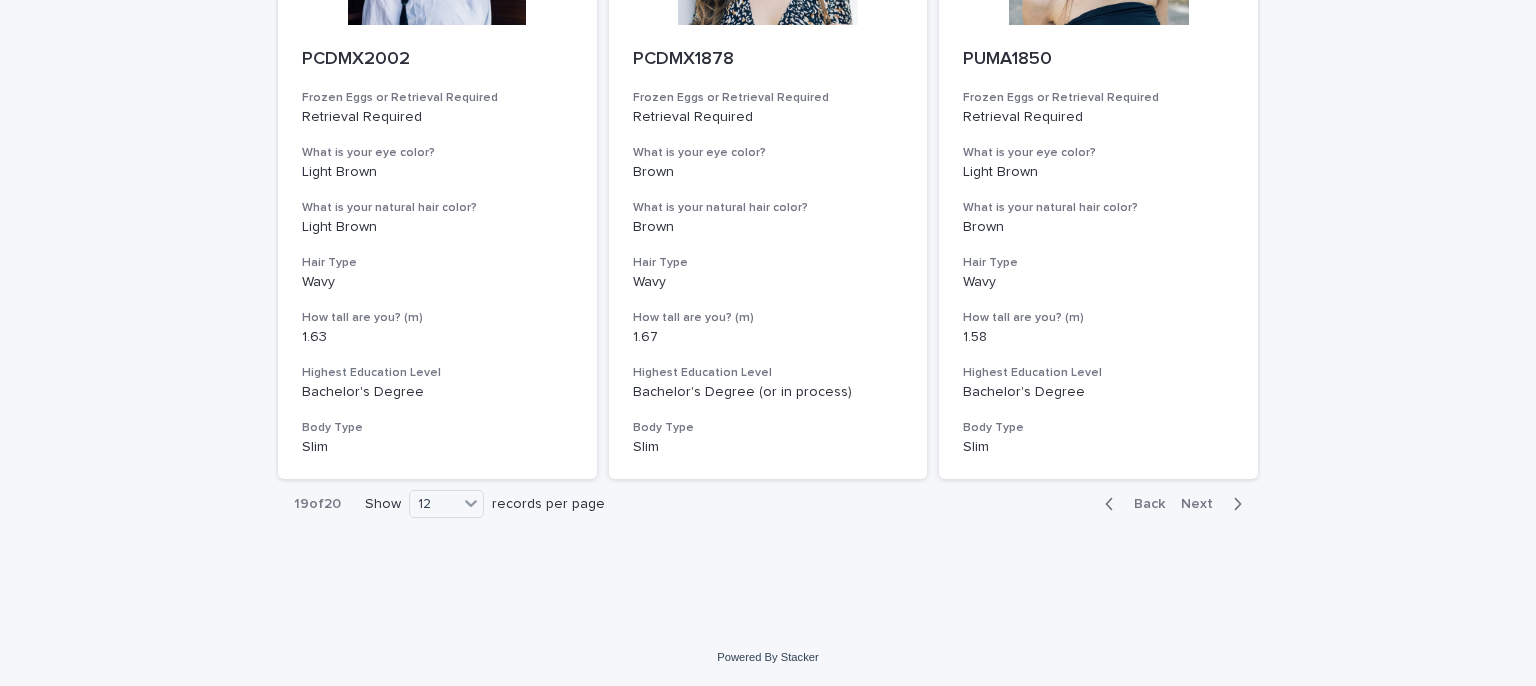 click 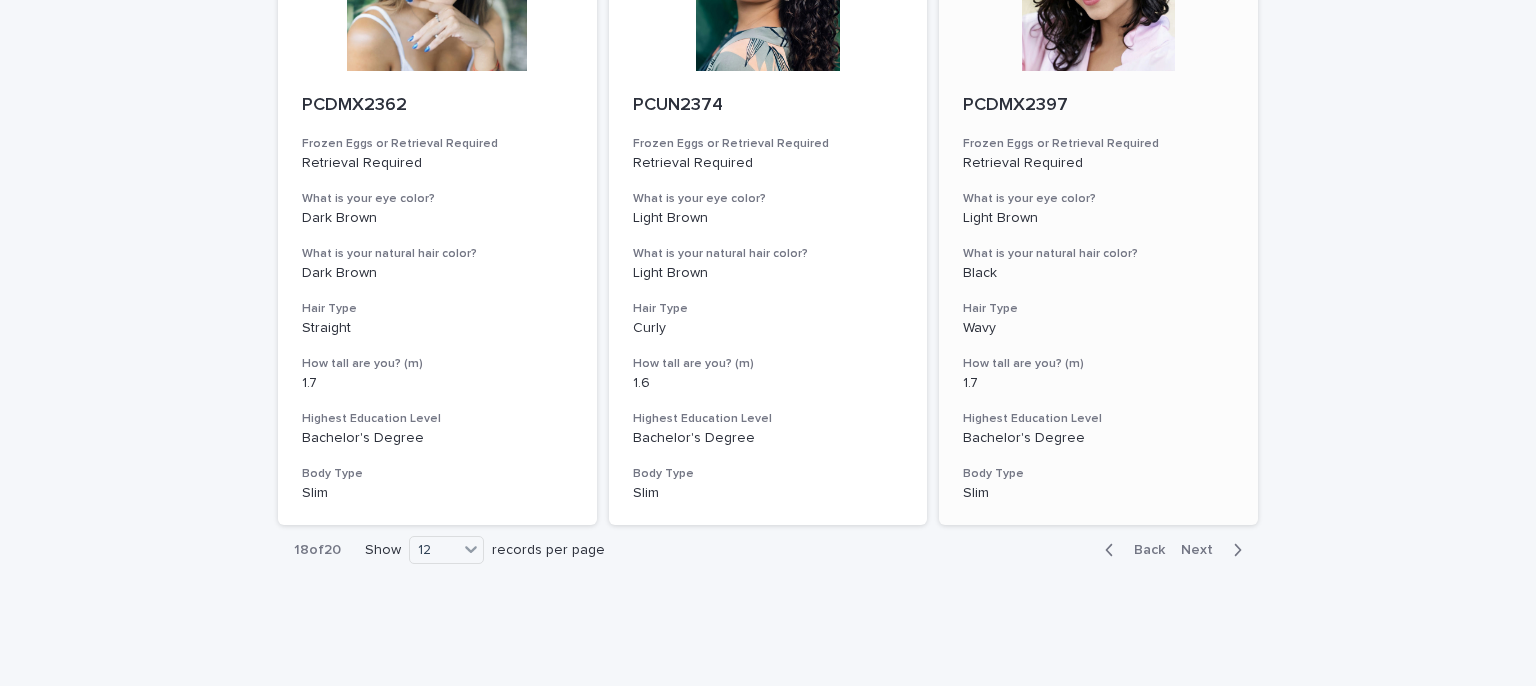 scroll, scrollTop: 2303, scrollLeft: 0, axis: vertical 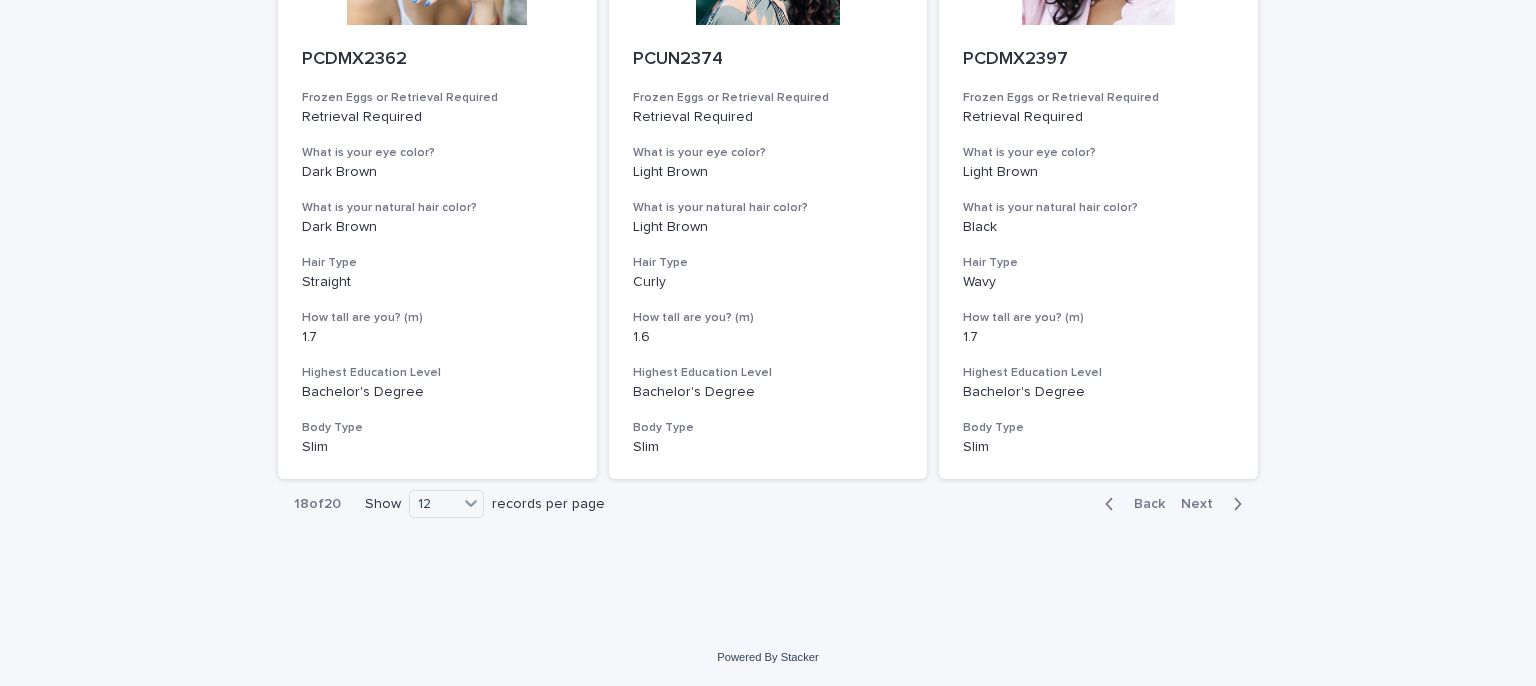 click on "Back" at bounding box center [1143, 504] 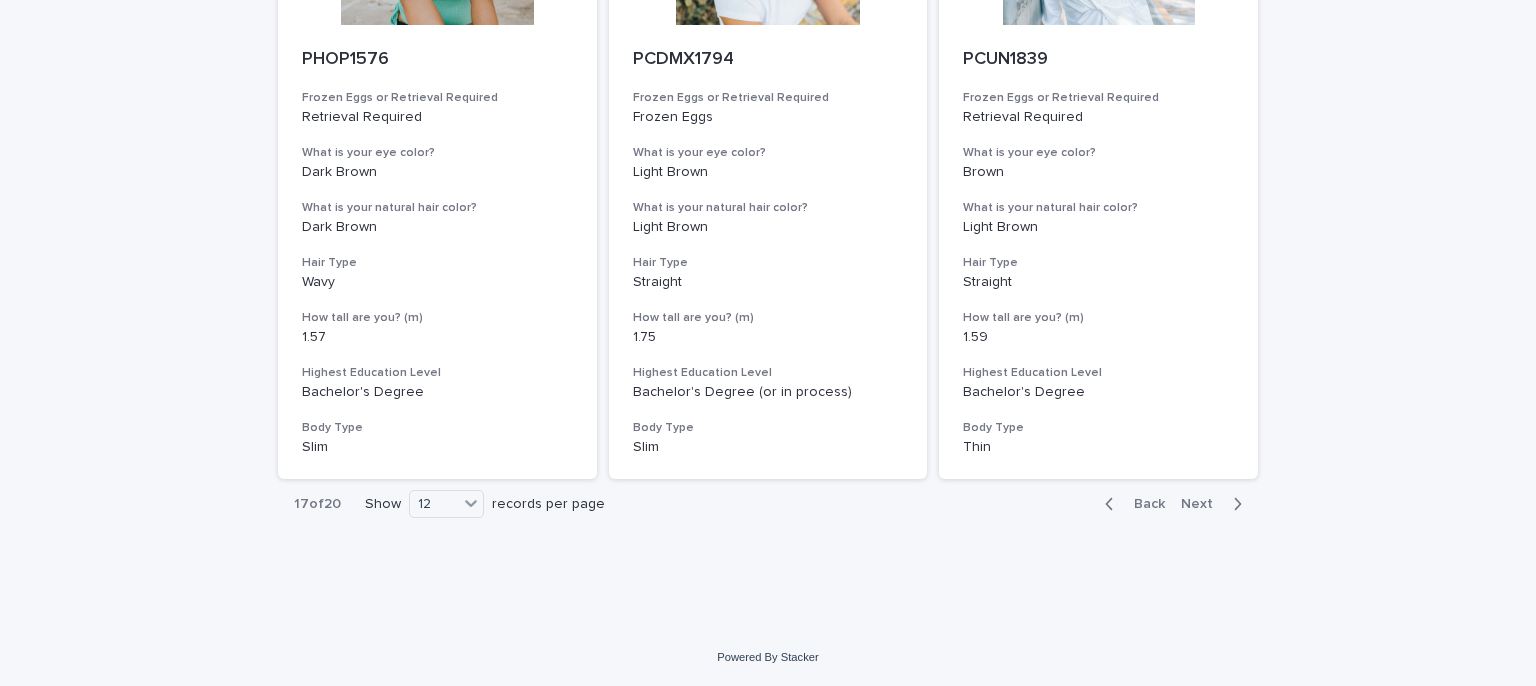 drag, startPoint x: 420, startPoint y: 121, endPoint x: 220, endPoint y: 109, distance: 200.35968 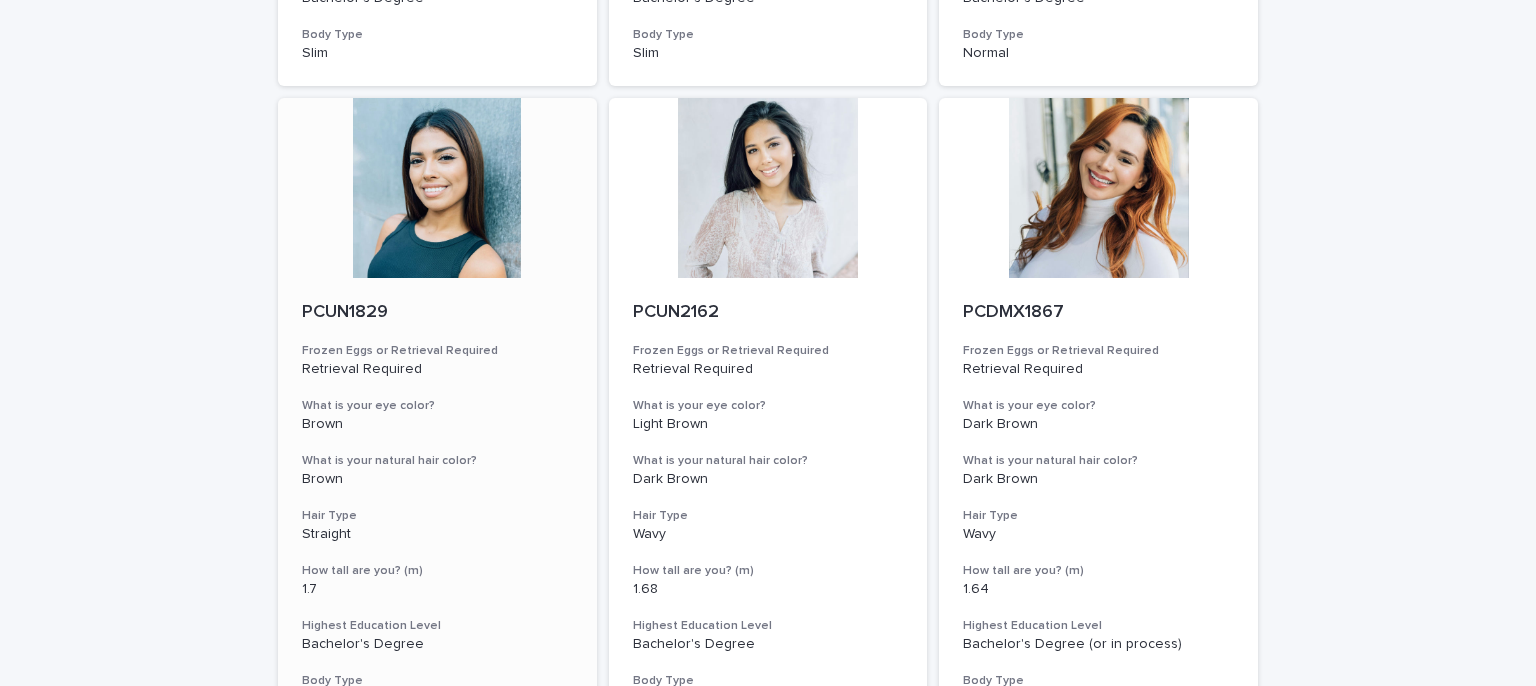 scroll, scrollTop: 803, scrollLeft: 0, axis: vertical 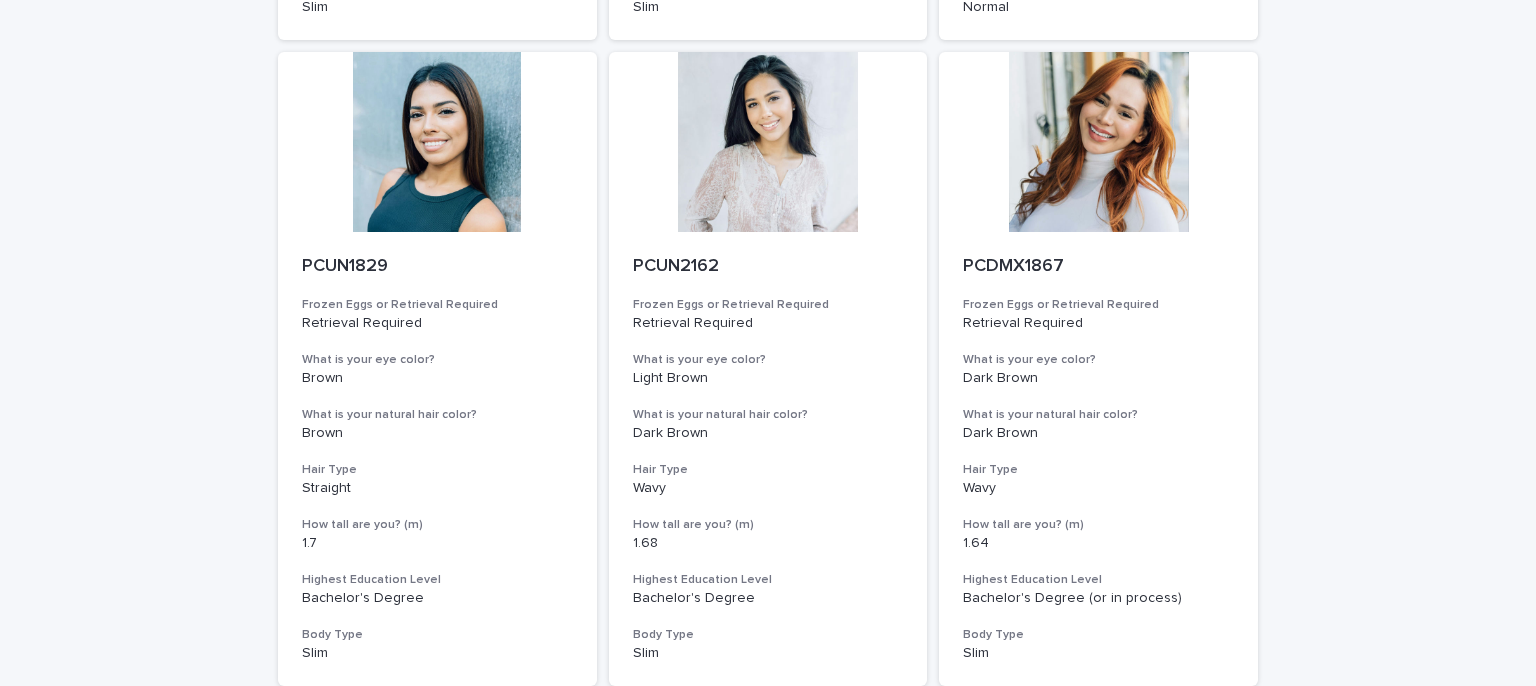 drag, startPoint x: 429, startPoint y: 184, endPoint x: 217, endPoint y: 221, distance: 215.20456 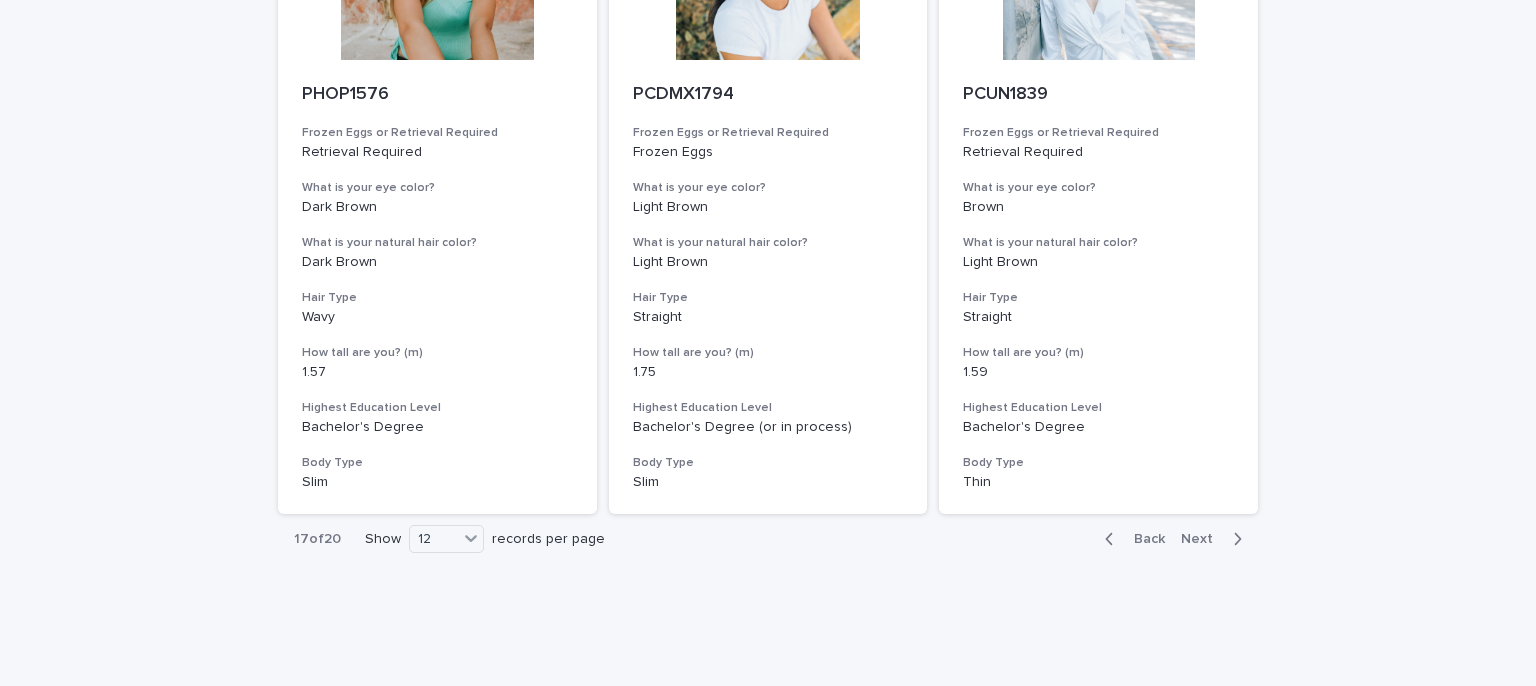 scroll, scrollTop: 2303, scrollLeft: 0, axis: vertical 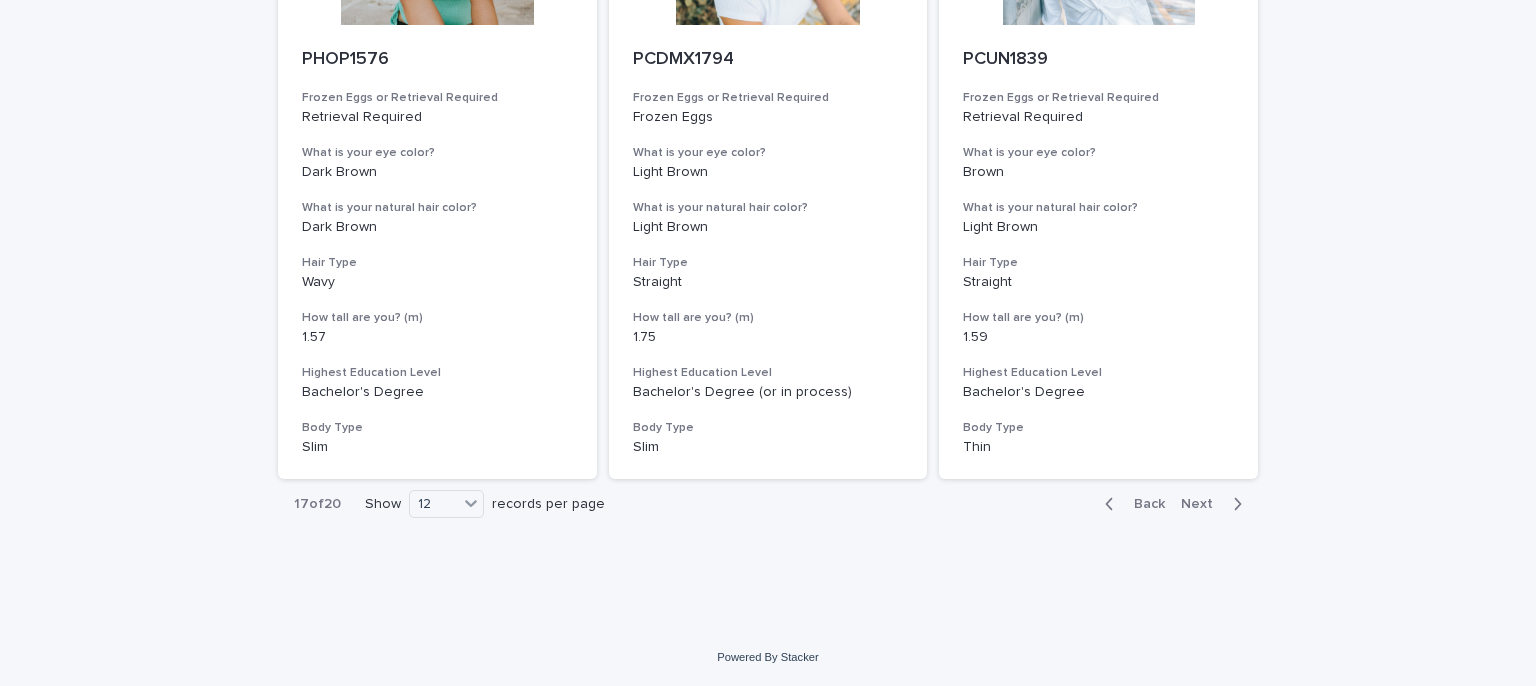click on "Back Next" at bounding box center (1173, 504) 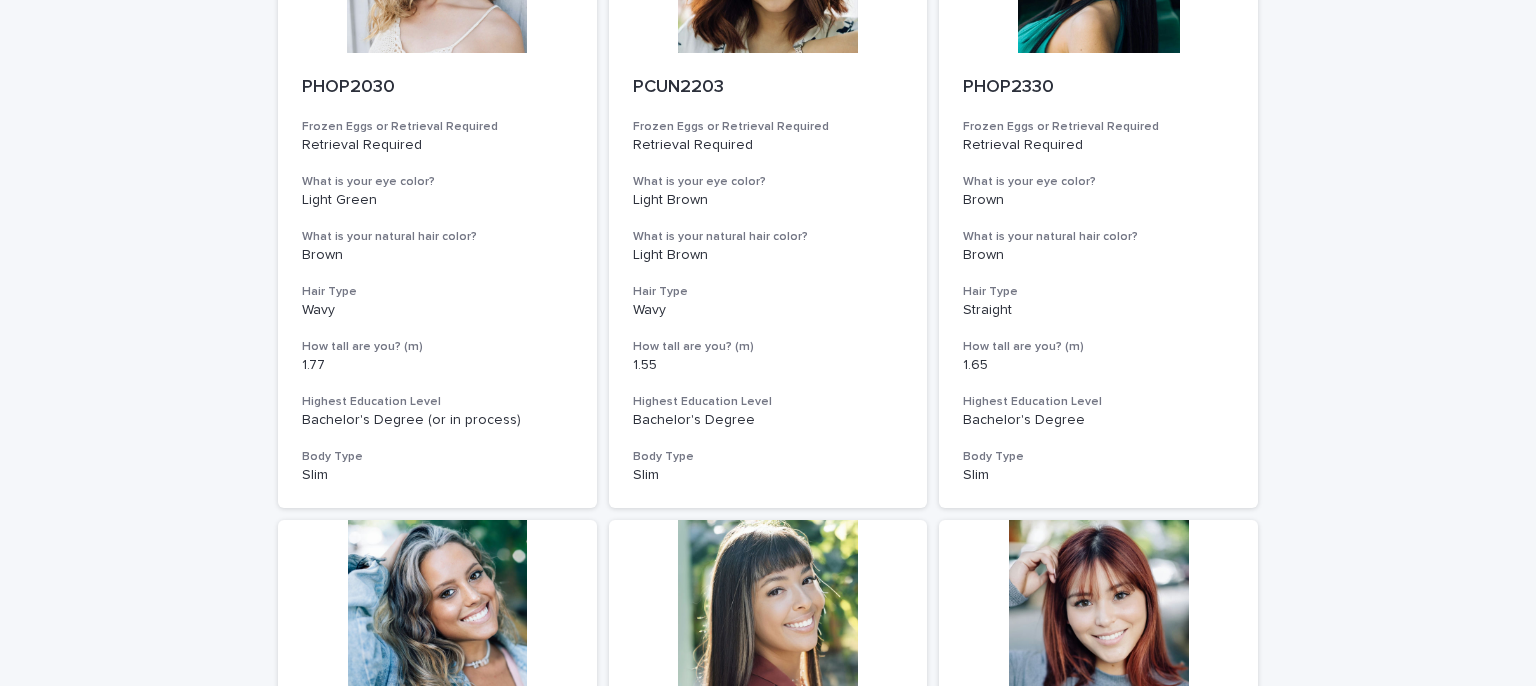 scroll, scrollTop: 1503, scrollLeft: 0, axis: vertical 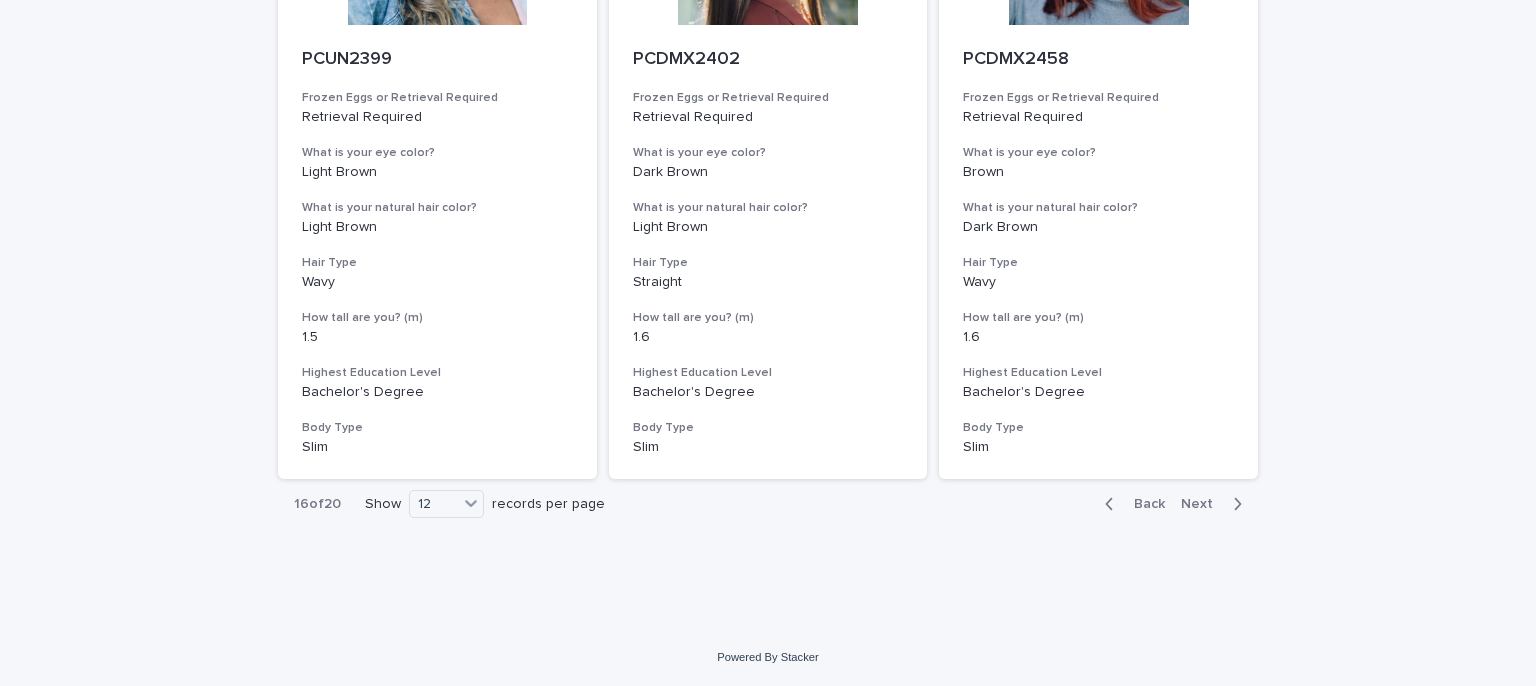 click 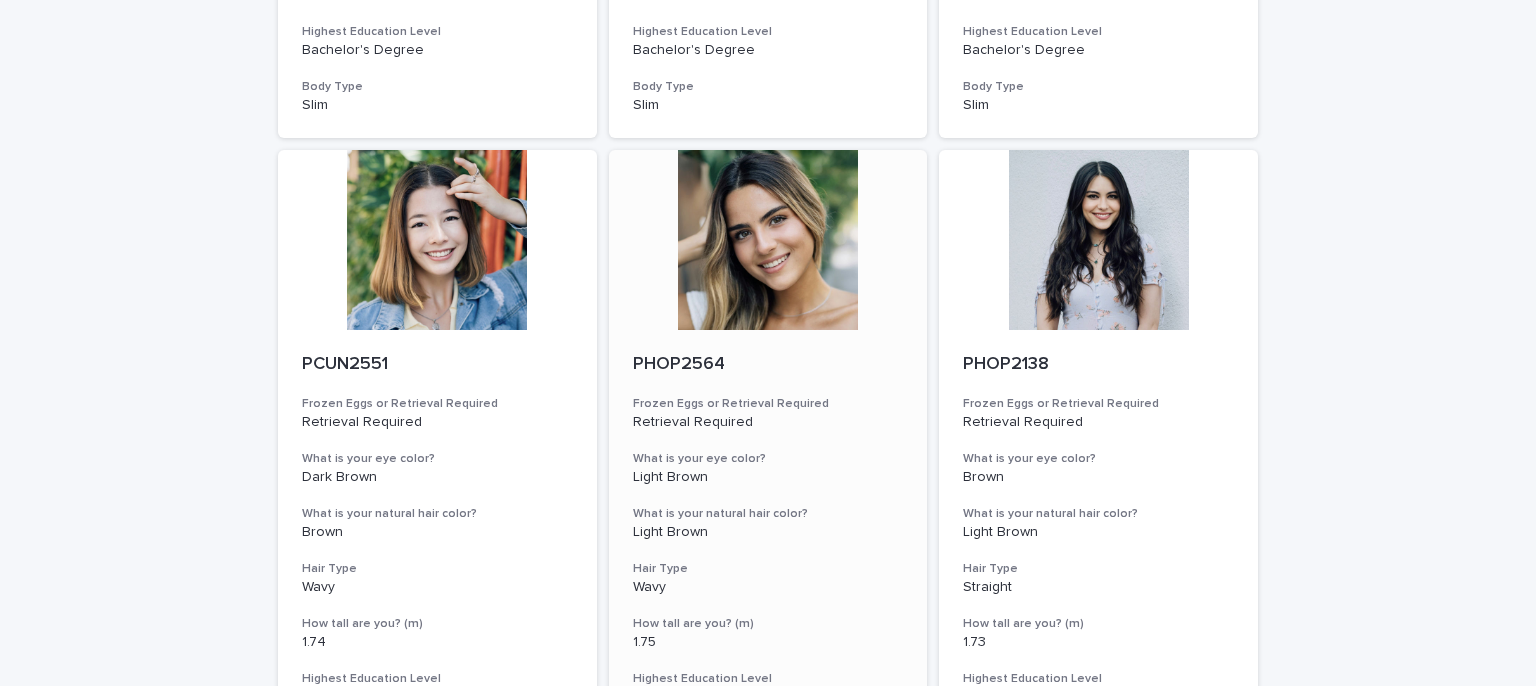 scroll, scrollTop: 1303, scrollLeft: 0, axis: vertical 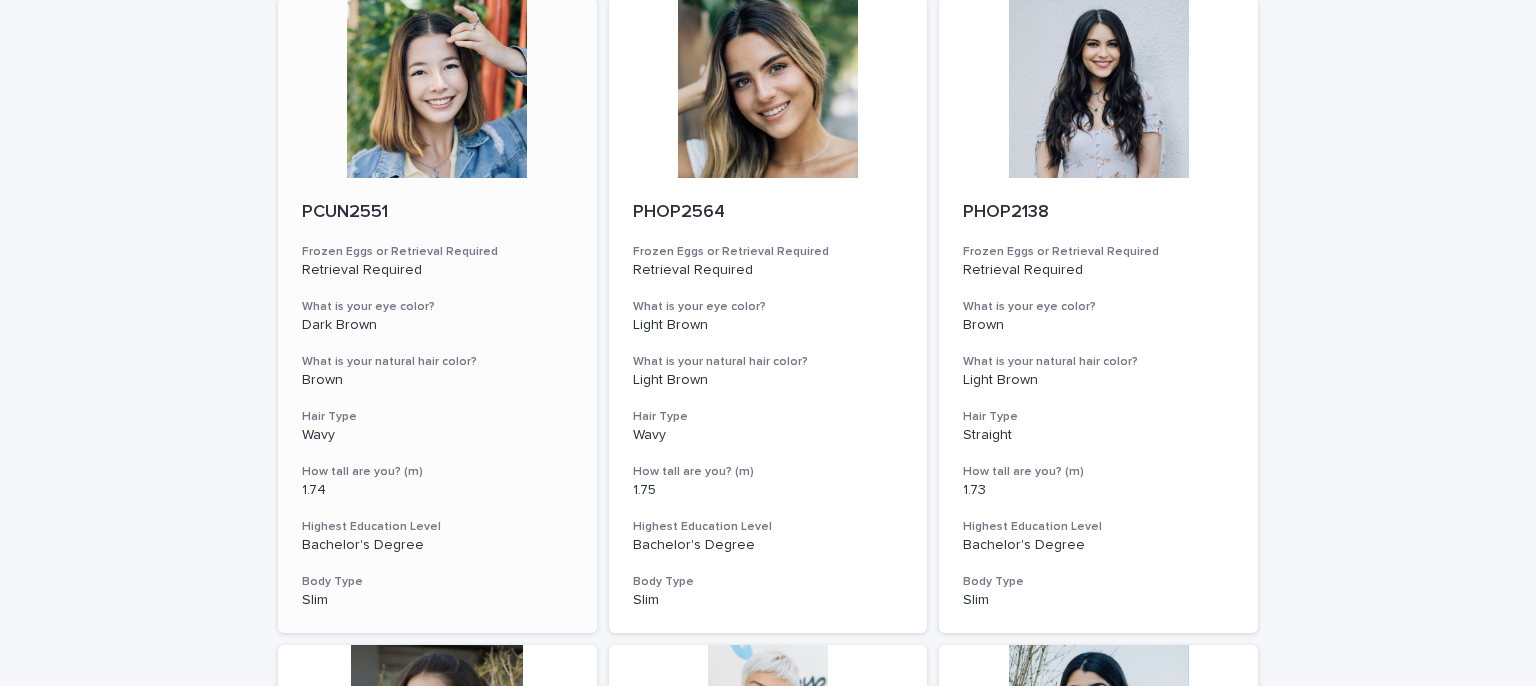 click at bounding box center [437, 88] 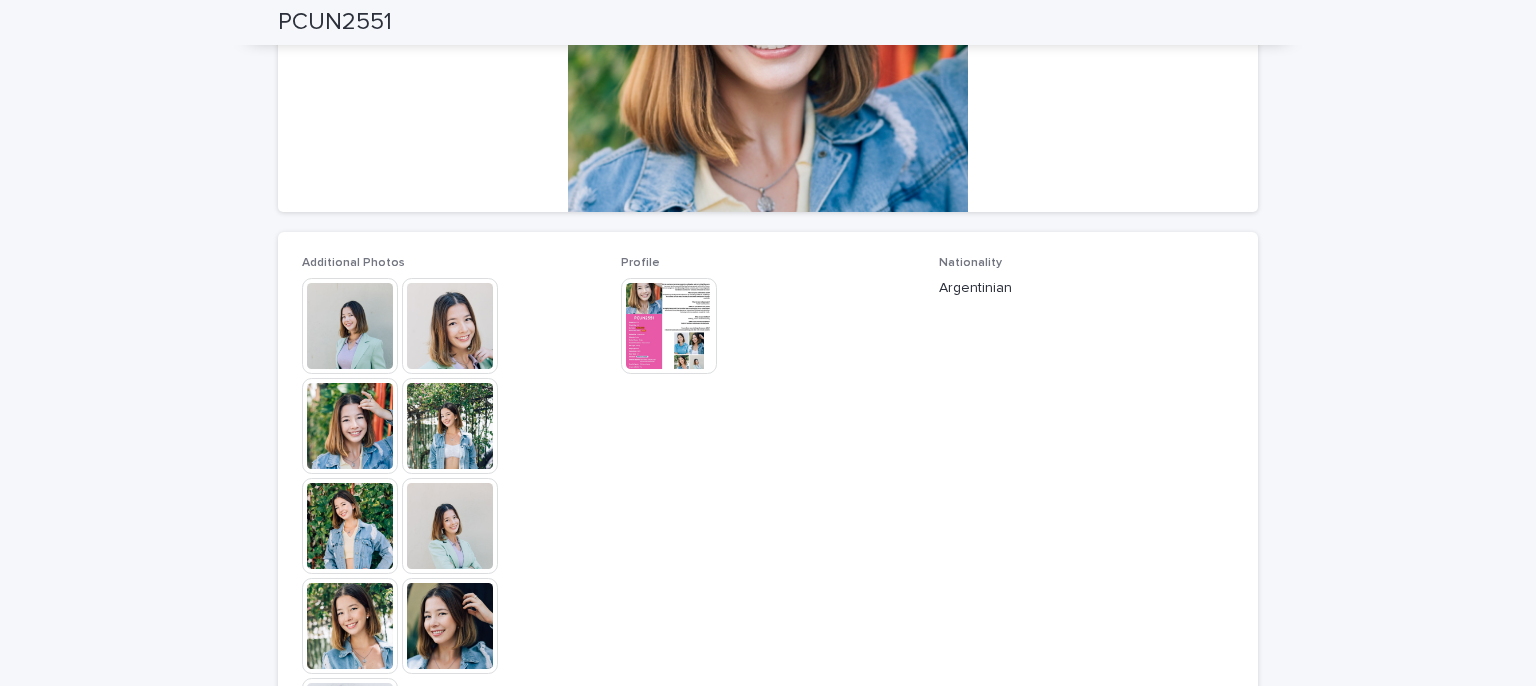 scroll, scrollTop: 500, scrollLeft: 0, axis: vertical 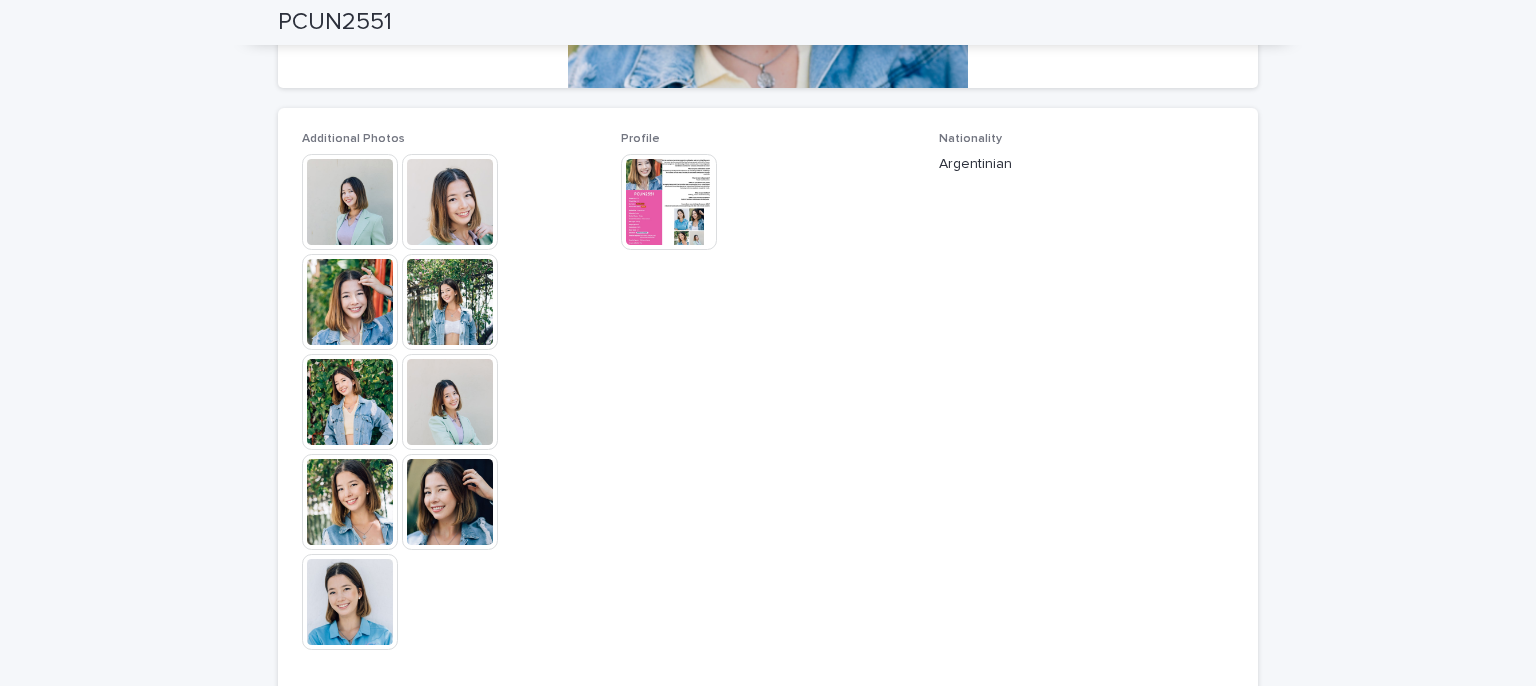 click at bounding box center (669, 202) 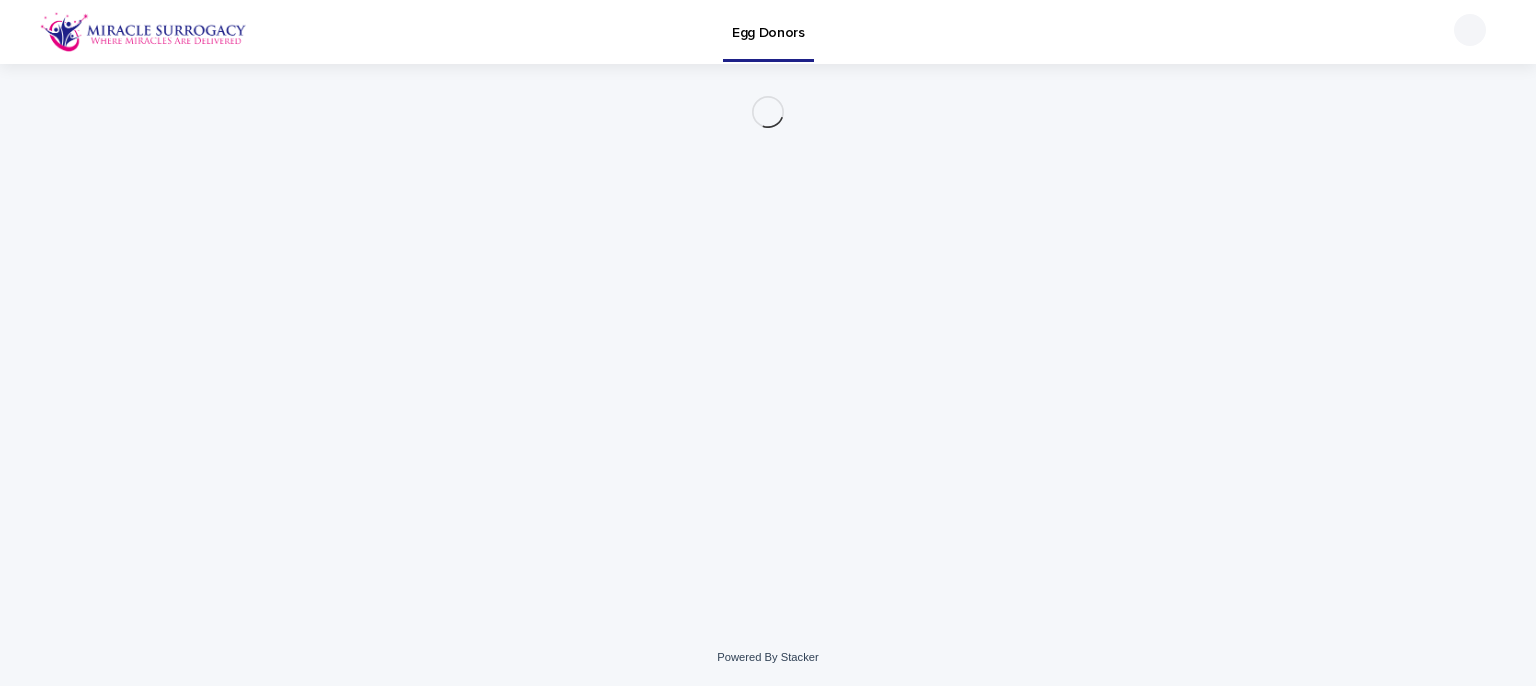 scroll, scrollTop: 0, scrollLeft: 0, axis: both 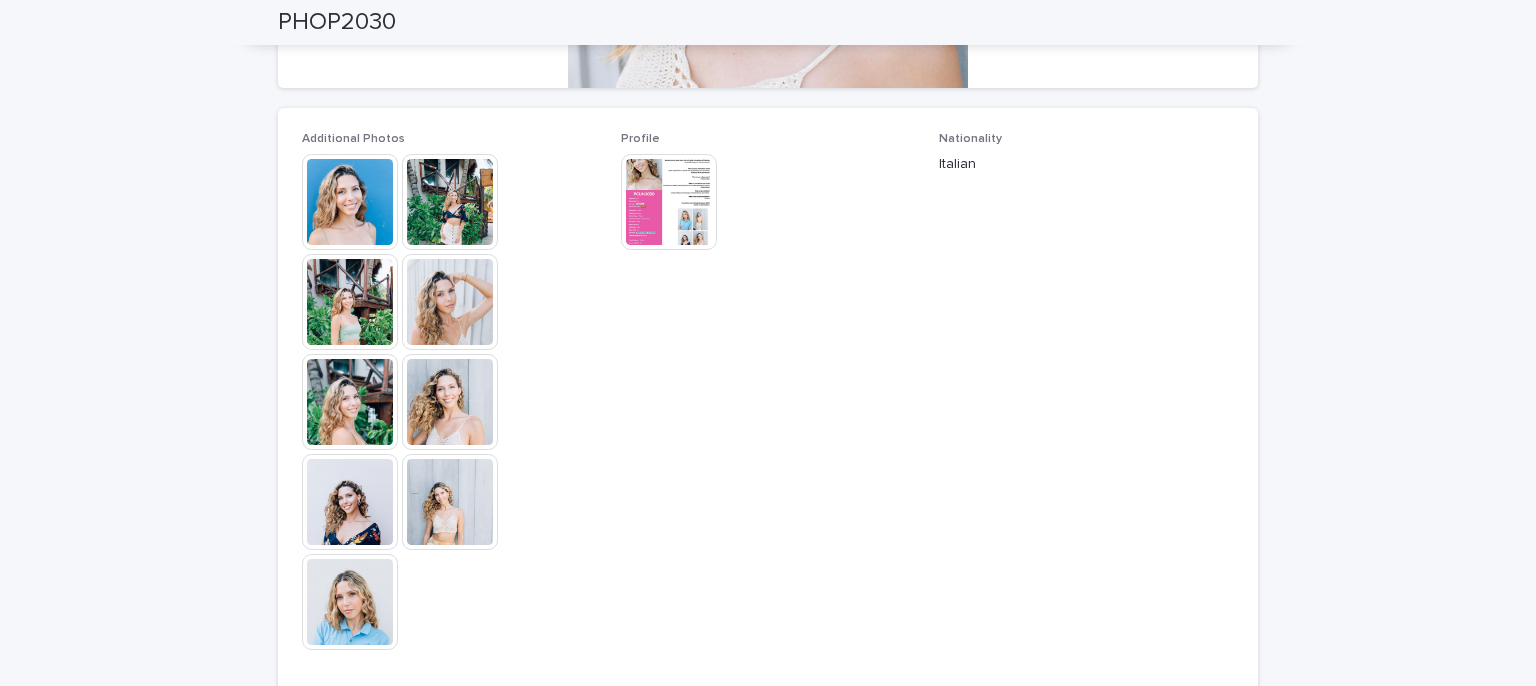 click at bounding box center [669, 202] 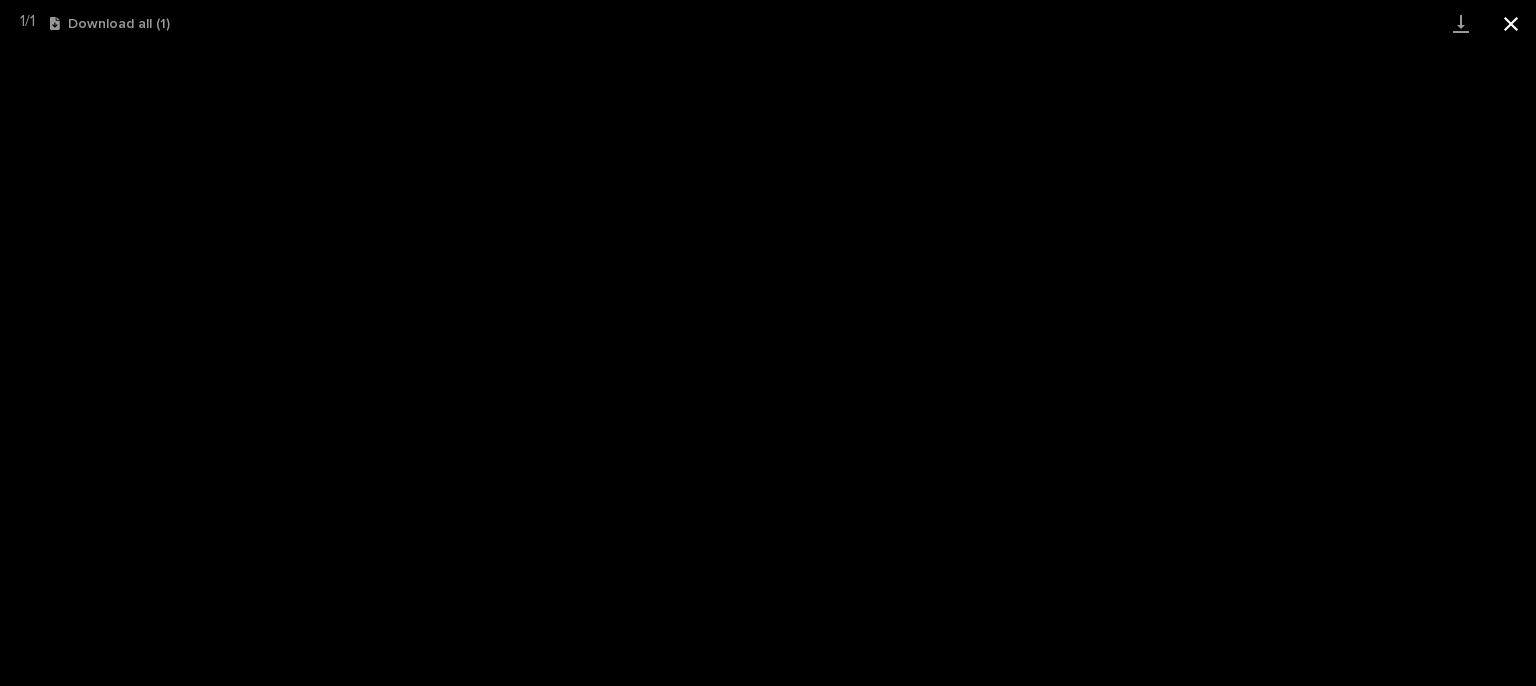 click at bounding box center (1511, 23) 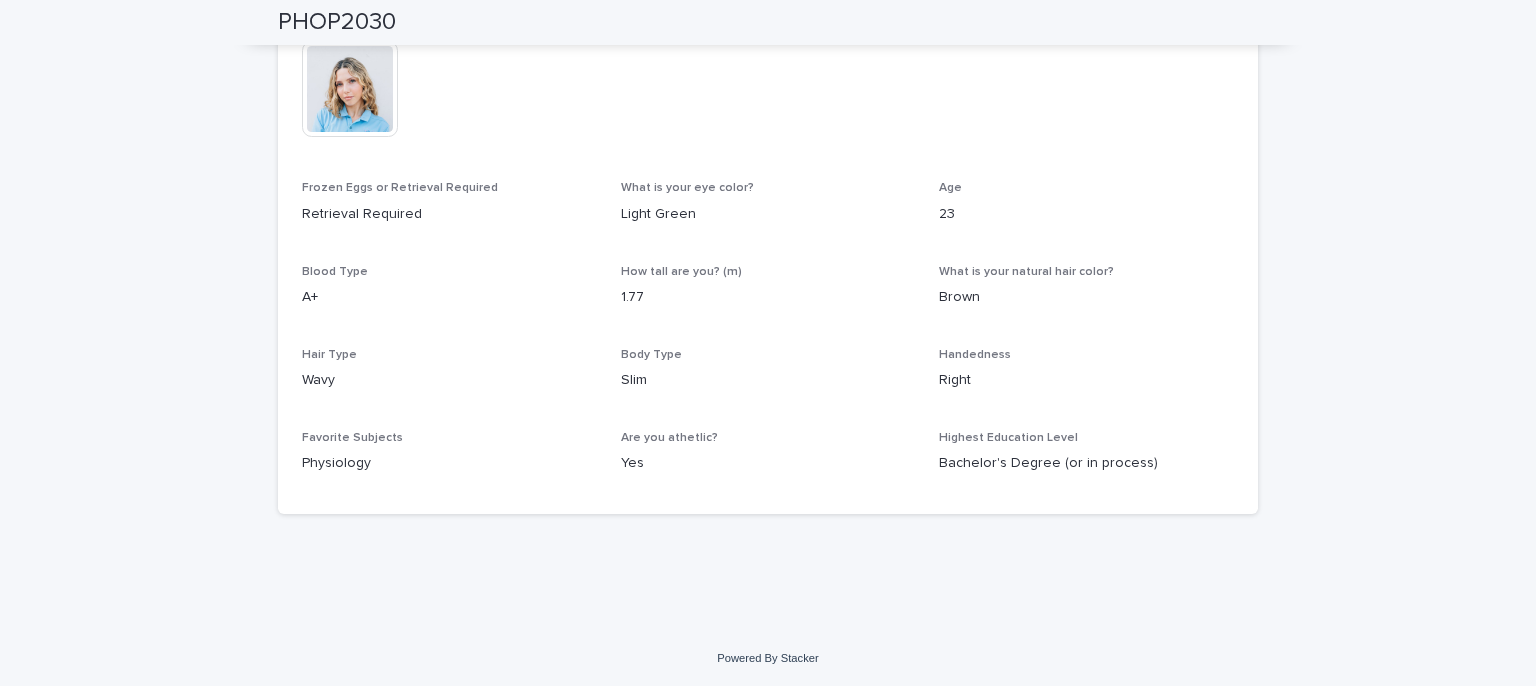 scroll, scrollTop: 1014, scrollLeft: 0, axis: vertical 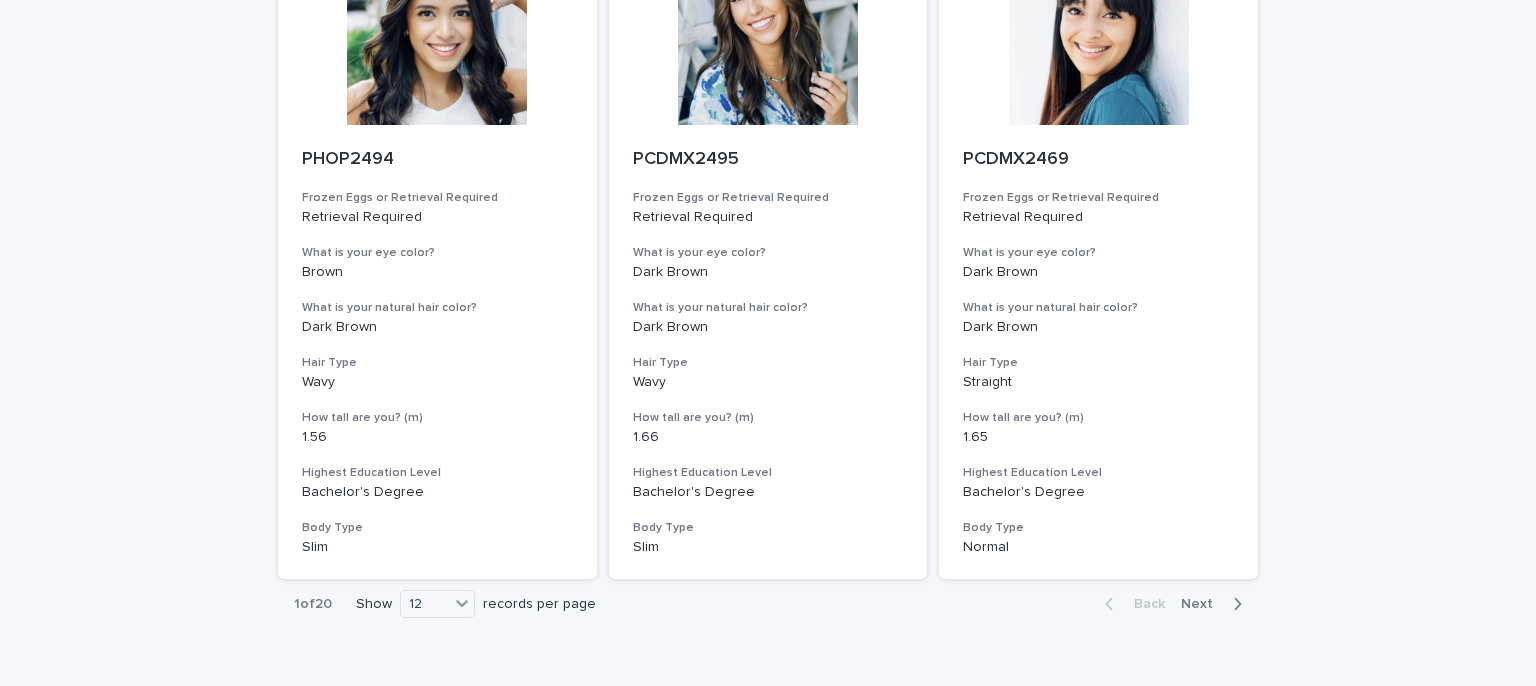 click at bounding box center [1233, 604] 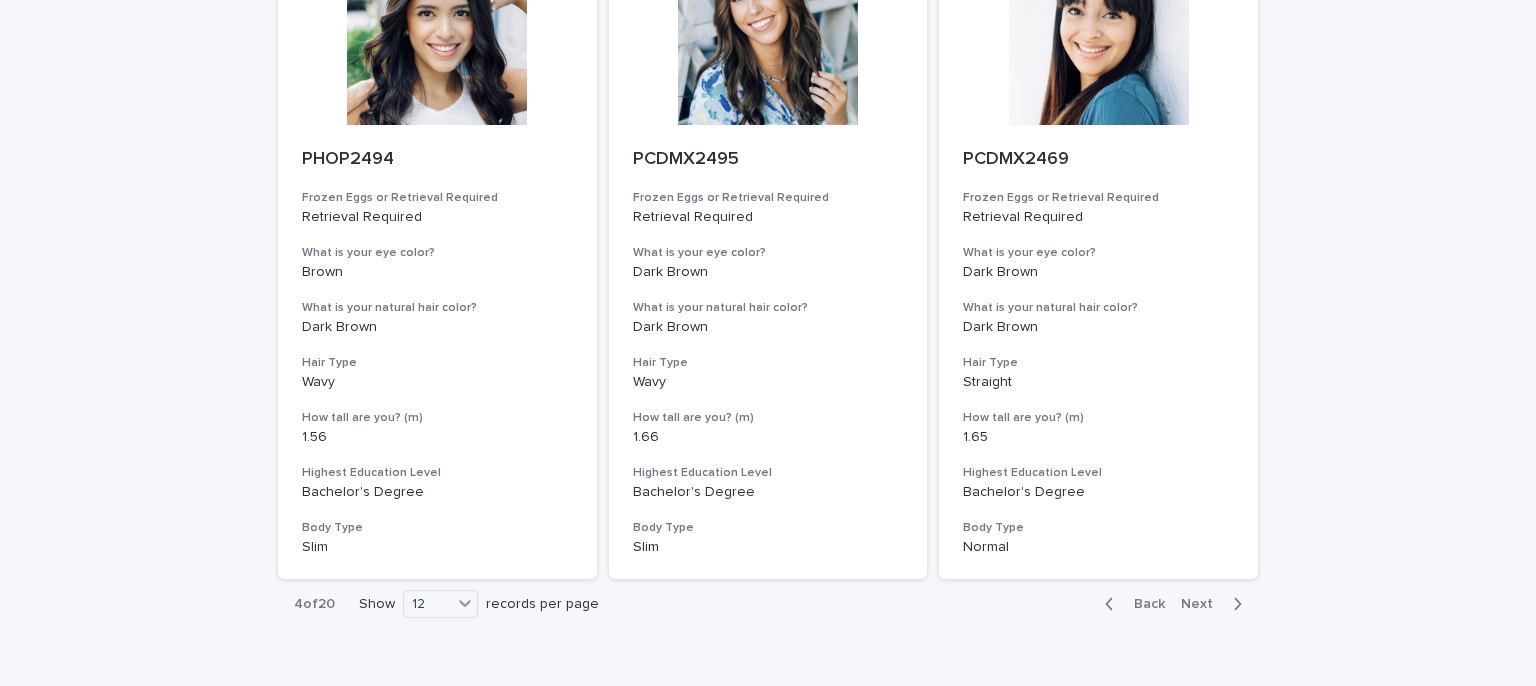 click at bounding box center (1233, 604) 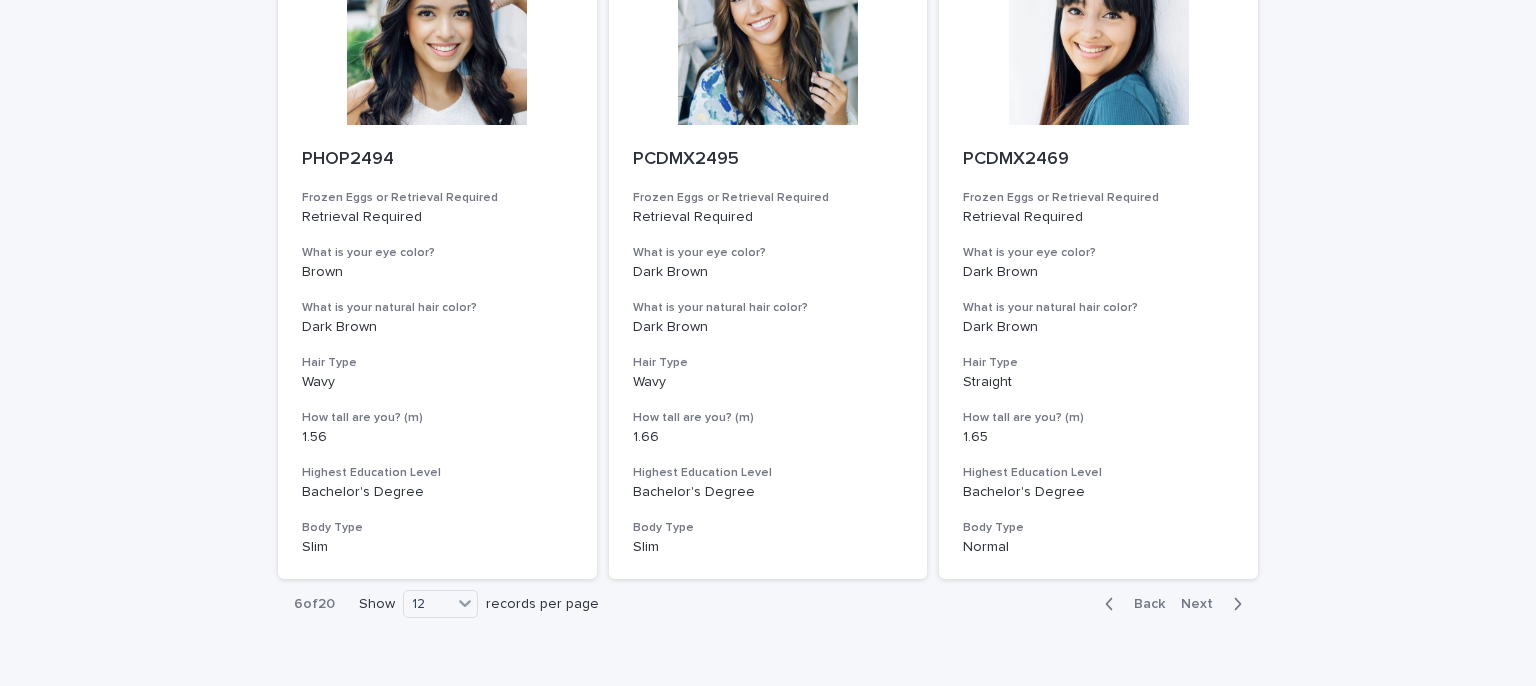 click at bounding box center (1233, 604) 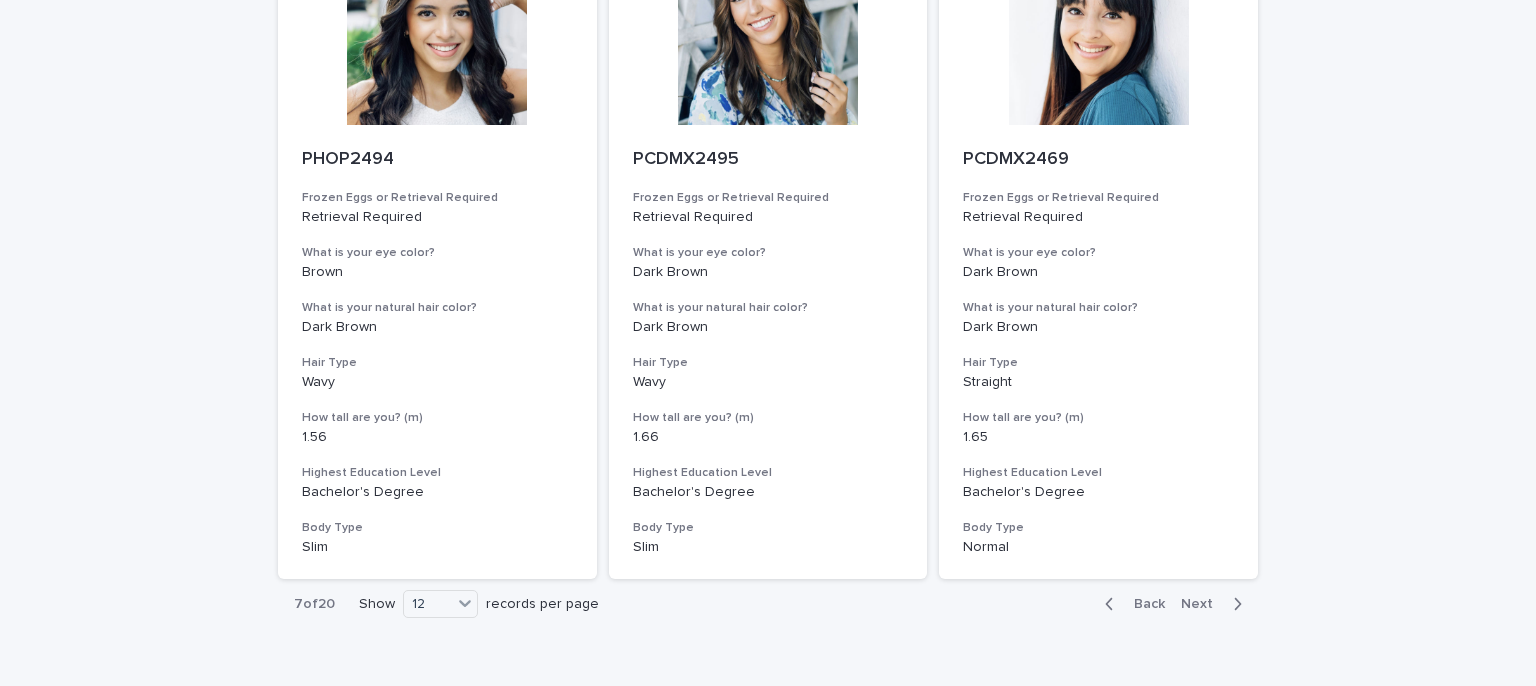 click at bounding box center (1233, 604) 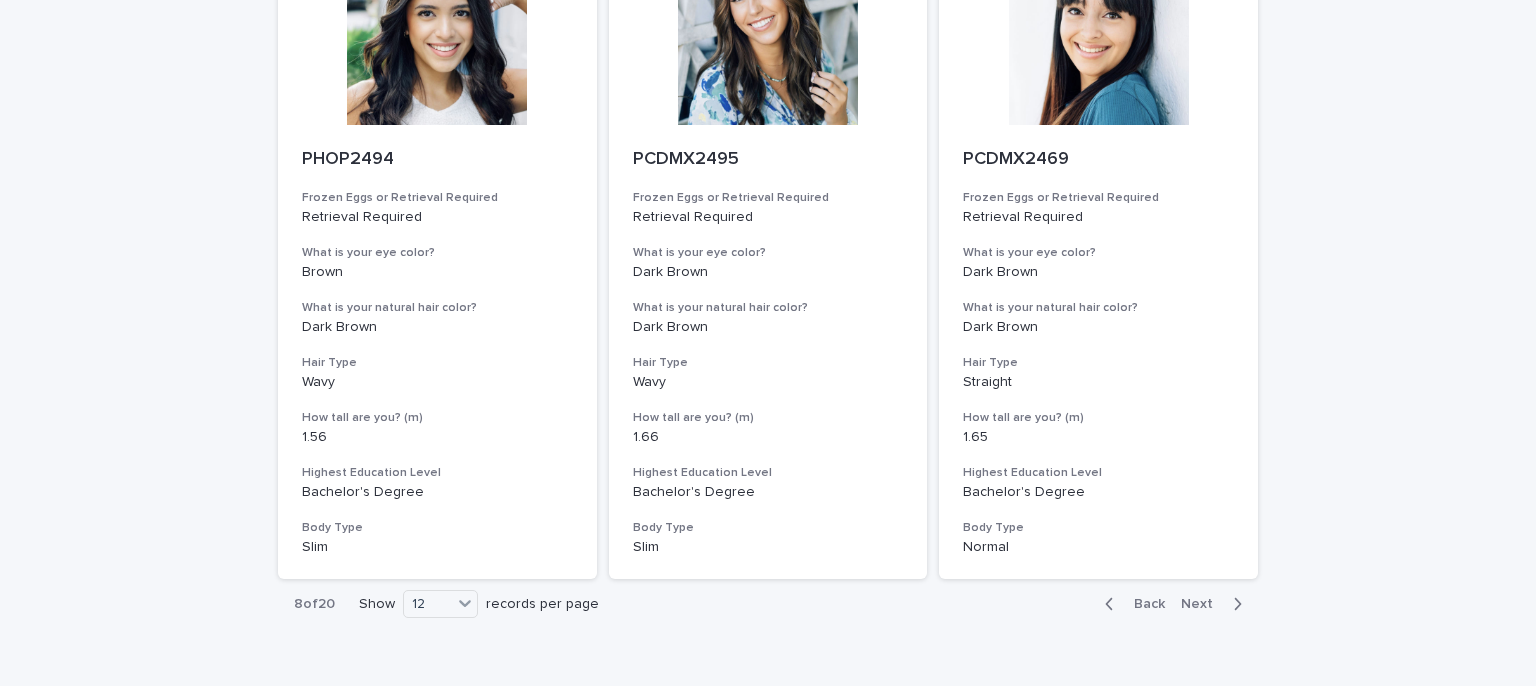 click at bounding box center (1233, 604) 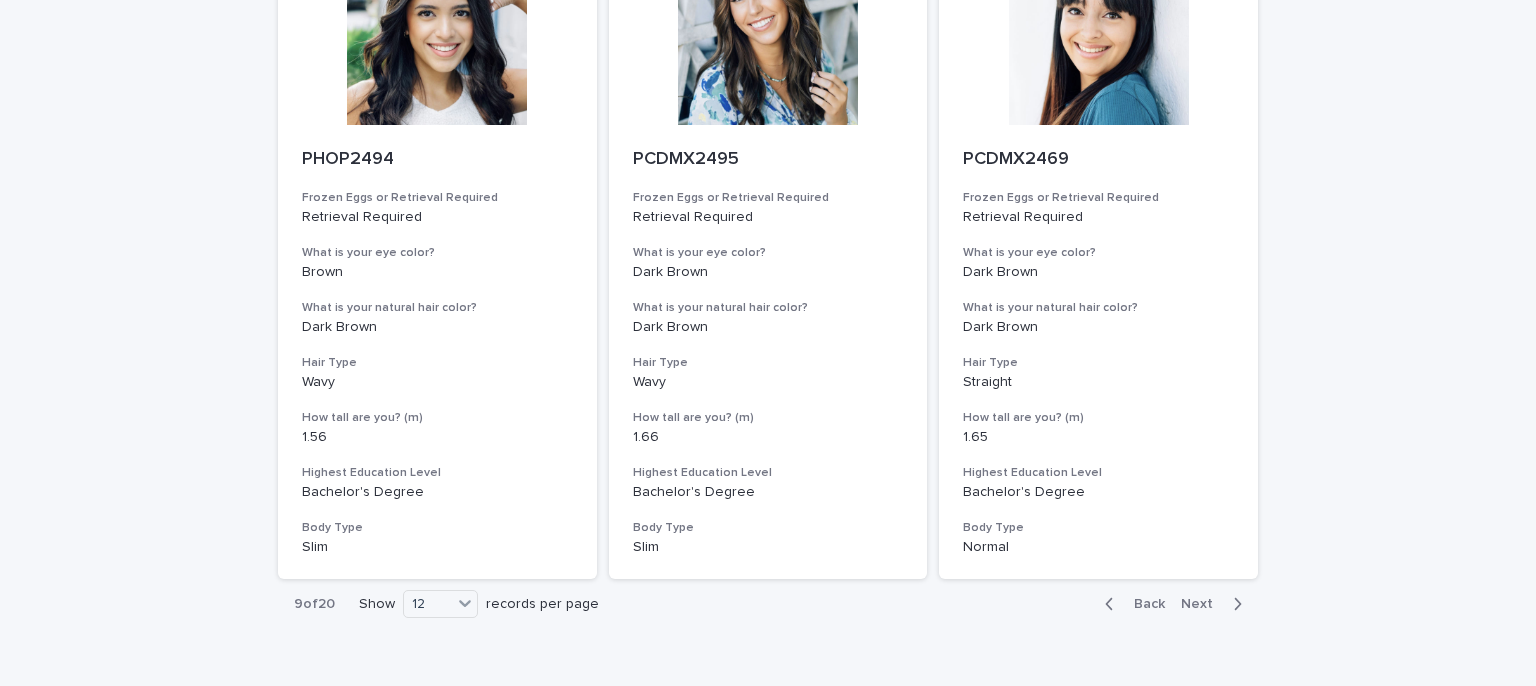click at bounding box center [1233, 604] 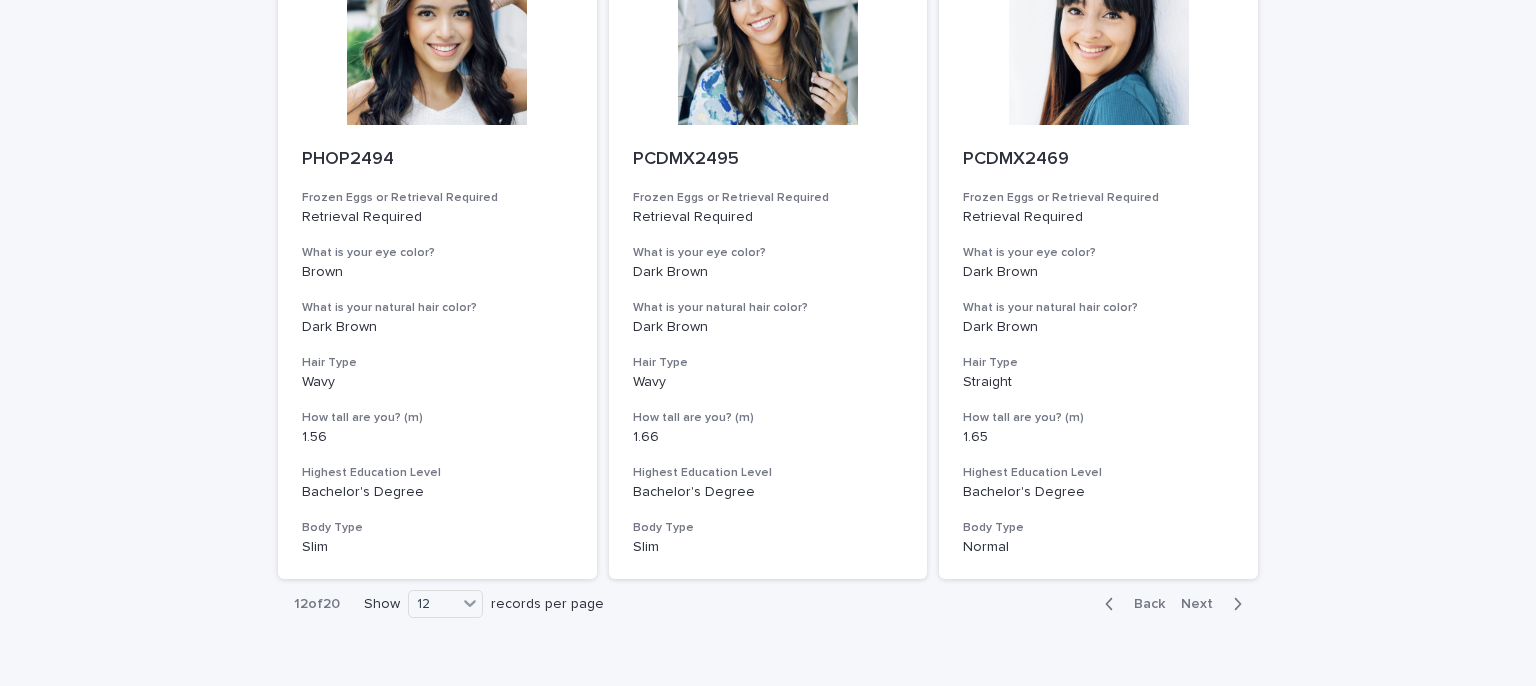click at bounding box center [1233, 604] 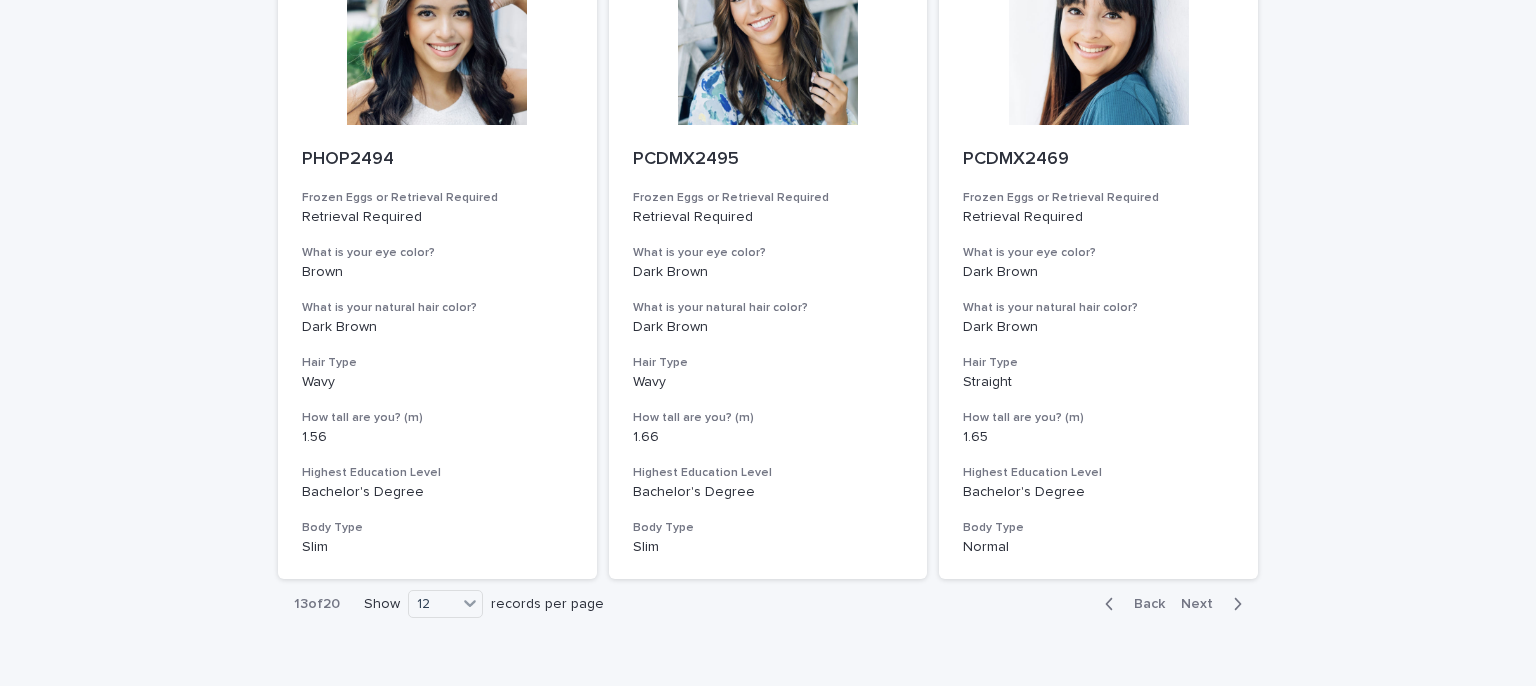 click at bounding box center [1233, 604] 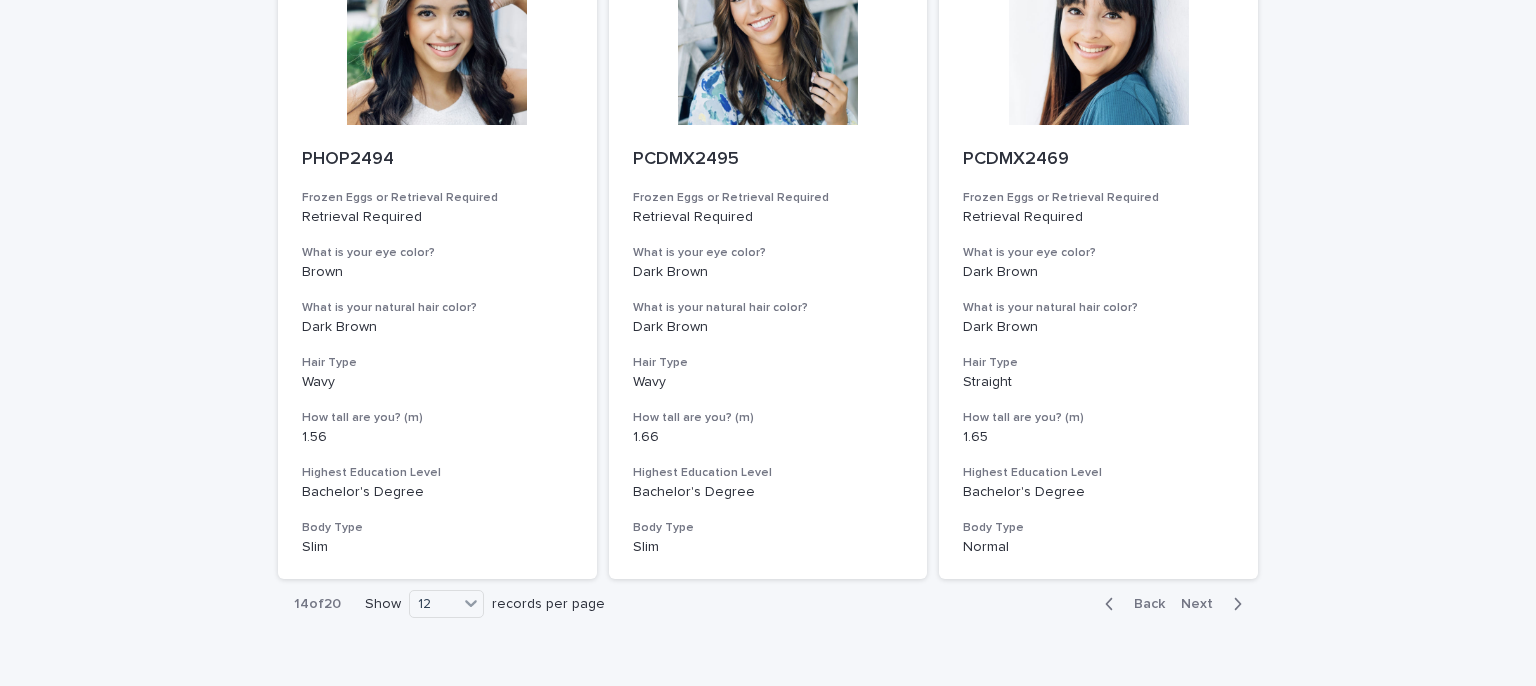 click at bounding box center (1233, 604) 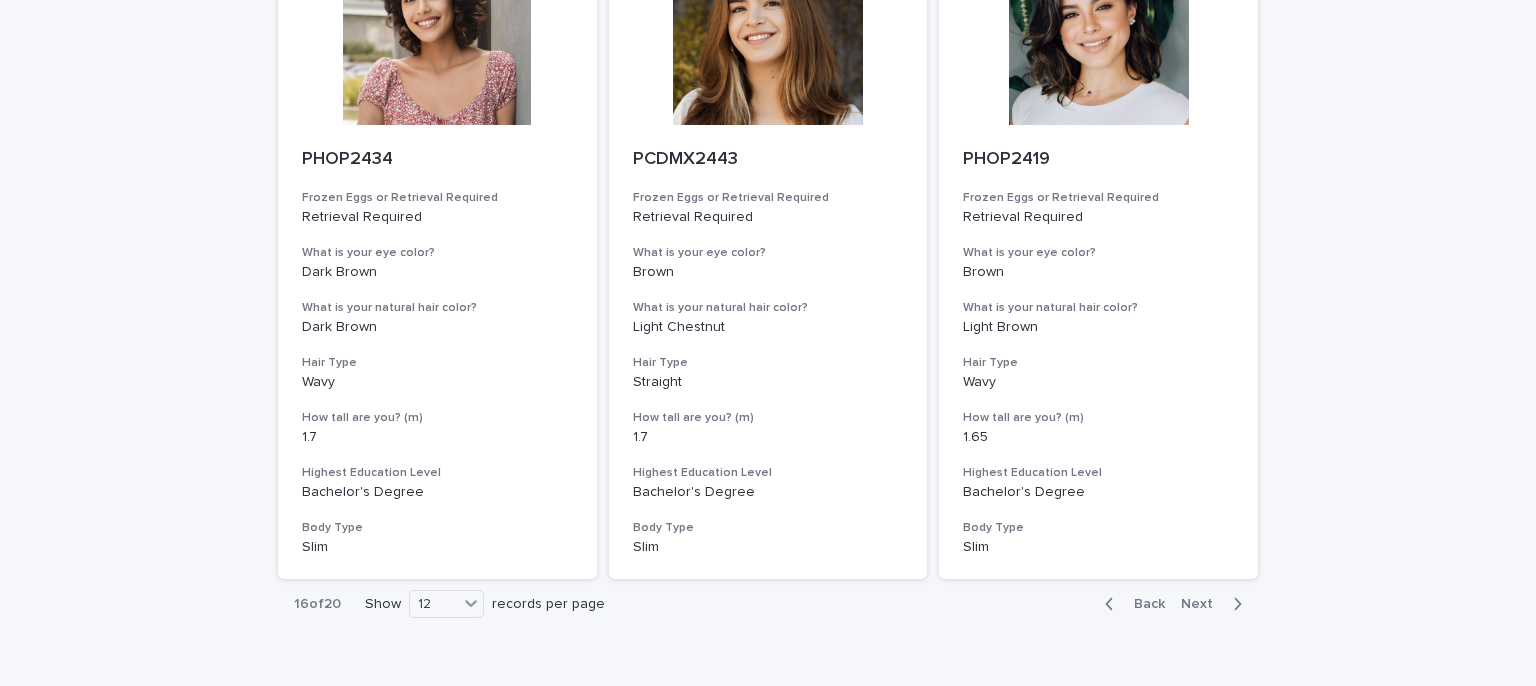 click at bounding box center [1233, 604] 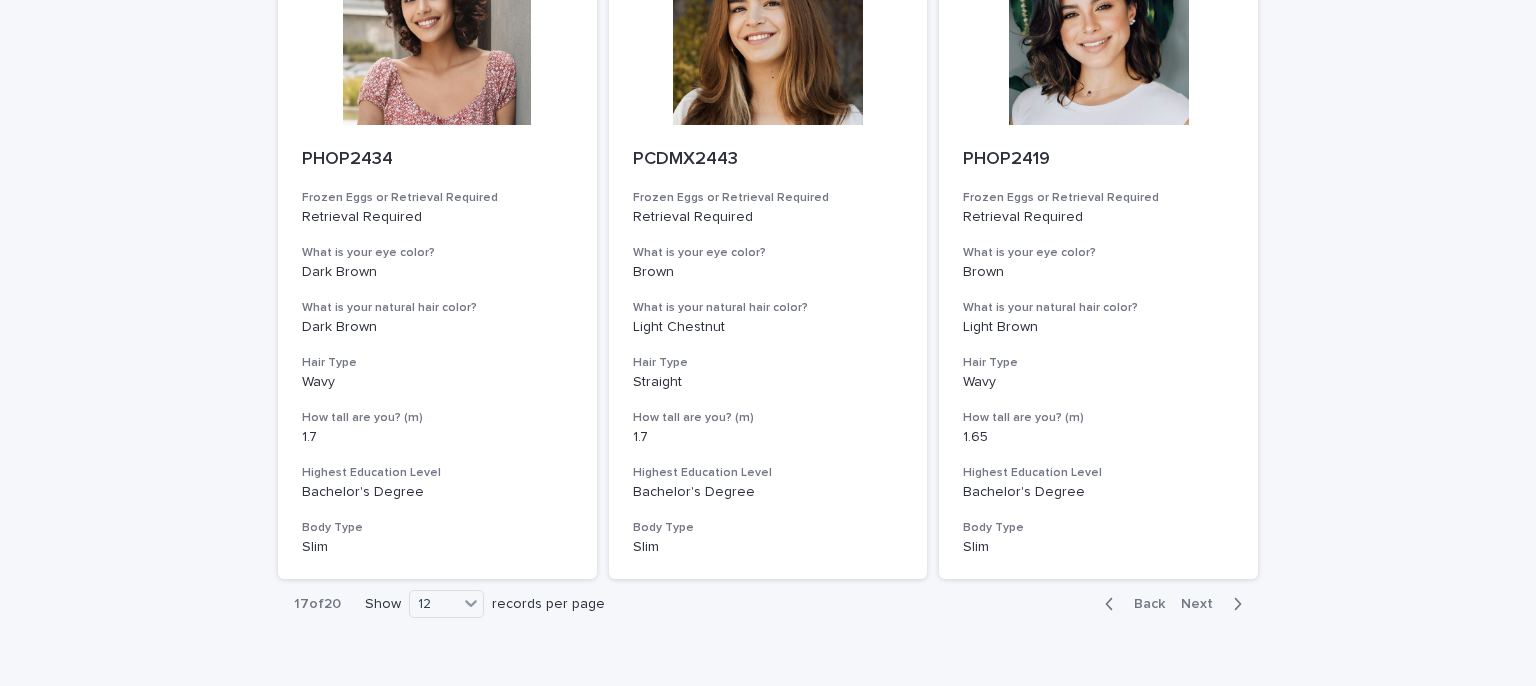 click at bounding box center [1233, 604] 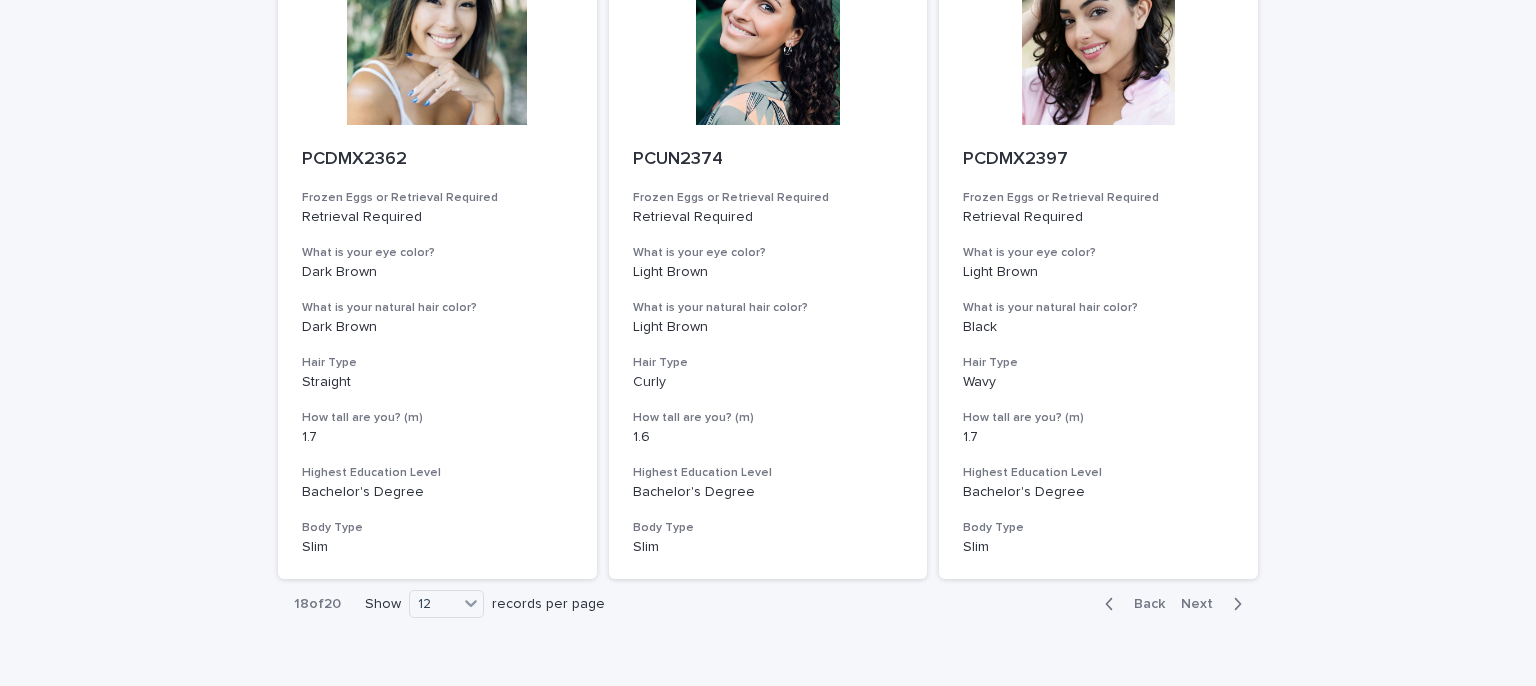 click at bounding box center [1113, 604] 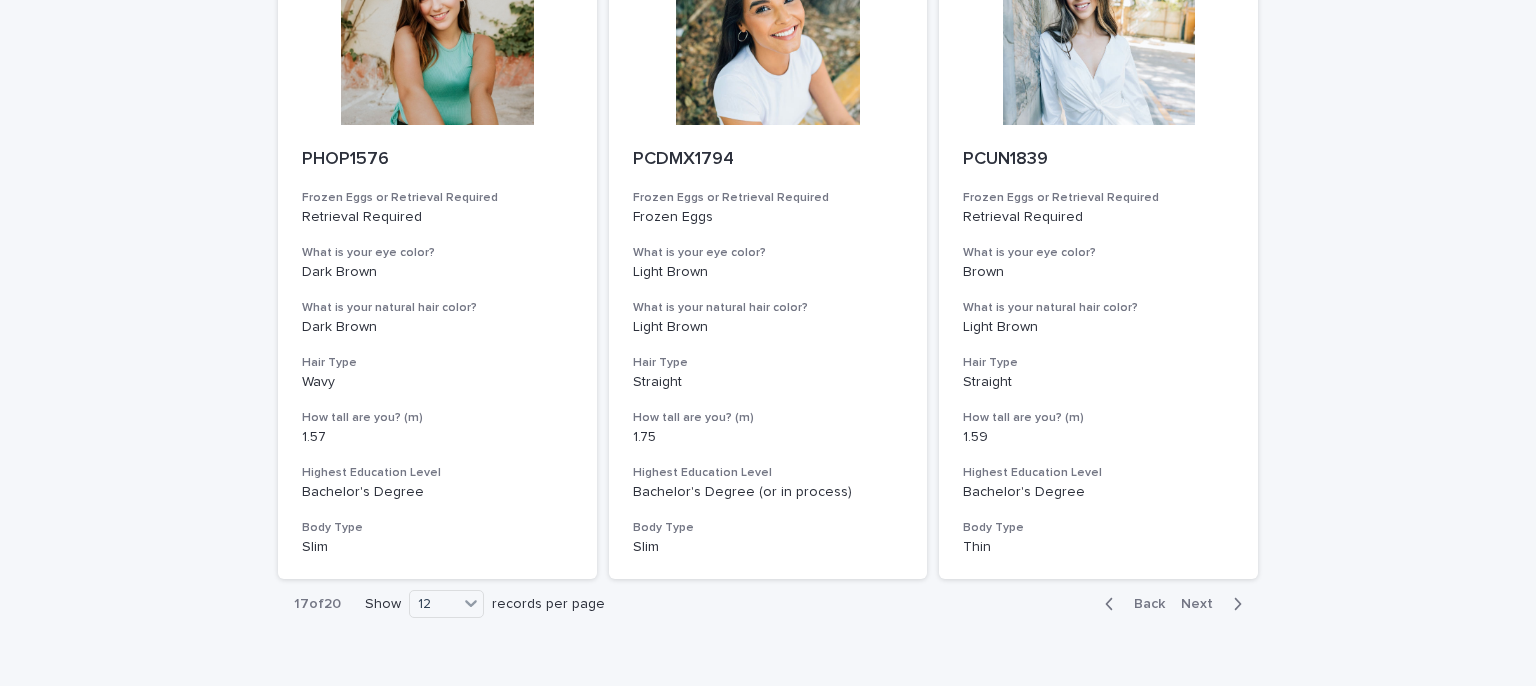 click at bounding box center [1113, 604] 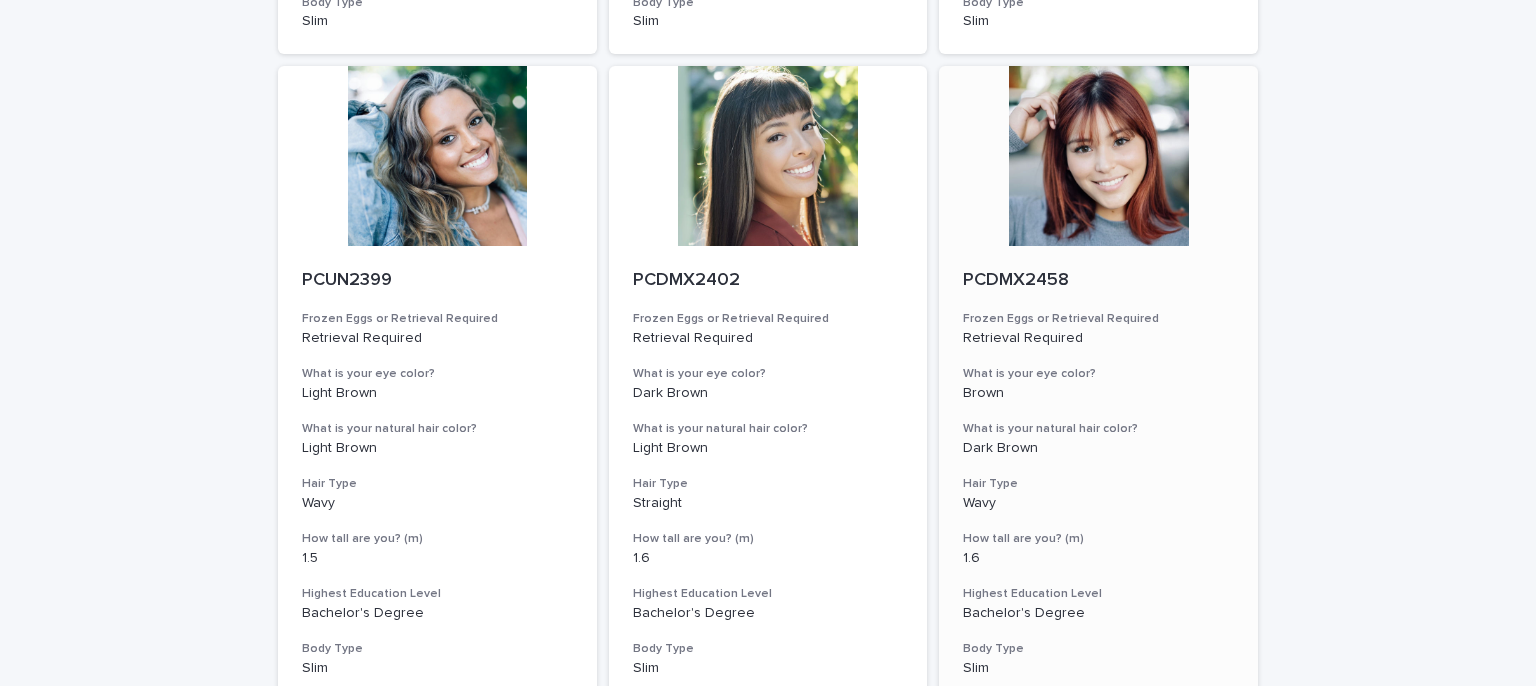 scroll, scrollTop: 2303, scrollLeft: 0, axis: vertical 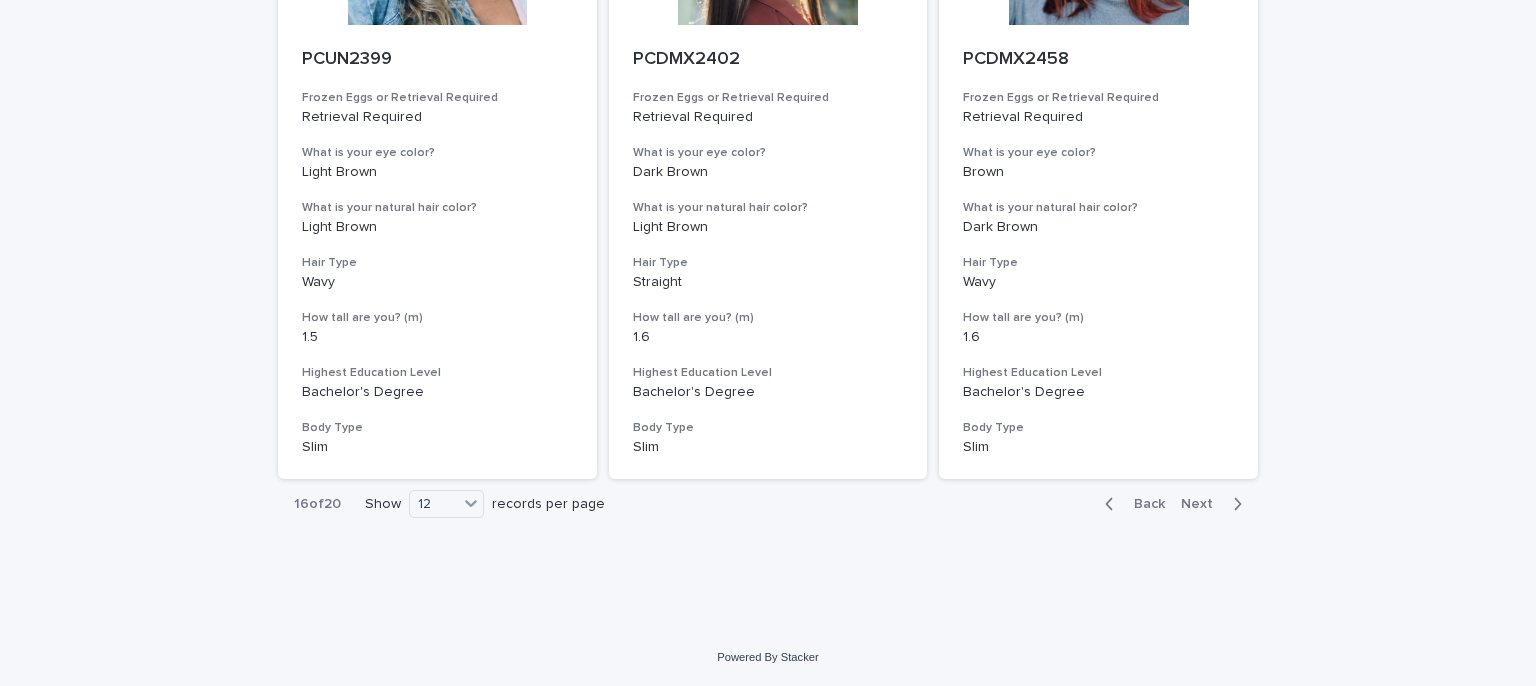 click on "Back" at bounding box center [1131, 504] 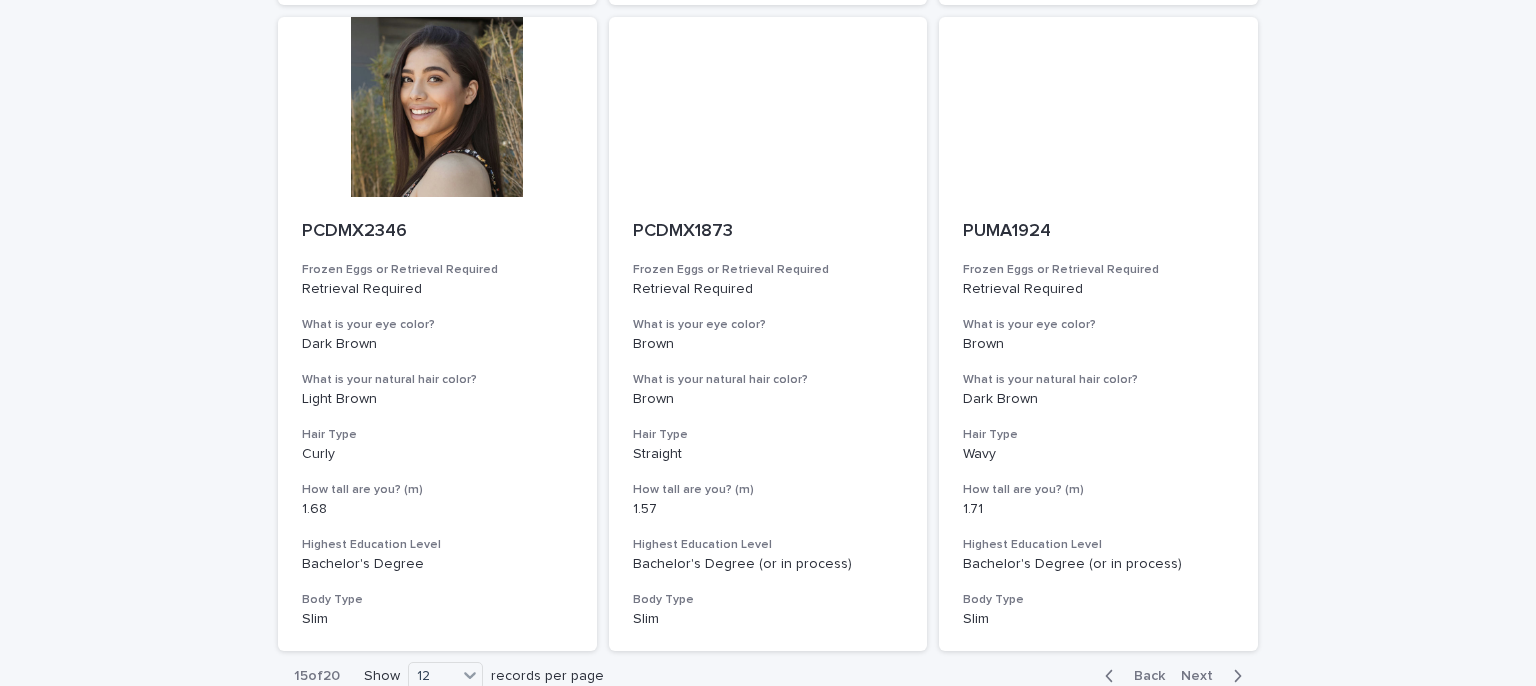 scroll, scrollTop: 2303, scrollLeft: 0, axis: vertical 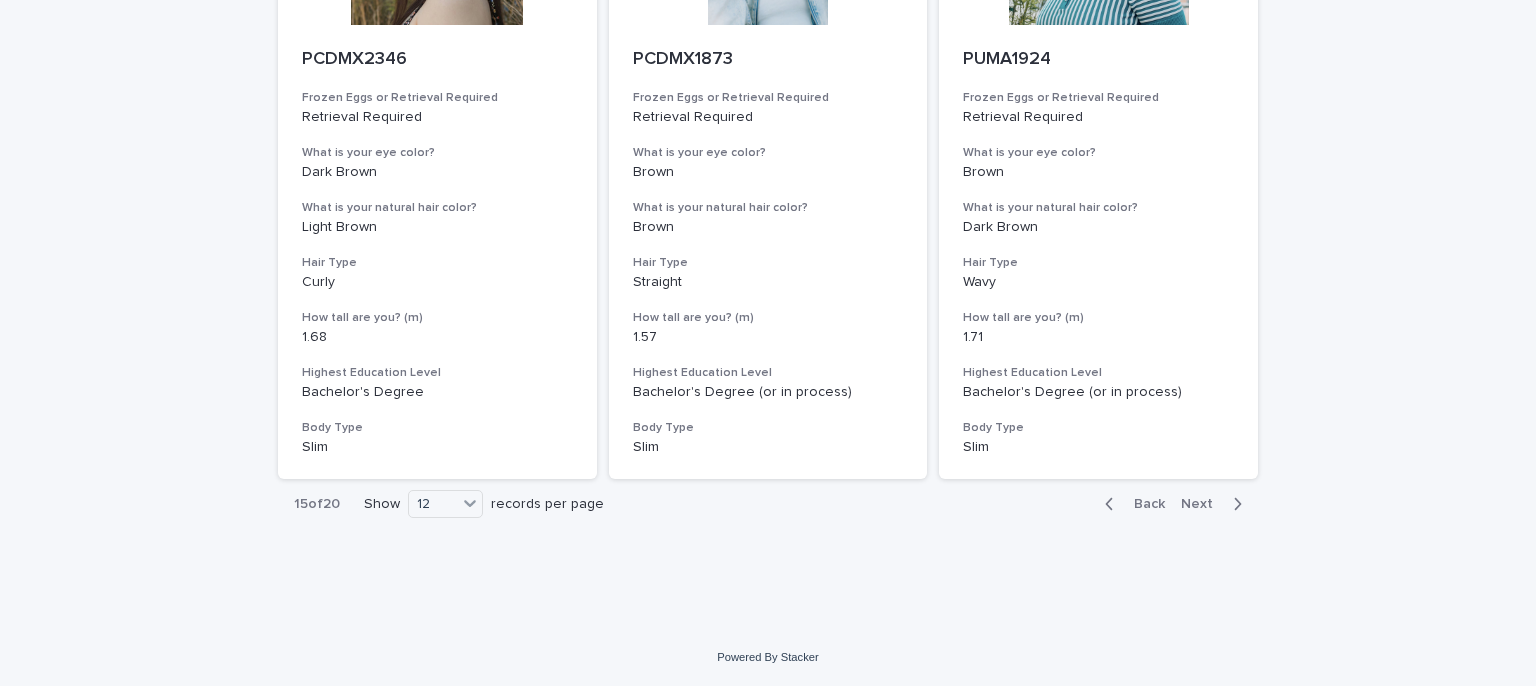 click at bounding box center (1113, 504) 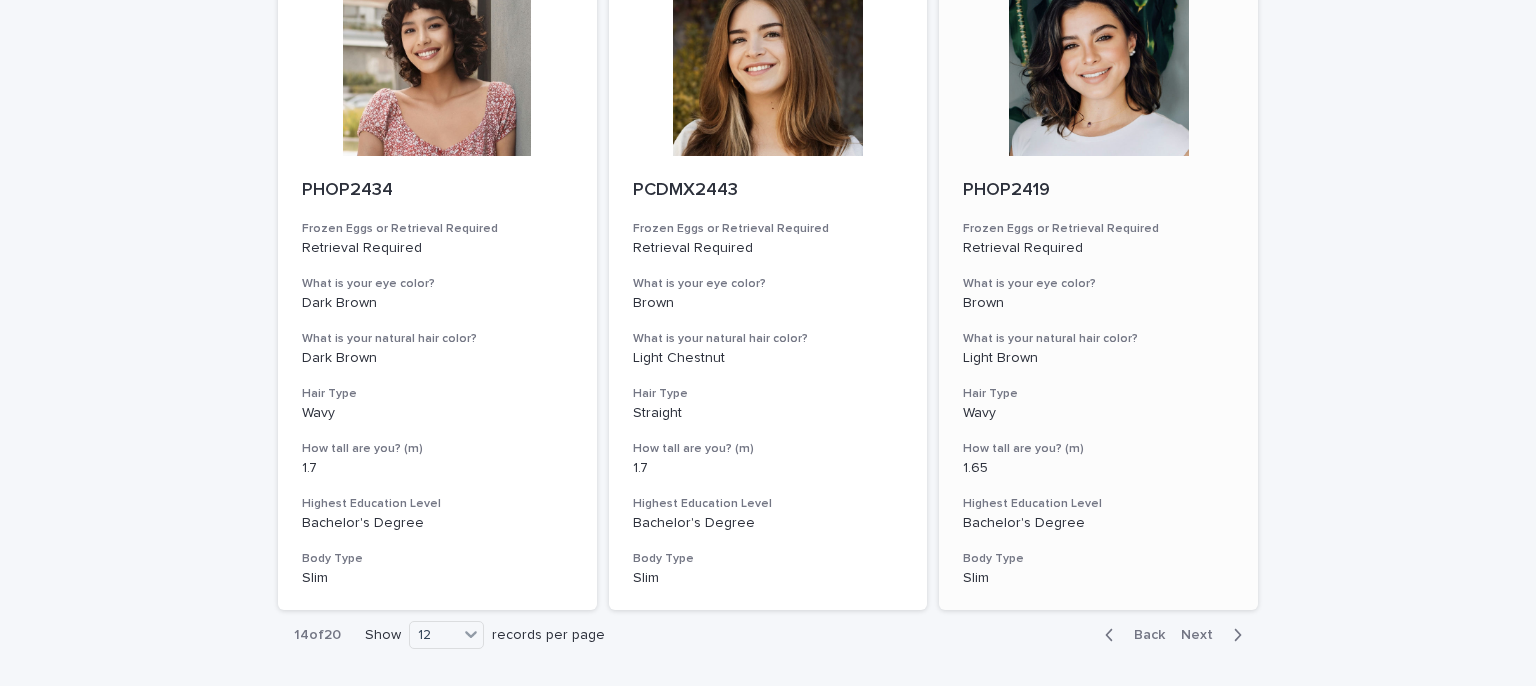 scroll, scrollTop: 2303, scrollLeft: 0, axis: vertical 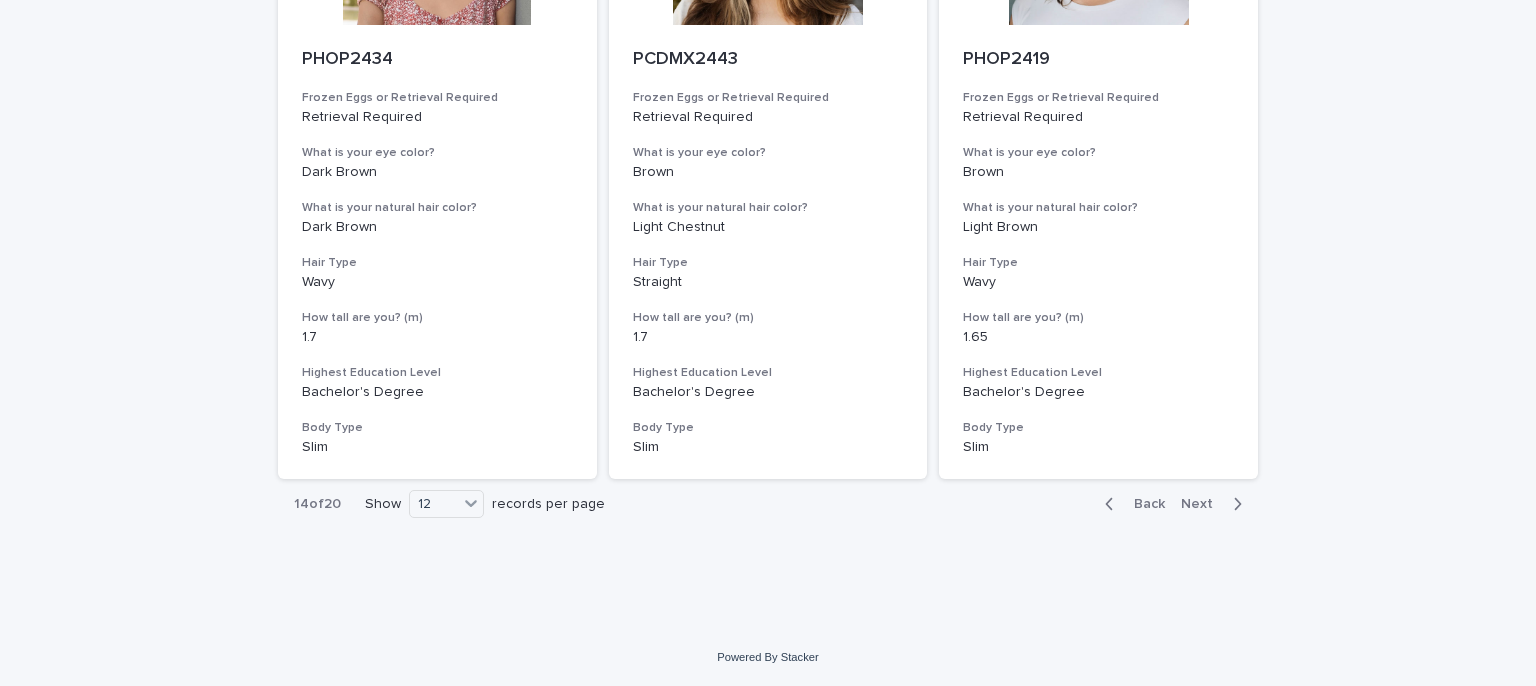 click on "Back" at bounding box center (1131, 504) 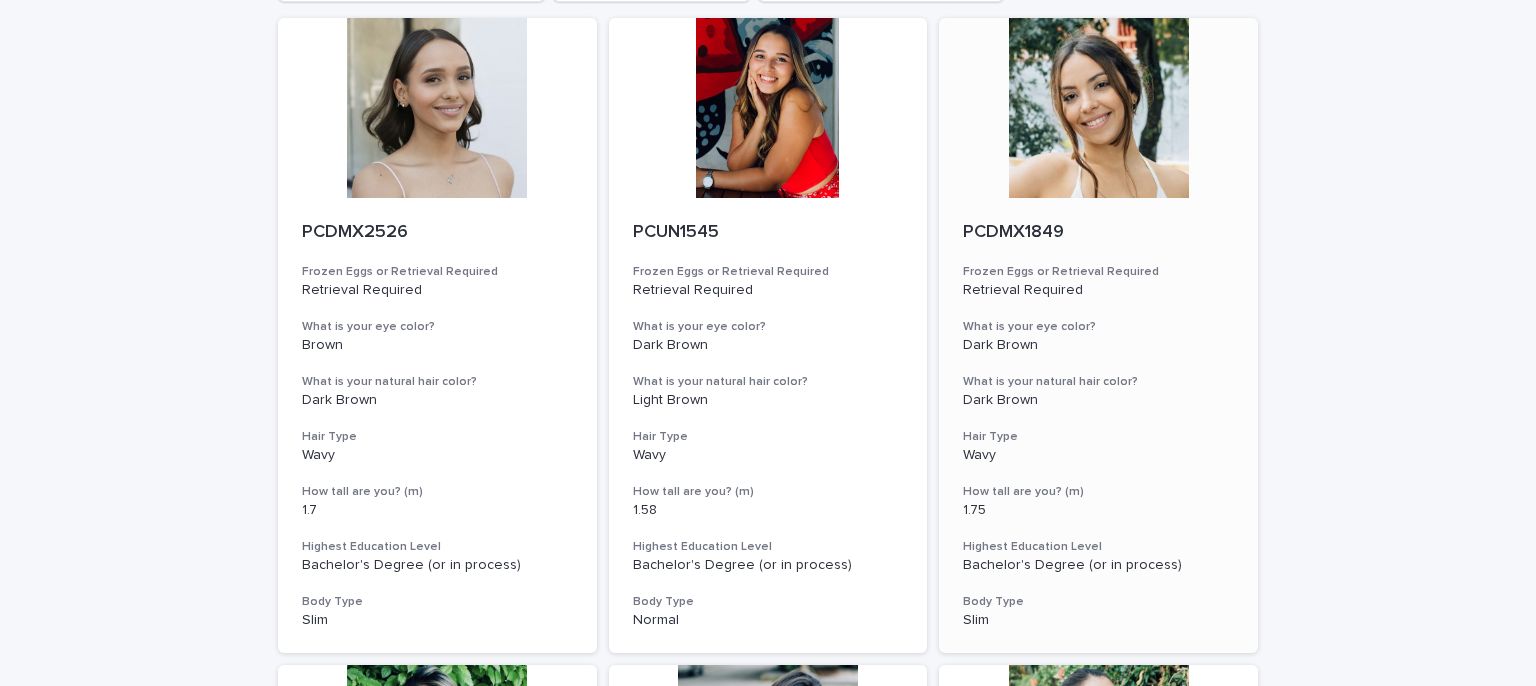 scroll, scrollTop: 203, scrollLeft: 0, axis: vertical 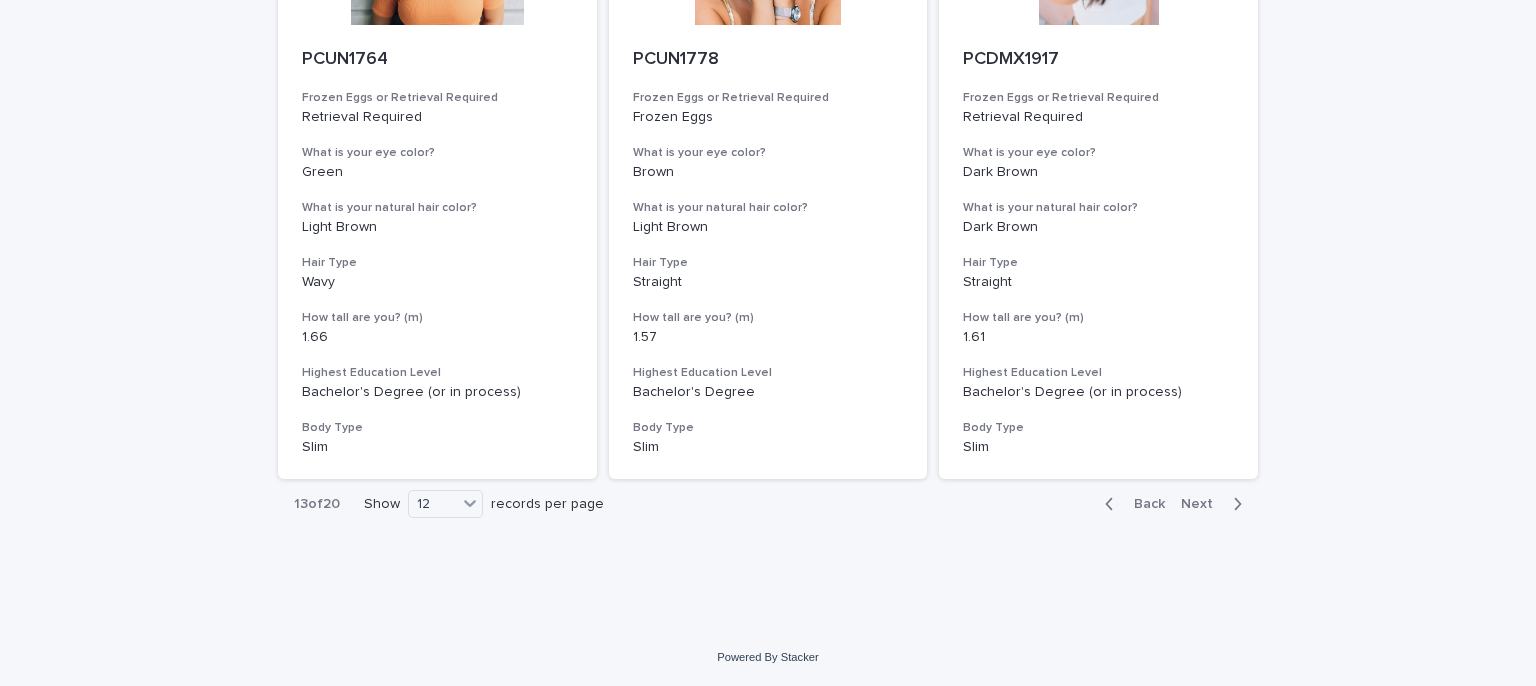 click on "Back" at bounding box center (1131, 504) 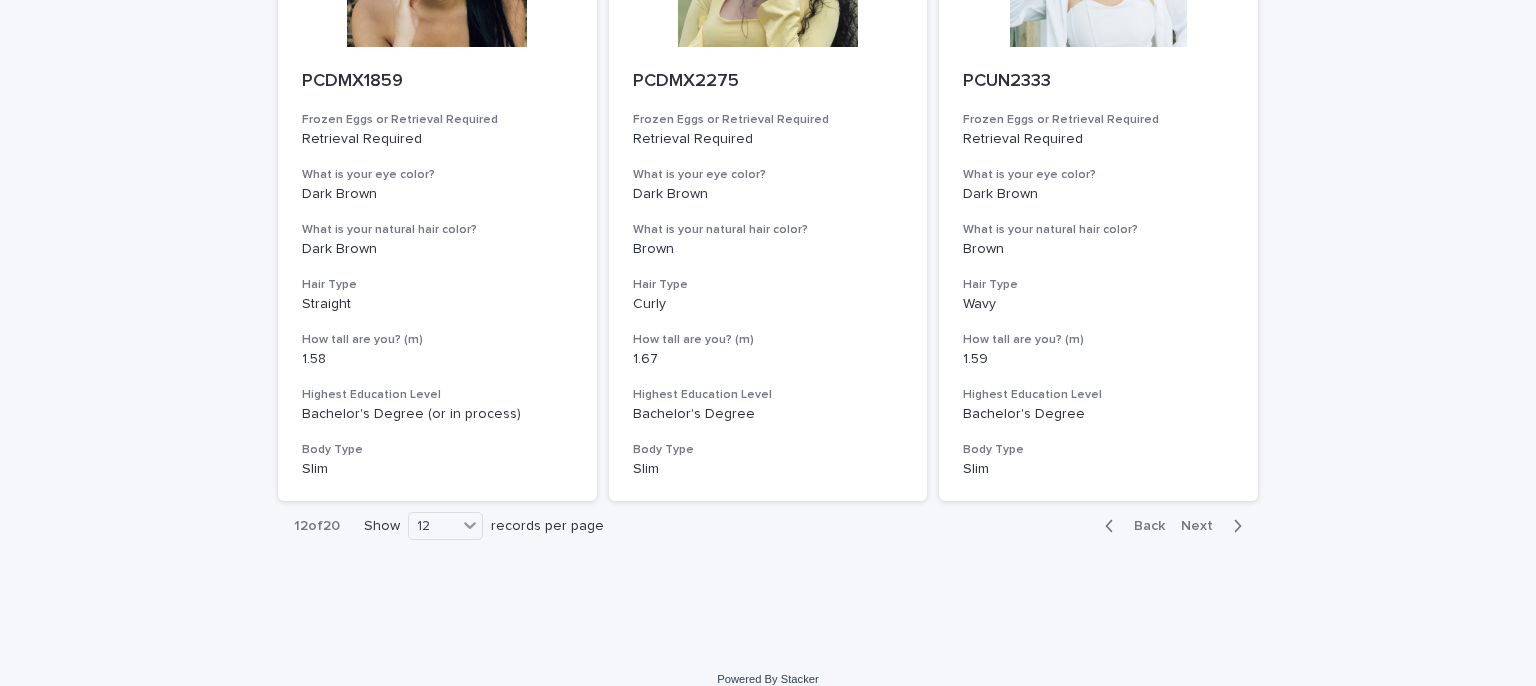 scroll, scrollTop: 2303, scrollLeft: 0, axis: vertical 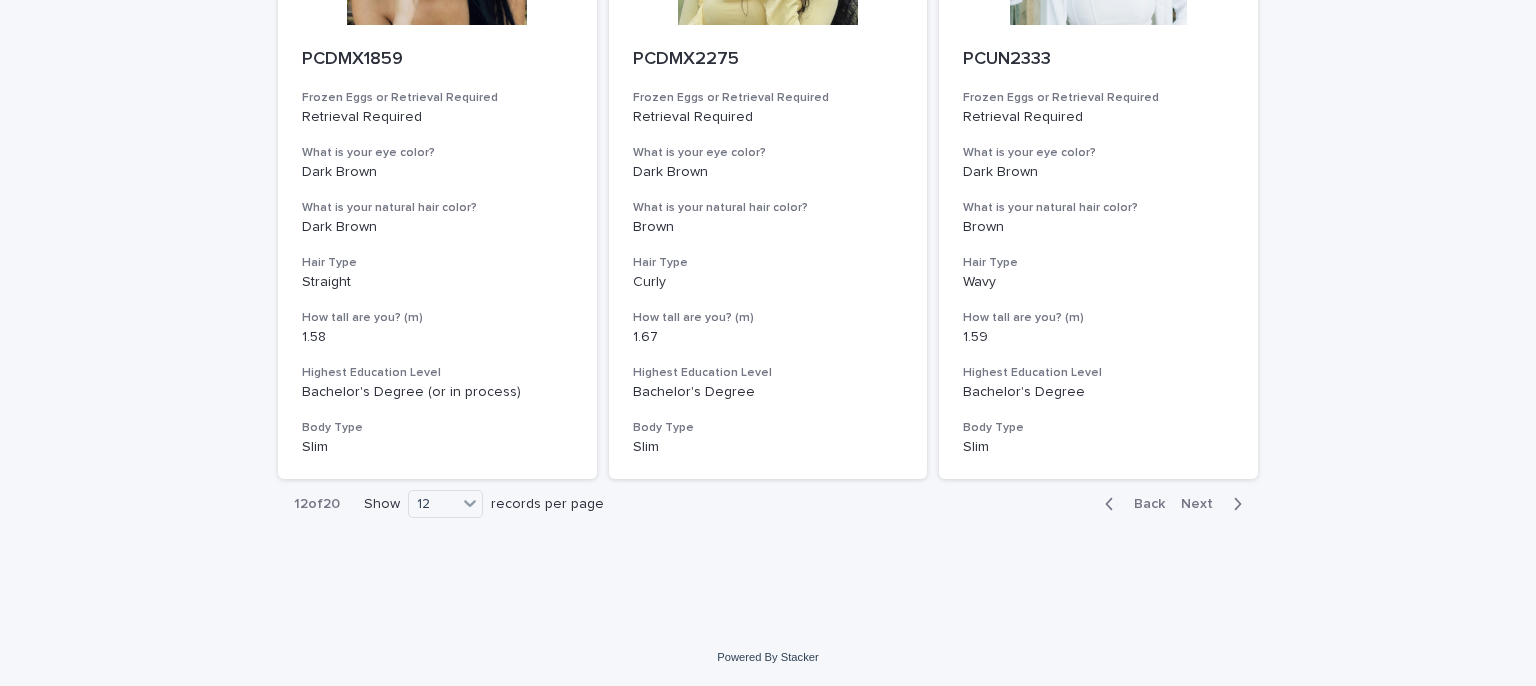 click 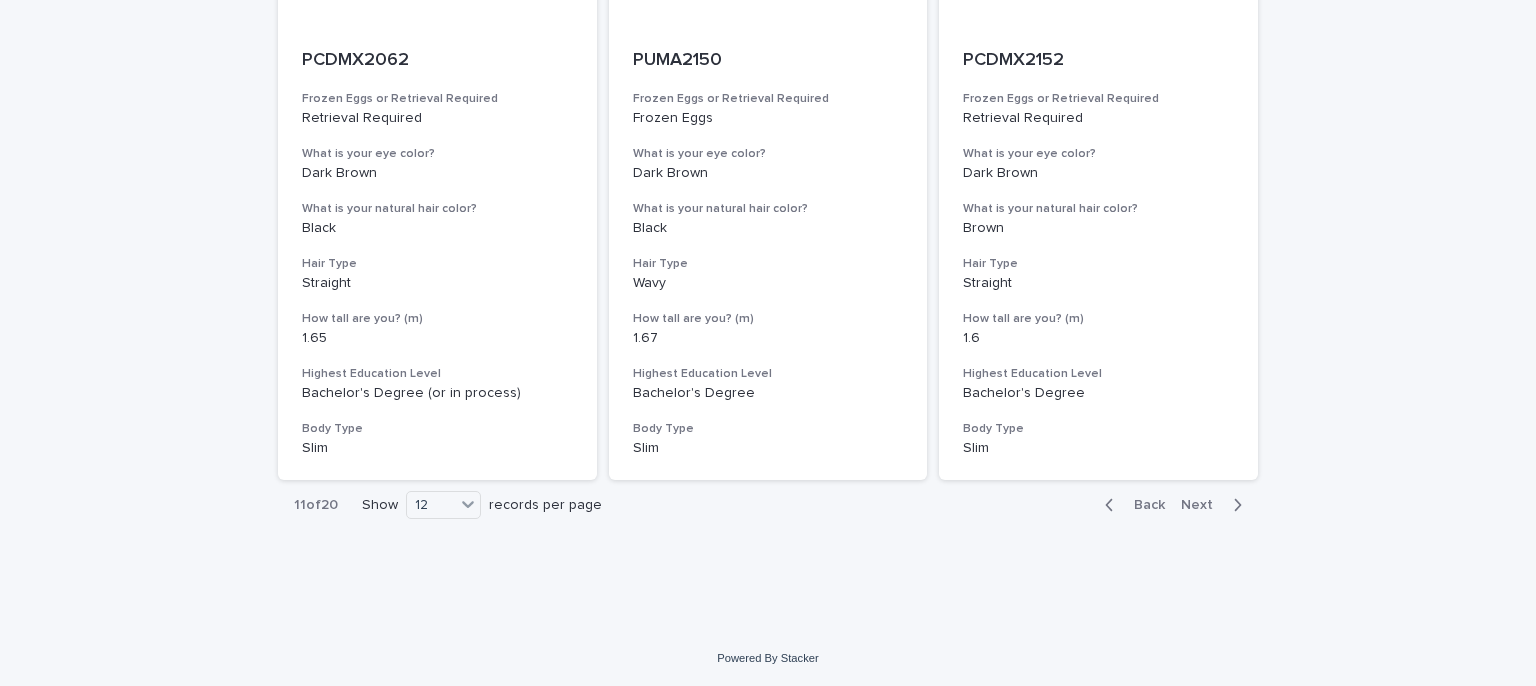 scroll, scrollTop: 2303, scrollLeft: 0, axis: vertical 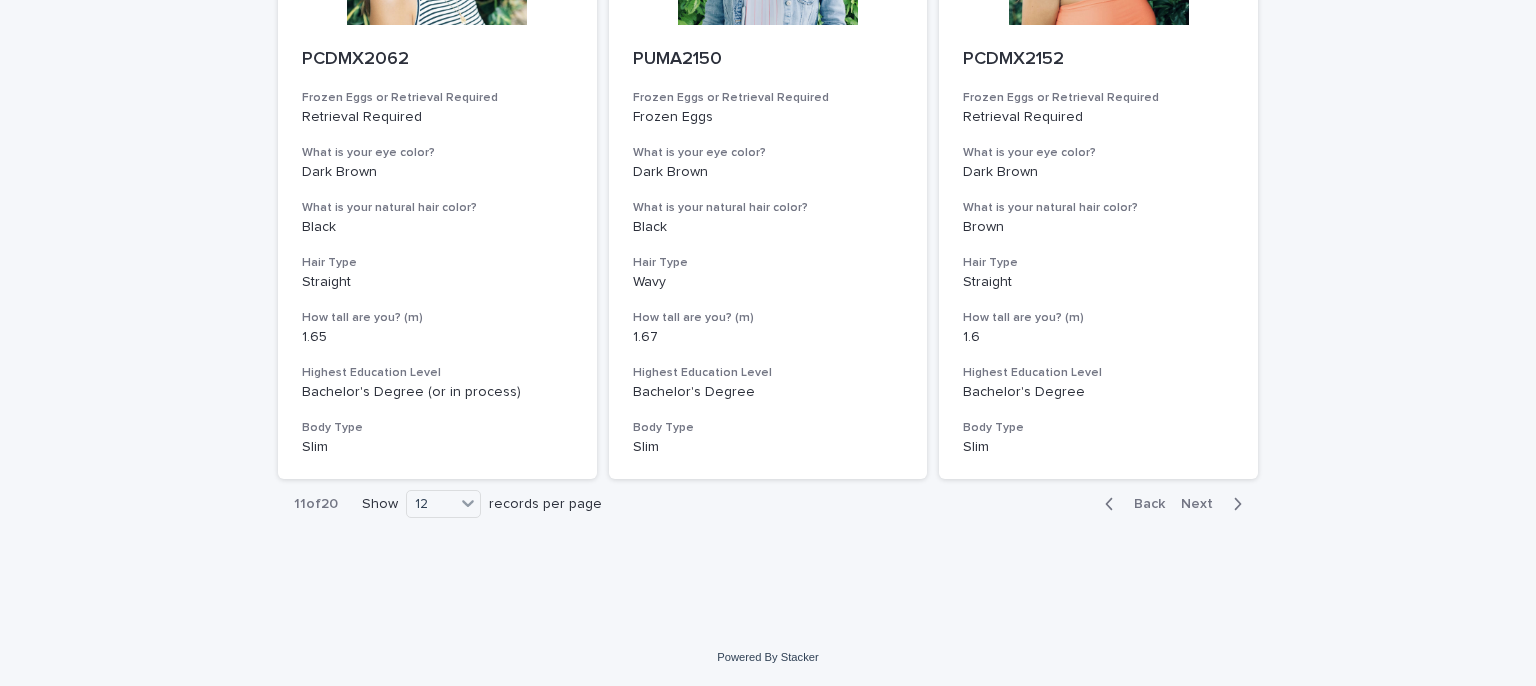 click 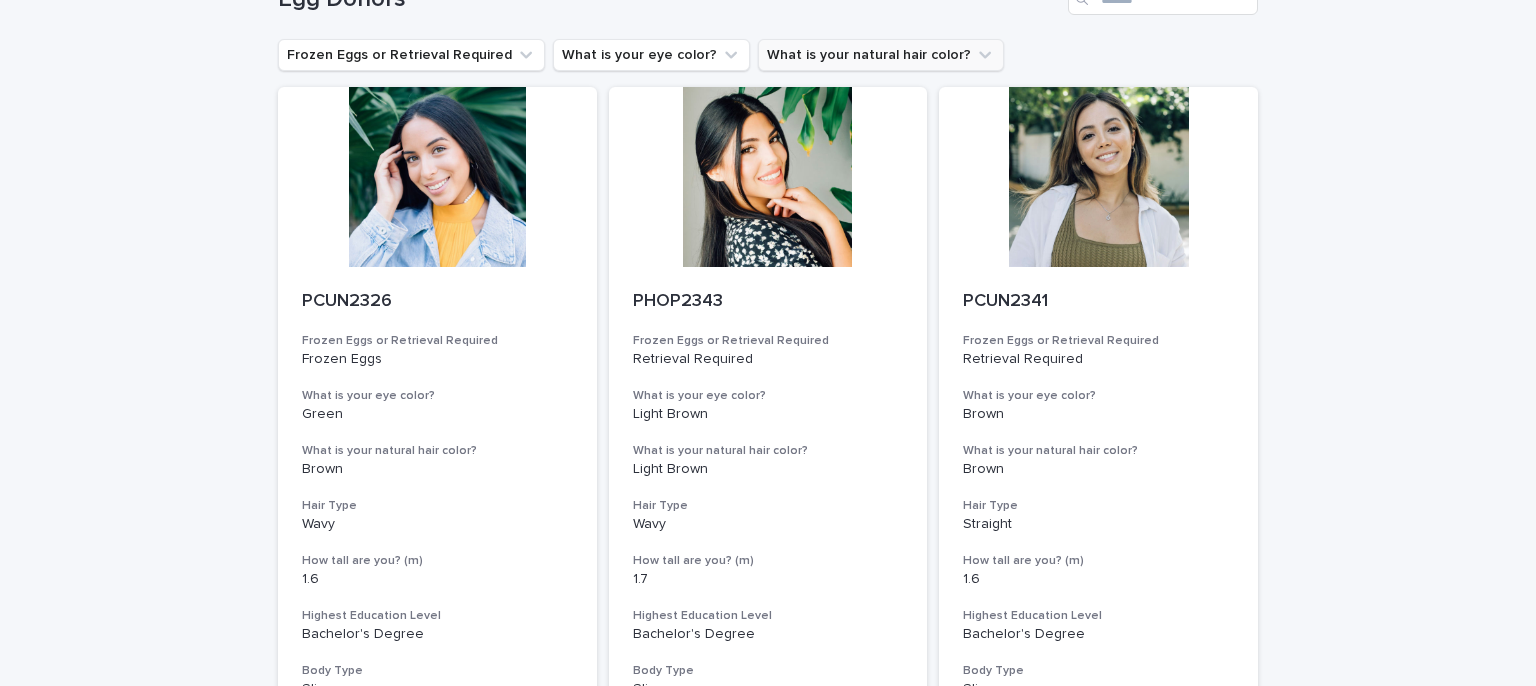 scroll, scrollTop: 3, scrollLeft: 0, axis: vertical 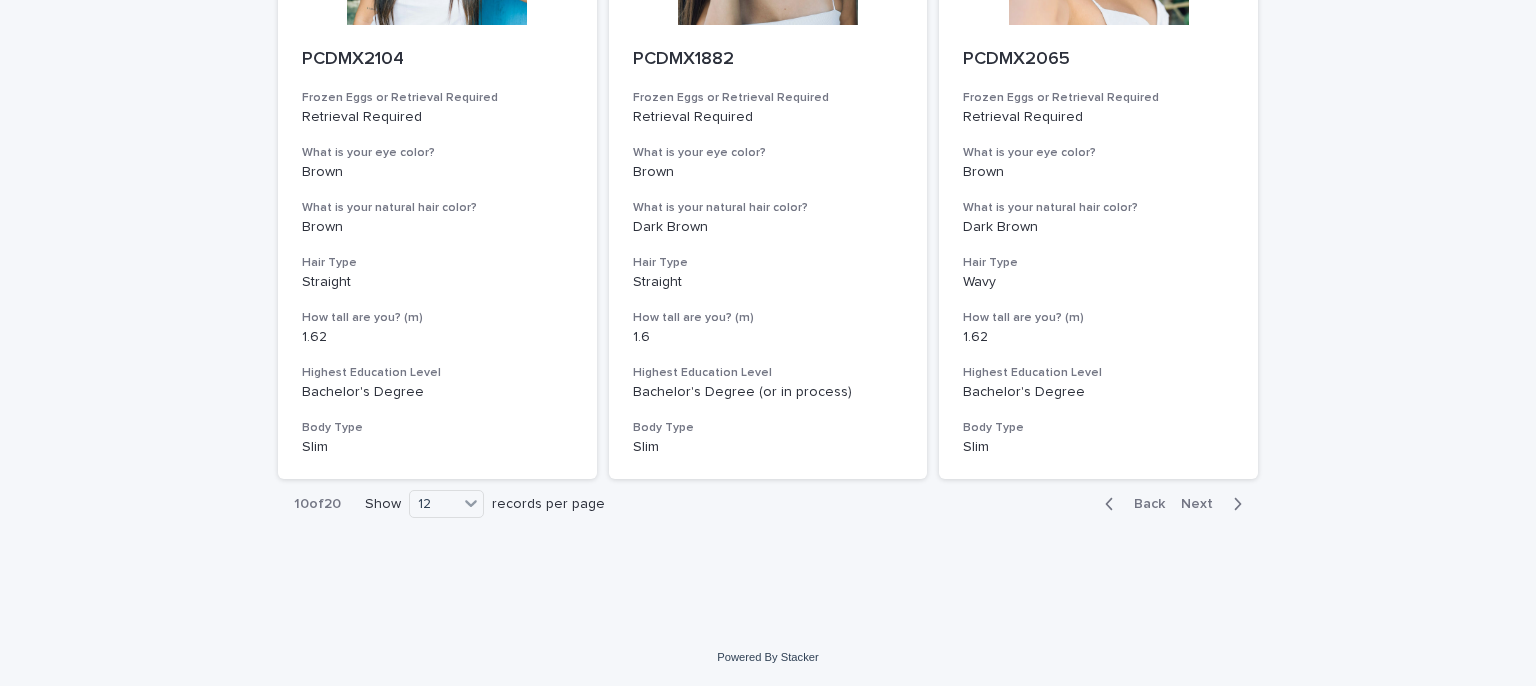 click at bounding box center [1113, 504] 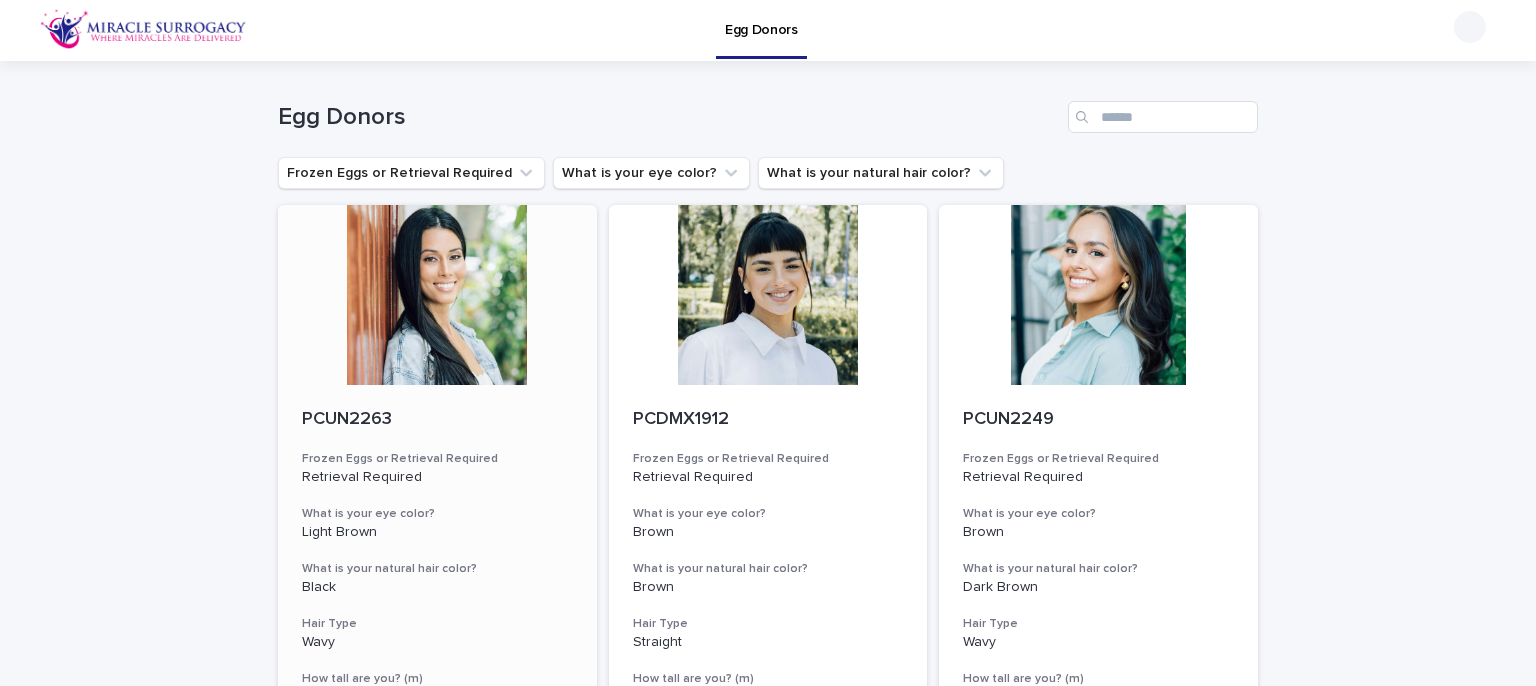 scroll, scrollTop: 203, scrollLeft: 0, axis: vertical 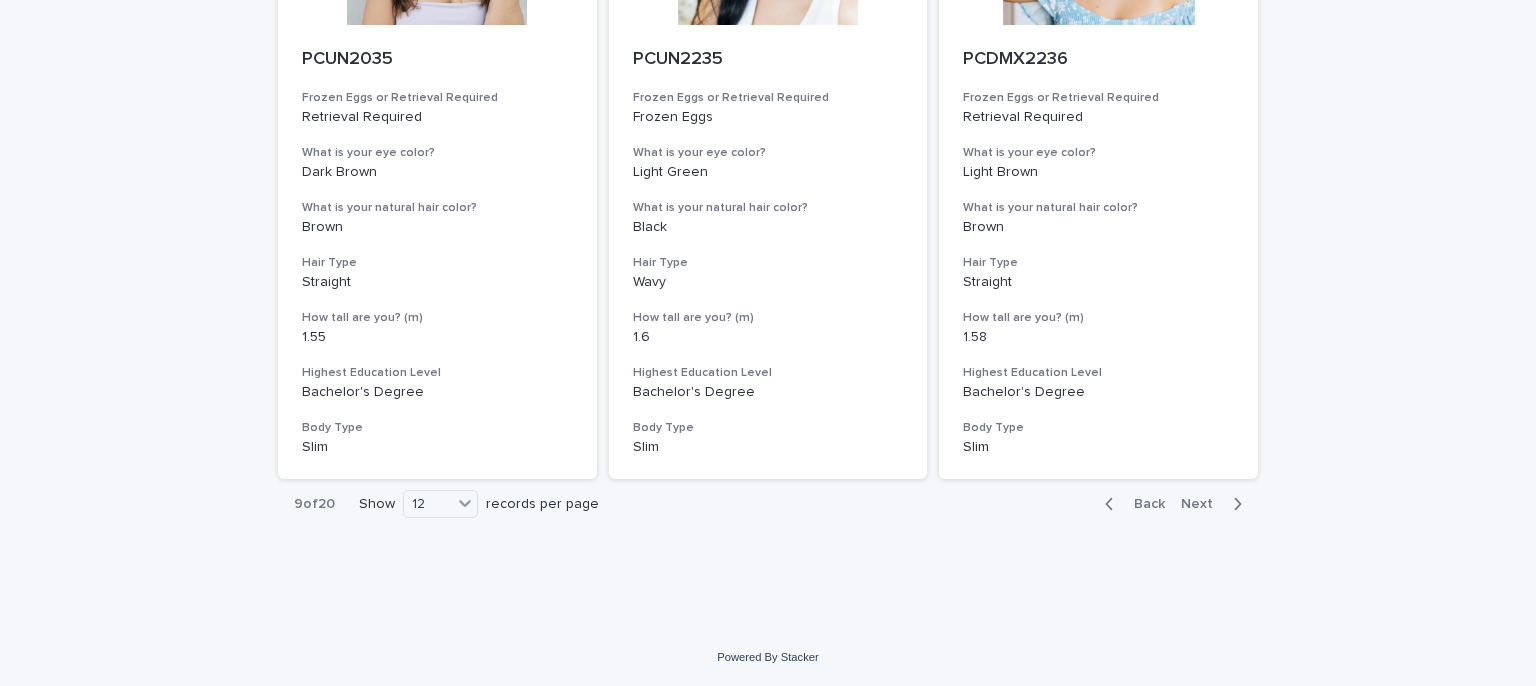 click on "Back" at bounding box center [1143, 504] 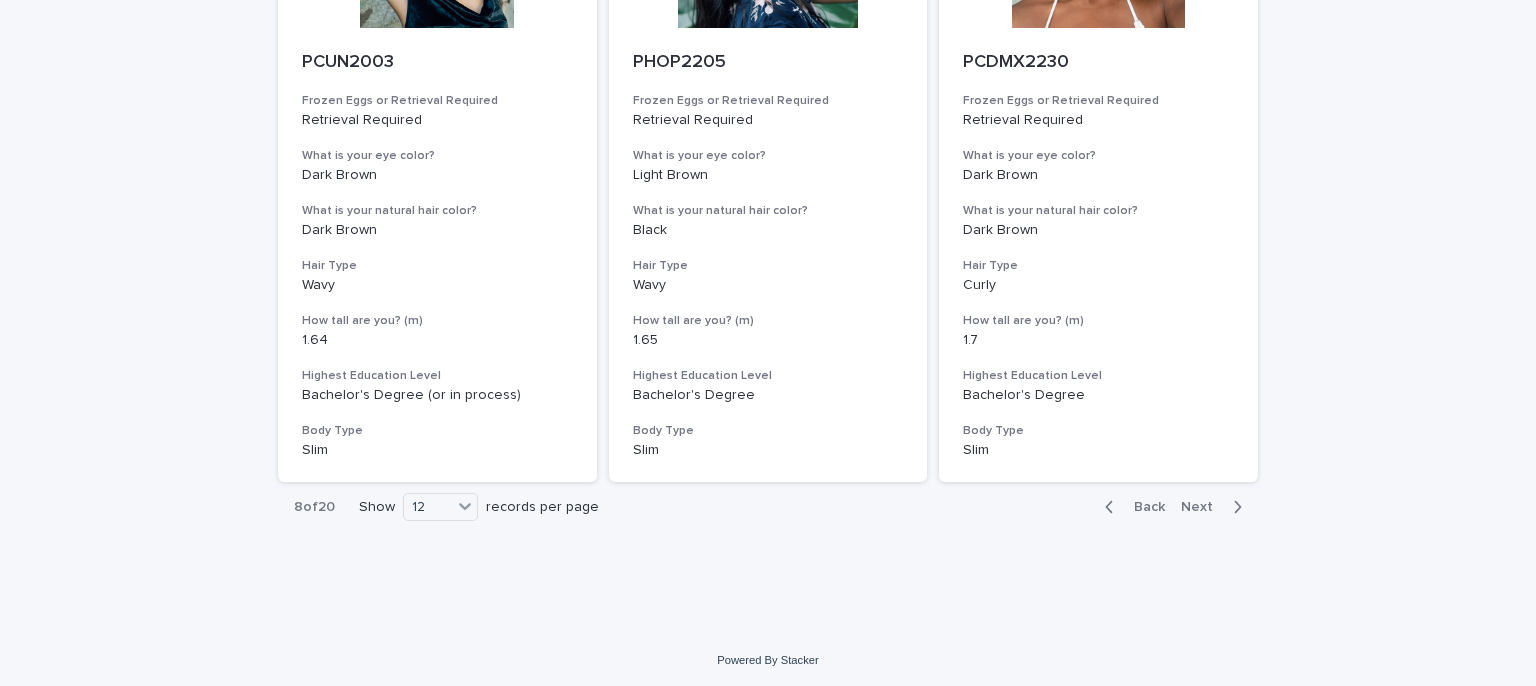 scroll, scrollTop: 2303, scrollLeft: 0, axis: vertical 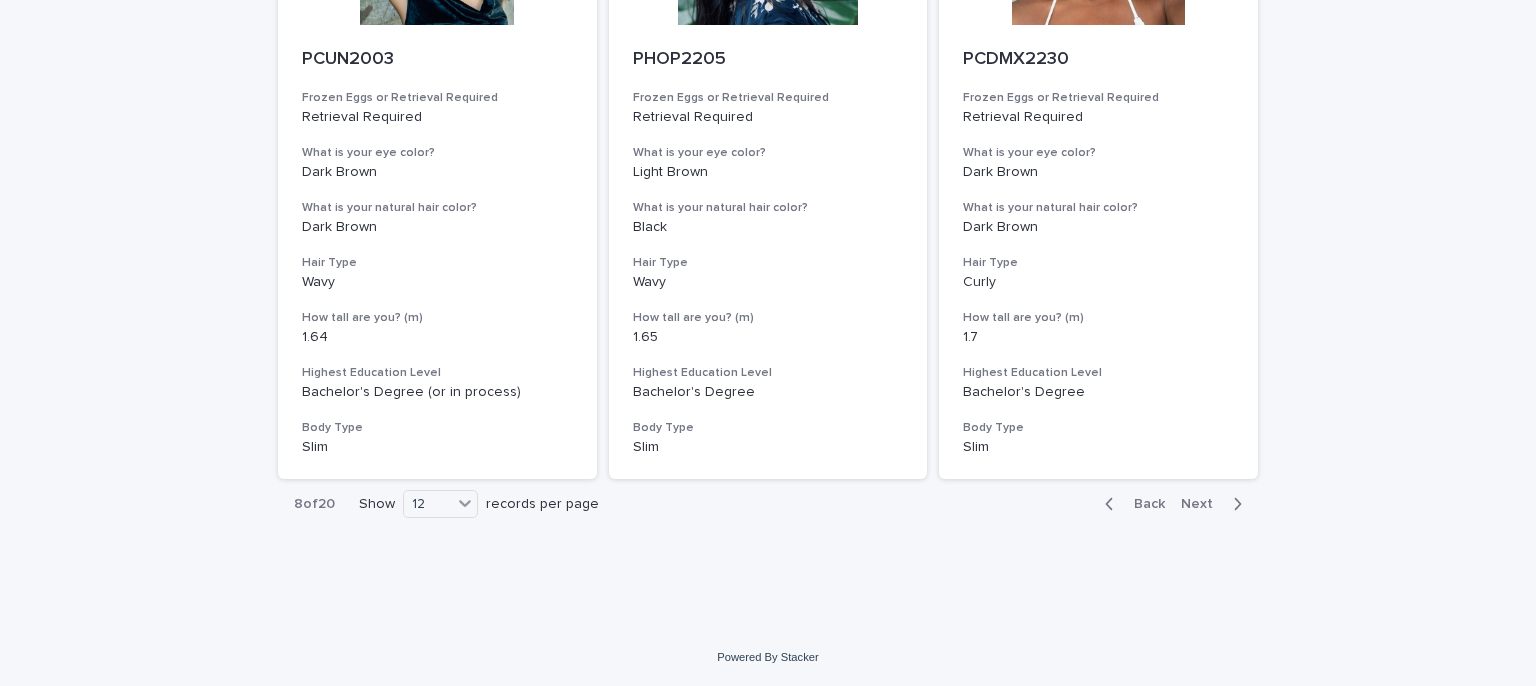 click on "Back" at bounding box center (1131, 504) 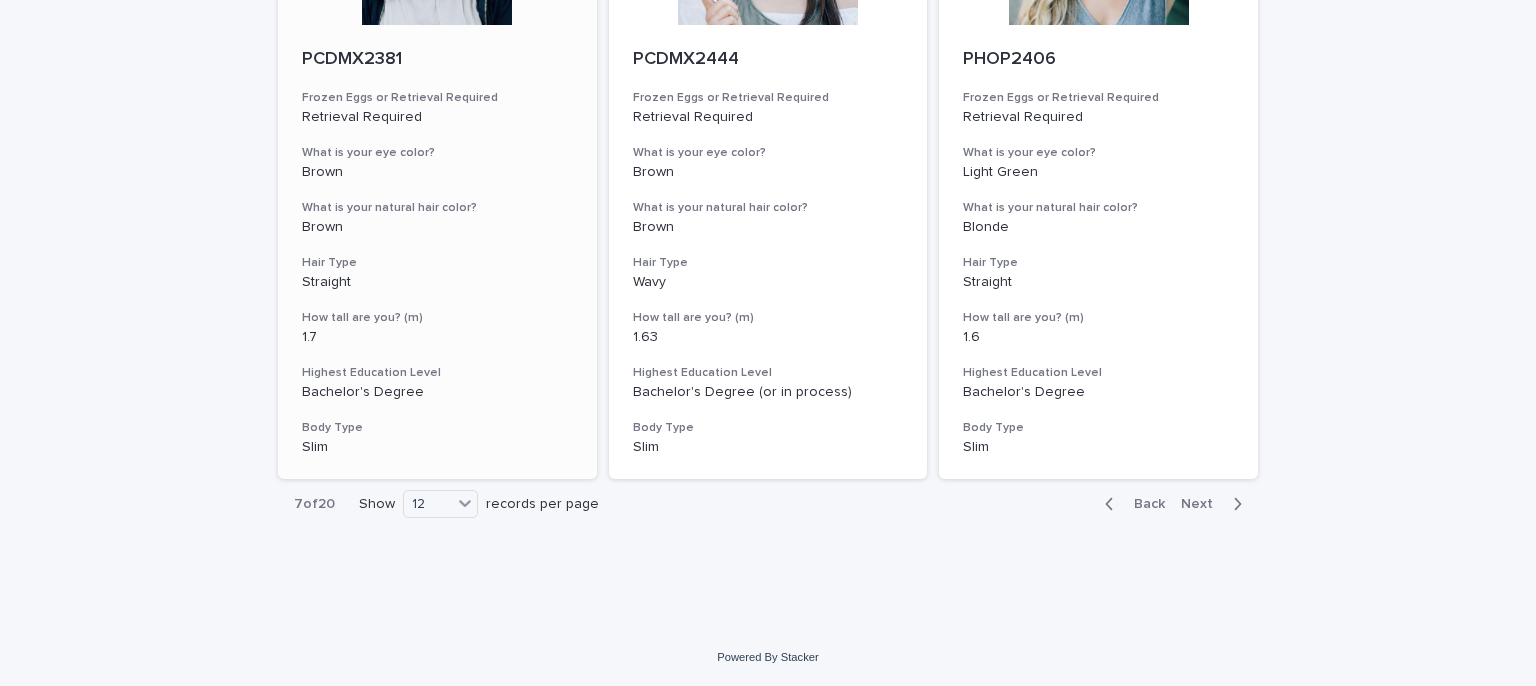 scroll, scrollTop: 2103, scrollLeft: 0, axis: vertical 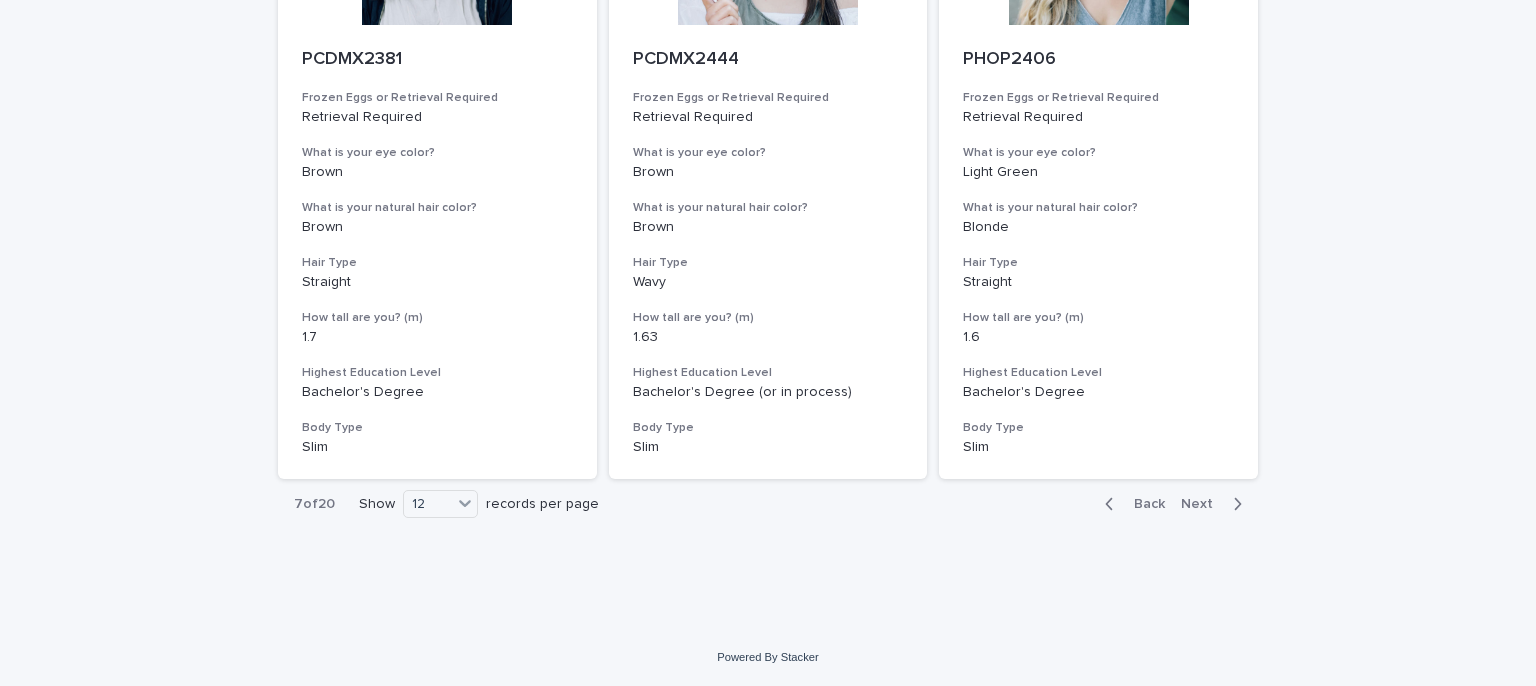 click 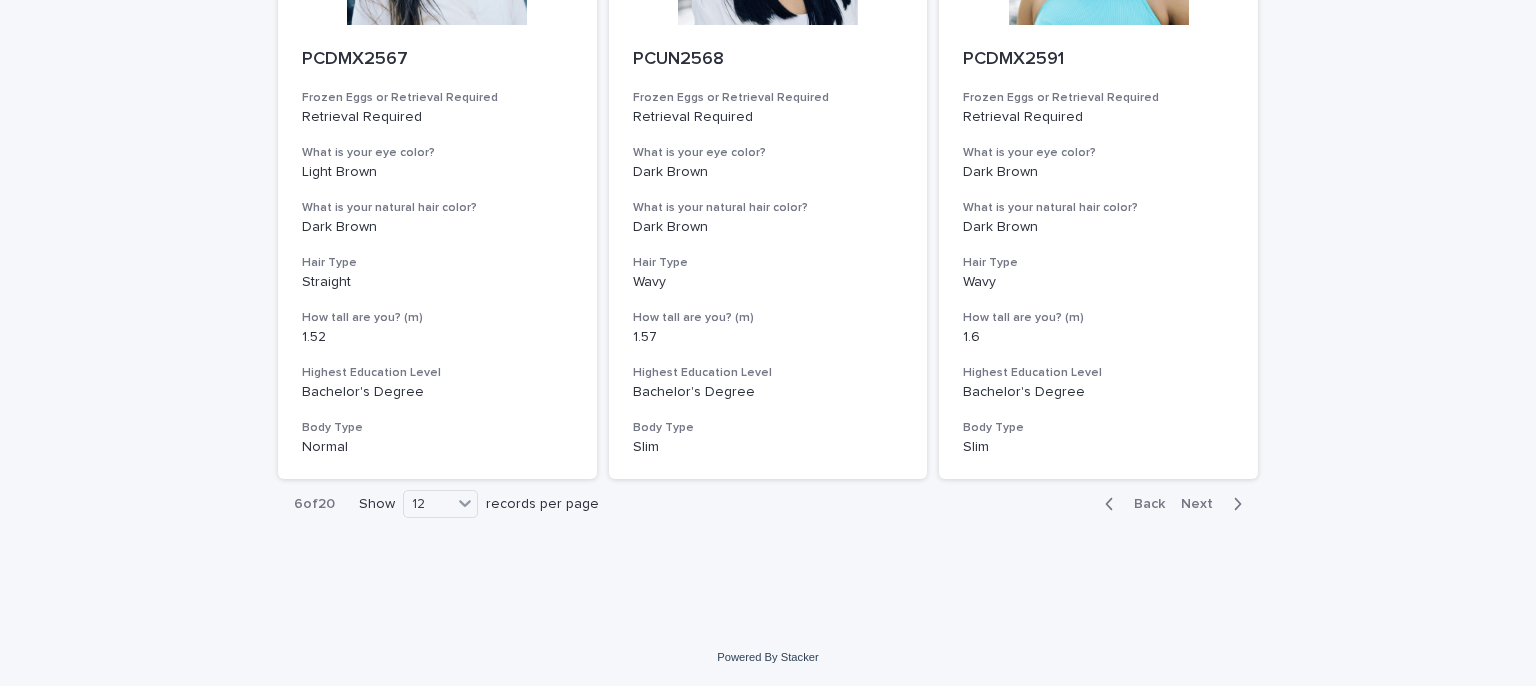 click 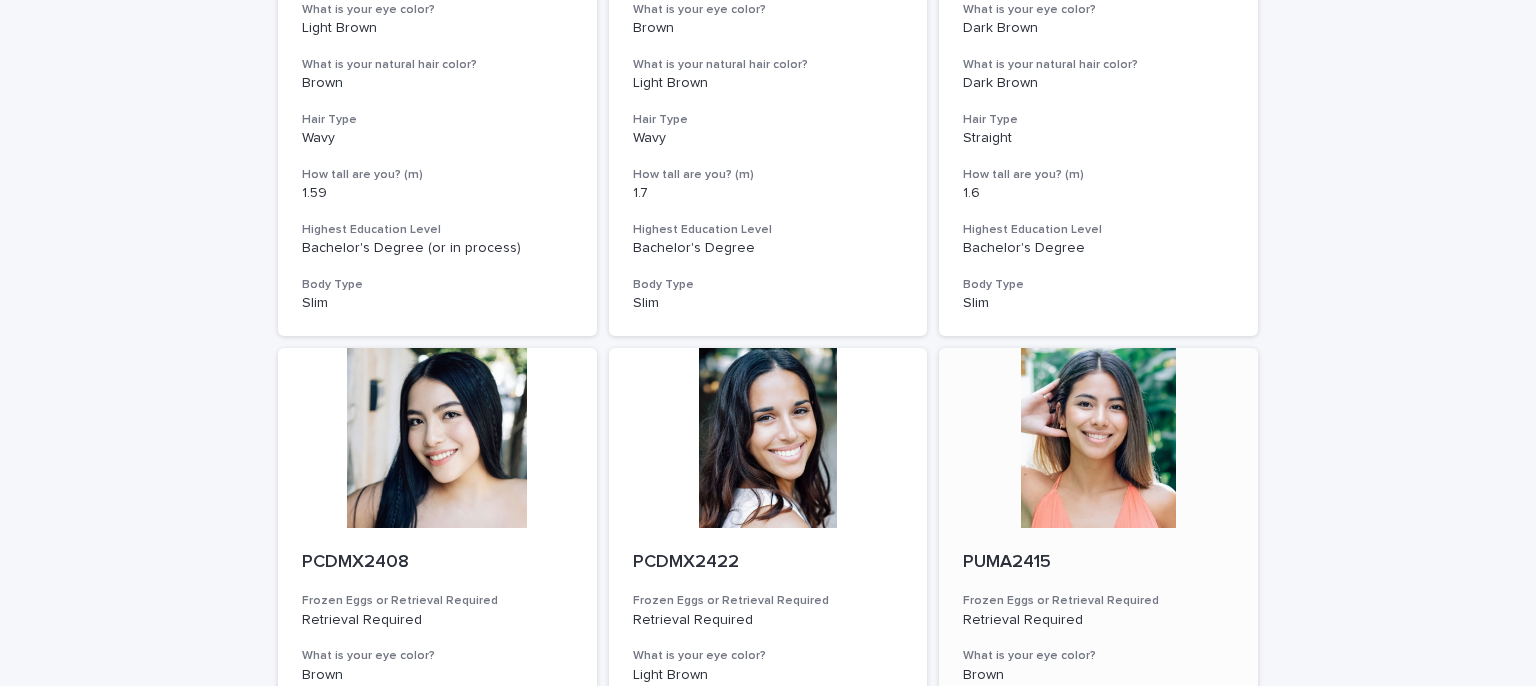 scroll, scrollTop: 2300, scrollLeft: 0, axis: vertical 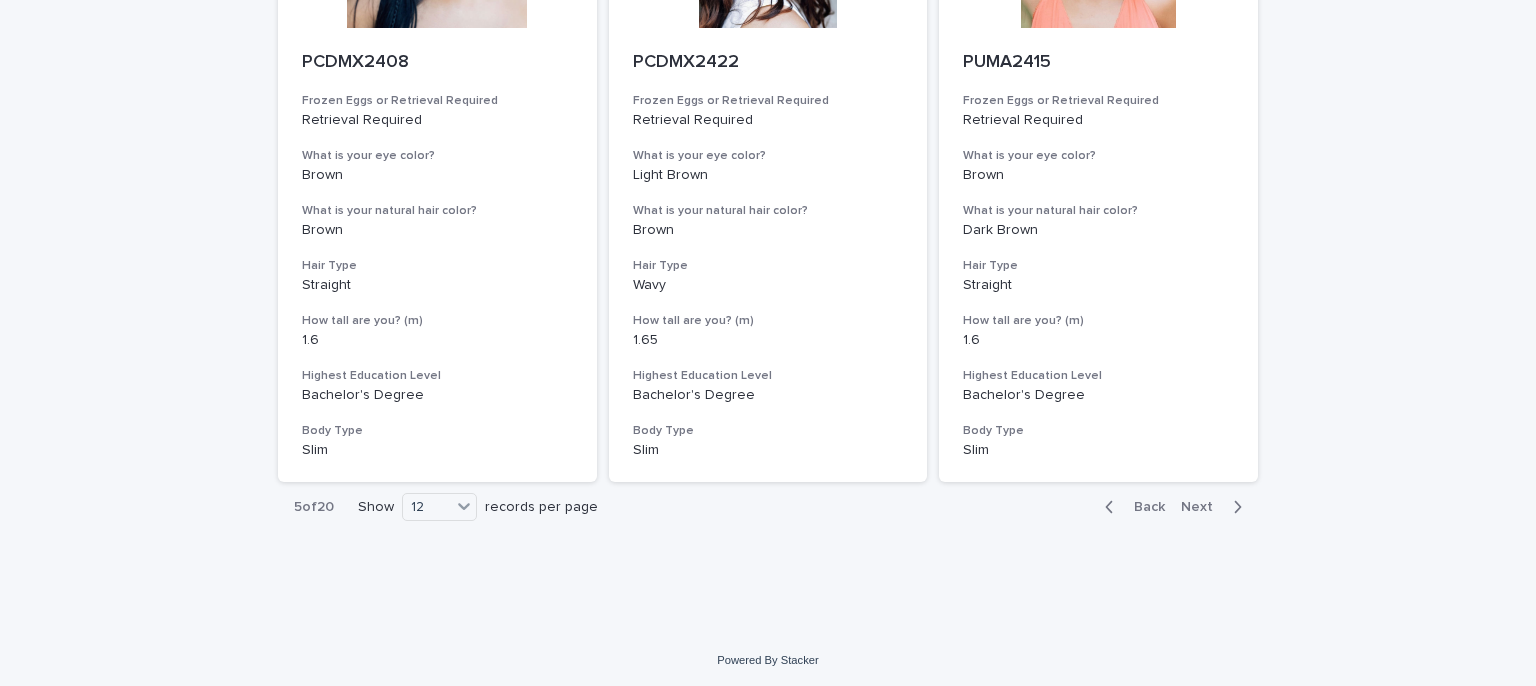click on "Back" at bounding box center [1143, 507] 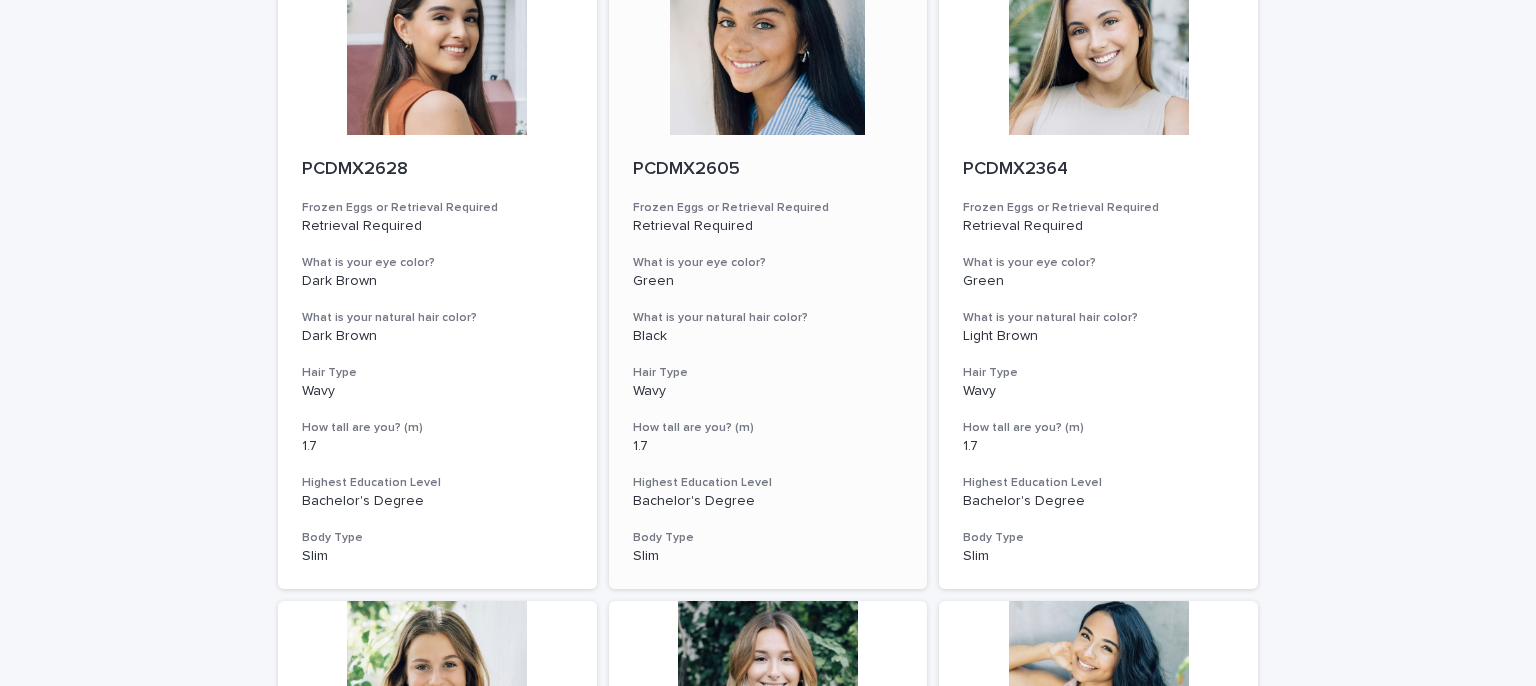 scroll, scrollTop: 800, scrollLeft: 0, axis: vertical 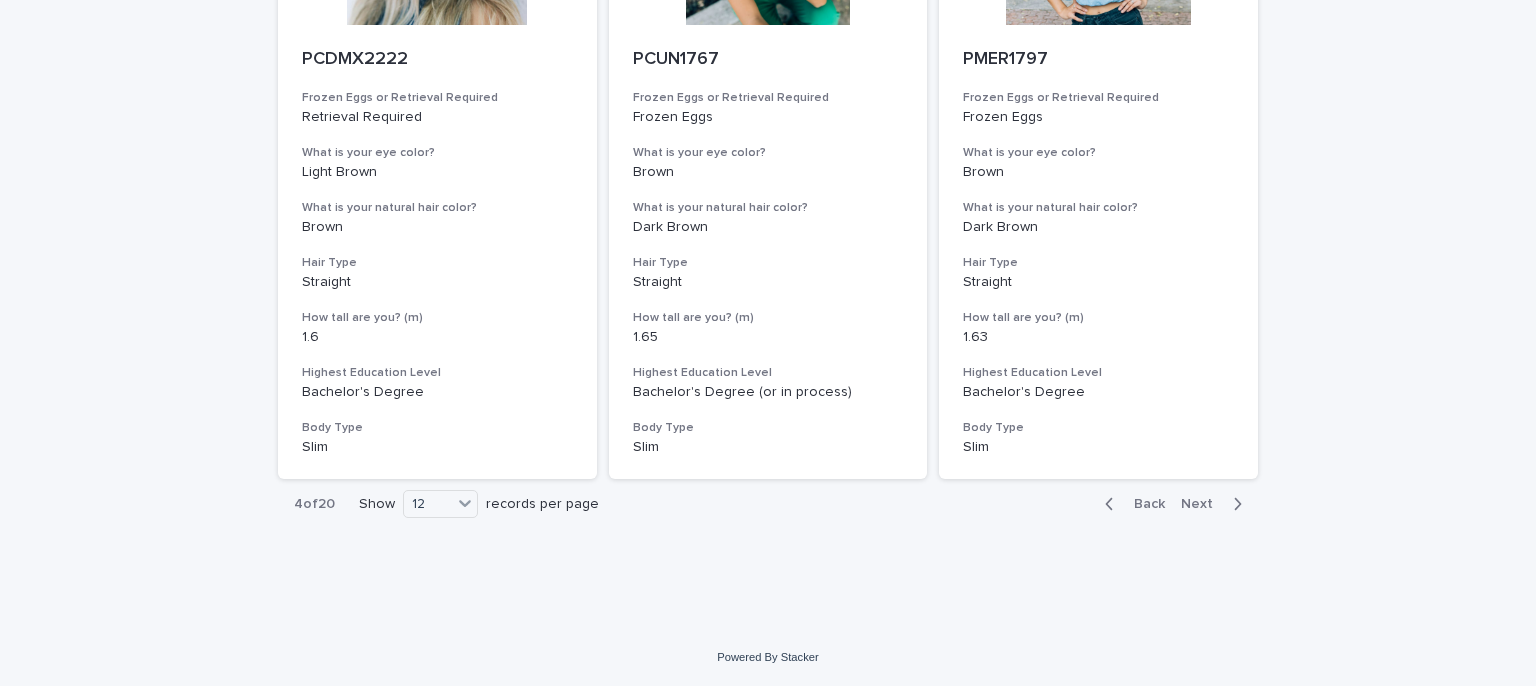 click on "Back" at bounding box center (1143, 504) 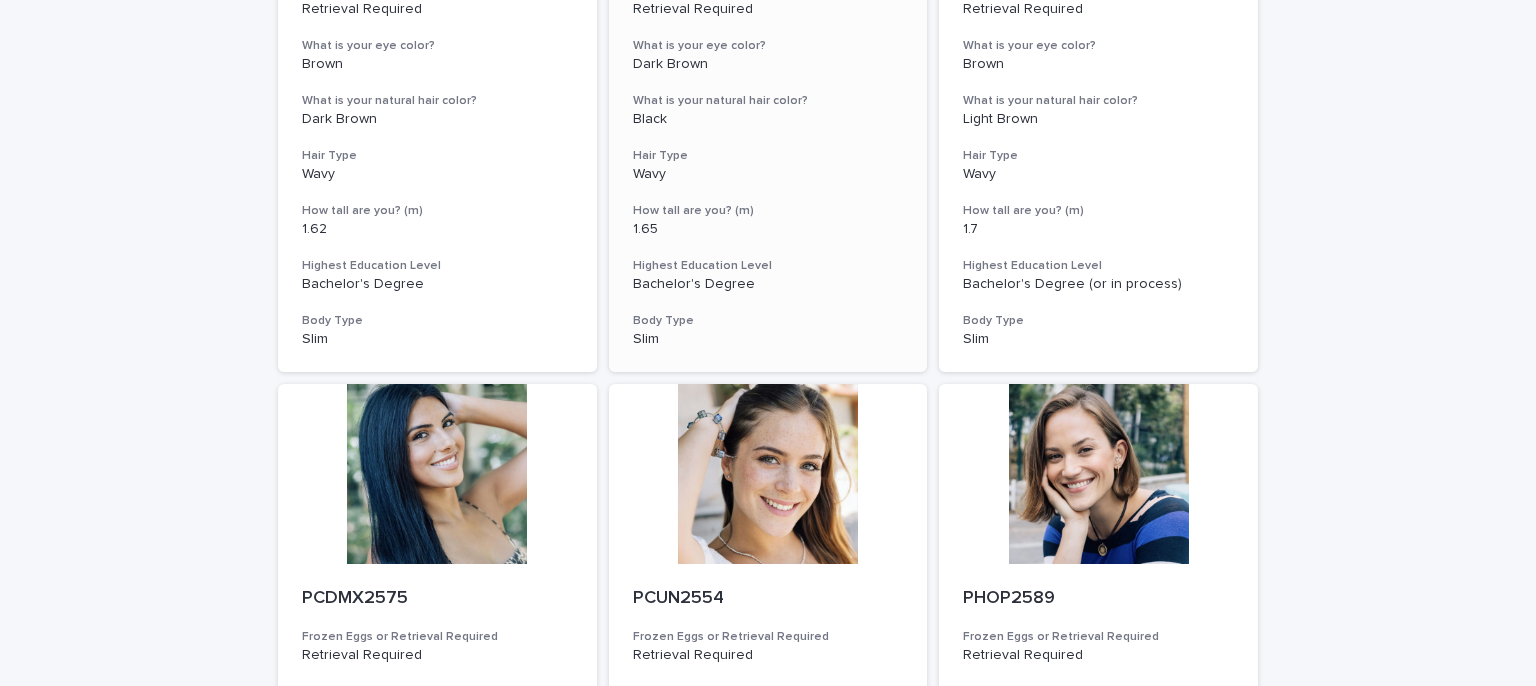 scroll, scrollTop: 203, scrollLeft: 0, axis: vertical 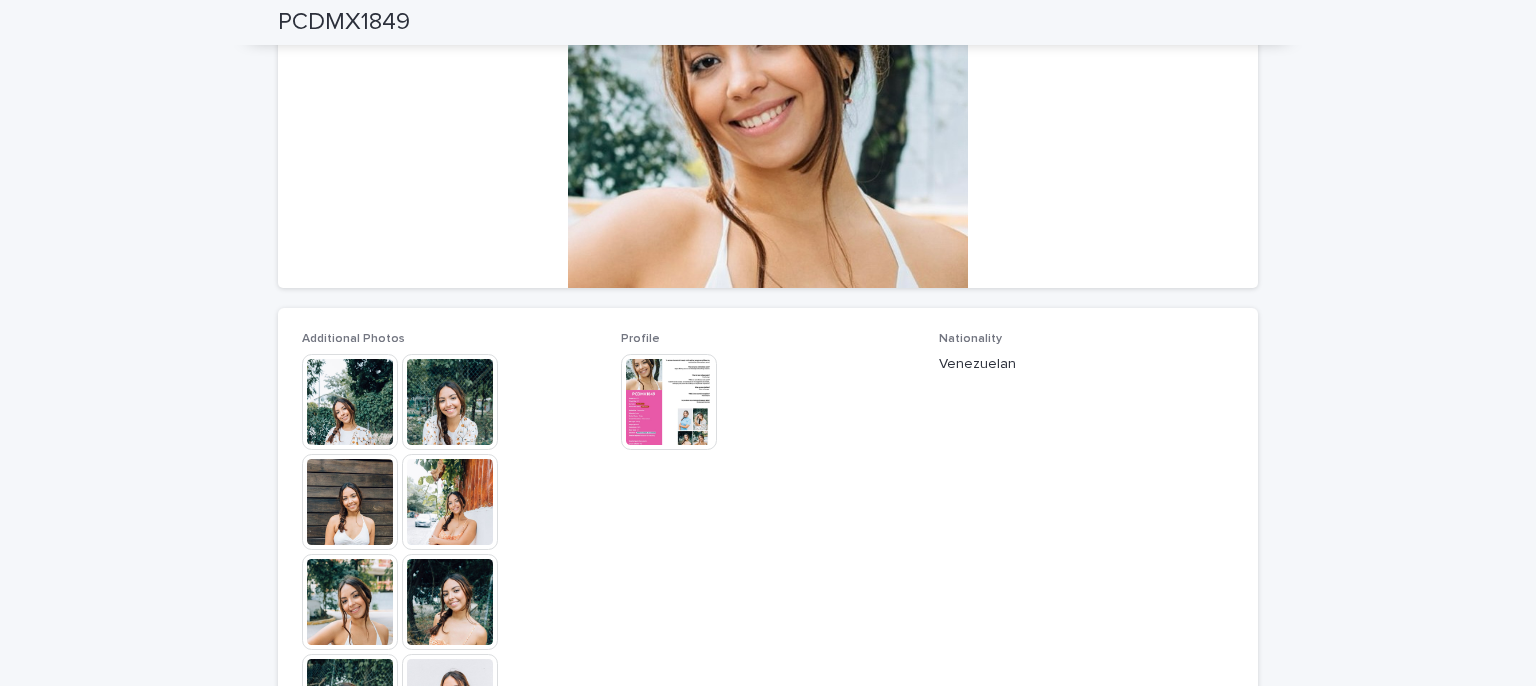 click at bounding box center [669, 402] 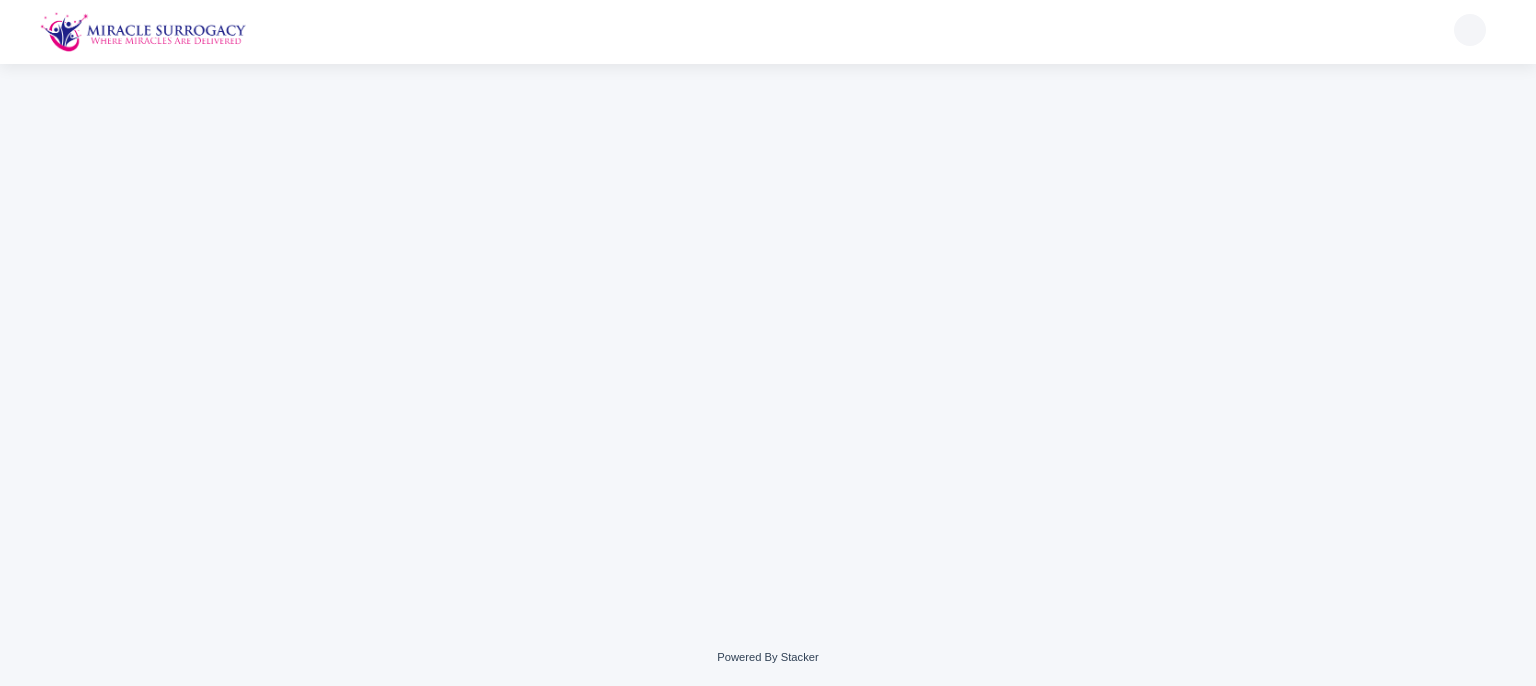 scroll, scrollTop: 0, scrollLeft: 0, axis: both 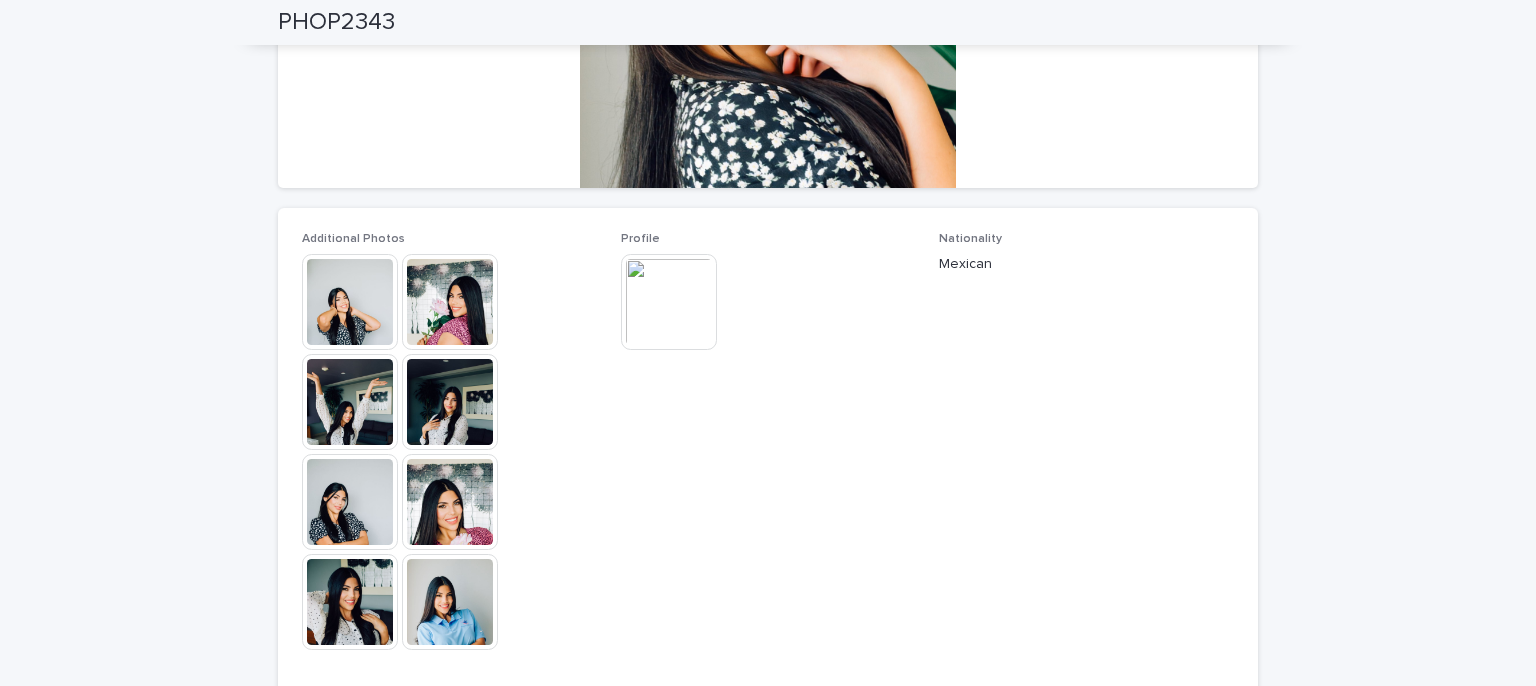 click at bounding box center (669, 302) 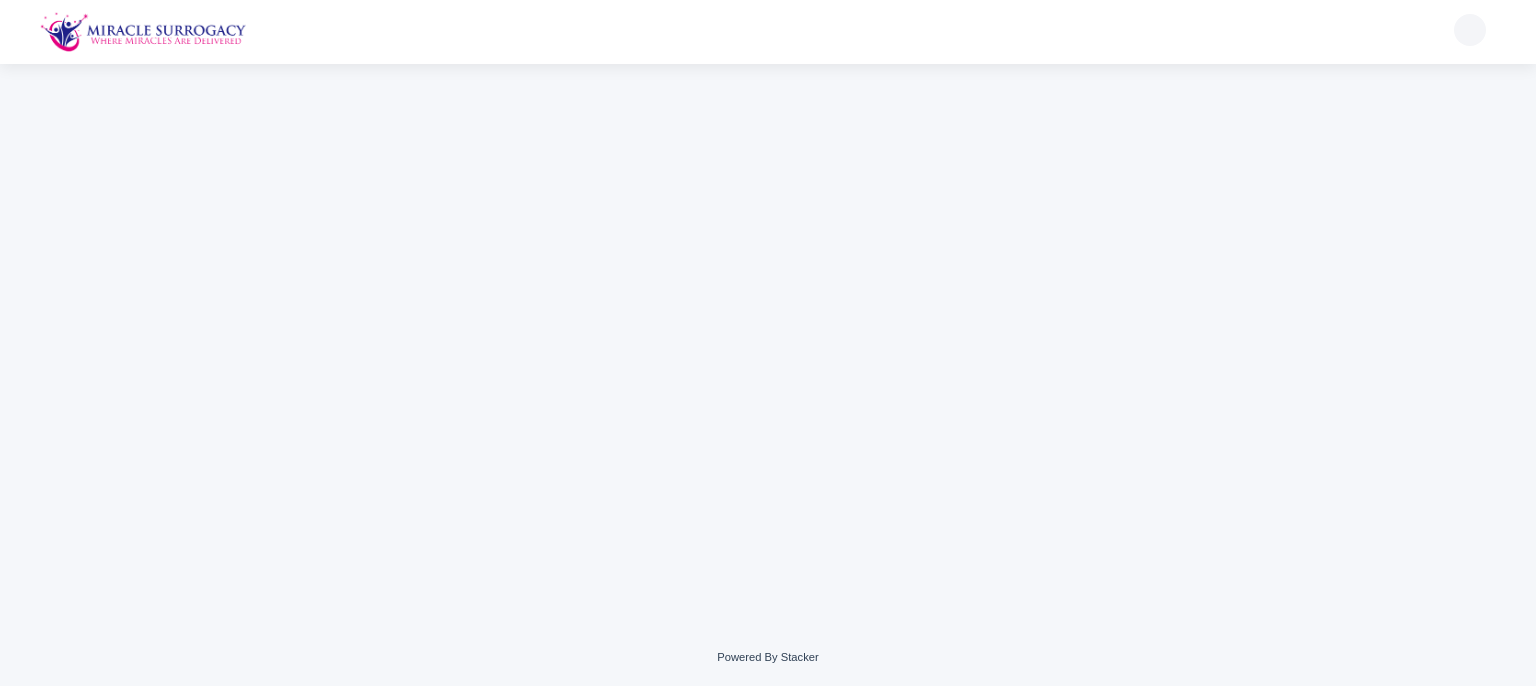 scroll, scrollTop: 0, scrollLeft: 0, axis: both 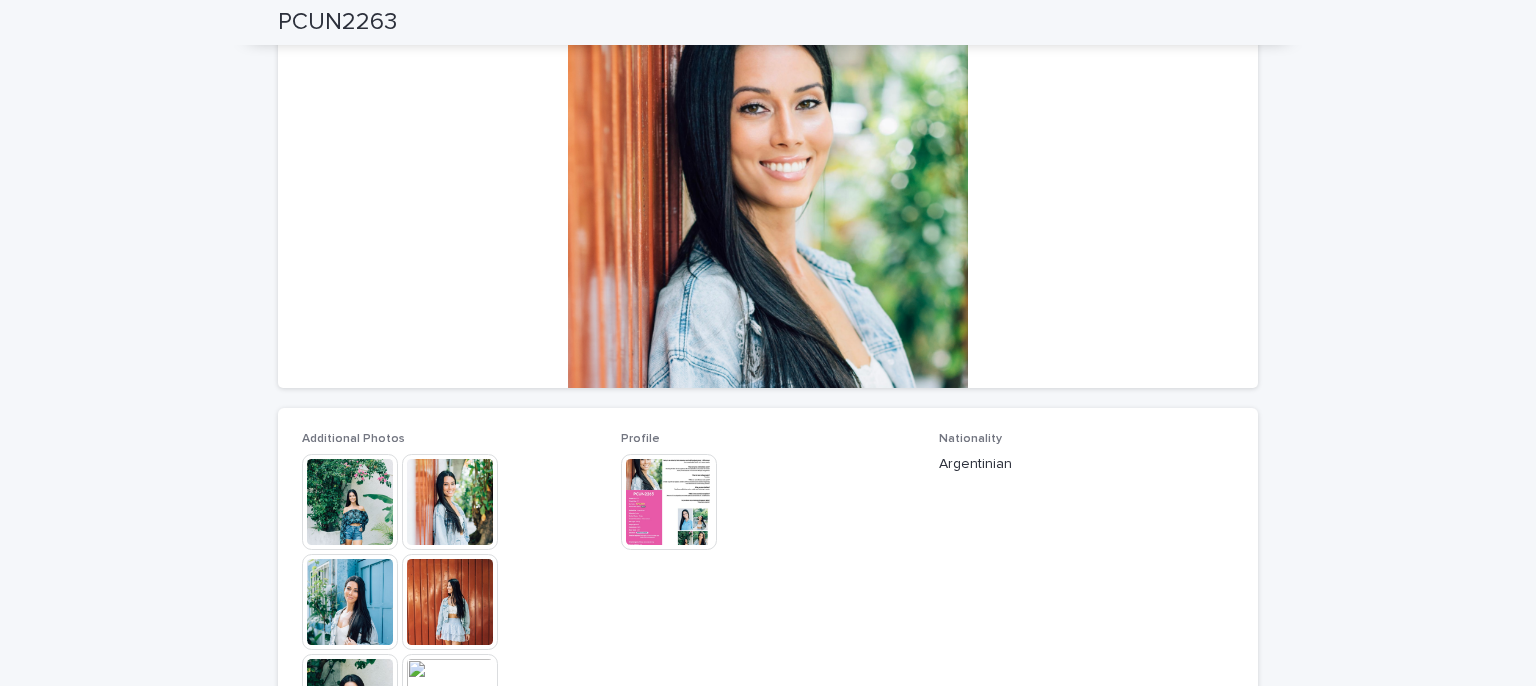 click at bounding box center (669, 502) 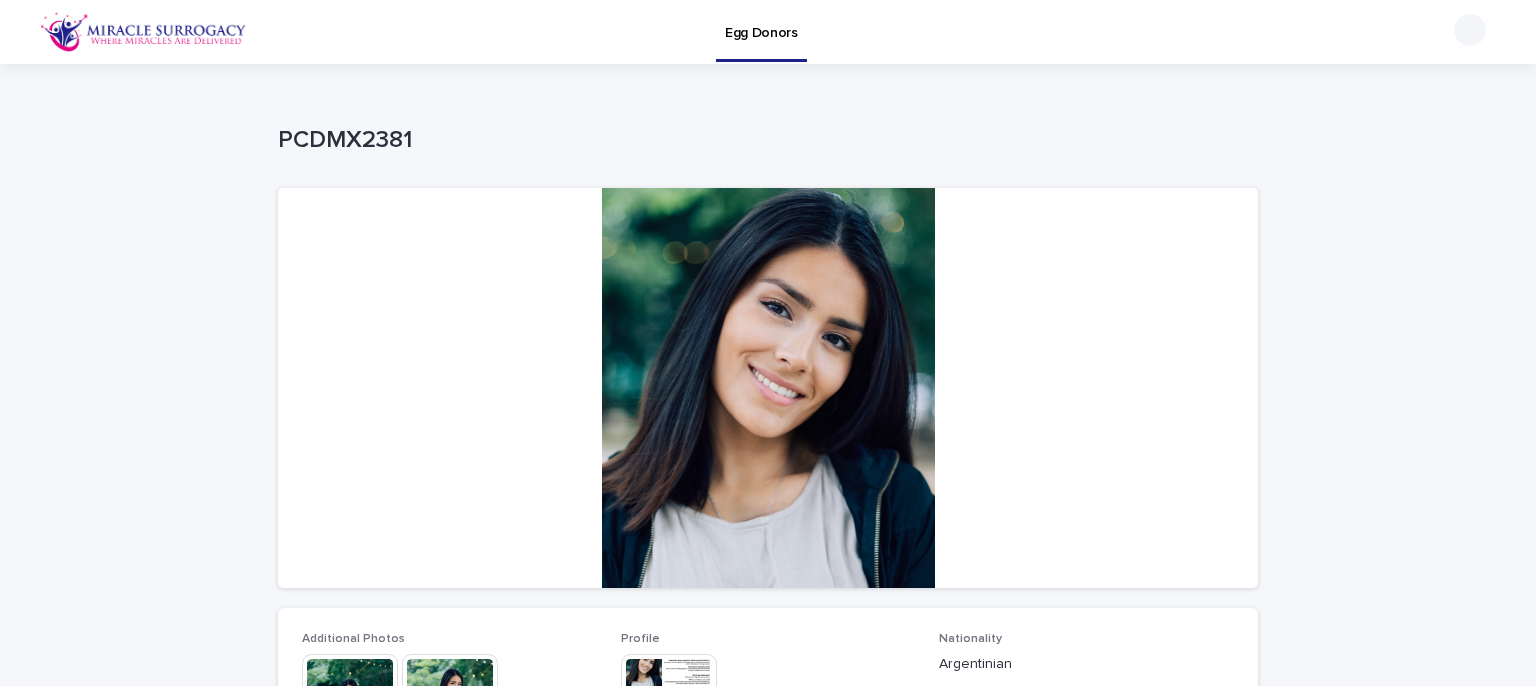 scroll, scrollTop: 0, scrollLeft: 0, axis: both 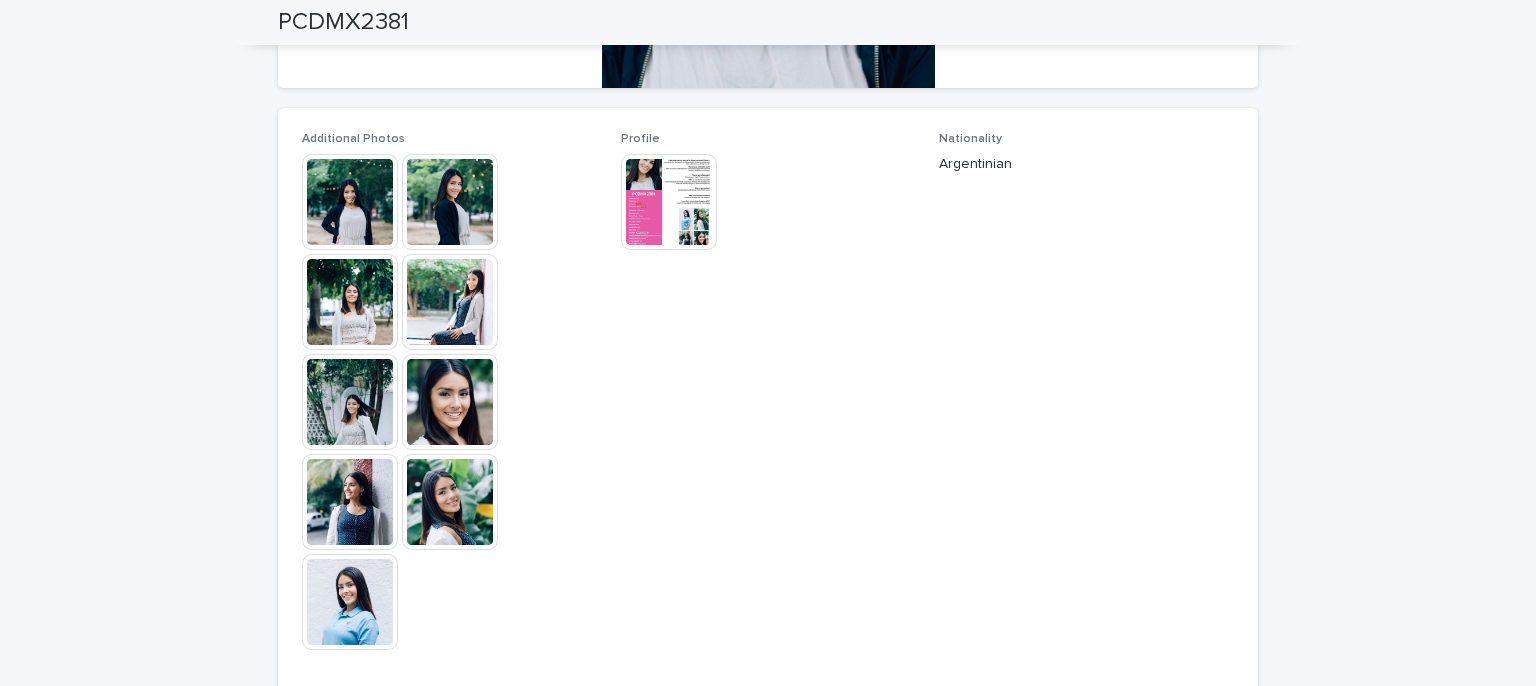 click at bounding box center [669, 202] 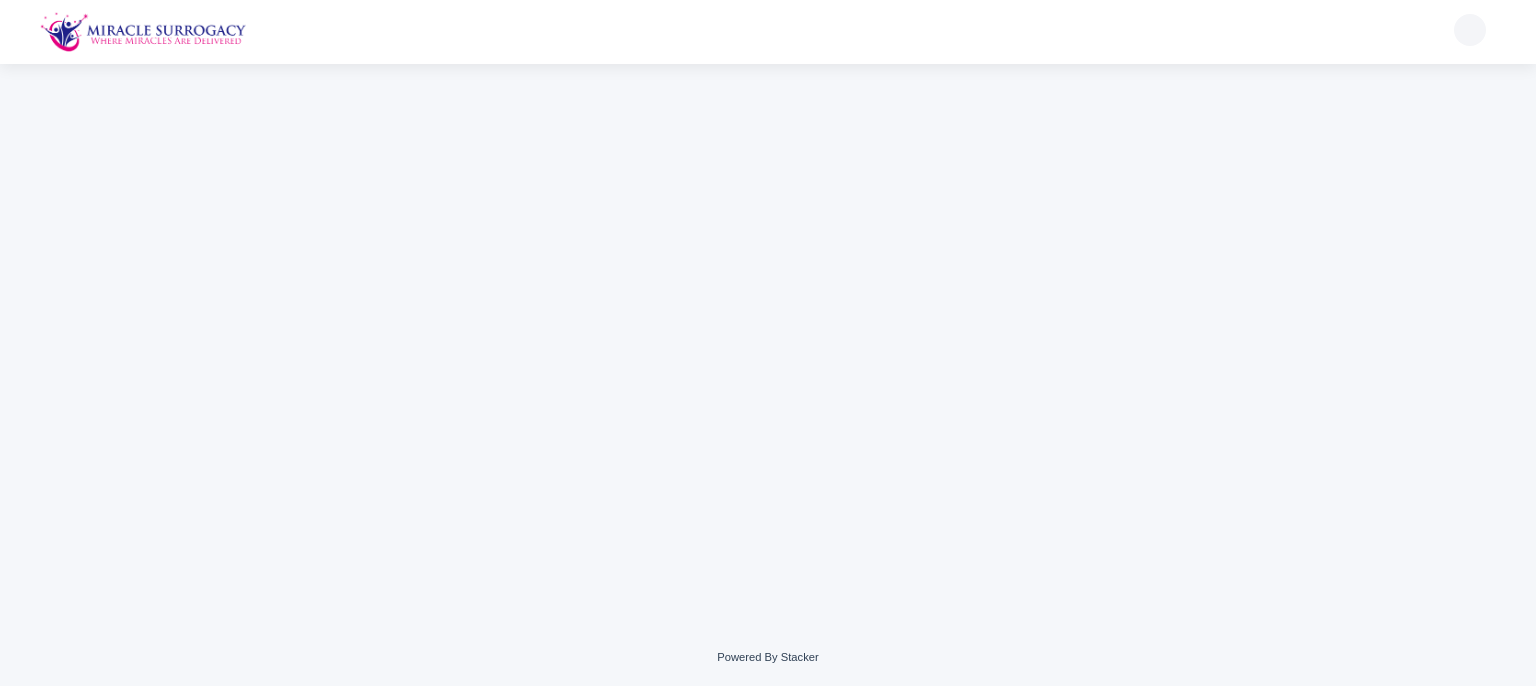 scroll, scrollTop: 0, scrollLeft: 0, axis: both 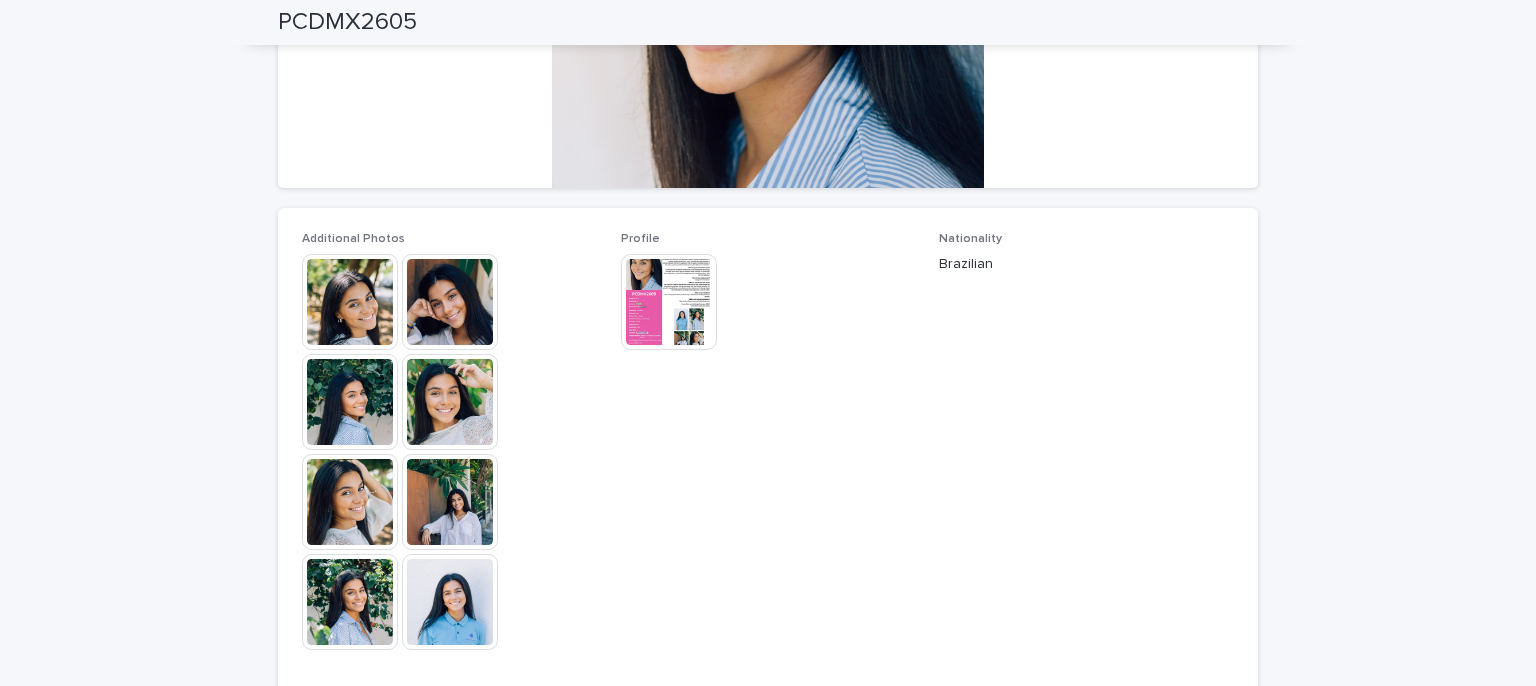 click at bounding box center (669, 302) 